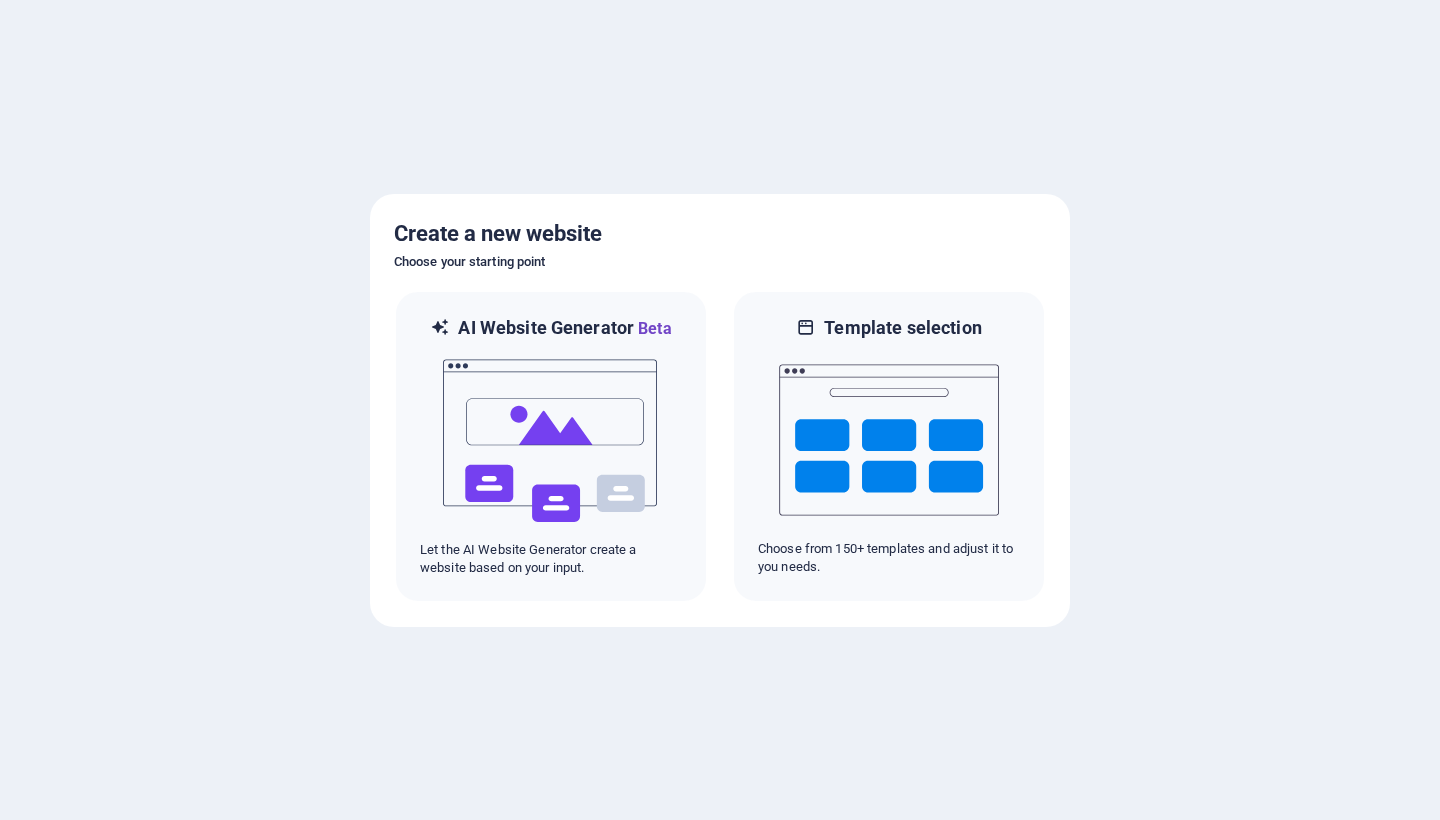 scroll, scrollTop: 0, scrollLeft: 0, axis: both 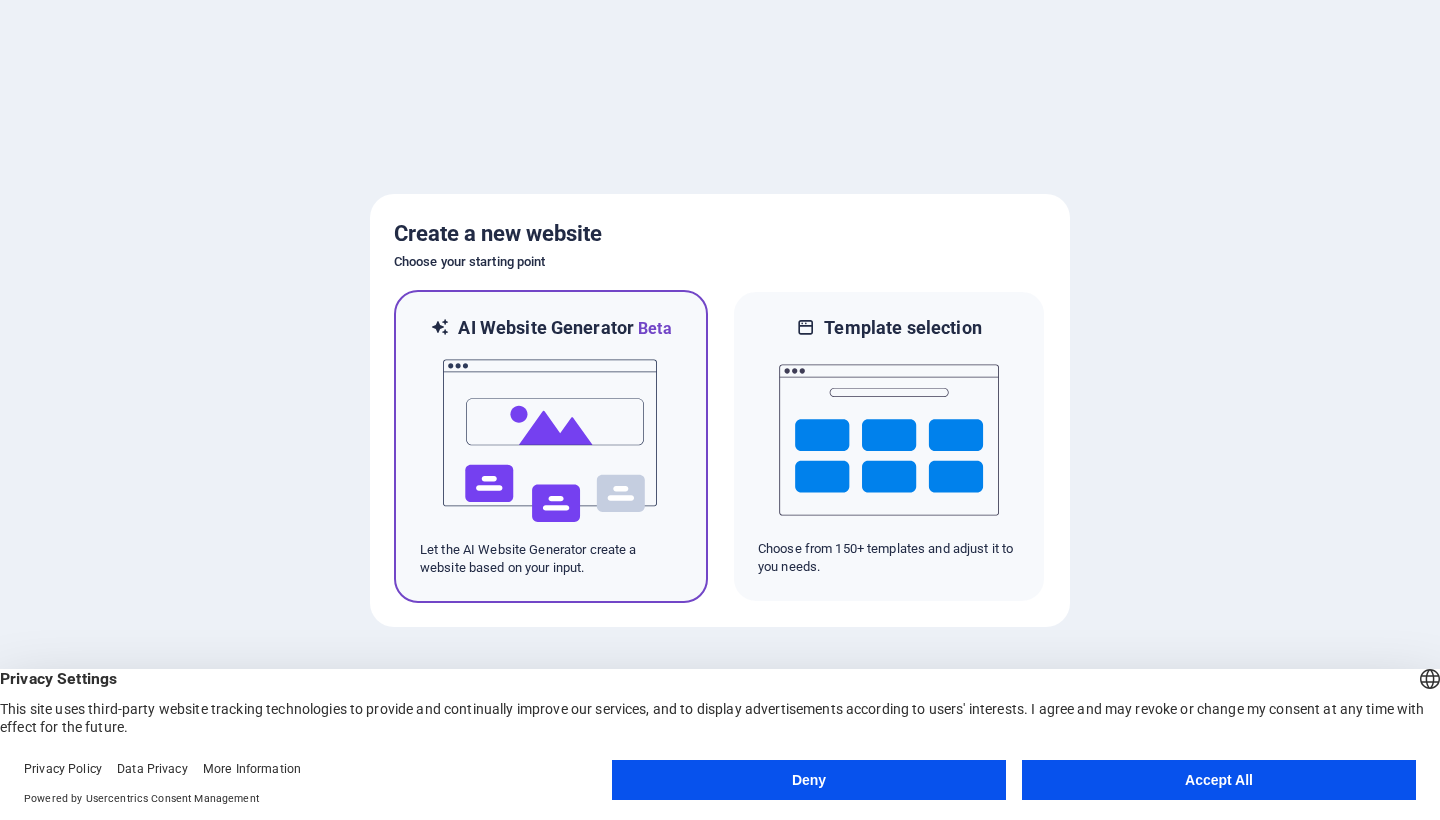 click at bounding box center (551, 441) 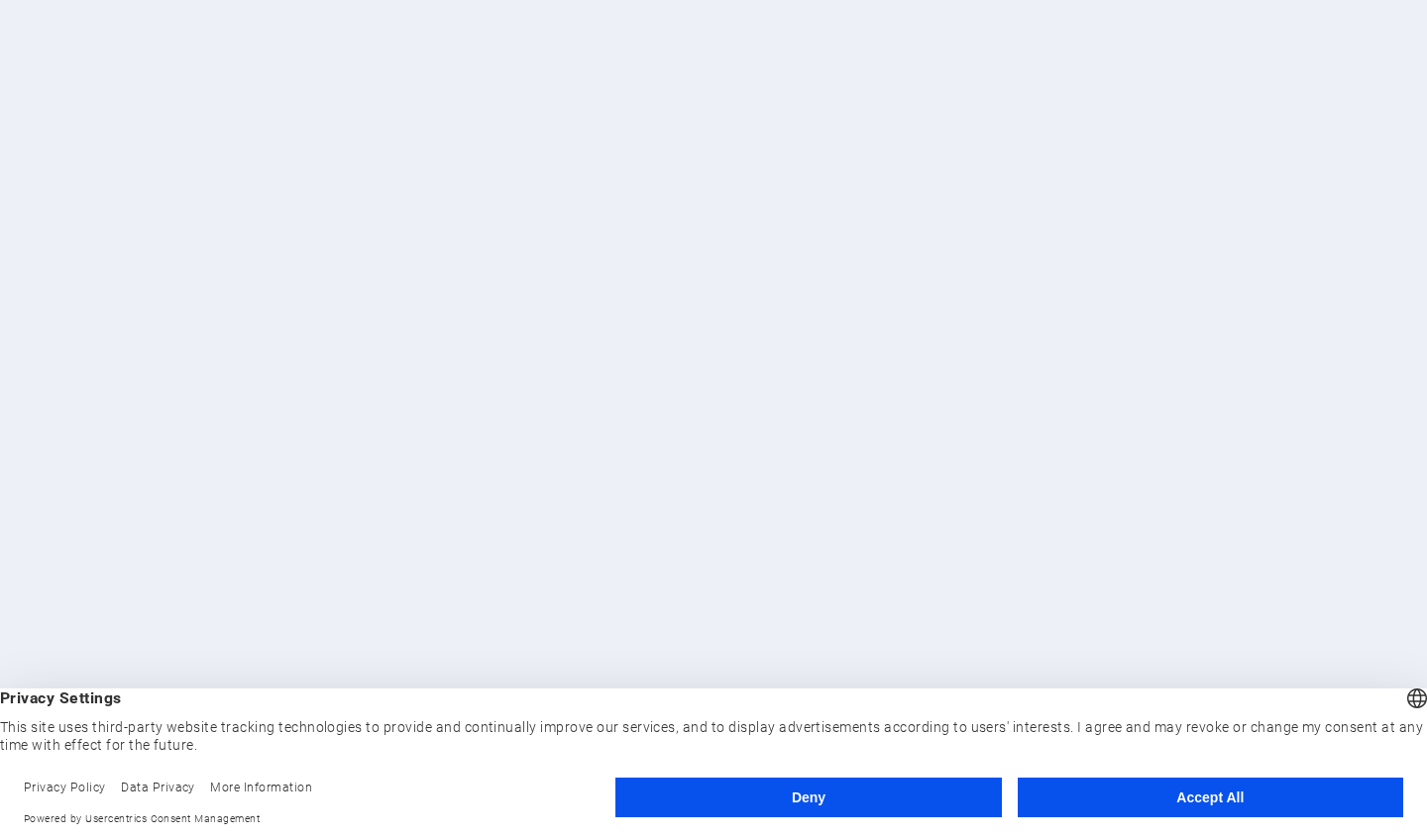 scroll, scrollTop: 0, scrollLeft: 0, axis: both 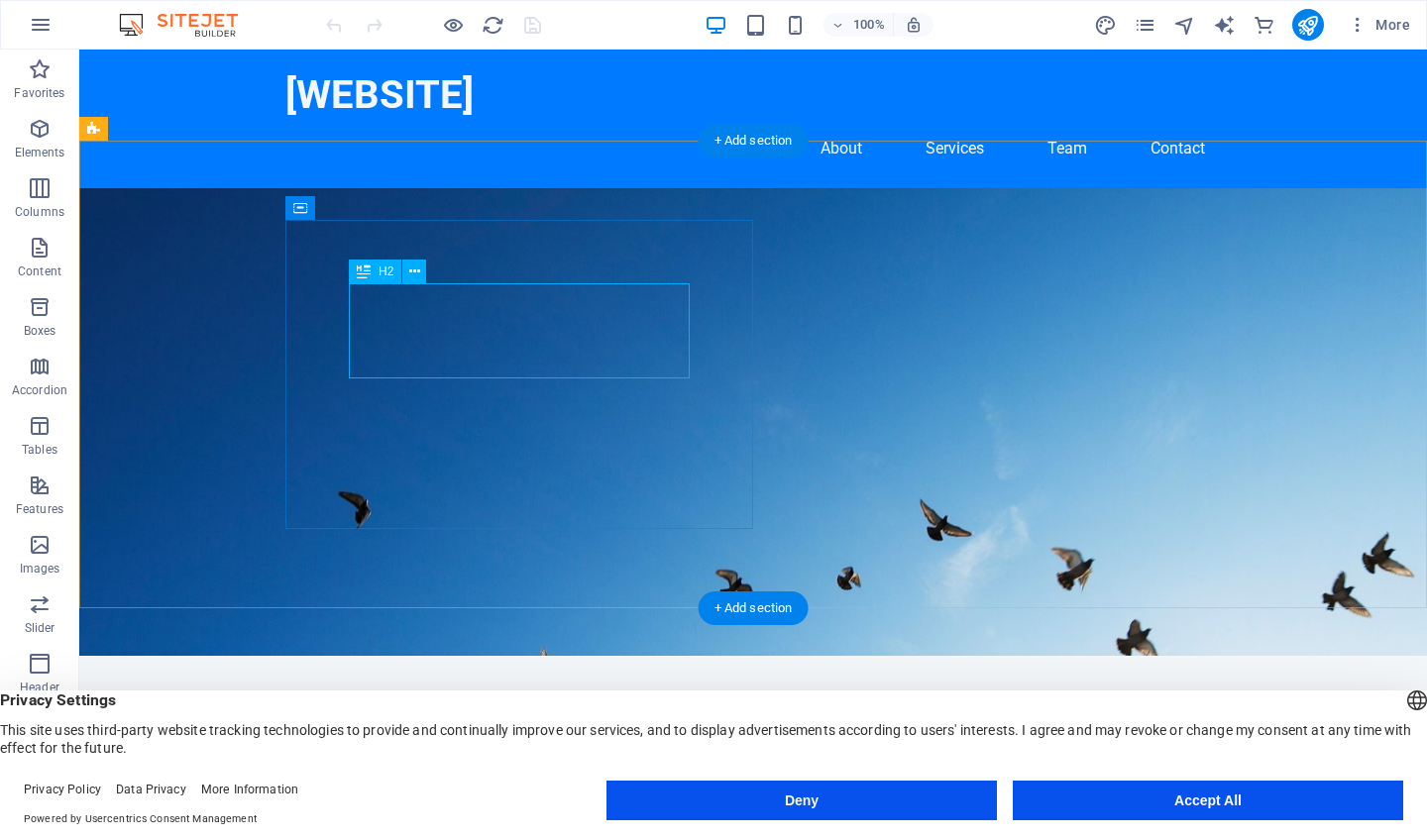 click on "Selamat Datang di Modalkerja" at bounding box center [753, 822] 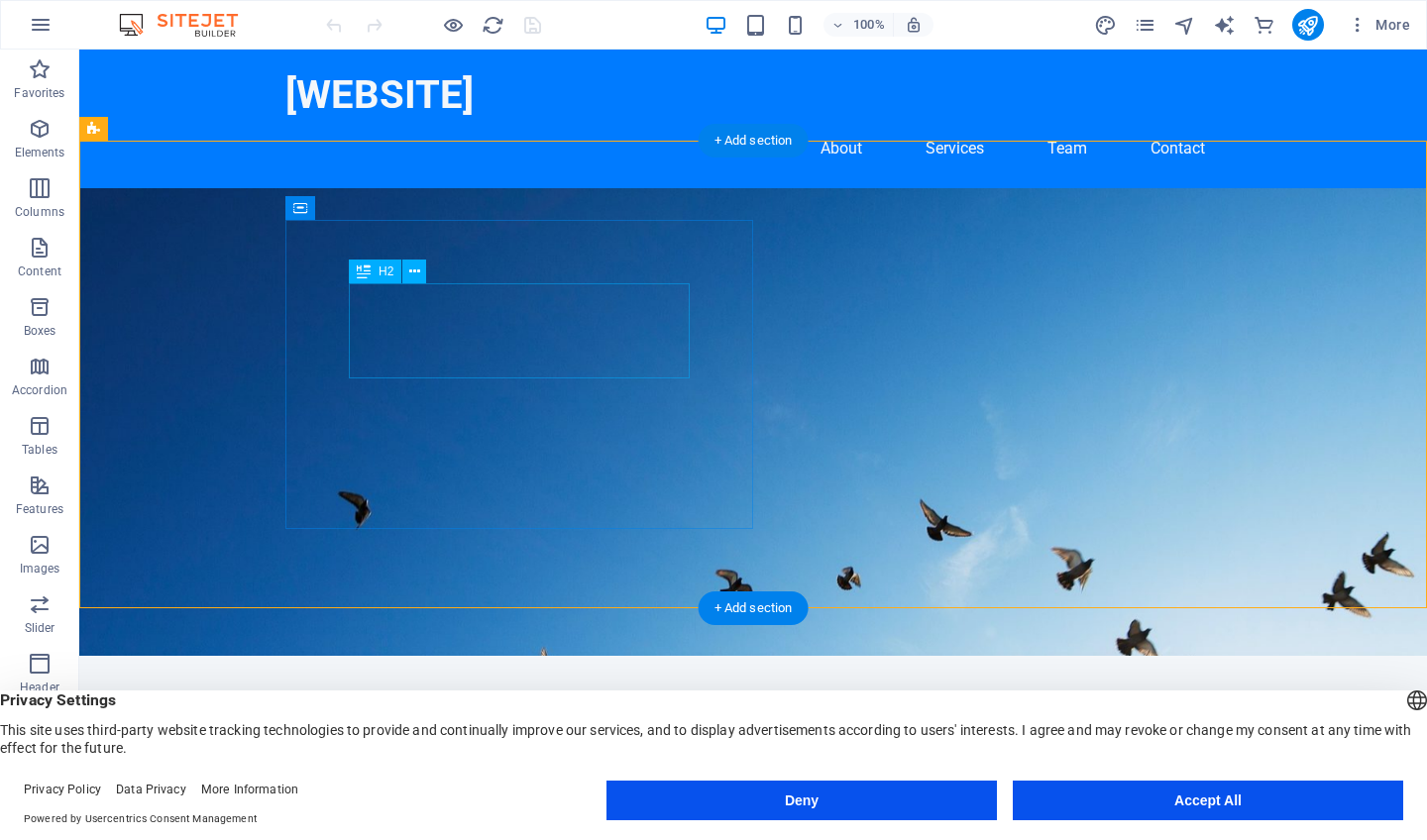 click on "Selamat Datang di Modalkerja" at bounding box center [753, 822] 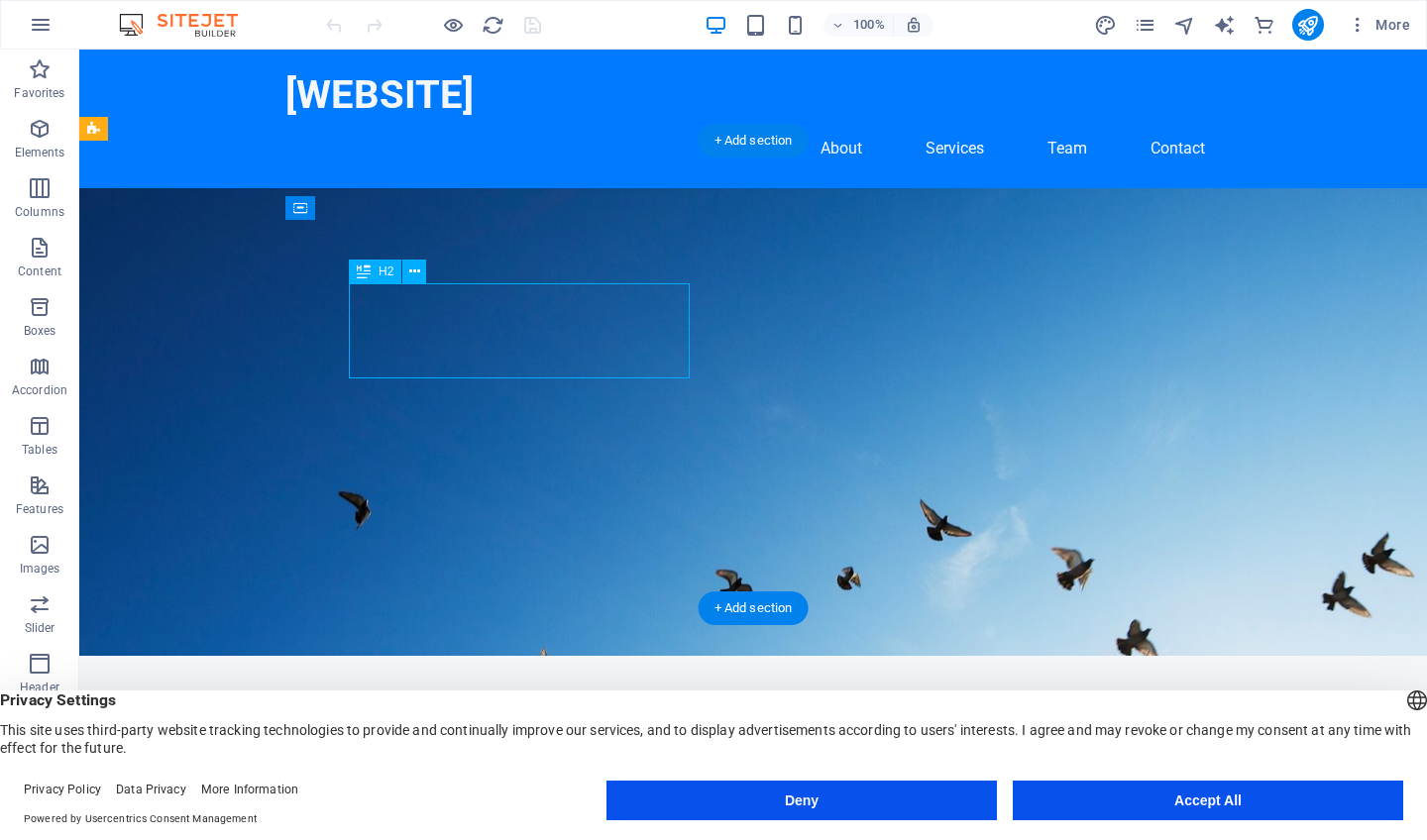 click on "Selamat Datang di Modalkerja" at bounding box center (753, 822) 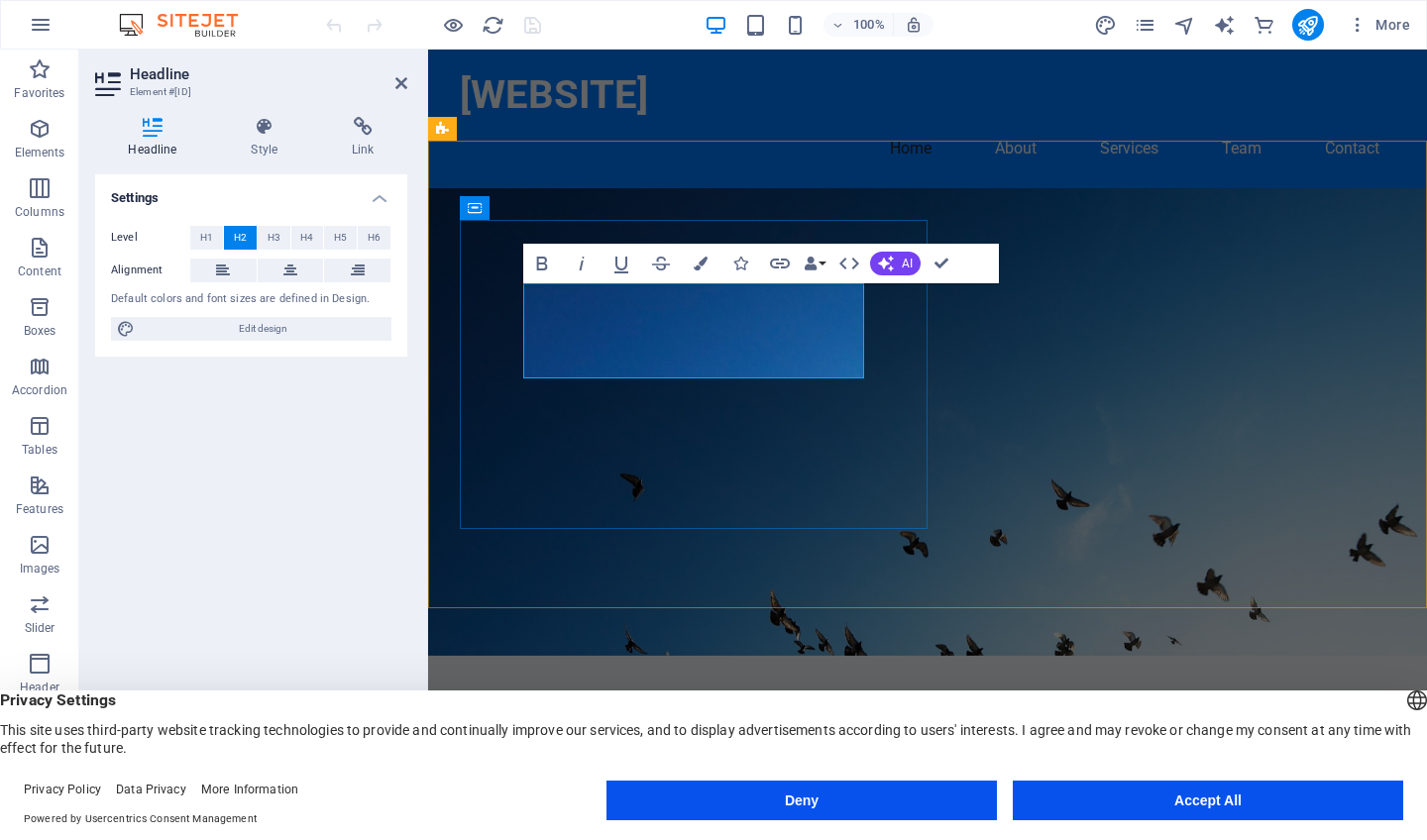 click on "Selamat Datang di Modalkerja" at bounding box center (718, 822) 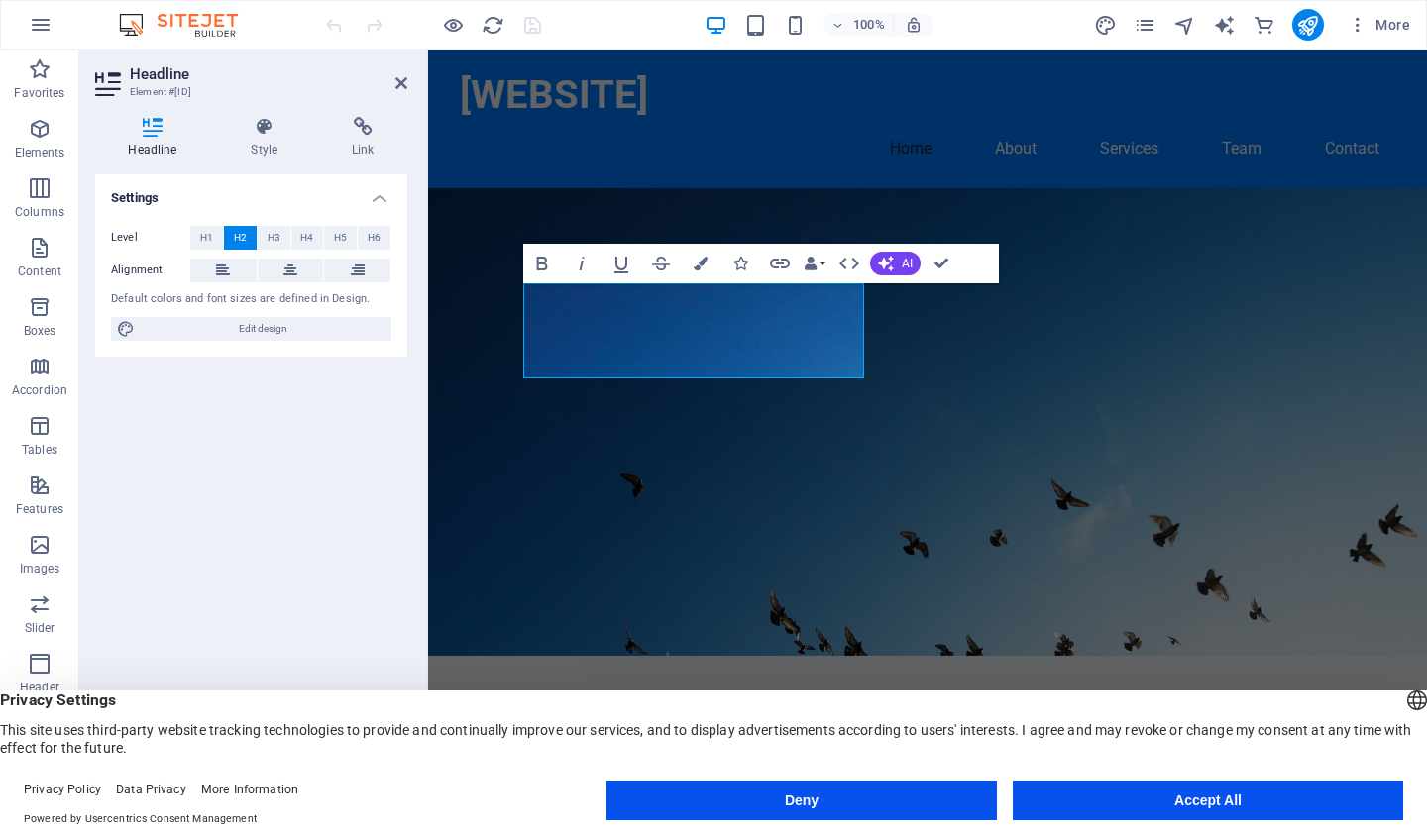 click at bounding box center (928, 422) 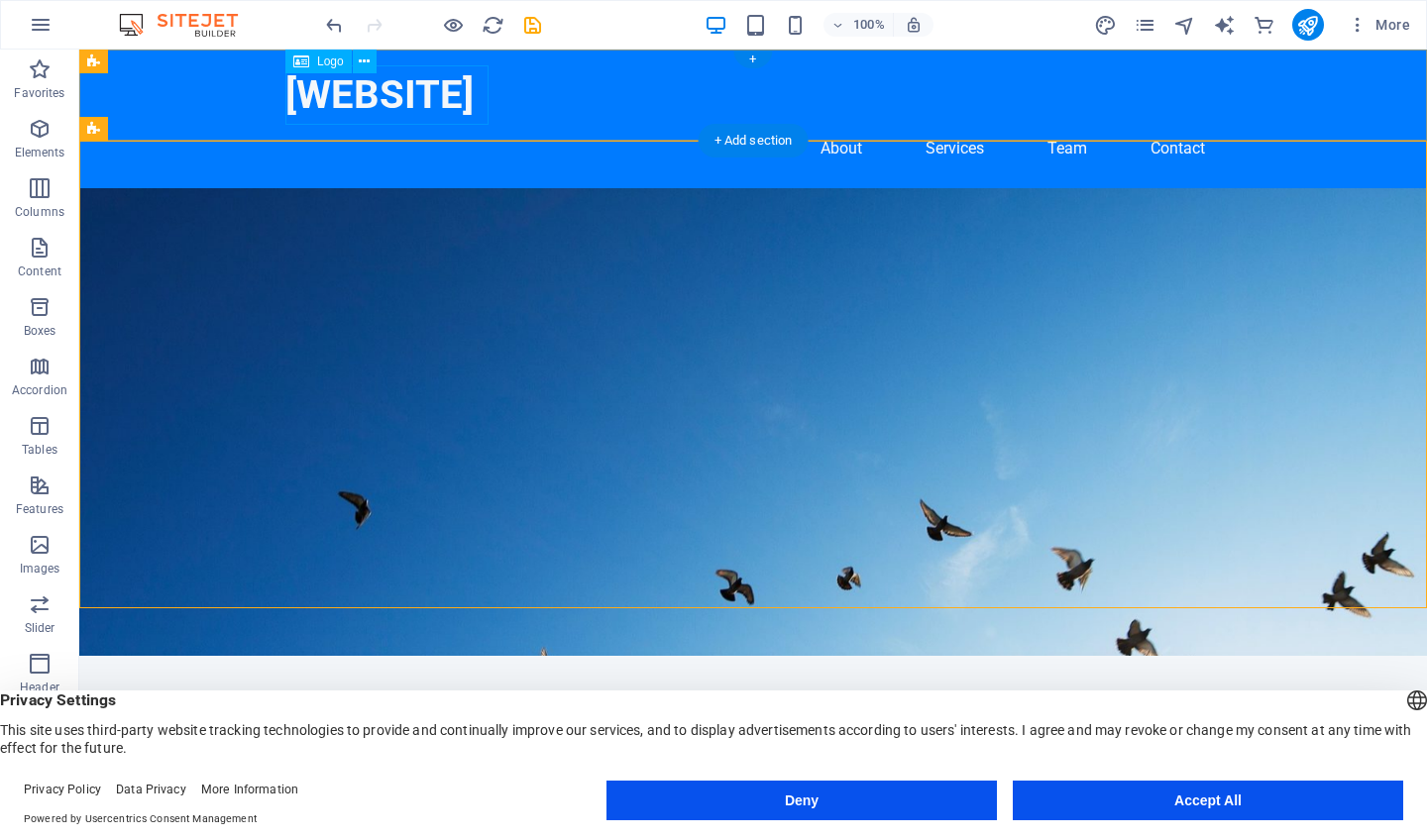 click on "modalkerja" at bounding box center (753, 95) 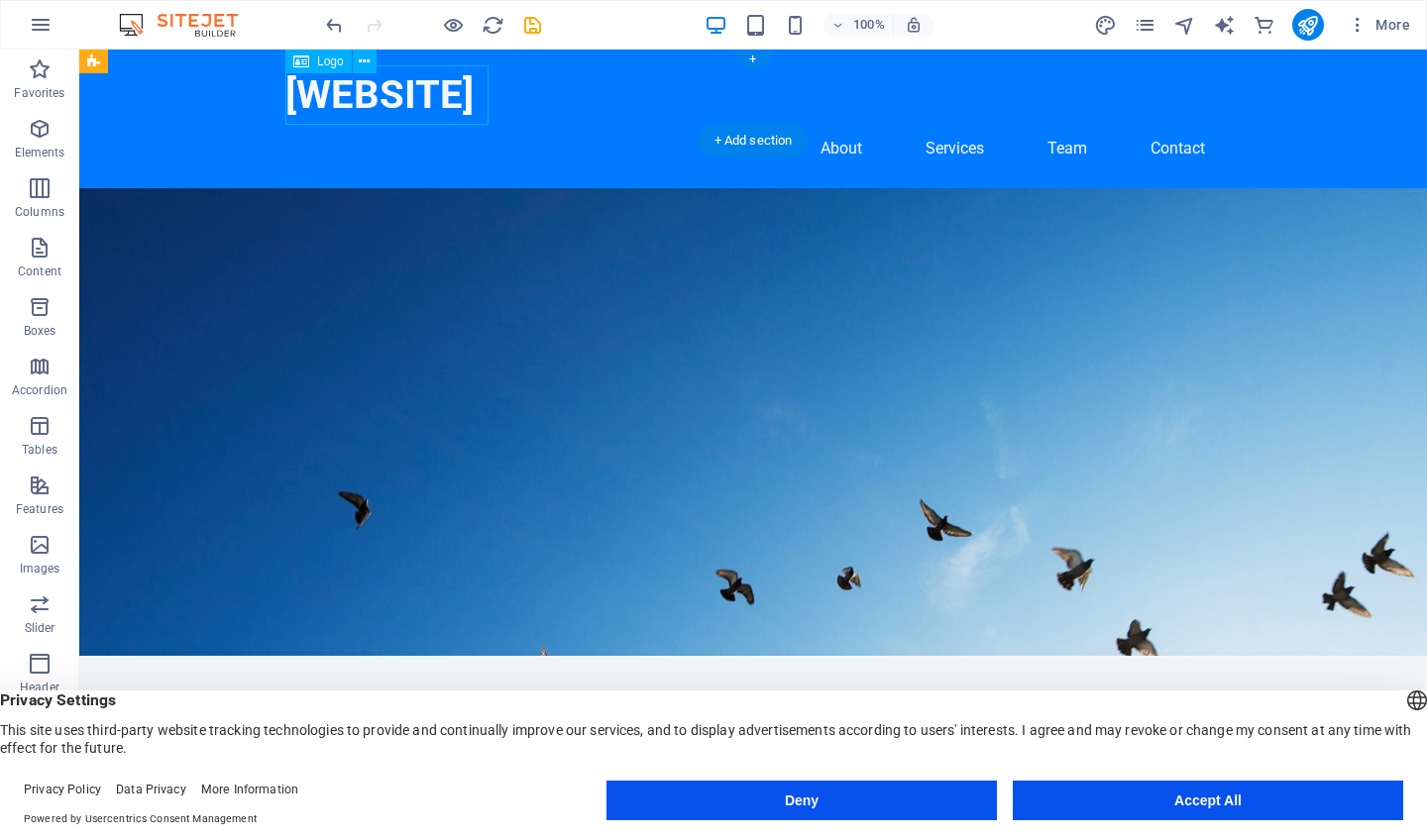 click on "modalkerja" at bounding box center (753, 95) 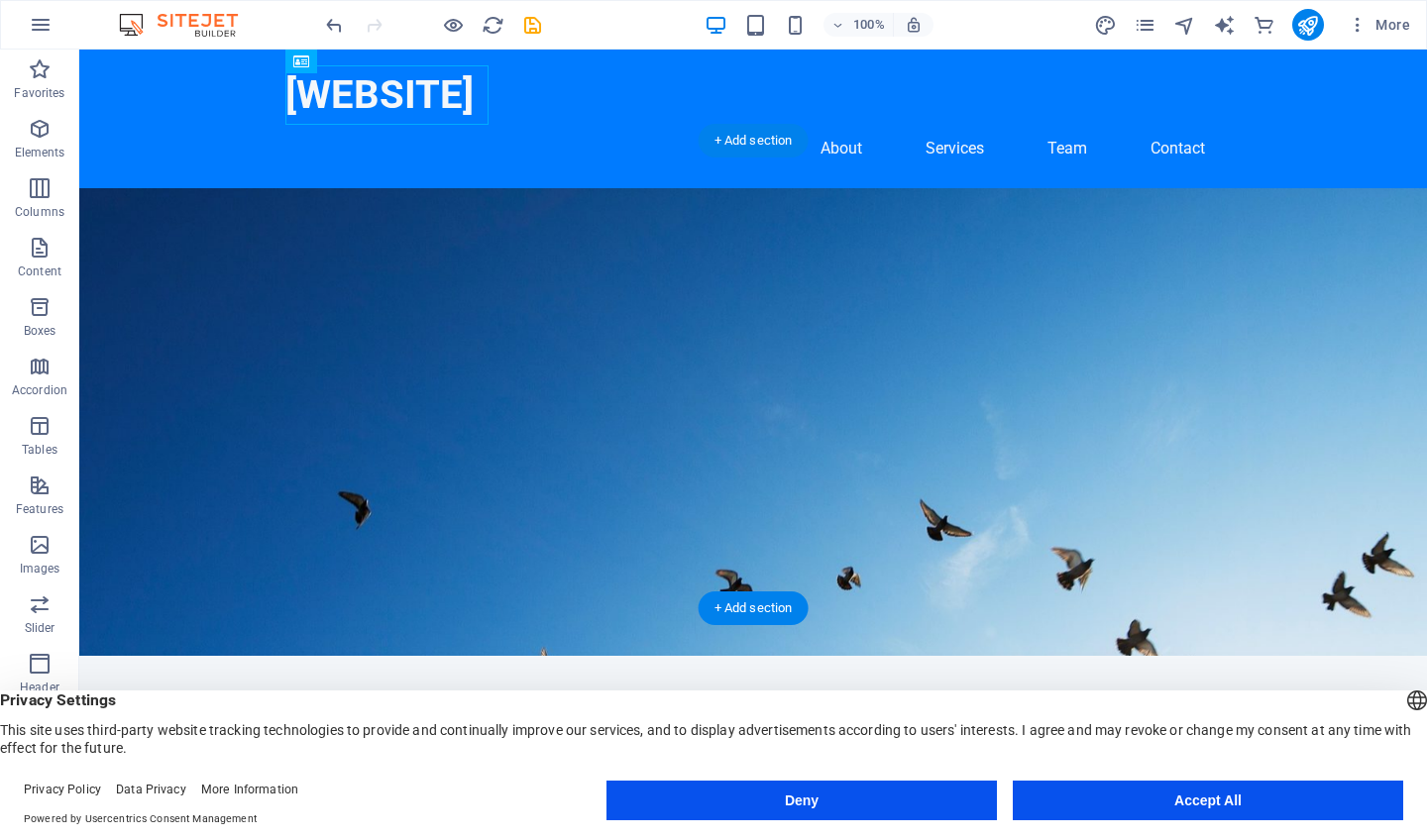 click at bounding box center [753, 422] 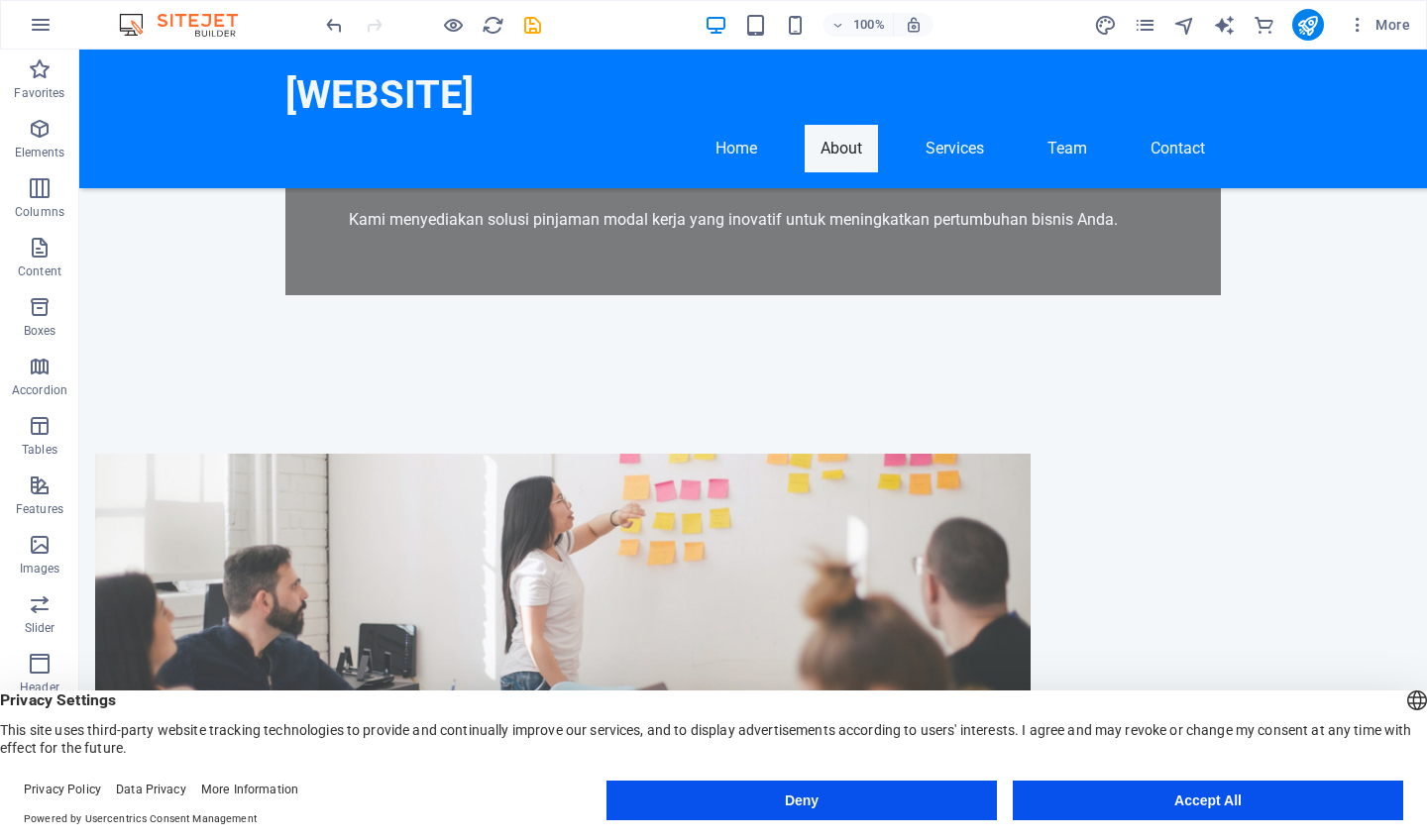 scroll, scrollTop: 627, scrollLeft: 0, axis: vertical 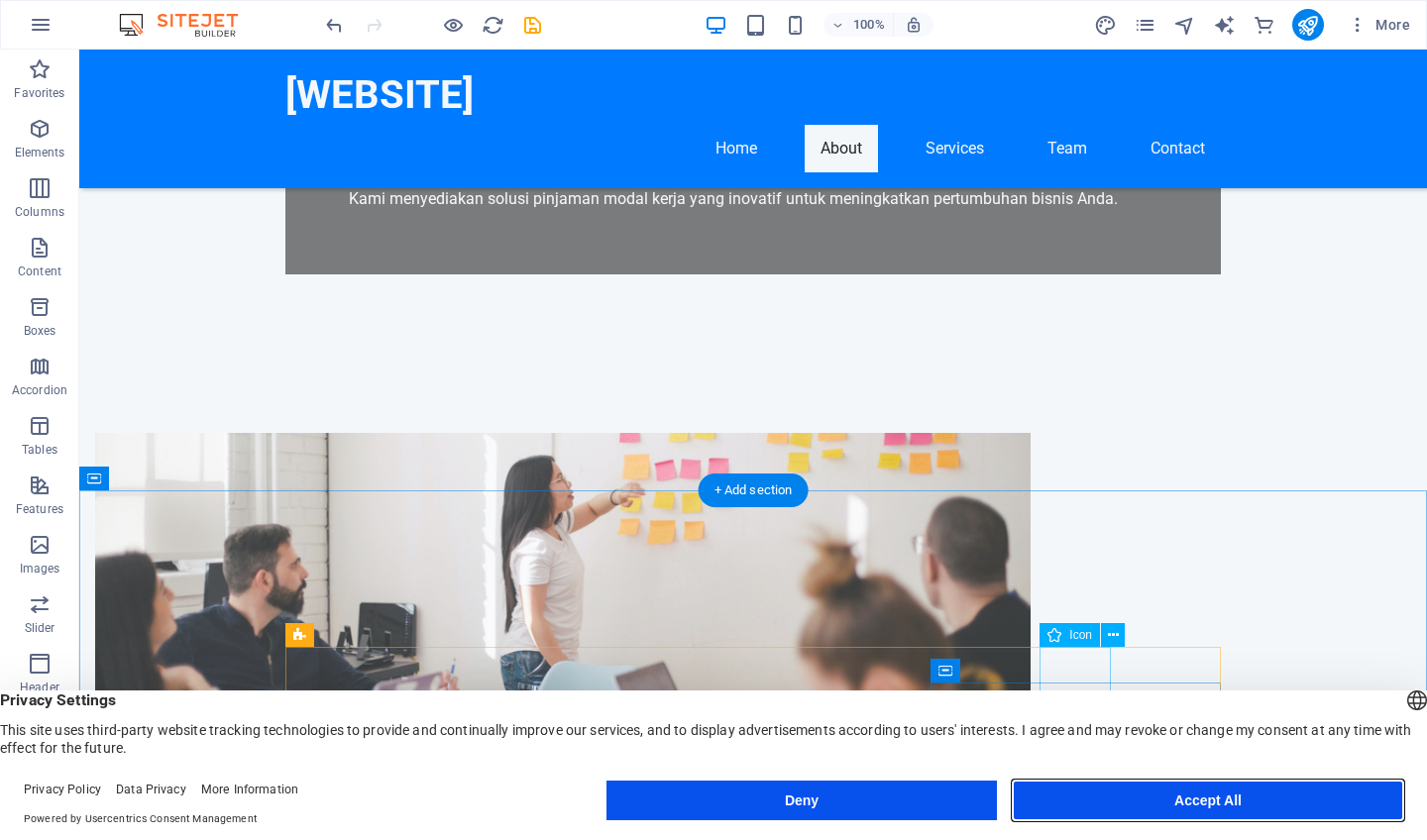 click on "Accept All" at bounding box center (1208, 800) 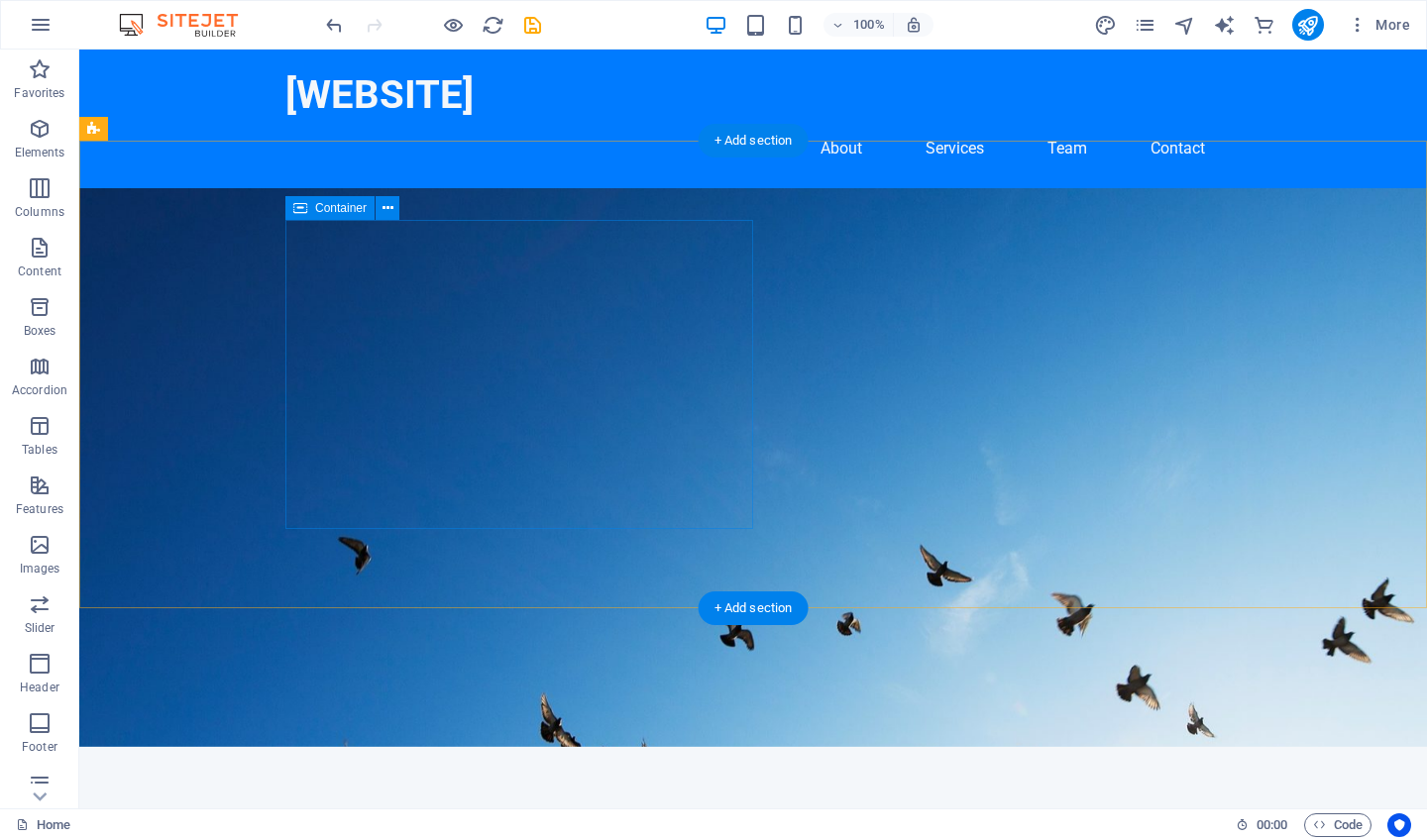 scroll, scrollTop: 0, scrollLeft: 0, axis: both 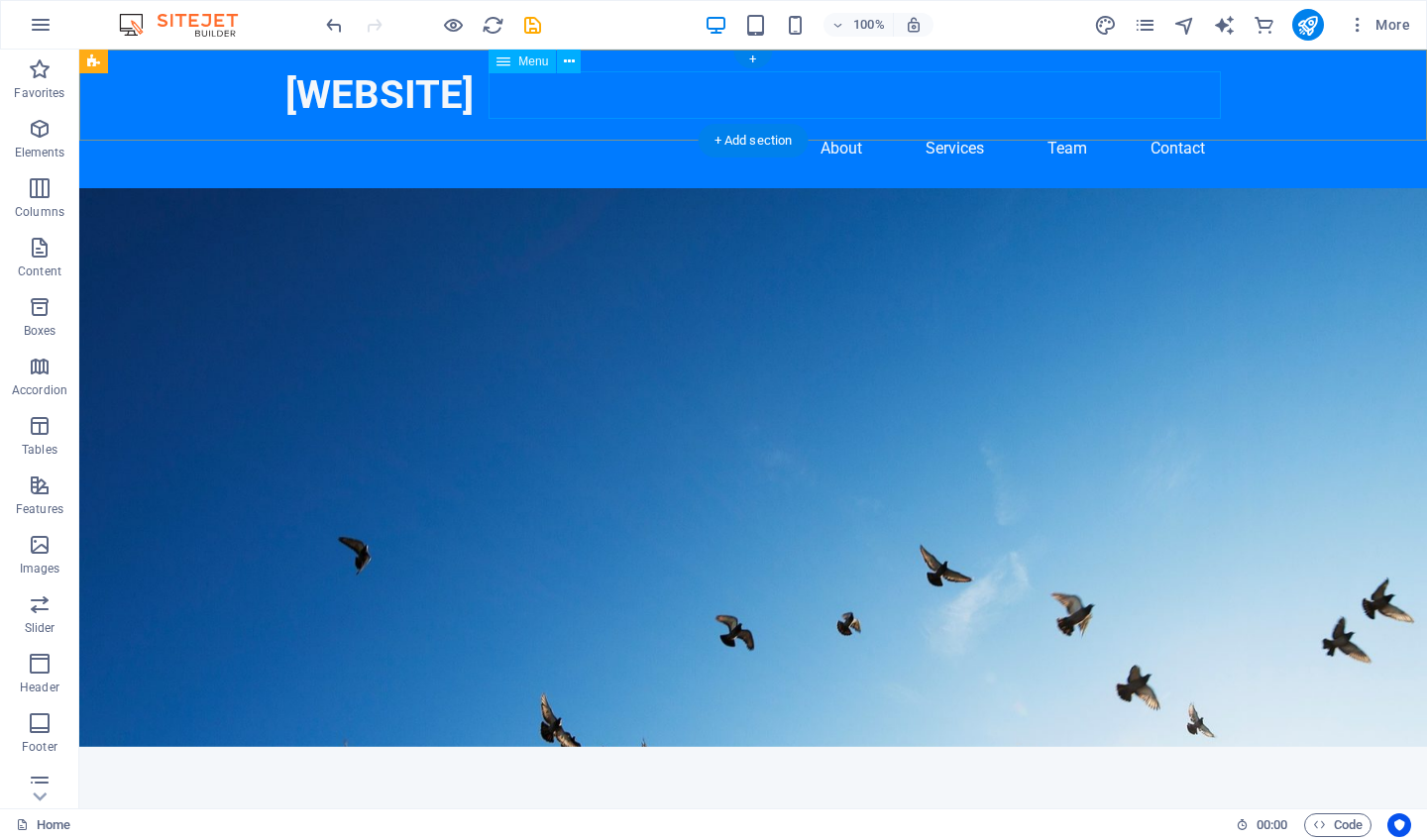 click on "Home About Services Team Contact" at bounding box center (753, 149) 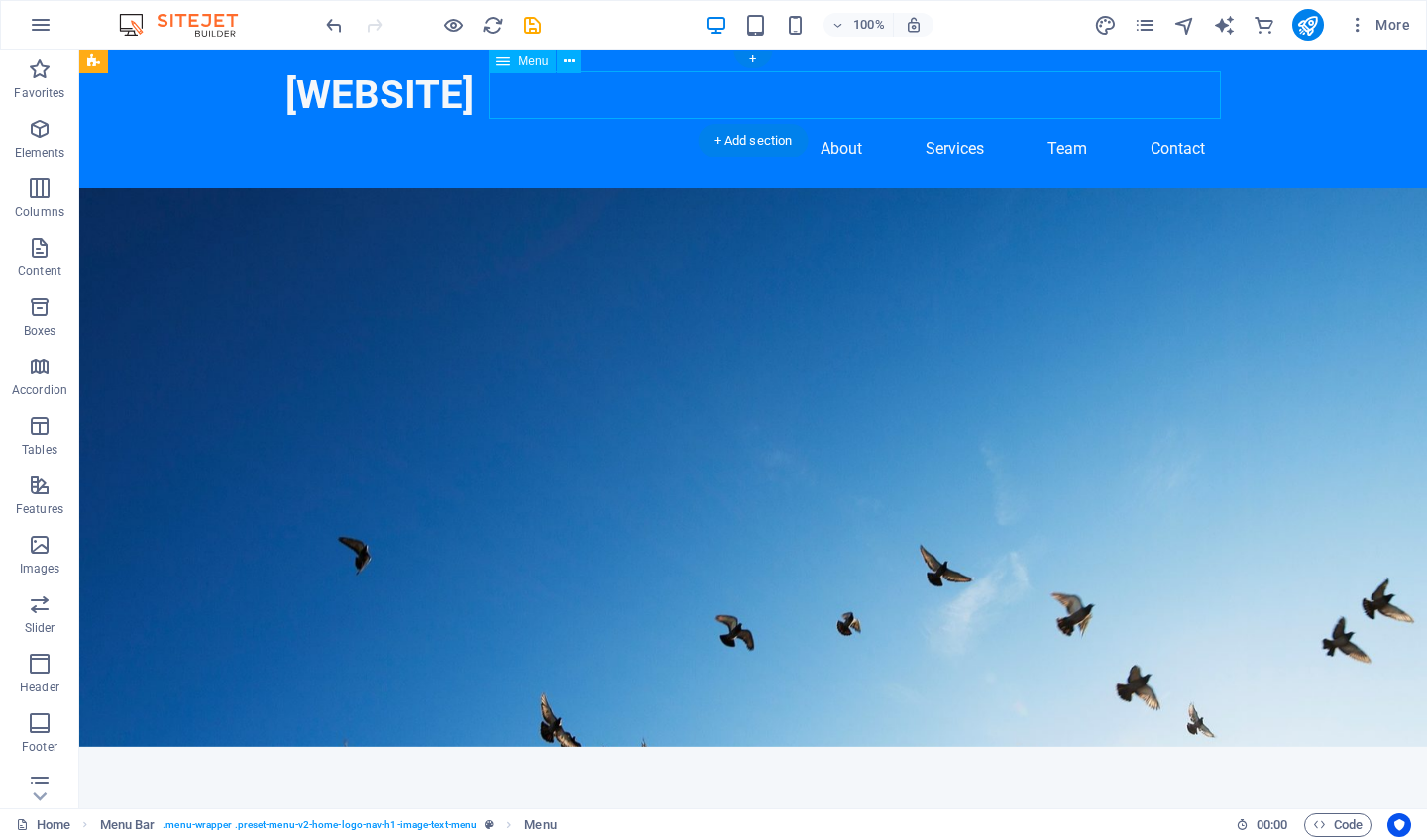 click on "Home About Services Team Contact" at bounding box center (753, 149) 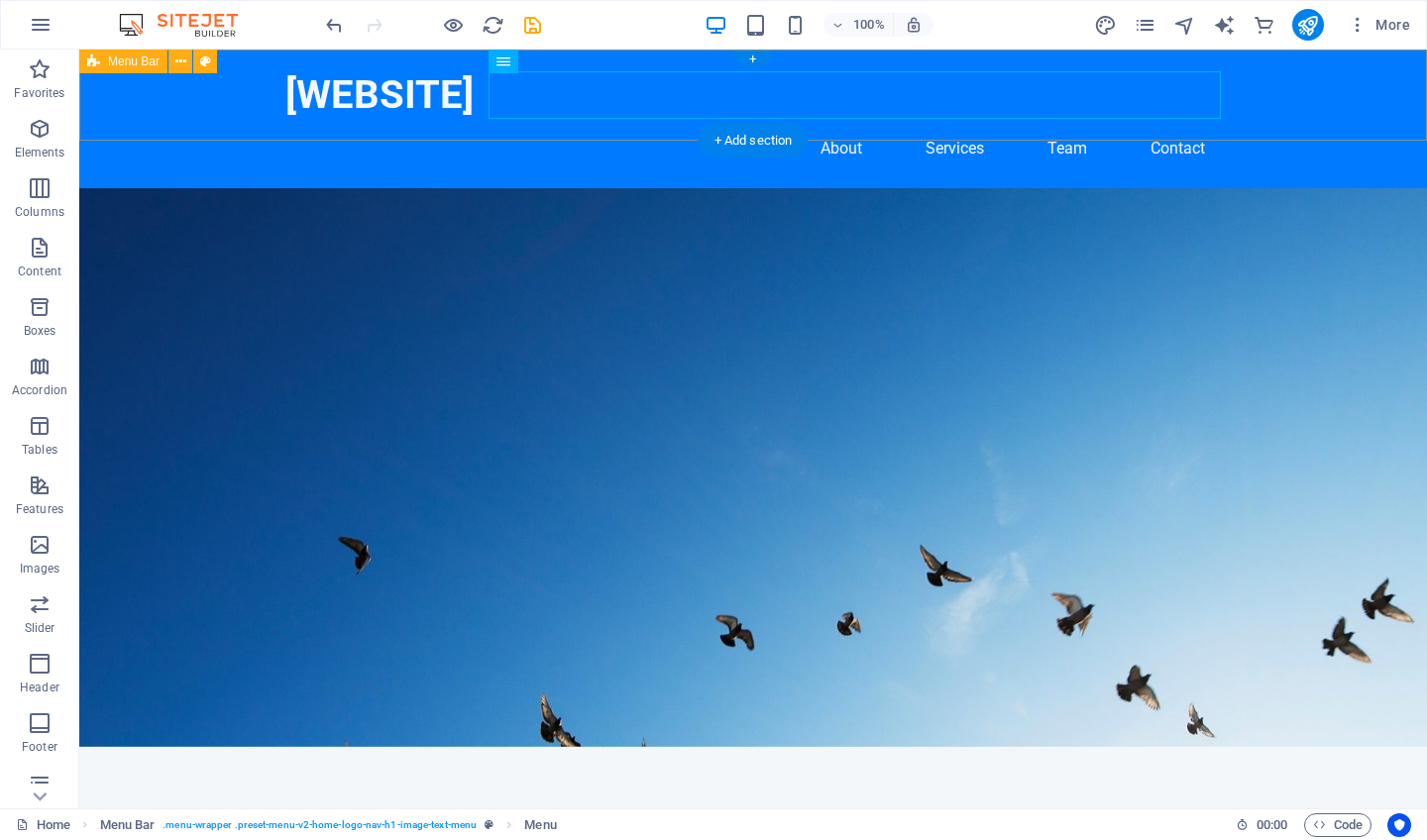 click on "modalkerja Home About Services Team Contact" at bounding box center [753, 119] 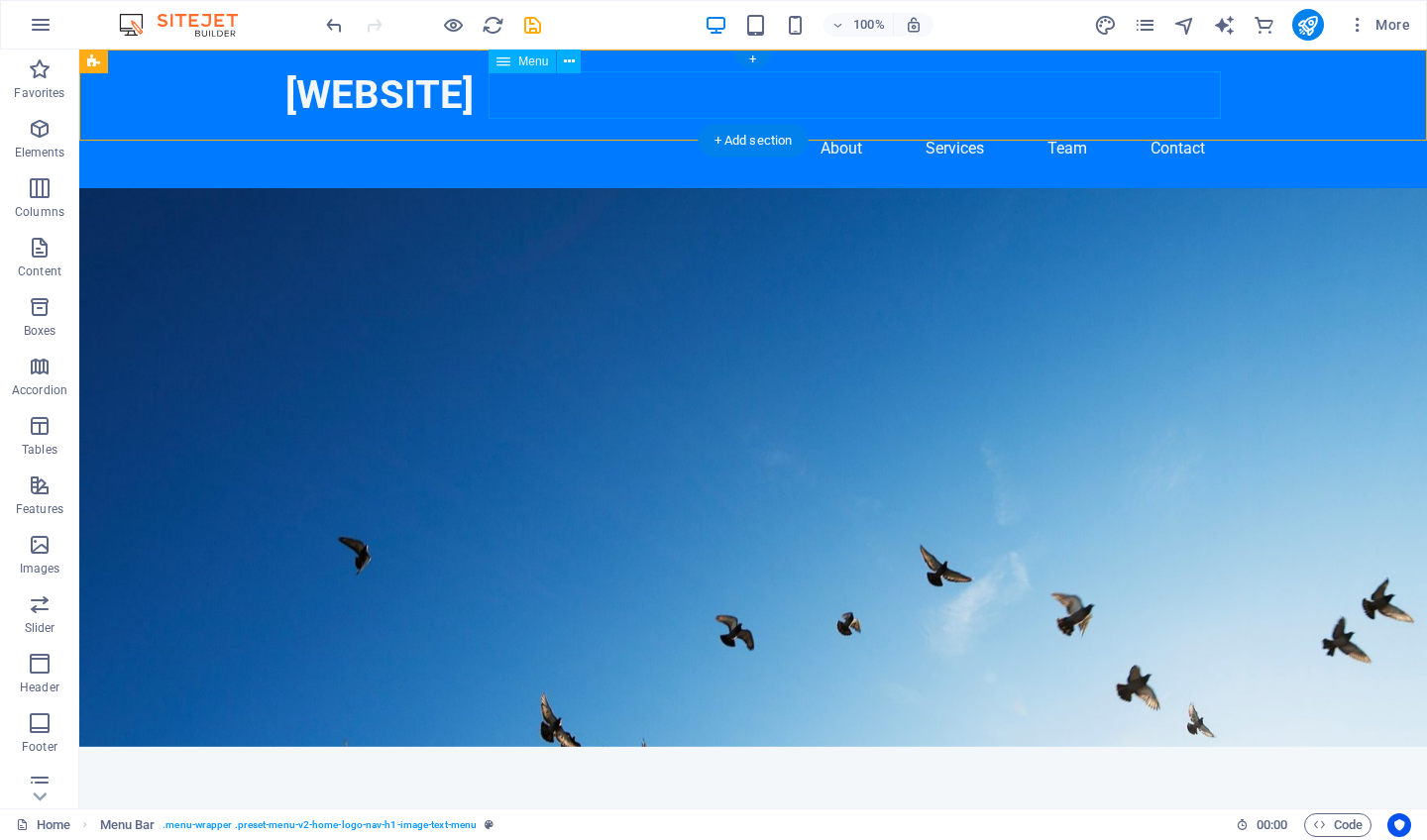 click on "Home About Services Team Contact" at bounding box center [753, 149] 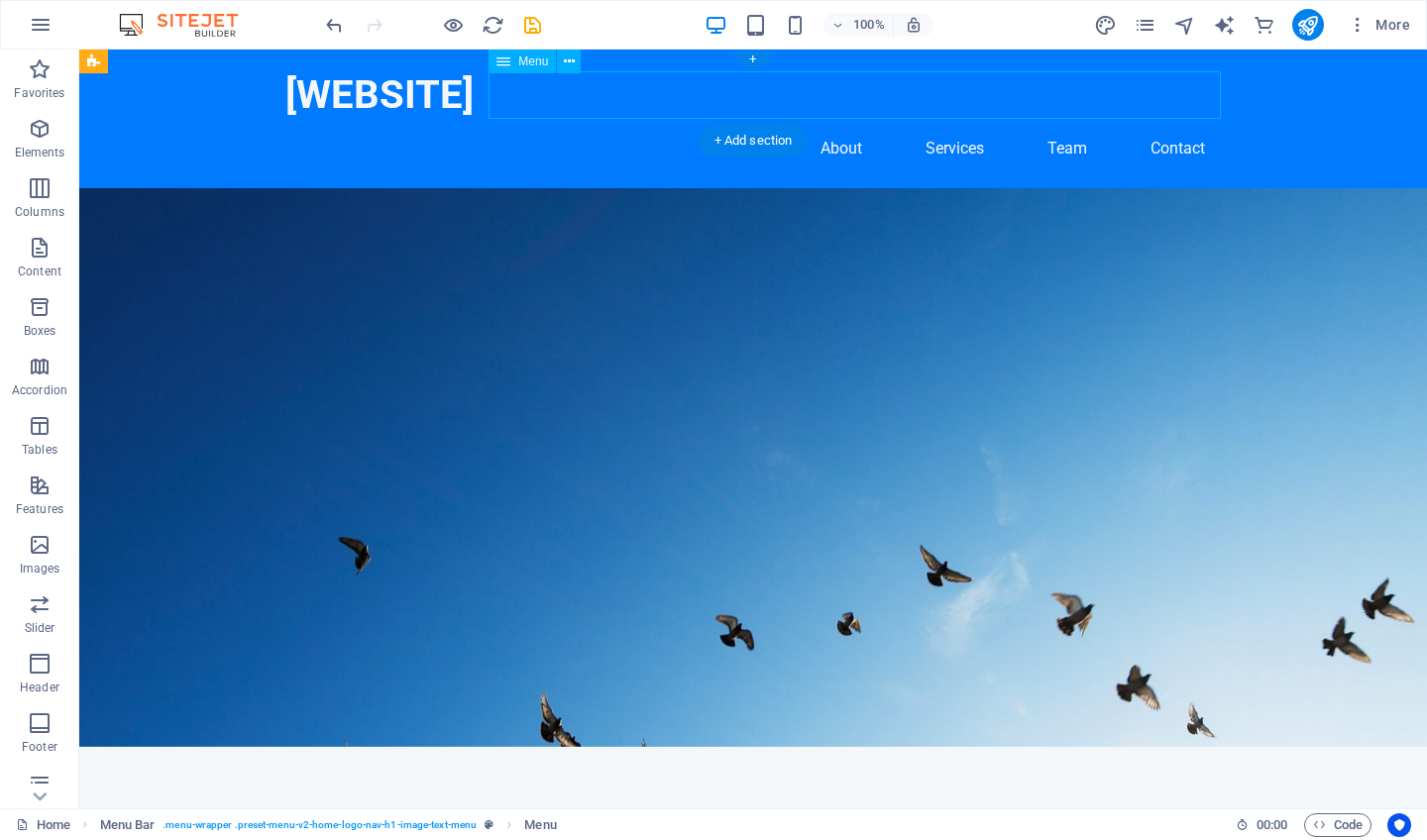 click on "Home About Services Team Contact" at bounding box center (753, 149) 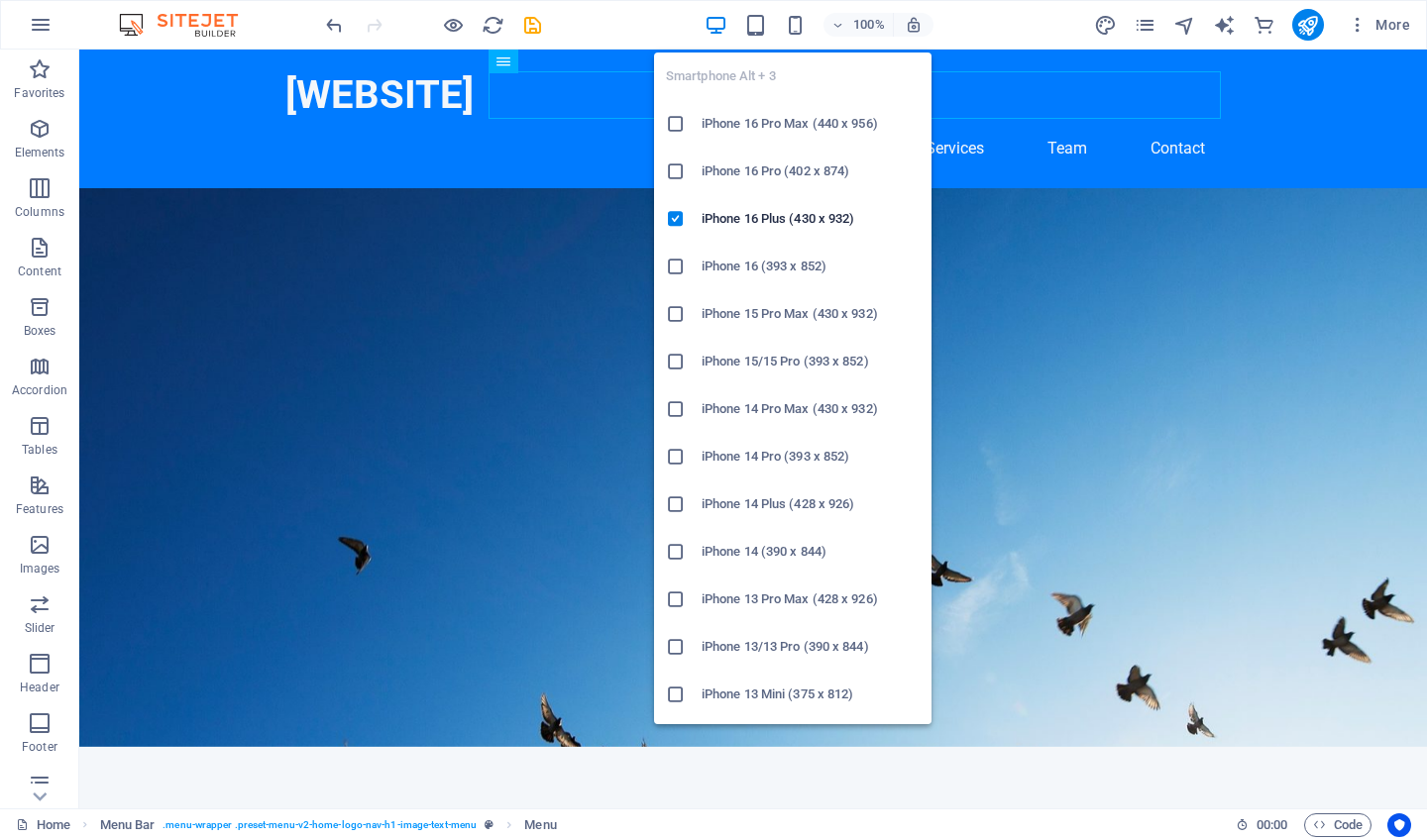 scroll, scrollTop: 0, scrollLeft: 0, axis: both 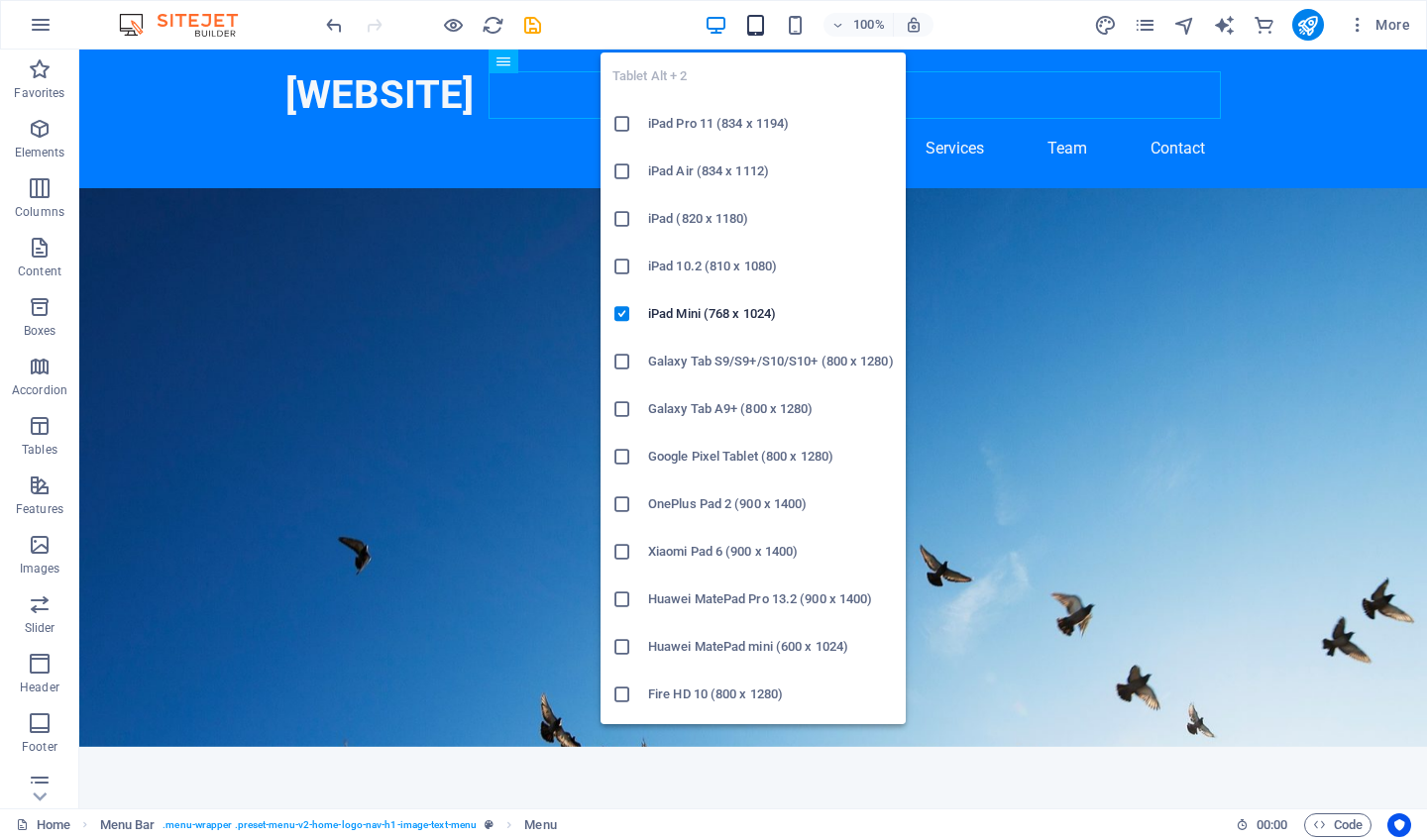 click at bounding box center [755, 25] 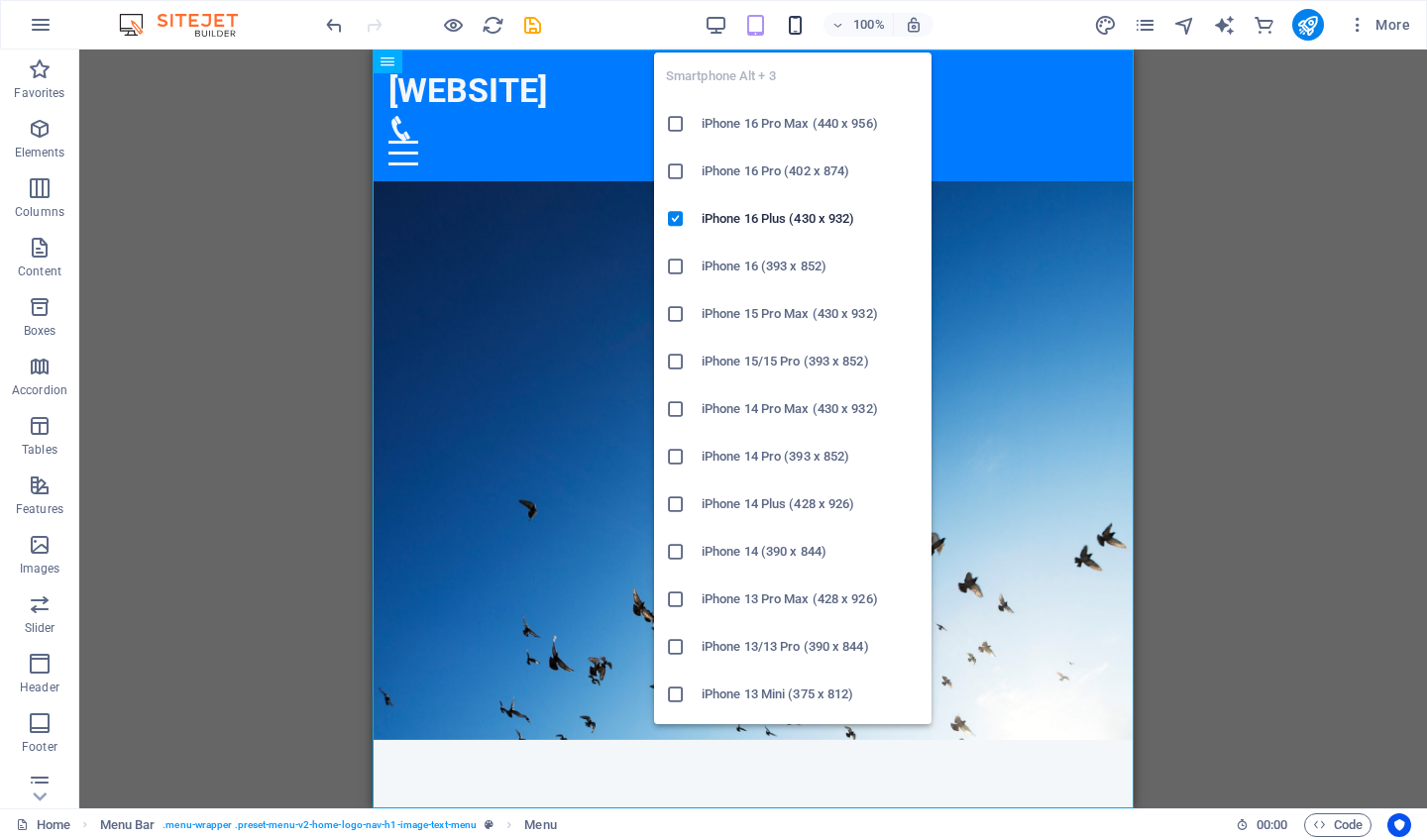 click at bounding box center (795, 25) 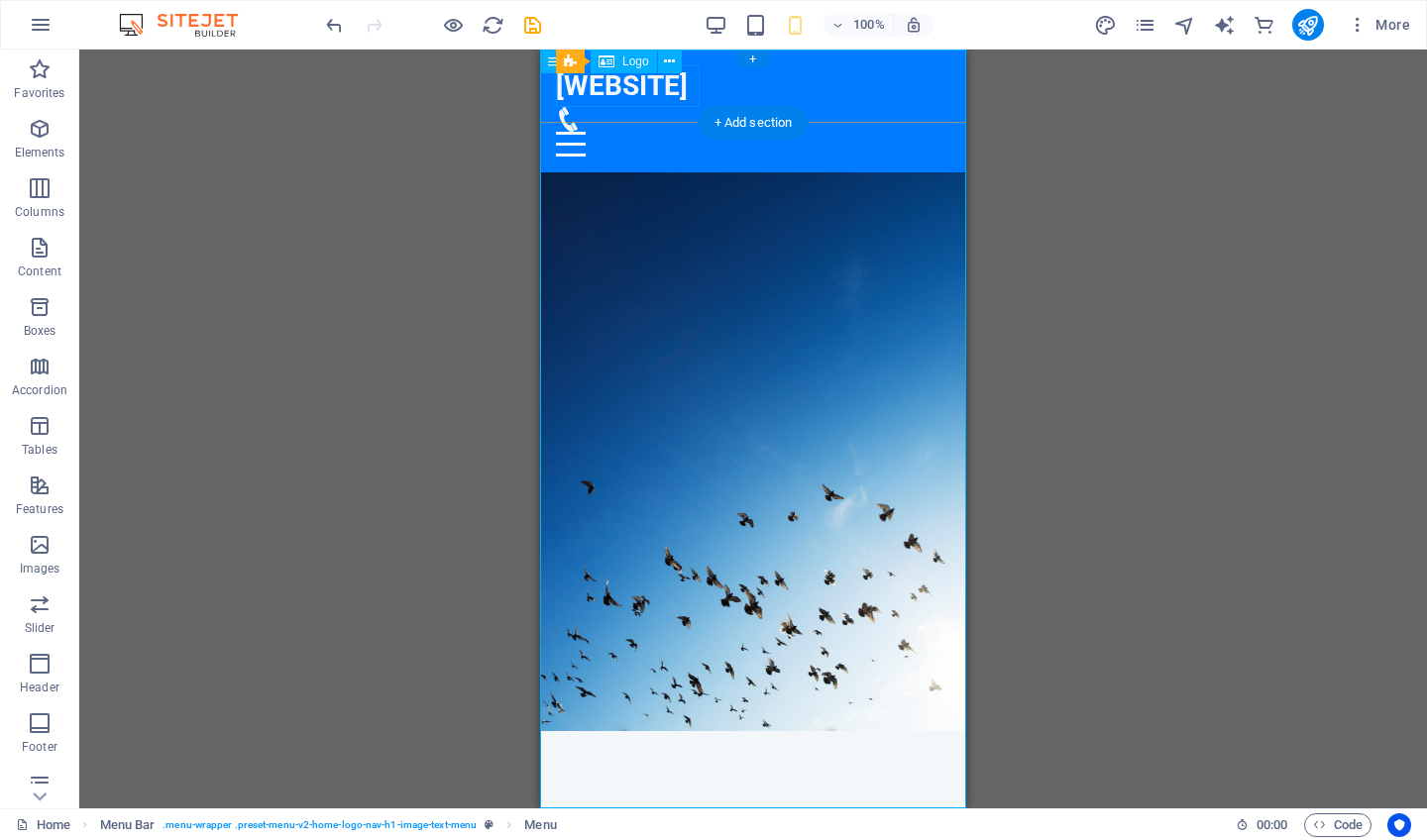 click on "modalkerja" at bounding box center (753, 86) 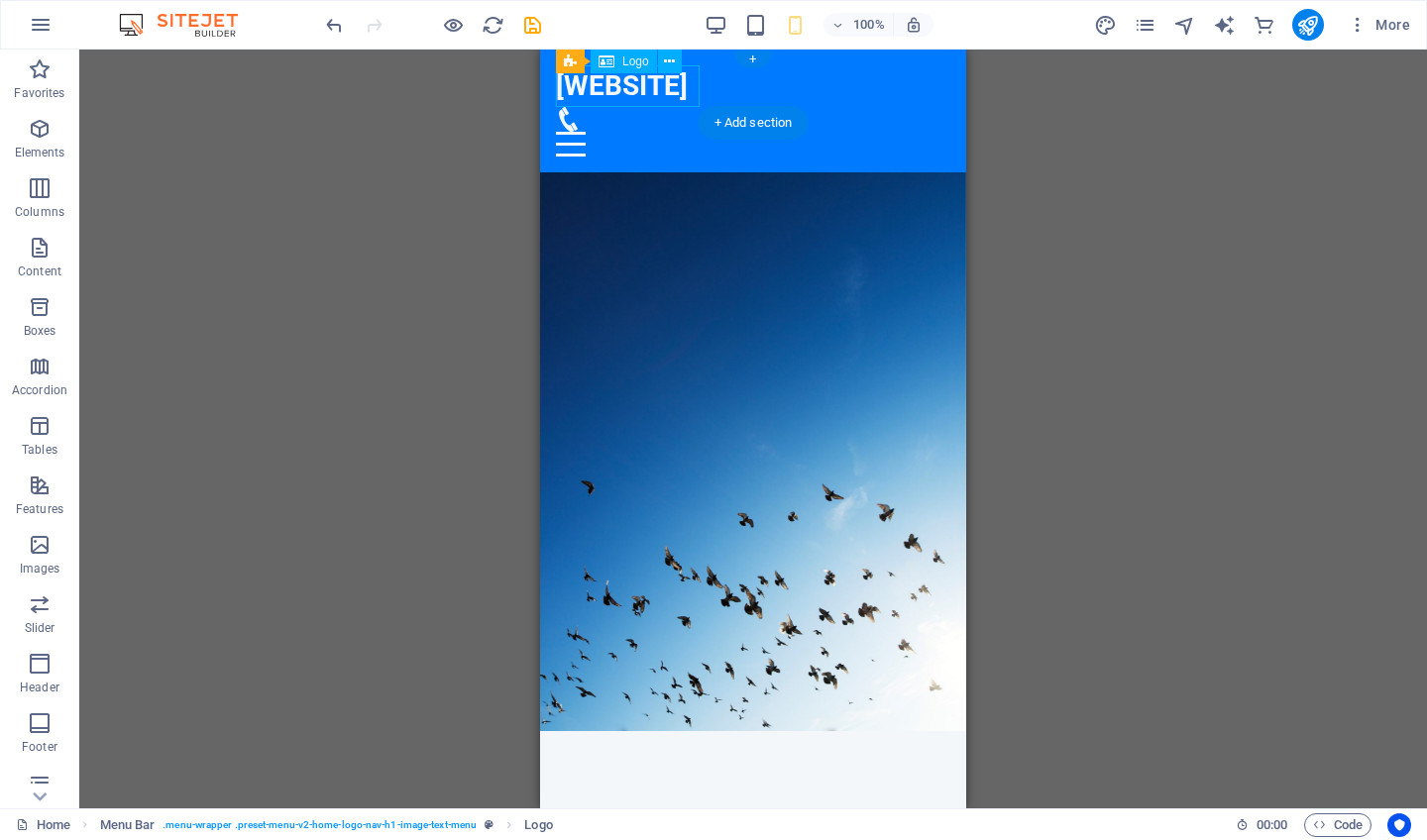 click on "modalkerja" at bounding box center (753, 86) 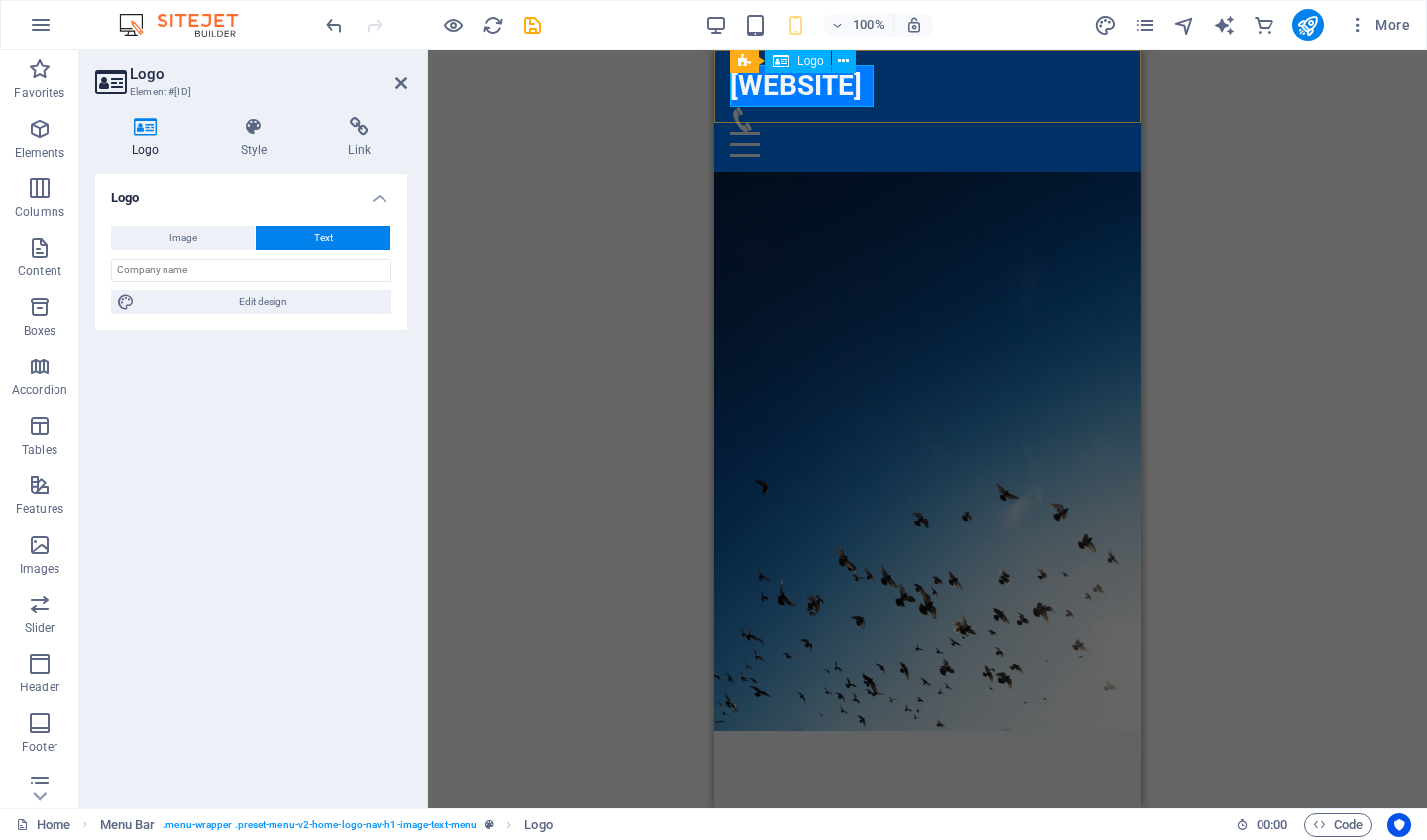 click on "modalkerja" at bounding box center [928, 86] 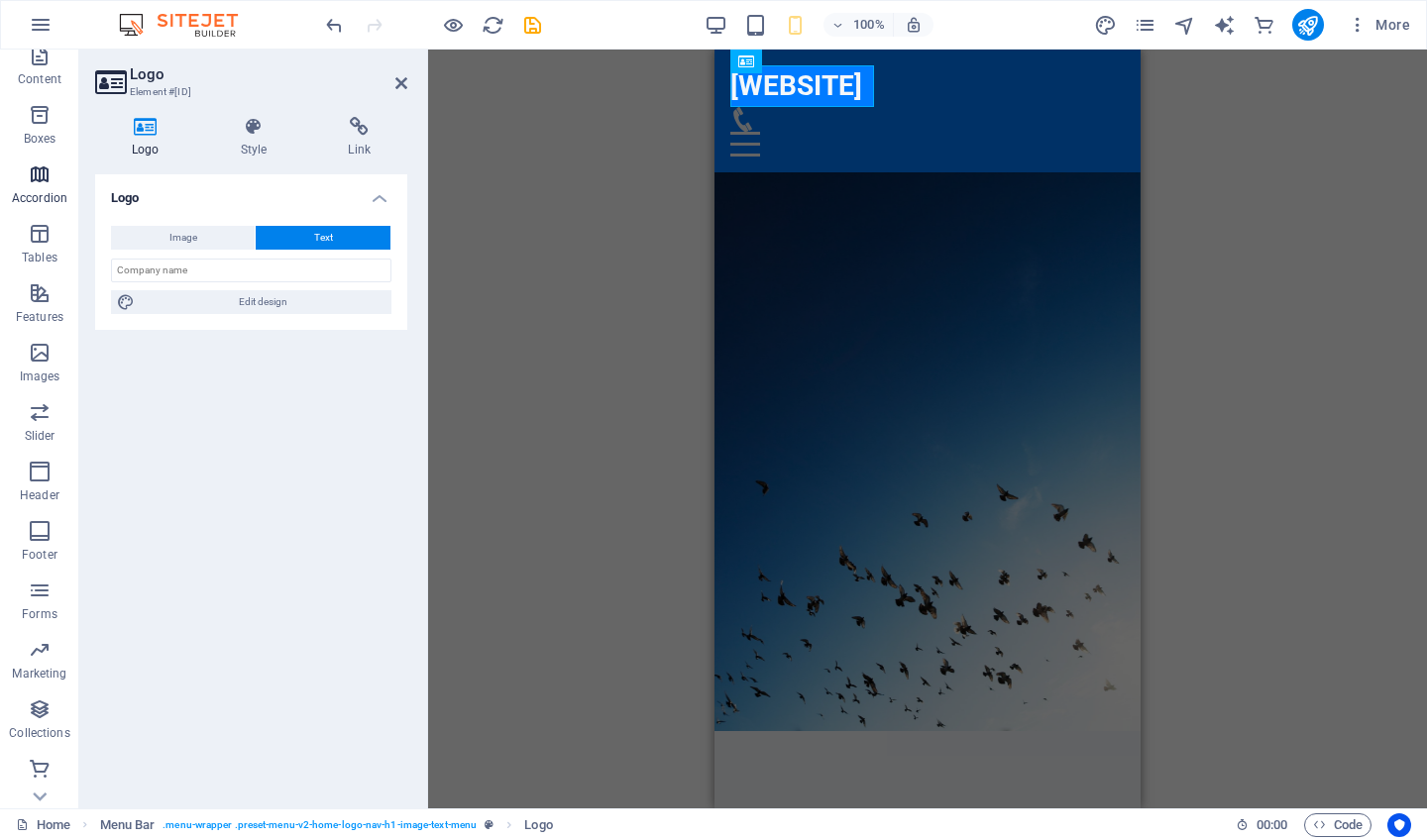 scroll, scrollTop: 192, scrollLeft: 0, axis: vertical 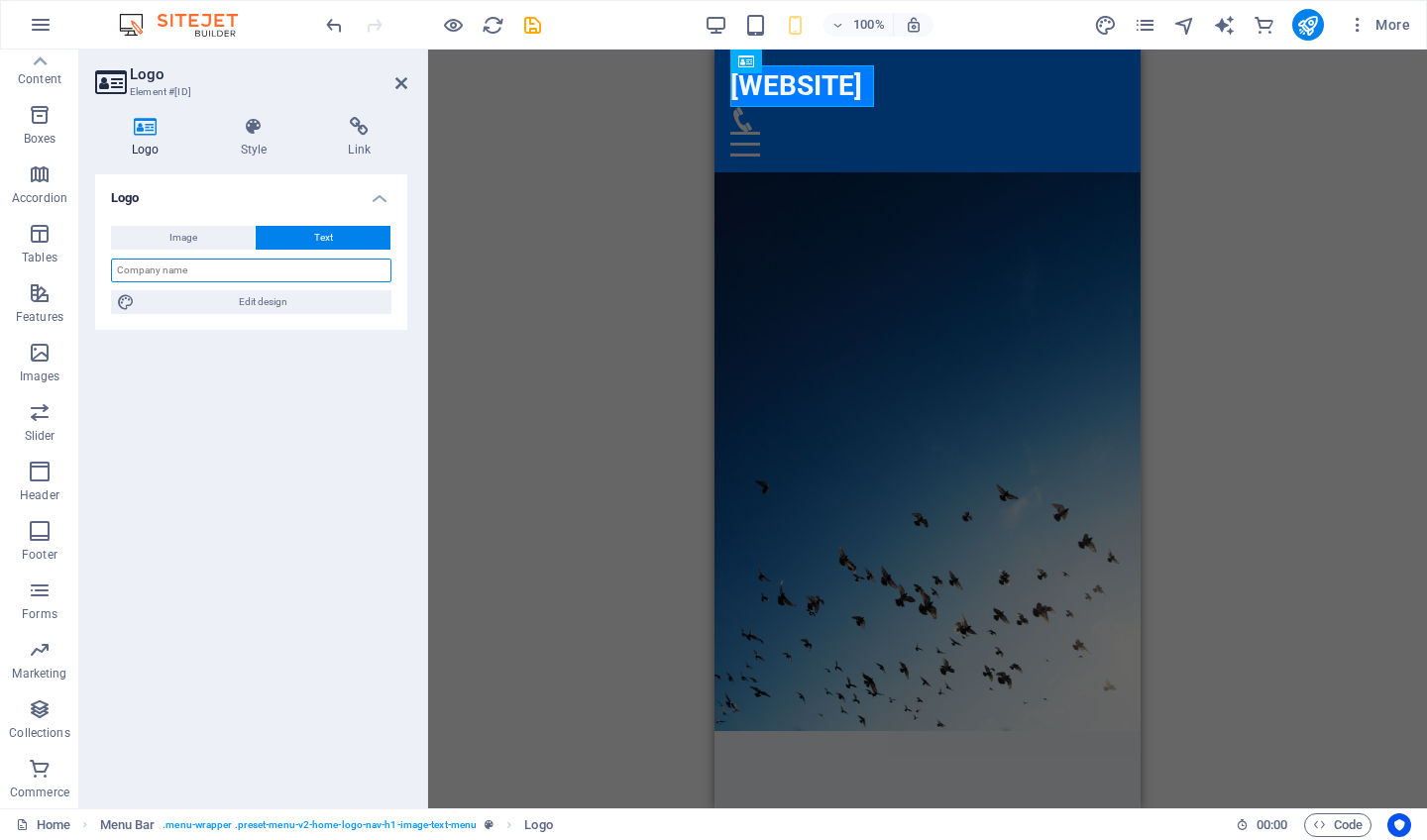 click at bounding box center (251, 270) 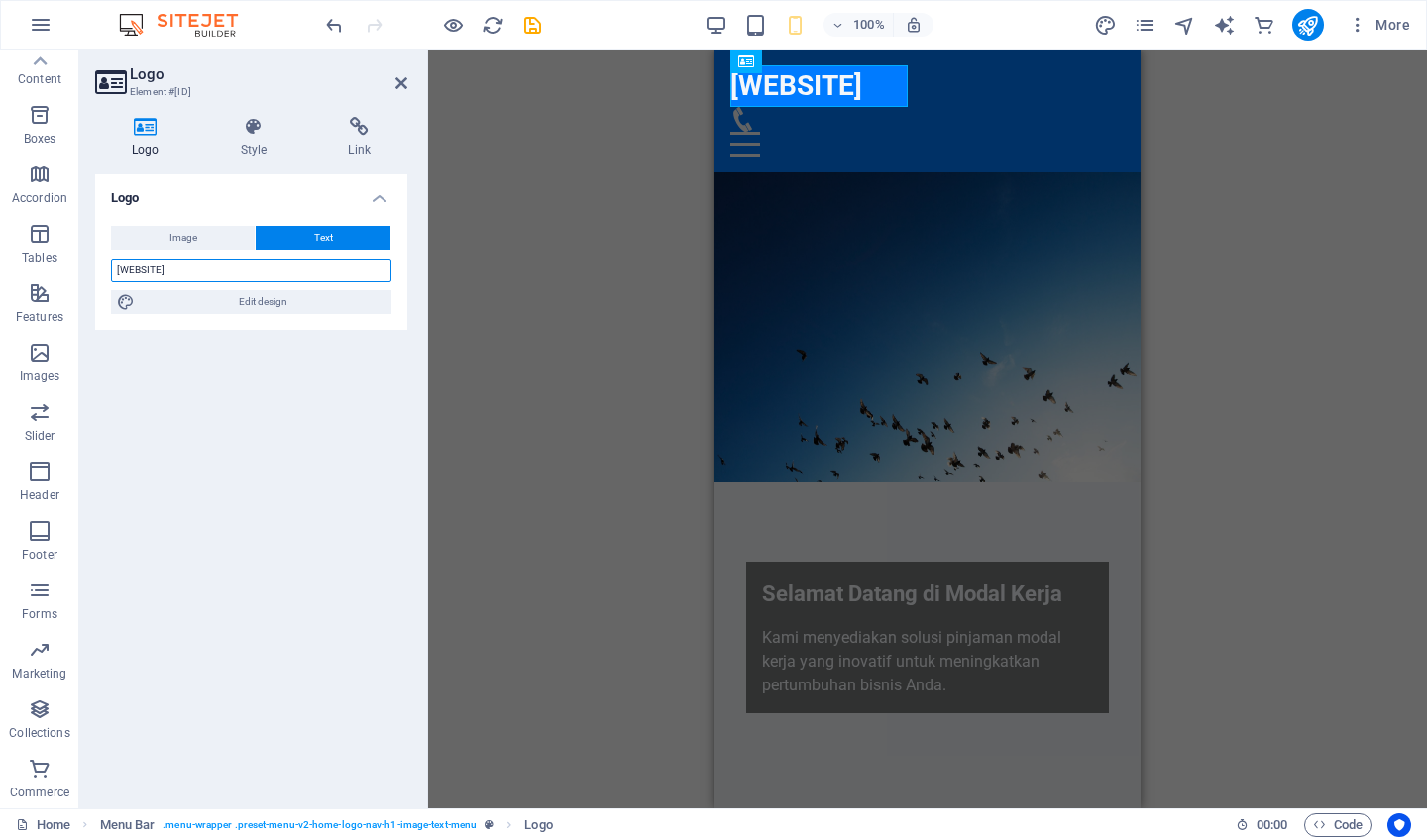 click on "ModalKerja.id" at bounding box center [251, 270] 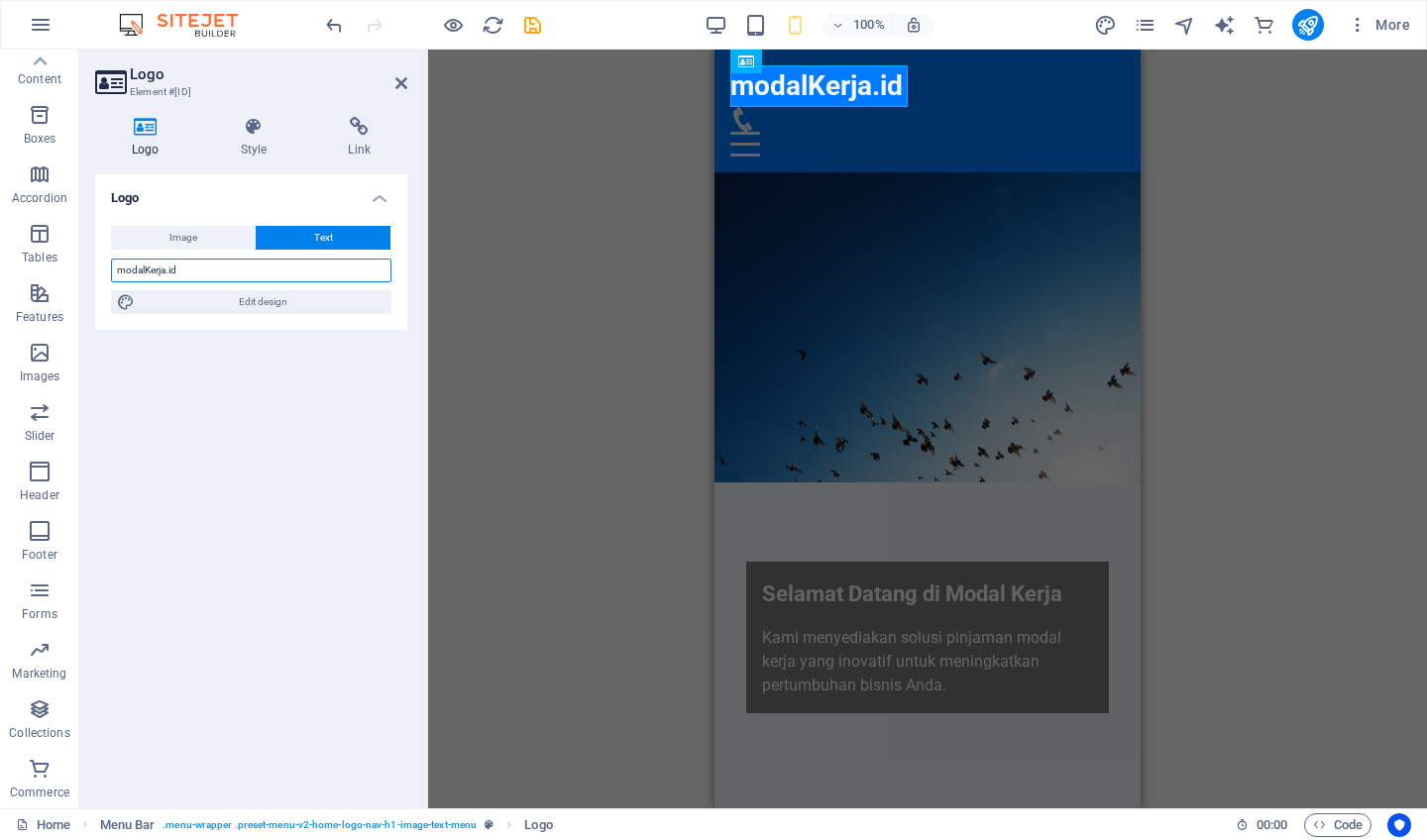 type on "modalKerja.id" 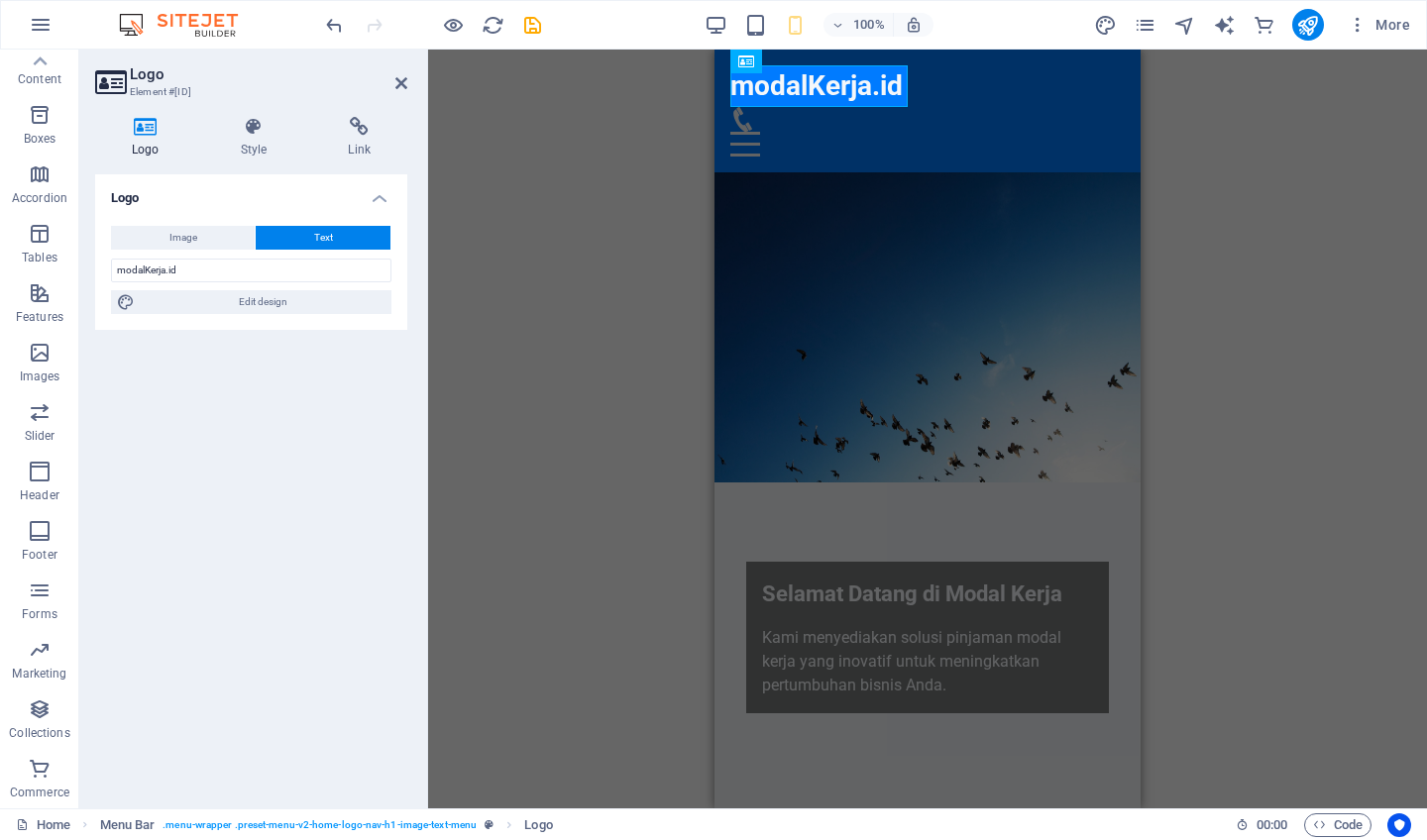 click on "Logo Image Text Drag files here, click to choose files or select files from Files or our free stock photos & videos Select files from the file manager, stock photos, or upload file(s) Upload Width Default auto px rem % em vh vw Fit image Automatically fit image to a fixed width and height Height Default auto px Alignment Lazyload Loading images after the page loads improves page speed. Responsive Automatically load retina image and smartphone optimized sizes. Lightbox Use as headline The image will be wrapped in an H1 headline tag. Useful for giving alternative text the weight of an H1 headline, e.g. for the logo. Leave unchecked if uncertain. Optimized Images are compressed to improve page speed. Position Direction Custom X offset 50 px rem % vh vw Y offset 50 px rem % vh vw modalKerja.id Edit design Text Float No float Image left Image right Determine how text should behave around the image. Text Alternative text Image caption Paragraph Format Normal Heading 1 Heading 2 Heading 3 Heading 4 Heading 5 Code 8" at bounding box center [251, 483] 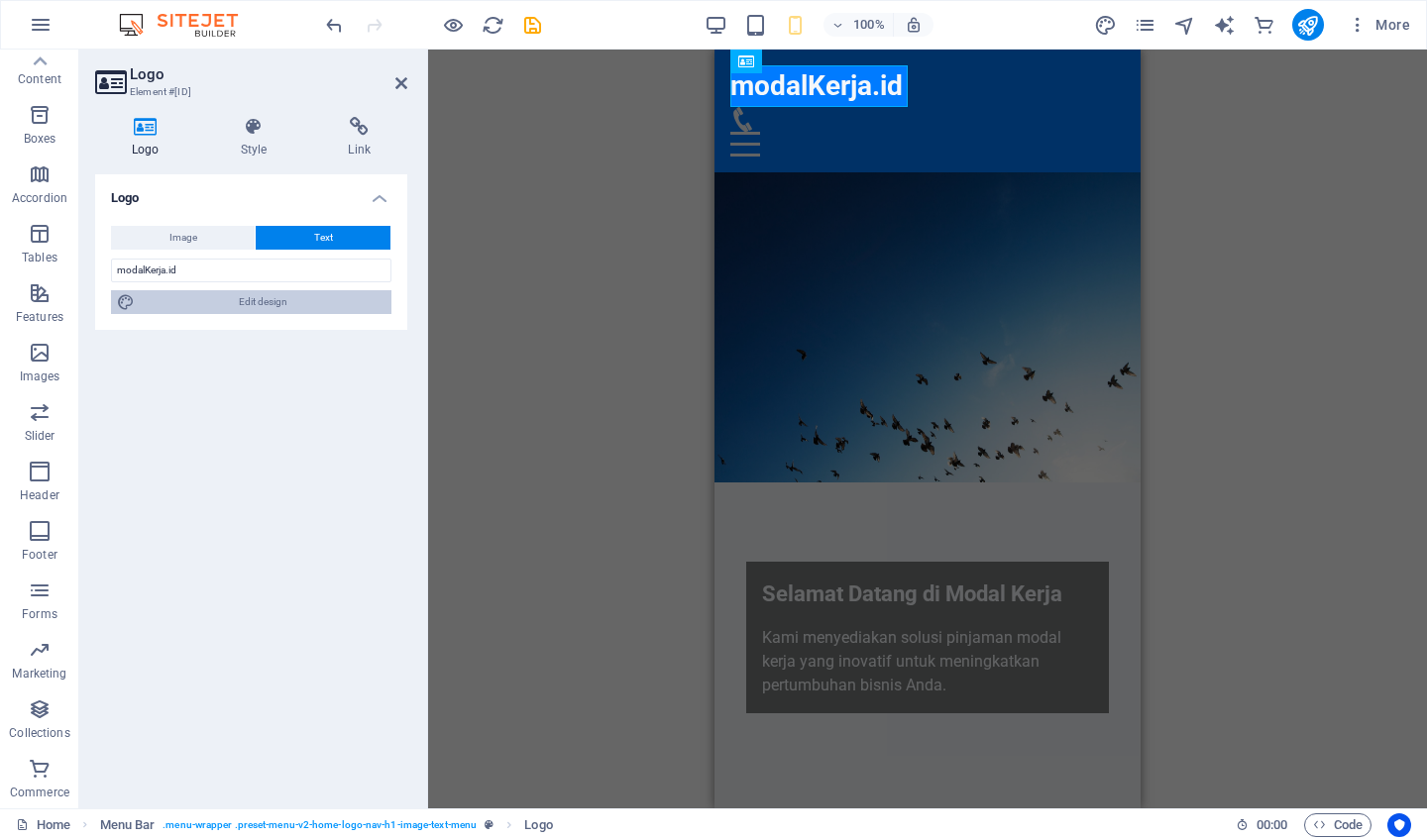 click on "Edit design" at bounding box center [263, 302] 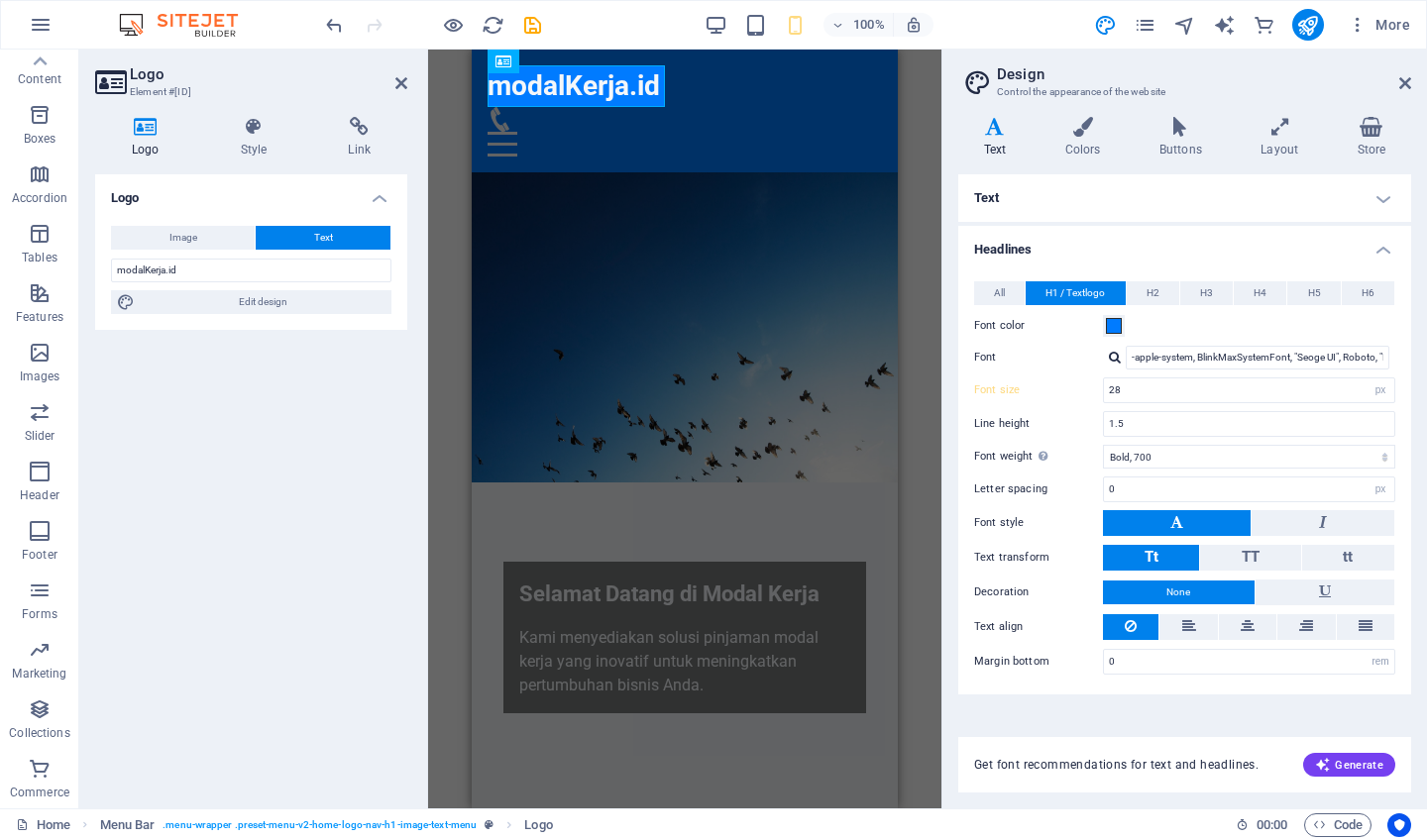 click on "Logo Image Text Drag files here, click to choose files or select files from Files or our free stock photos & videos Select files from the file manager, stock photos, or upload file(s) Upload Width Default auto px rem % em vh vw Fit image Automatically fit image to a fixed width and height Height Default auto px Alignment Lazyload Loading images after the page loads improves page speed. Responsive Automatically load retina image and smartphone optimized sizes. Lightbox Use as headline The image will be wrapped in an H1 headline tag. Useful for giving alternative text the weight of an H1 headline, e.g. for the logo. Leave unchecked if uncertain. Optimized Images are compressed to improve page speed. Position Direction Custom X offset 50 px rem % vh vw Y offset 50 px rem % vh vw modalKerja.id Edit design Text Float No float Image left Image right Determine how text should behave around the image. Text Alternative text Image caption Paragraph Format Normal Heading 1 Heading 2 Heading 3 Heading 4 Heading 5 Code 8" at bounding box center (251, 483) 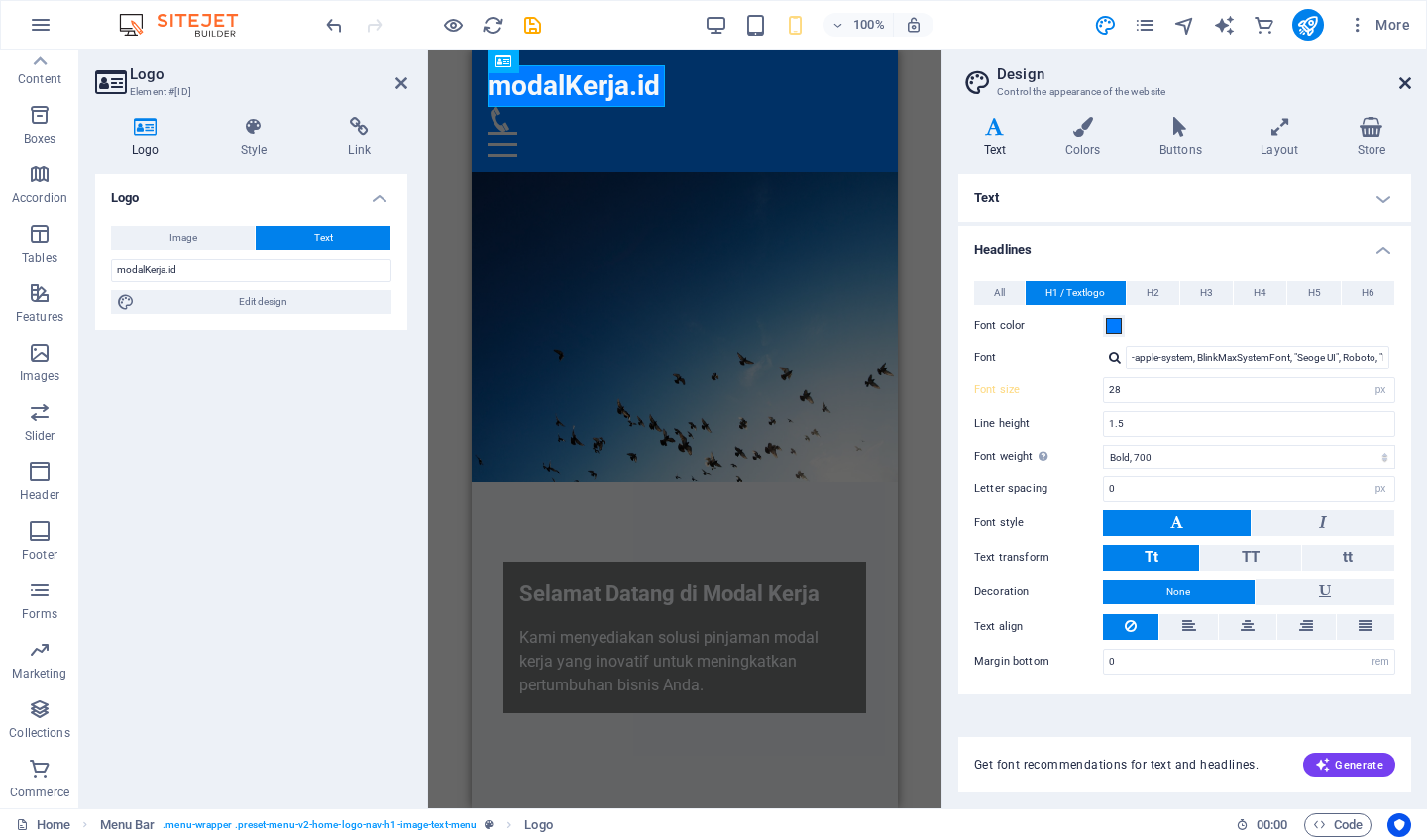 click at bounding box center (1405, 83) 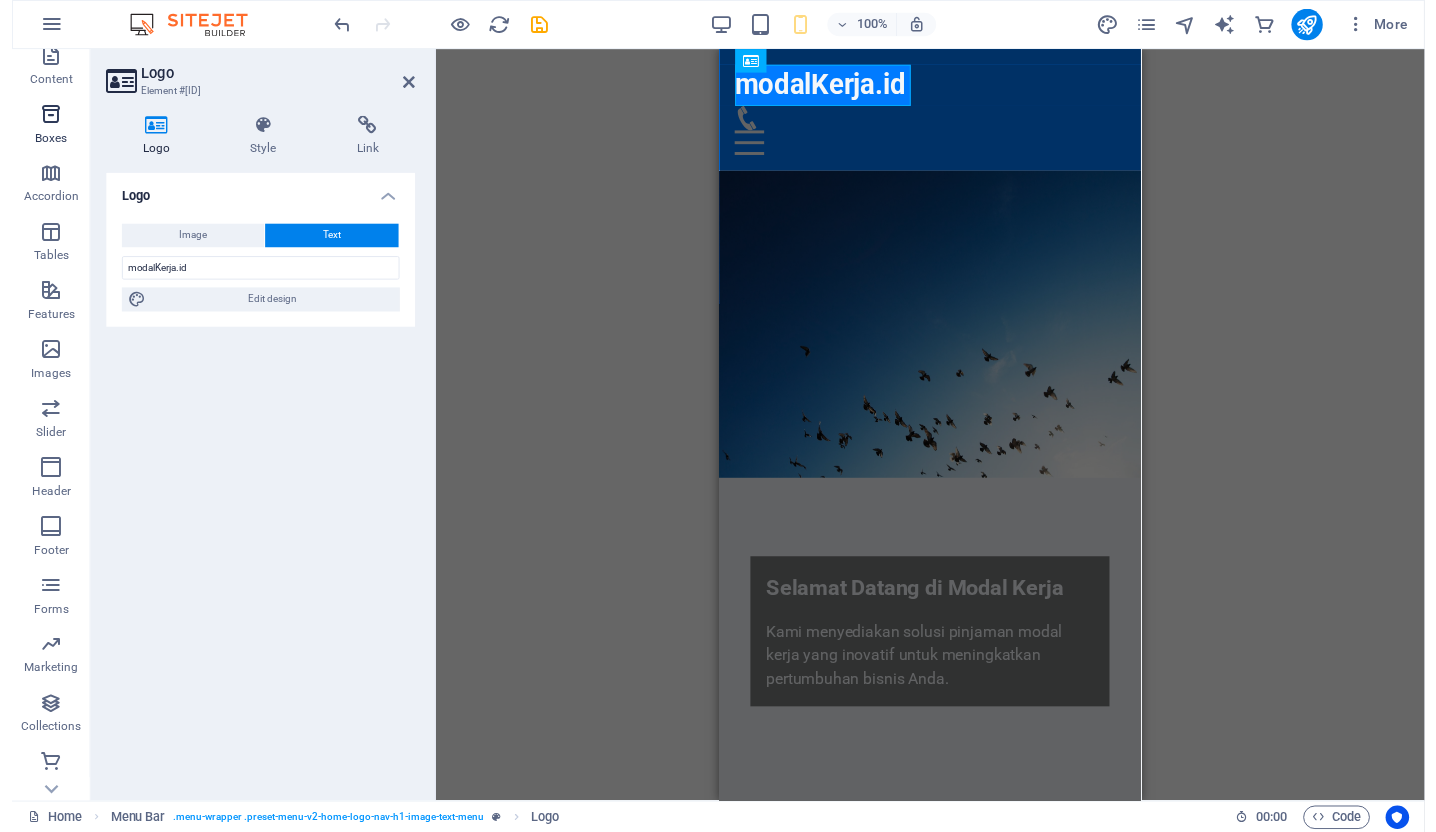 scroll, scrollTop: 194, scrollLeft: 0, axis: vertical 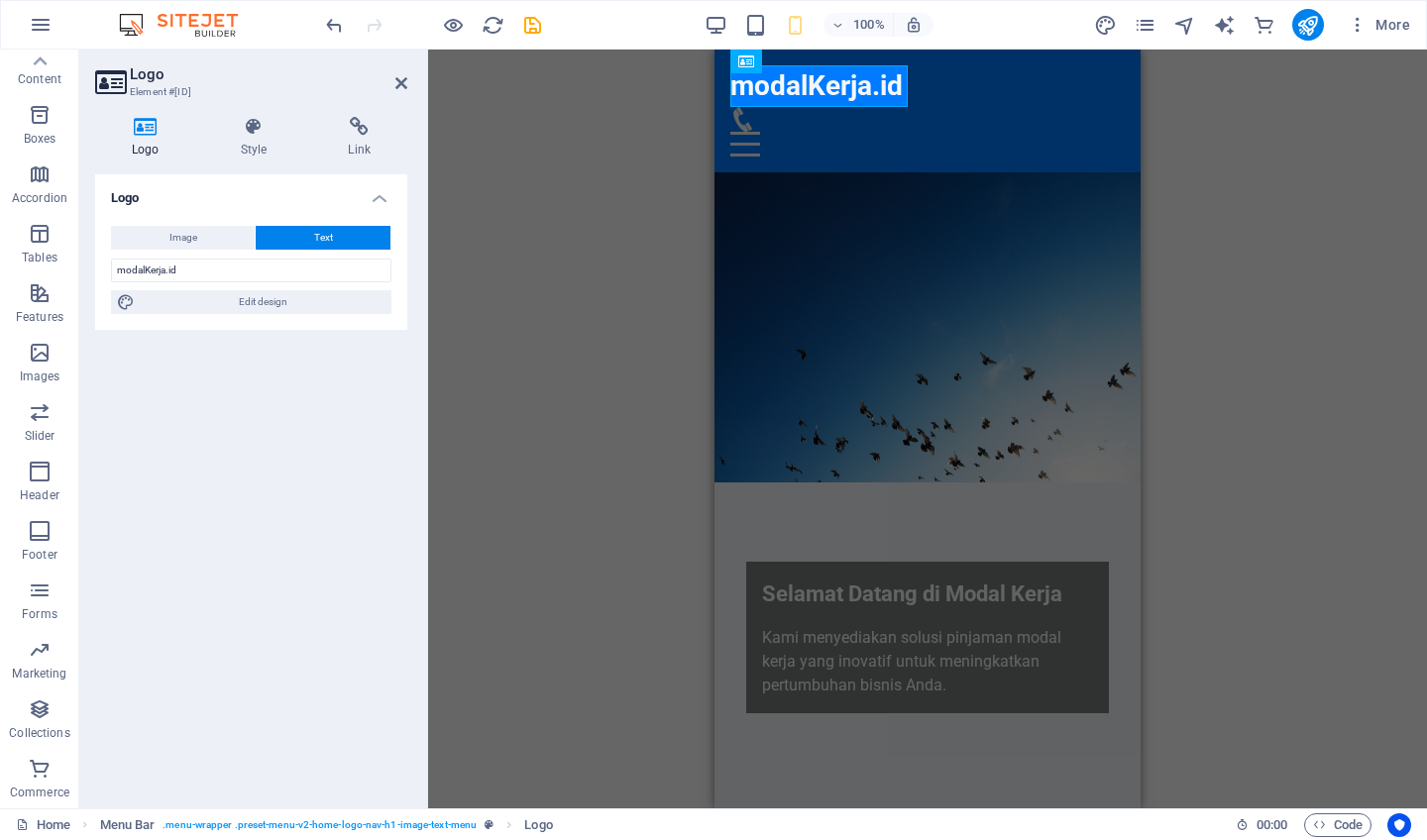 click on "Logo Image Text Drag files here, click to choose files or select files from Files or our free stock photos & videos Select files from the file manager, stock photos, or upload file(s) Upload Width Default auto px rem % em vh vw Fit image Automatically fit image to a fixed width and height Height Default auto px Alignment Lazyload Loading images after the page loads improves page speed. Responsive Automatically load retina image and smartphone optimized sizes. Lightbox Use as headline The image will be wrapped in an H1 headline tag. Useful for giving alternative text the weight of an H1 headline, e.g. for the logo. Leave unchecked if uncertain. Optimized Images are compressed to improve page speed. Position Direction Custom X offset 50 px rem % vh vw Y offset 50 px rem % vh vw modalKerja.id Edit design Text Float No float Image left Image right Determine how text should behave around the image. Text Alternative text Image caption Paragraph Format Normal Heading 1 Heading 2 Heading 3 Heading 4 Heading 5 Code 8" at bounding box center (251, 483) 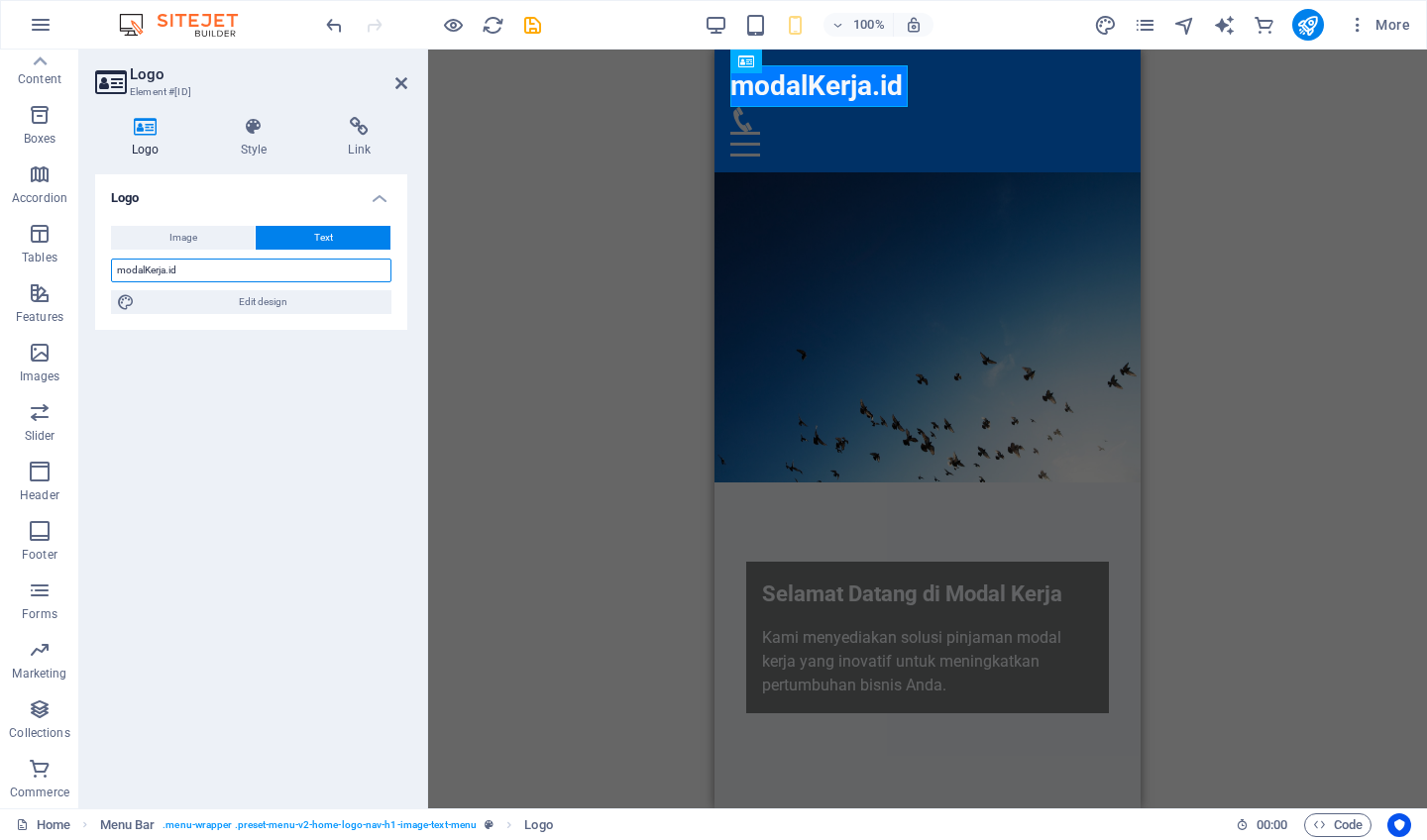 click on "modalKerja.id" at bounding box center (251, 270) 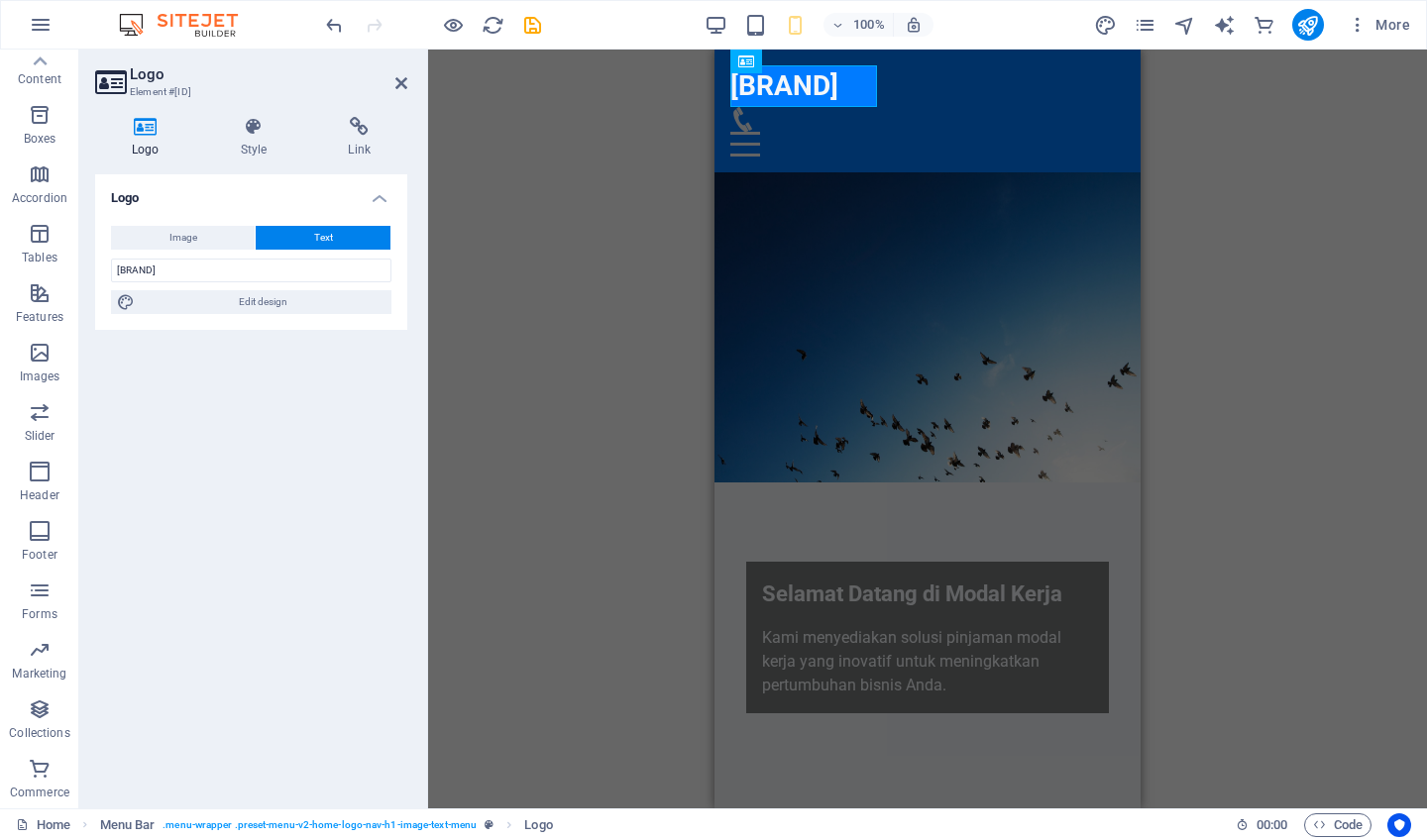 click on "Logo Image Text Drag files here, click to choose files or select files from Files or our free stock photos & videos Select files from the file manager, stock photos, or upload file(s) Upload Width Default auto px rem % em vh vw Fit image Automatically fit image to a fixed width and height Height Default auto px Alignment Lazyload Loading images after the page loads improves page speed. Responsive Automatically load retina image and smartphone optimized sizes. Lightbox Use as headline The image will be wrapped in an H1 headline tag. Useful for giving alternative text the weight of an H1 headline, e.g. for the logo. Leave unchecked if uncertain. Optimized Images are compressed to improve page speed. Position Direction Custom X offset 50 px rem % vh vw Y offset 50 px rem % vh vw modalKerja Edit design Text Float No float Image left Image right Determine how text should behave around the image. Text Alternative text Image caption Paragraph Format Normal Heading 1 Heading 2 Heading 3 Heading 4 Heading 5 Heading 6" at bounding box center (251, 483) 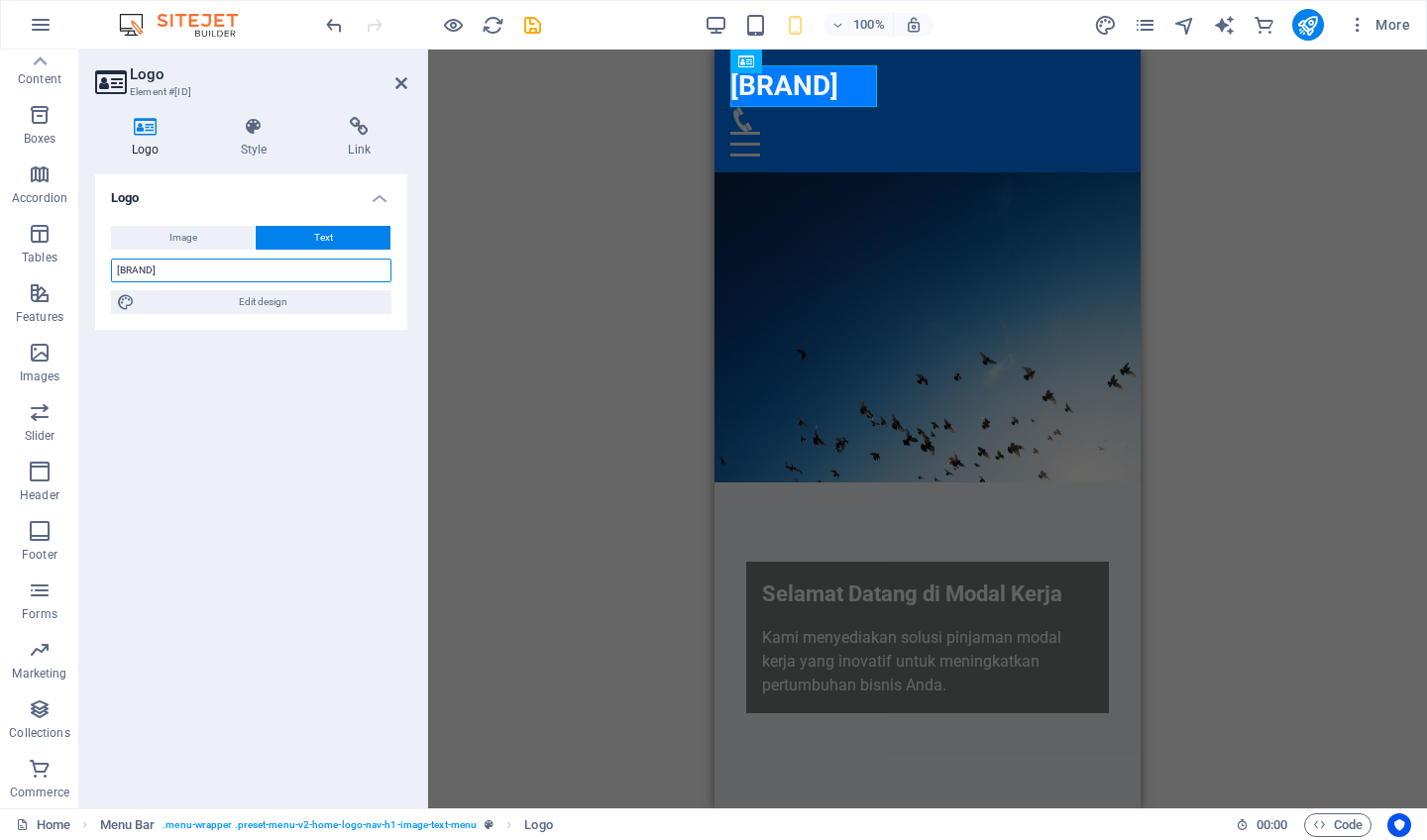 click on "modalKerja" at bounding box center [251, 270] 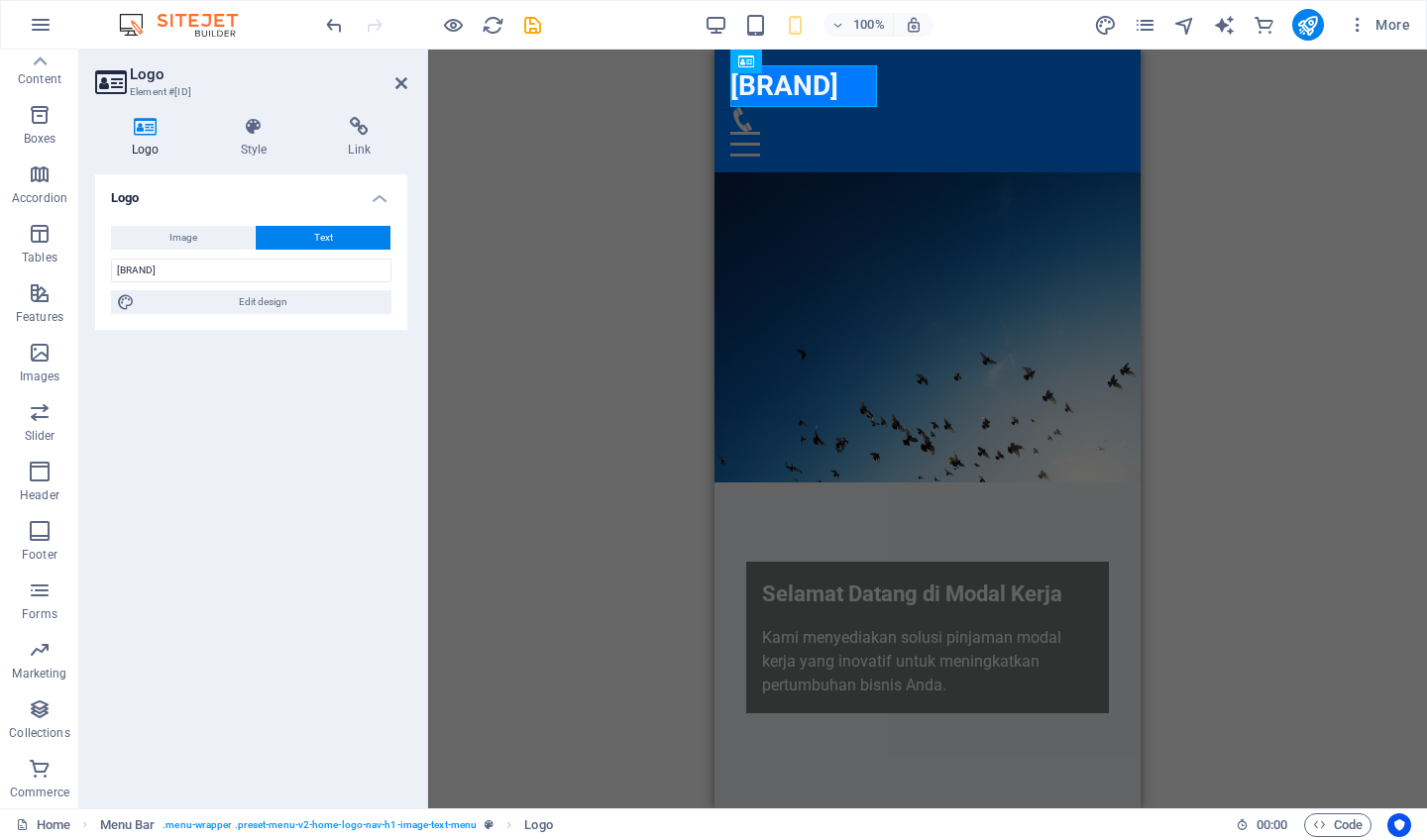 click on "Logo Image Text Drag files here, click to choose files or select files from Files or our free stock photos & videos Select files from the file manager, stock photos, or upload file(s) Upload Width Default auto px rem % em vh vw Fit image Automatically fit image to a fixed width and height Height Default auto px Alignment Lazyload Loading images after the page loads improves page speed. Responsive Automatically load retina image and smartphone optimized sizes. Lightbox Use as headline The image will be wrapped in an H1 headline tag. Useful for giving alternative text the weight of an H1 headline, e.g. for the logo. Leave unchecked if uncertain. Optimized Images are compressed to improve page speed. Position Direction Custom X offset 50 px rem % vh vw Y offset 50 px rem % vh vw ModalKerja Edit design Text Float No float Image left Image right Determine how text should behave around the image. Text Alternative text Image caption Paragraph Format Normal Heading 1 Heading 2 Heading 3 Heading 4 Heading 5 Heading 6" at bounding box center (251, 483) 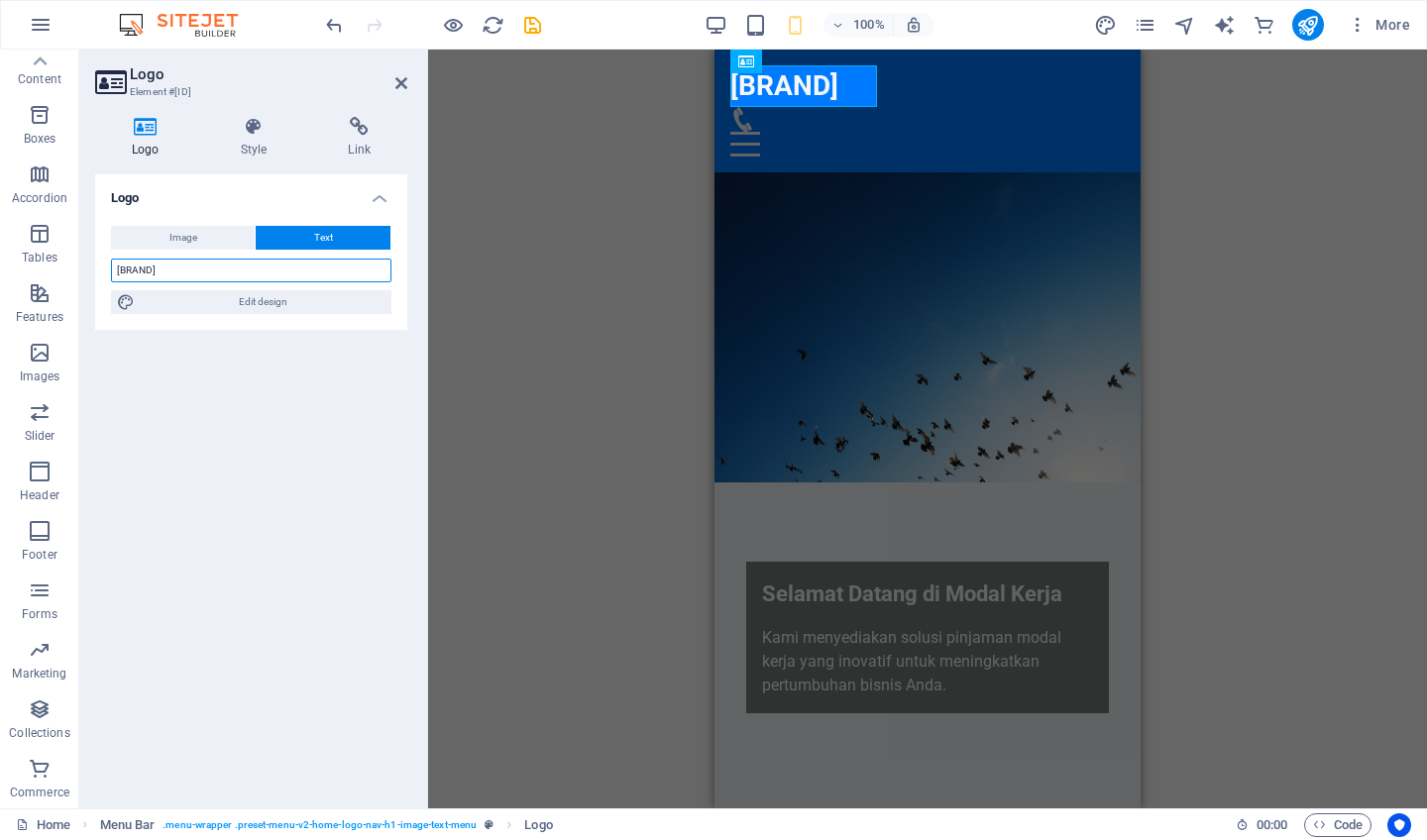 click on "ModalKerja" at bounding box center (251, 270) 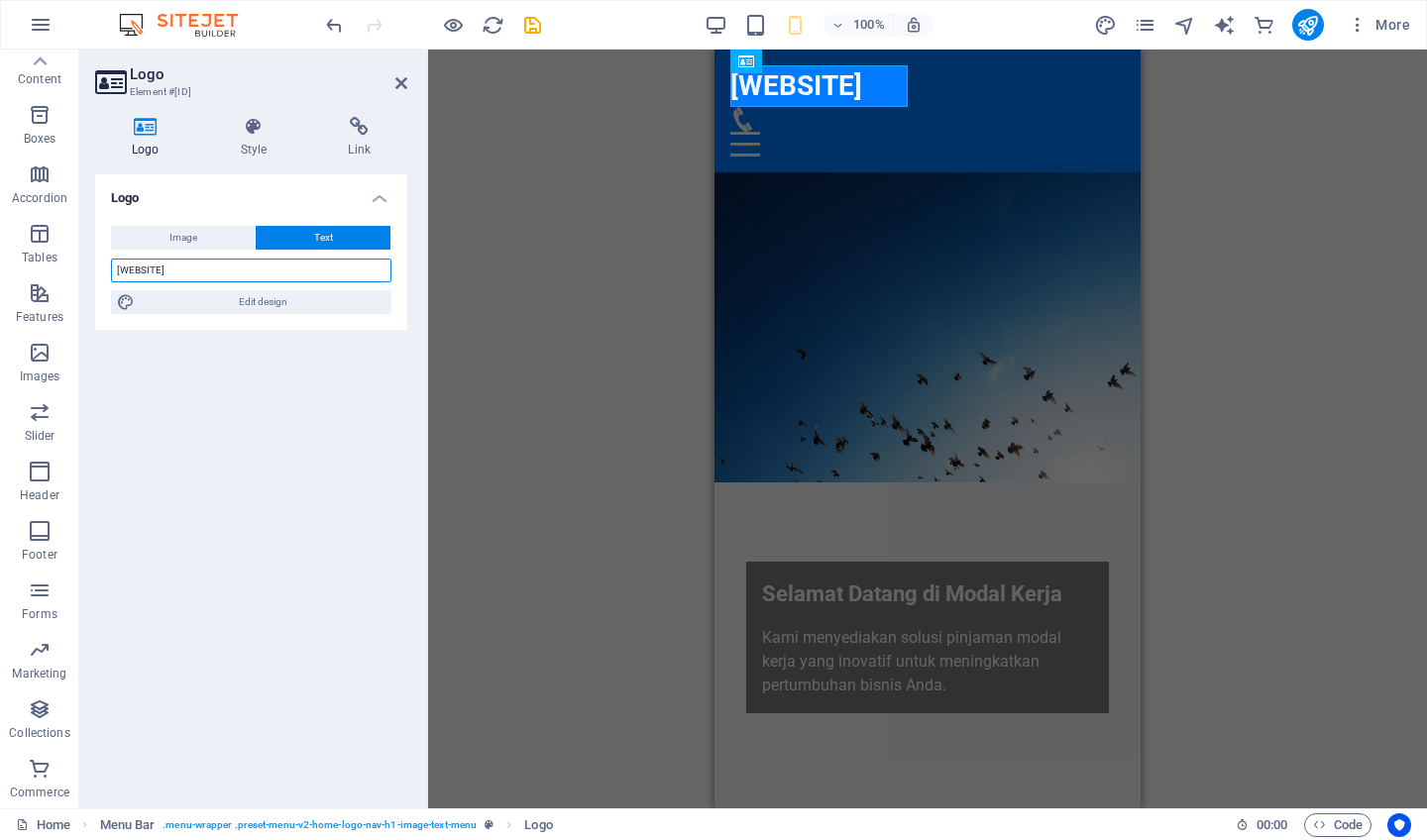 type on "ModalKerja.id" 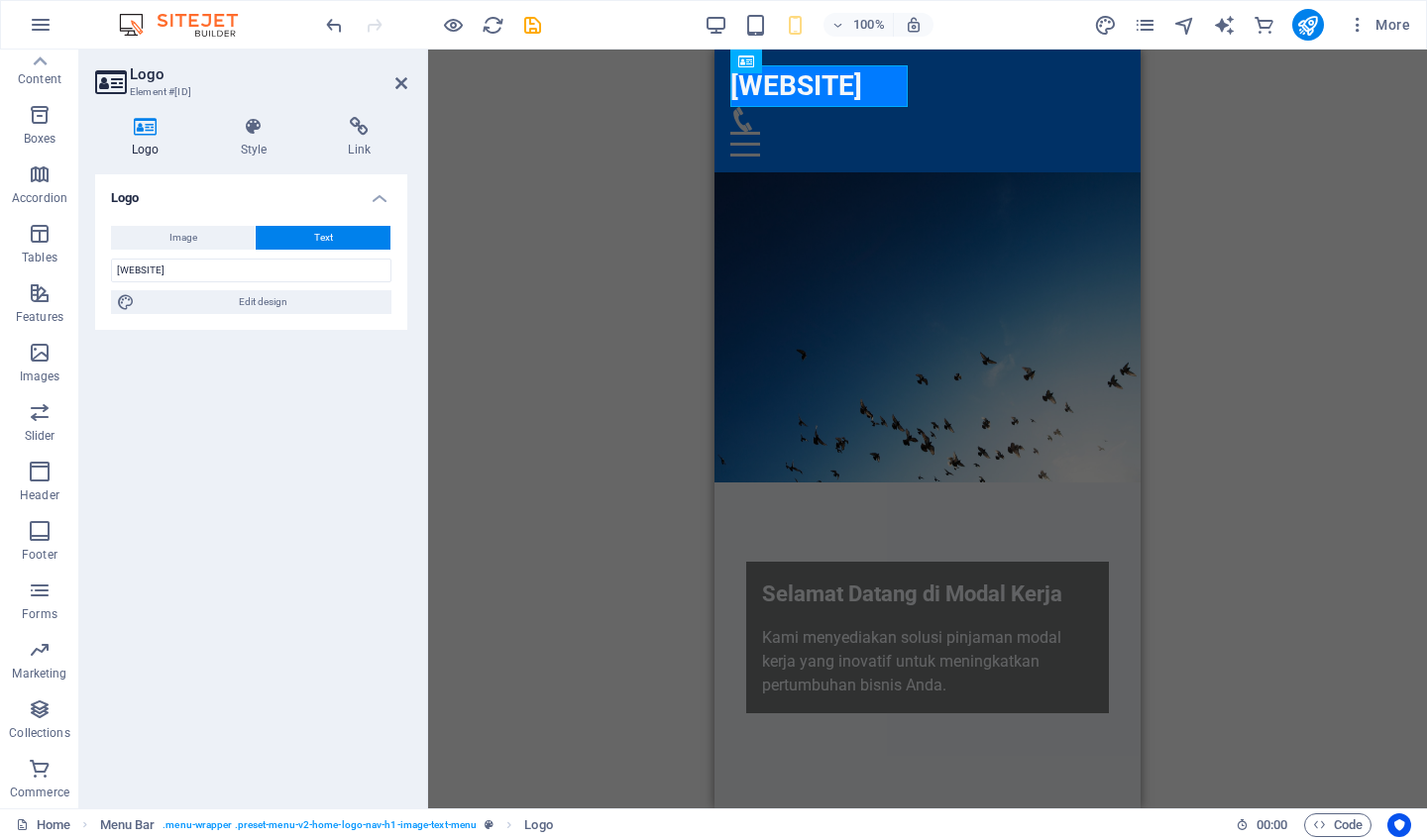 click on "Logo Image Text Drag files here, click to choose files or select files from Files or our free stock photos & videos Select files from the file manager, stock photos, or upload file(s) Upload Width Default auto px rem % em vh vw Fit image Automatically fit image to a fixed width and height Height Default auto px Alignment Lazyload Loading images after the page loads improves page speed. Responsive Automatically load retina image and smartphone optimized sizes. Lightbox Use as headline The image will be wrapped in an H1 headline tag. Useful for giving alternative text the weight of an H1 headline, e.g. for the logo. Leave unchecked if uncertain. Optimized Images are compressed to improve page speed. Position Direction Custom X offset 50 px rem % vh vw Y offset 50 px rem % vh vw ModalKerja.id Edit design Text Float No float Image left Image right Determine how text should behave around the image. Text Alternative text Image caption Paragraph Format Normal Heading 1 Heading 2 Heading 3 Heading 4 Heading 5 Code 8" at bounding box center [251, 483] 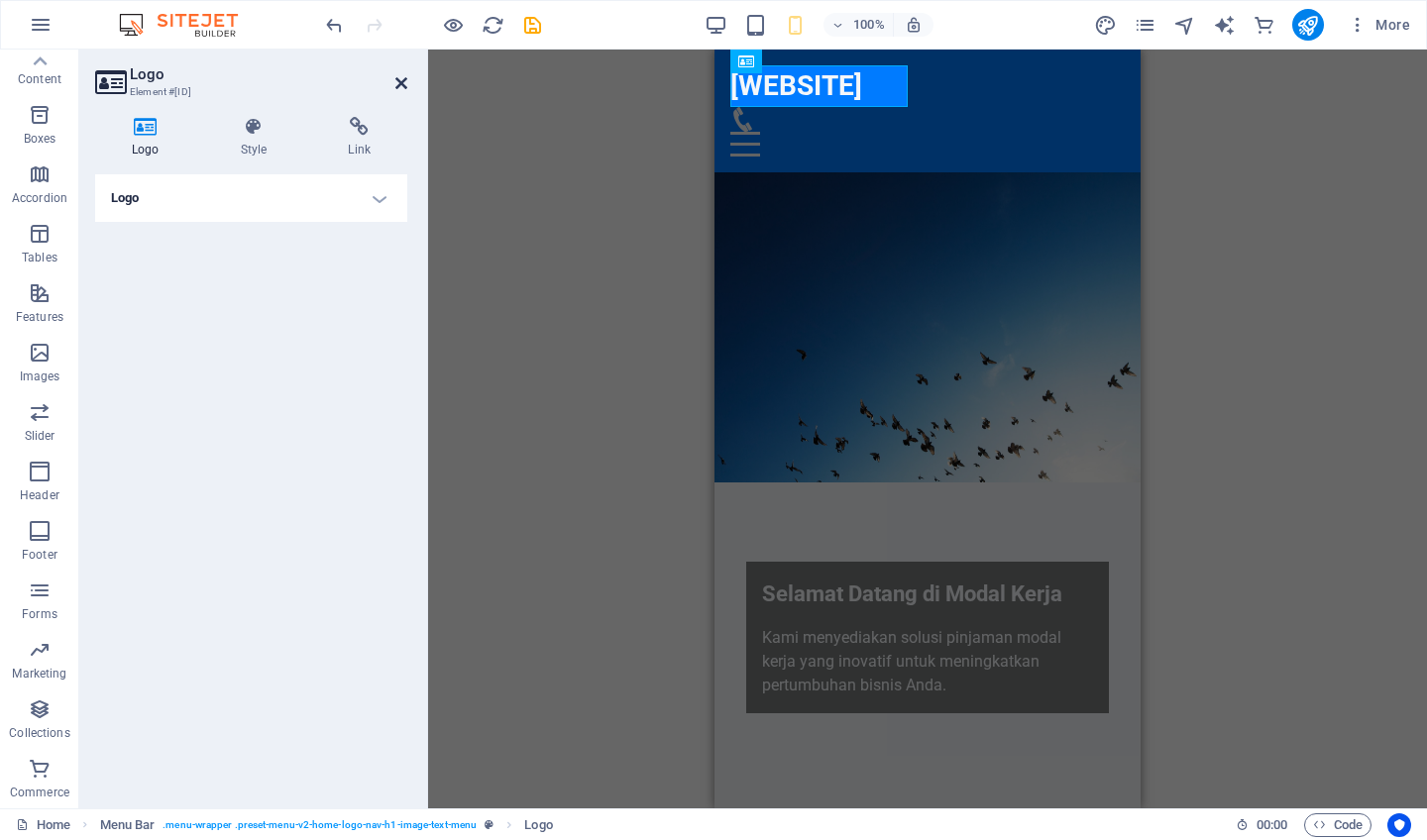 click at bounding box center (401, 83) 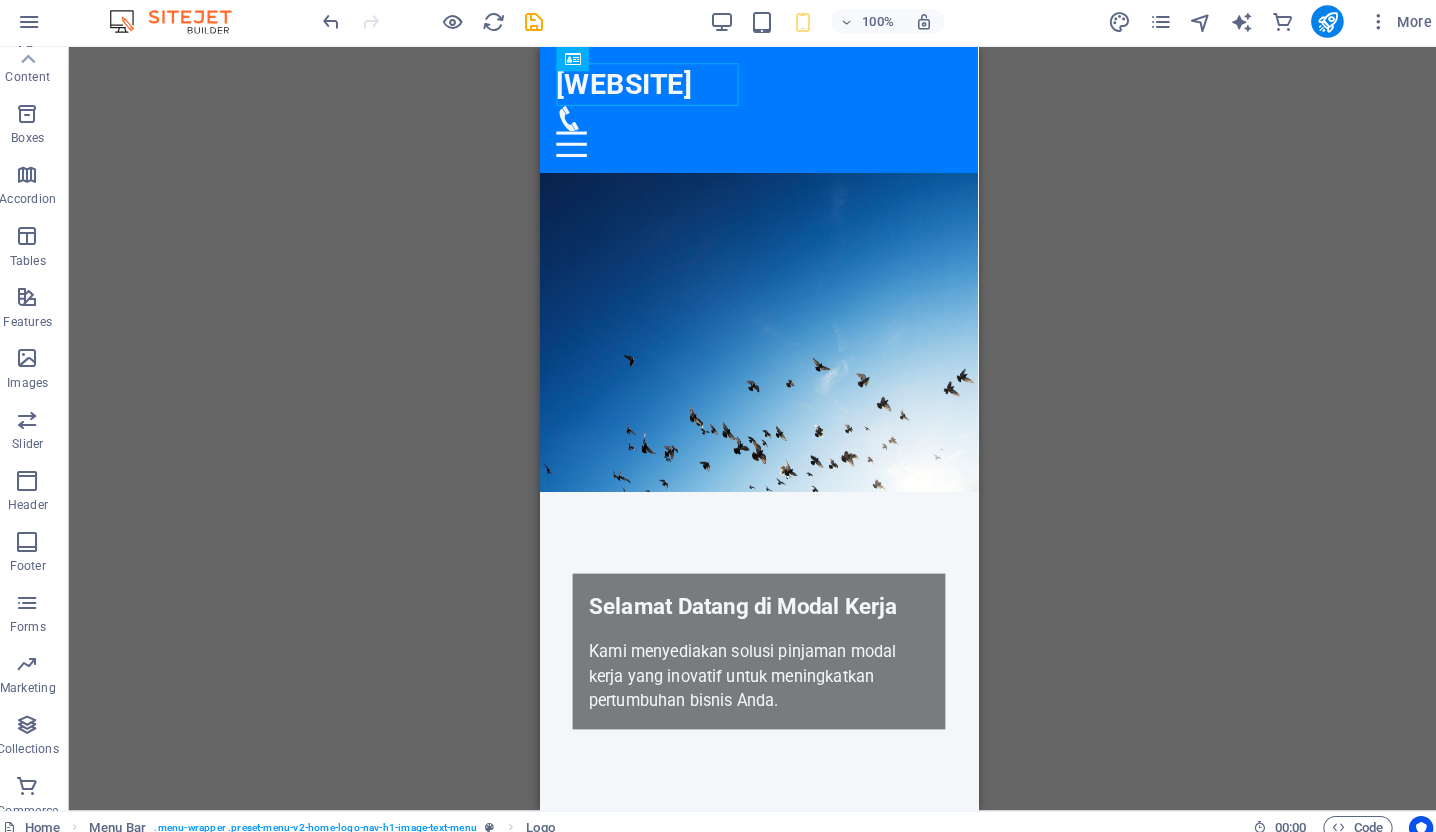 click on "H2   Text on background   Container   Menu Bar   Menu   Menu Bar   Logo   Button   Preset   Container   Container   Spacer   Icon   Boxes   Container   Container   H3   Container   Container   Spacer   H2   Container   Container   H3   Container   Container   Container   Container   Image   Container   Cards   Container   H3   H3   Container   Text   Container   H3   Container   Text   Checkbox   Container   Contact Form   Contact Form   Form   Textarea   Captcha   Text   Footer Saga   Container   Text   Container   Container   Logo   Text   Spacer   Container" at bounding box center (758, 425) 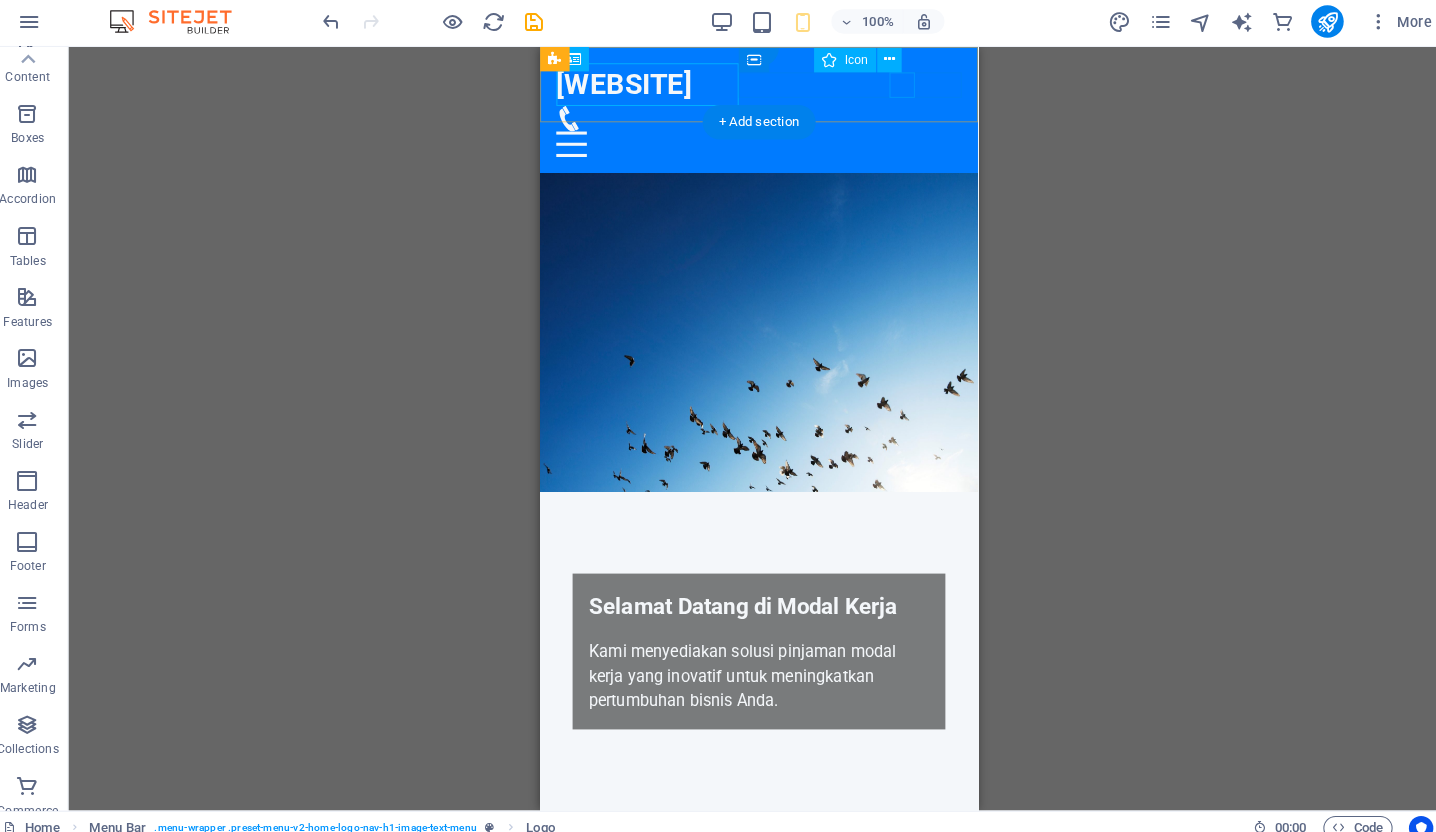 click at bounding box center [747, 116] 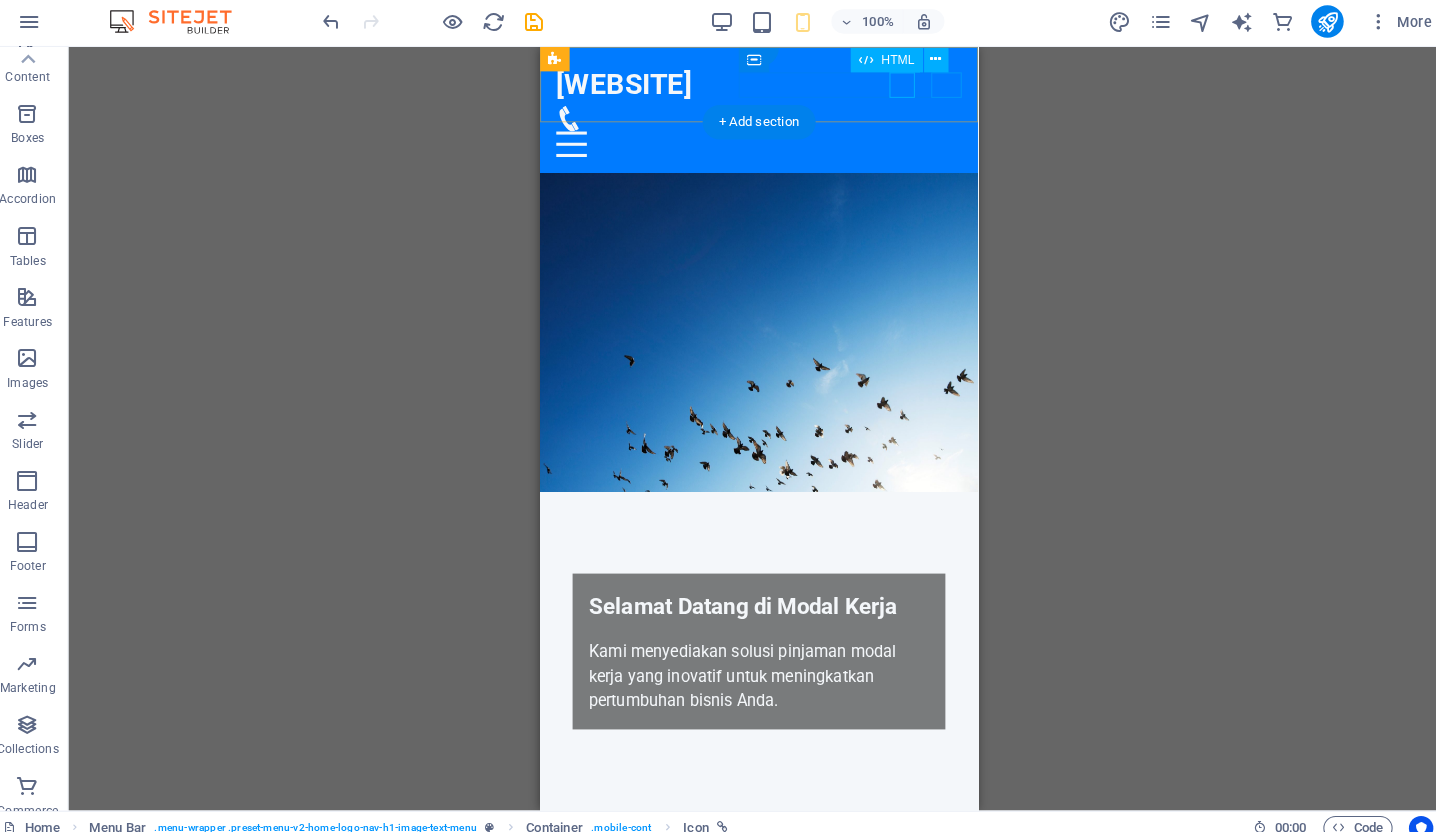 click at bounding box center (755, 141) 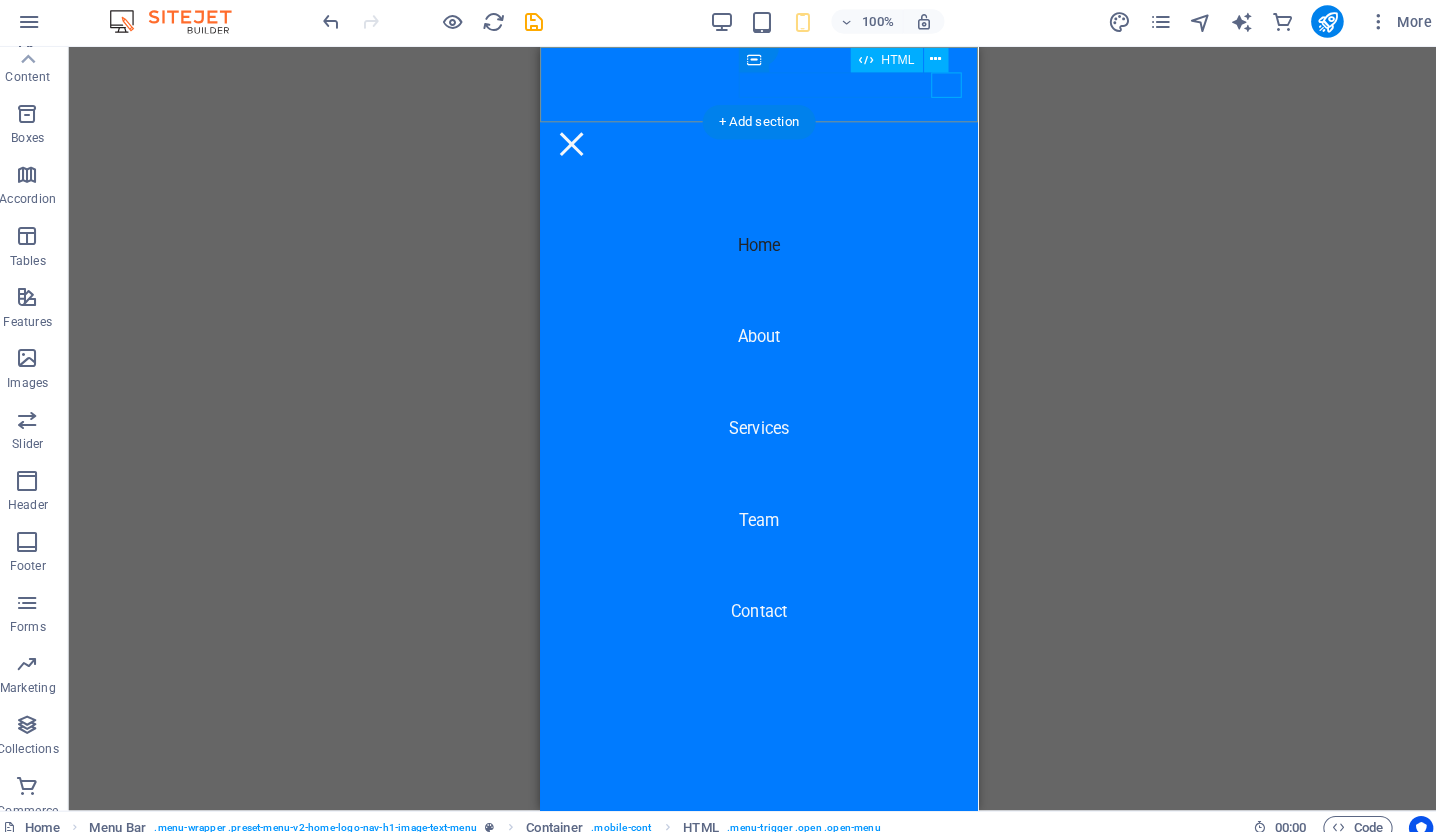 click at bounding box center (571, 141) 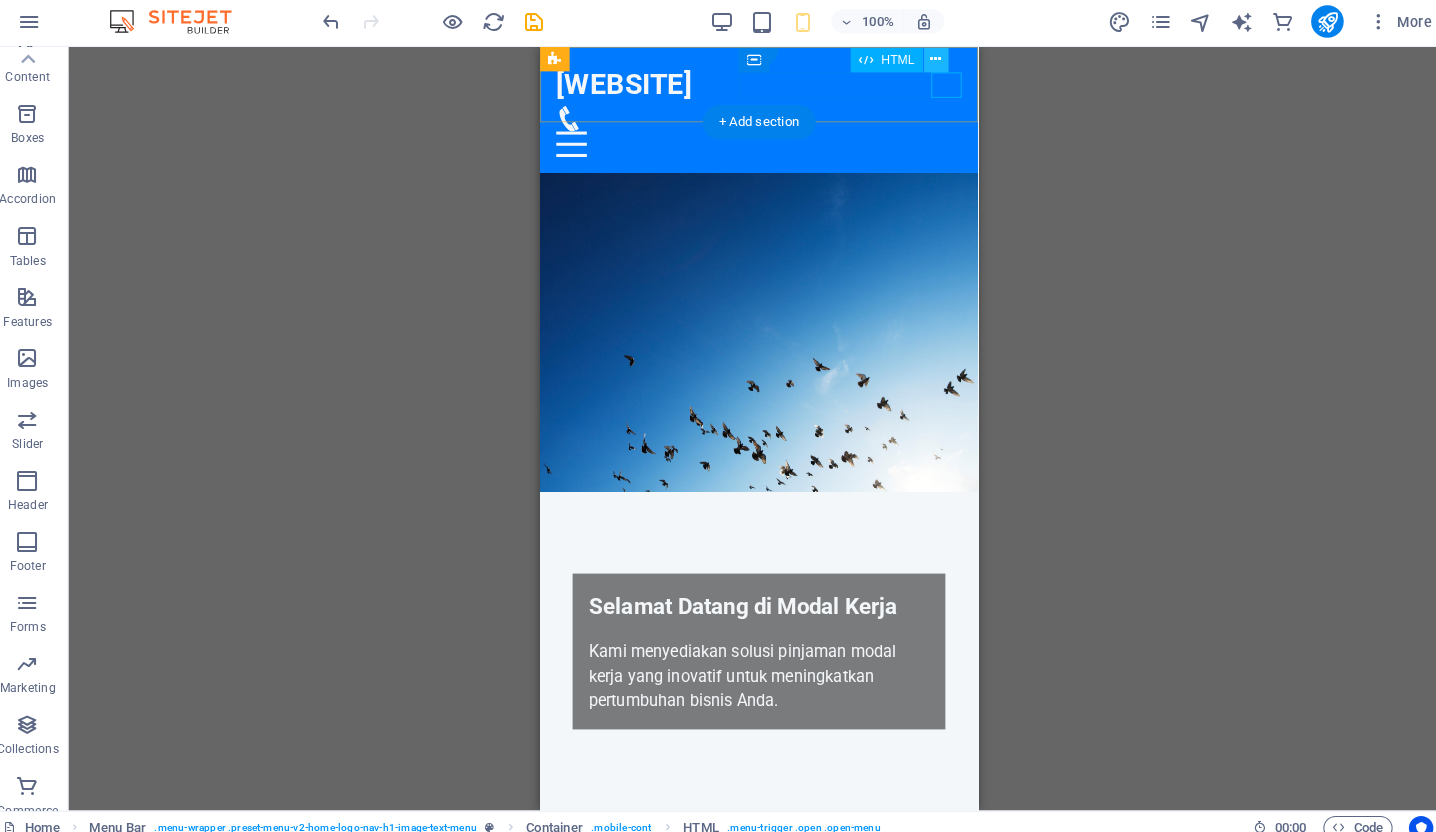click at bounding box center (931, 62) 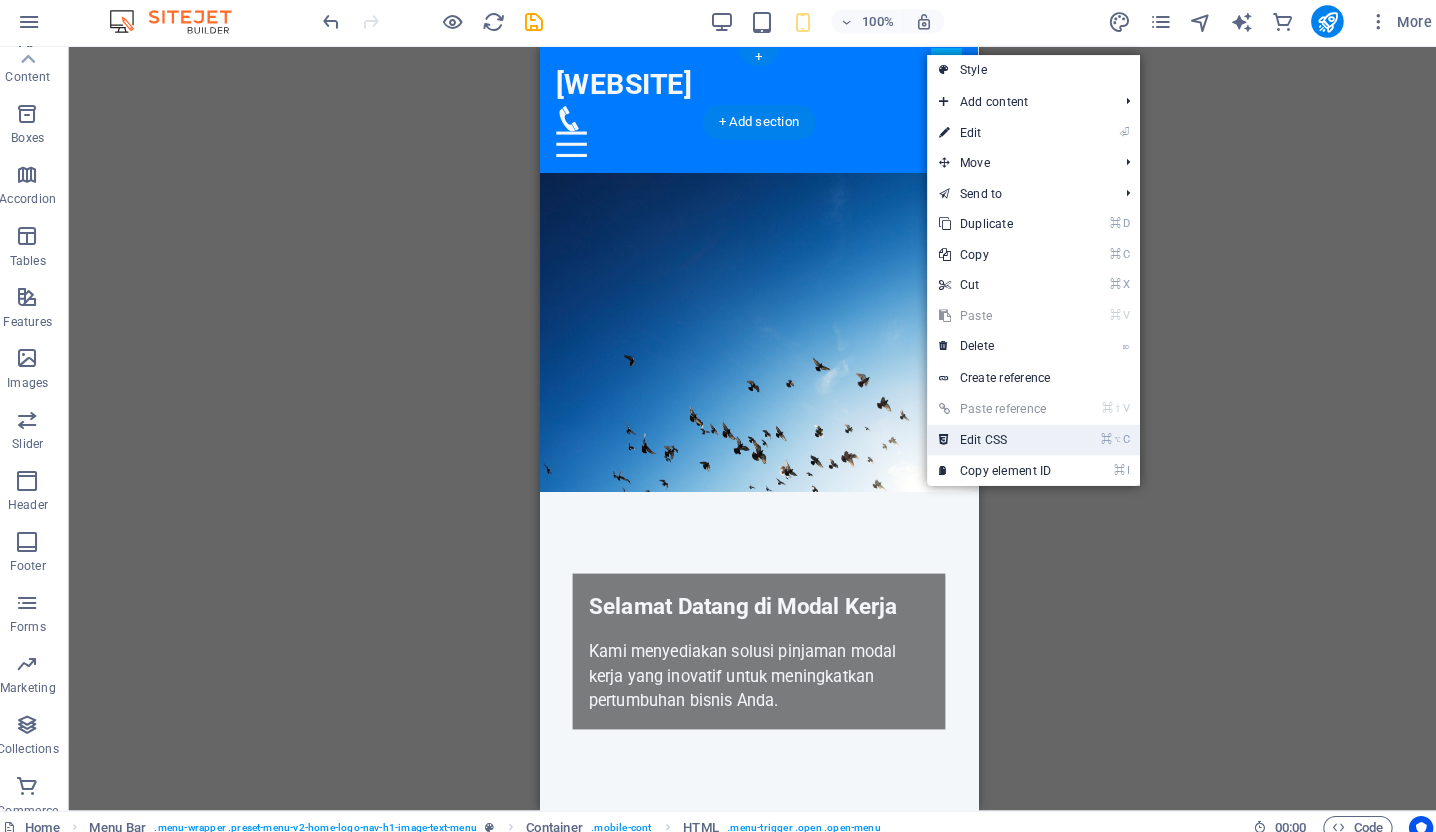 click on "⌘ ⌥ C  Edit CSS" at bounding box center [1027, 436] 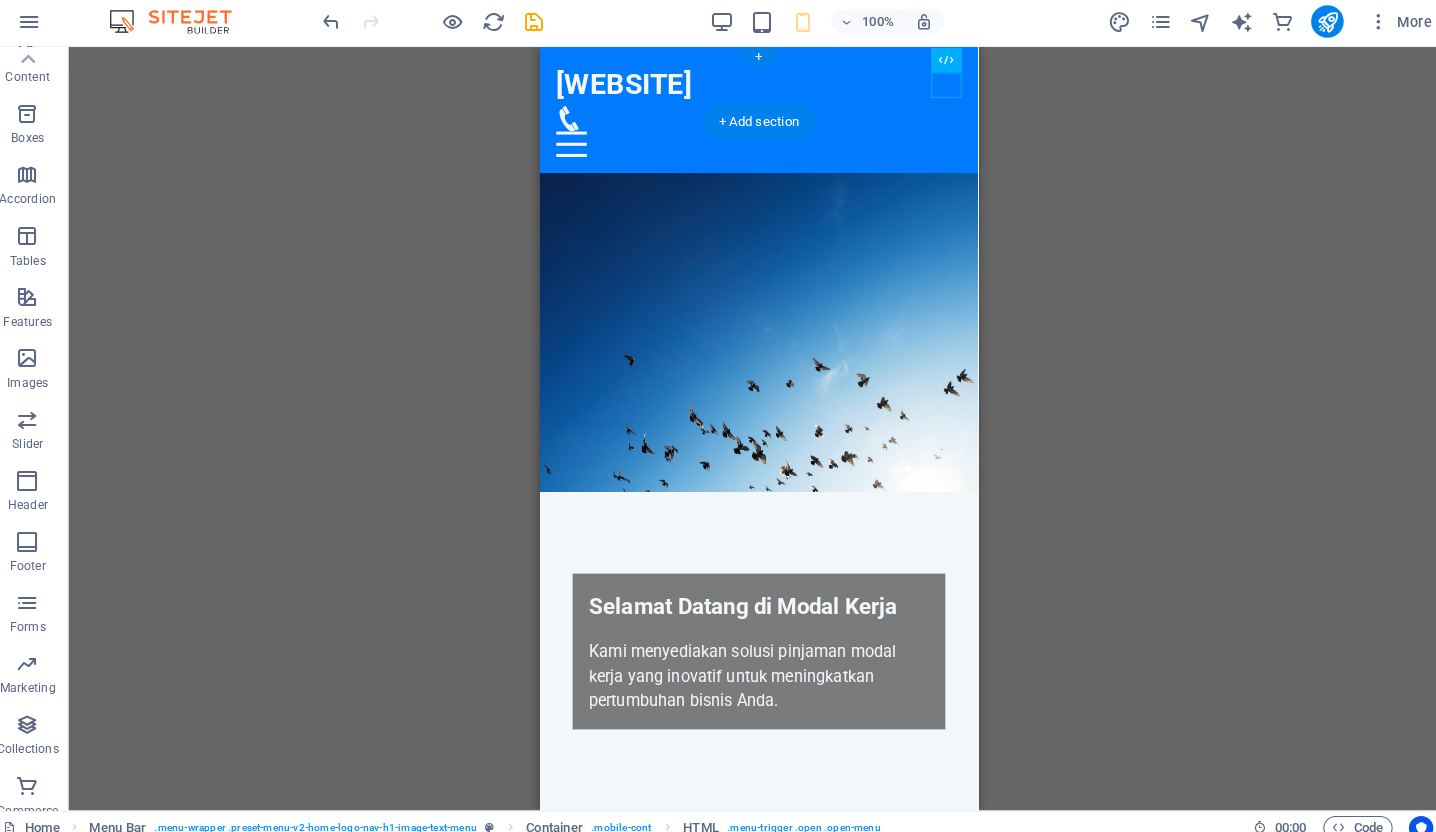 click on "H2   Text on background   Container   Menu Bar   Menu   Logo   Button   Preset   Container   Container   Spacer   Icon   Boxes   Container   Container   H3   Container   Container   Spacer   H2   Container   Container   H3   Container   Container   Container   Container   Image   Container   Cards   Container   H3   H3   Container   Text   Container   H3   Container   Text   Checkbox   Container   Contact Form   Contact Form   Form   Textarea   Captcha   Text   Footer Saga   Container   Text   Container   Container   Logo   Text   Spacer   Container   HTML   Icon + + Add section" at bounding box center [758, 425] 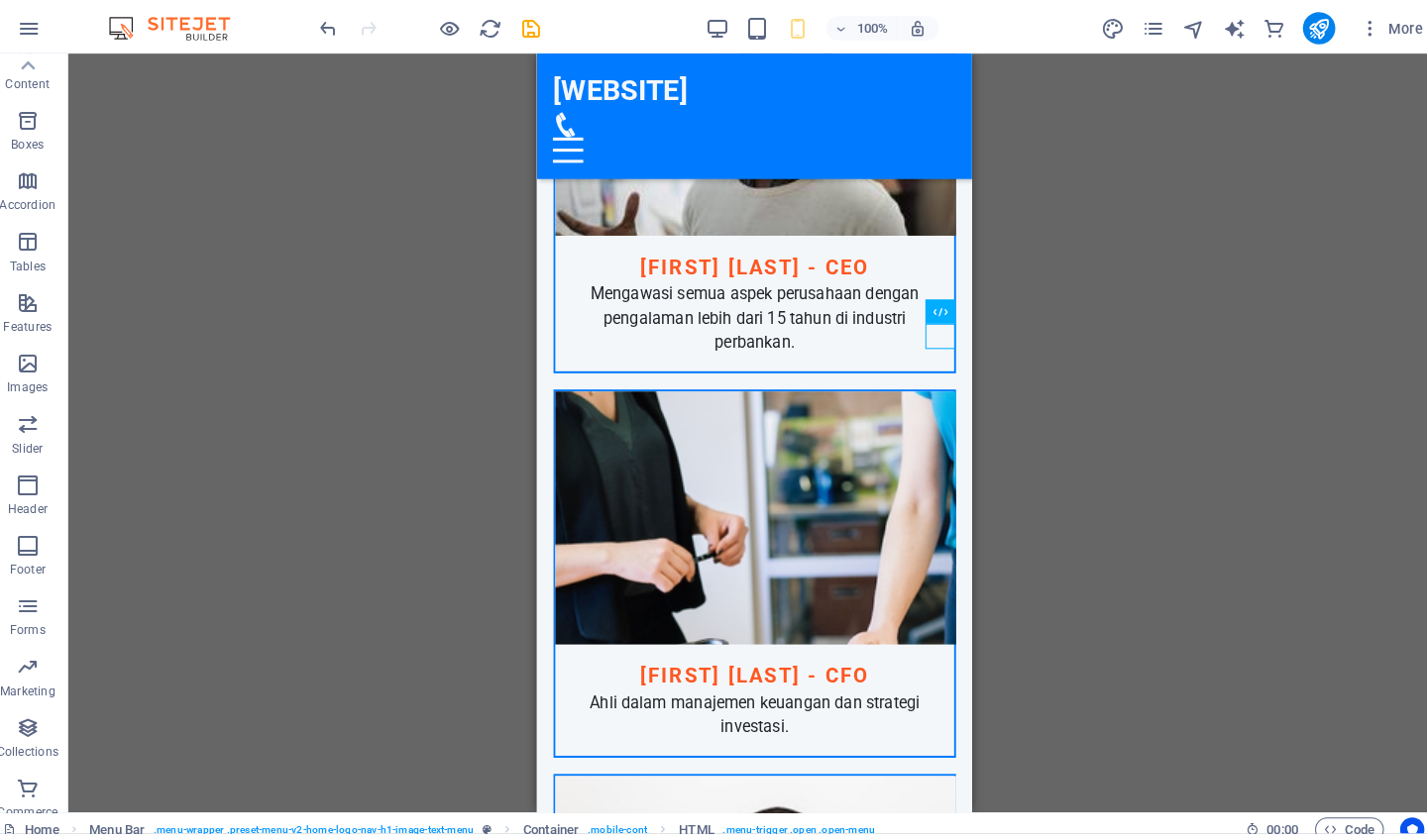 scroll, scrollTop: 2909, scrollLeft: 0, axis: vertical 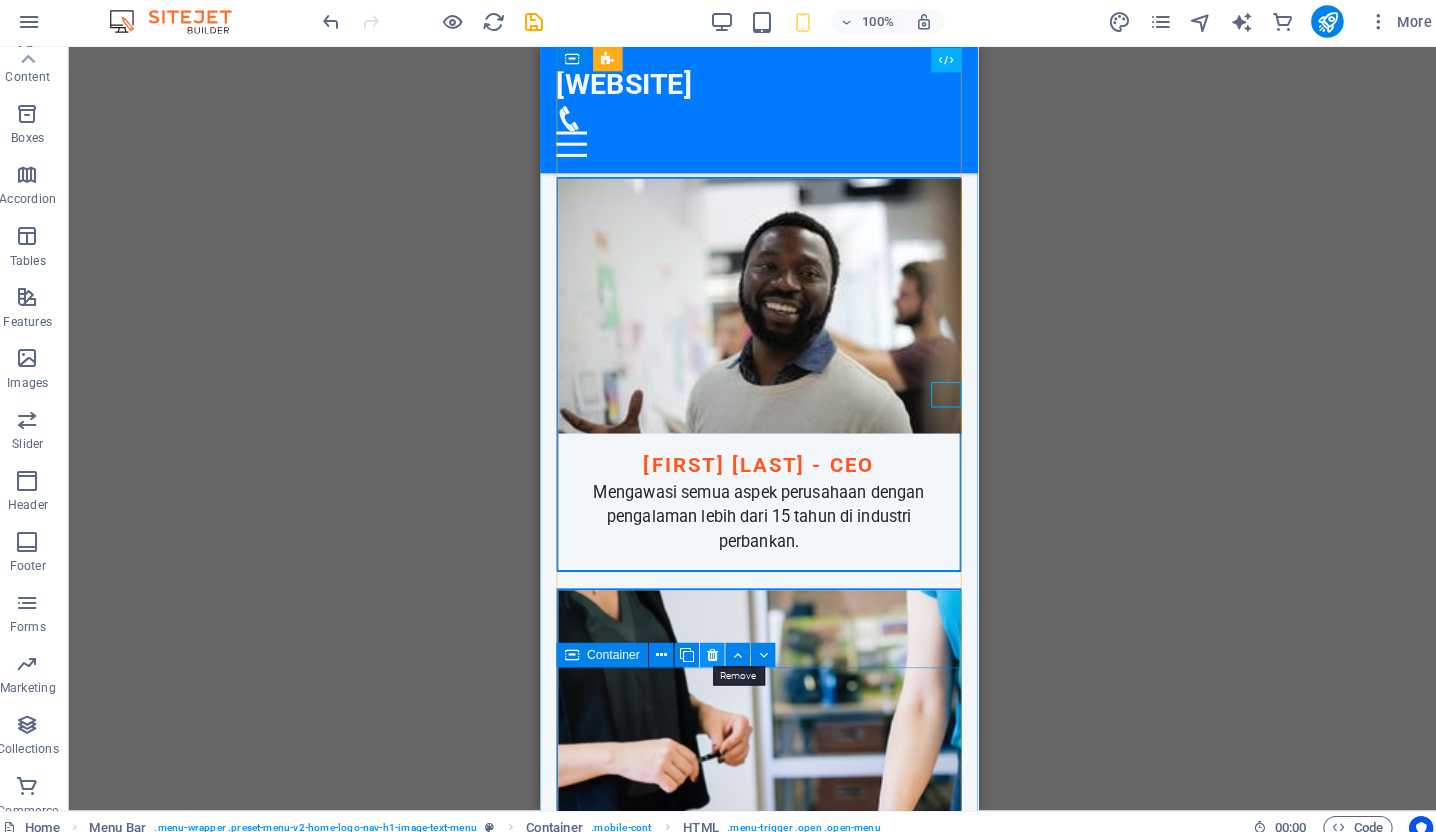 click at bounding box center (712, 647) 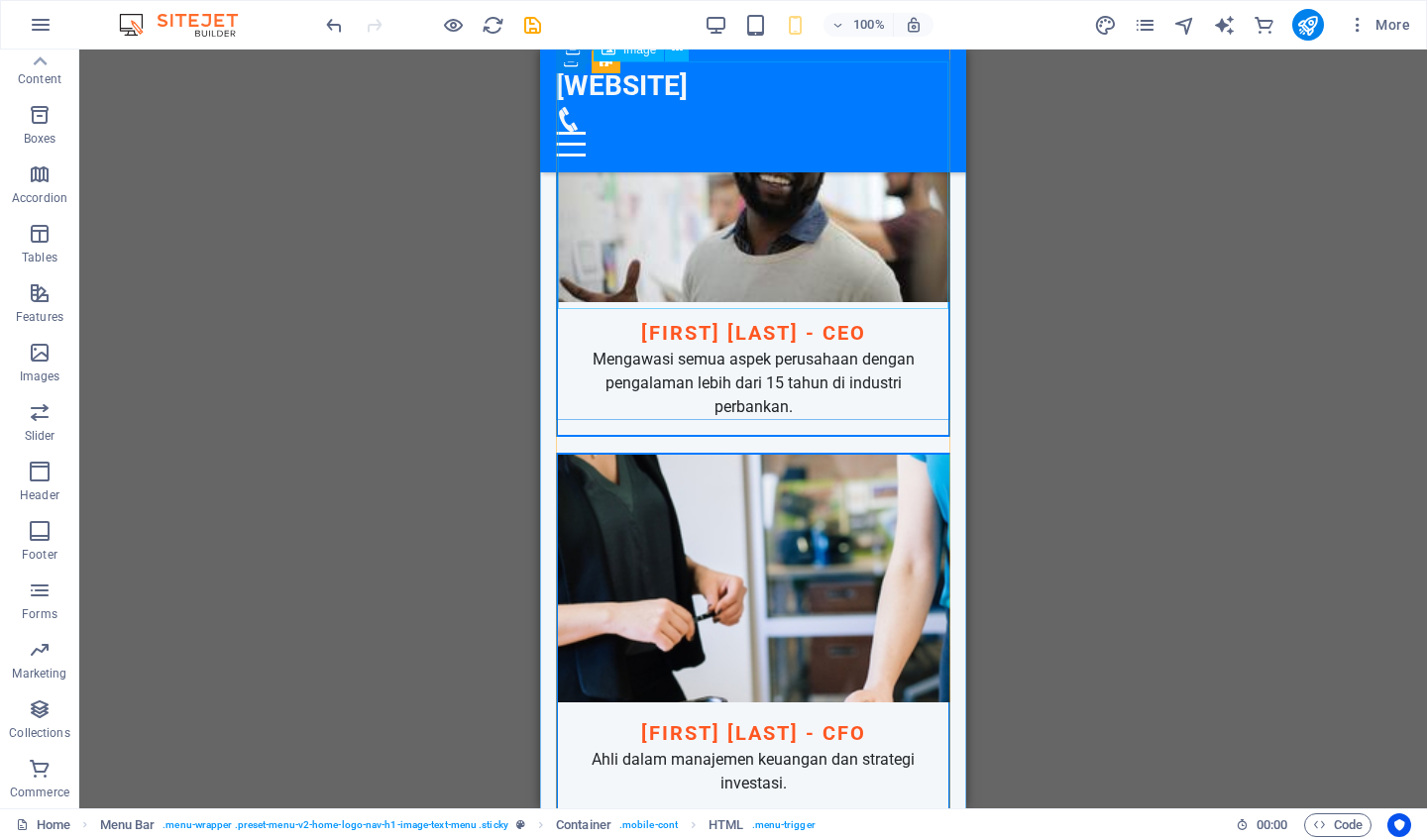 scroll, scrollTop: 3110, scrollLeft: 0, axis: vertical 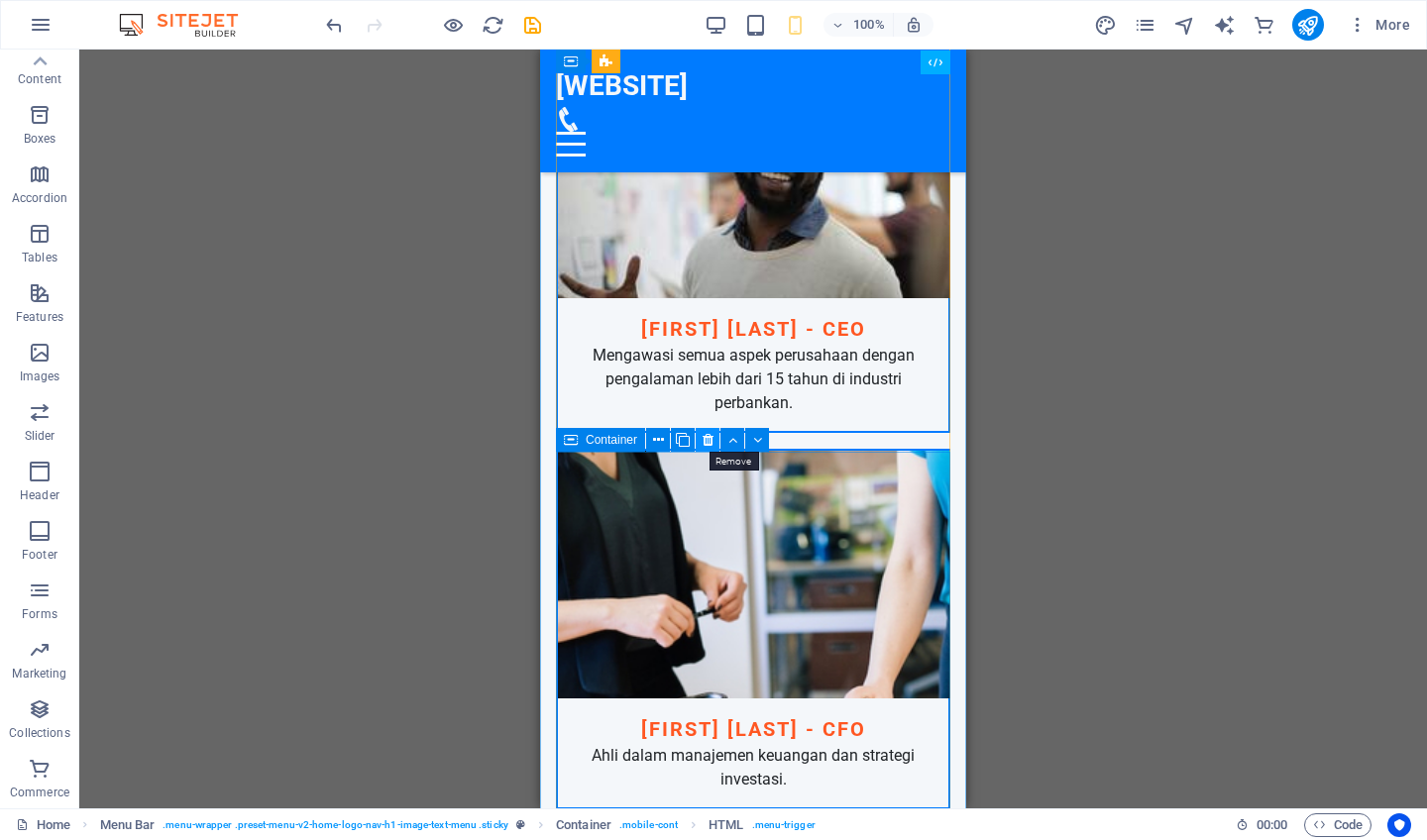 click at bounding box center (708, 440) 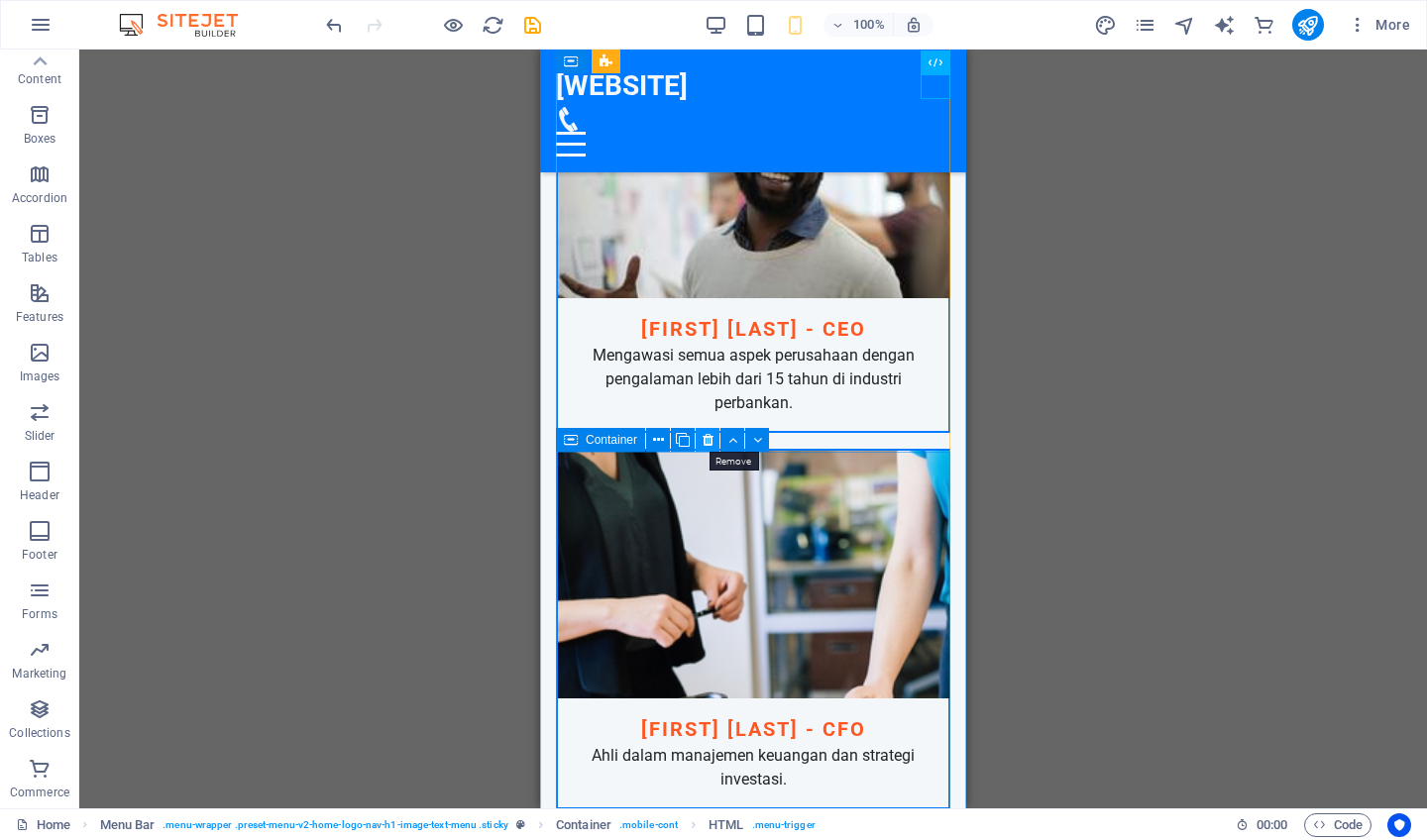 click at bounding box center (708, 440) 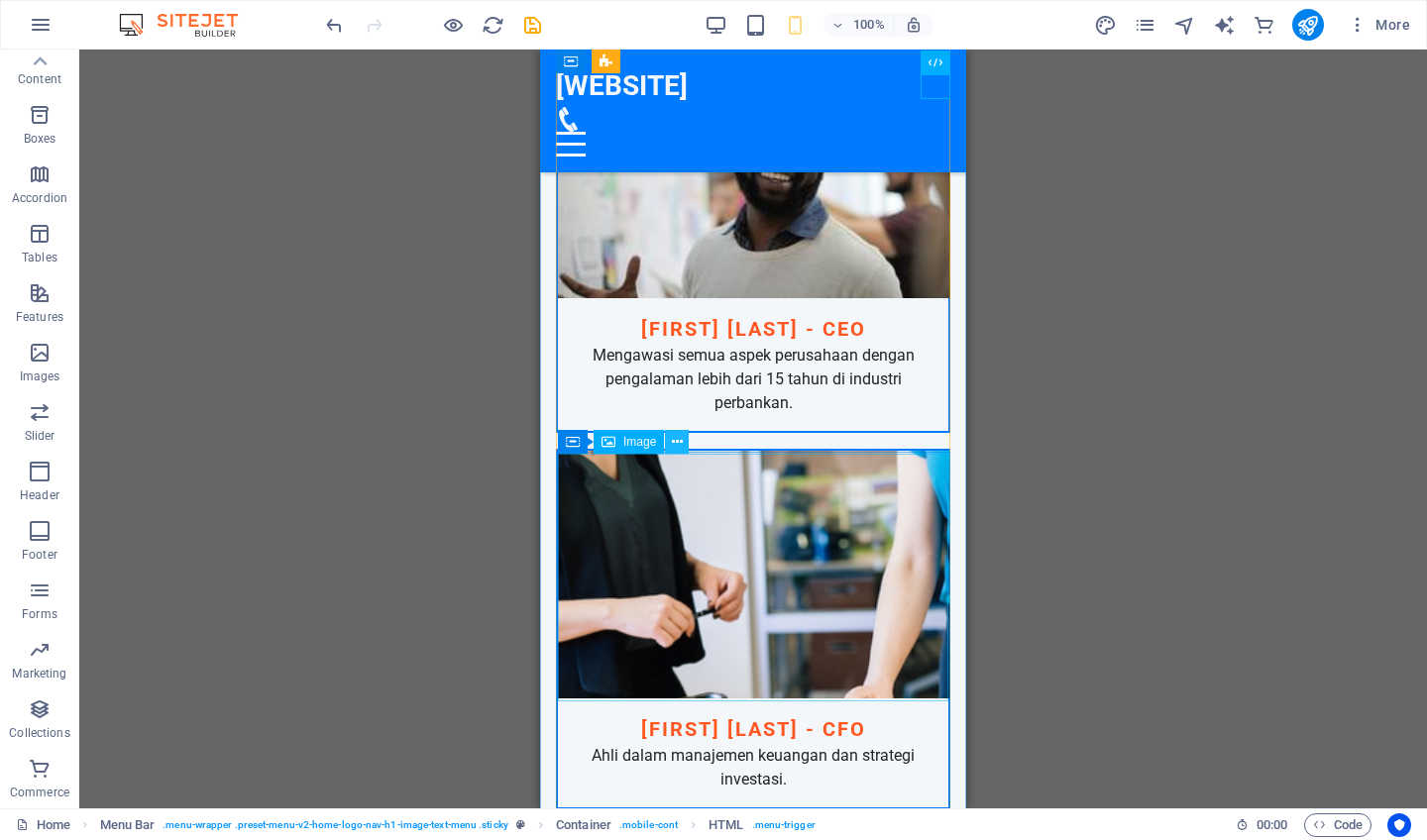 click at bounding box center [677, 442] 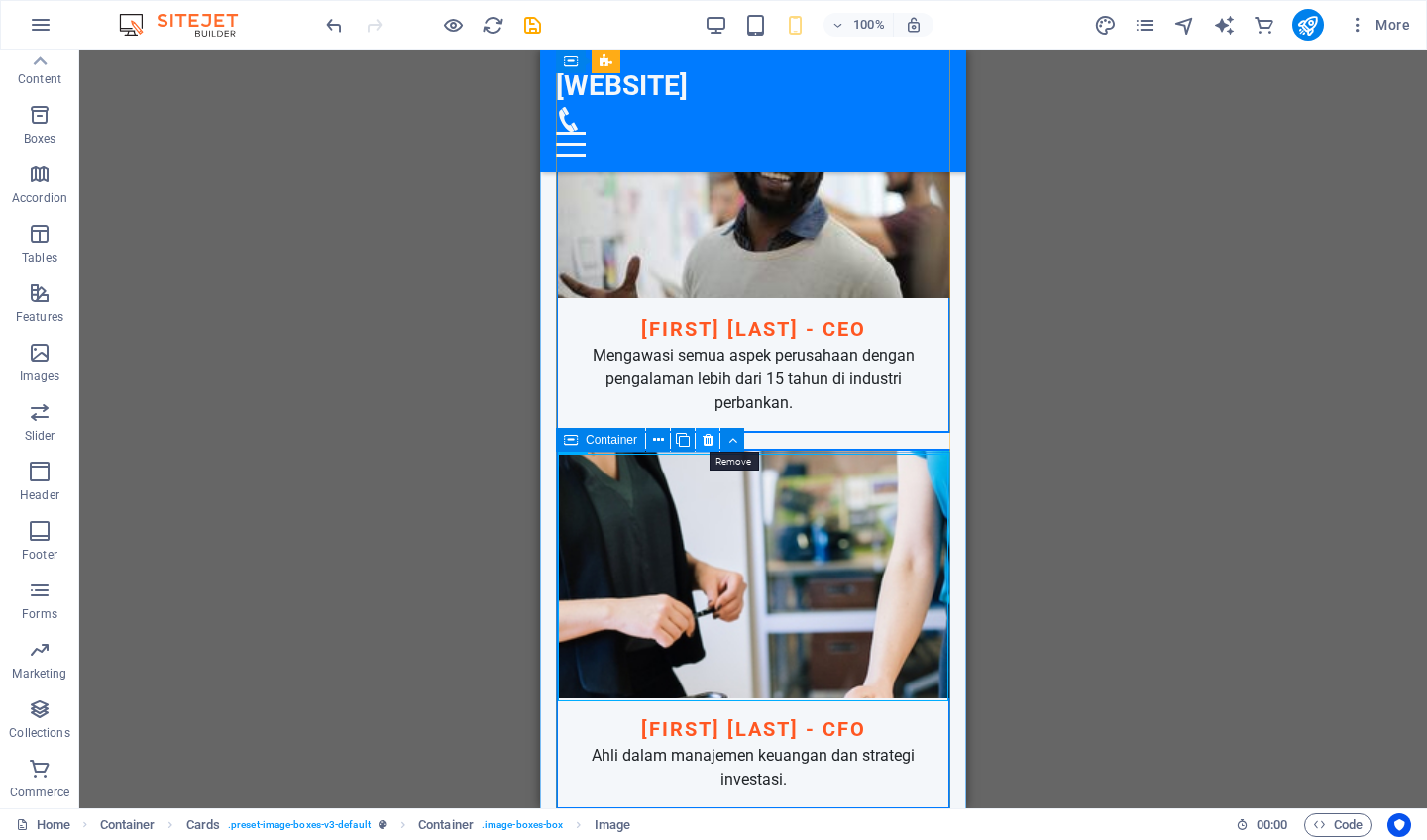 click at bounding box center [708, 440] 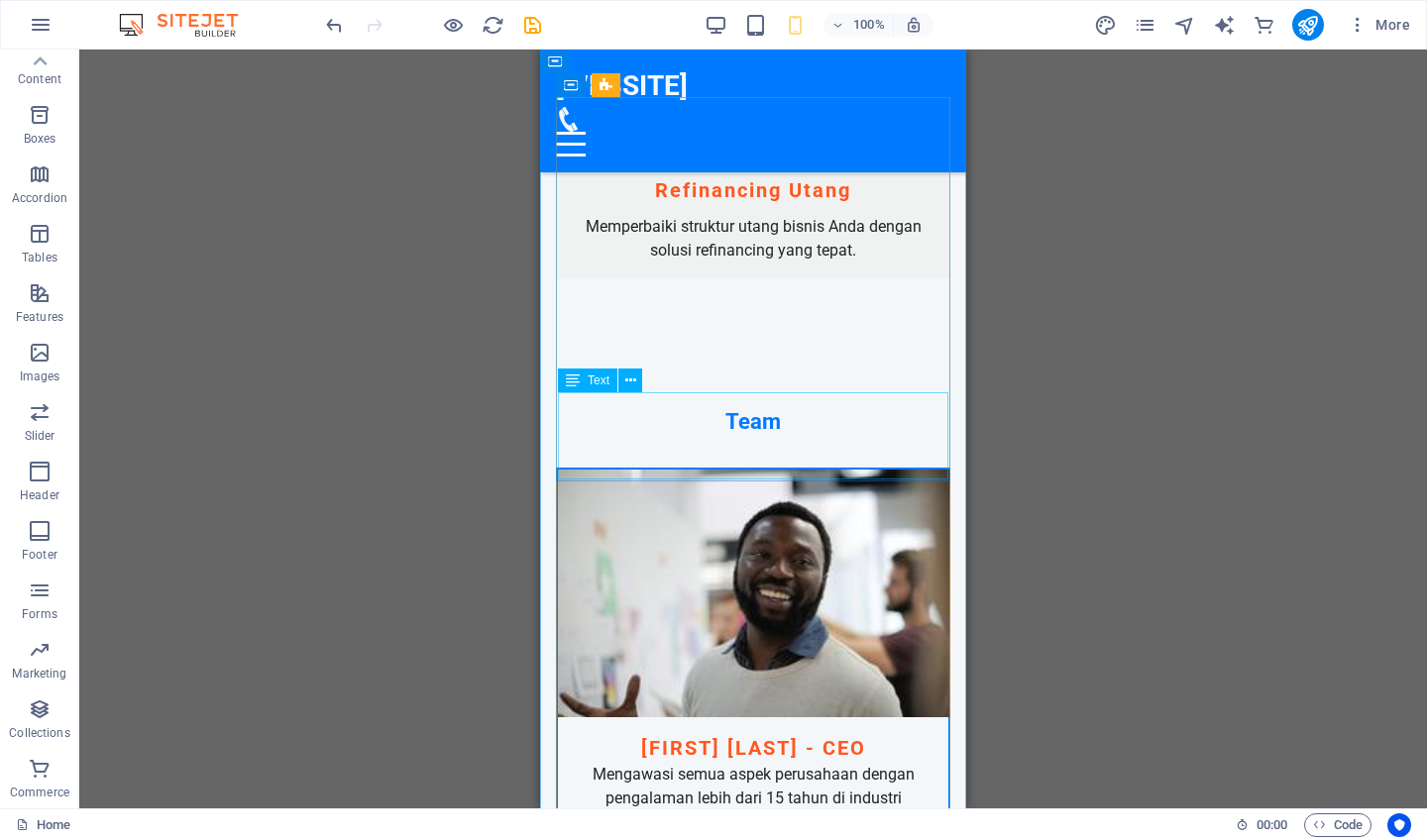 scroll, scrollTop: 2725, scrollLeft: 0, axis: vertical 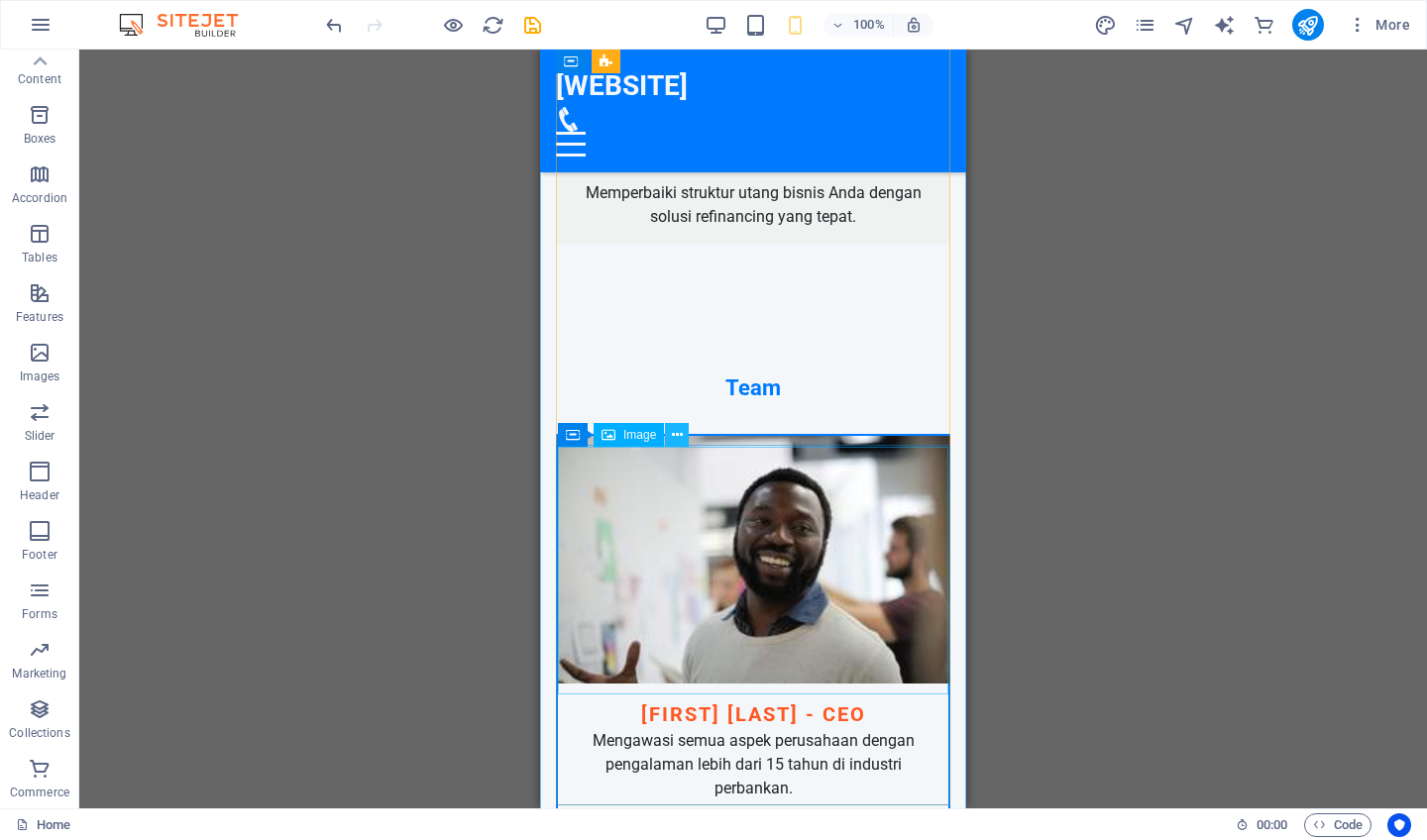 click at bounding box center (677, 435) 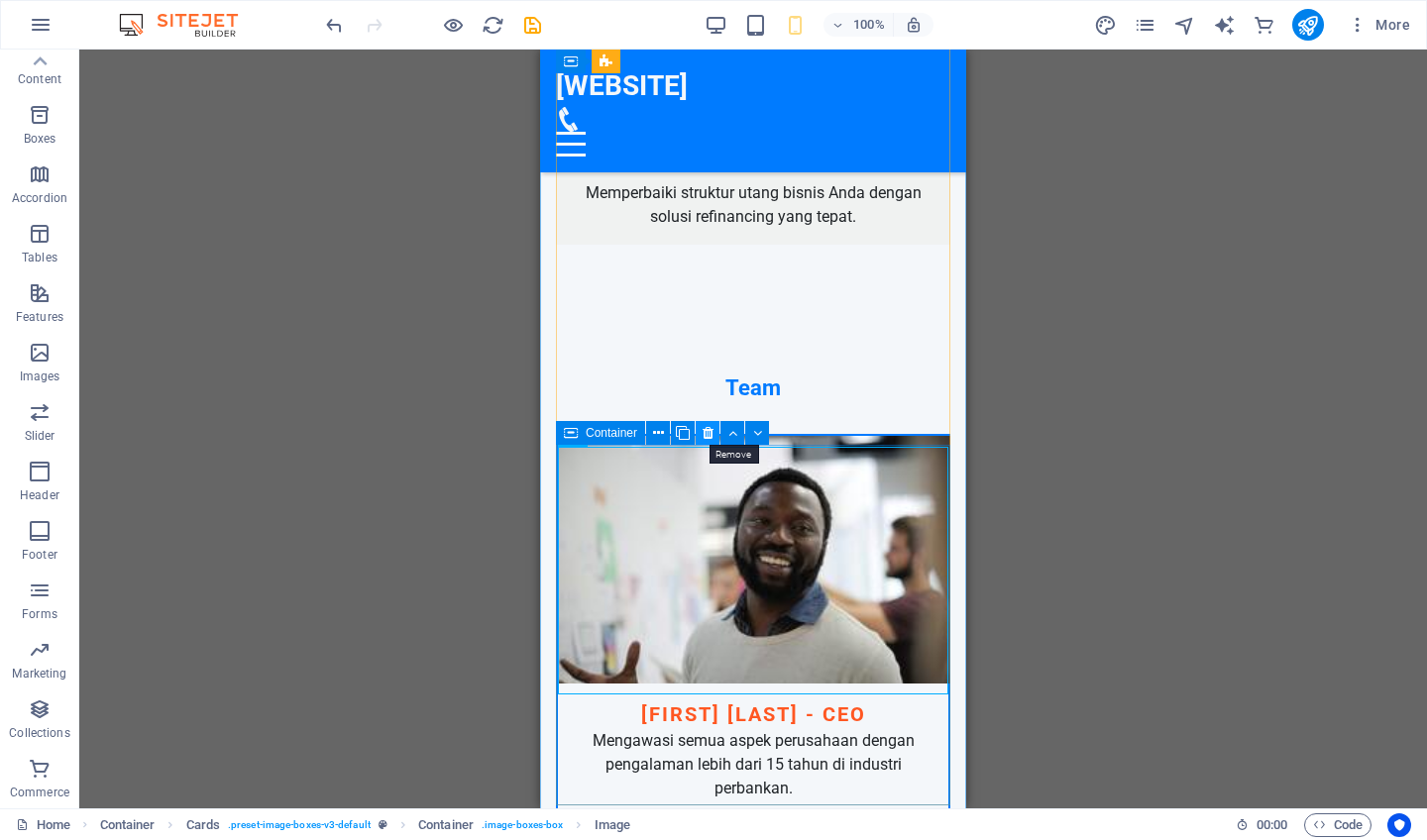 click at bounding box center [708, 433] 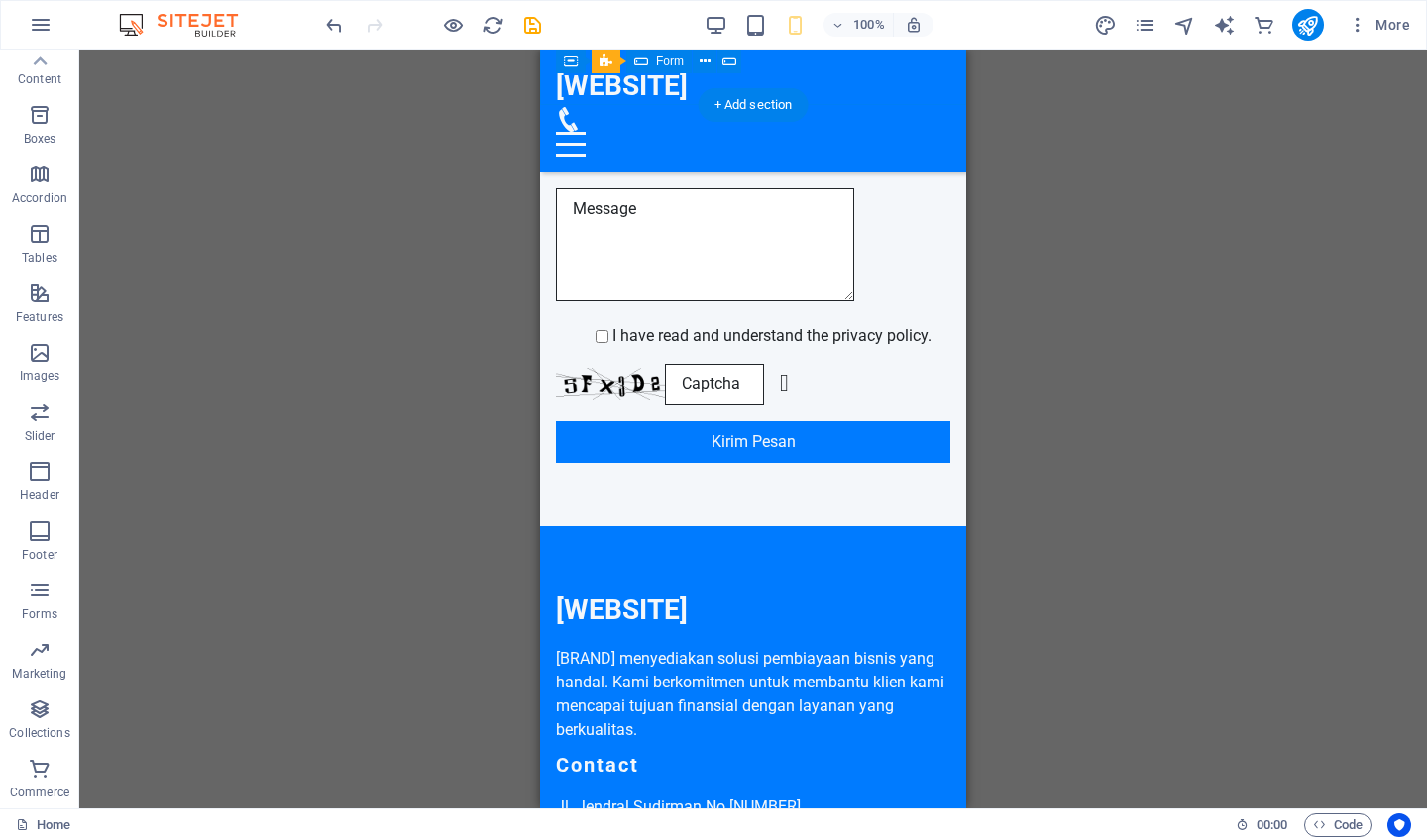 scroll, scrollTop: 3776, scrollLeft: 0, axis: vertical 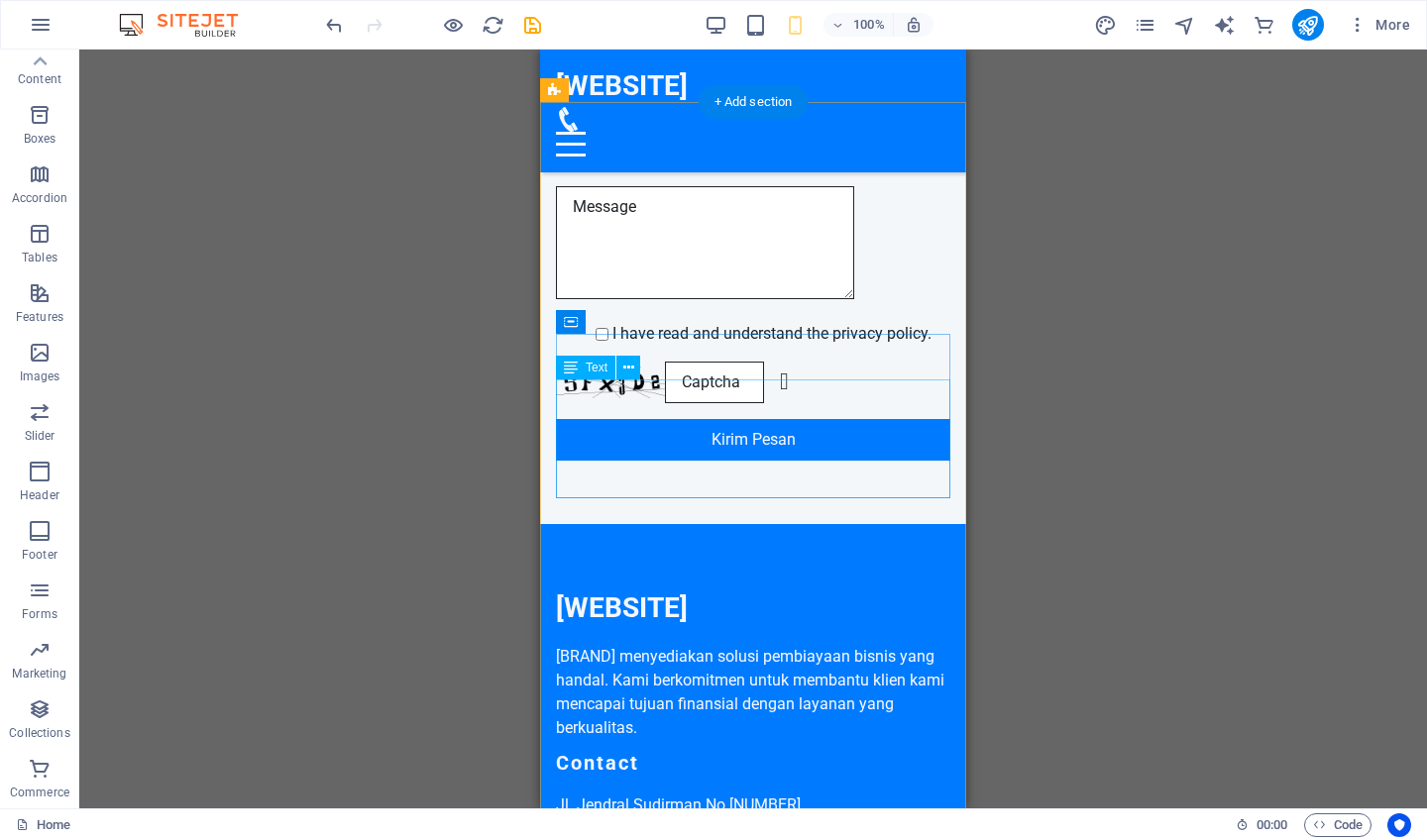 click on "Jl. Jendral Sudirman No.123" at bounding box center [678, 804] 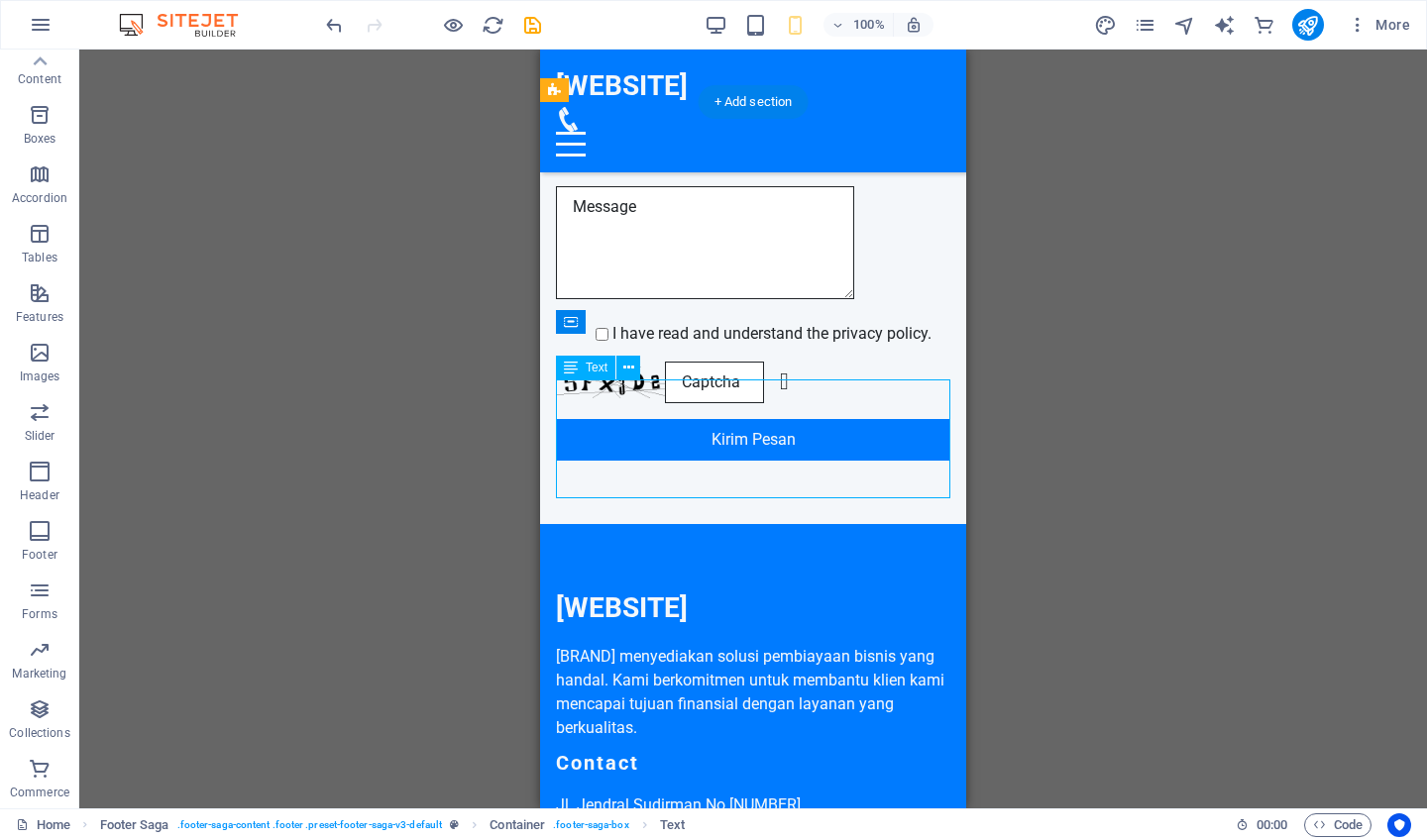 click on "+62-21-1234567" at bounding box center [634, 852] 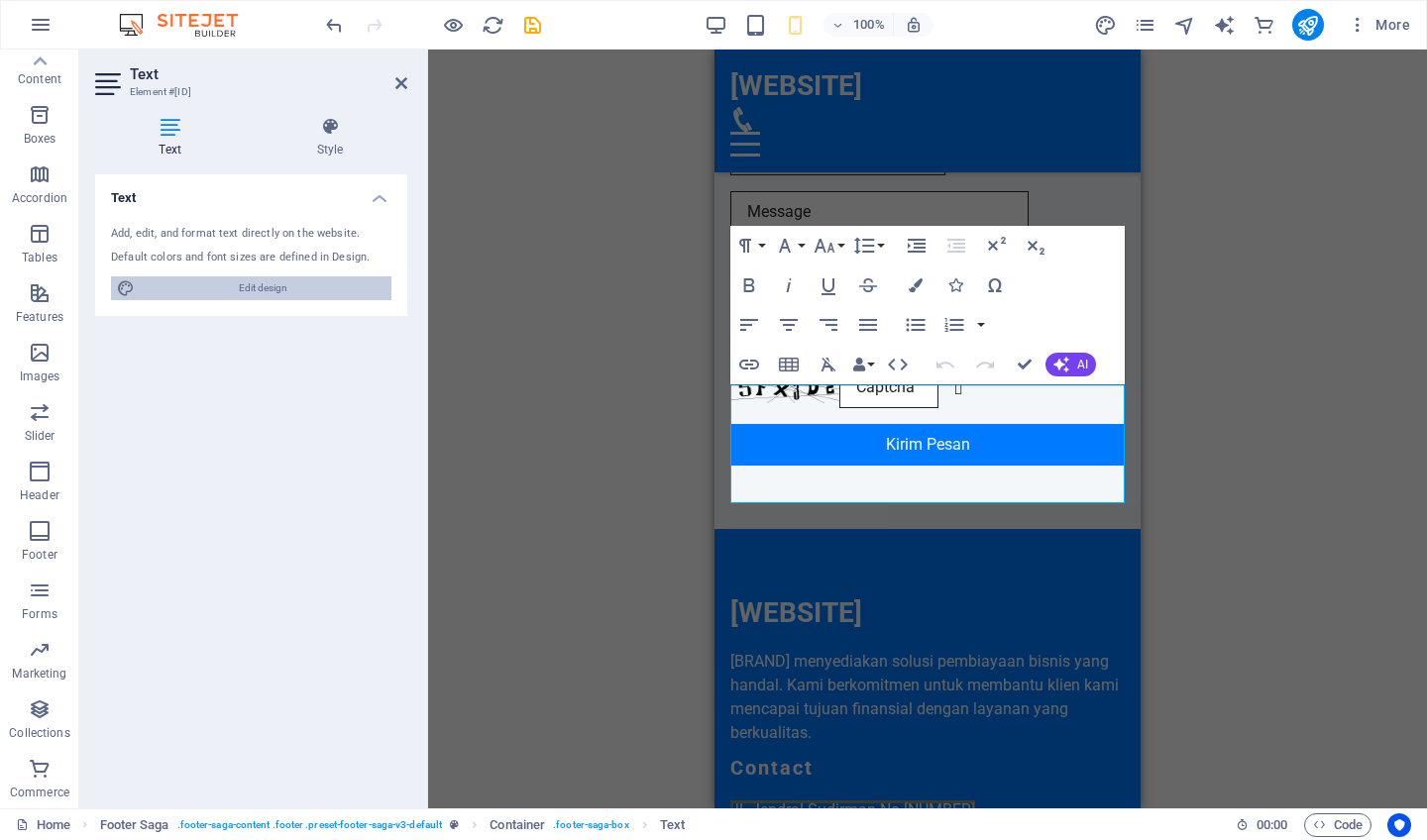 click on "Edit design" at bounding box center [263, 288] 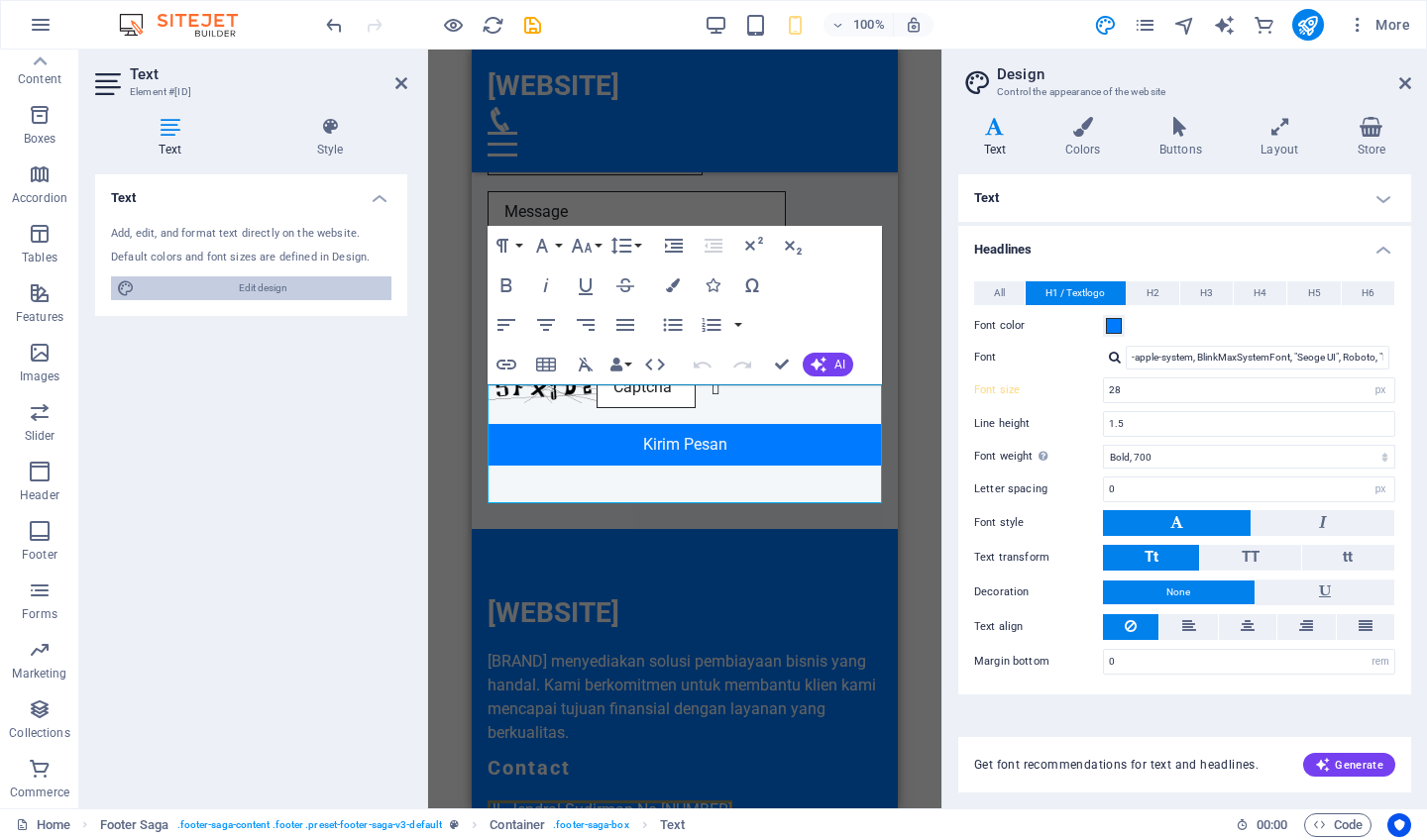 click on "Edit design" at bounding box center [263, 288] 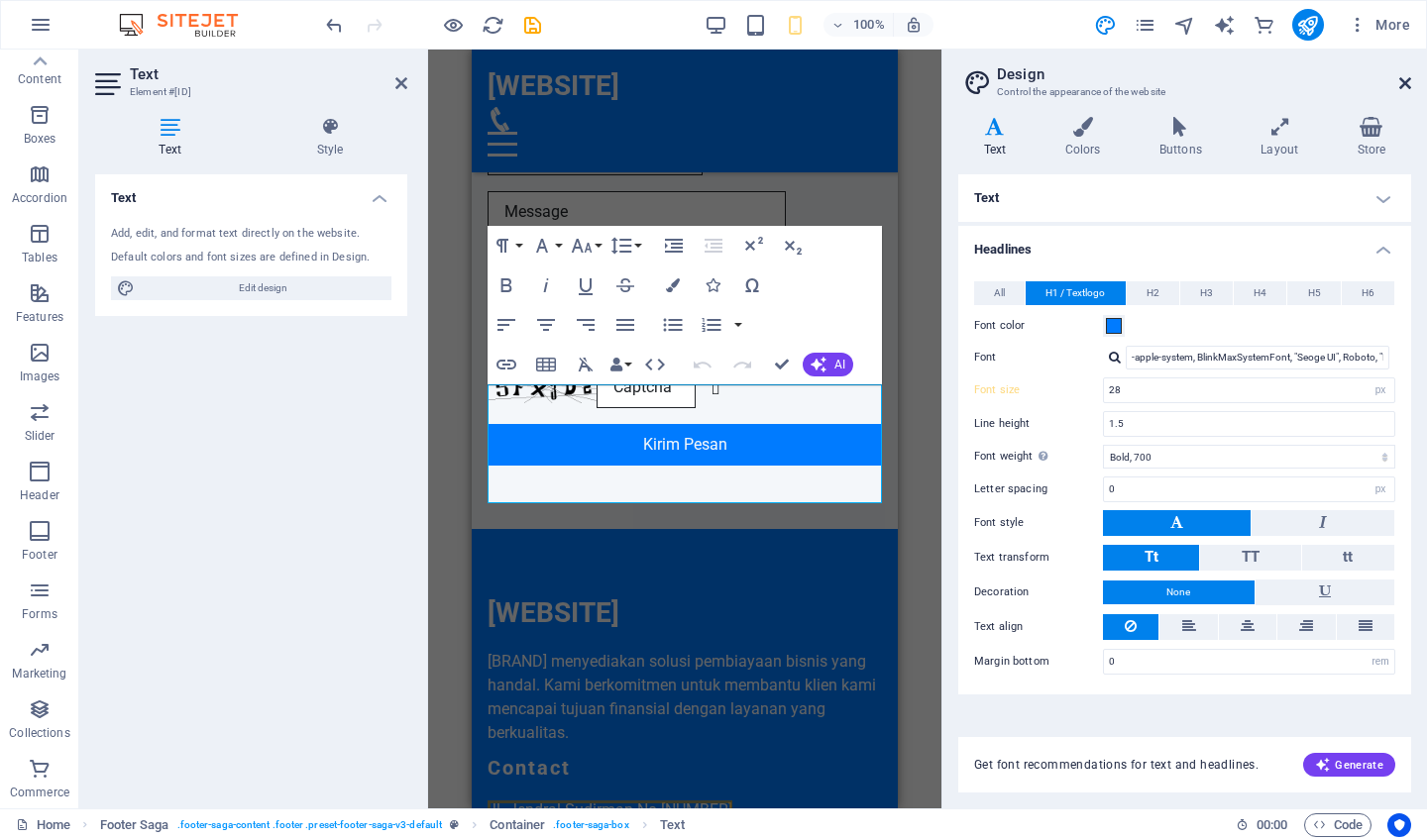 click at bounding box center [1405, 83] 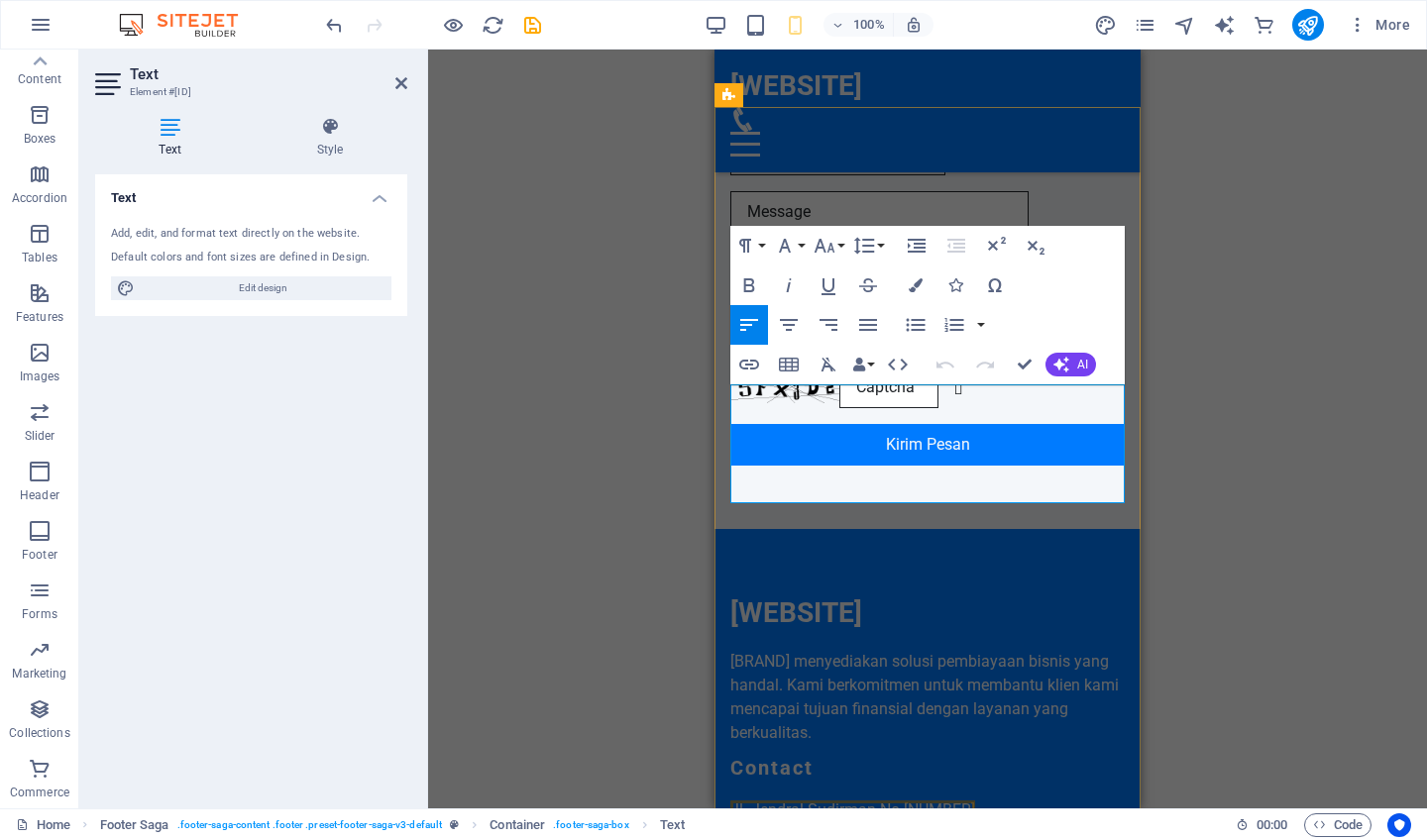 click on "Jl. Jendral Sudirman No.123" at bounding box center (852, 809) 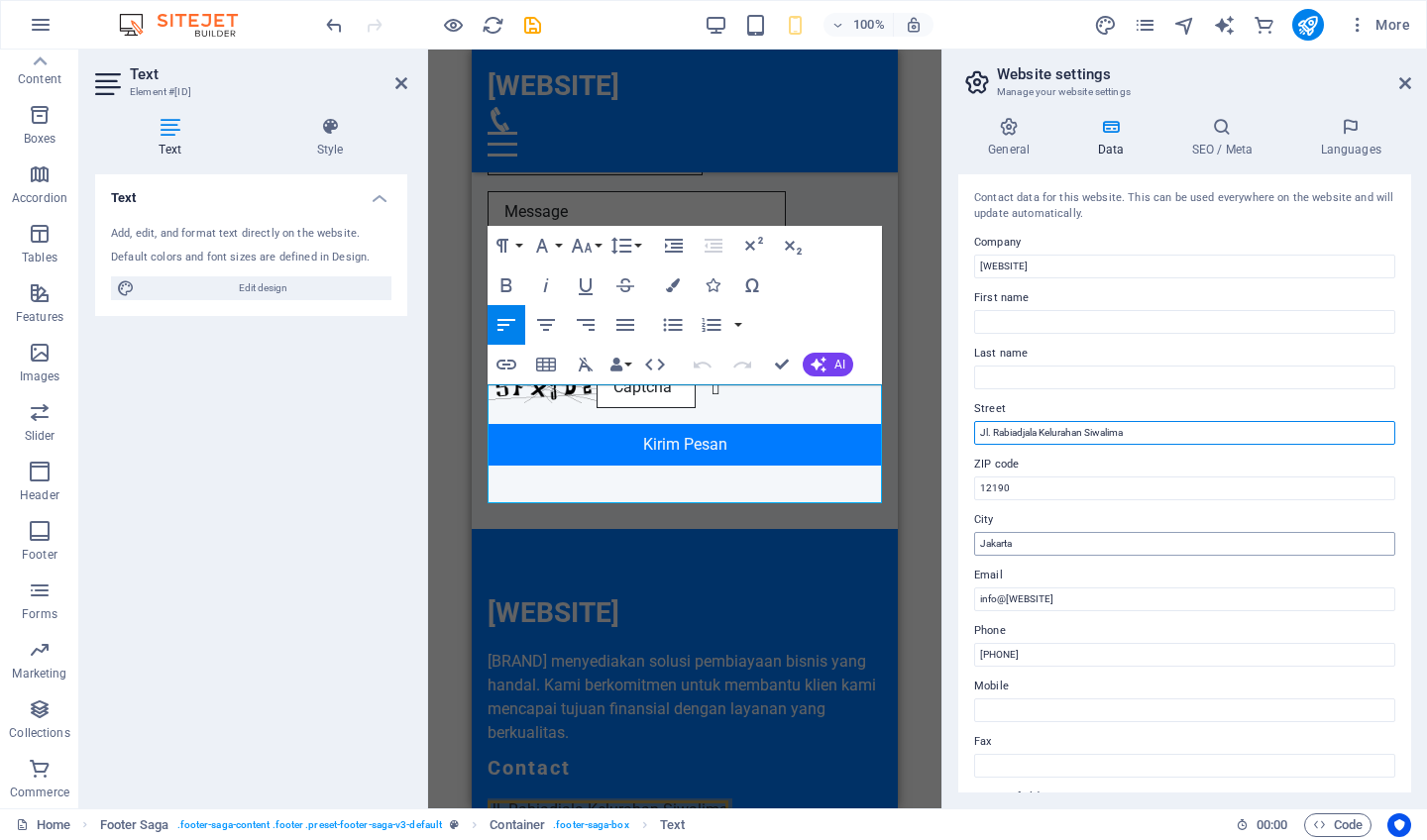 type on "Jl. Rabiadjala Kelurahan Siwalima" 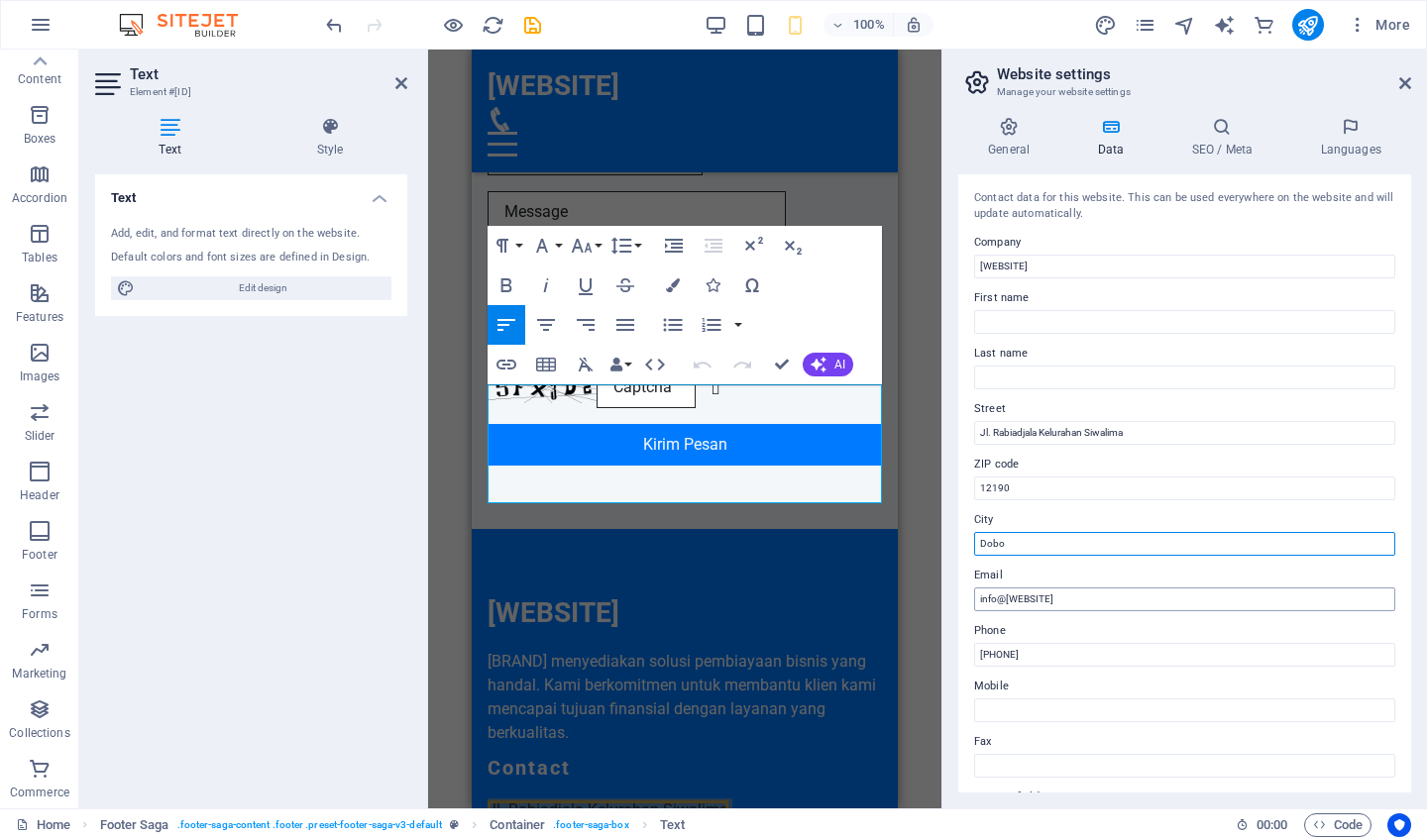type on "Dobo" 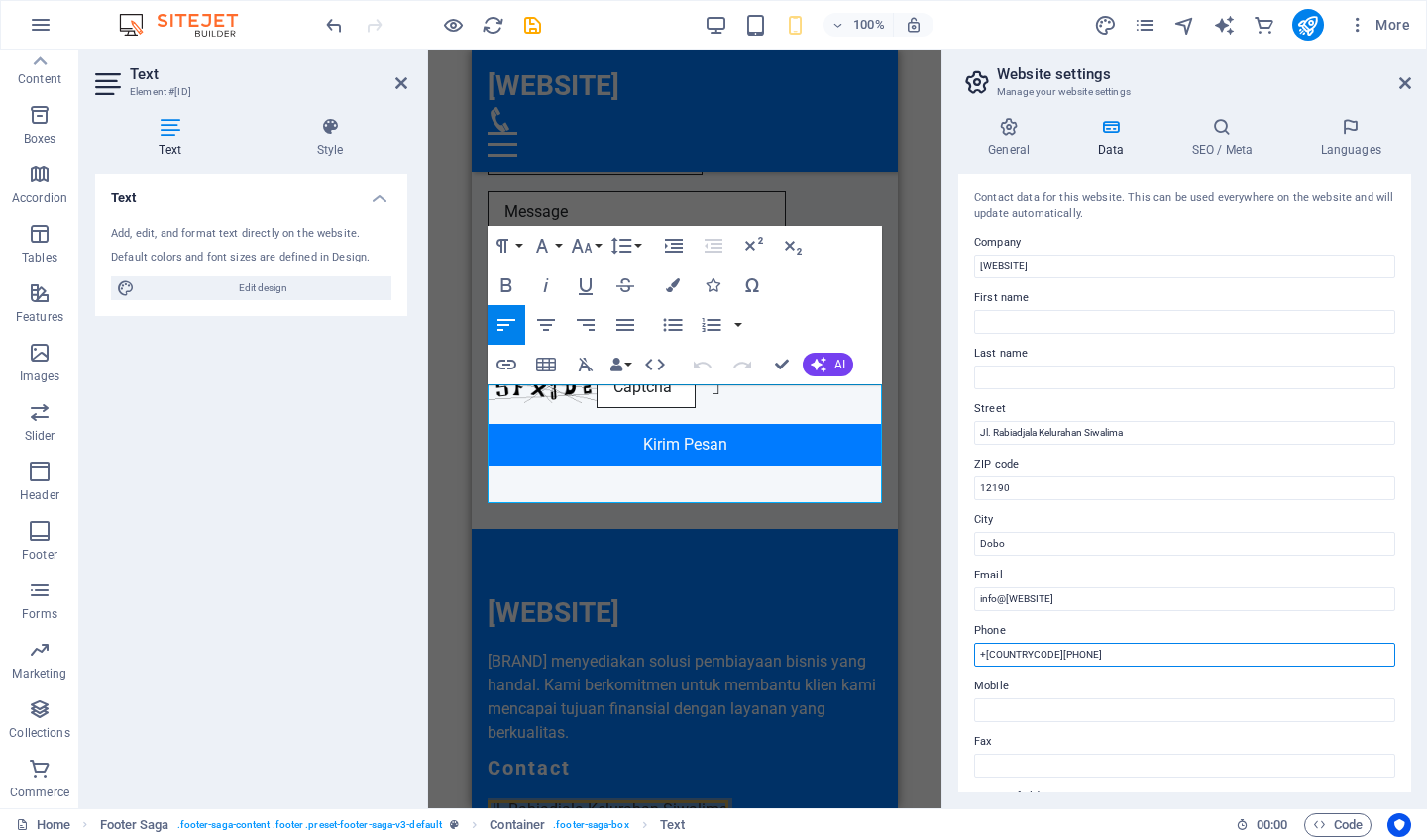 type on "+62811722088" 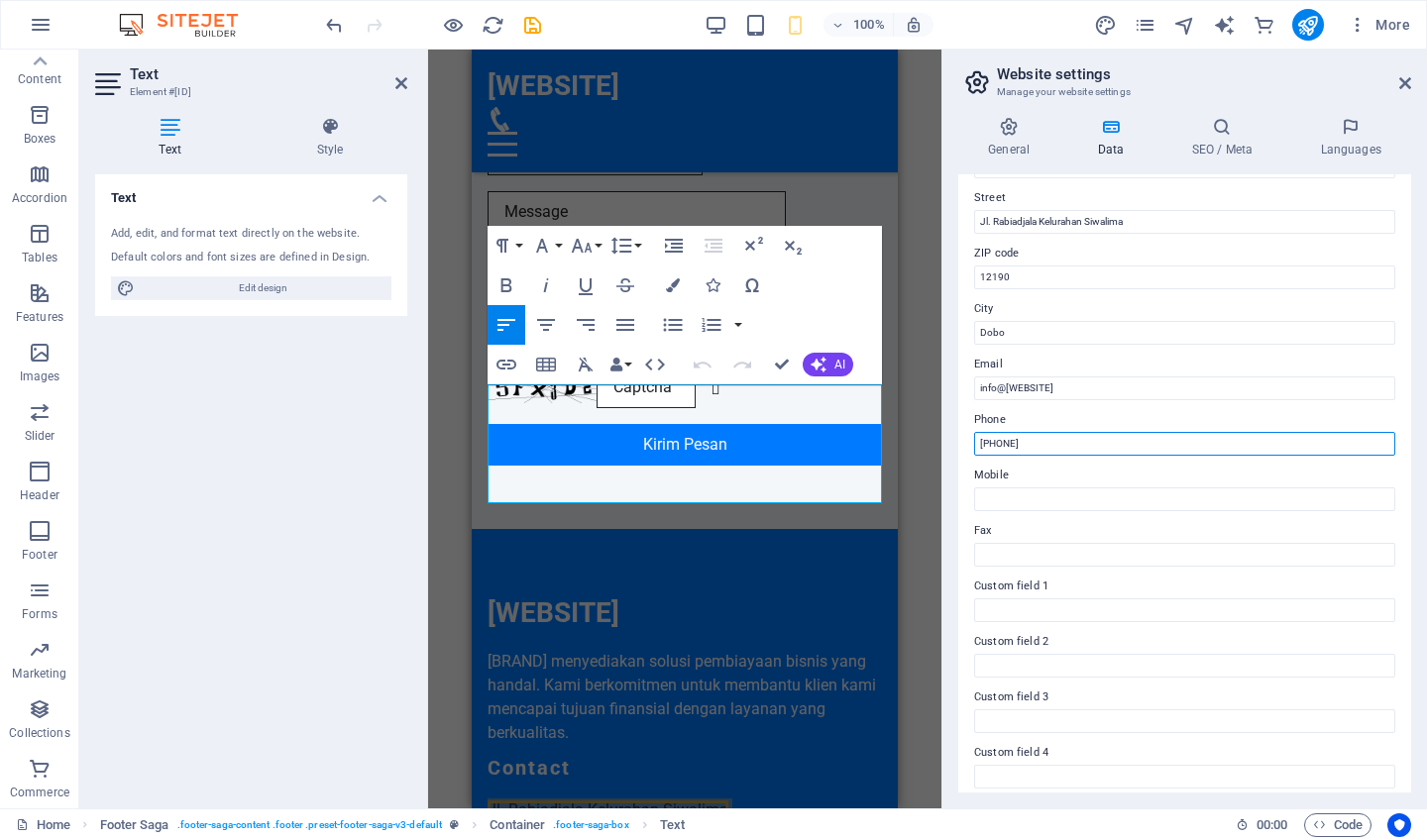 scroll, scrollTop: 221, scrollLeft: 0, axis: vertical 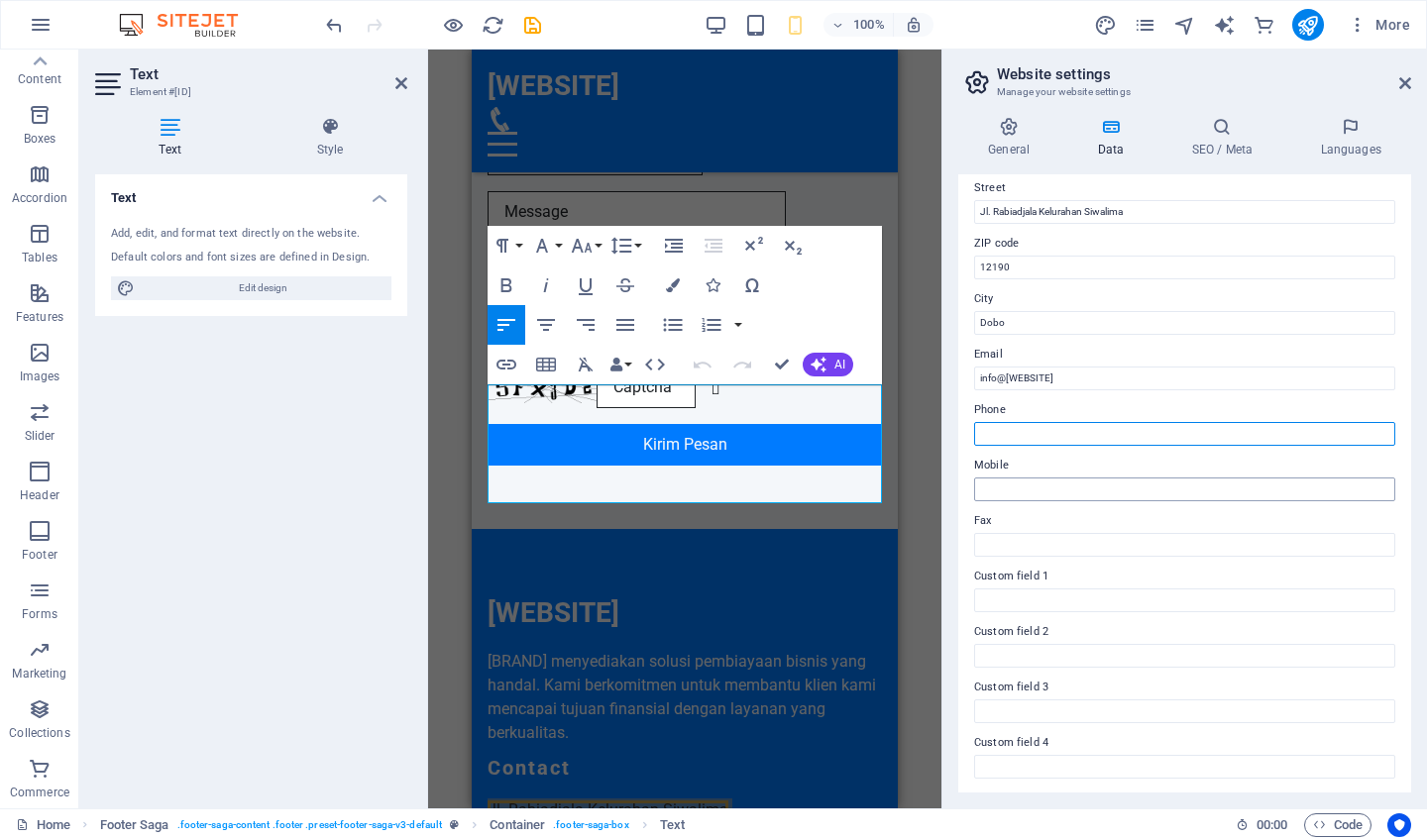 type 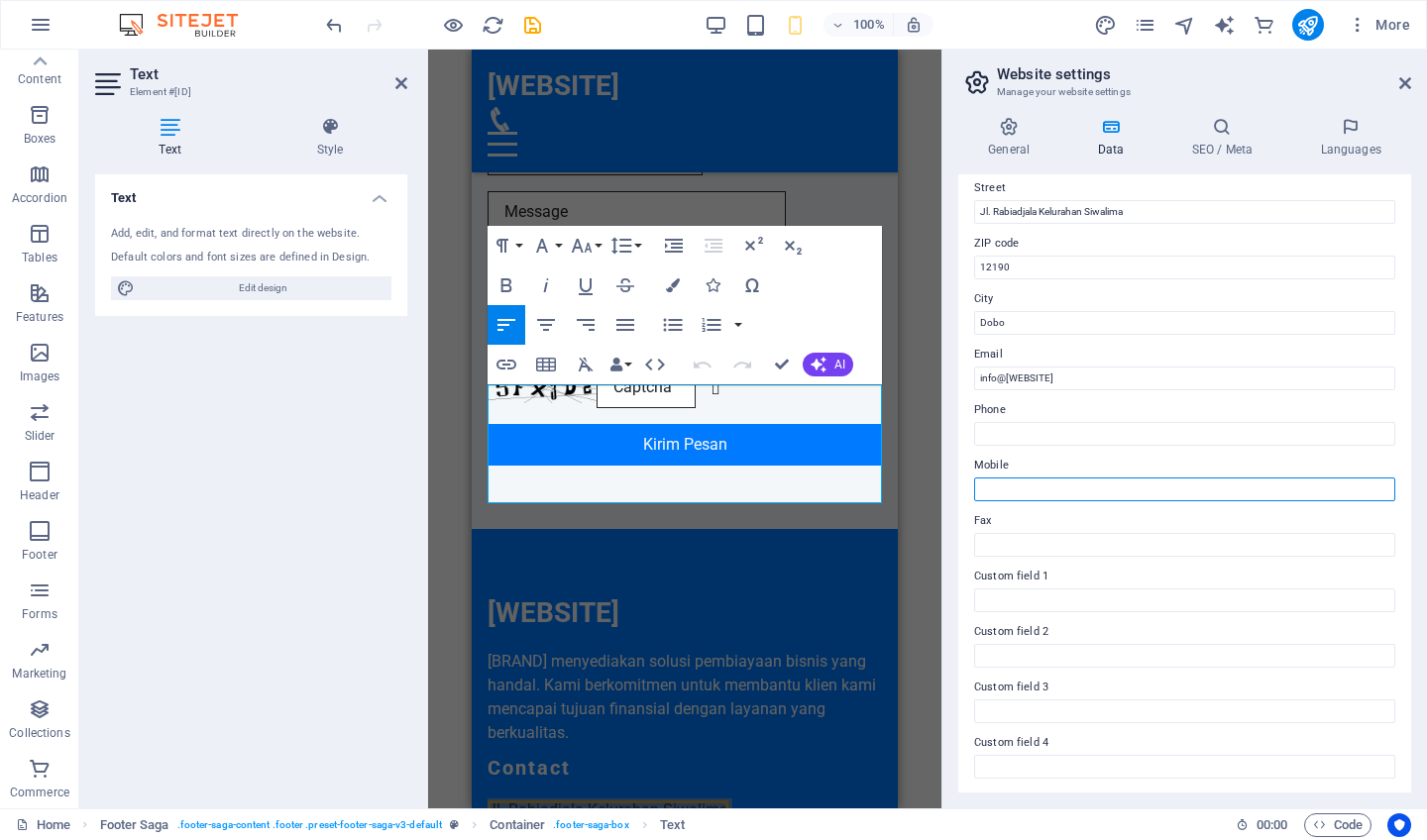 click on "Mobile" at bounding box center [1184, 489] 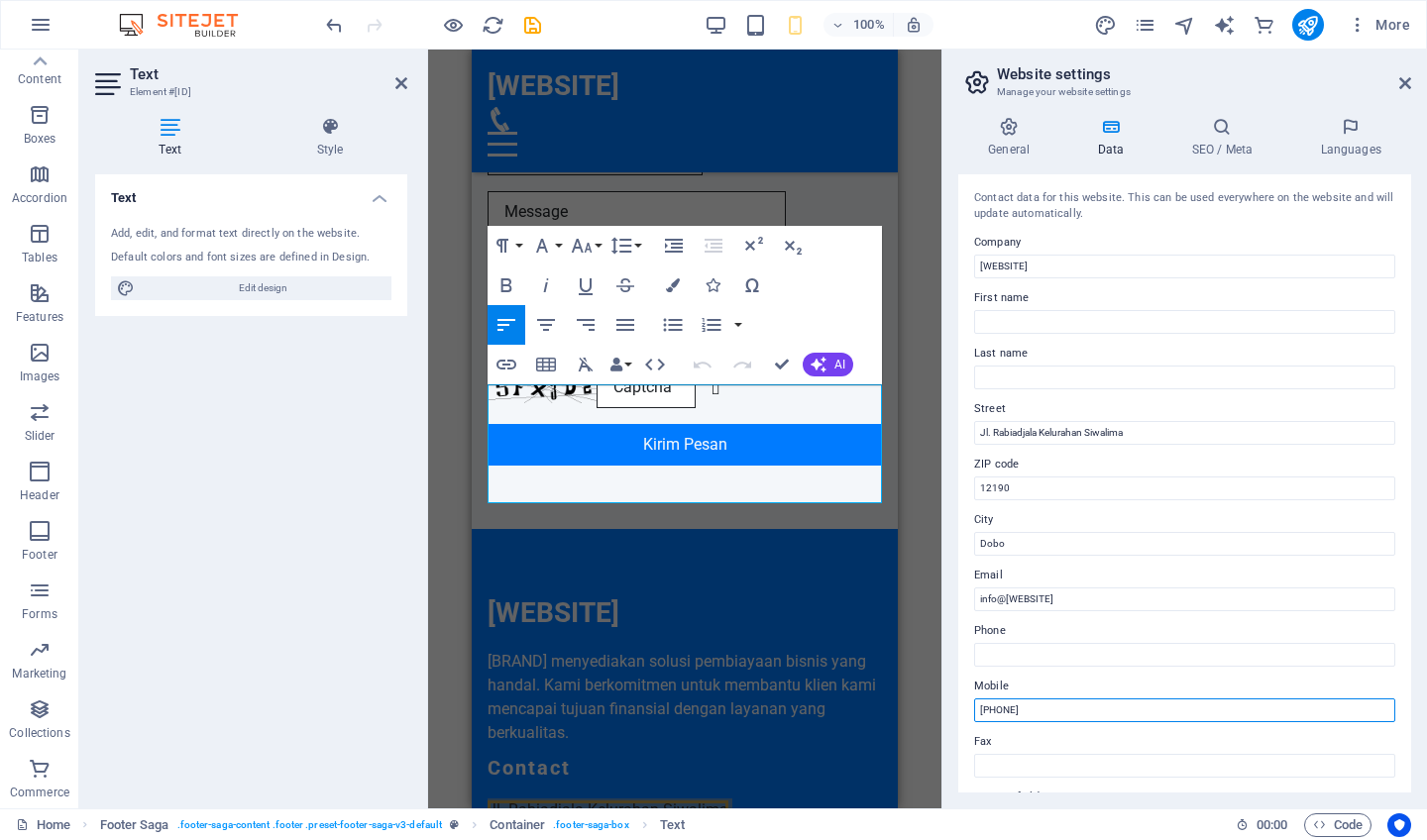 scroll, scrollTop: 0, scrollLeft: 0, axis: both 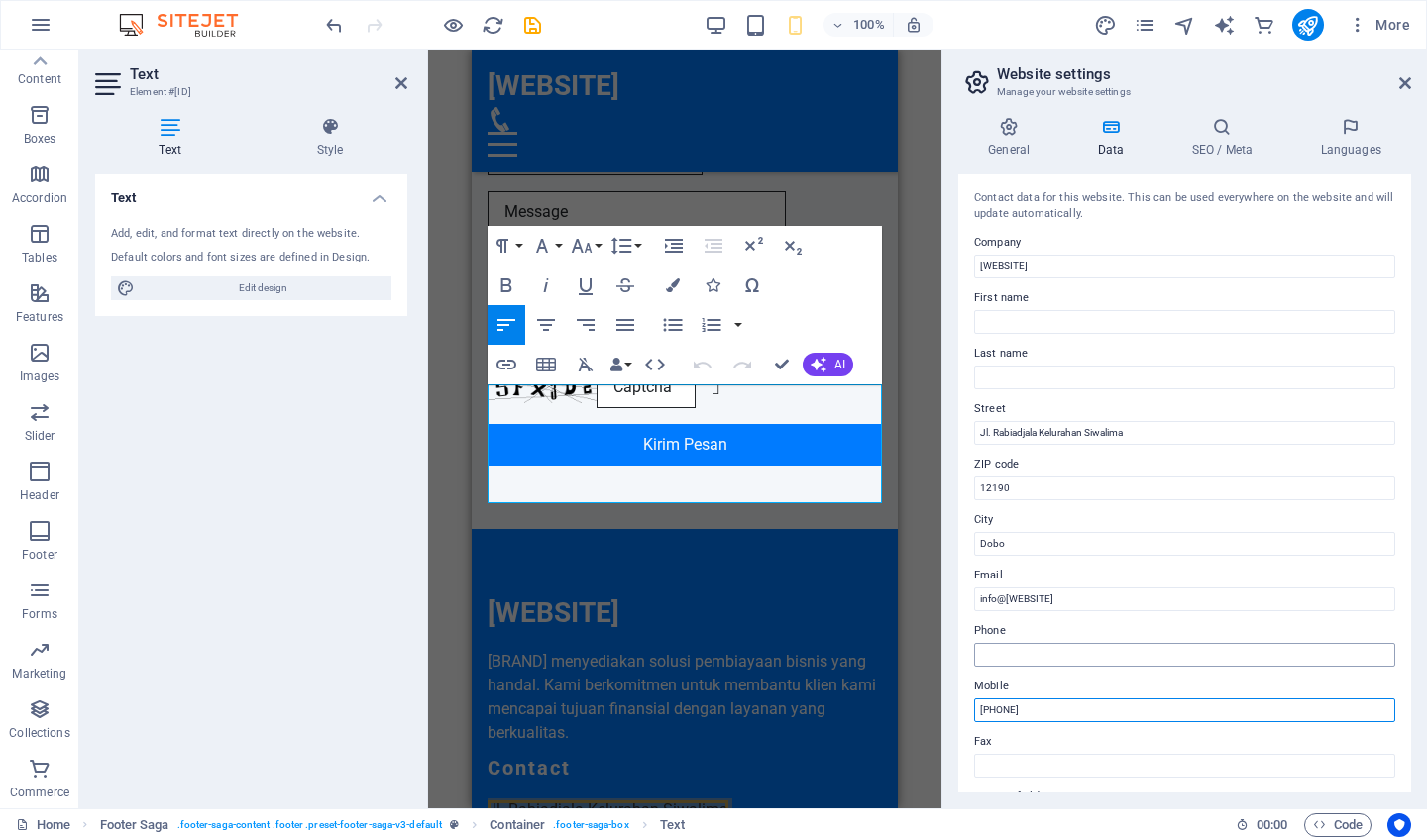 type on "+62811722088" 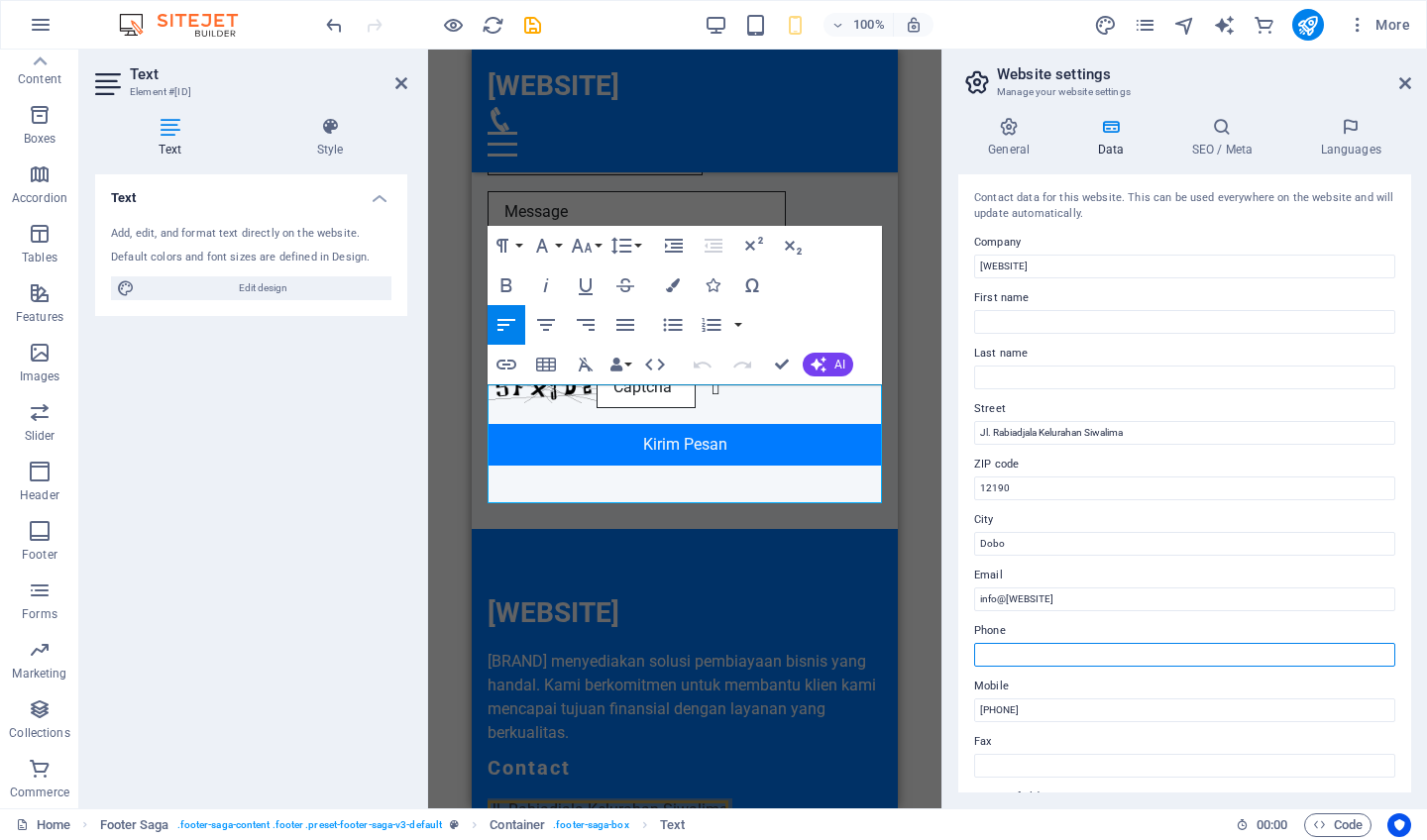 click on "Phone" at bounding box center (1184, 655) 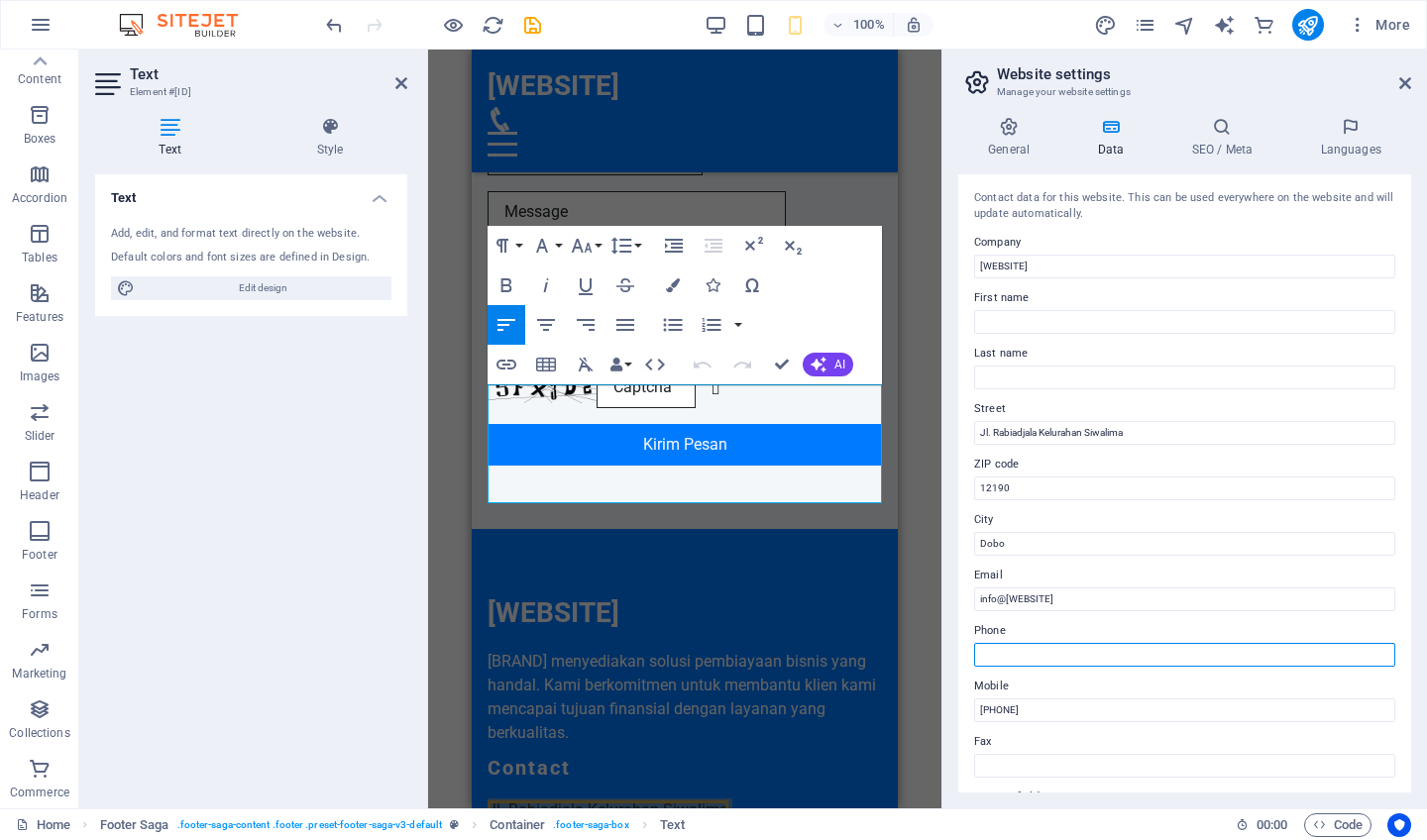 click on "Phone" at bounding box center [1184, 655] 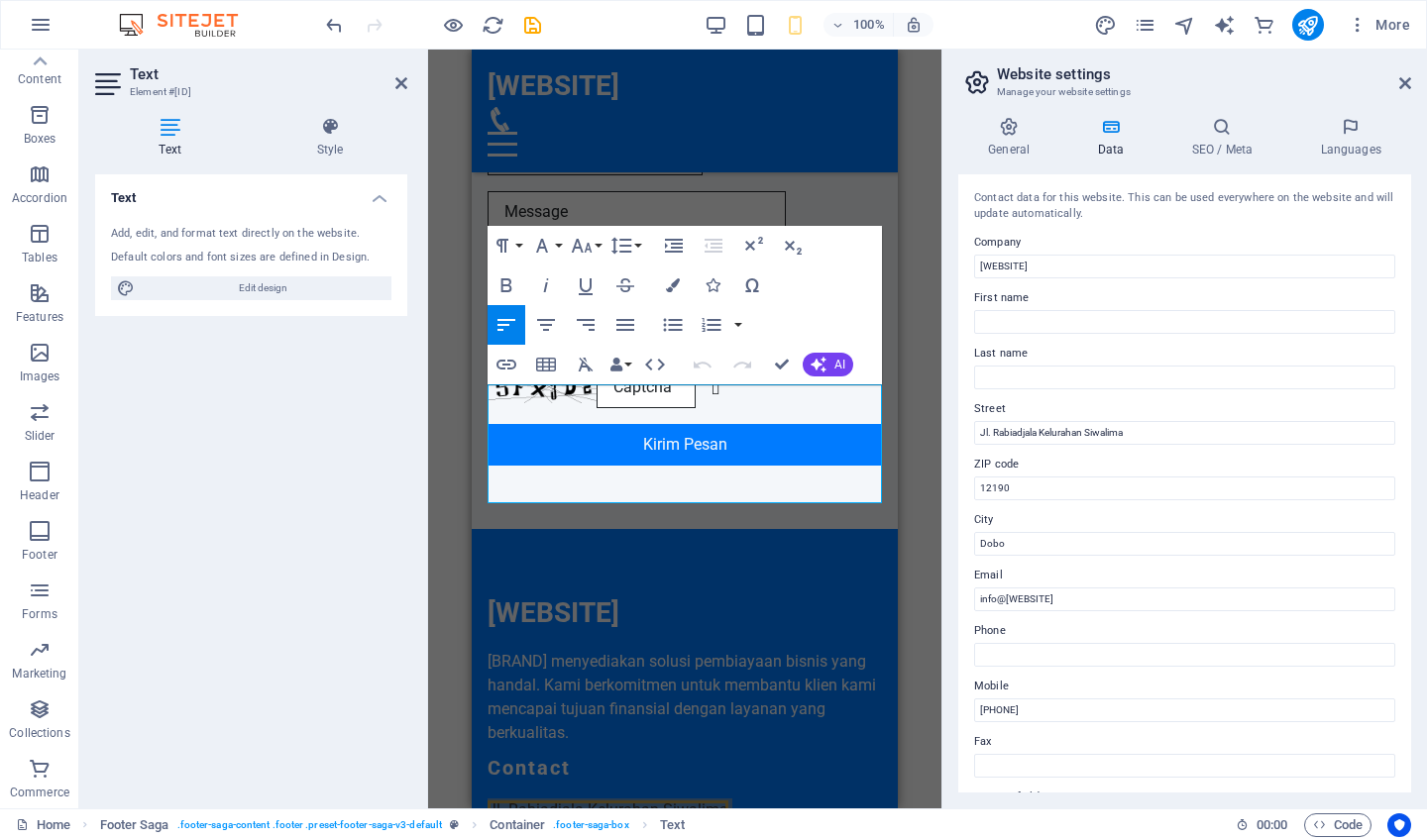 click on "Phone" at bounding box center (1184, 631) 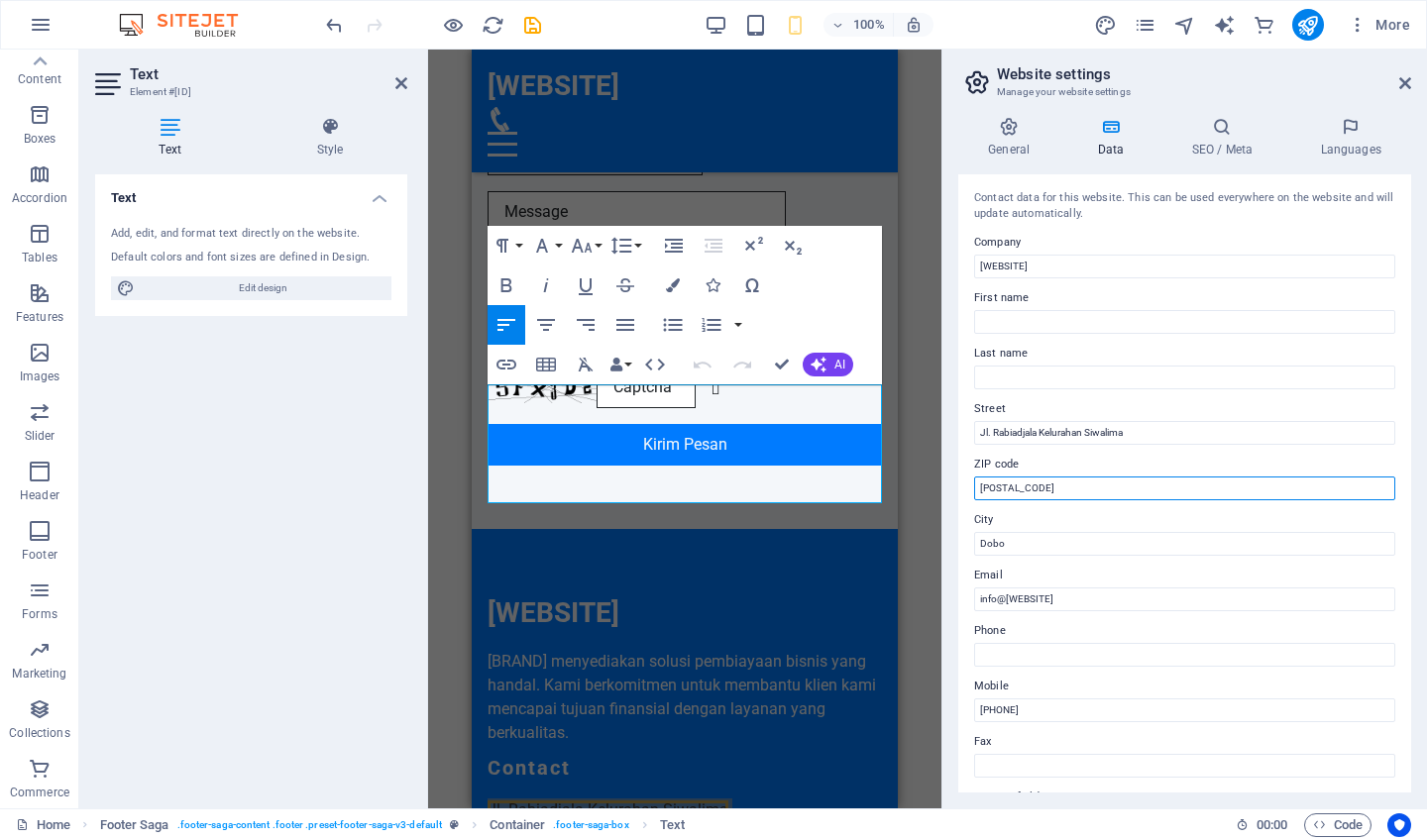 type on "97662" 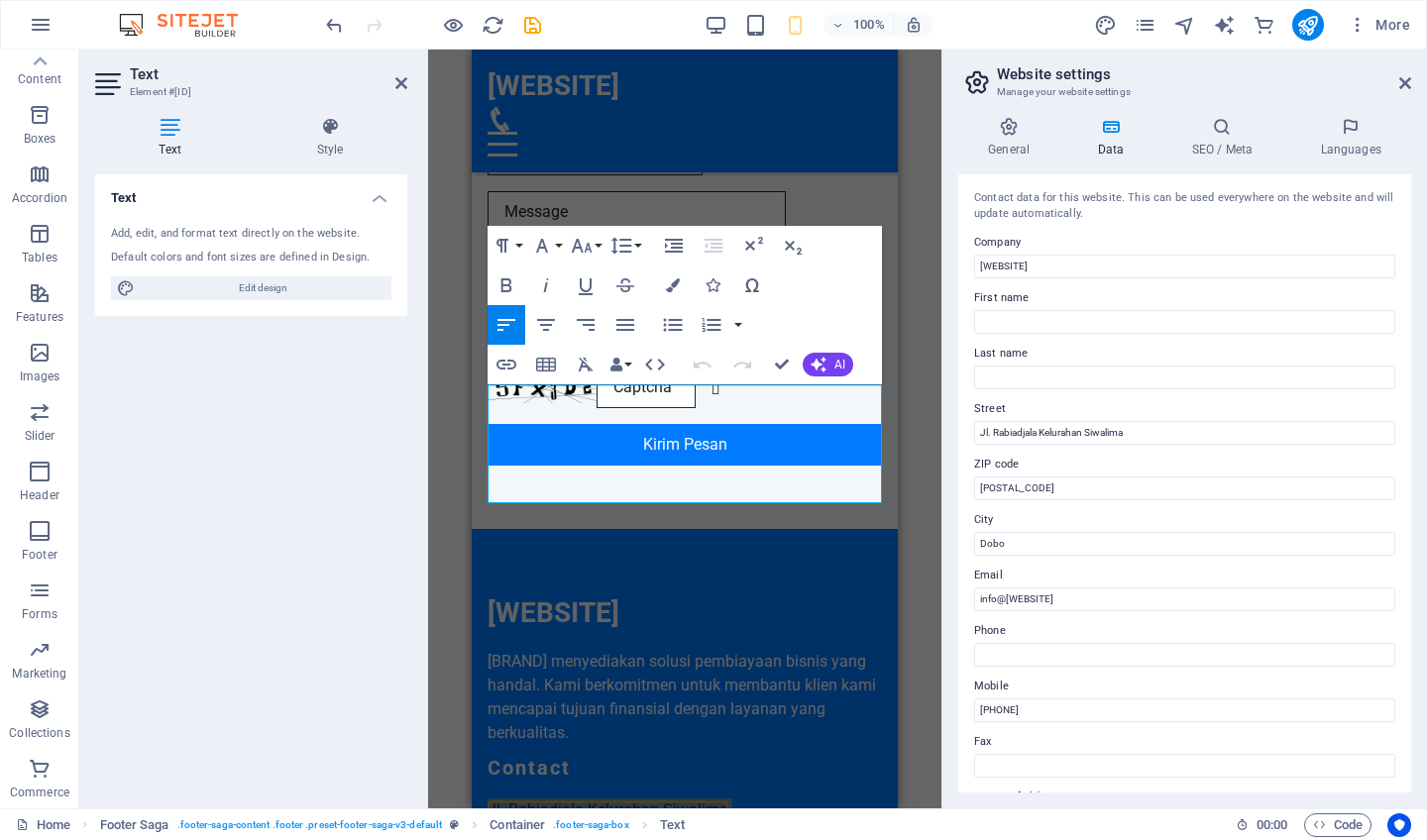 click on "Drag here to replace the existing content. Press “Ctrl” if you want to create a new element.
H2   Text on background   Container   Menu Bar   Menu   Logo   Button   Preset   Container   Container   Spacer   Icon   Container   Boxes   Container   Container   H3   Container   Container   Spacer   H2   Container   H3   Container   Container   Image   Container   Cards   Container   H3   H3   Container   Text   Cards   Container   H3   Text   Checkbox   Container   Container   Contact Form   Container   Contact Form   Form   Textarea   Captcha   Text   Footer Saga   Container   Text   Container   Logo   Text   Spacer   Container   HTML   Icon   Placeholder   Container   Container   H3   Container   Container   Spacer   Container   Image   Image   Container   Container   Image   Container   Image   Container   Text   Boxes   Container   Container   Text   Boxes   Container   Container   Boxes   Container   Container   Container   Text   Email Paragraph Format Normal Heading 1 Heading 2 Code" at bounding box center (685, 429) 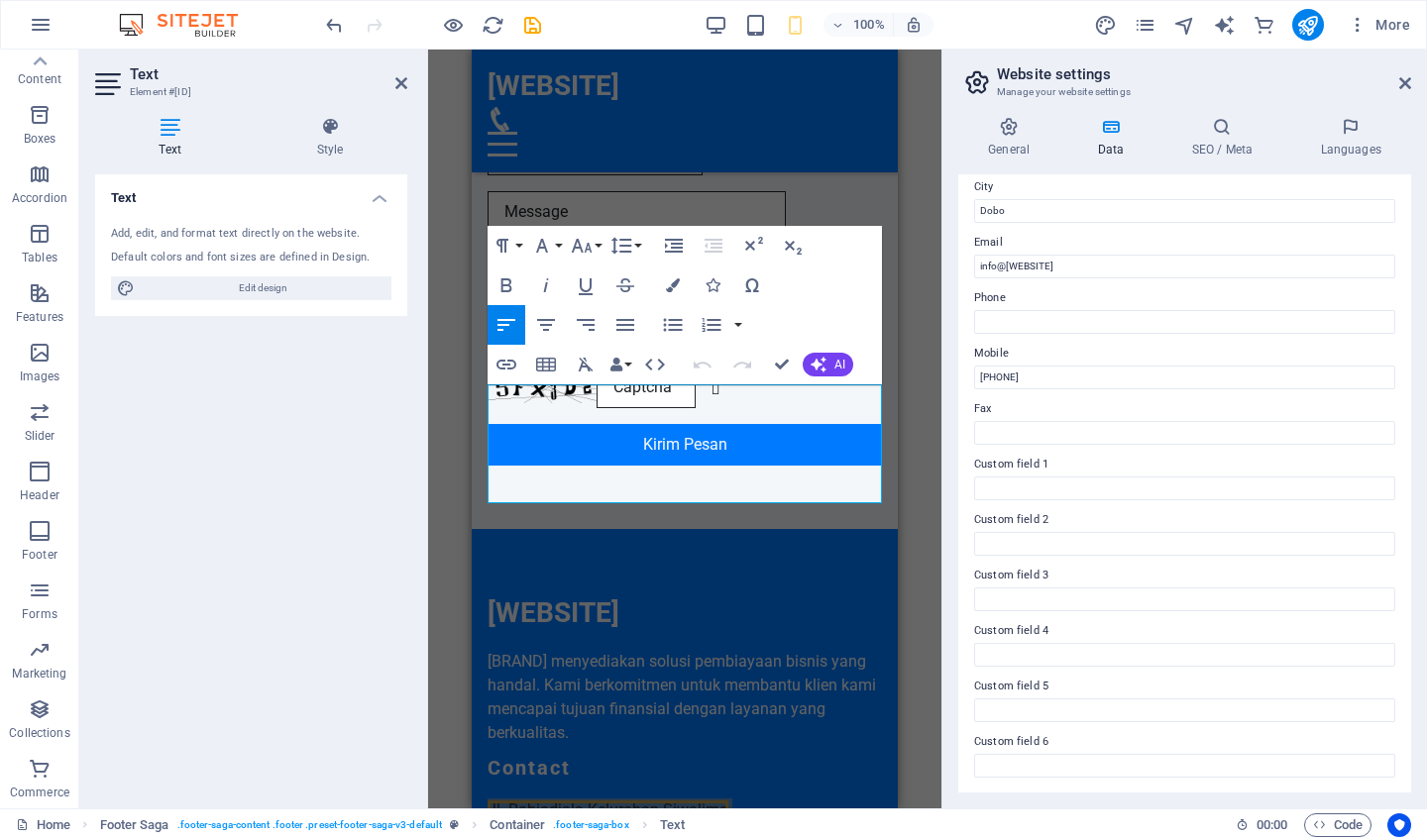 scroll, scrollTop: 332, scrollLeft: 0, axis: vertical 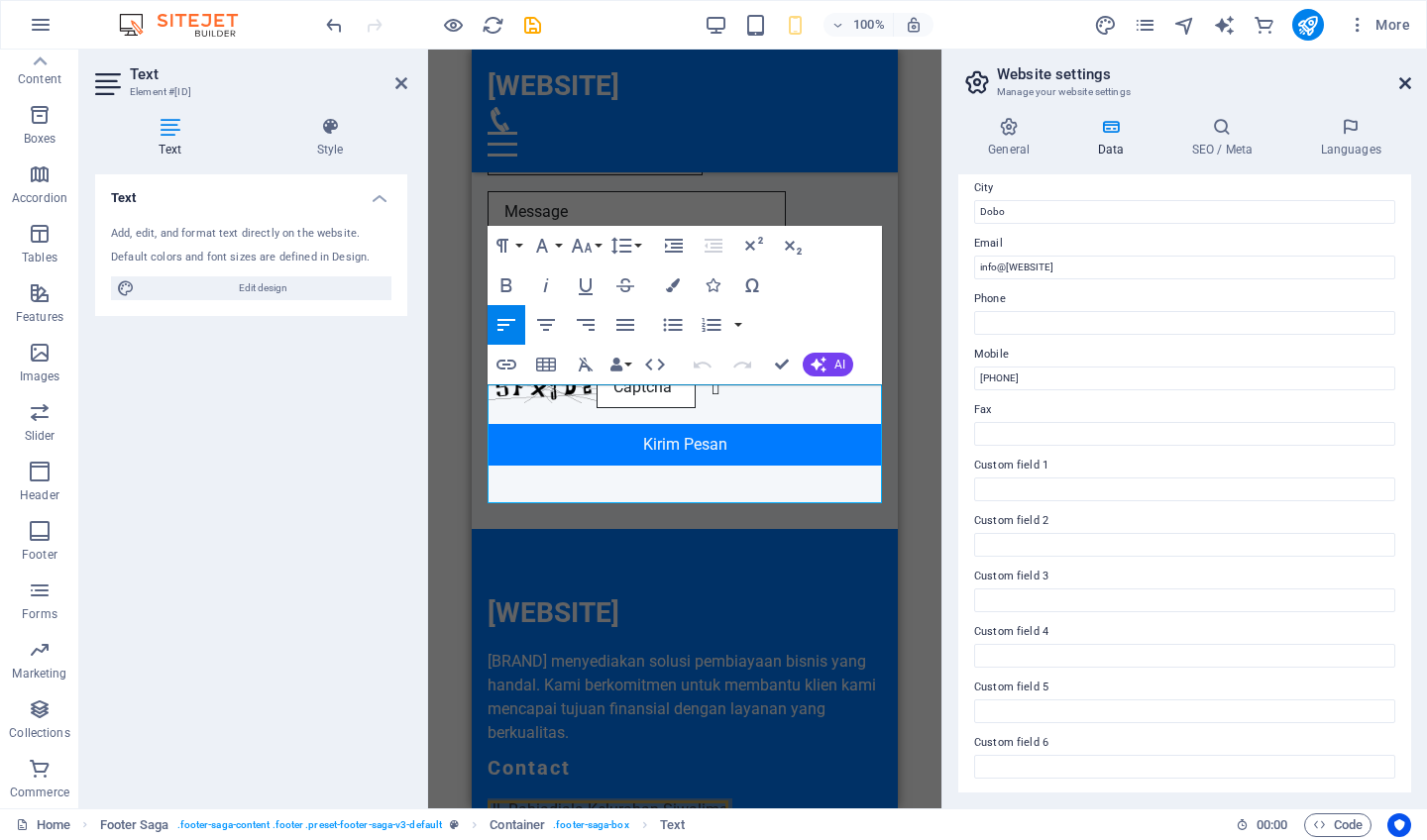 click at bounding box center (1405, 83) 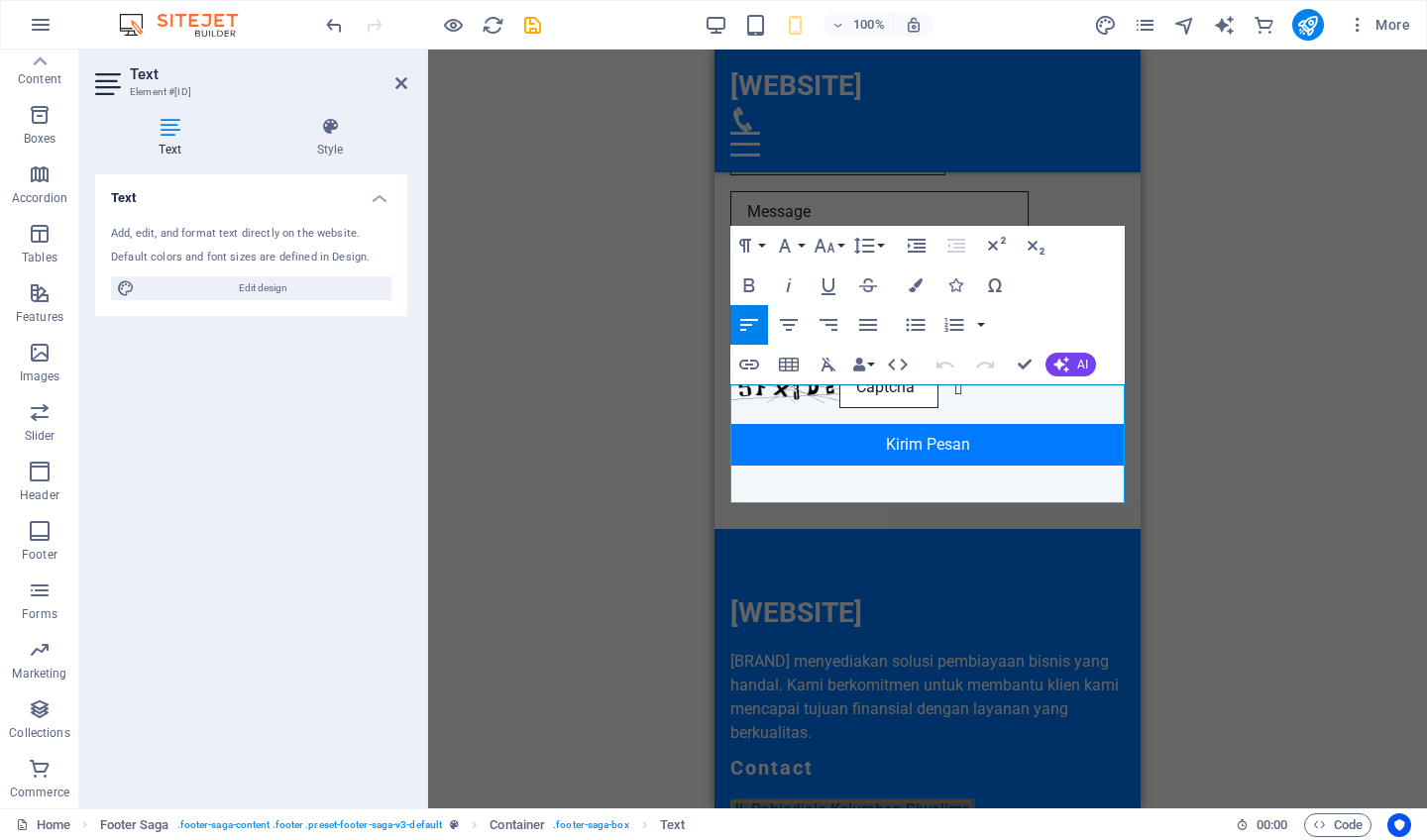 click on "Drag here to replace the existing content. Press “Ctrl” if you want to create a new element.
H2   Text on background   Container   Menu Bar   Menu   Logo   Button   Preset   Container   Container   Spacer   Icon   Container   Boxes   Container   Container   H3   Container   Container   Spacer   H2   Container   H3   Container   Container   Image   Container   Cards   Container   H3   H3   Container   Text   Cards   Container   H3   Text   Checkbox   Container   Container   Contact Form   Container   Contact Form   Form   Textarea   Captcha   Text   Footer Saga   Container   Text   Container   Logo   Text   Spacer   Container   HTML   Icon   Placeholder   Container   Container   H3   Container   Container   Spacer   Container   Image   Image   Container   Container   Image   Container   Image   Container   Text   Boxes   Container   Container   Text   Boxes   Container   Container   Boxes   Container   Container   Container   Text   Email Paragraph Format Normal Heading 1 Heading 2 Code" at bounding box center (928, 429) 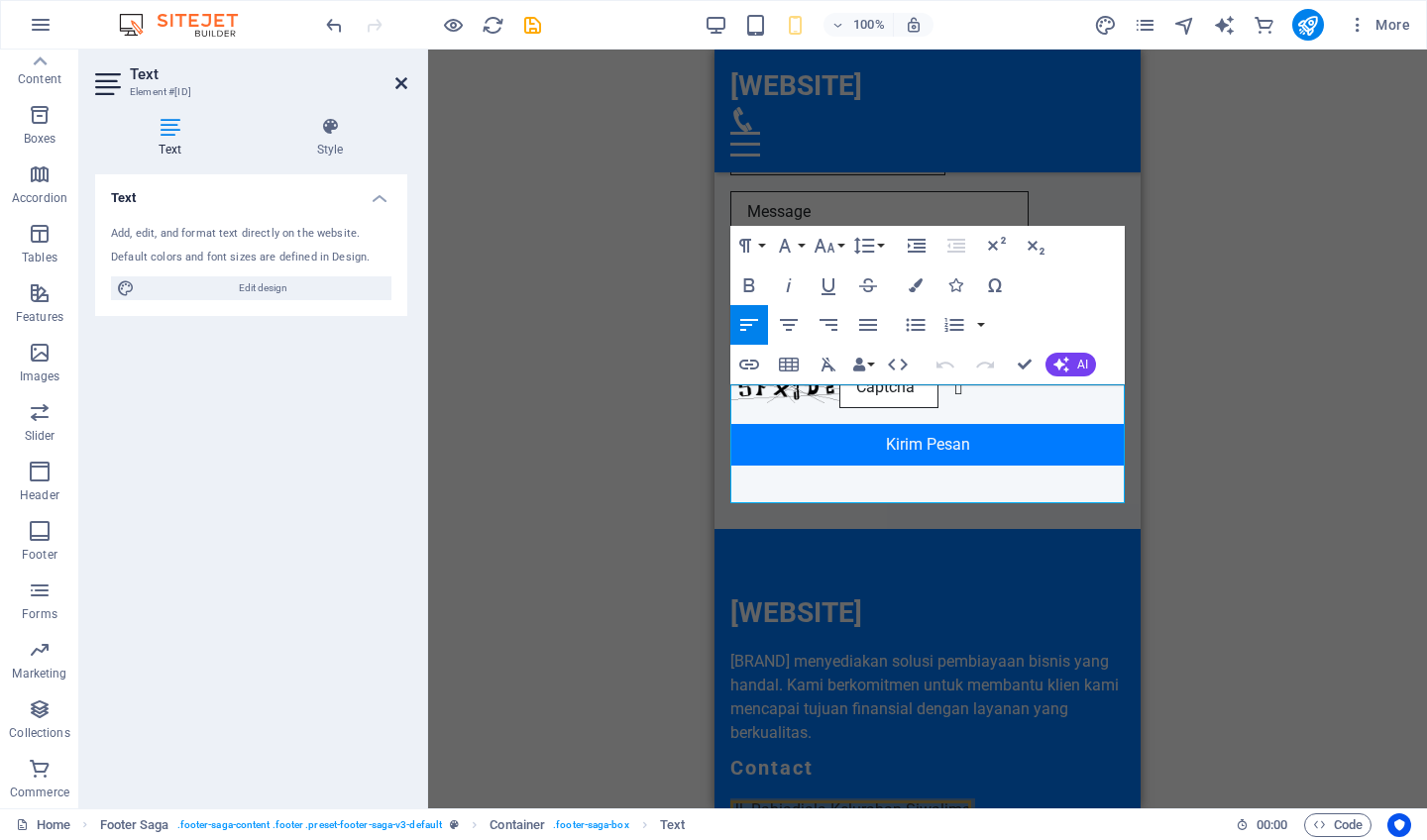 click at bounding box center [401, 83] 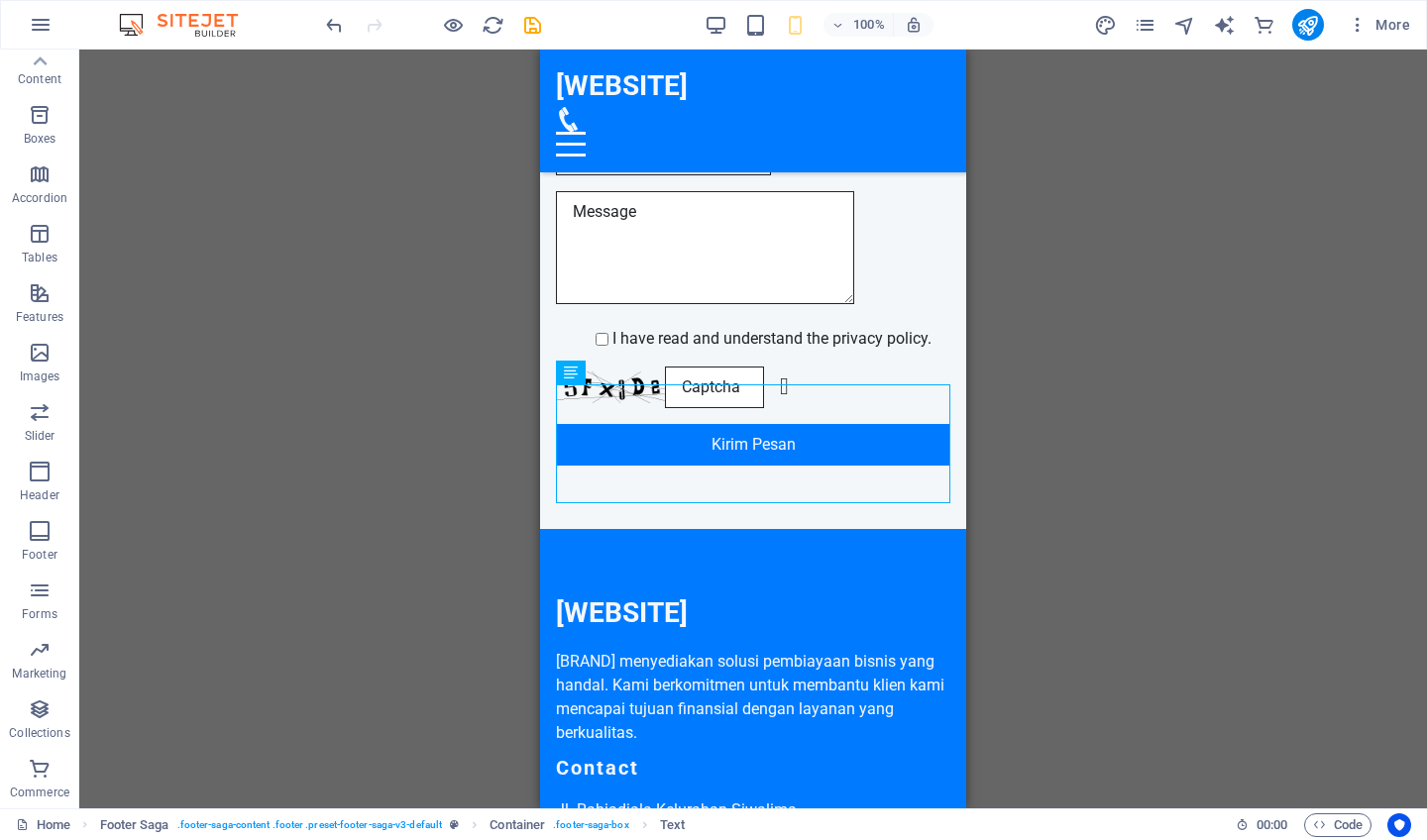 click on "Drag here to replace the existing content. Press “Ctrl” if you want to create a new element.
H2   Text on background   Container   Menu Bar   Menu   Logo   Button   Preset   Container   Container   Spacer   Icon   Container   Boxes   Container   Container   H3   Container   Container   Spacer   H2   Container   H3   Container   Container   Image   Container   Cards   Container   H3   H3   Container   Text   Cards   Container   H3   Text   Checkbox   Container   Container   Contact Form   Container   Contact Form   Form   Textarea   Captcha   Text   Footer Saga   Container   Text   Container   Logo   Text   Spacer   Container   HTML   Icon   Placeholder   Container   Container   H3   Container   Container   Spacer   Container   Image   Image   Container   Container   Image   Container   Image   Container   Text   Boxes   Container   Container   Text   Boxes   Container   Container   Boxes   Container   Container   Container   Text   Email   Spacer   Menu   Container   H3   Container" at bounding box center (753, 429) 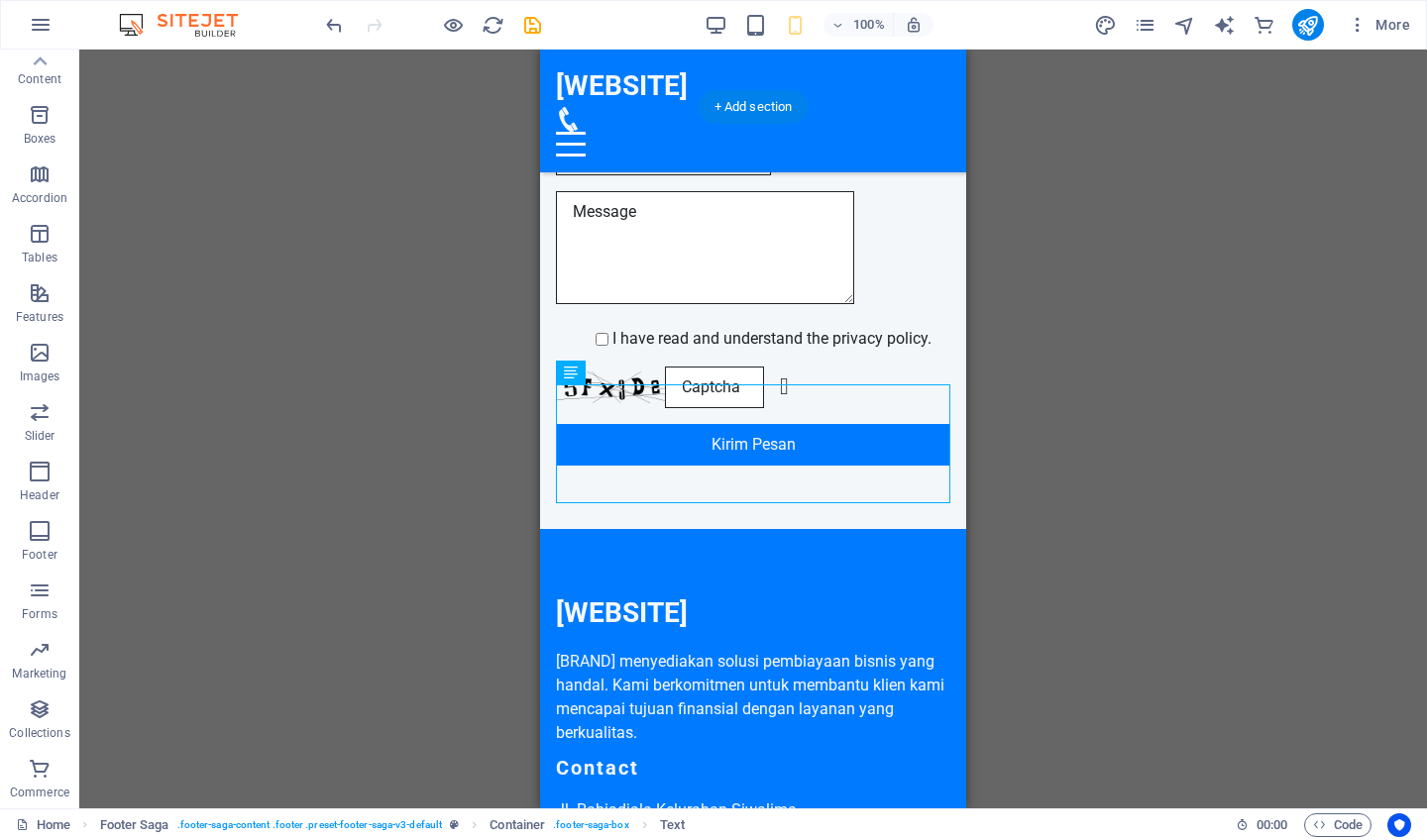 click on "Modalkerja menyediakan solusi pembiayaan bisnis yang handal. Kami berkomitmen untuk membantu klien kami mencapai tujuan finansial dengan layanan yang berkualitas." at bounding box center [753, 697] 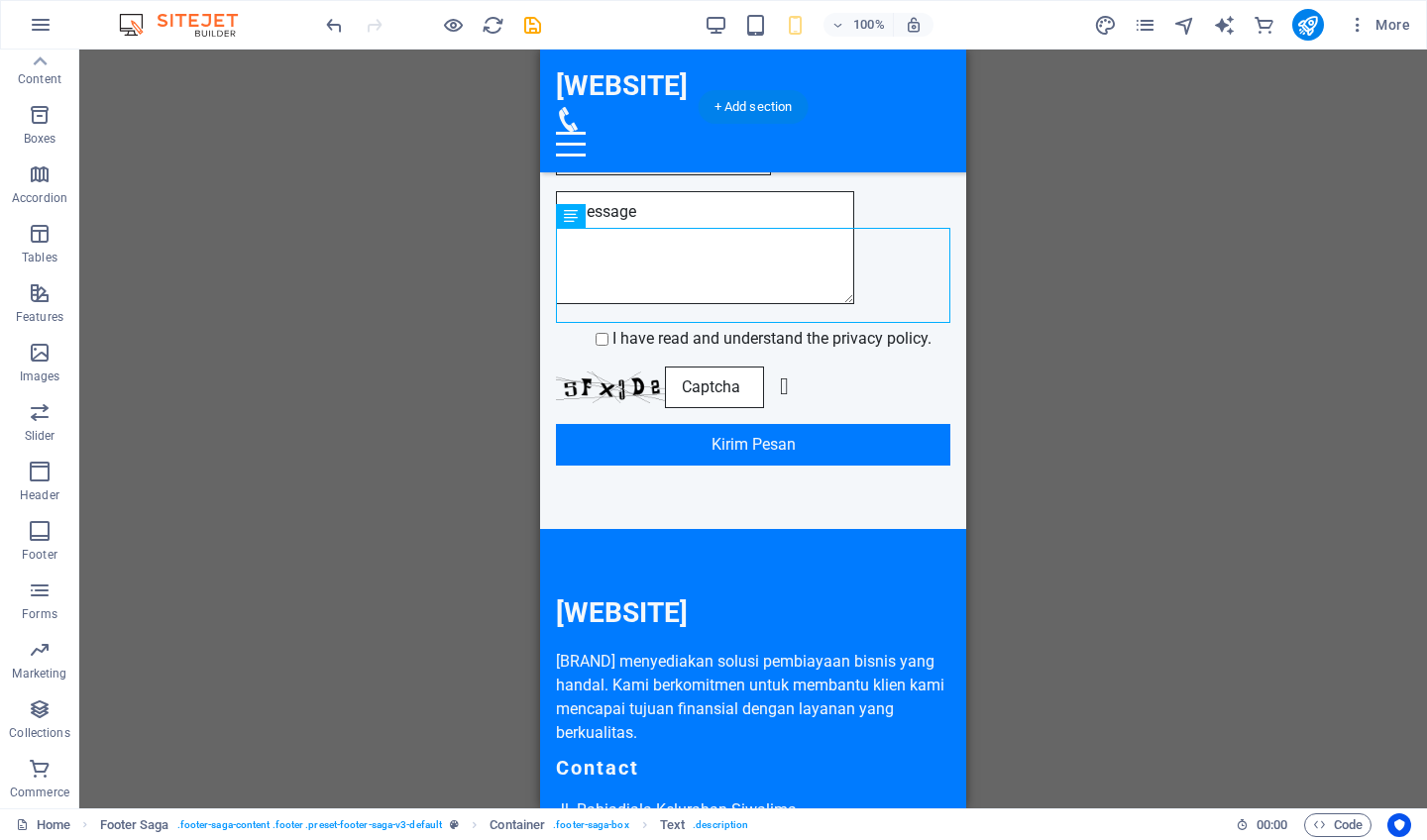 click on "Modalkerja menyediakan solusi pembiayaan bisnis yang handal. Kami berkomitmen untuk membantu klien kami mencapai tujuan finansial dengan layanan yang berkualitas." at bounding box center (753, 697) 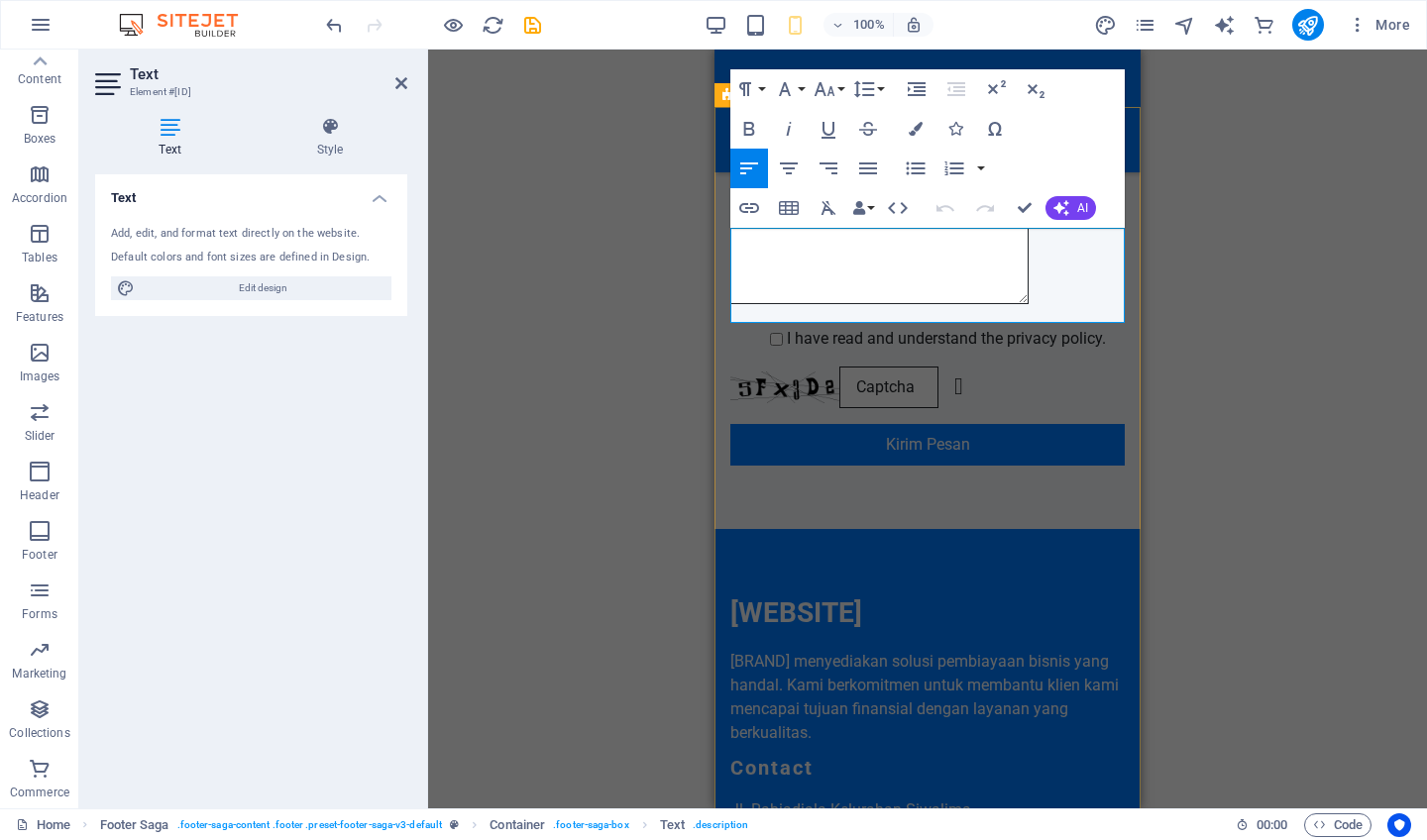 click on "Modalkerja menyediakan solusi pembiayaan bisnis yang handal. Kami berkomitmen untuk membantu klien kami mencapai tujuan finansial dengan layanan yang berkualitas." at bounding box center (928, 697) 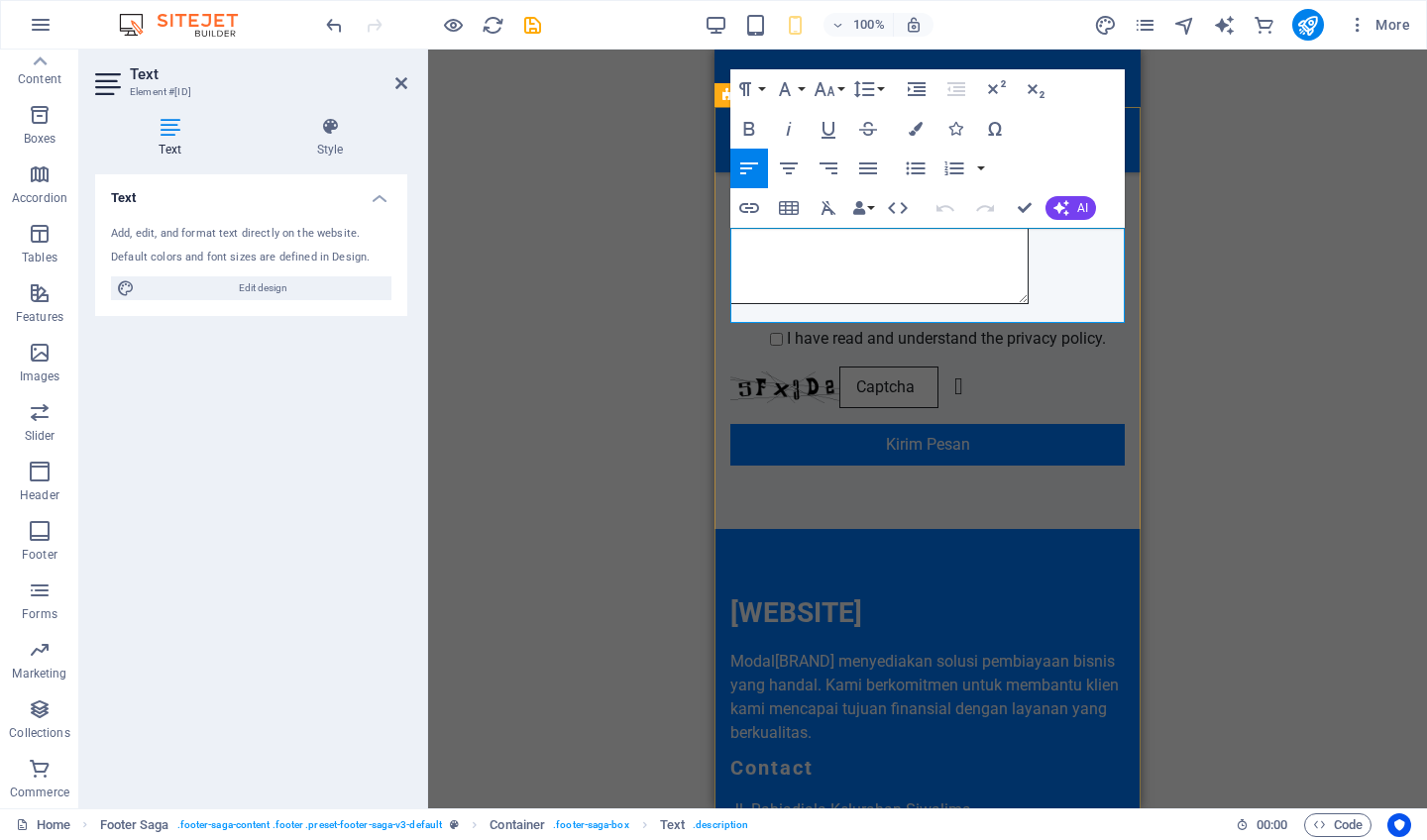 type 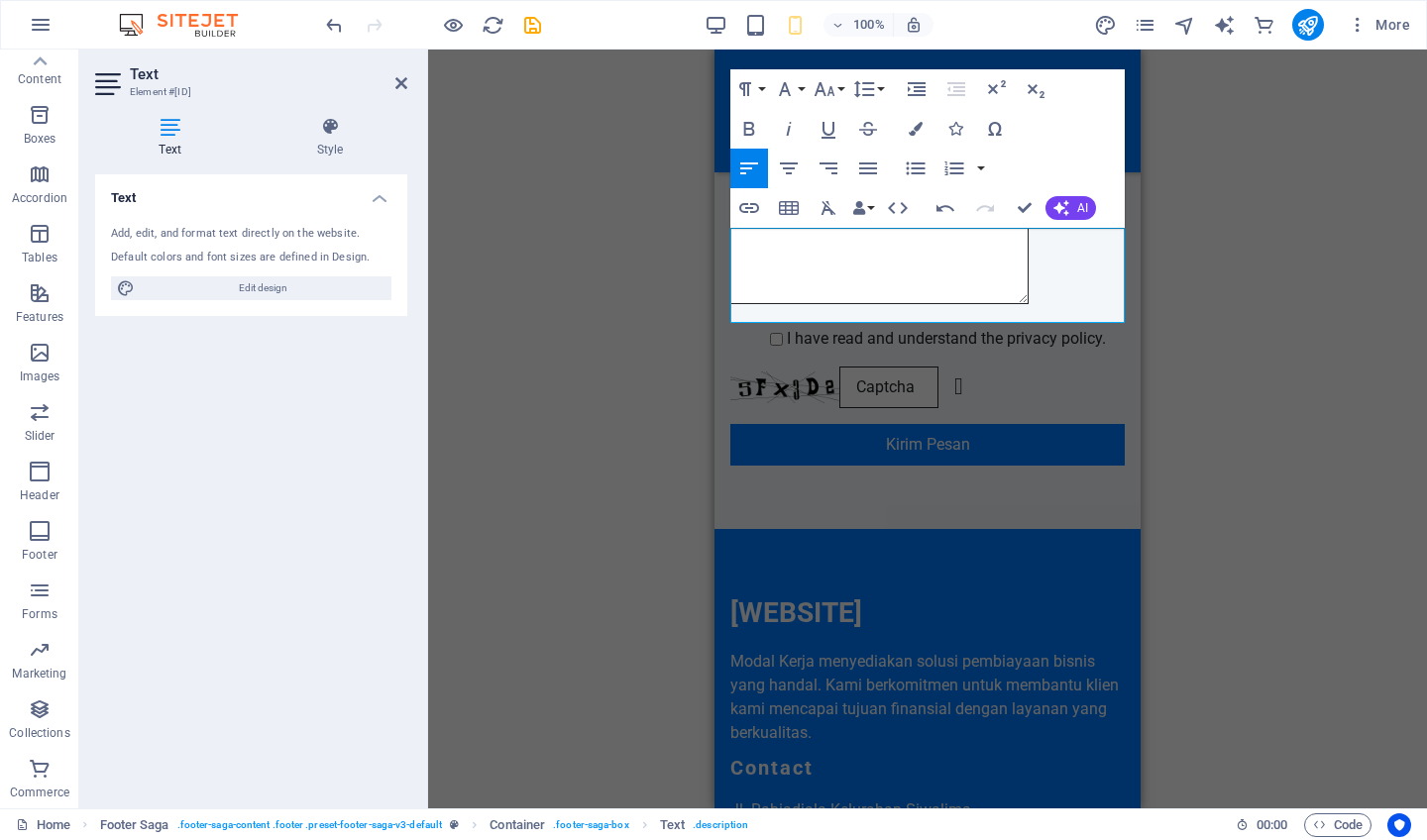 click on "H2   Text on background   Container   Menu Bar   Menu   Logo   Button   Preset   Container   Container   Spacer   Icon   Container   Boxes   Container   Container   H3   Container   Container   Spacer   H2   Container   H3   Container   Container   Image   Container   Cards   Container   H3   H3   Container   Text   Cards   Container   H3   Text   Checkbox   Container   Container   Contact Form   Container   Contact Form   Form   Textarea   Captcha   Text   Footer Saga   Container   Text   Container   Logo   Text   Spacer   Container   HTML   Icon   Placeholder   Container   Container   H3   Container   Container   Spacer   Container   Image   Image   Container   Container   Image   Container   Image   Container   Text   Boxes   Container   Container   Text   Boxes   Container   Container   Boxes   Container   Container   Container   Text   Email   Spacer   Menu   Container   H3   Container   Text Paragraph Format Normal Heading 1 Heading 2 Heading 3 Heading 4 Heading 5 Heading 6 Code 8 9" at bounding box center (928, 429) 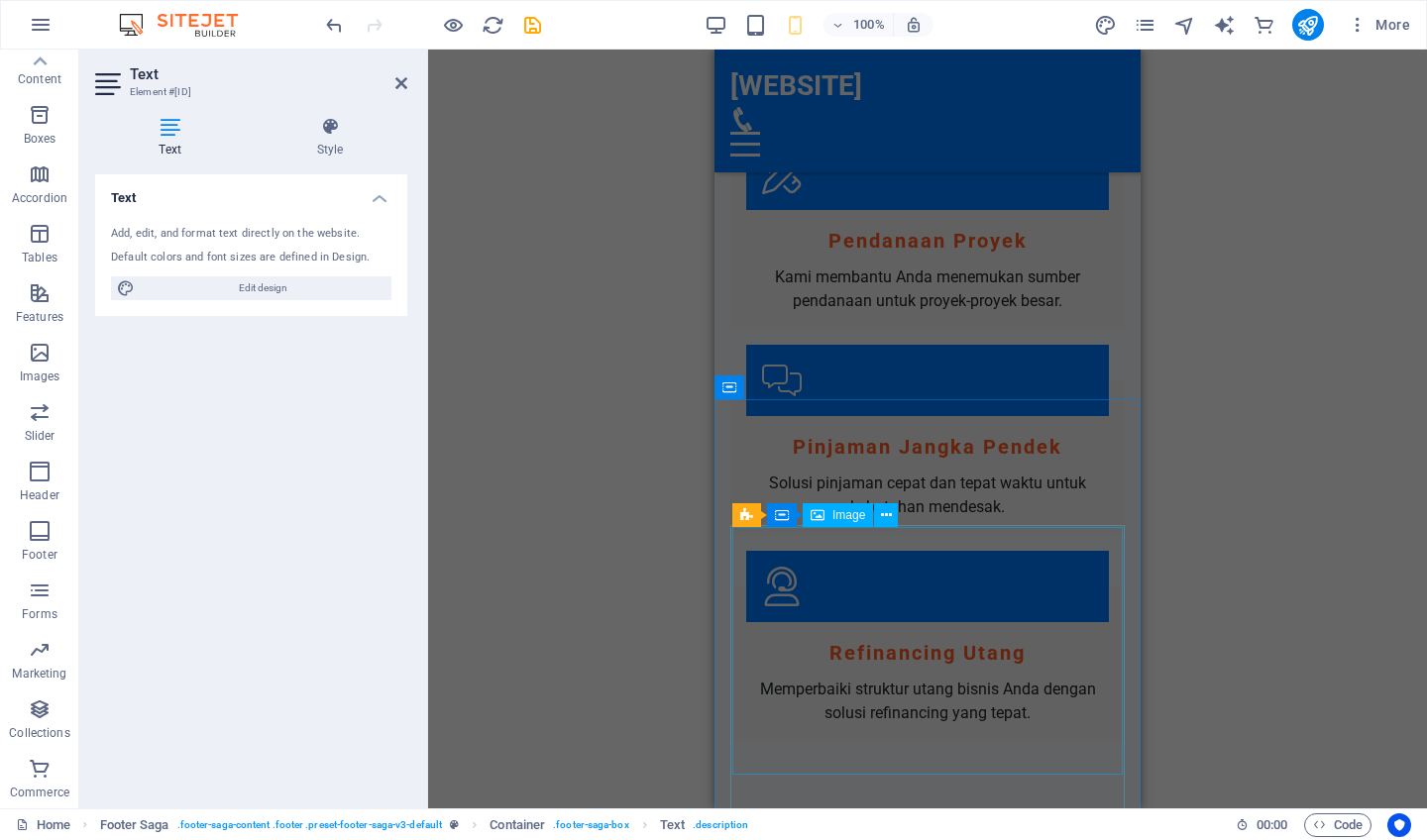 click at bounding box center (928, 1056) 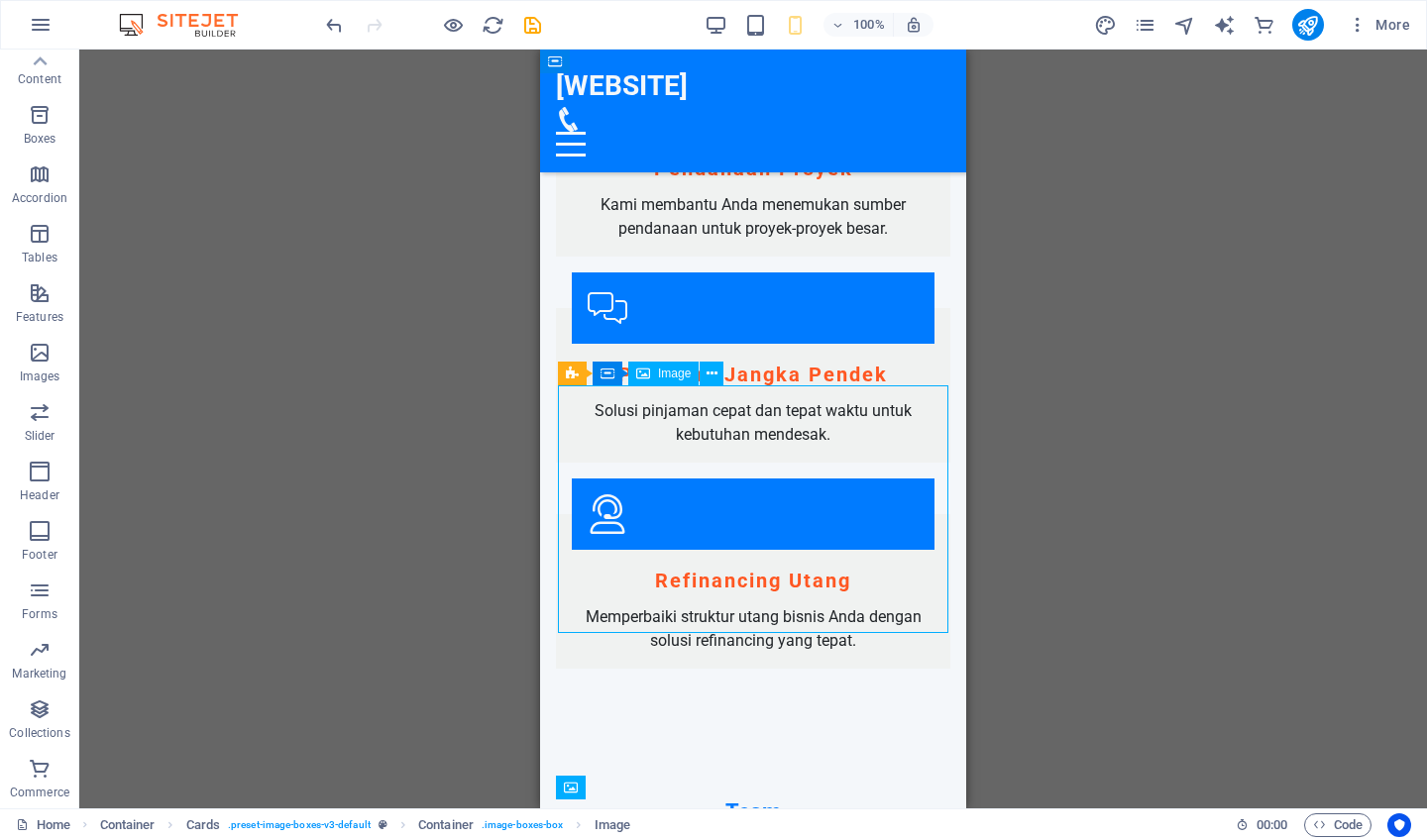 scroll, scrollTop: 2308, scrollLeft: 0, axis: vertical 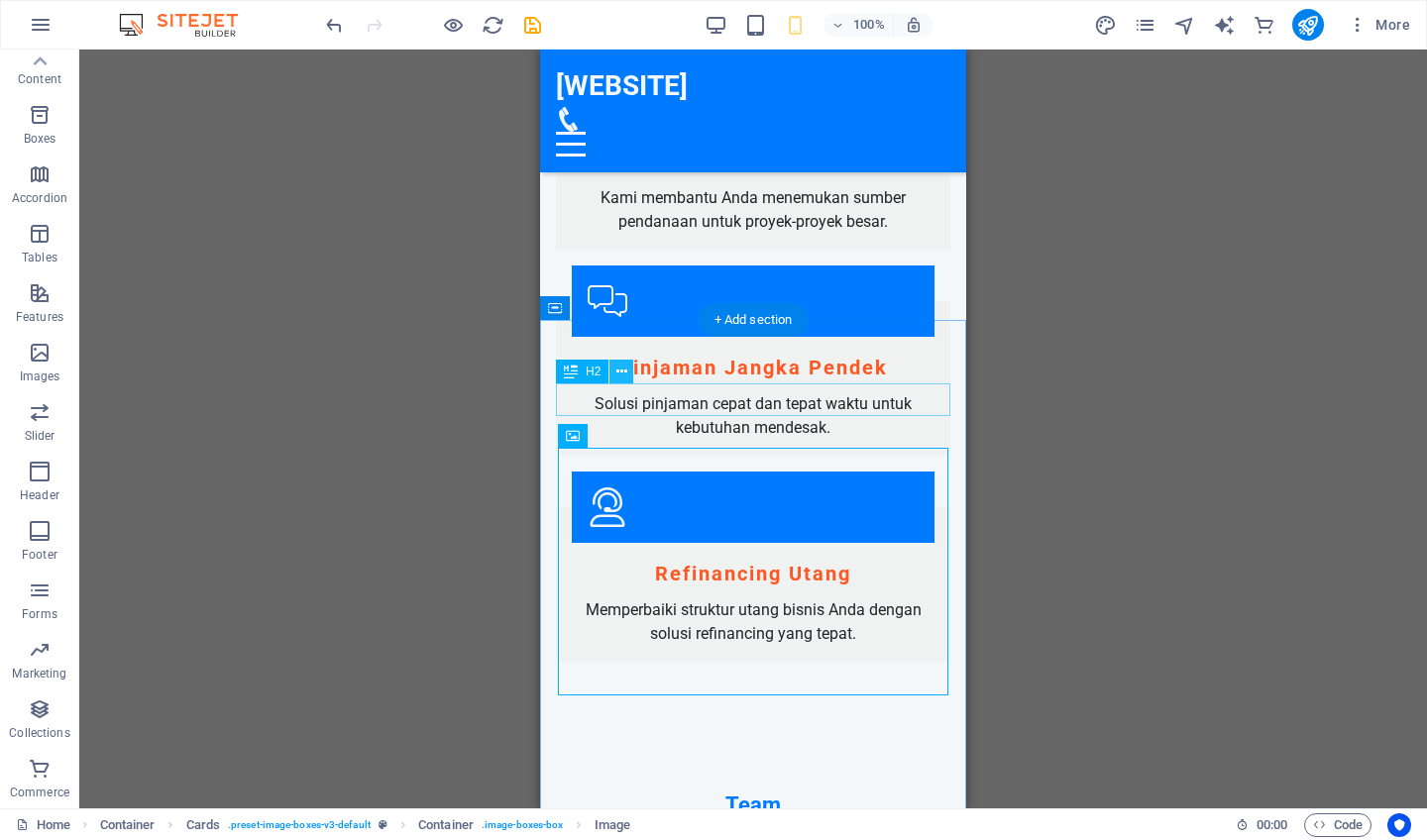 click at bounding box center (621, 371) 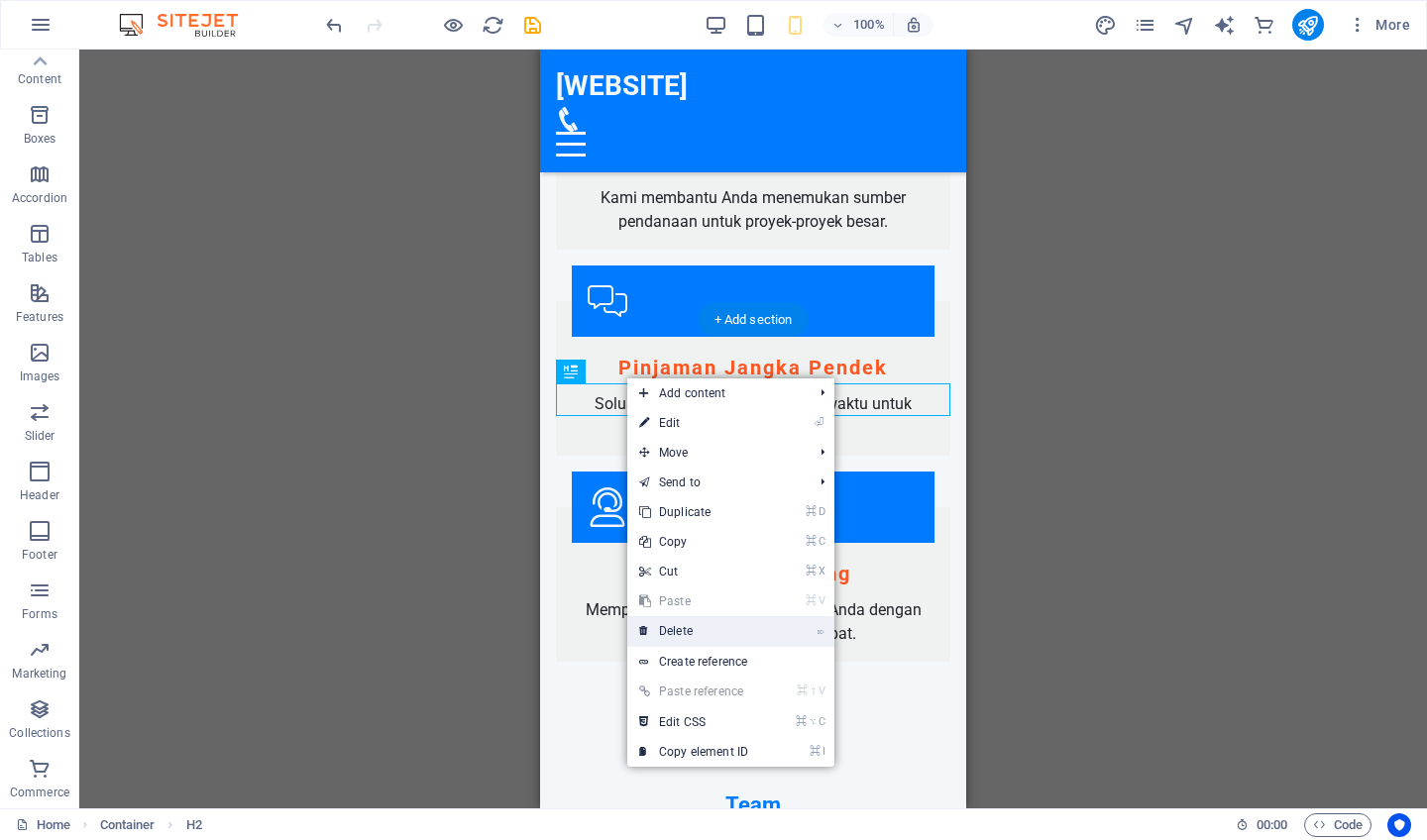 click on "⌦  Delete" at bounding box center (694, 631) 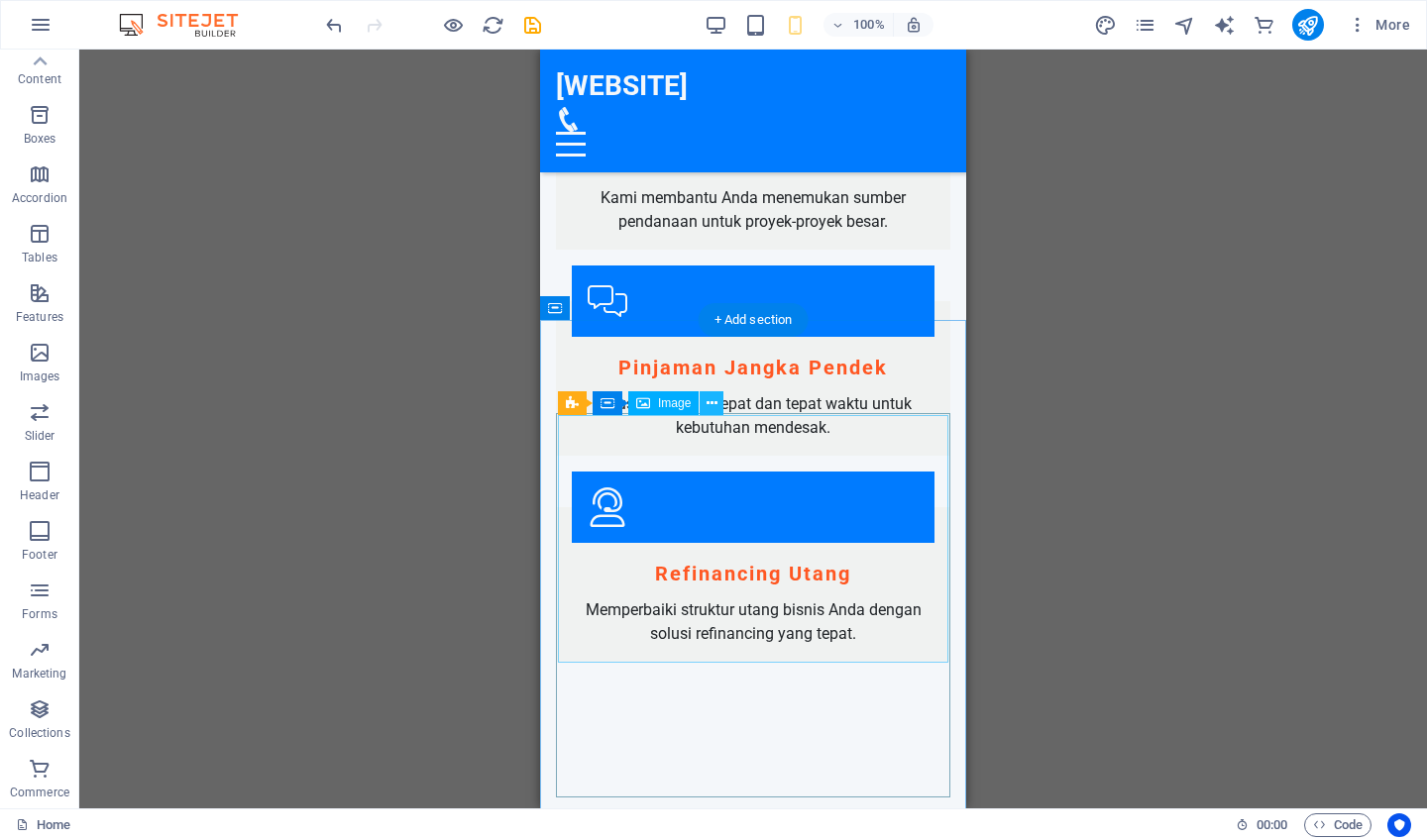 click at bounding box center (712, 403) 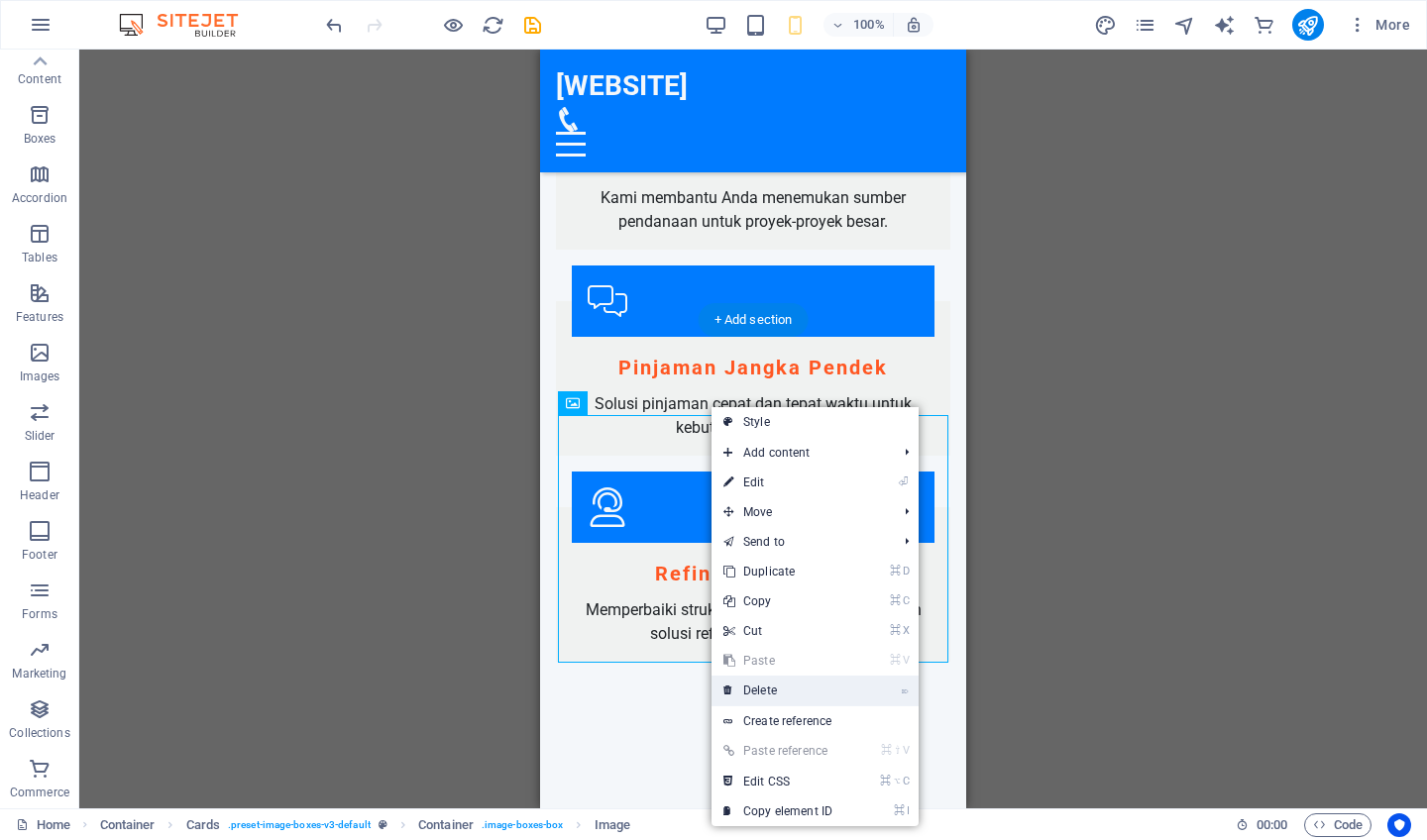 click on "⌦  Delete" at bounding box center [778, 690] 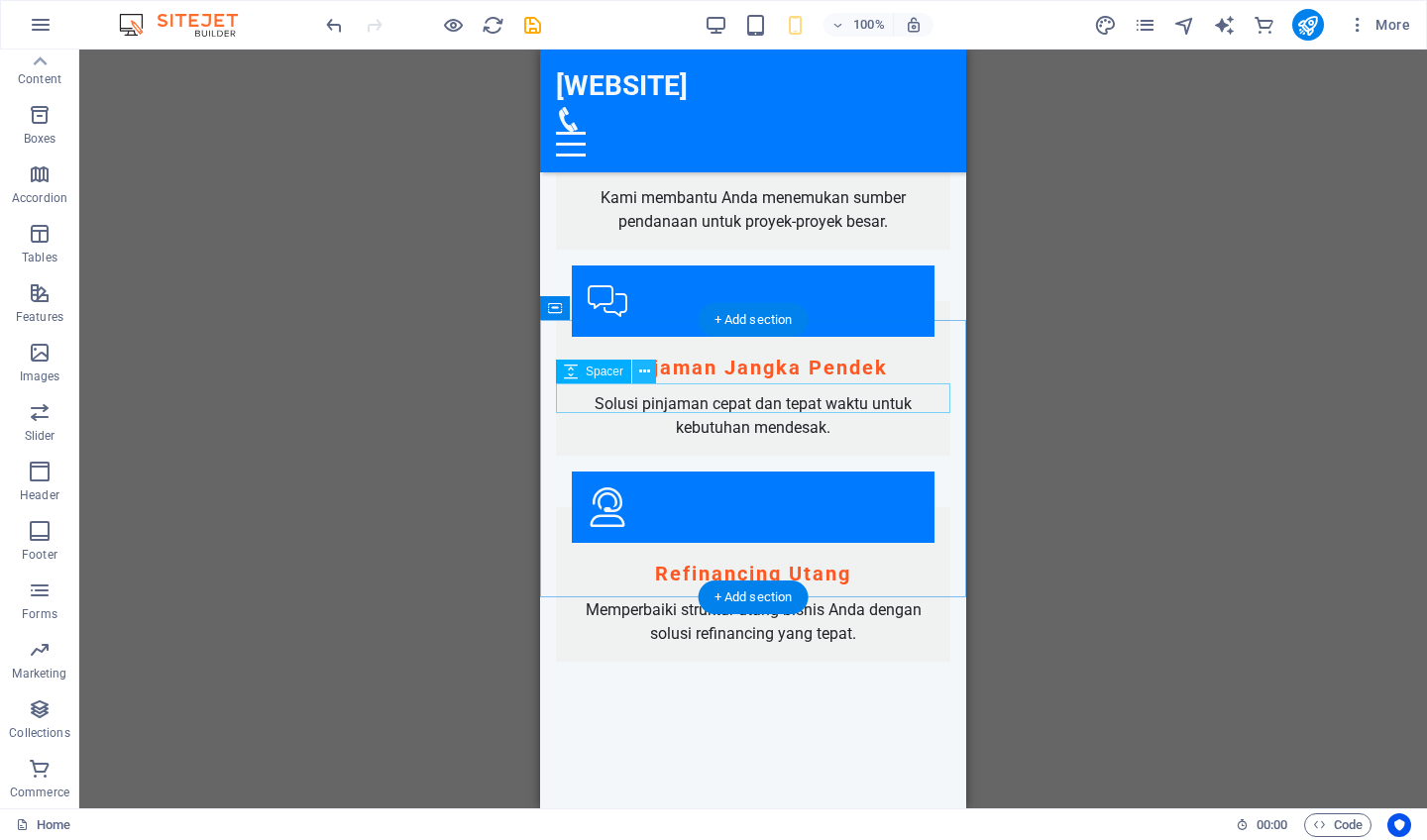 click at bounding box center (644, 371) 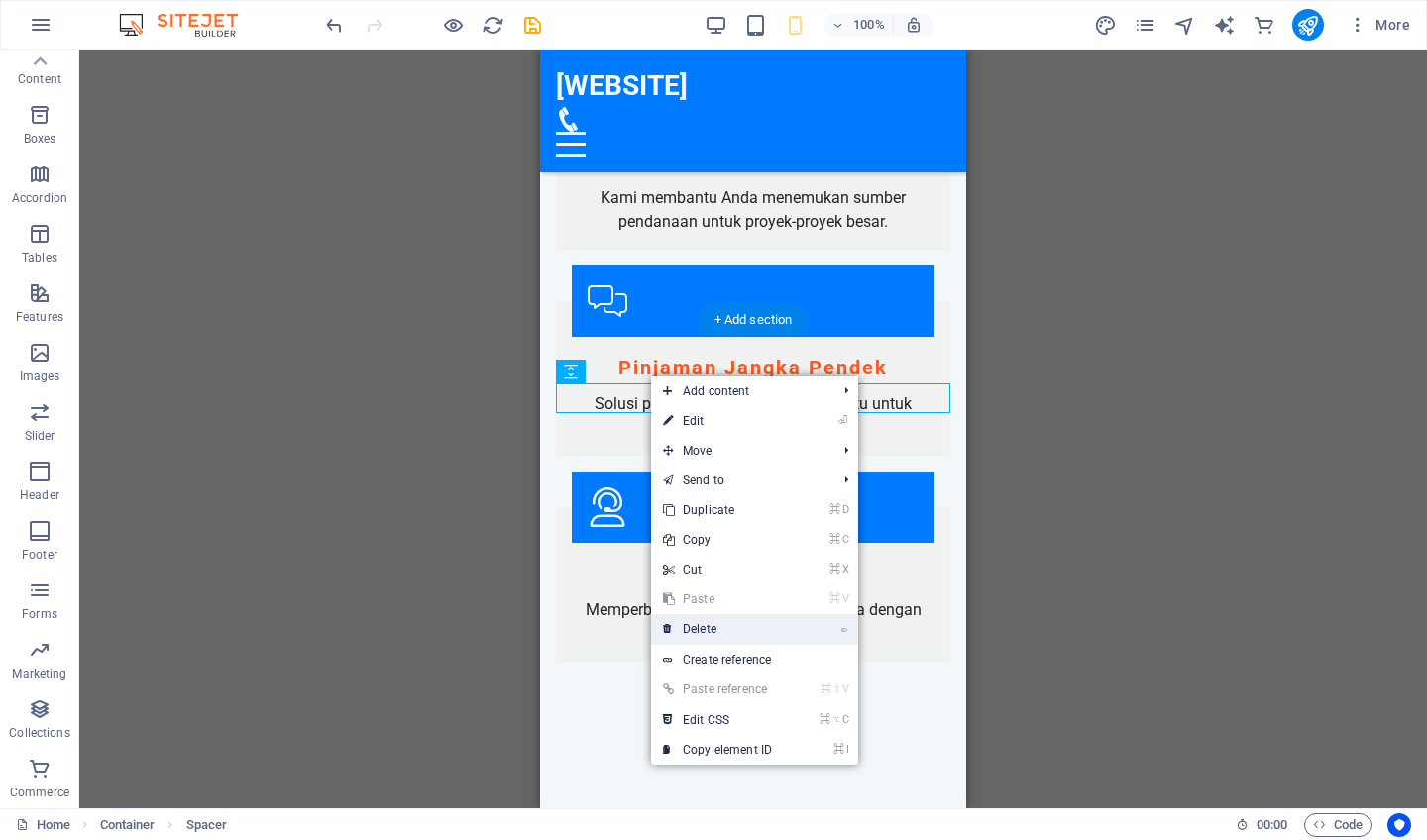 click on "⌦  Delete" at bounding box center (717, 629) 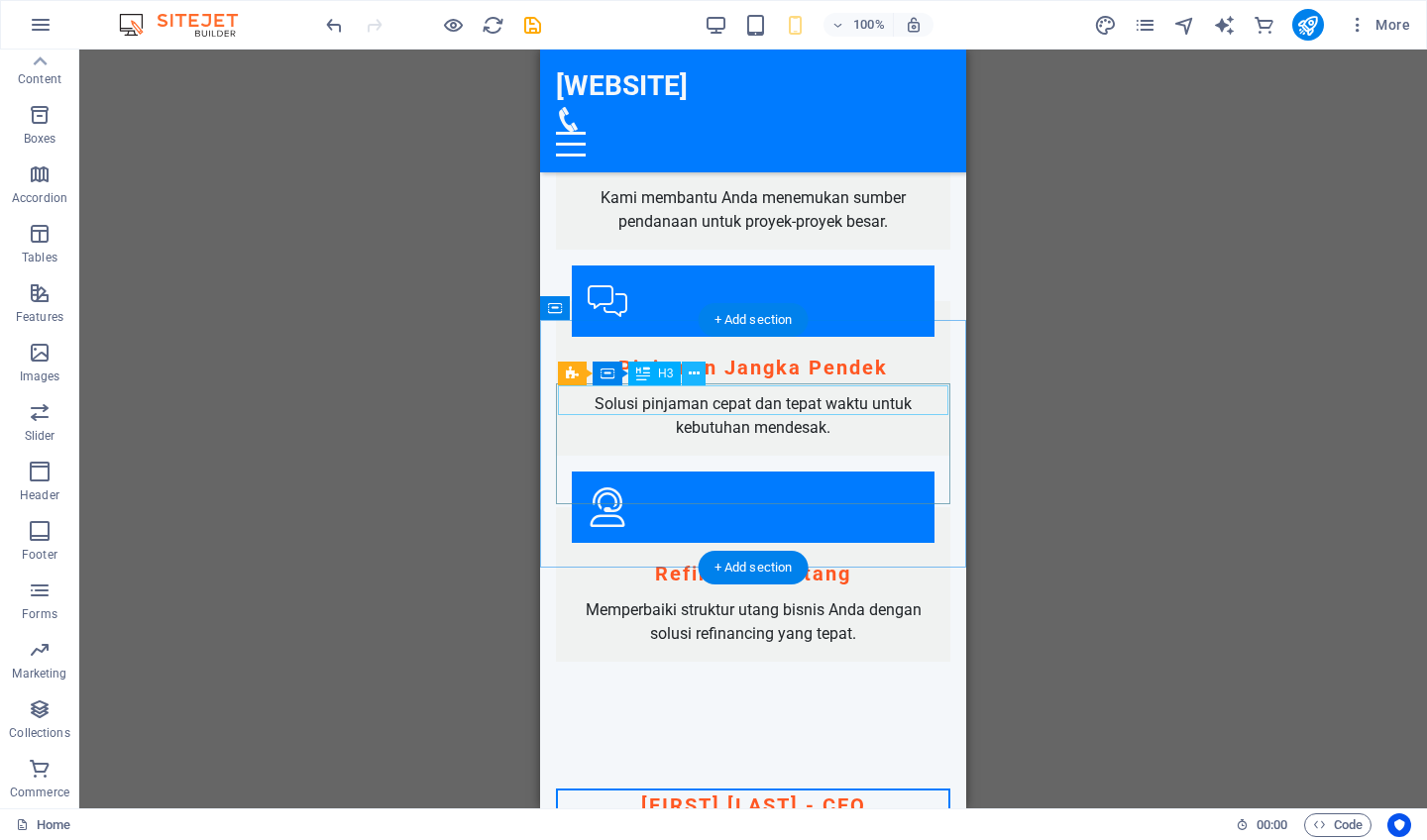 click at bounding box center [694, 373] 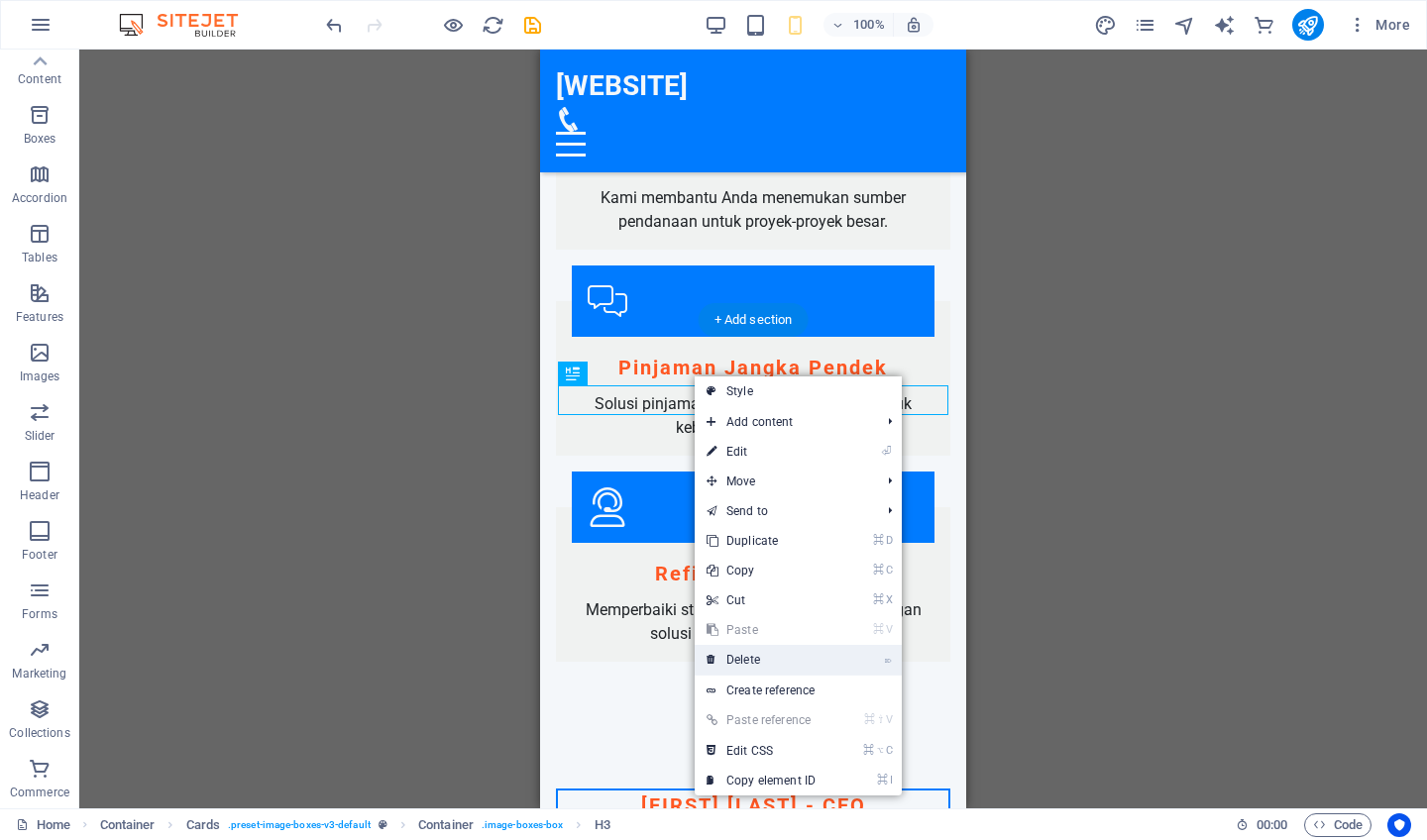 click on "⌦  Delete" at bounding box center (761, 660) 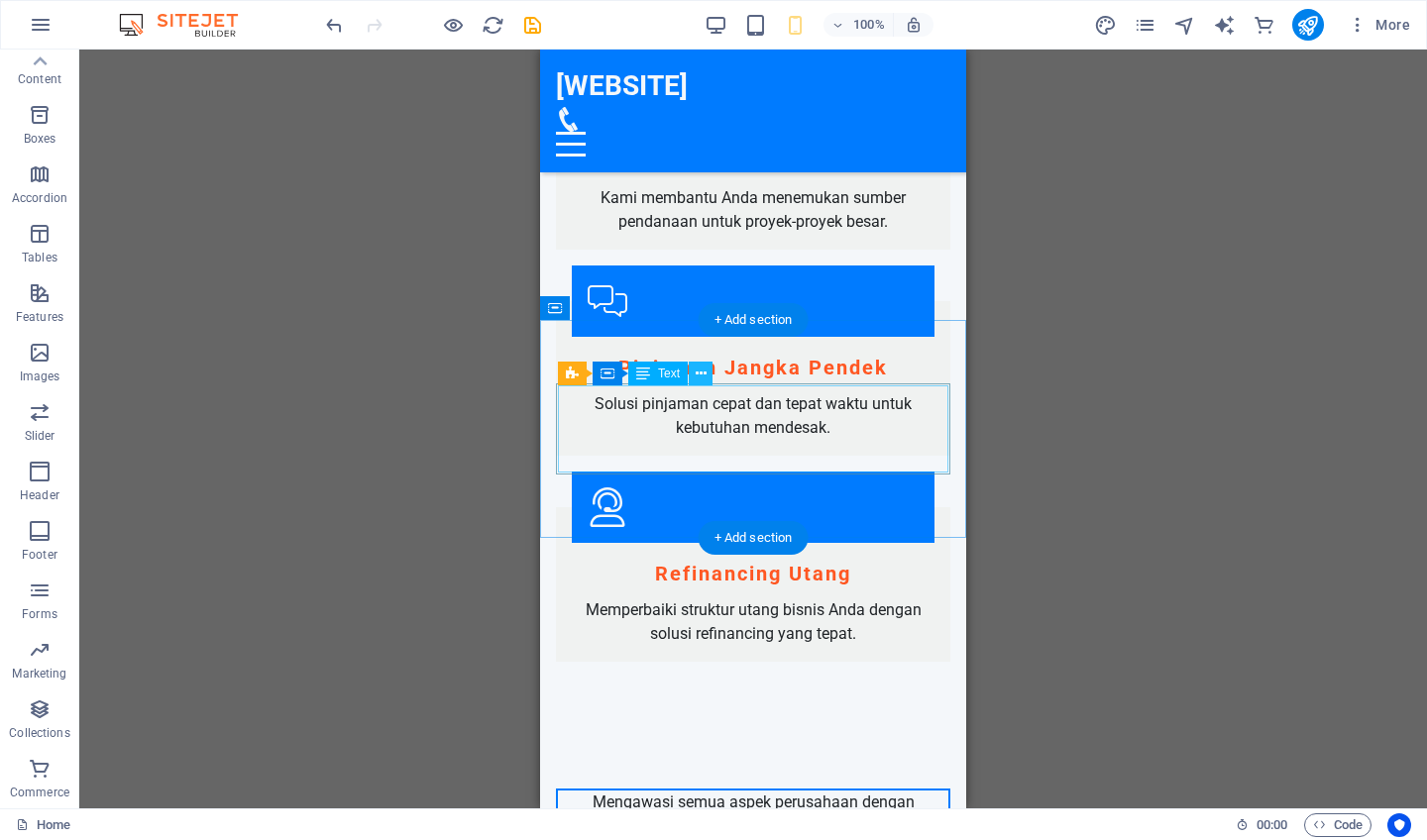 click at bounding box center (701, 373) 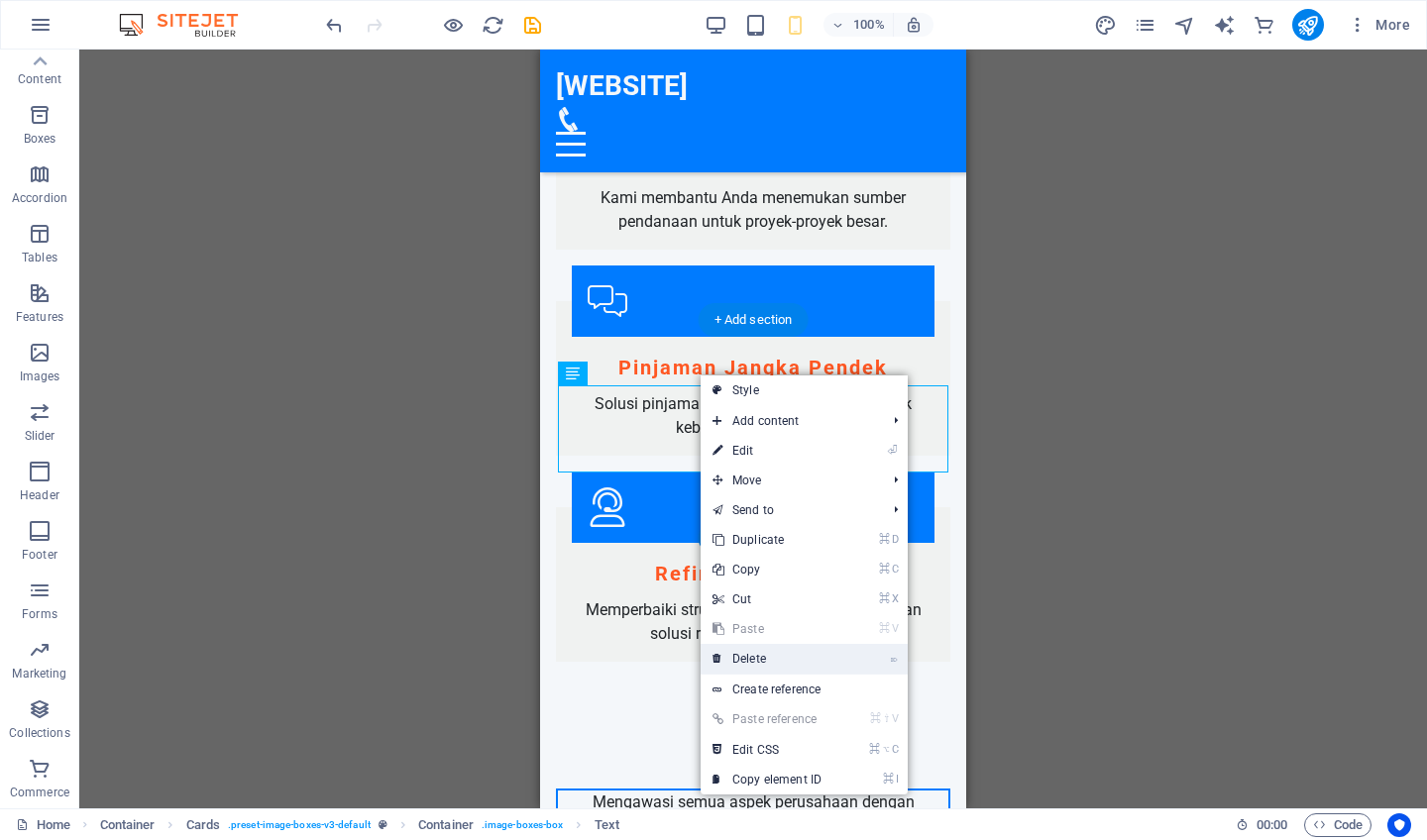 click on "⌦  Delete" at bounding box center [767, 659] 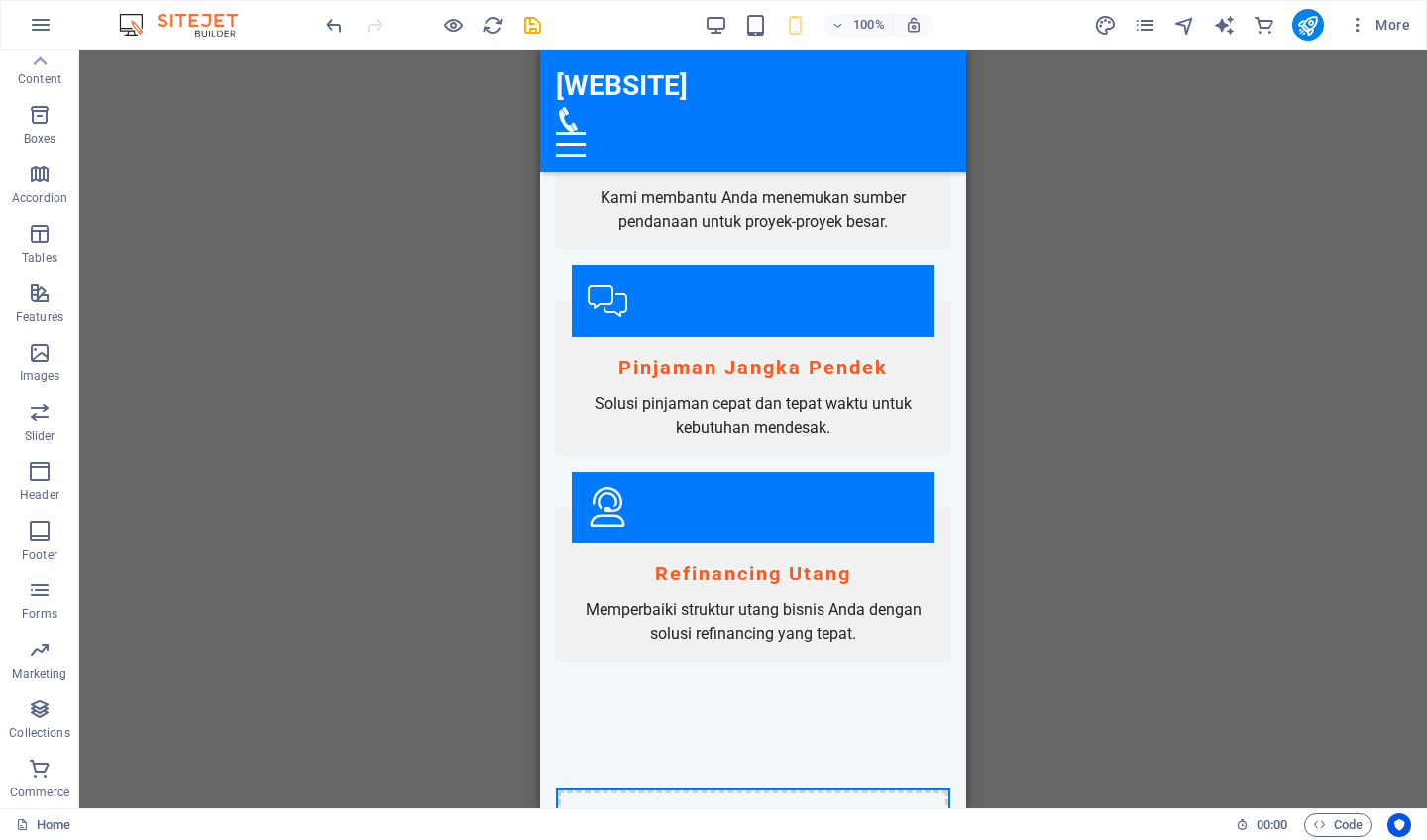 click on "H2   Text on background   Container   Menu Bar   Menu   Logo   Button   Preset   Container   Container   Spacer   Icon   Container   Boxes   Container   Container   H3   Container   Container   Spacer   H2   Container   H3   Container   Container   Image   Container   Cards   Container   H3   H3   Container   Cards   Text   Cards   Container   Cards   Container   H3   Text   Checkbox   Container   Contact Form   Contact Form   Form   Textarea   Captcha   Text   Footer Saga   Container   Text   Container   Logo   Text   Spacer   Container   HTML   Icon   Placeholder   Container   Container   H3   Container   Container   Spacer   Container   Image   Image   Container   Container   Image   Container   Image   Container   Text   Boxes   Container   Container   Text   Boxes   Container   Container   Boxes   Container   Container   Container   Text   Email   Spacer   Menu   Container   H3   Container   Text   Container   Spacer   Container   H3   Container   Spacer   Input   Contact Form   Form" at bounding box center [753, 429] 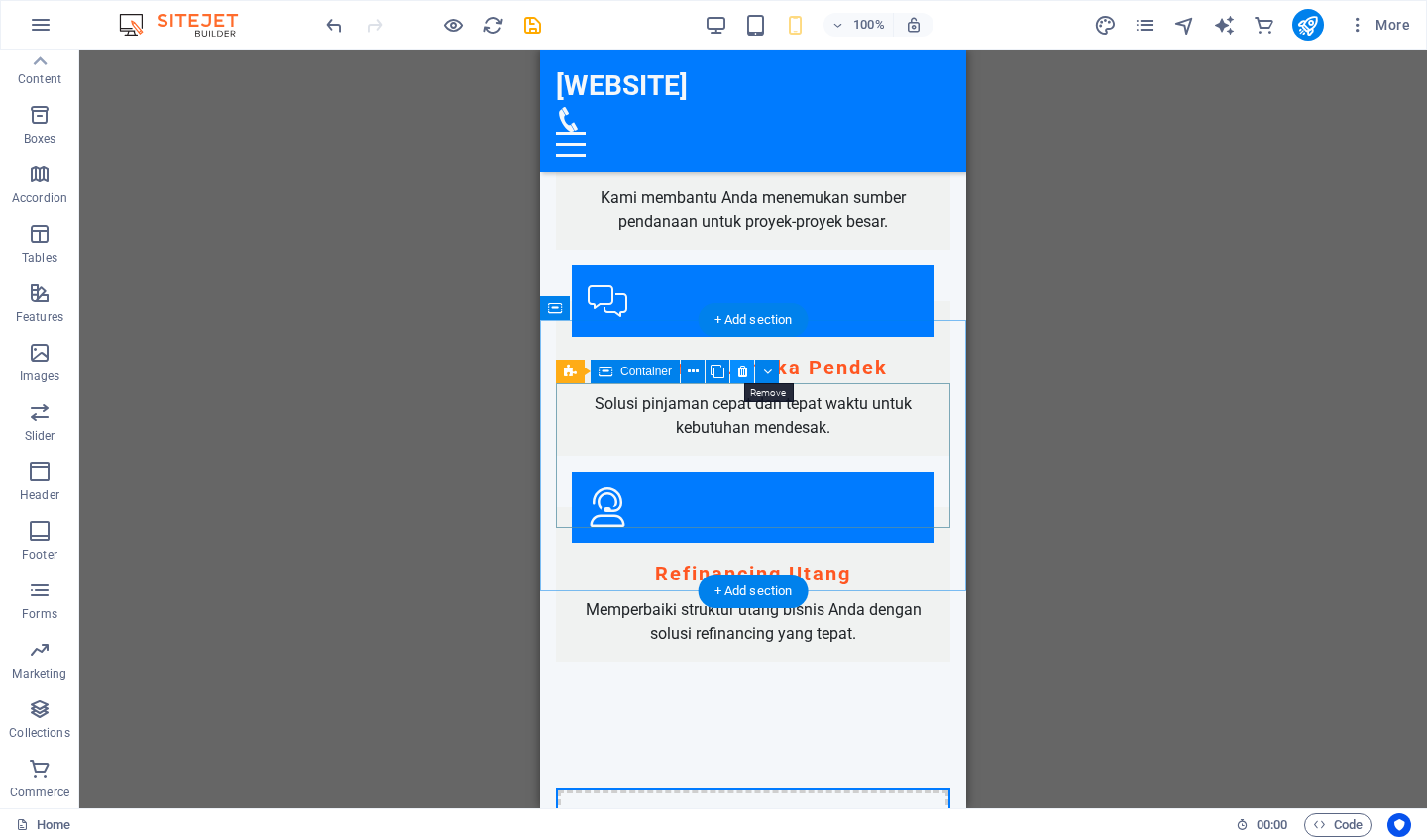 click at bounding box center (742, 371) 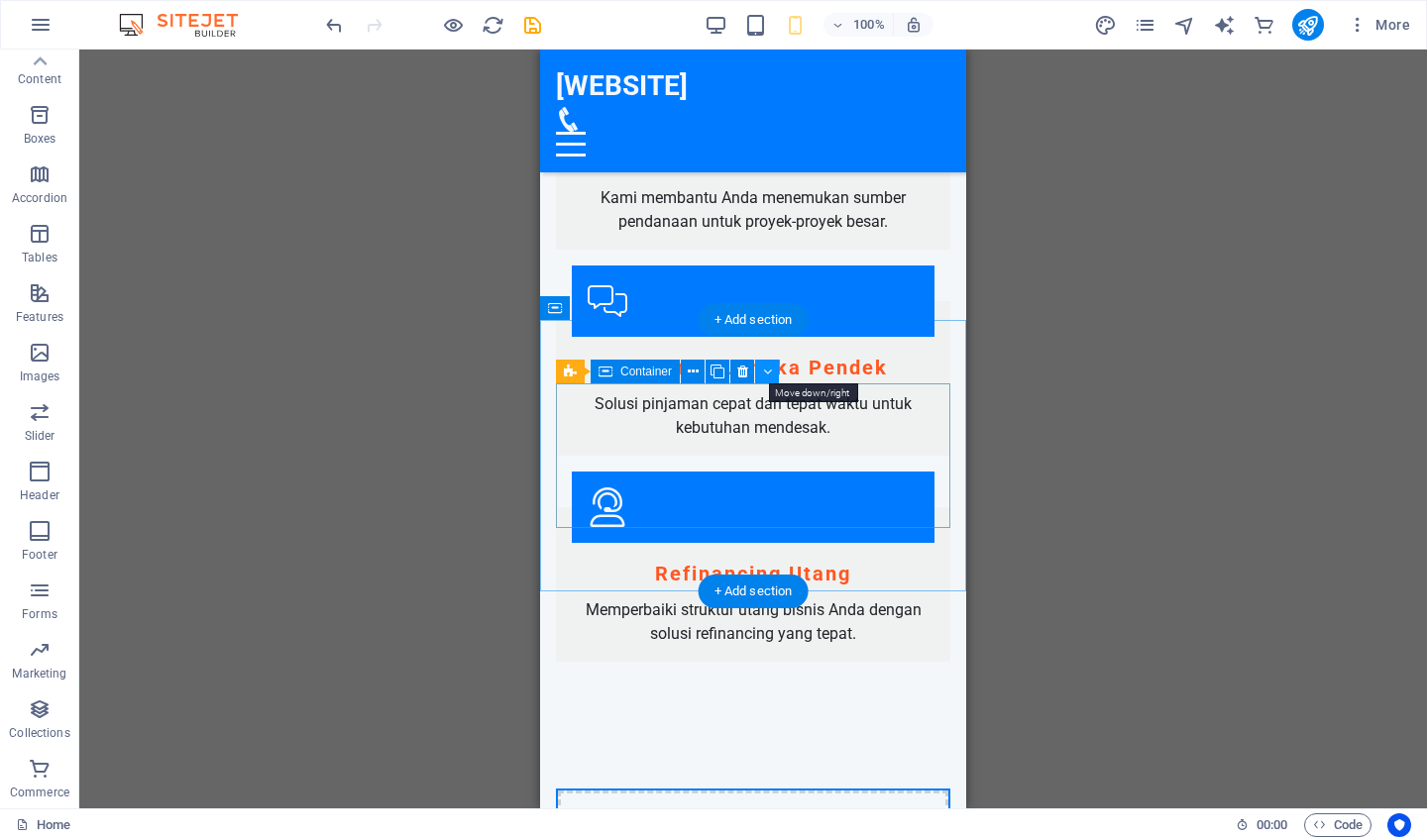 click at bounding box center (767, 371) 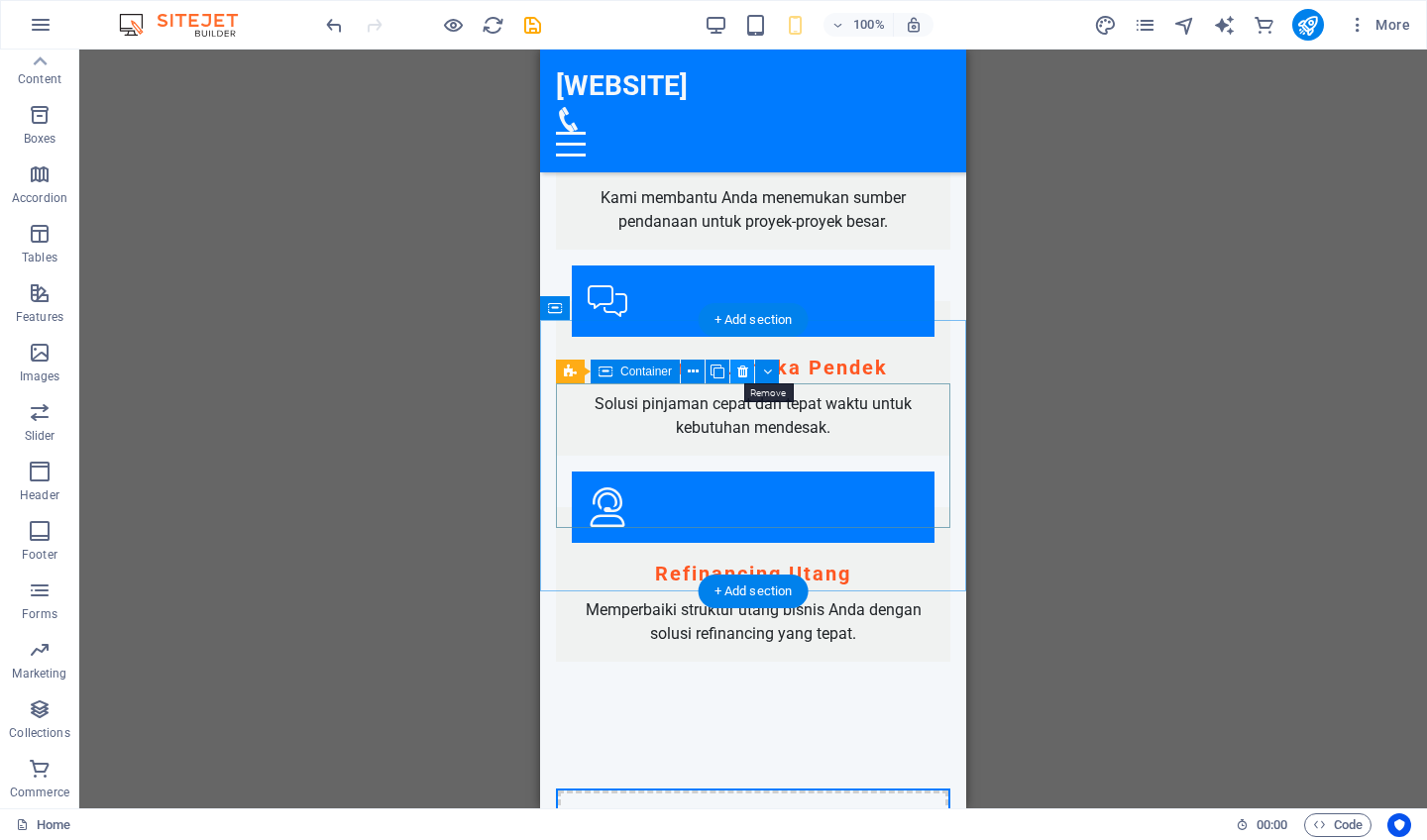 click at bounding box center (742, 371) 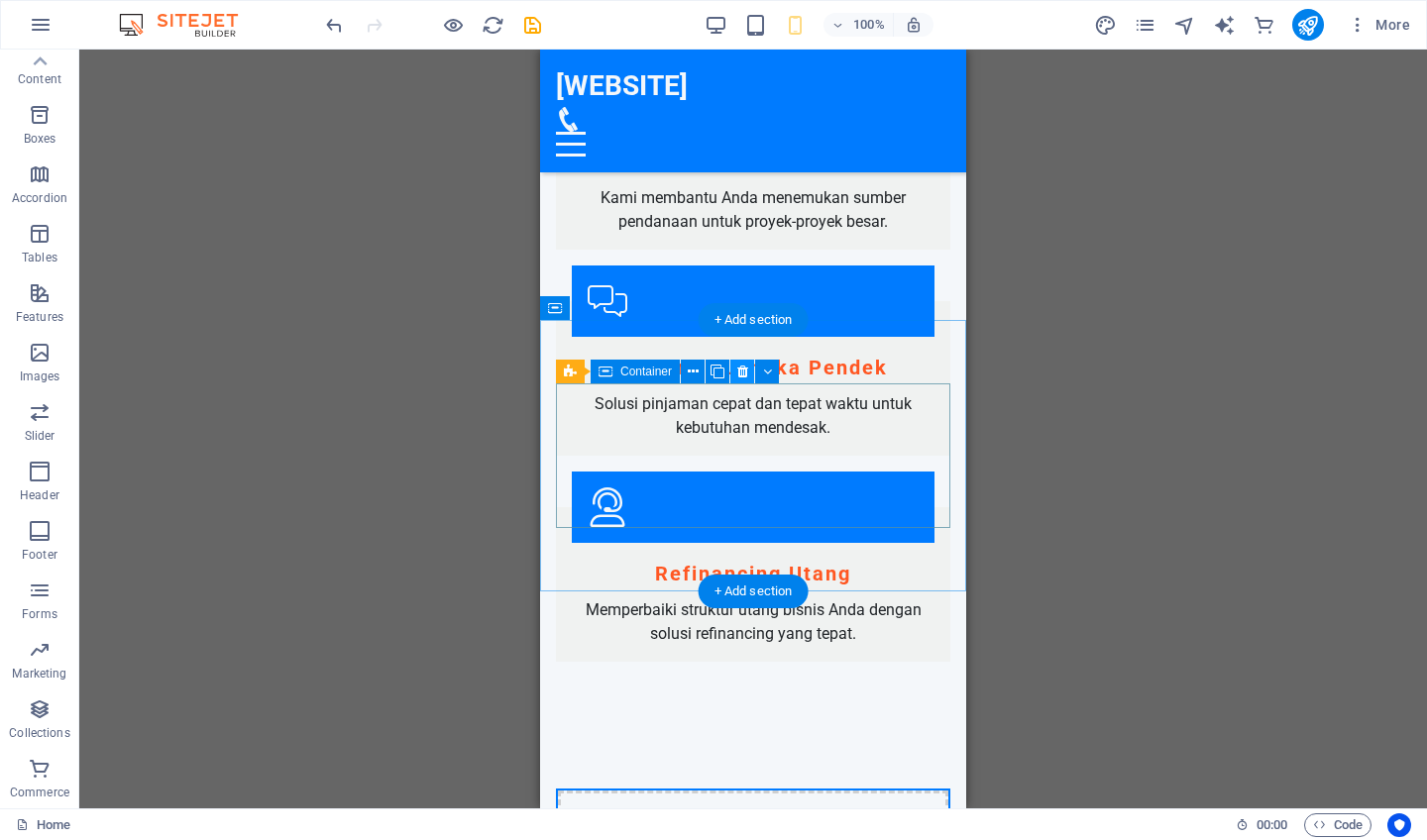 click at bounding box center (742, 371) 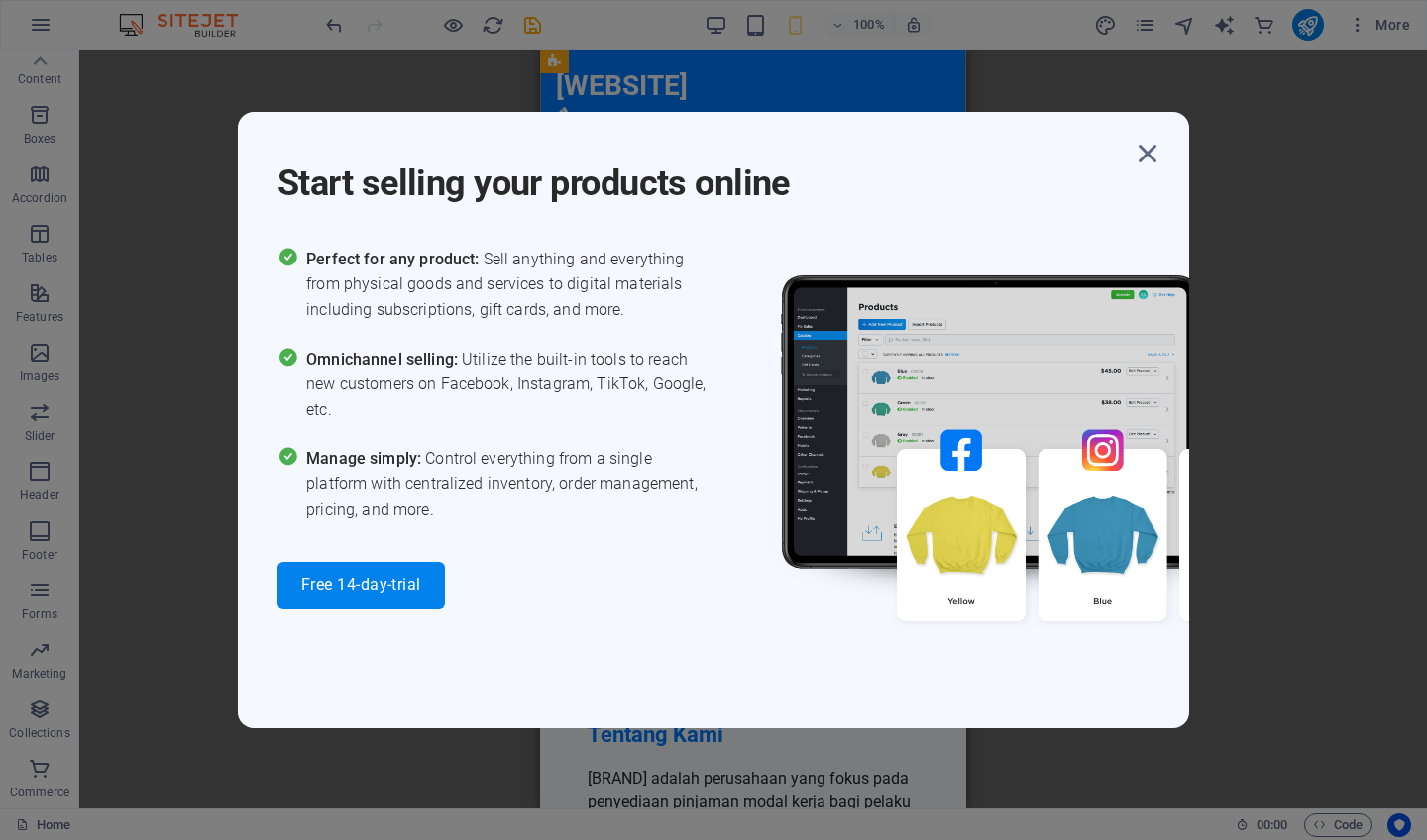 scroll, scrollTop: 476, scrollLeft: 0, axis: vertical 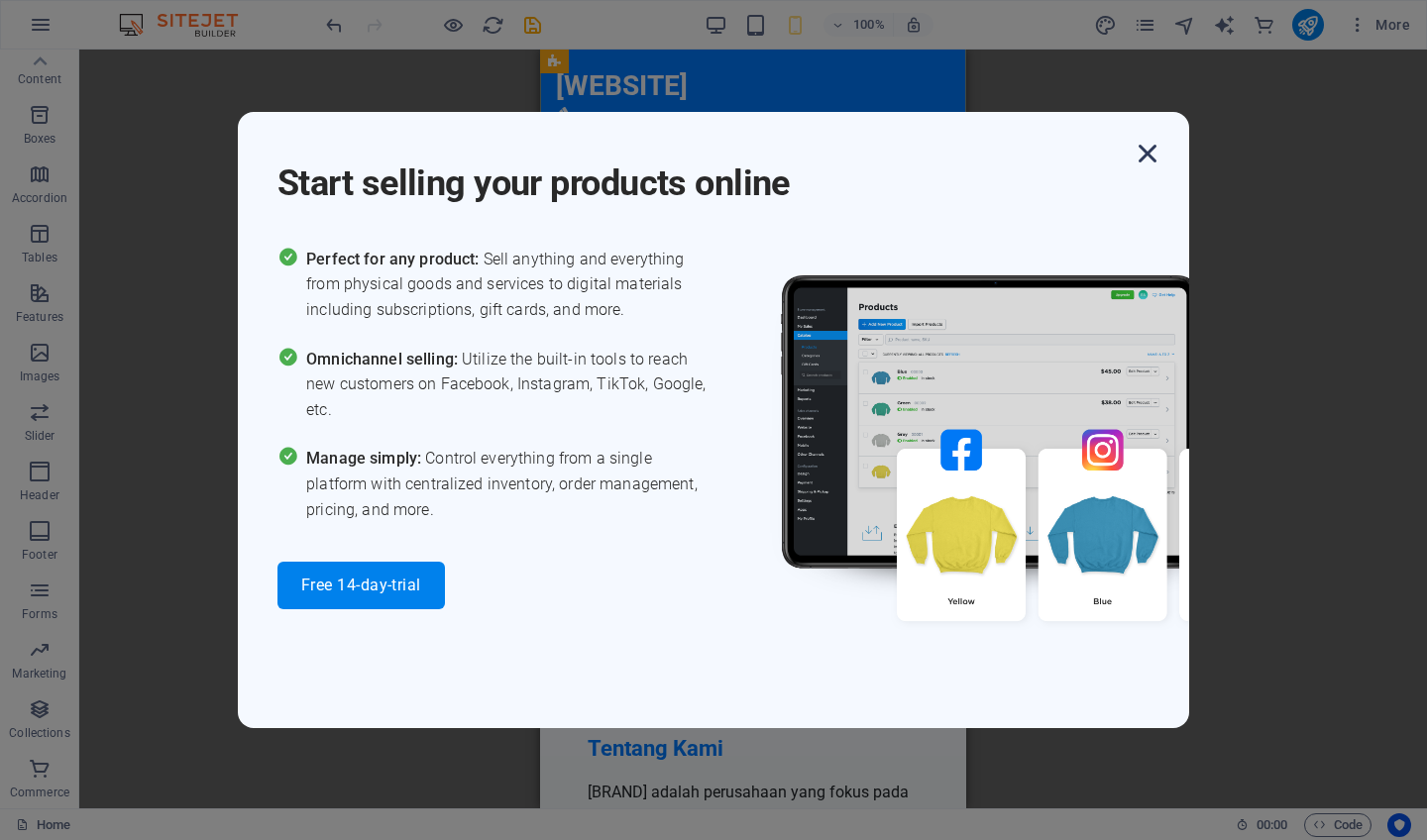 click at bounding box center [1148, 154] 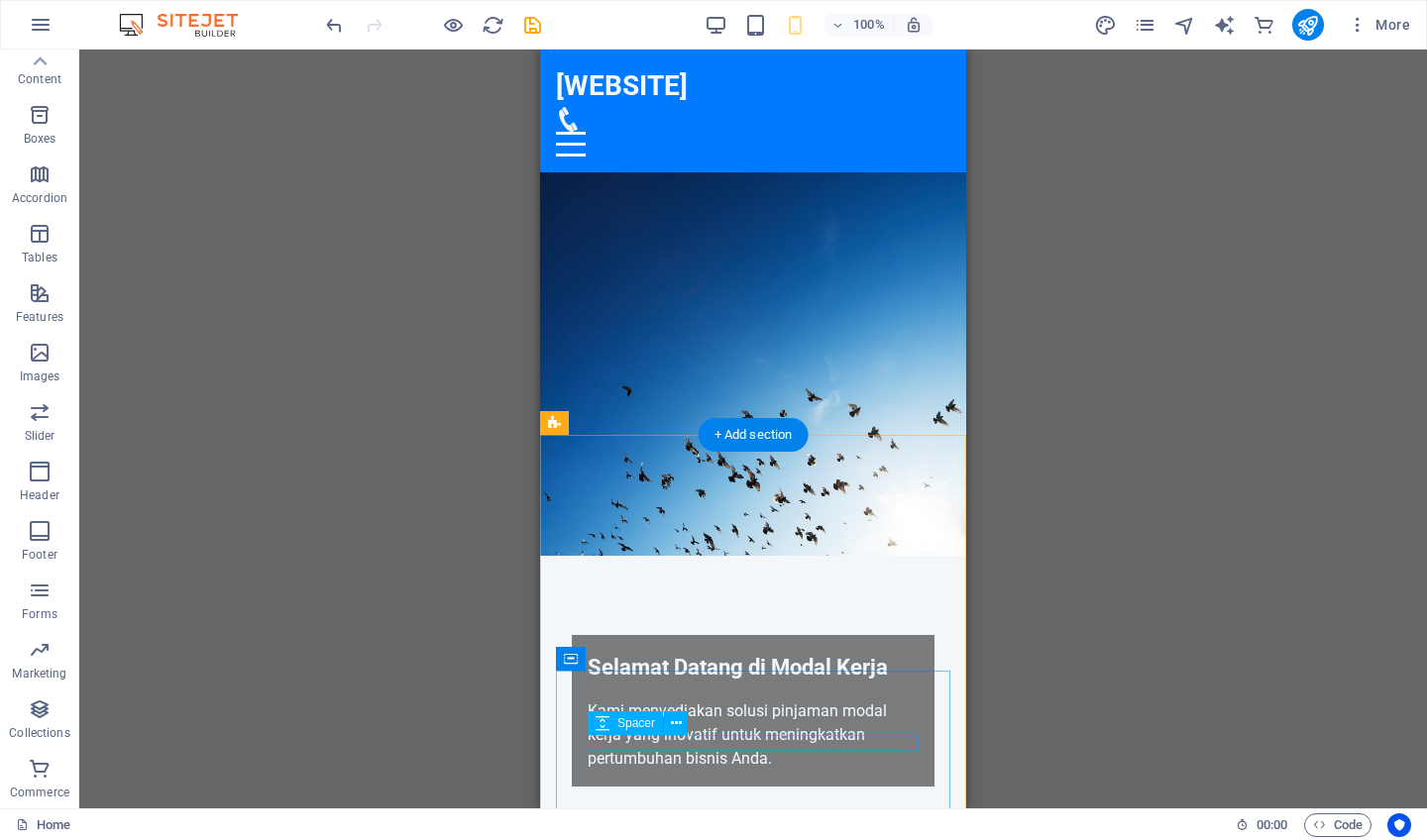 scroll, scrollTop: 0, scrollLeft: 0, axis: both 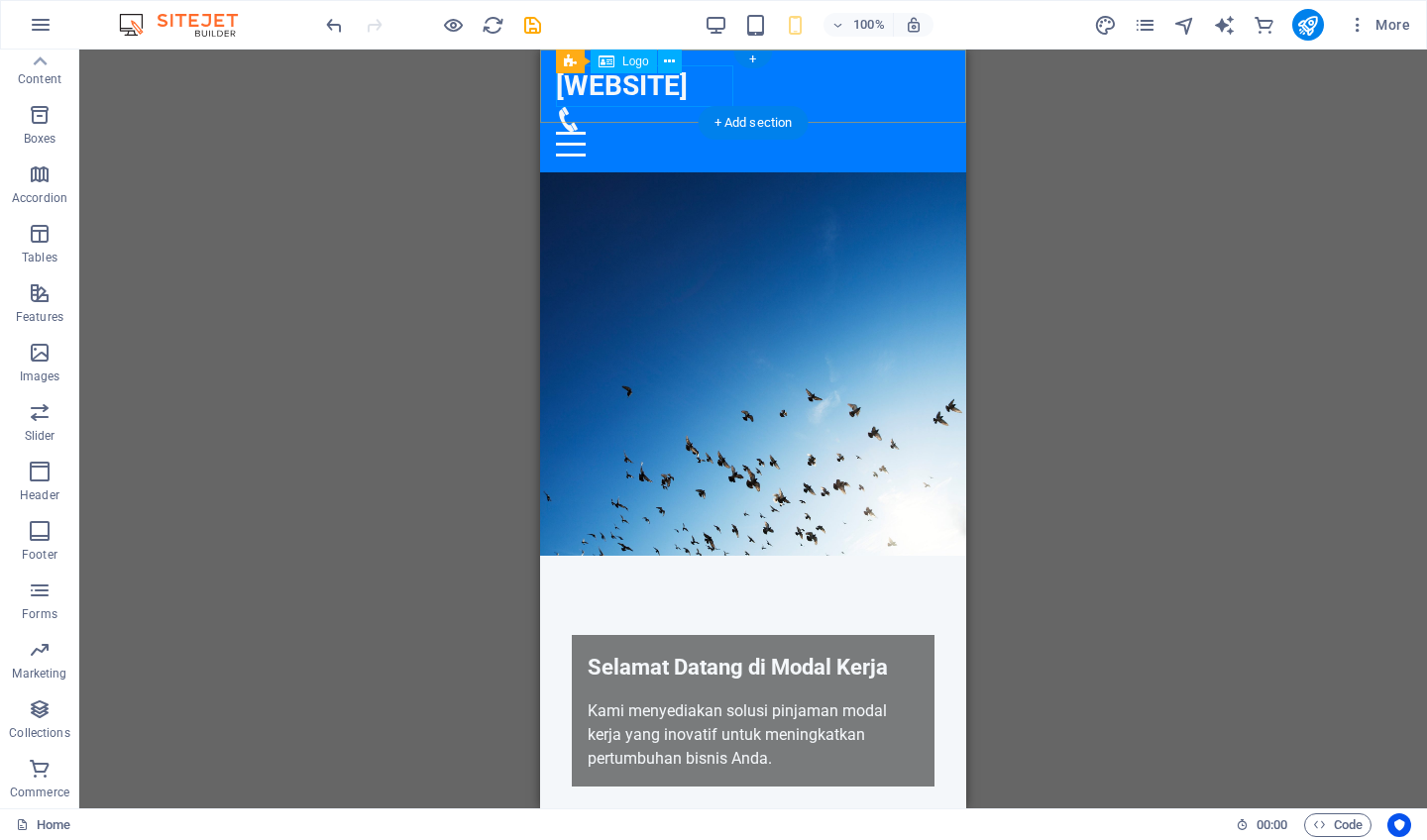 click on "ModalKerja.id" at bounding box center [753, 86] 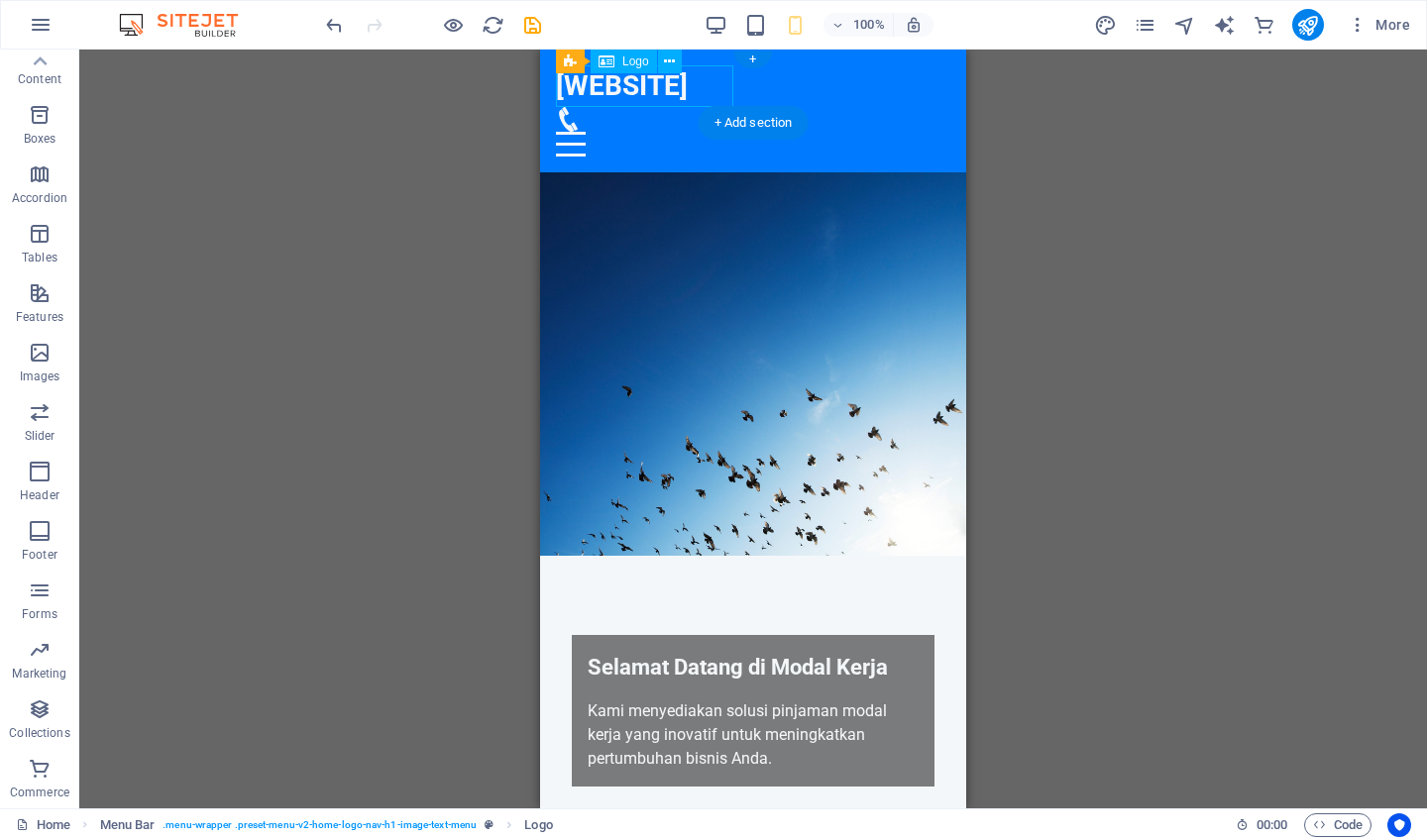 click on "ModalKerja.id" at bounding box center (753, 86) 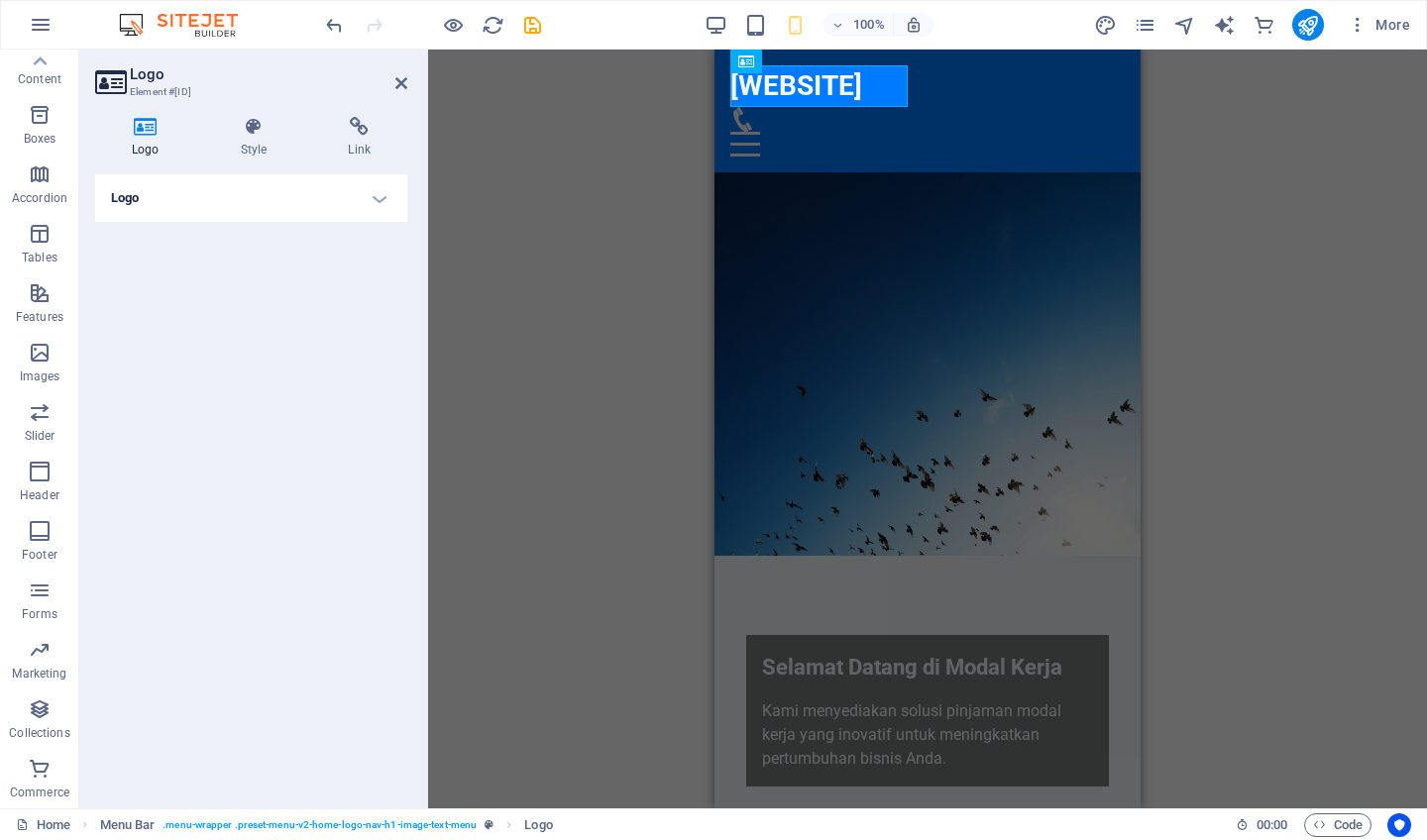 click on "Logo" at bounding box center [251, 198] 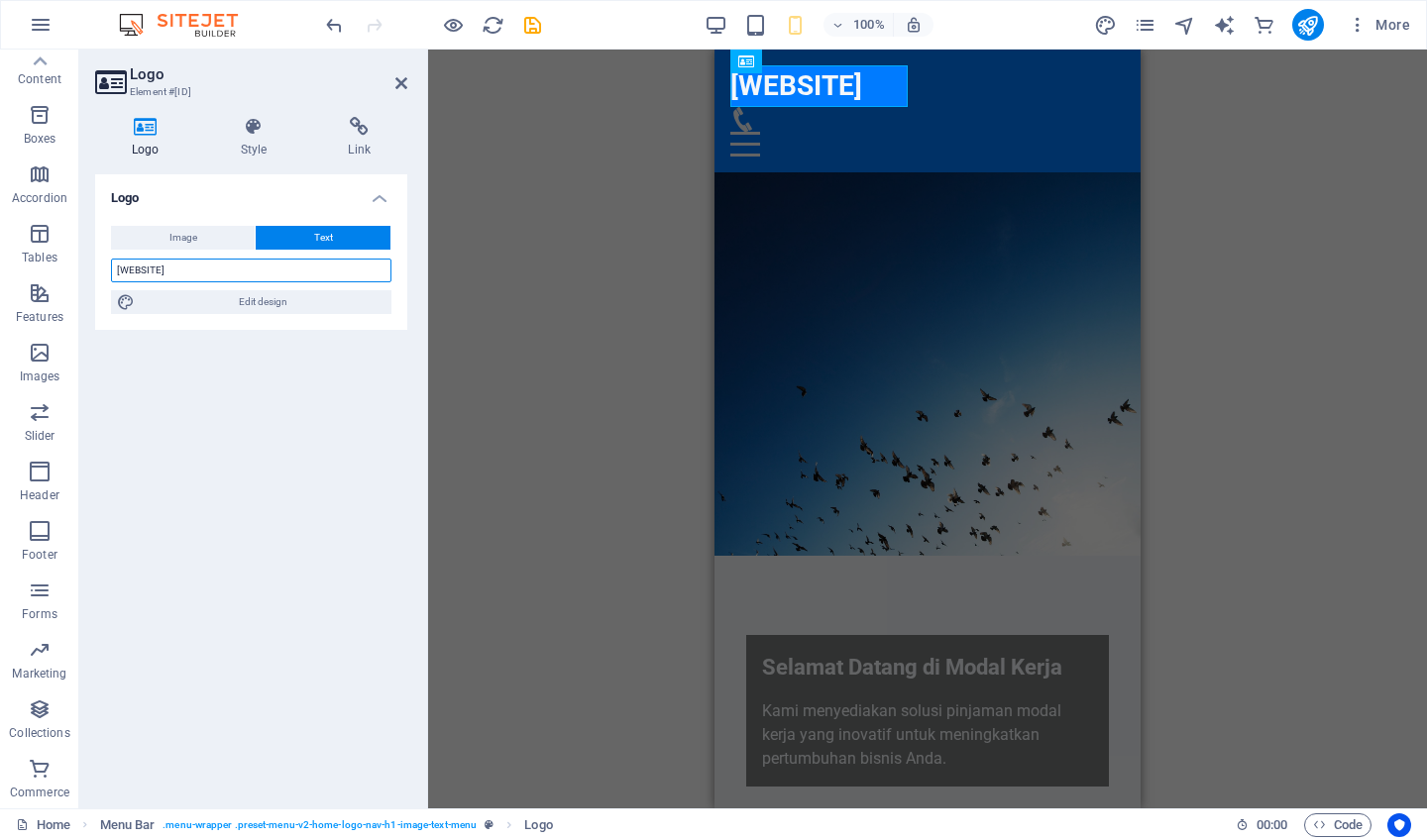 click on "ModalKerja.id" at bounding box center (251, 270) 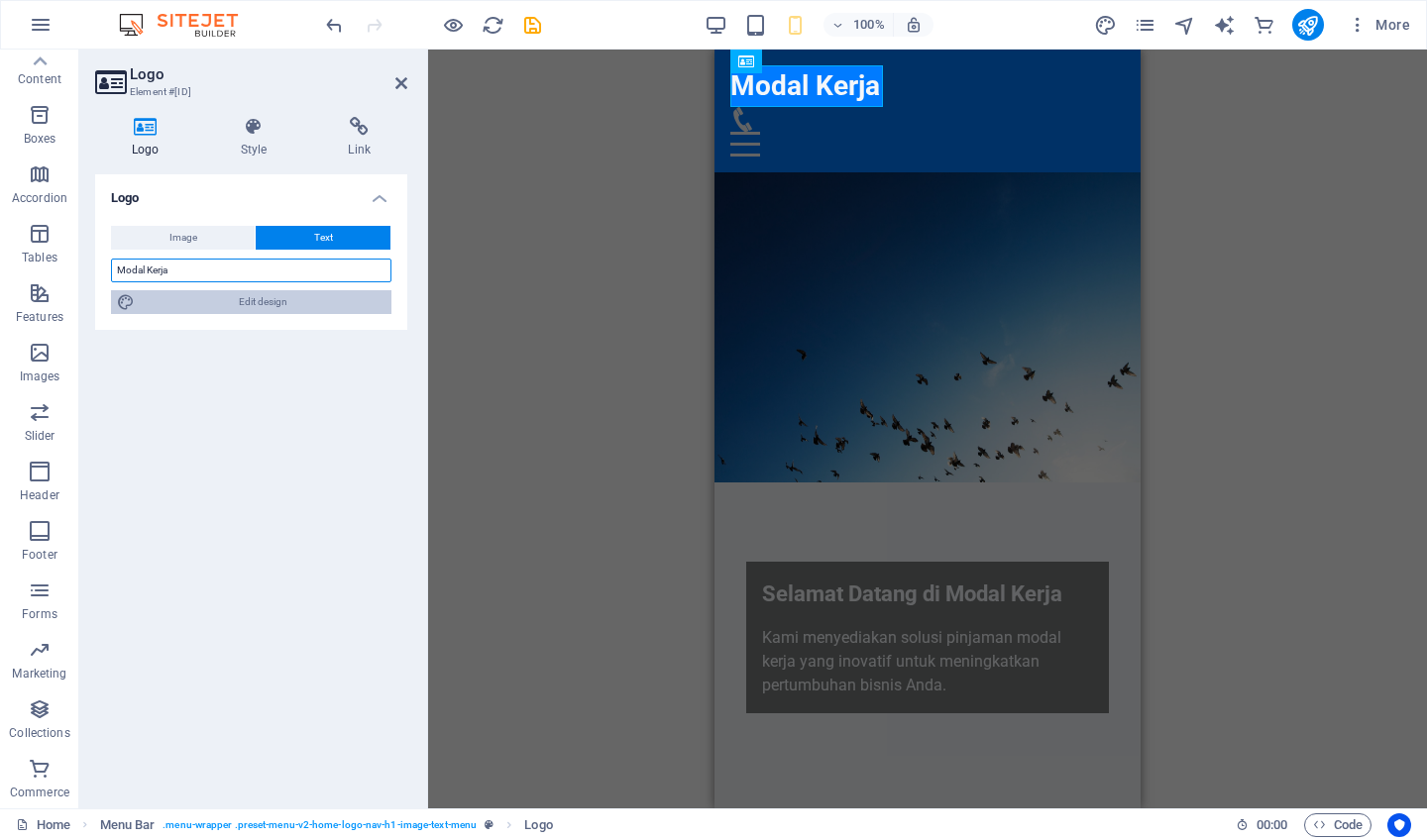 type on "Modal Kerja" 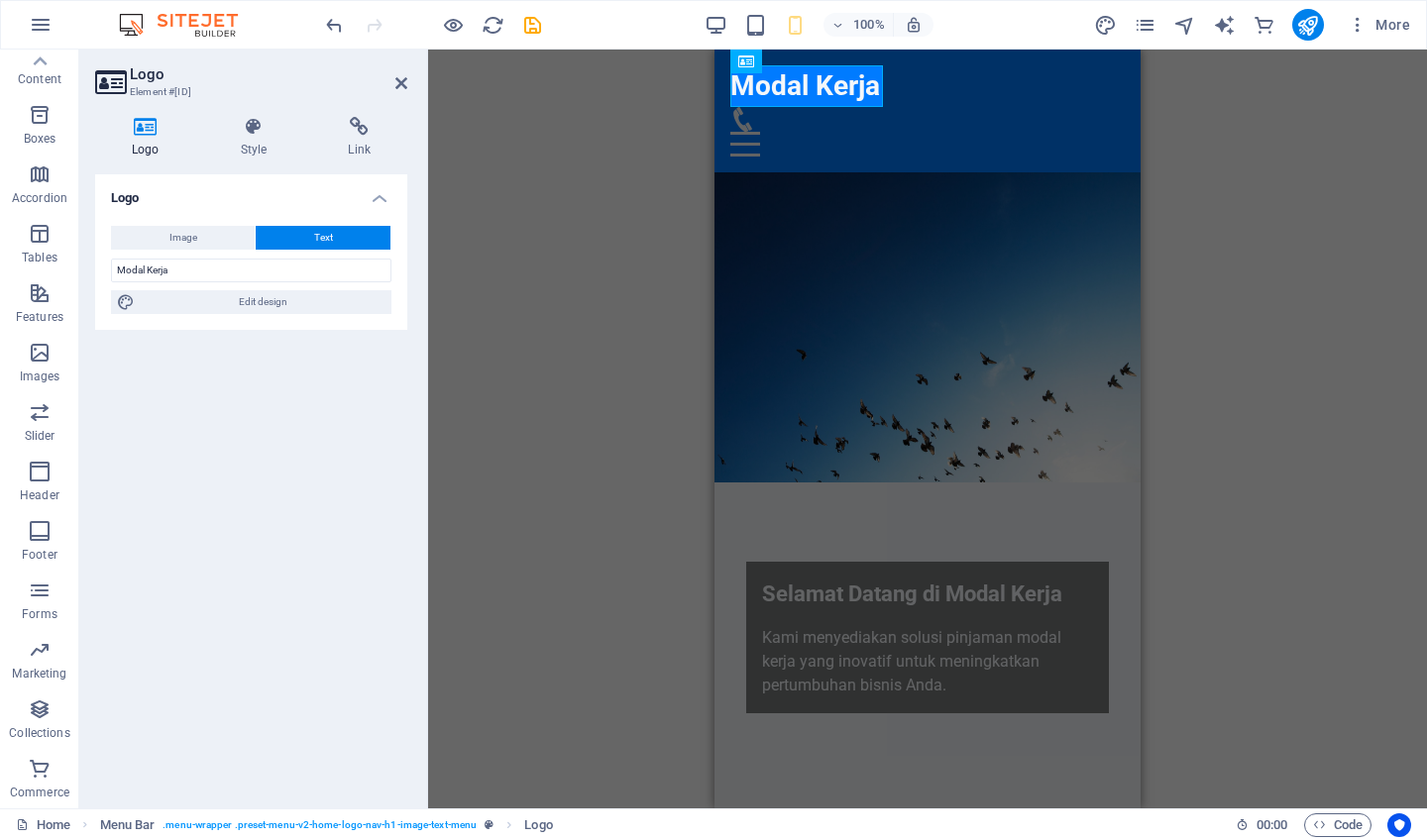 drag, startPoint x: 218, startPoint y: 303, endPoint x: 227, endPoint y: 413, distance: 110.367568 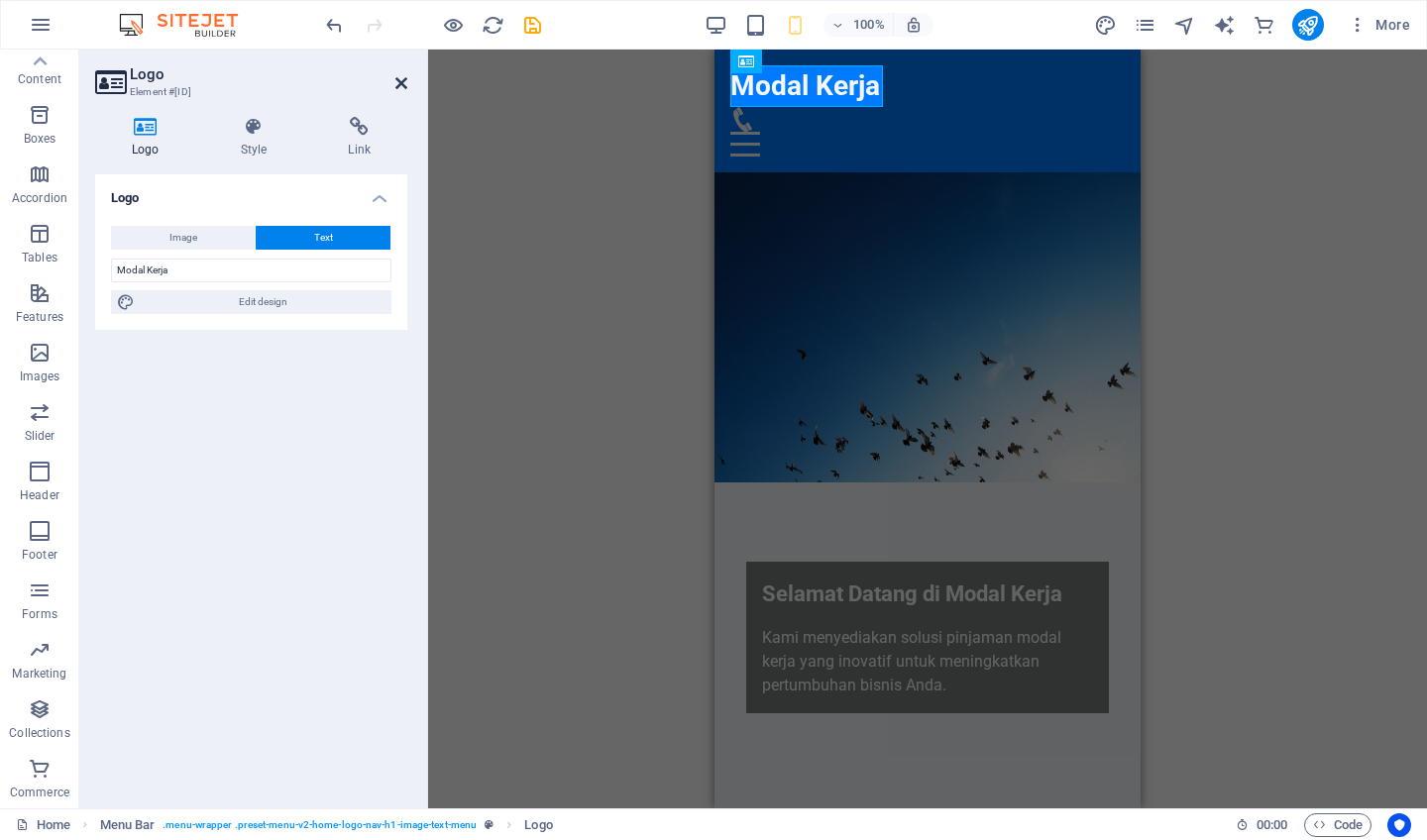 click at bounding box center (401, 83) 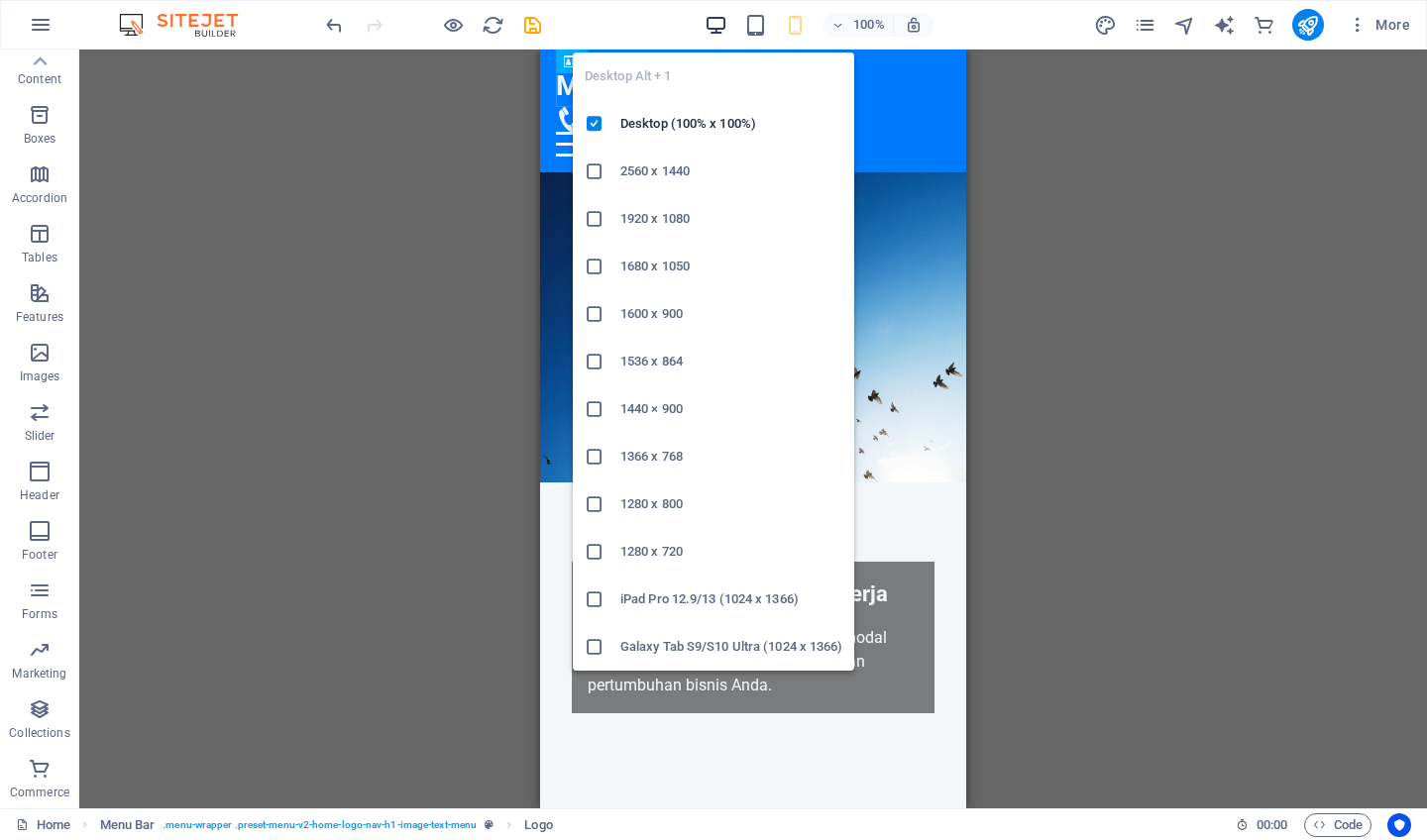 click at bounding box center [715, 25] 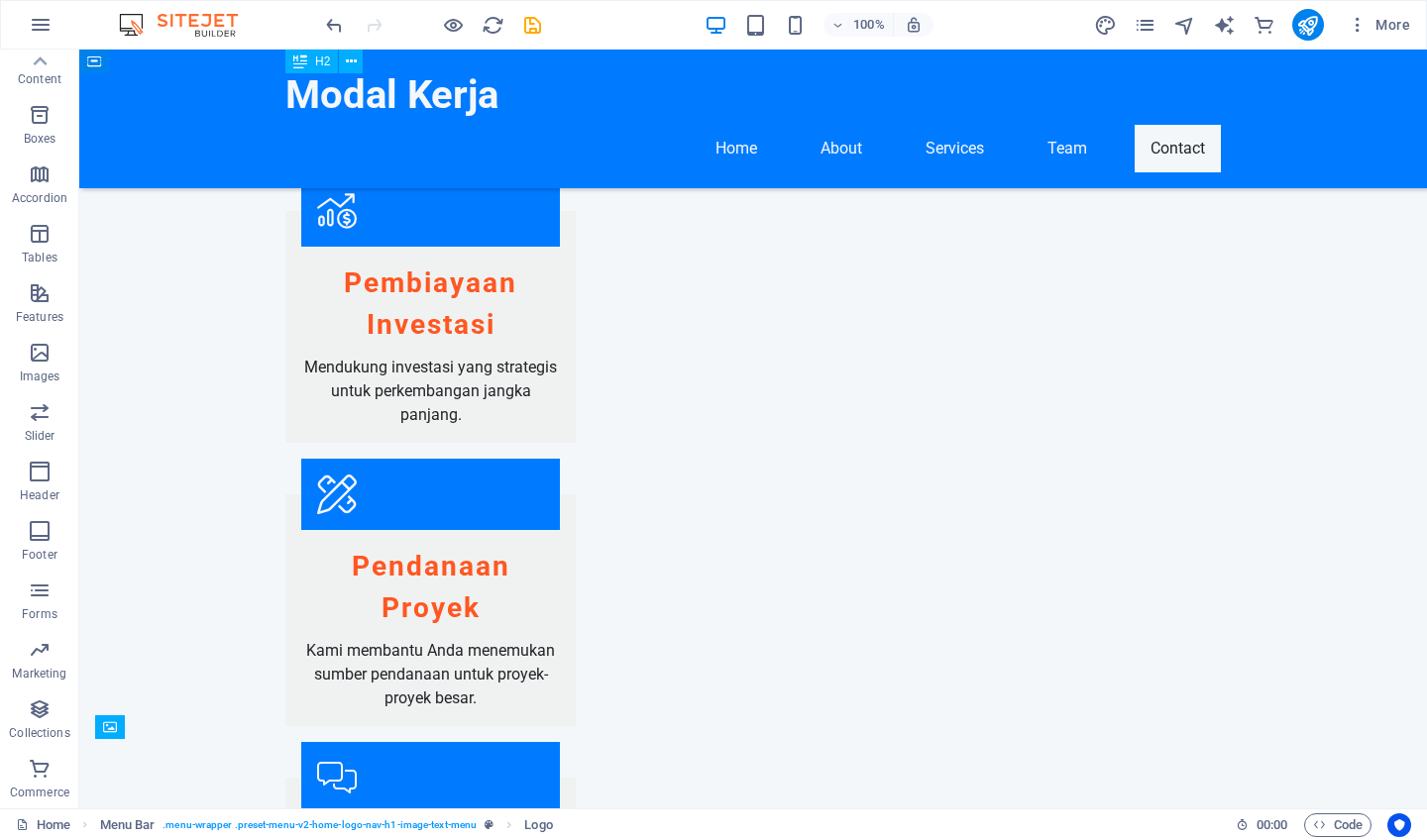 scroll, scrollTop: 2431, scrollLeft: 0, axis: vertical 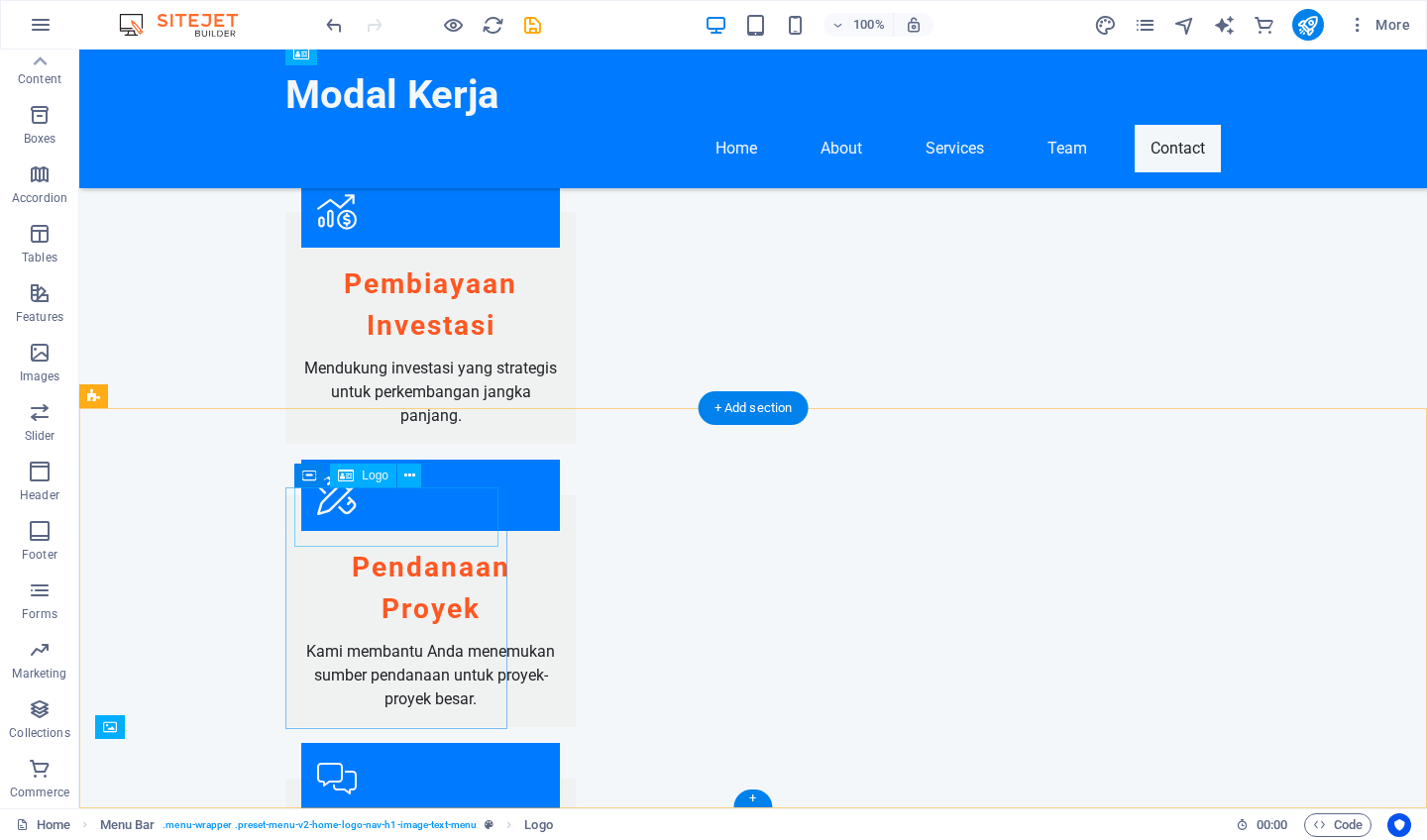 click on "modalkerja" at bounding box center (206, 2329) 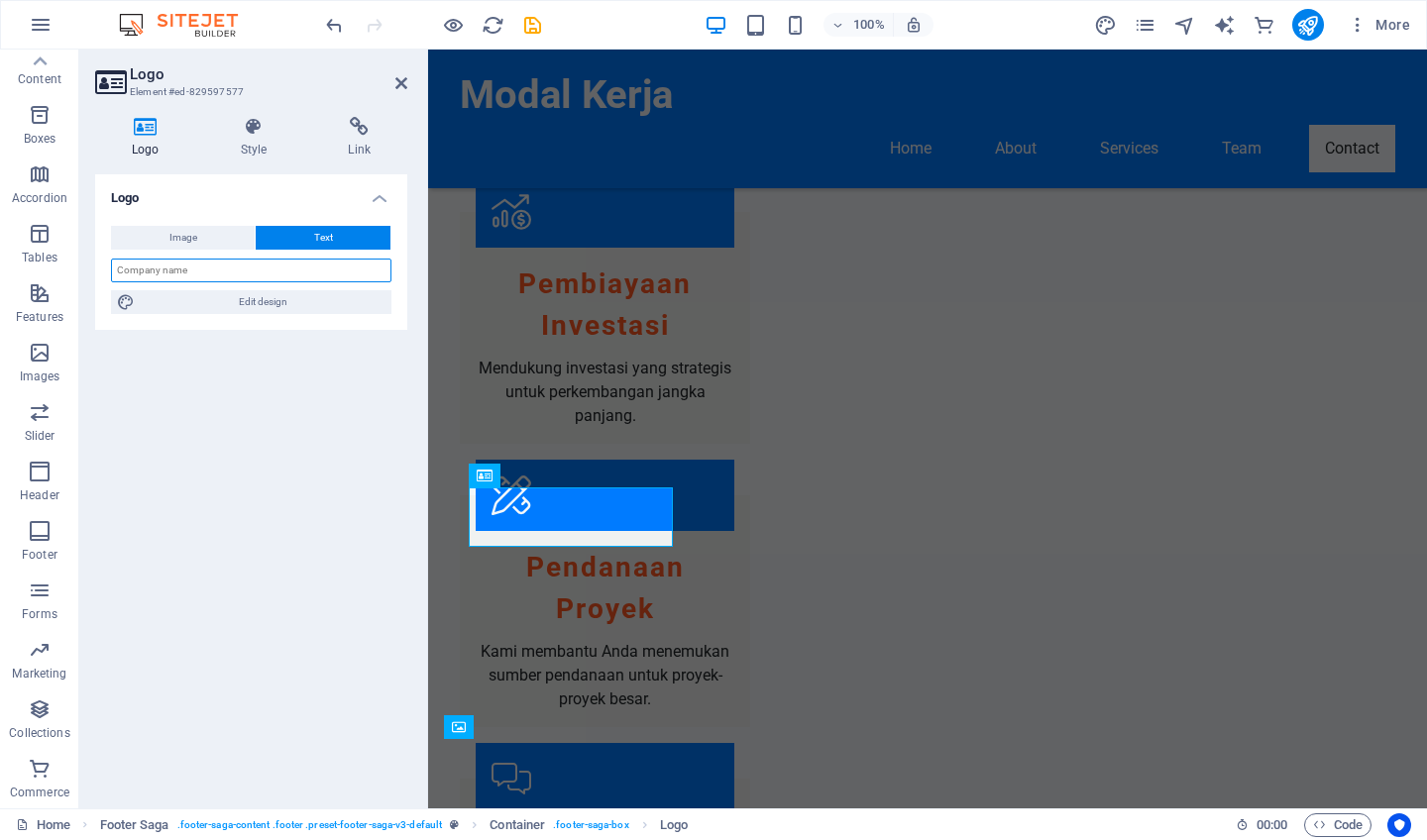 click at bounding box center [251, 270] 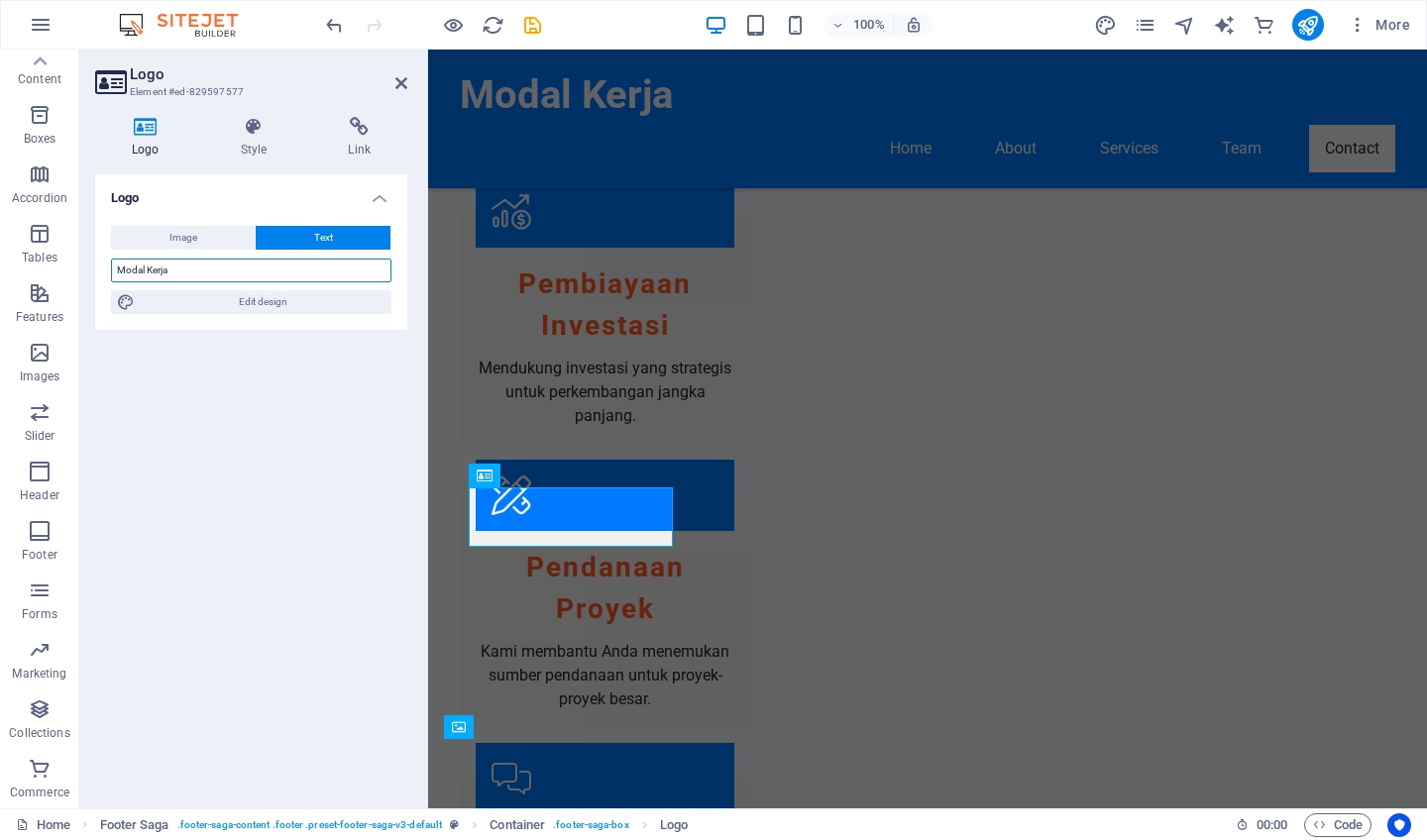 type on "Modal Kerja" 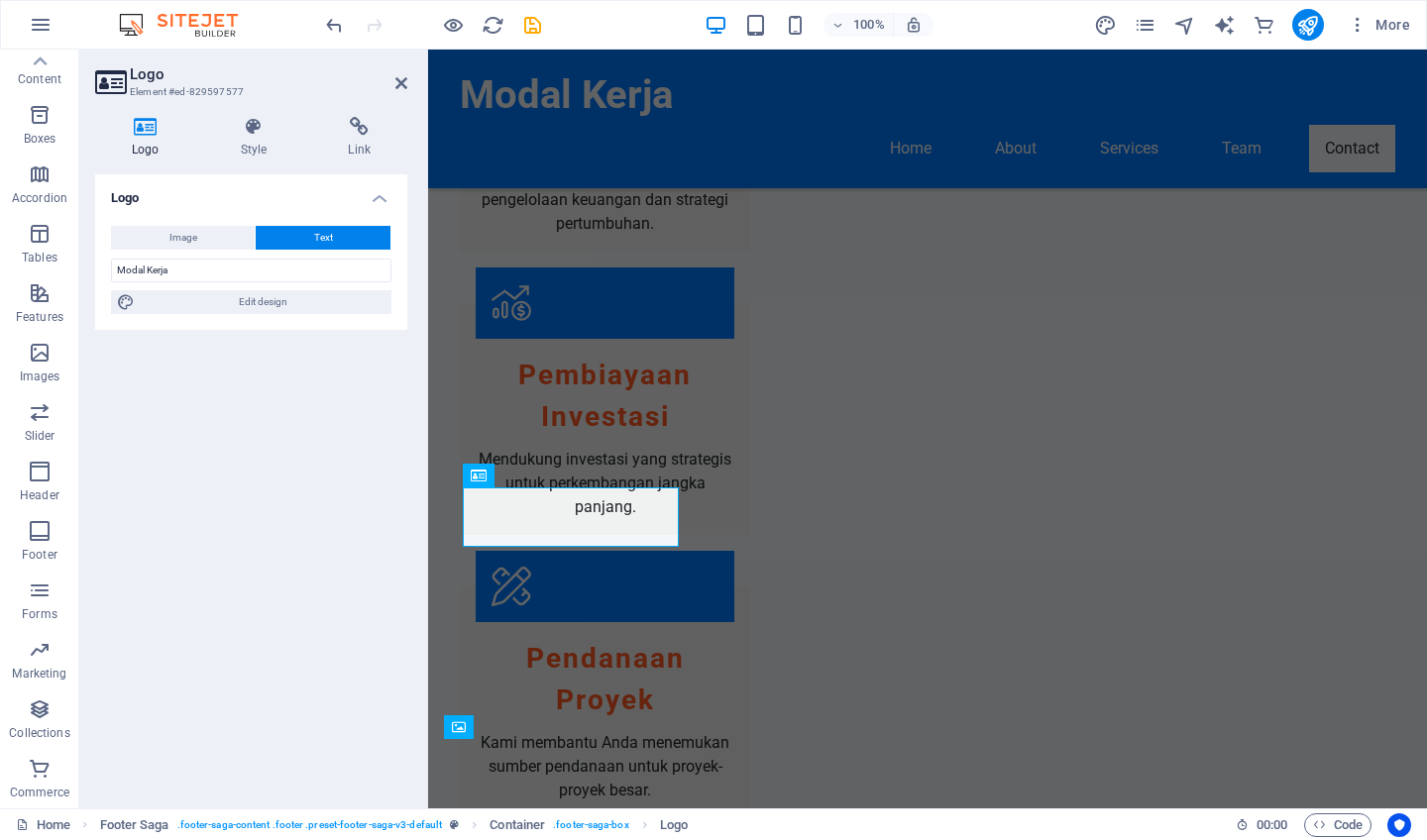 click on "Logo Image Text Drag files here, click to choose files or select files from Files or our free stock photos & videos Select files from the file manager, stock photos, or upload file(s) Upload Width Default auto px rem % em vh vw Fit image Automatically fit image to a fixed width and height Height Default auto px Alignment Lazyload Loading images after the page loads improves page speed. Responsive Automatically load retina image and smartphone optimized sizes. Lightbox Use as headline The image will be wrapped in an H1 headline tag. Useful for giving alternative text the weight of an H1 headline, e.g. for the logo. Leave unchecked if uncertain. Optimized Images are compressed to improve page speed. Position Direction Custom X offset 50 px rem % vh vw Y offset 50 px rem % vh vw Modal Kerja Edit design Text Float No float Image left Image right Determine how text should behave around the image. Text Alternative text Image caption Paragraph Format Normal Heading 1 Heading 2 Heading 3 Heading 4 Heading 5 Heading 6" at bounding box center [251, 483] 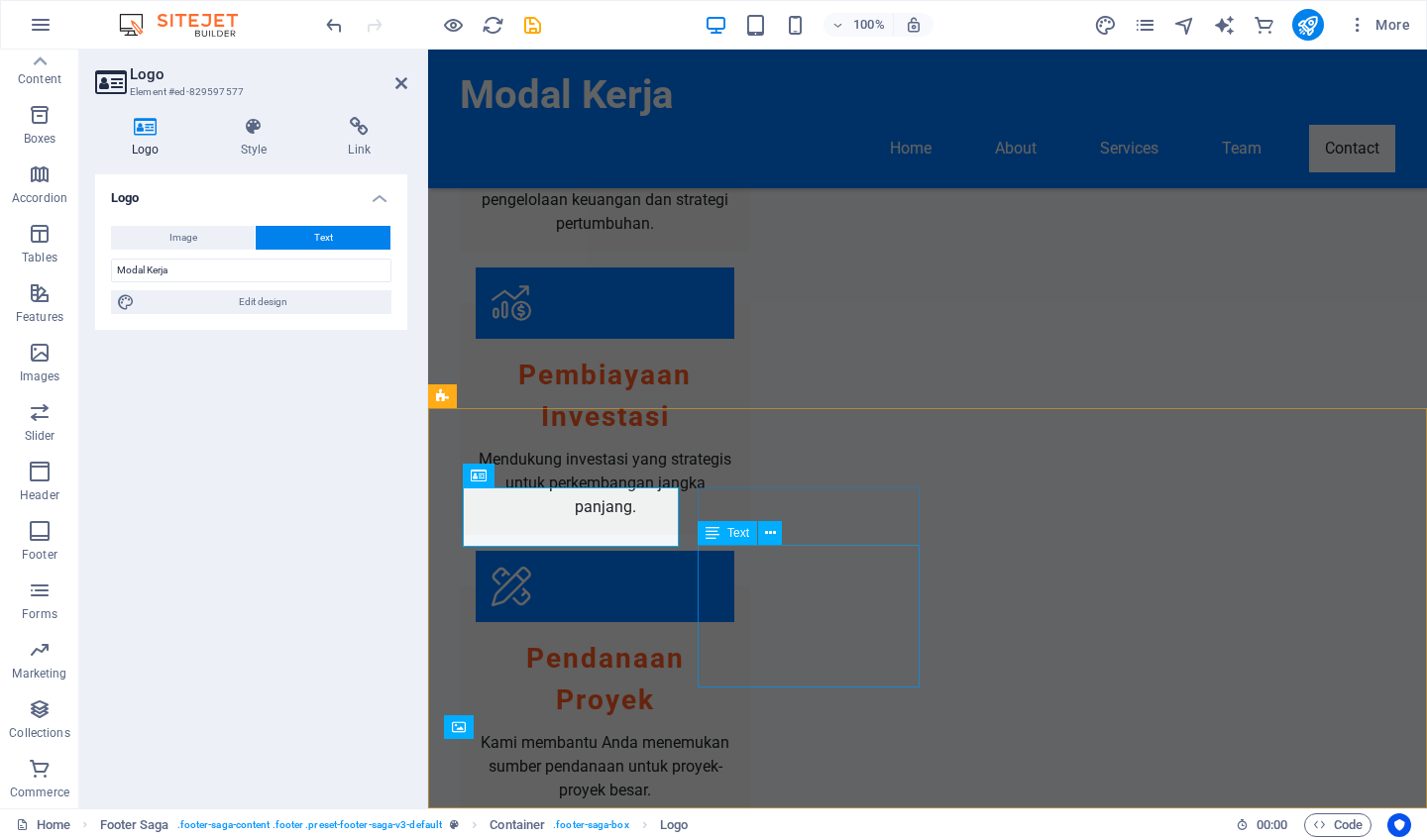 click on "info@modalkerja.com" at bounding box center (545, 2827) 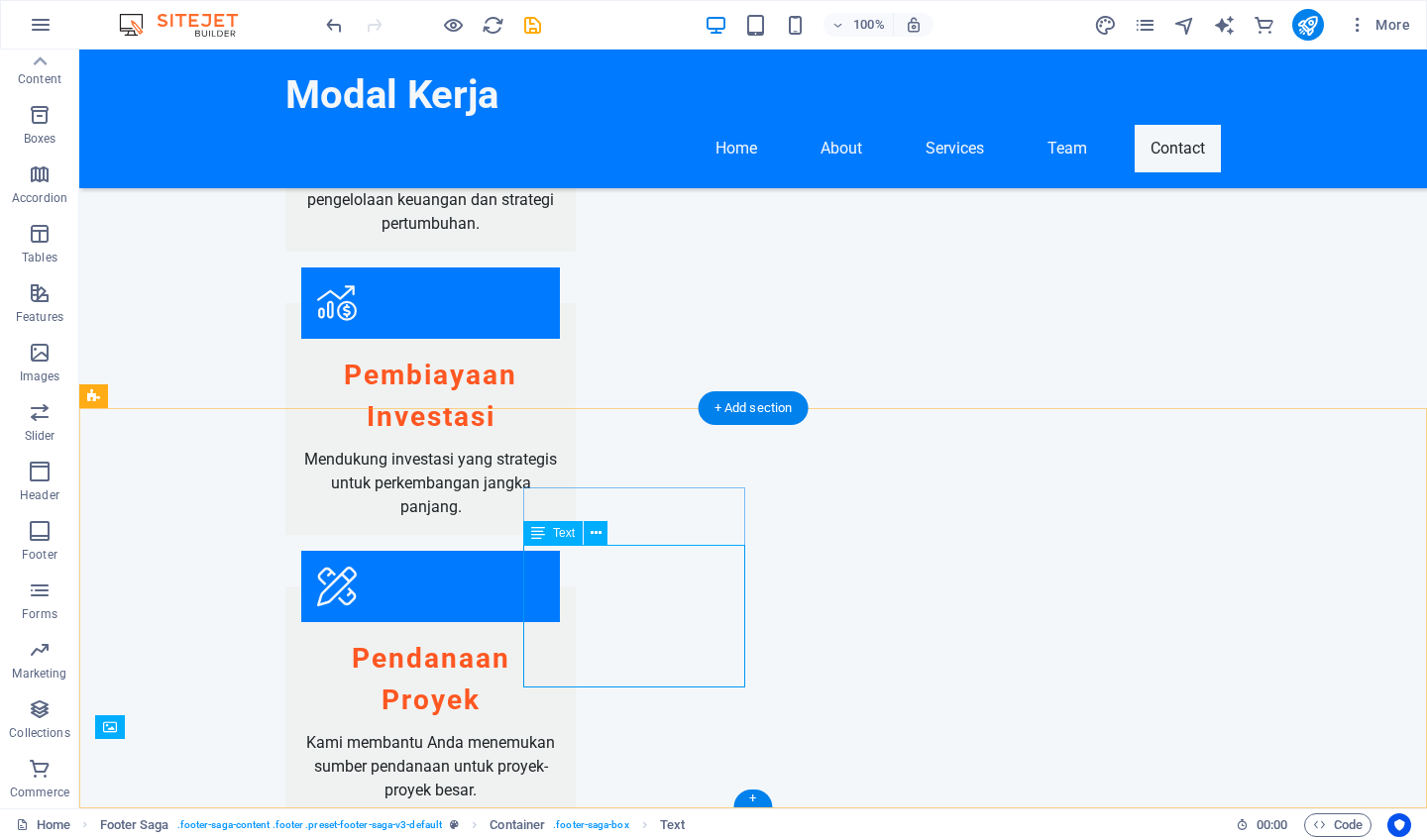 click on "info@modalkerja.com" at bounding box center (196, 2827) 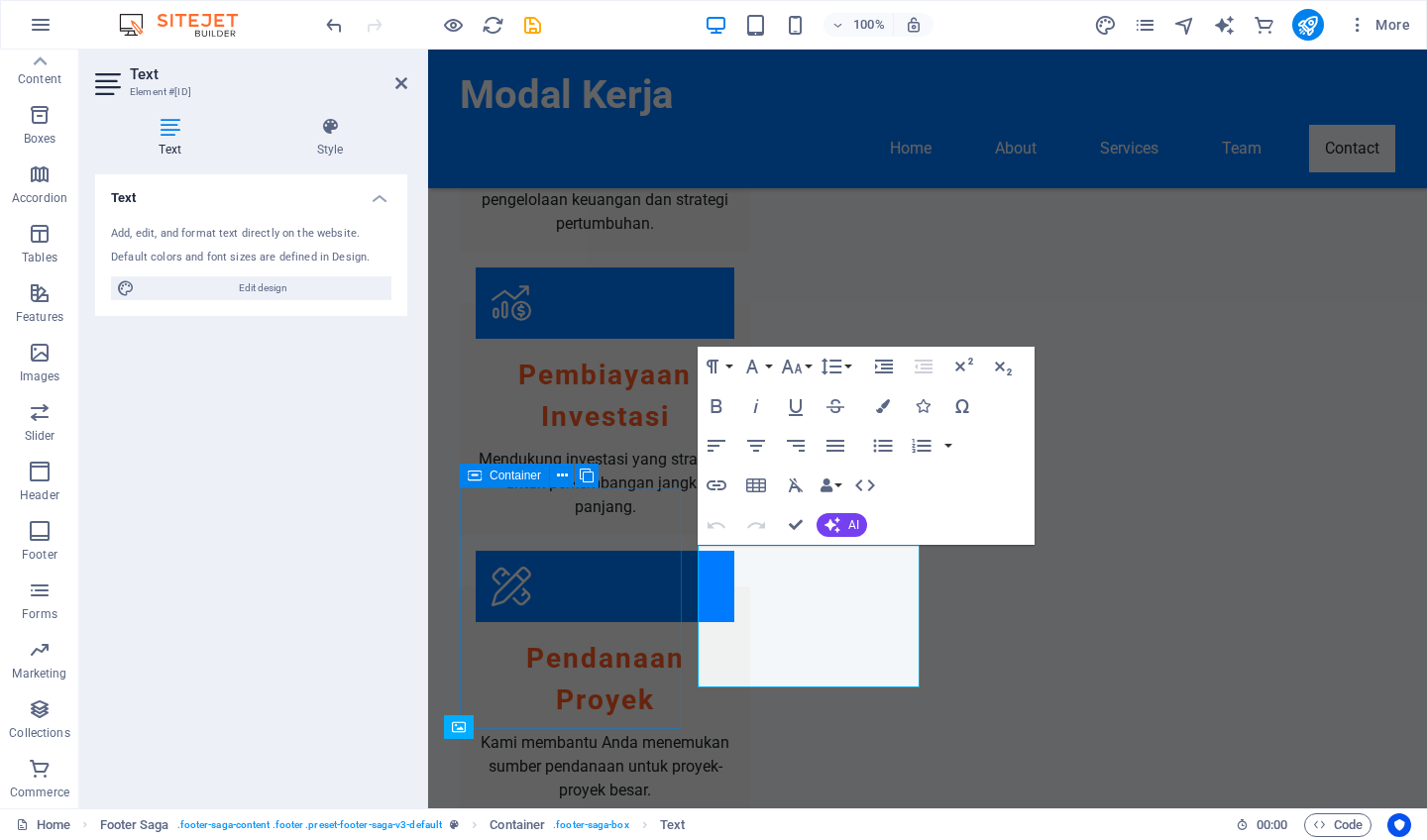 click on "Text Add, edit, and format text directly on the website. Default colors and font sizes are defined in Design. Edit design Alignment Left aligned Centered Right aligned" at bounding box center (251, 483) 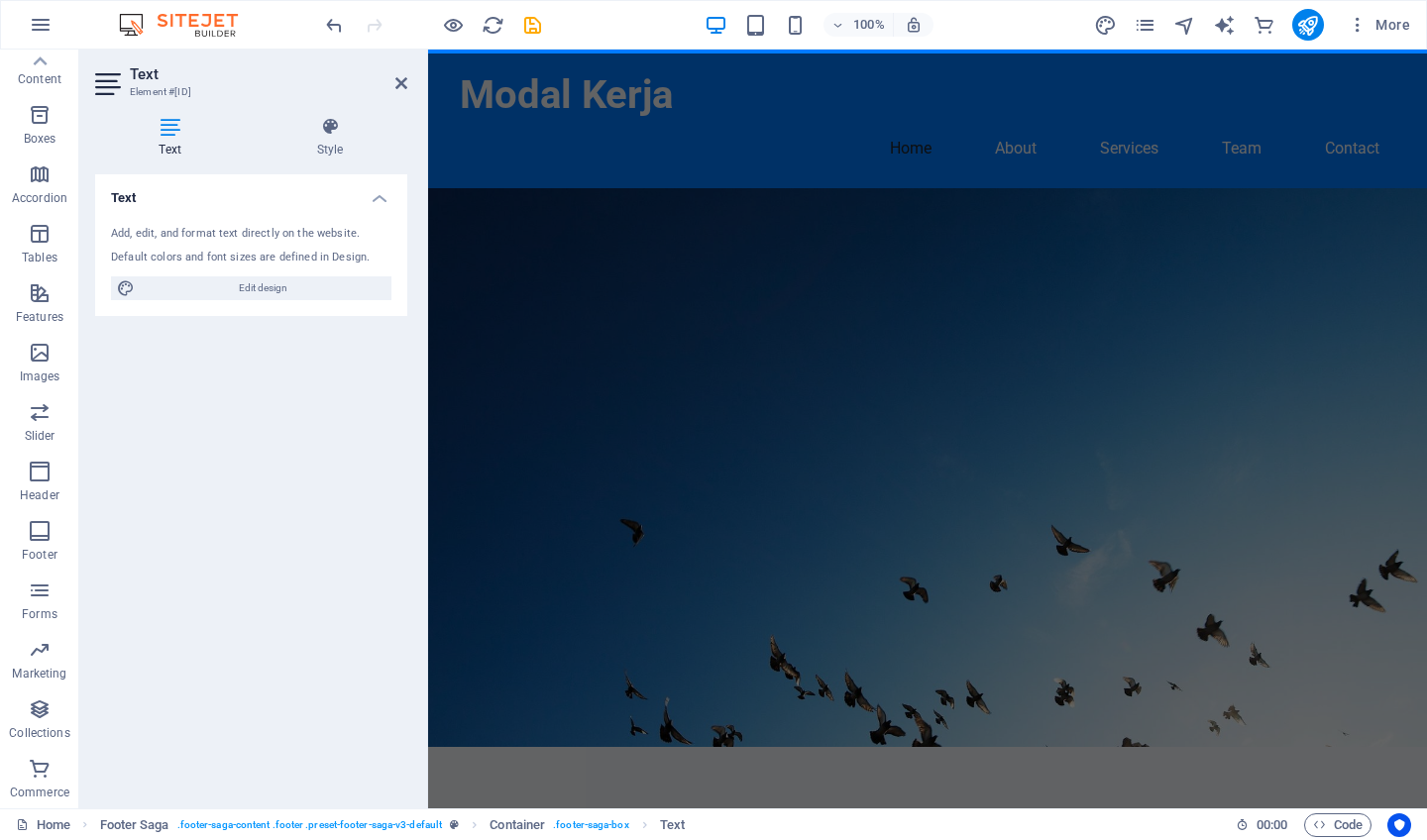 scroll, scrollTop: 0, scrollLeft: 0, axis: both 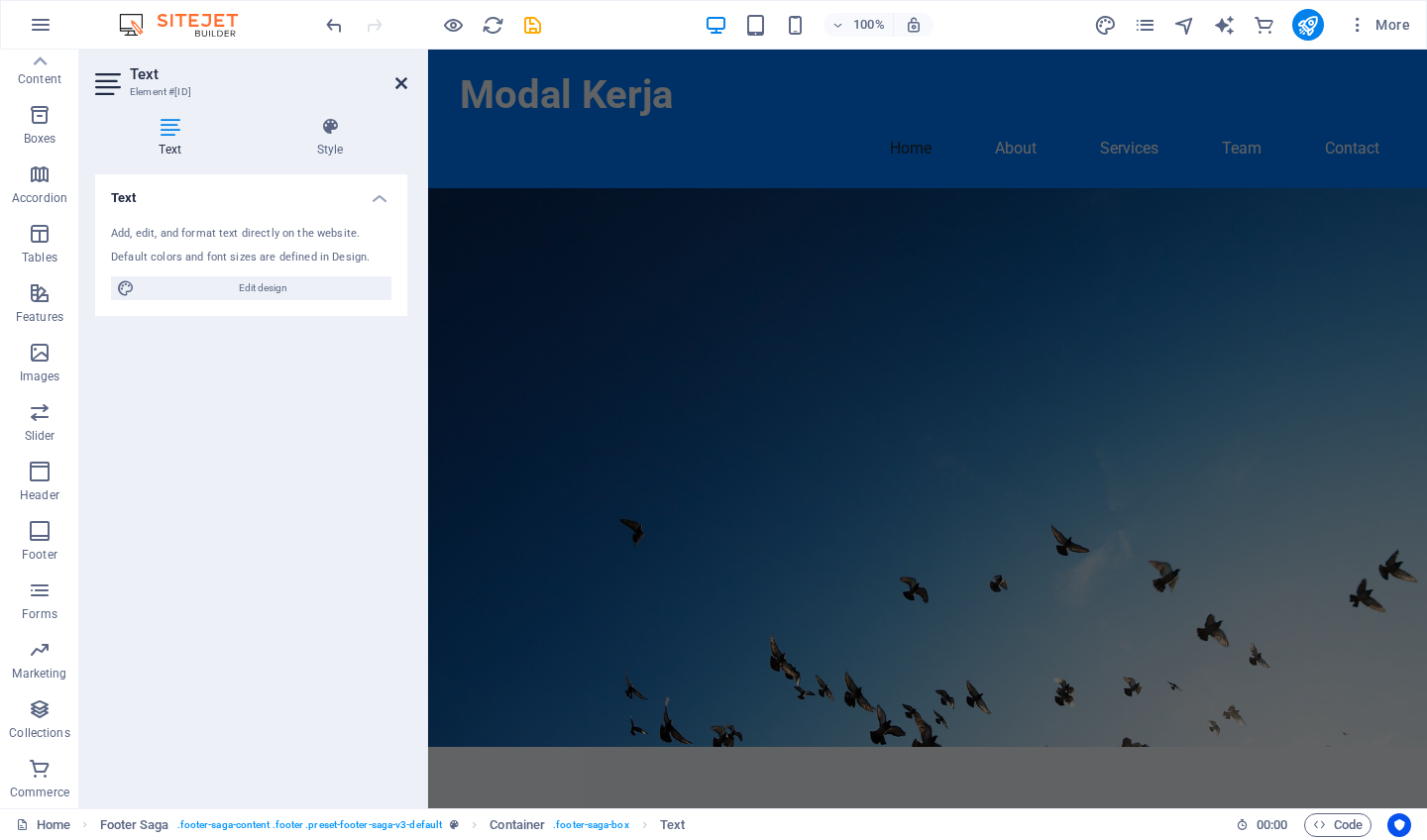 click at bounding box center [401, 83] 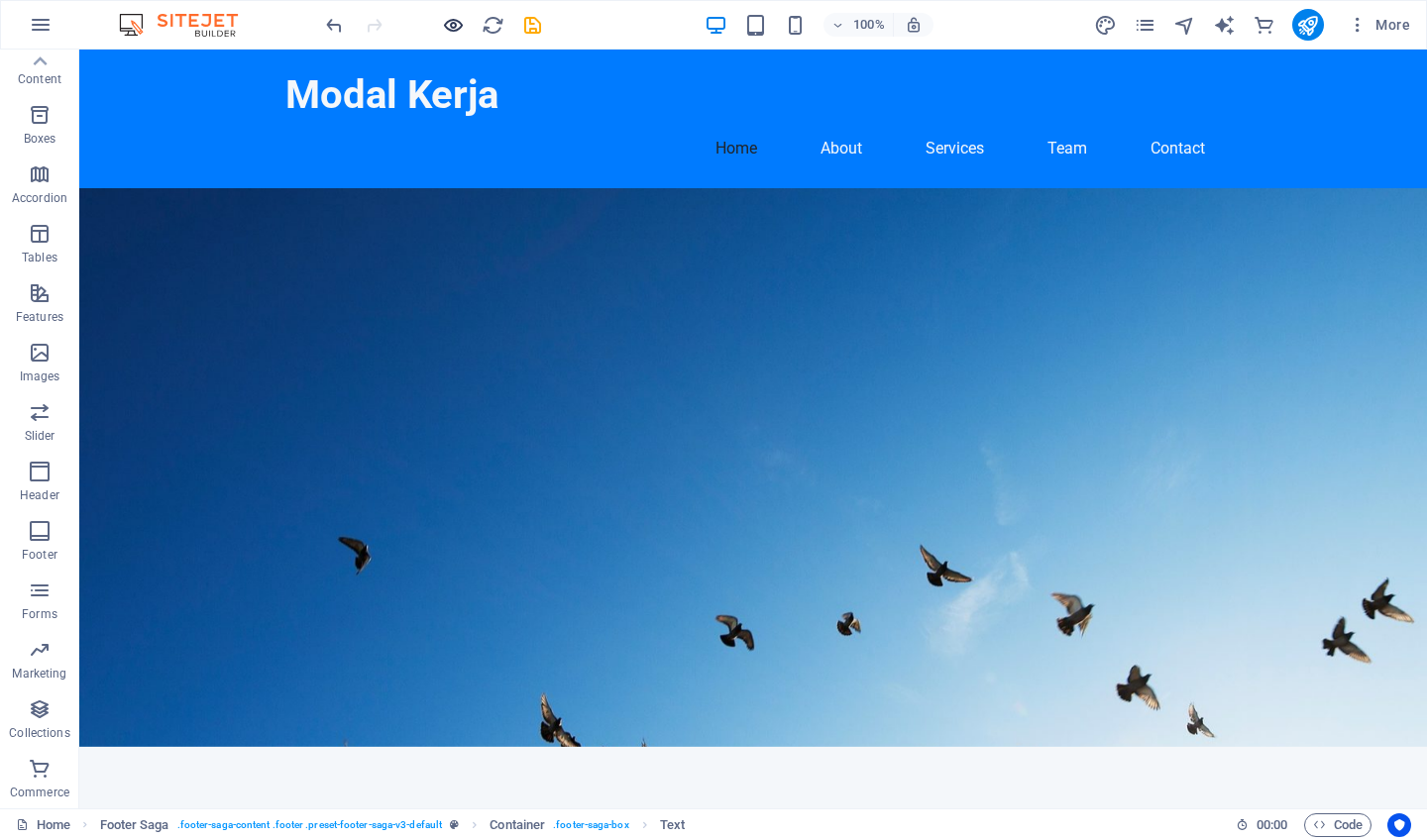 scroll, scrollTop: 0, scrollLeft: 0, axis: both 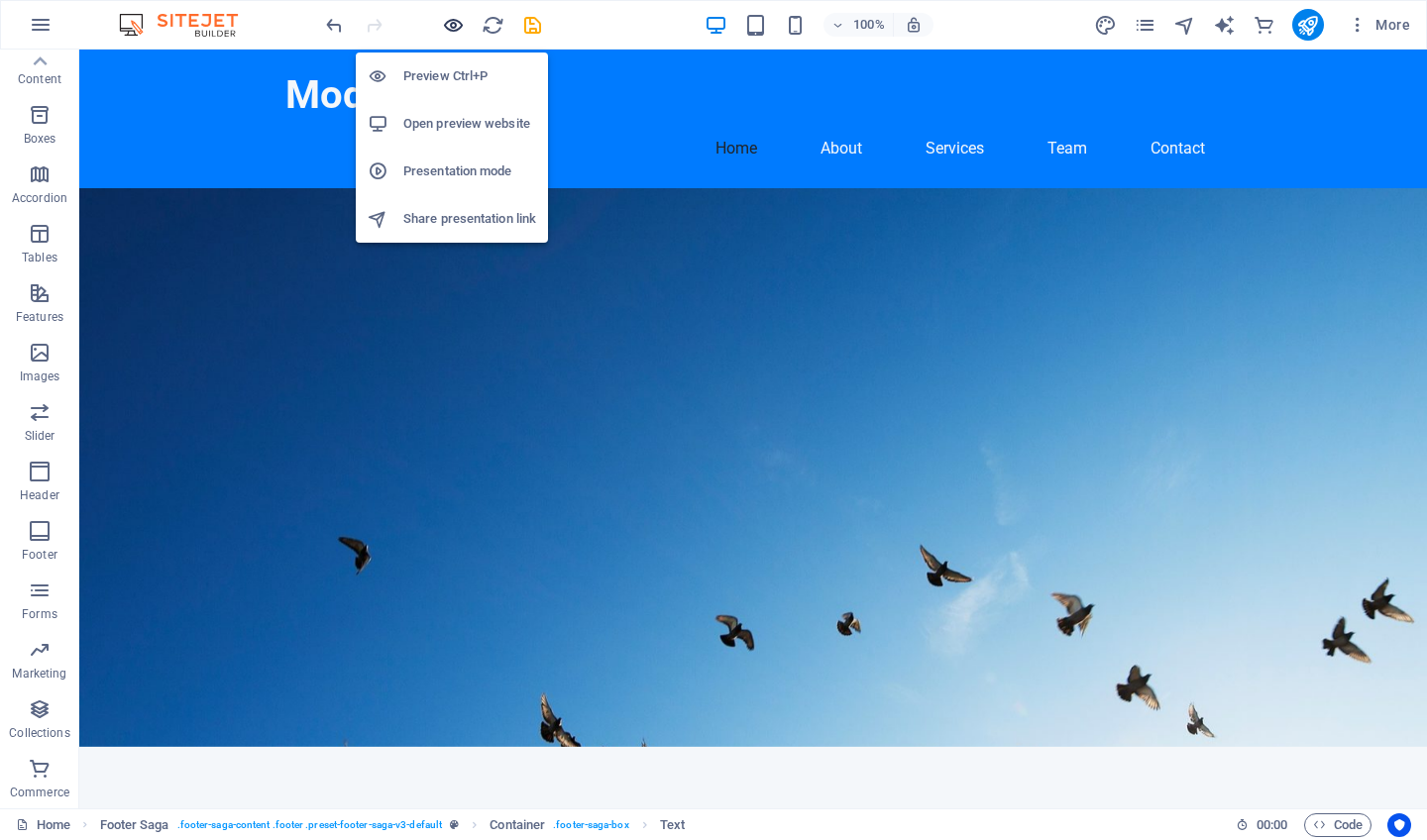 click at bounding box center (453, 25) 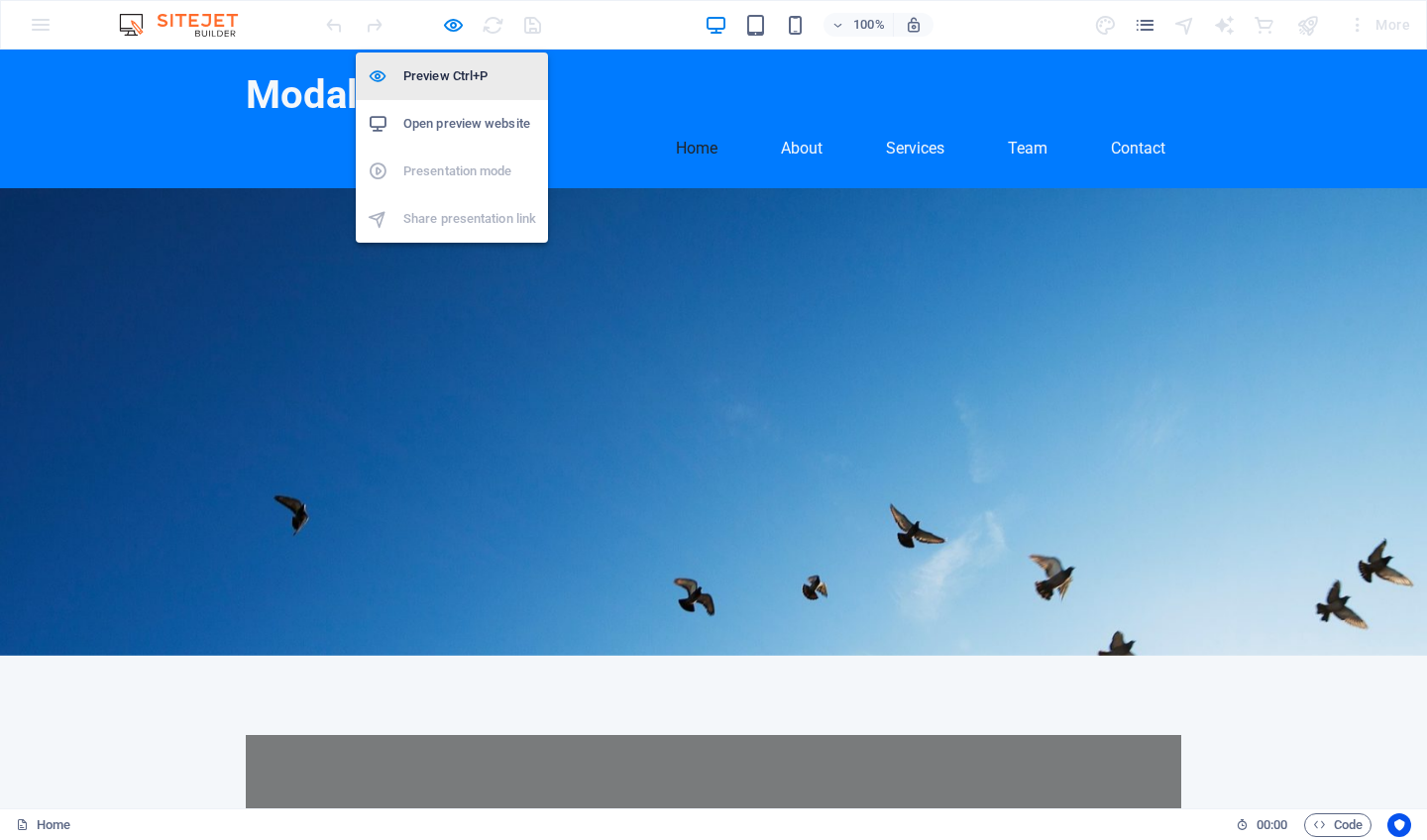 click on "Preview Ctrl+P" at bounding box center [470, 76] 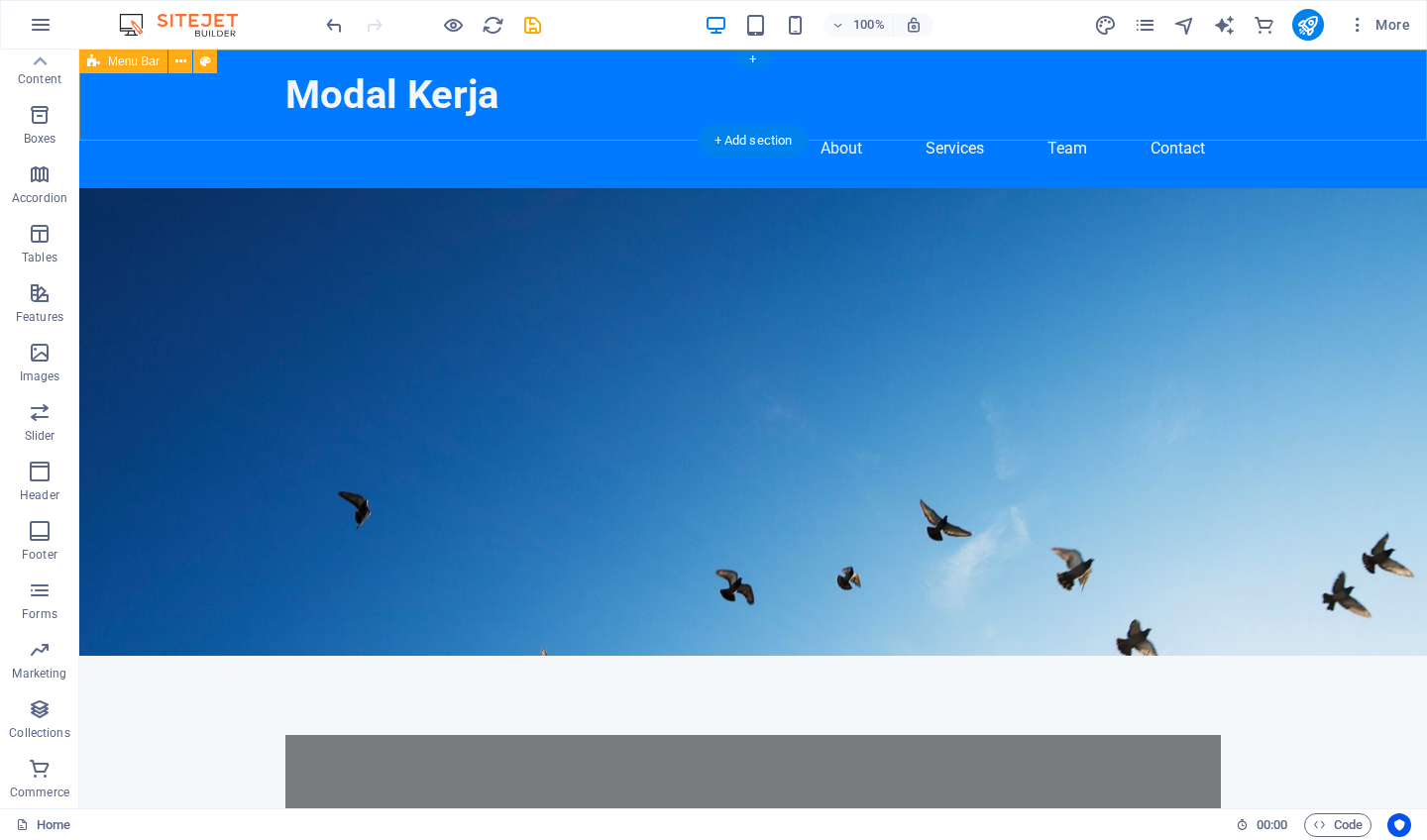 scroll, scrollTop: 0, scrollLeft: 0, axis: both 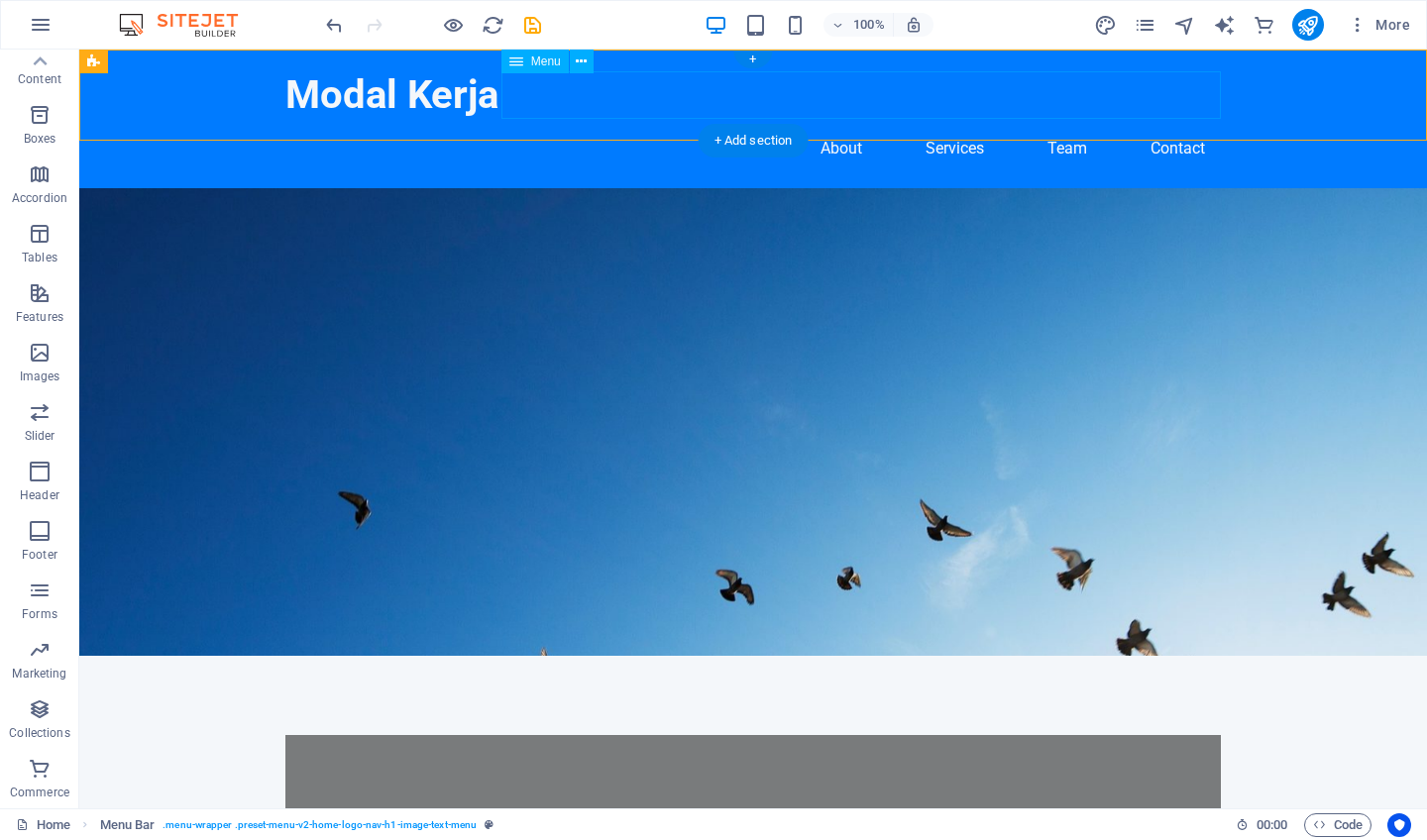 click on "Home About Services Team Contact" at bounding box center [753, 149] 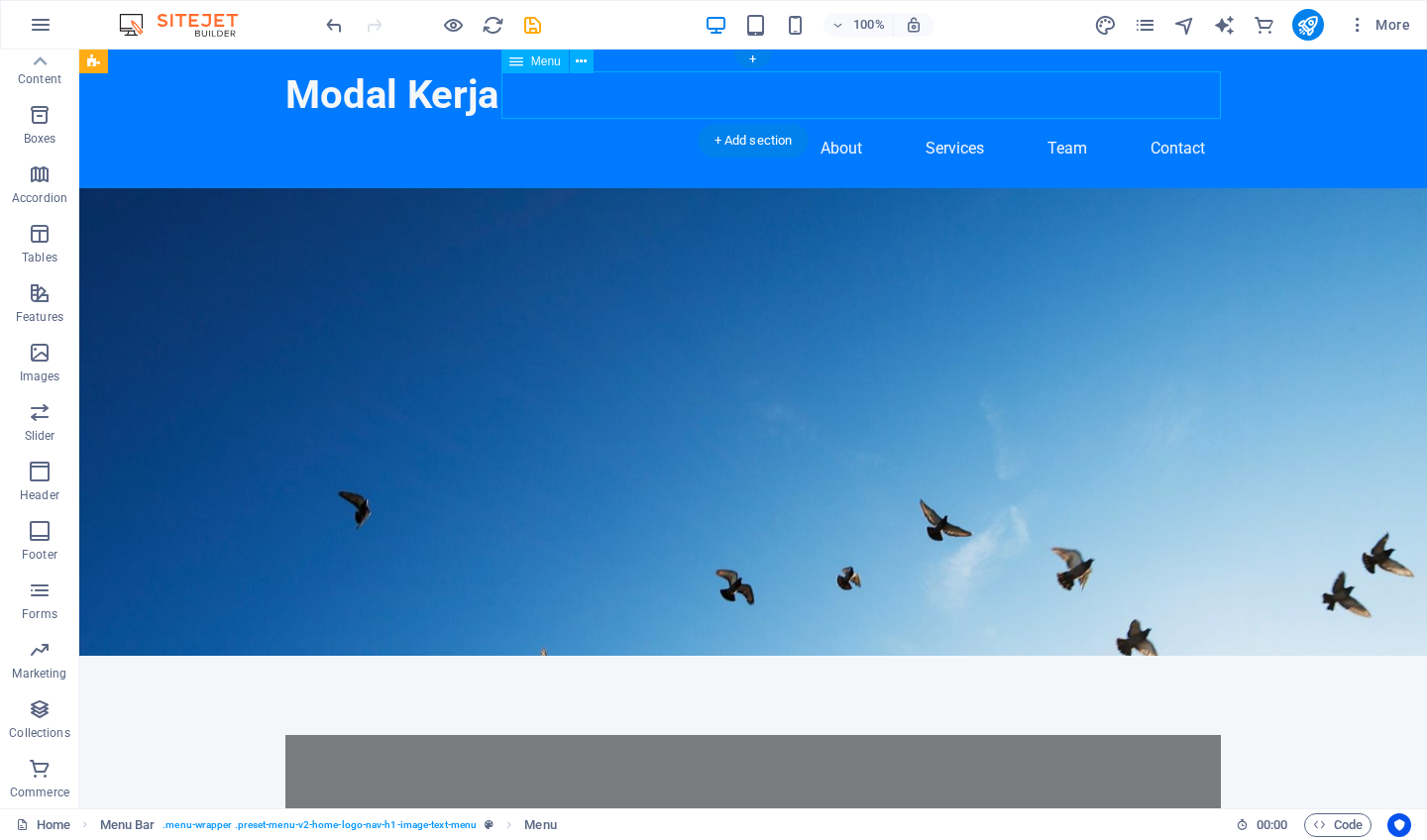 click on "Home About Services Team Contact" at bounding box center (753, 149) 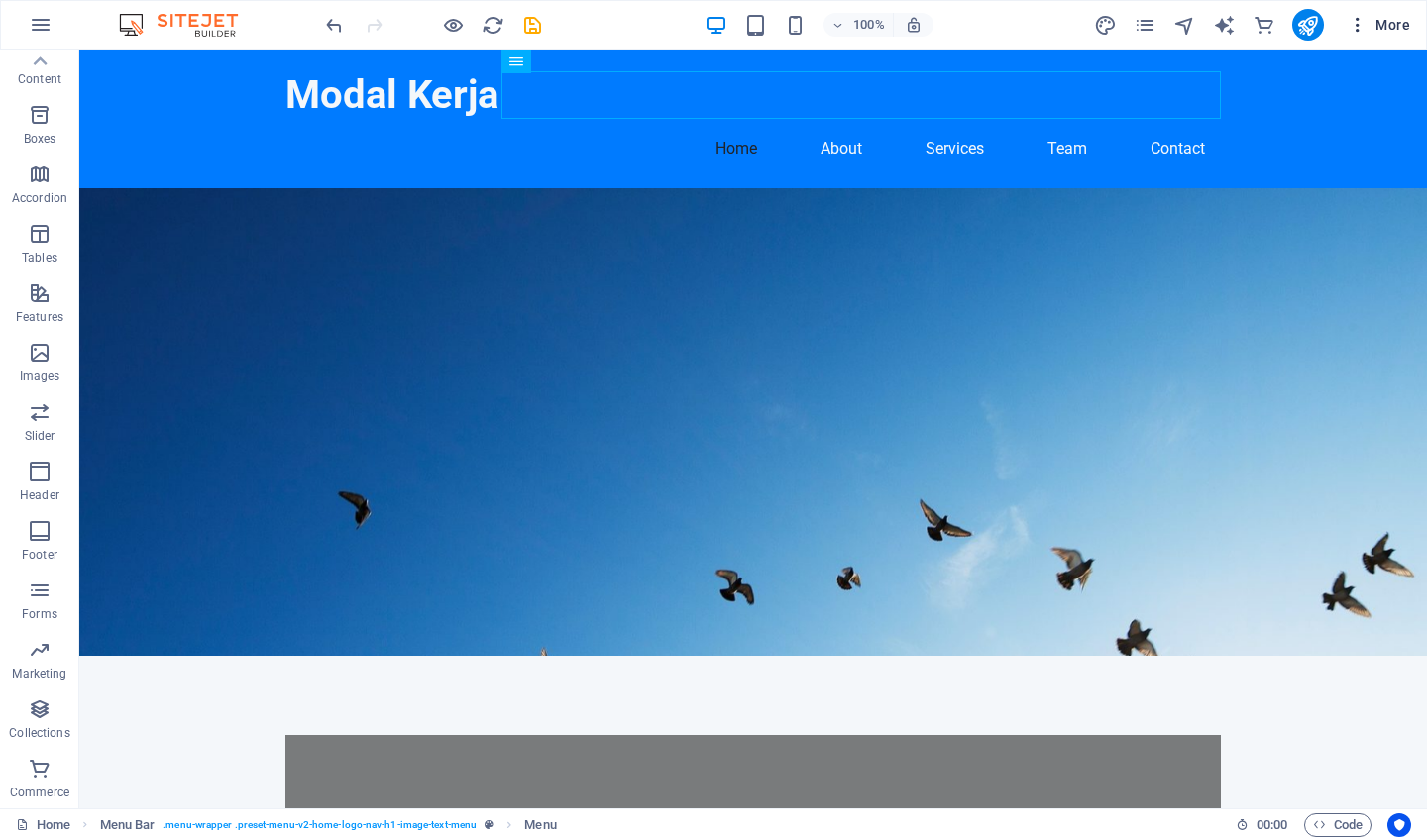 click at bounding box center (1358, 25) 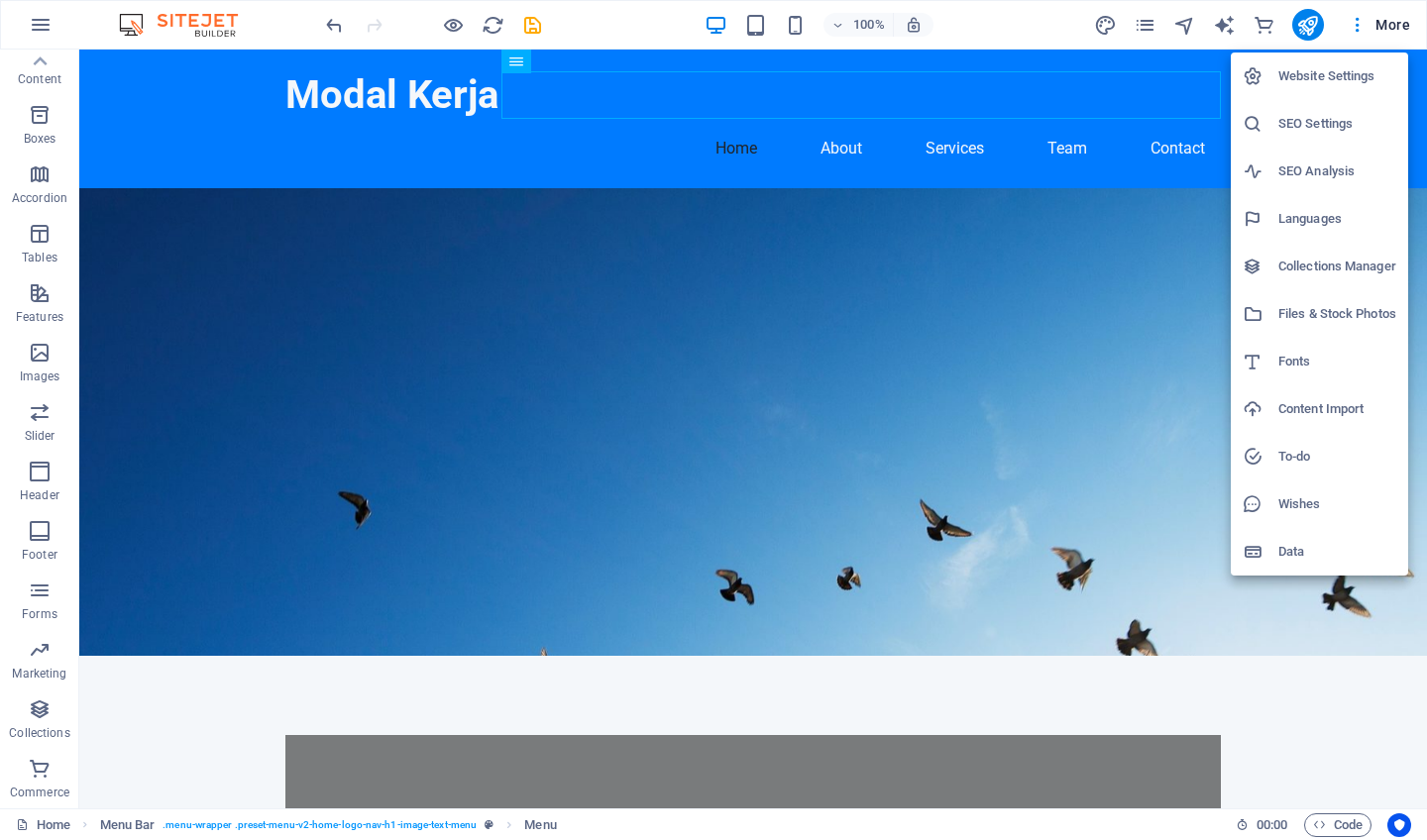 click at bounding box center [714, 420] 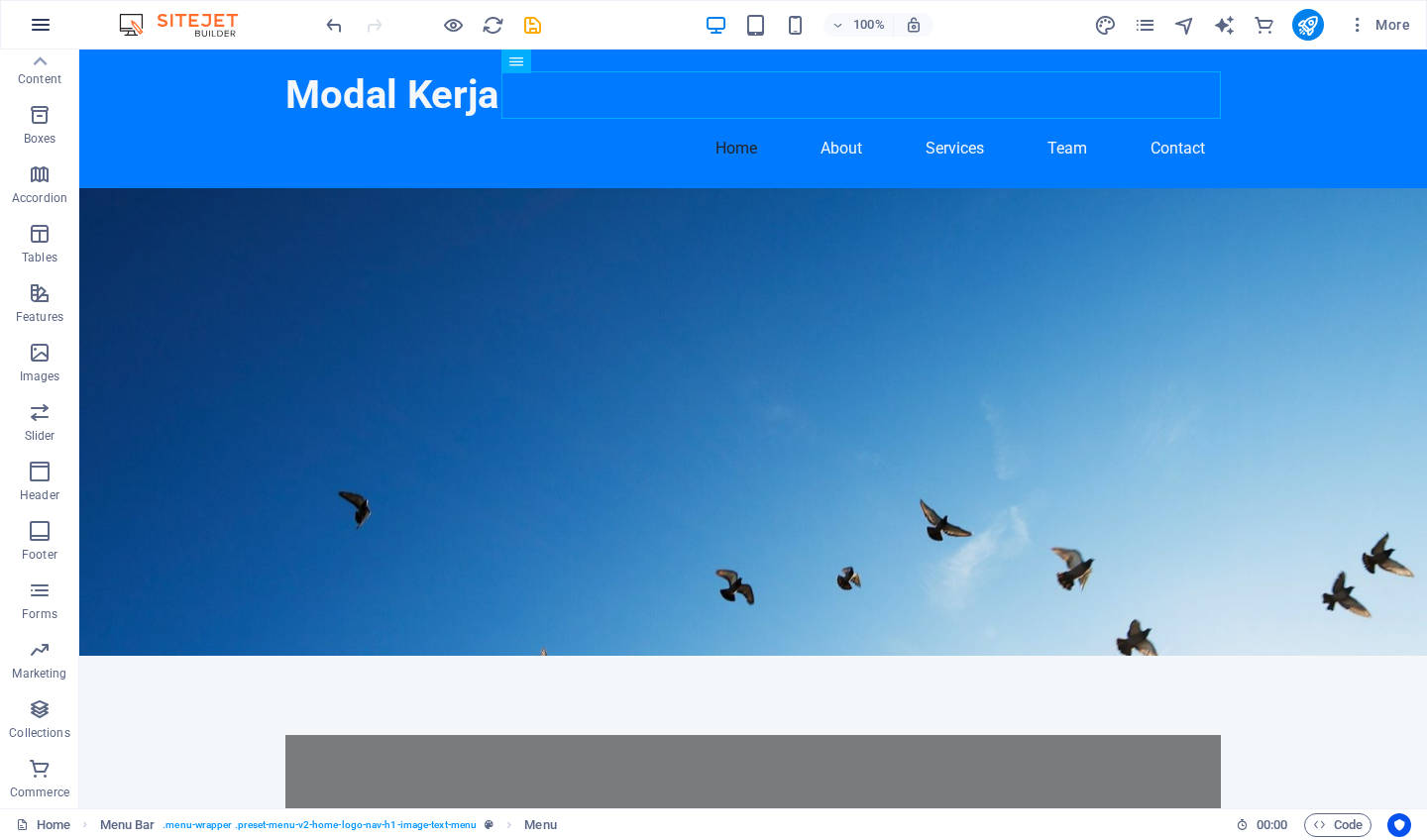 click at bounding box center [41, 25] 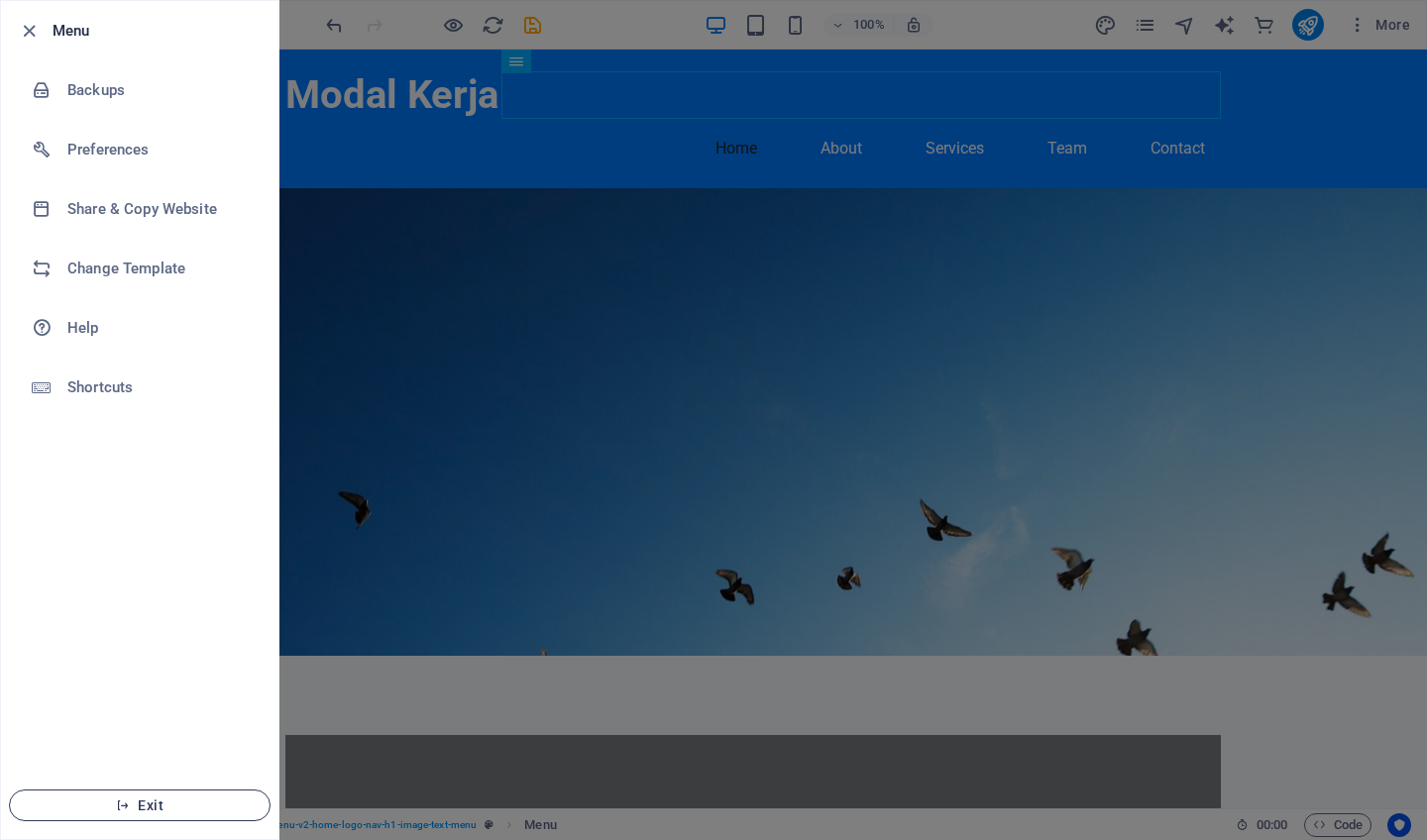click on "Exit" at bounding box center (140, 805) 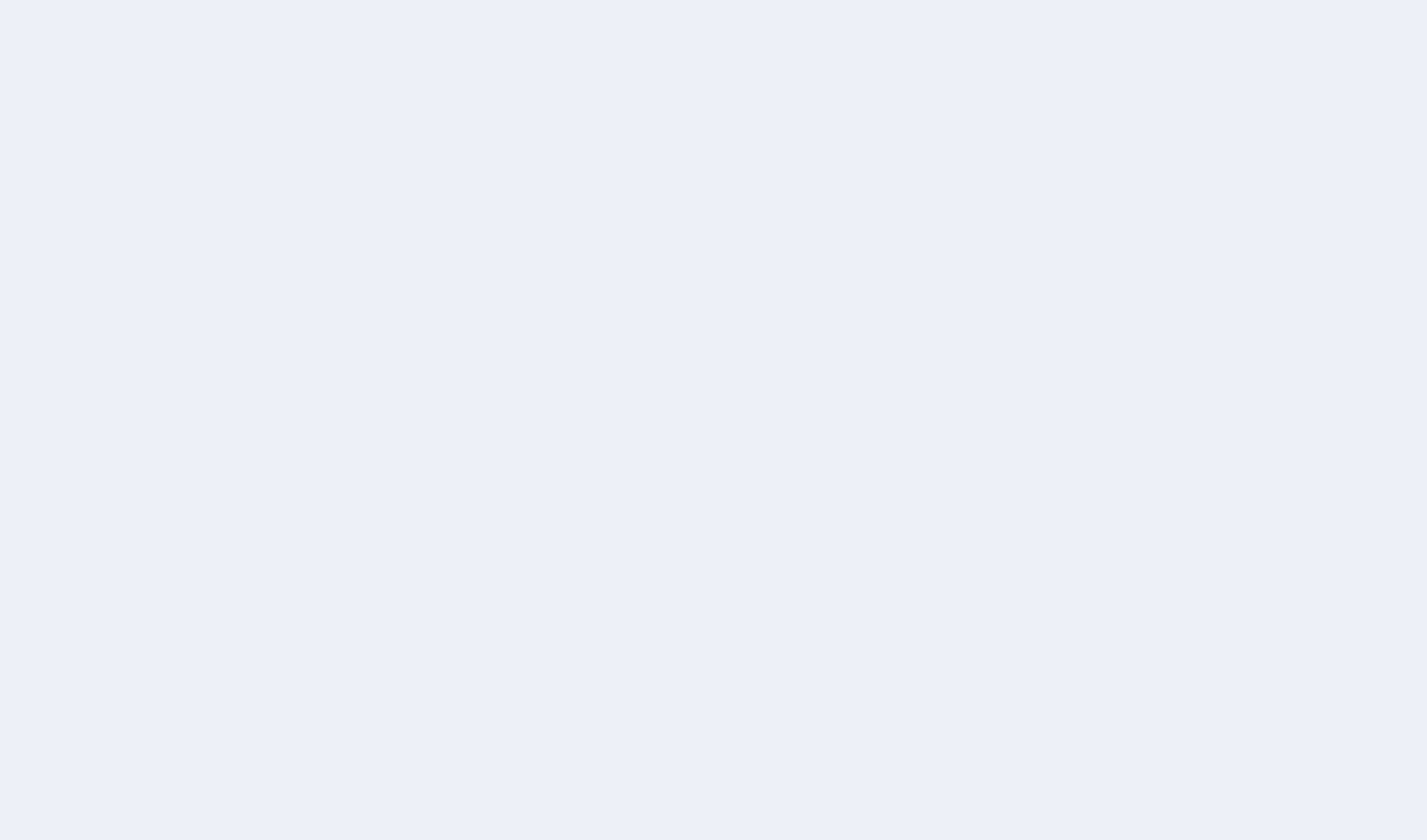 scroll, scrollTop: 0, scrollLeft: 0, axis: both 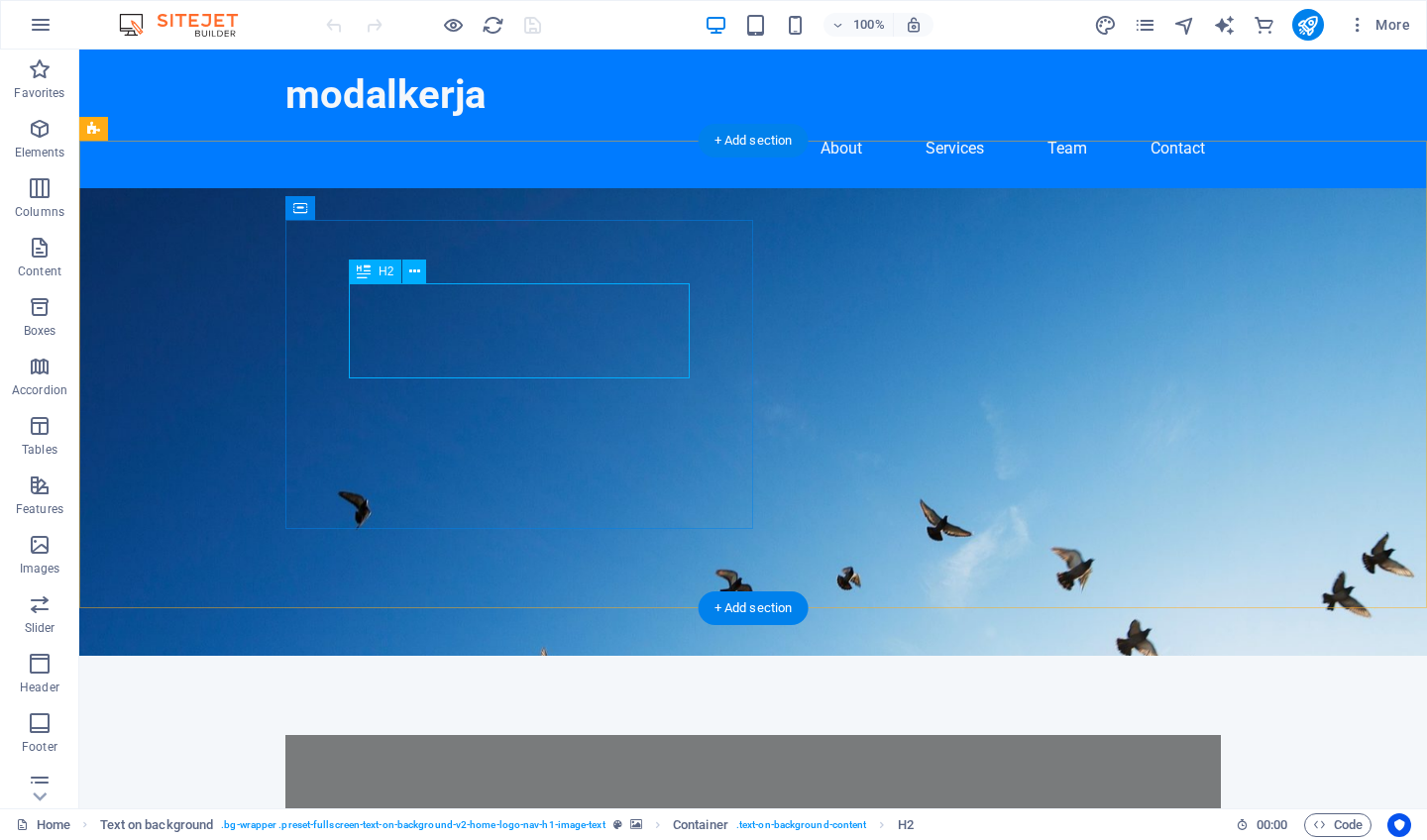 click on "Selamat Datang di [BRAND]" at bounding box center [753, 822] 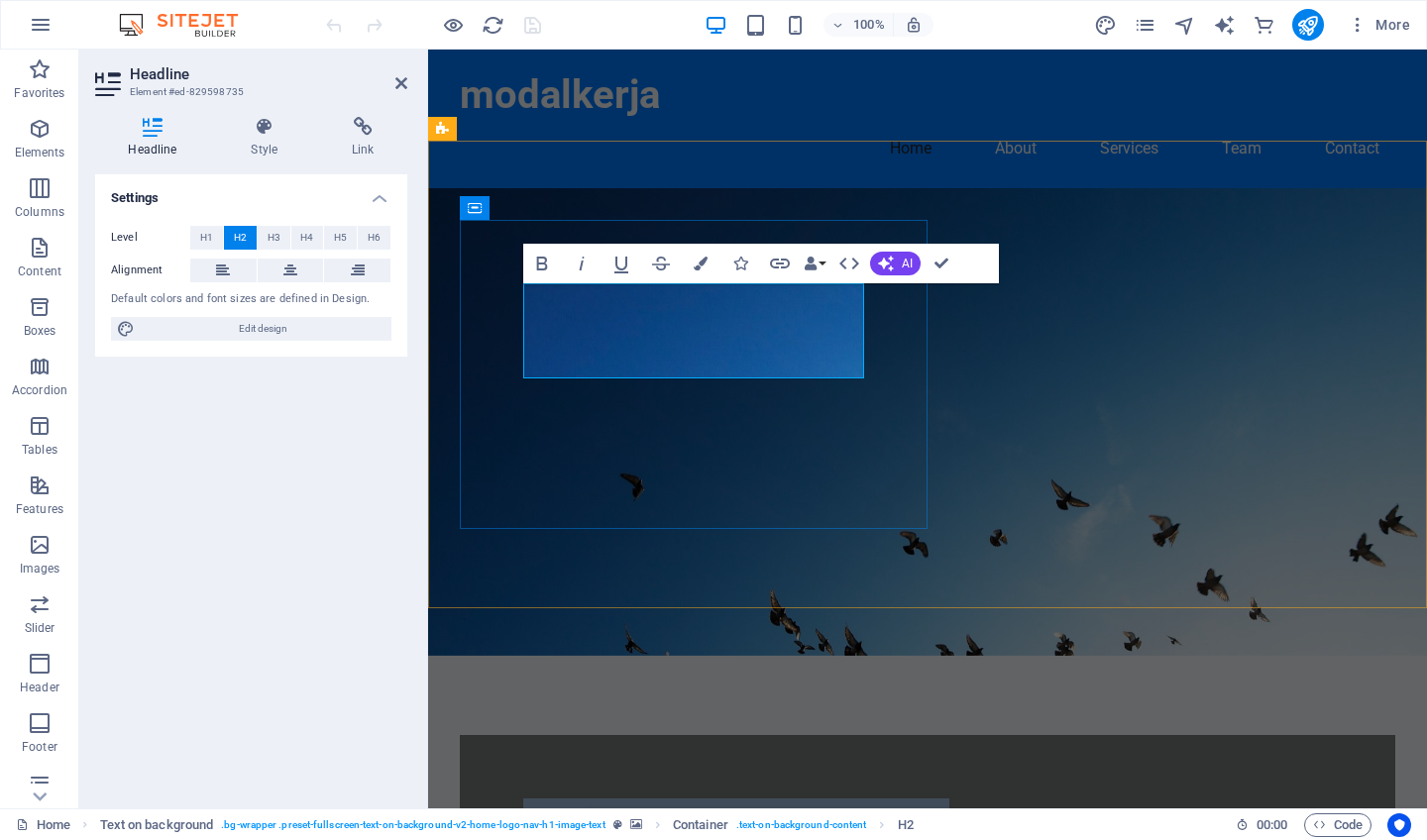 click on "Selamat Datang di Modalkerja" at bounding box center (736, 822) 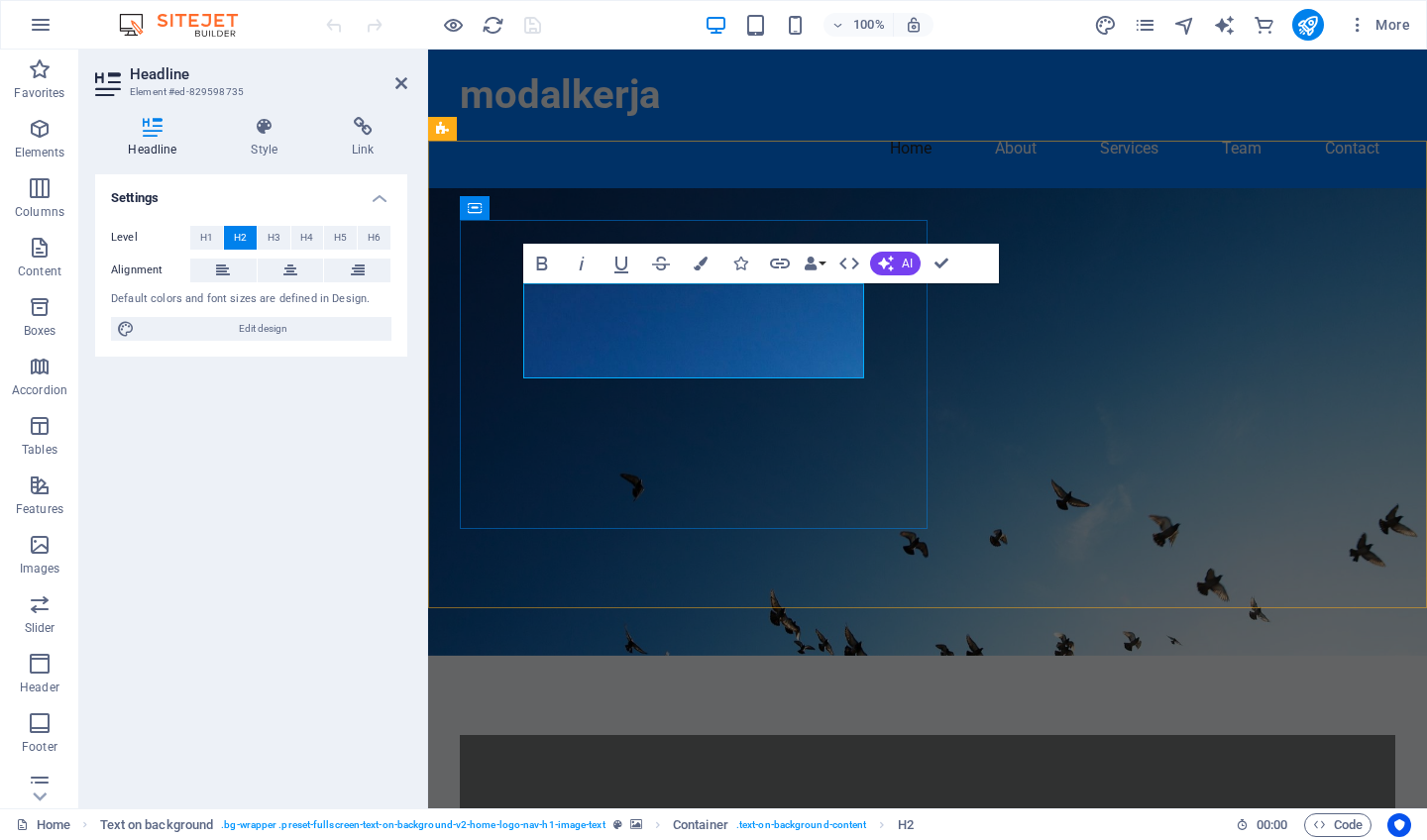 type 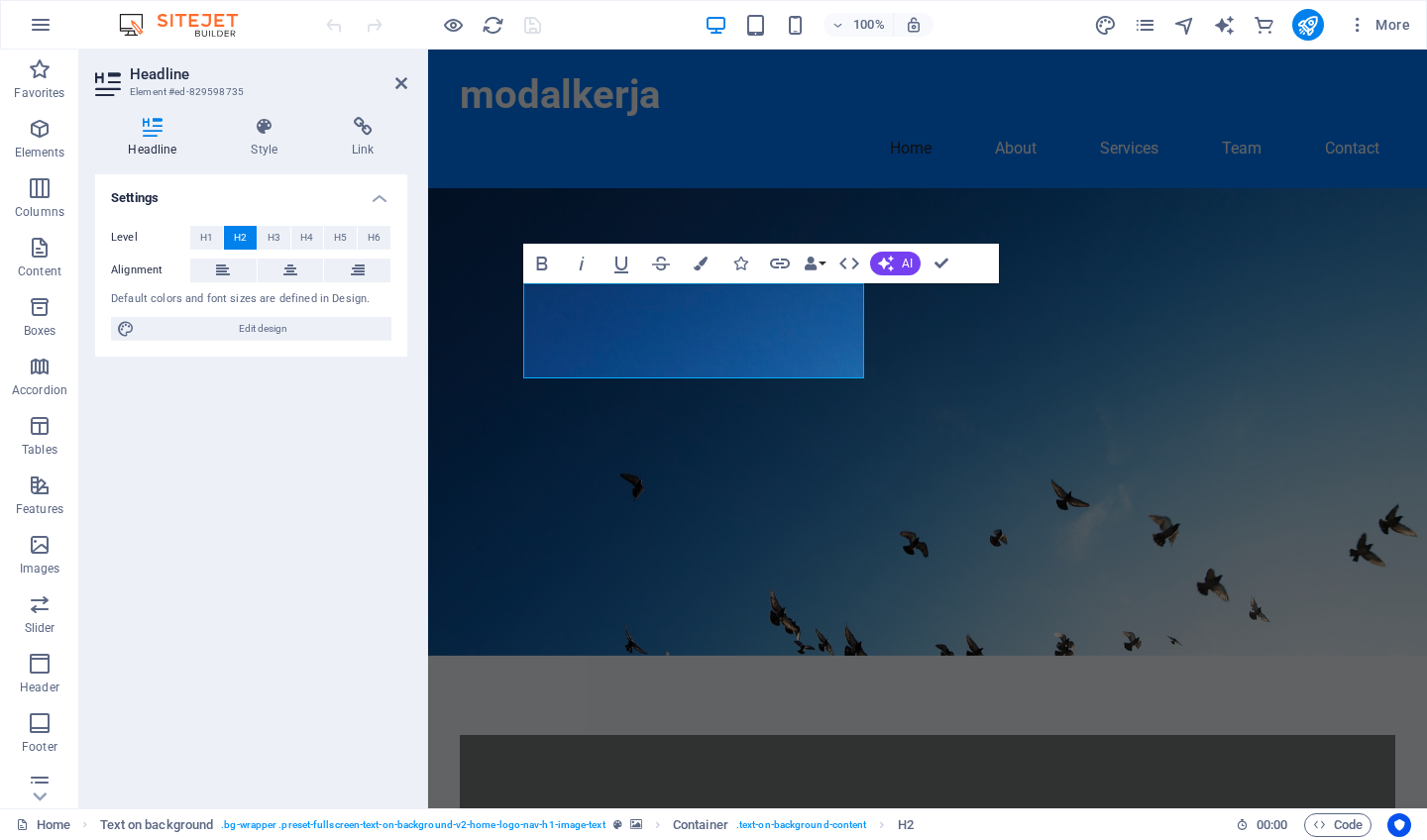 click on "Settings Level H1 H2 H3 H4 H5 H6 Alignment Default colors and font sizes are defined in Design. Edit design" at bounding box center (251, 483) 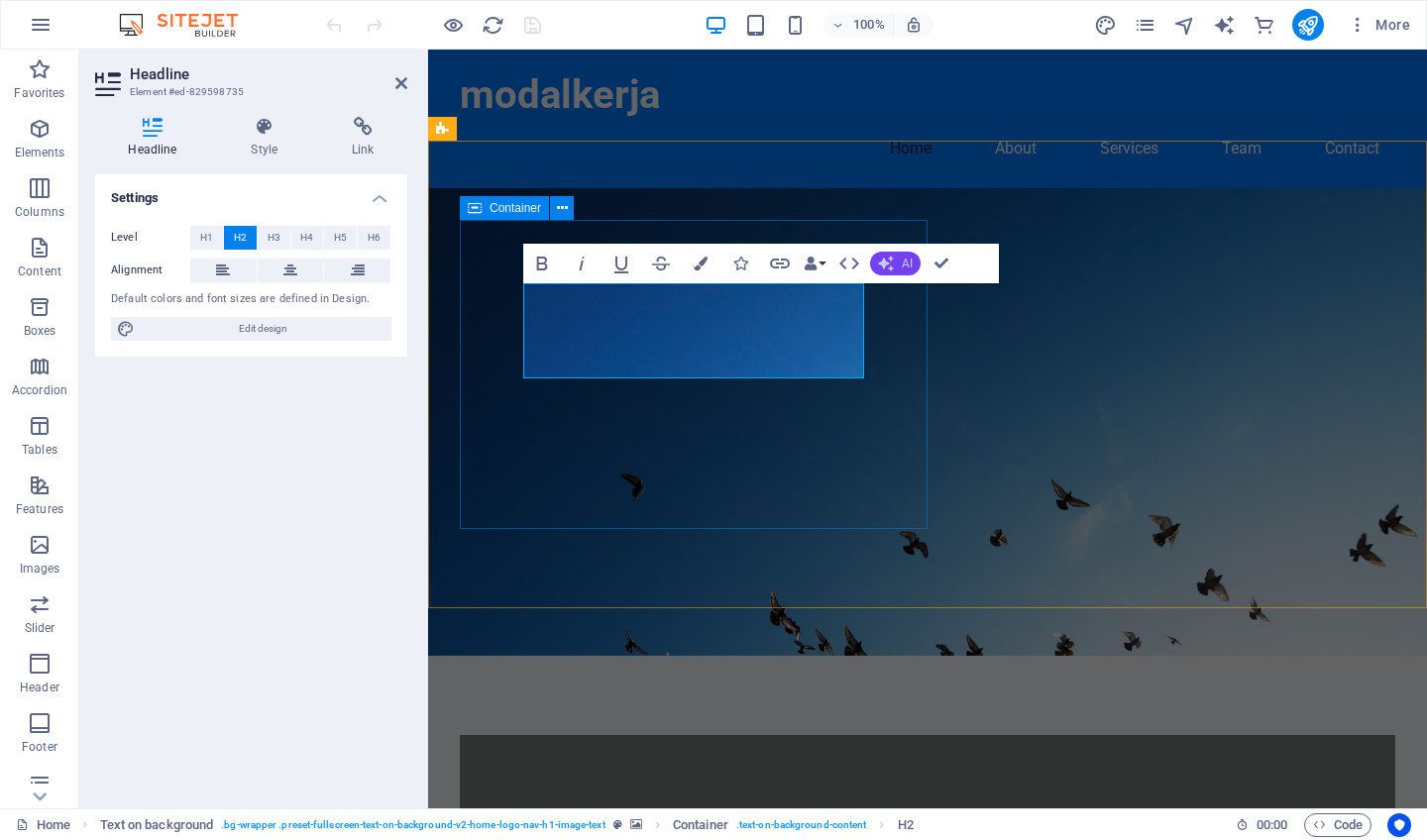 click on "AI" at bounding box center [907, 263] 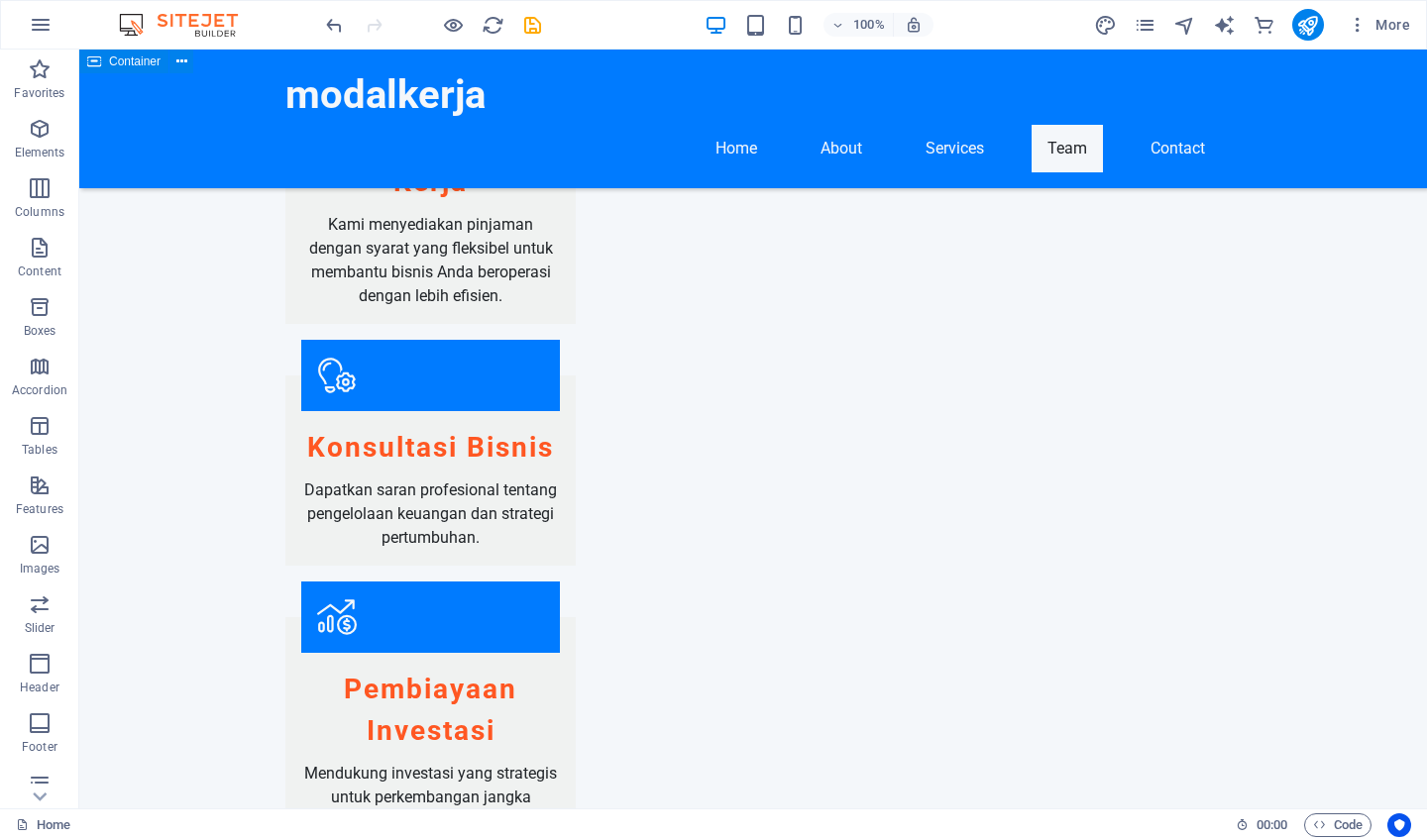 scroll, scrollTop: 2124, scrollLeft: 0, axis: vertical 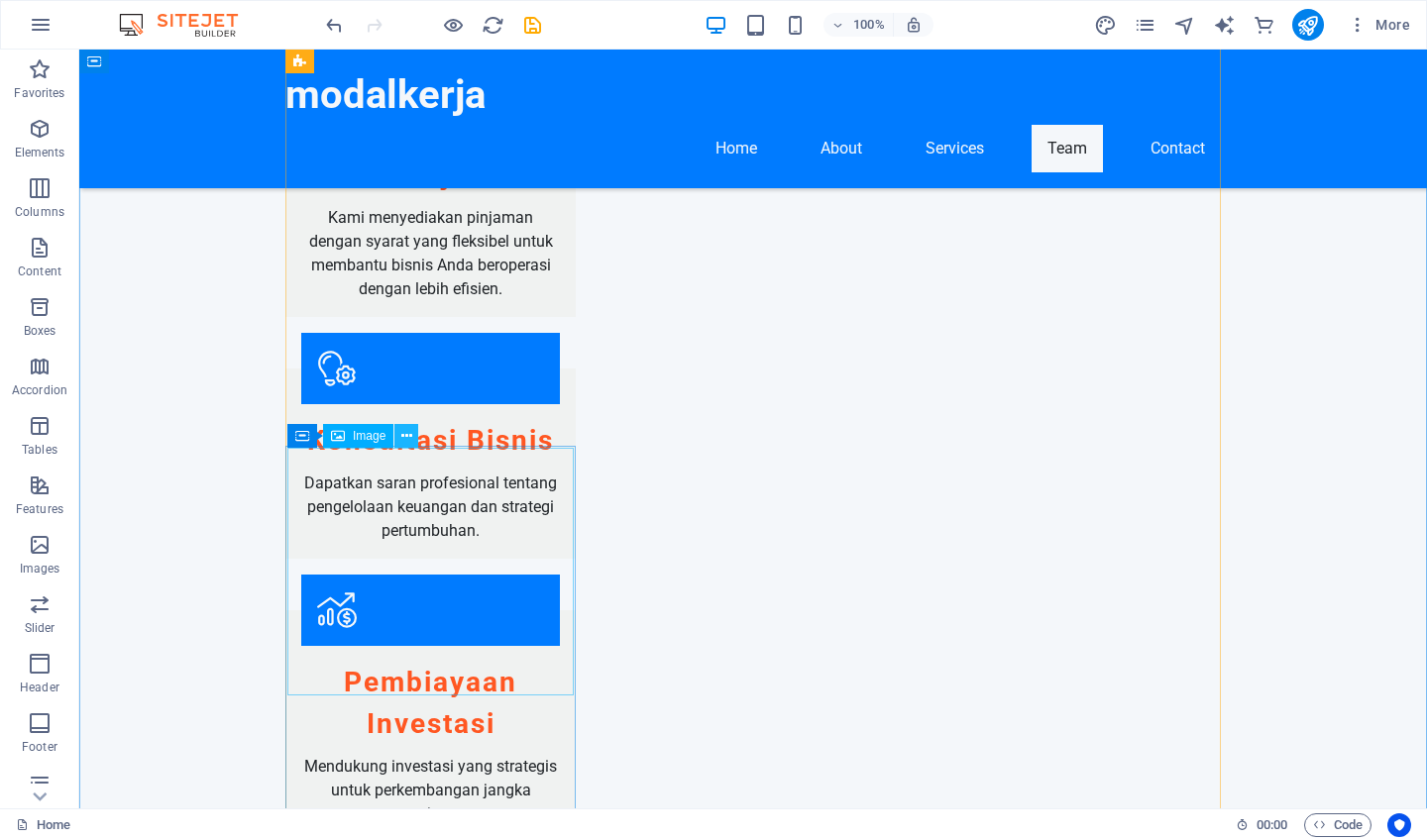 click at bounding box center (406, 436) 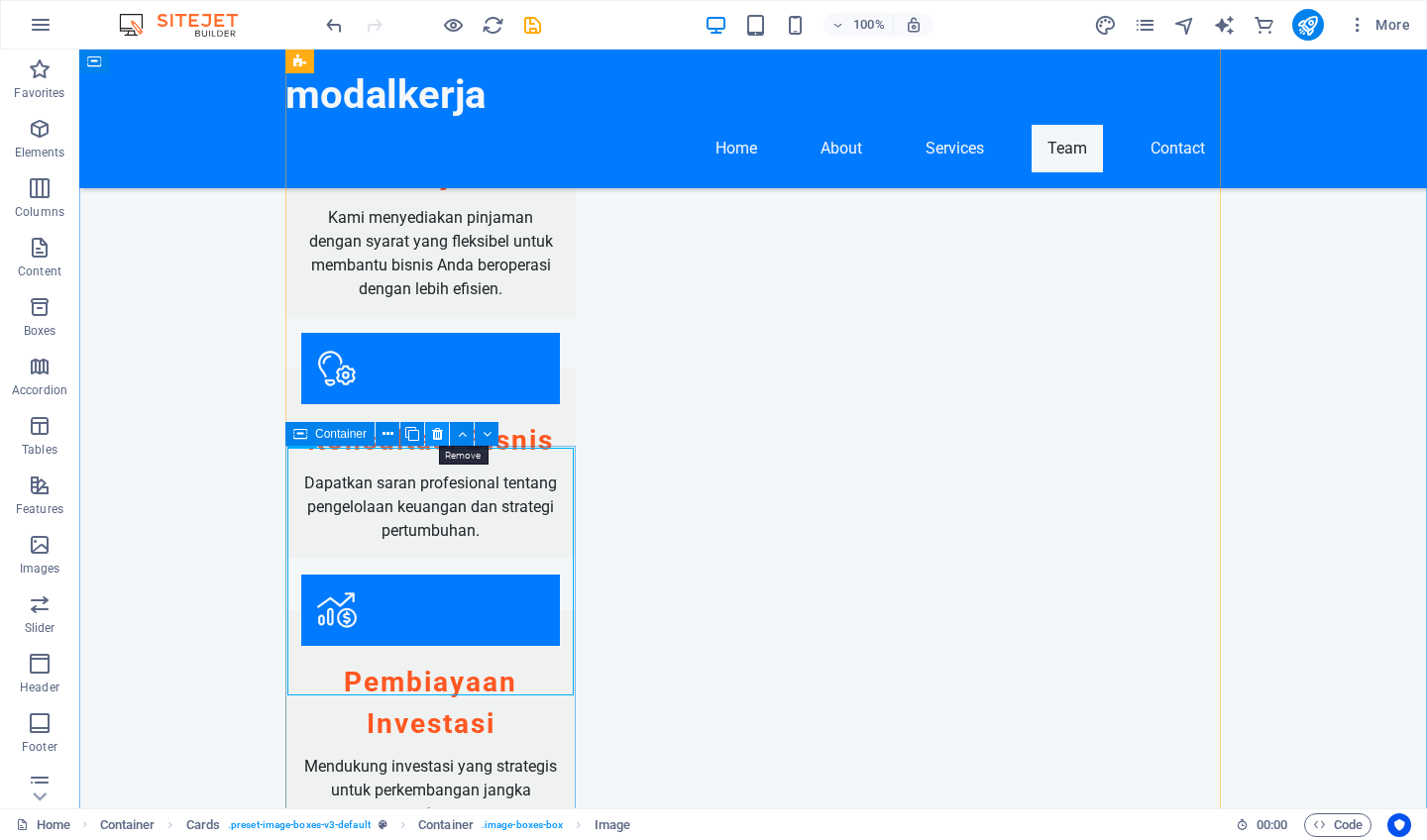 click at bounding box center [437, 434] 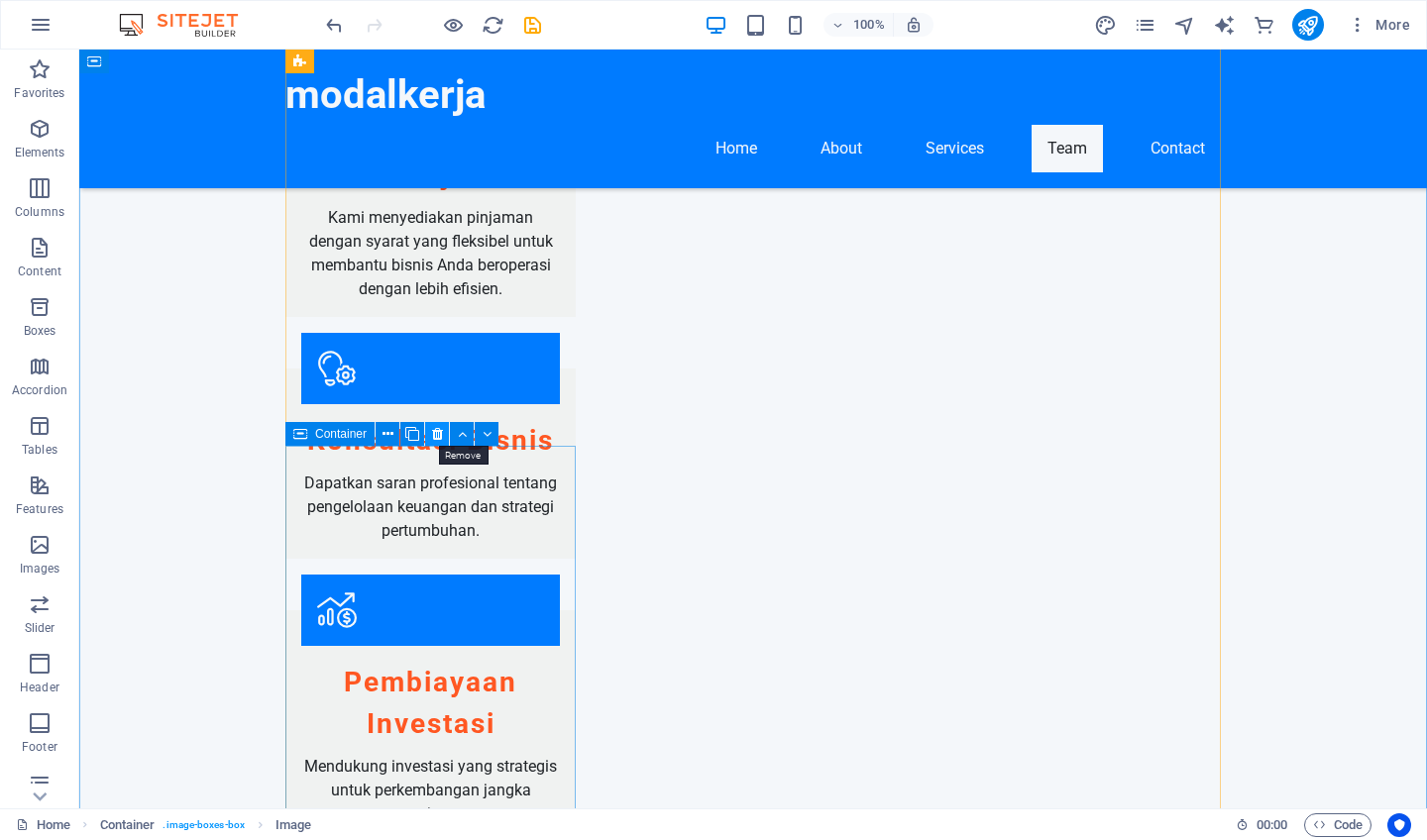 click at bounding box center [437, 434] 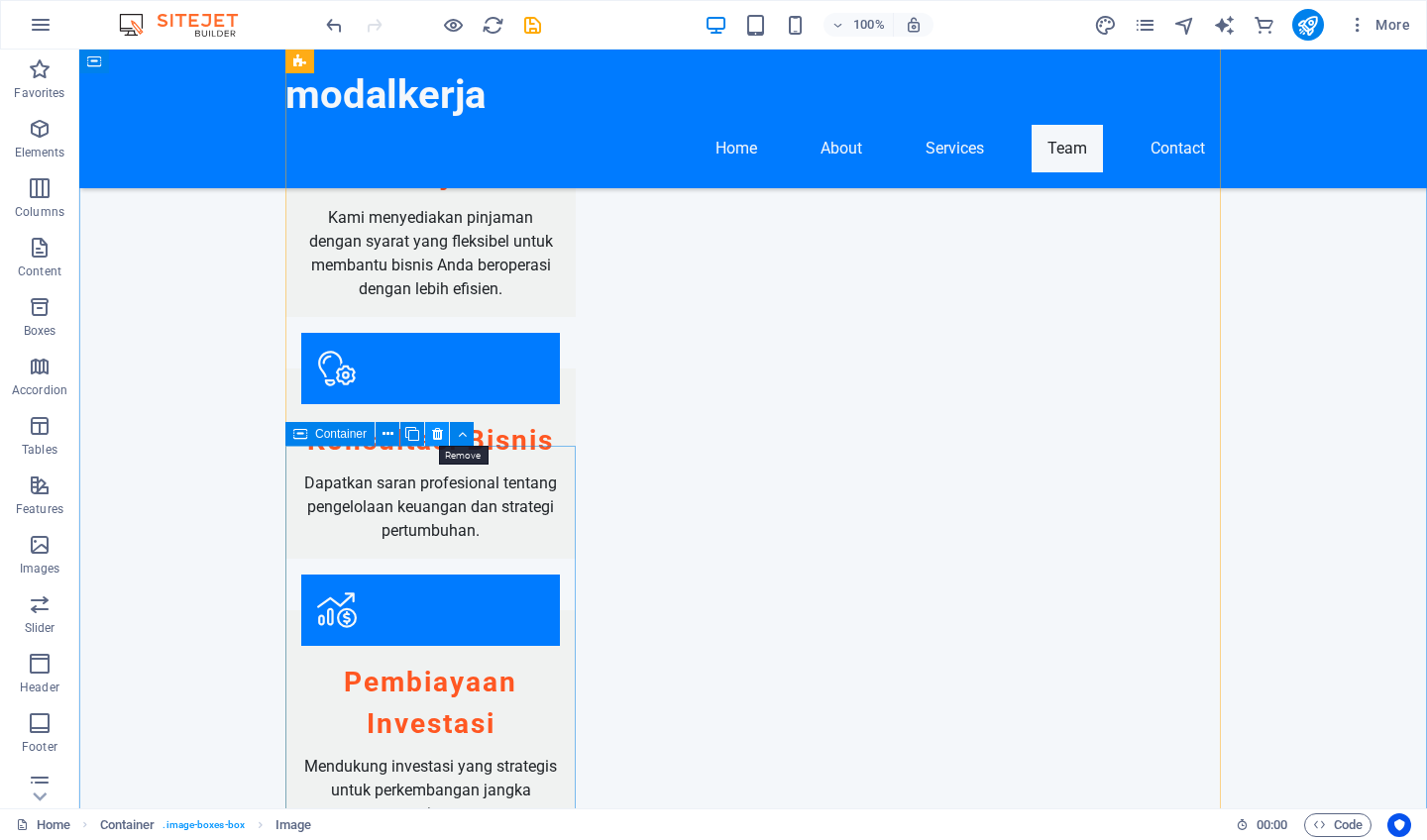 click at bounding box center [437, 434] 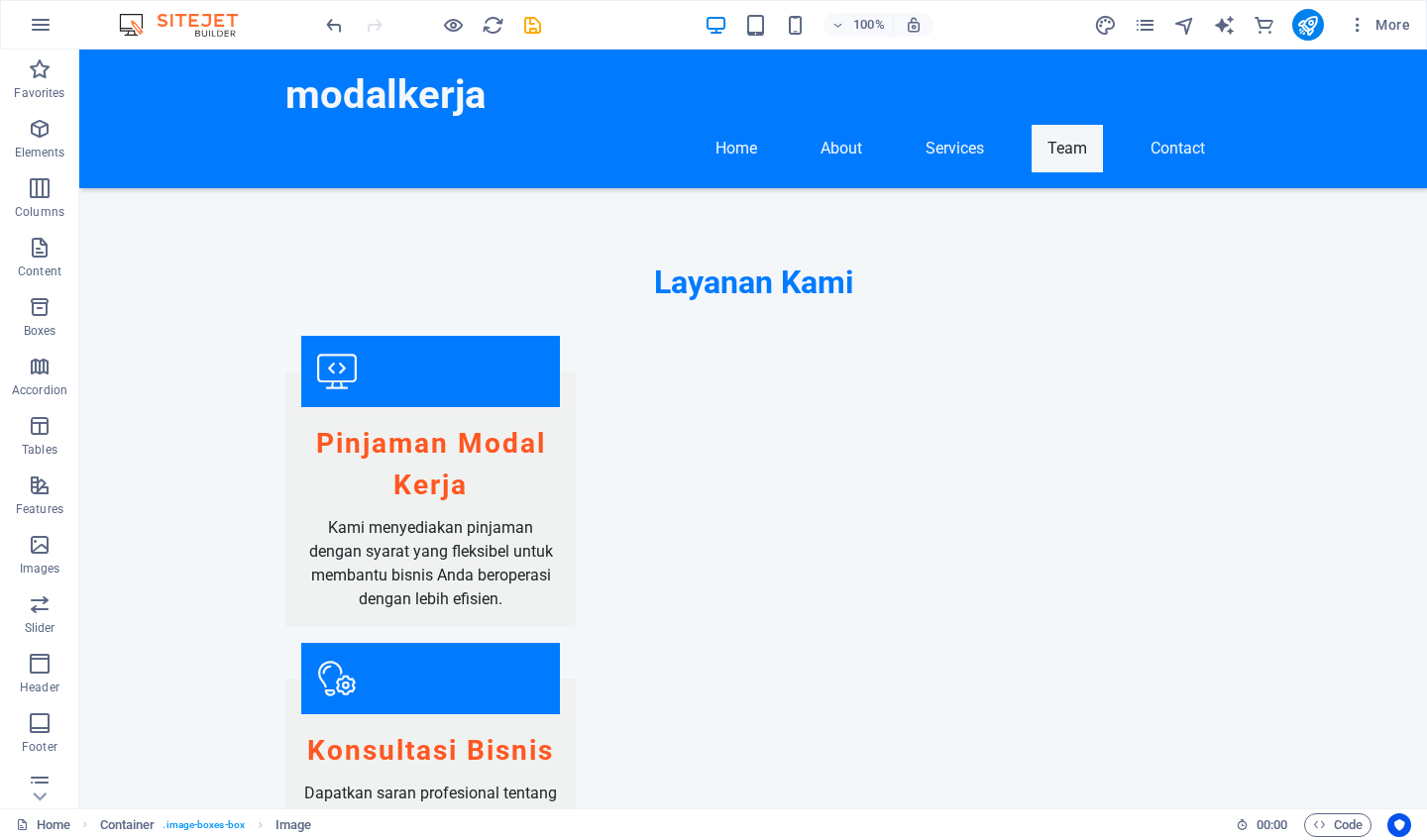 scroll, scrollTop: 1833, scrollLeft: 0, axis: vertical 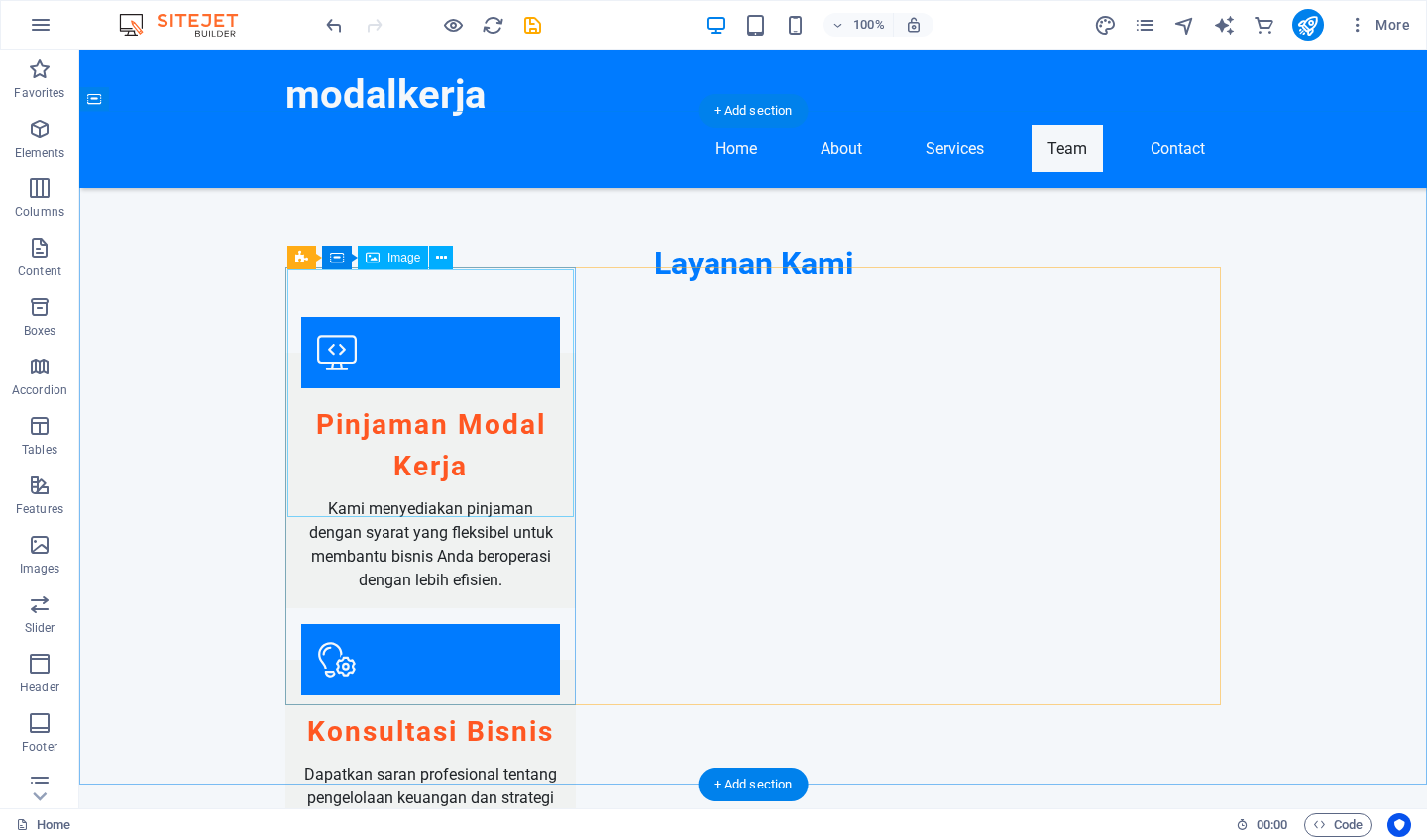 click at bounding box center (430, 2321) 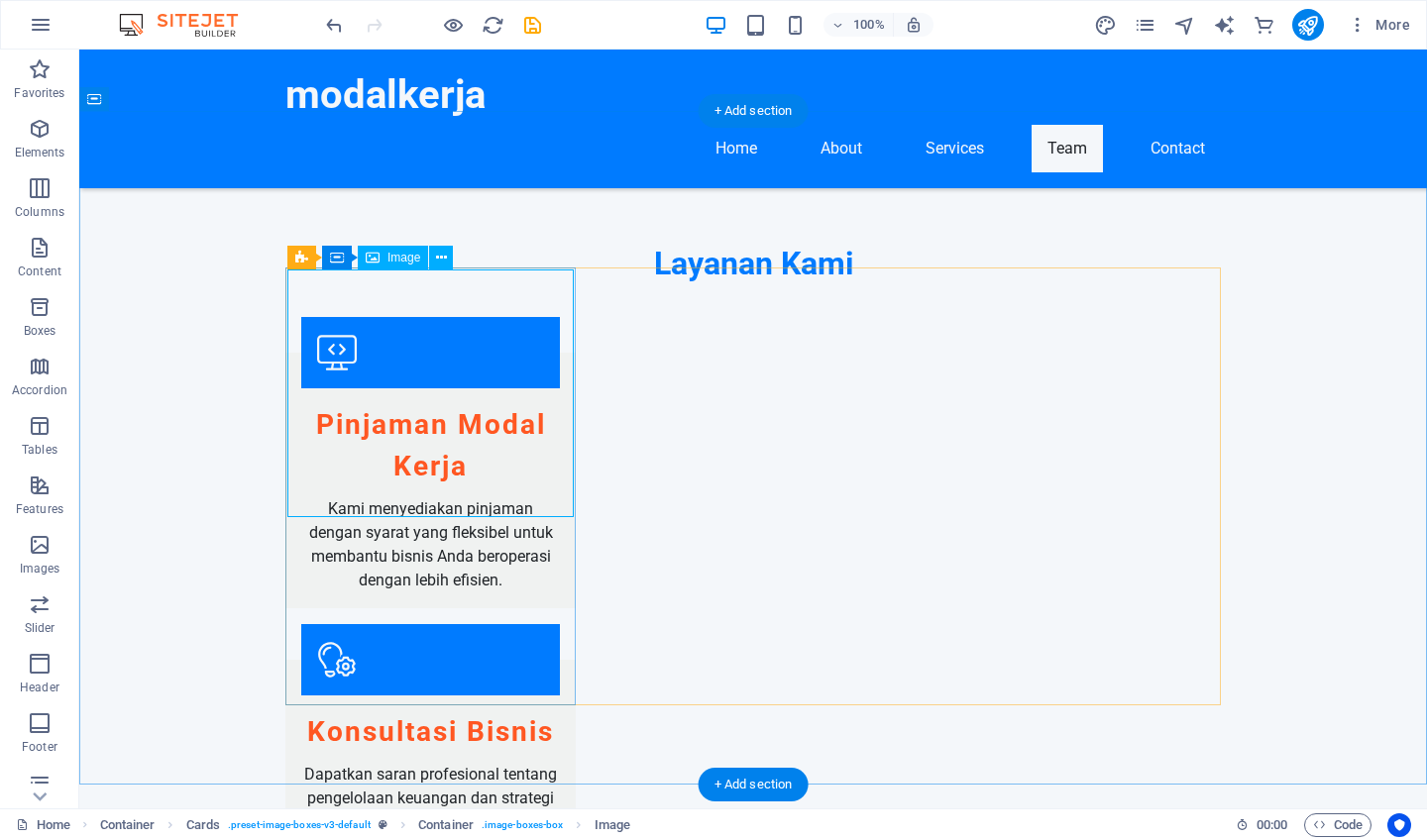 click at bounding box center (430, 2321) 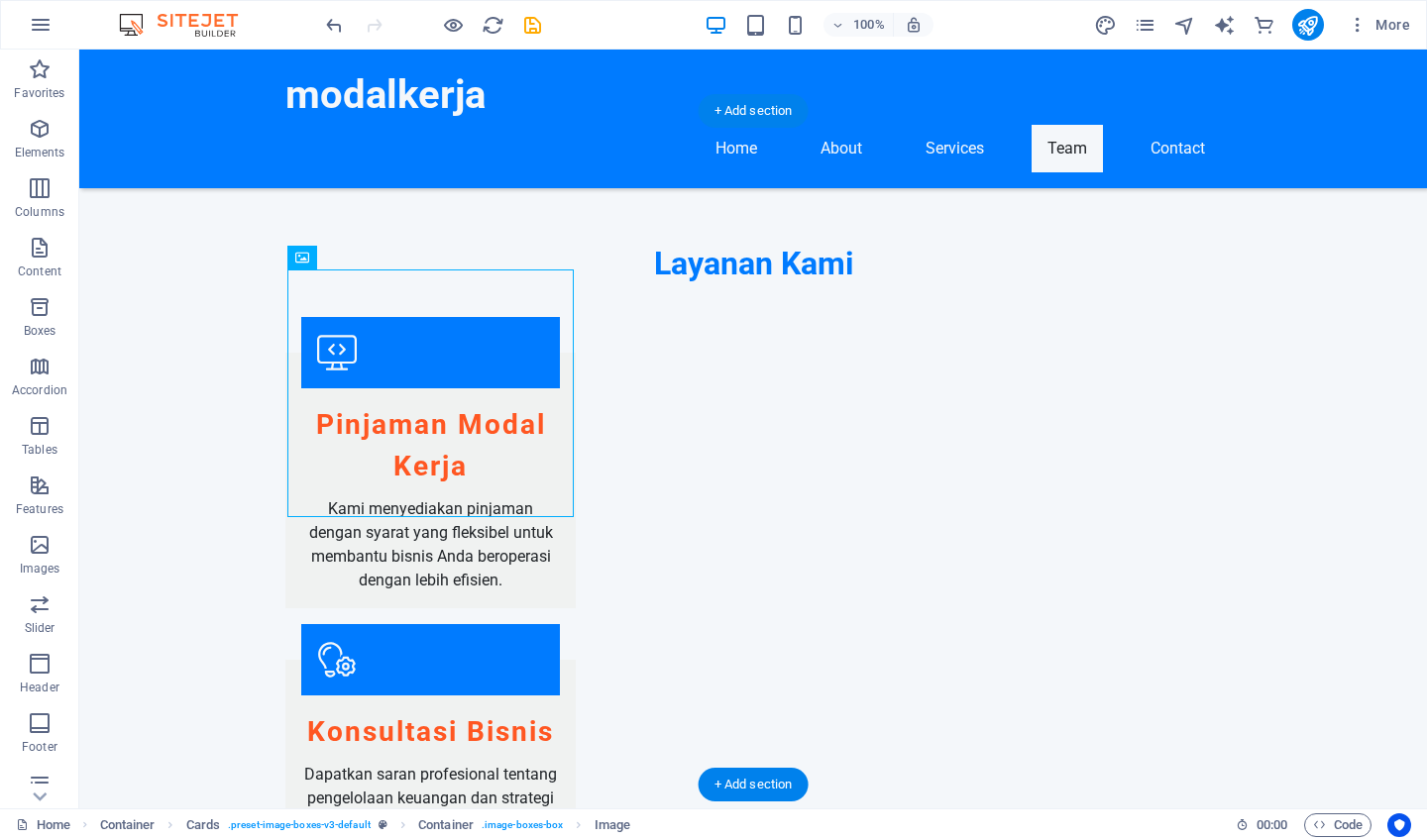 click at bounding box center [430, 2321] 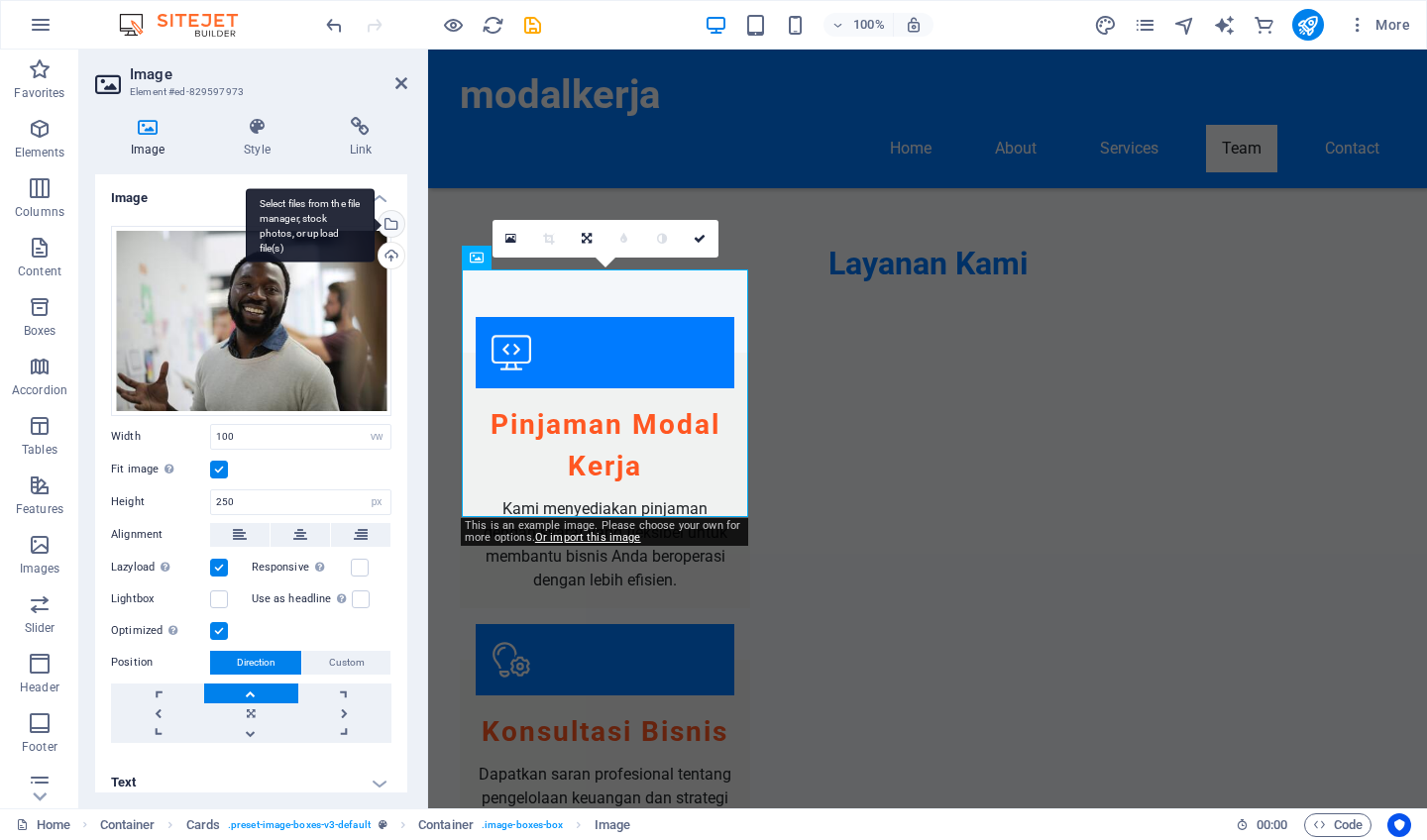 click on "Select files from the file manager, stock photos, or upload file(s)" at bounding box center [310, 225] 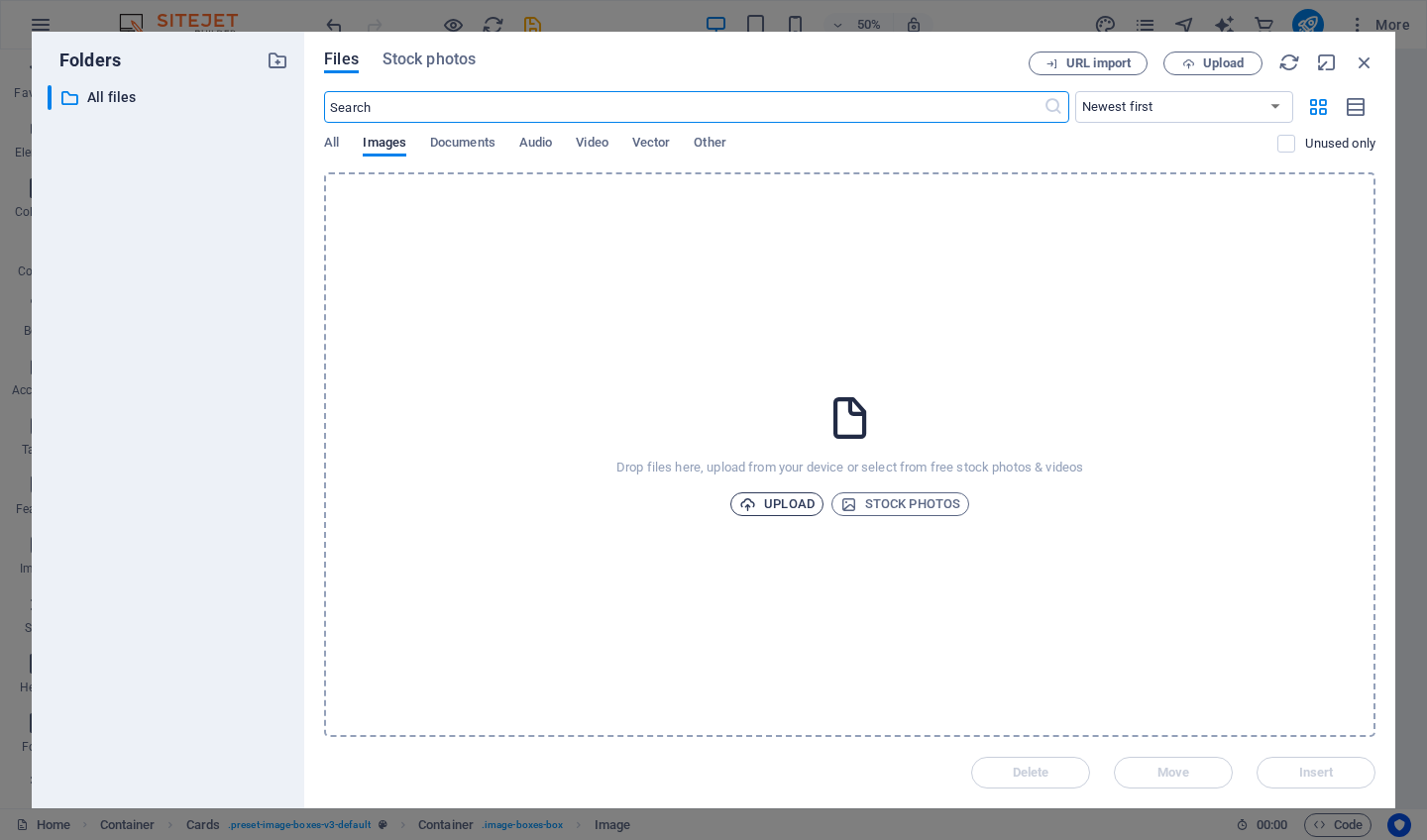 click on "Upload" at bounding box center (777, 504) 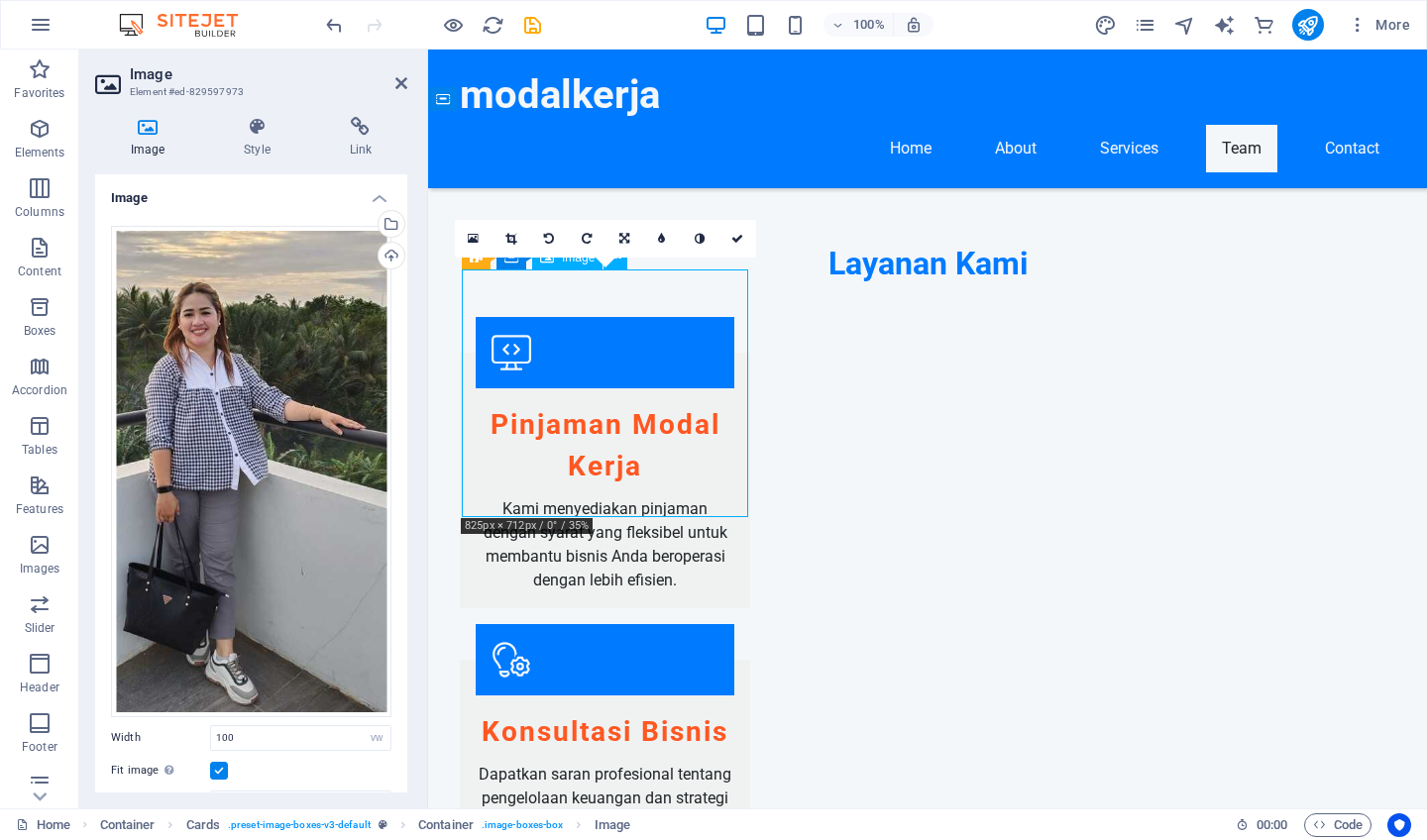 drag, startPoint x: 542, startPoint y: 376, endPoint x: 541, endPoint y: 332, distance: 44.01136 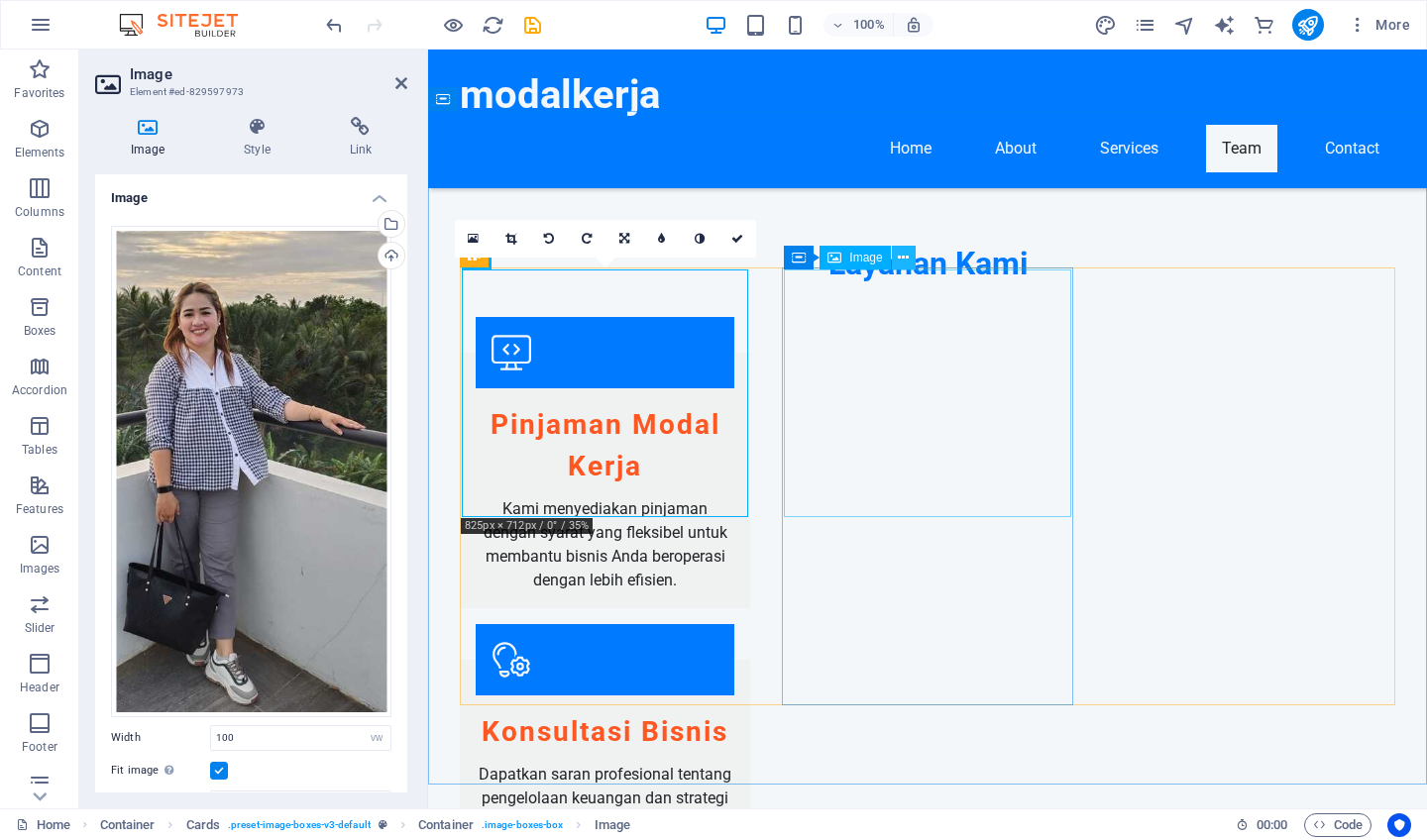 click at bounding box center [903, 258] 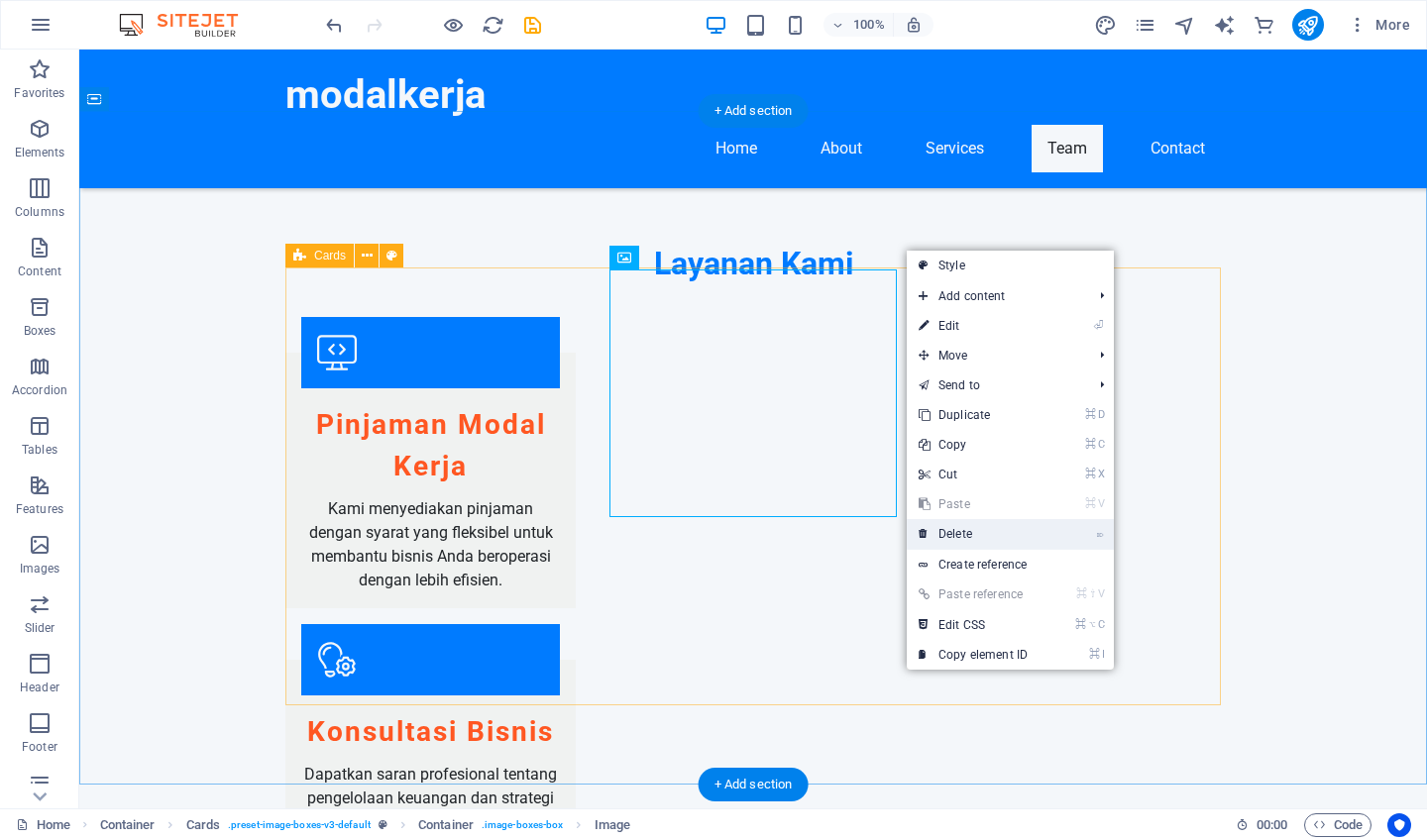 click on "⌦  Delete" at bounding box center [973, 534] 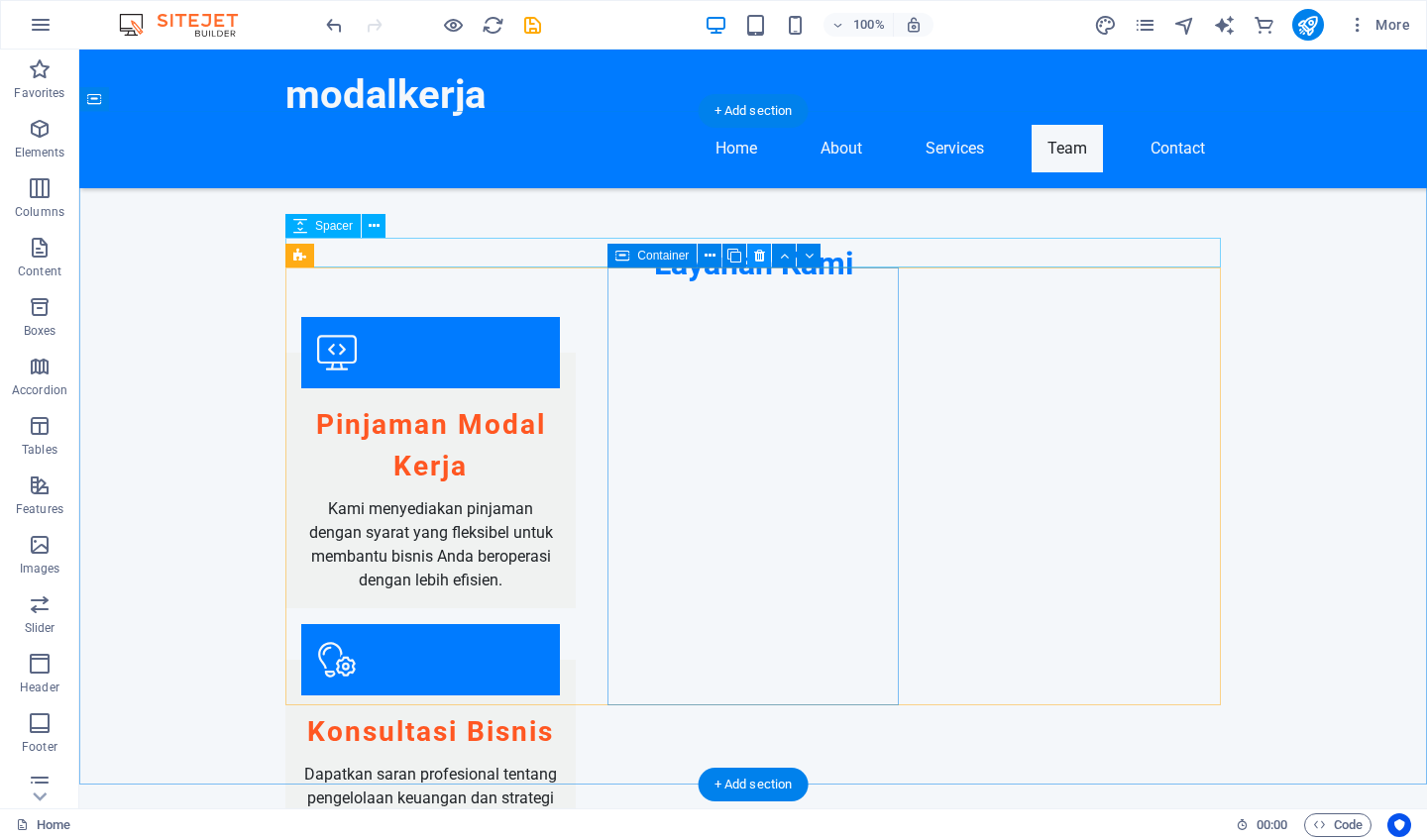 click at bounding box center [759, 256] 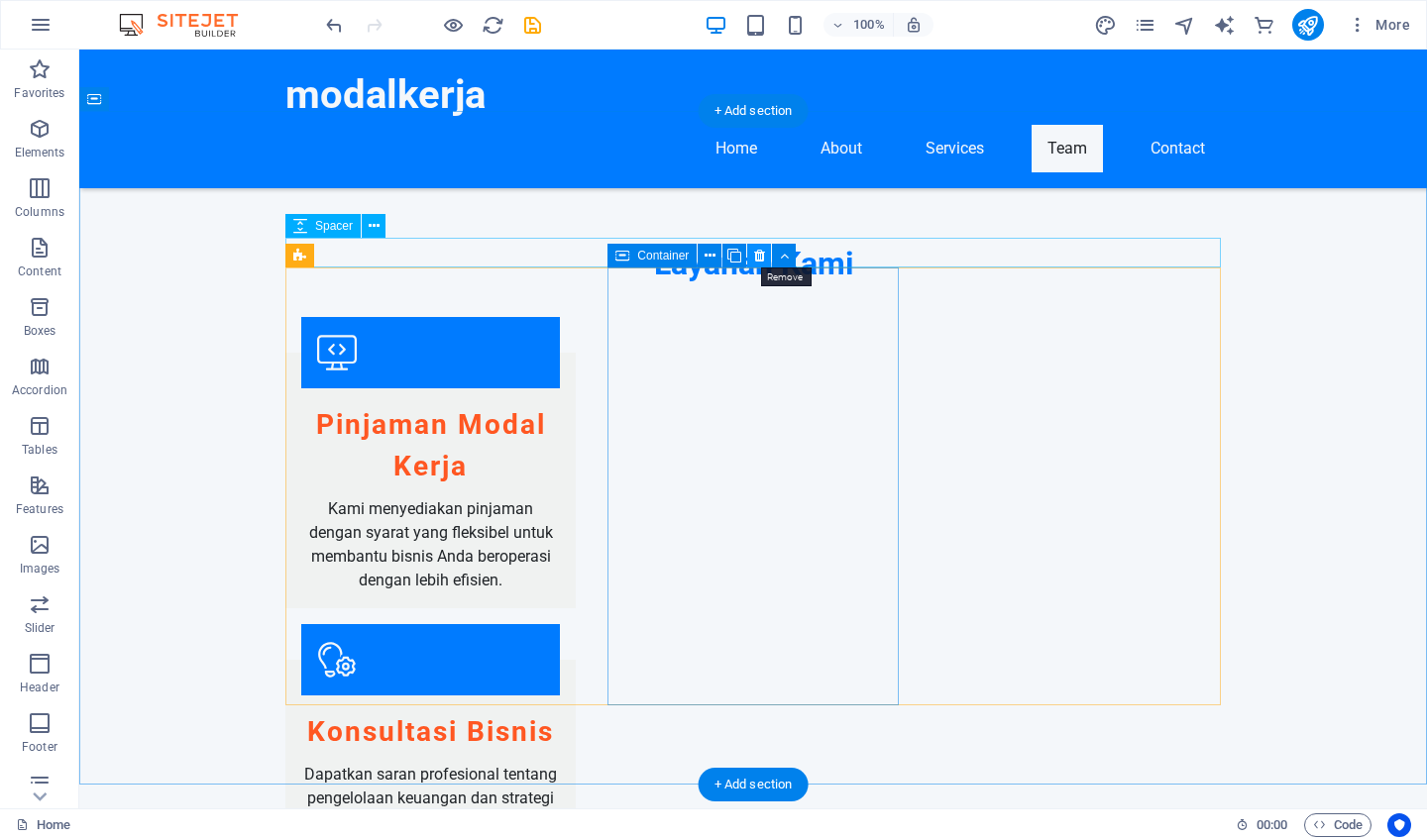 click at bounding box center (759, 256) 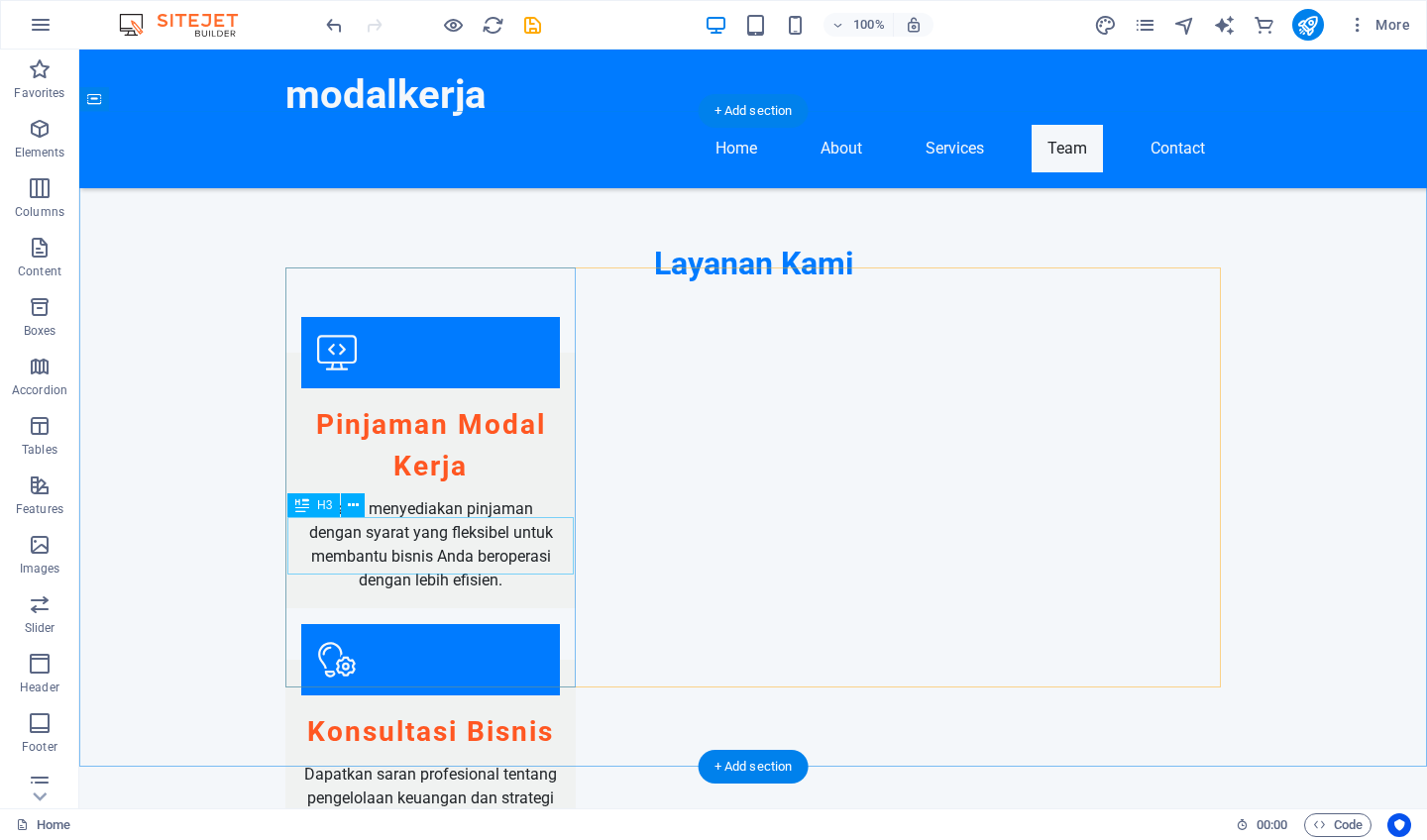 click on "John Doe - CEO" at bounding box center (430, 2494) 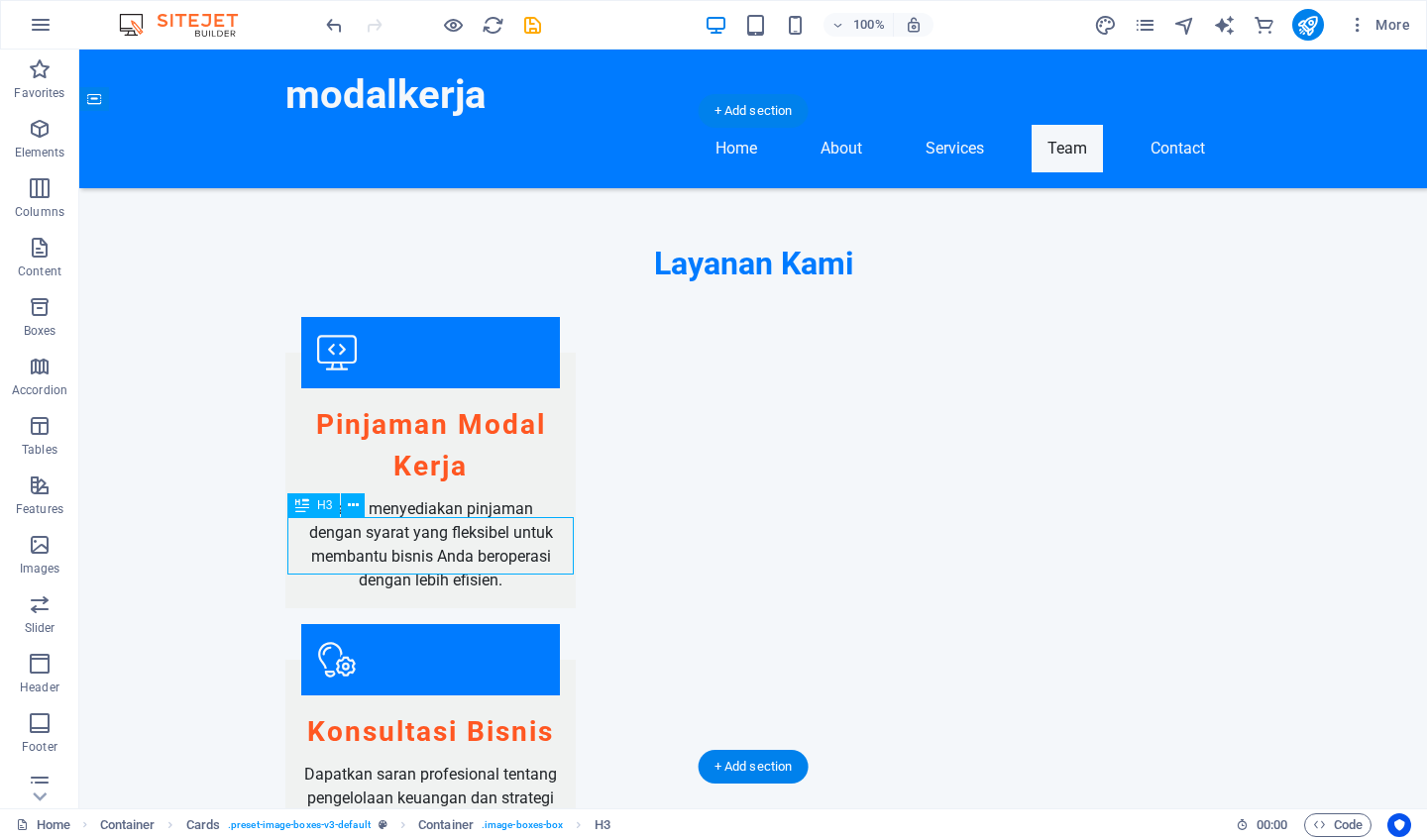 click on "John Doe - CEO" at bounding box center (430, 2494) 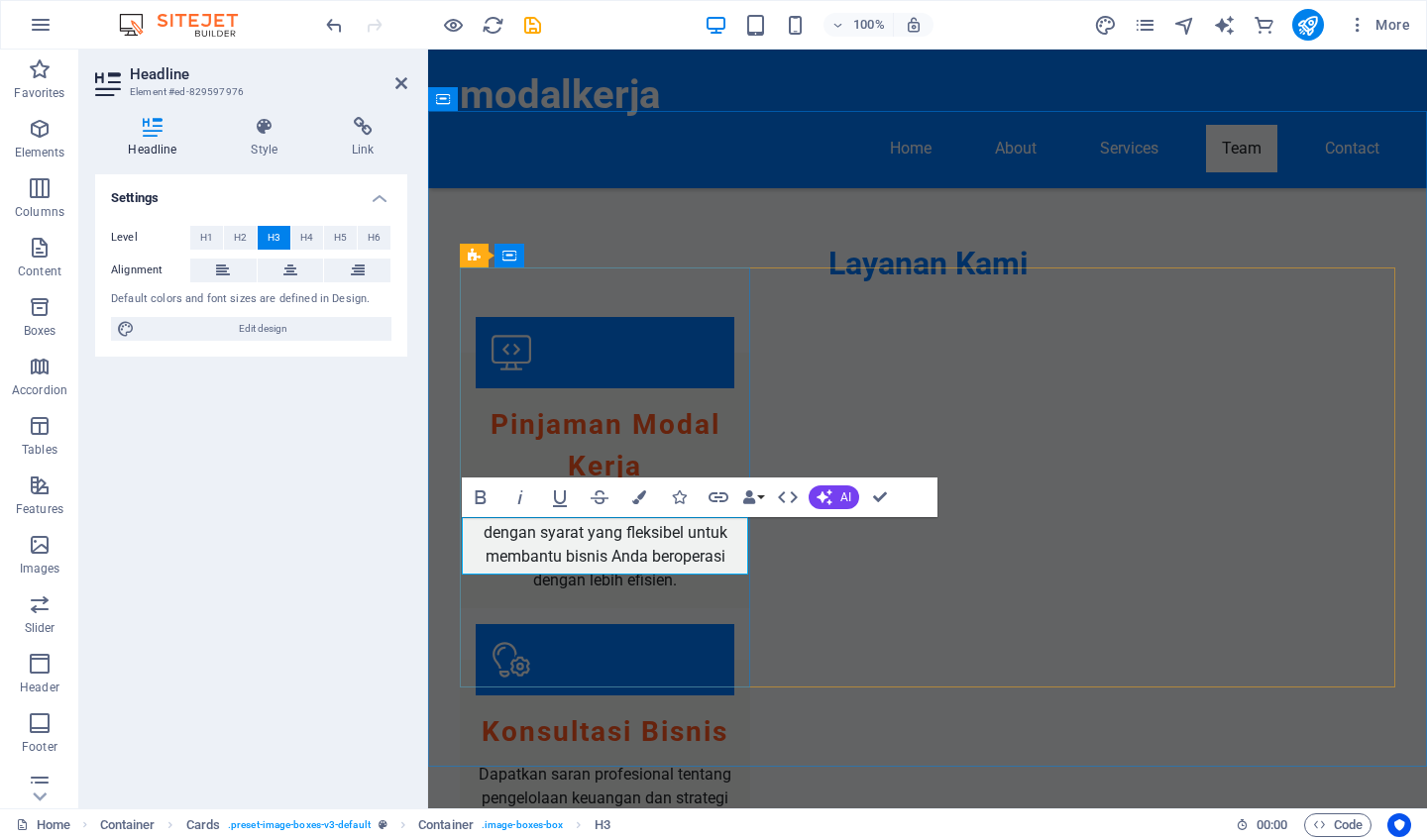 click on "John Doe - CEO" at bounding box center [604, 2502] 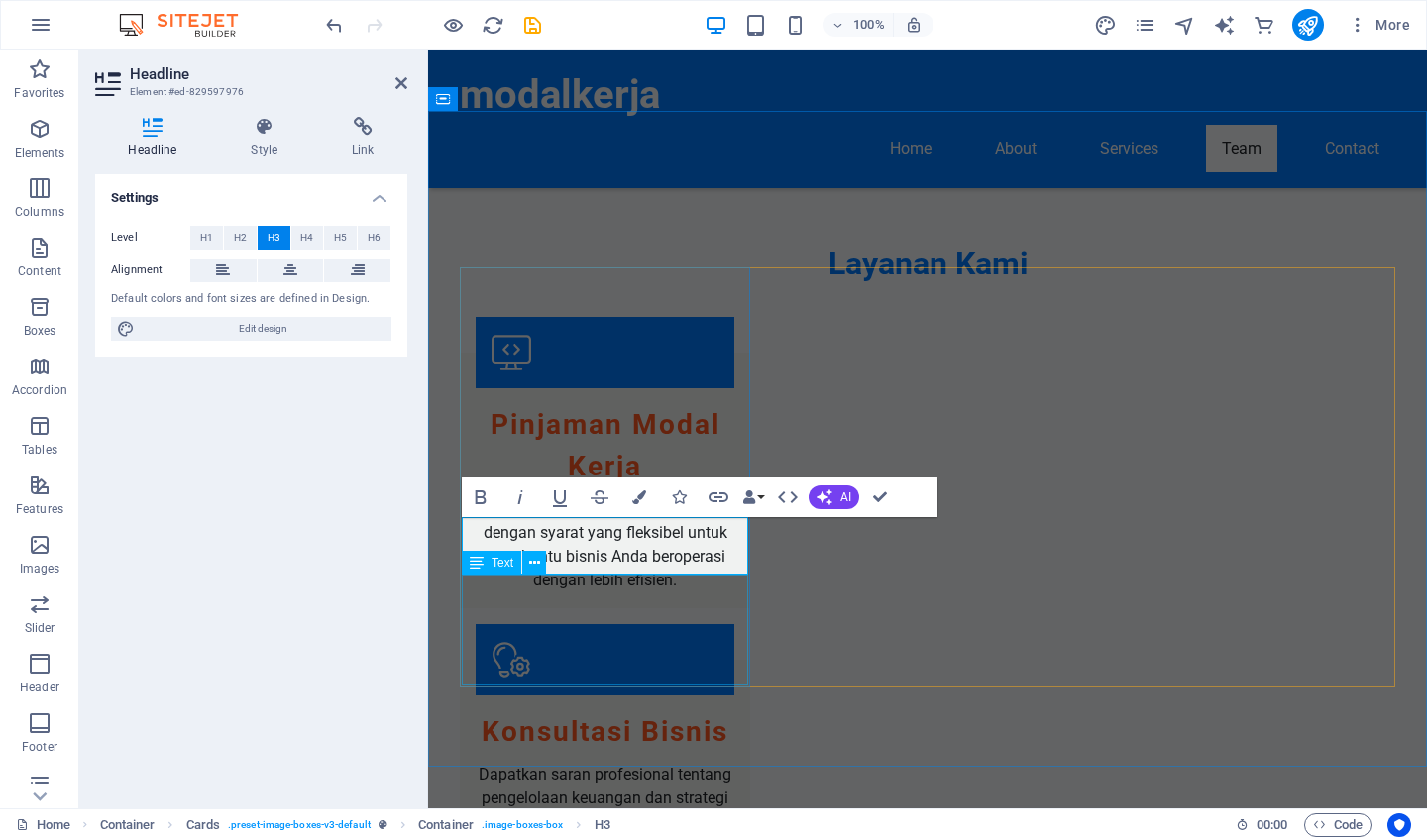 click on "Mengawasi semua aspek perusahaan dengan pengalaman lebih dari 15 tahun di industri perbankan." at bounding box center [604, 2558] 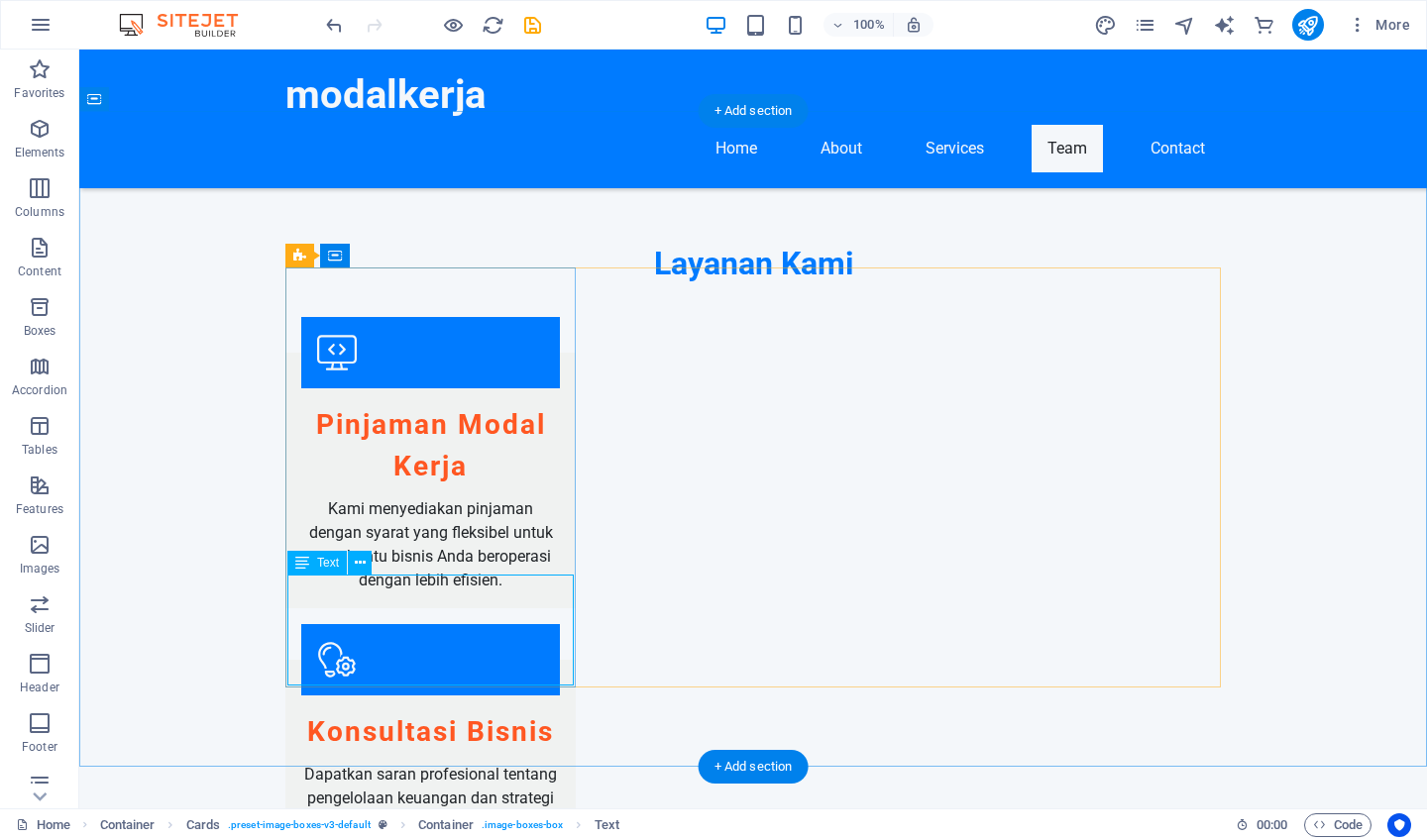 click on "Mengawasi semua aspek perusahaan dengan pengalaman lebih dari 15 tahun di industri perbankan." at bounding box center [430, 2558] 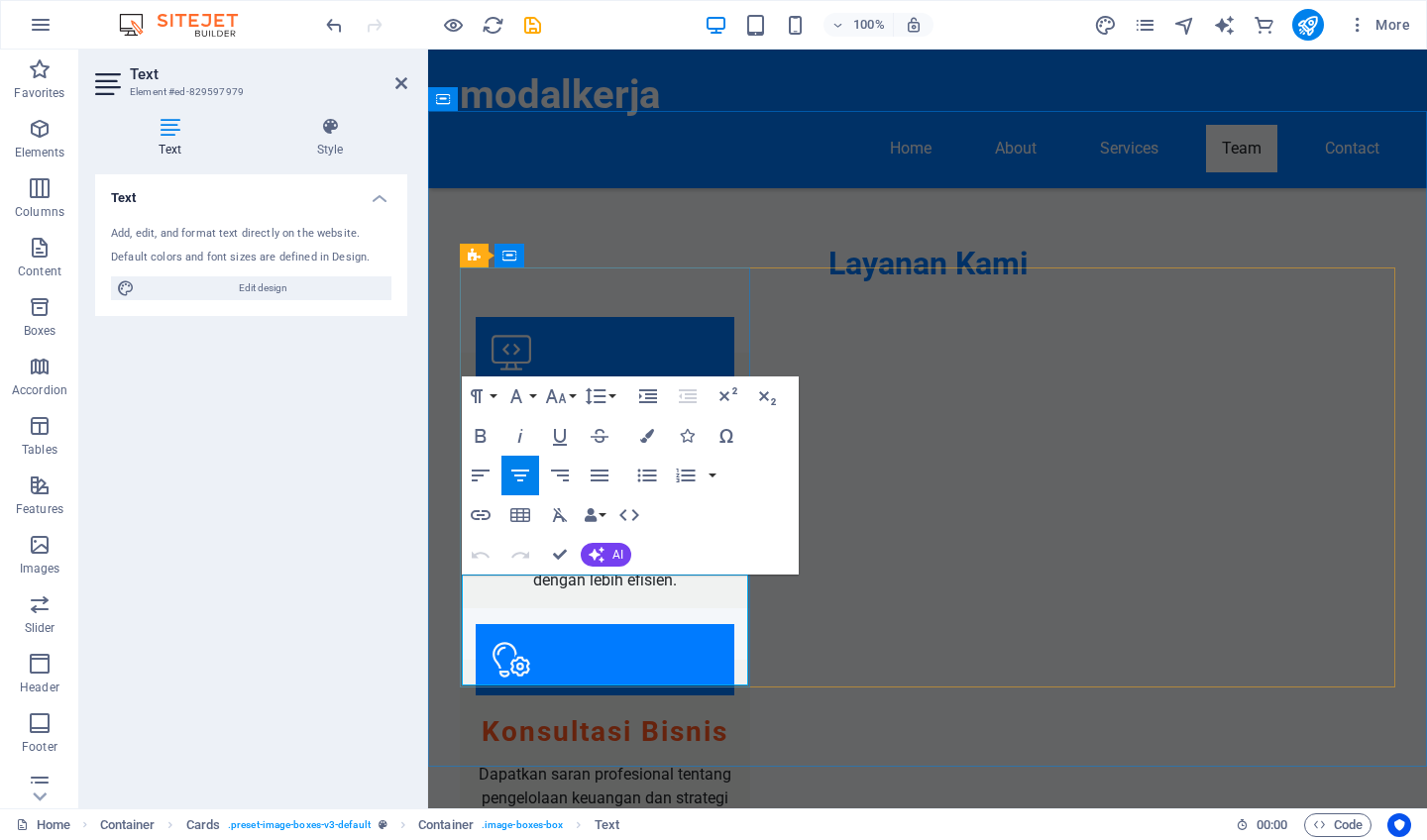 type 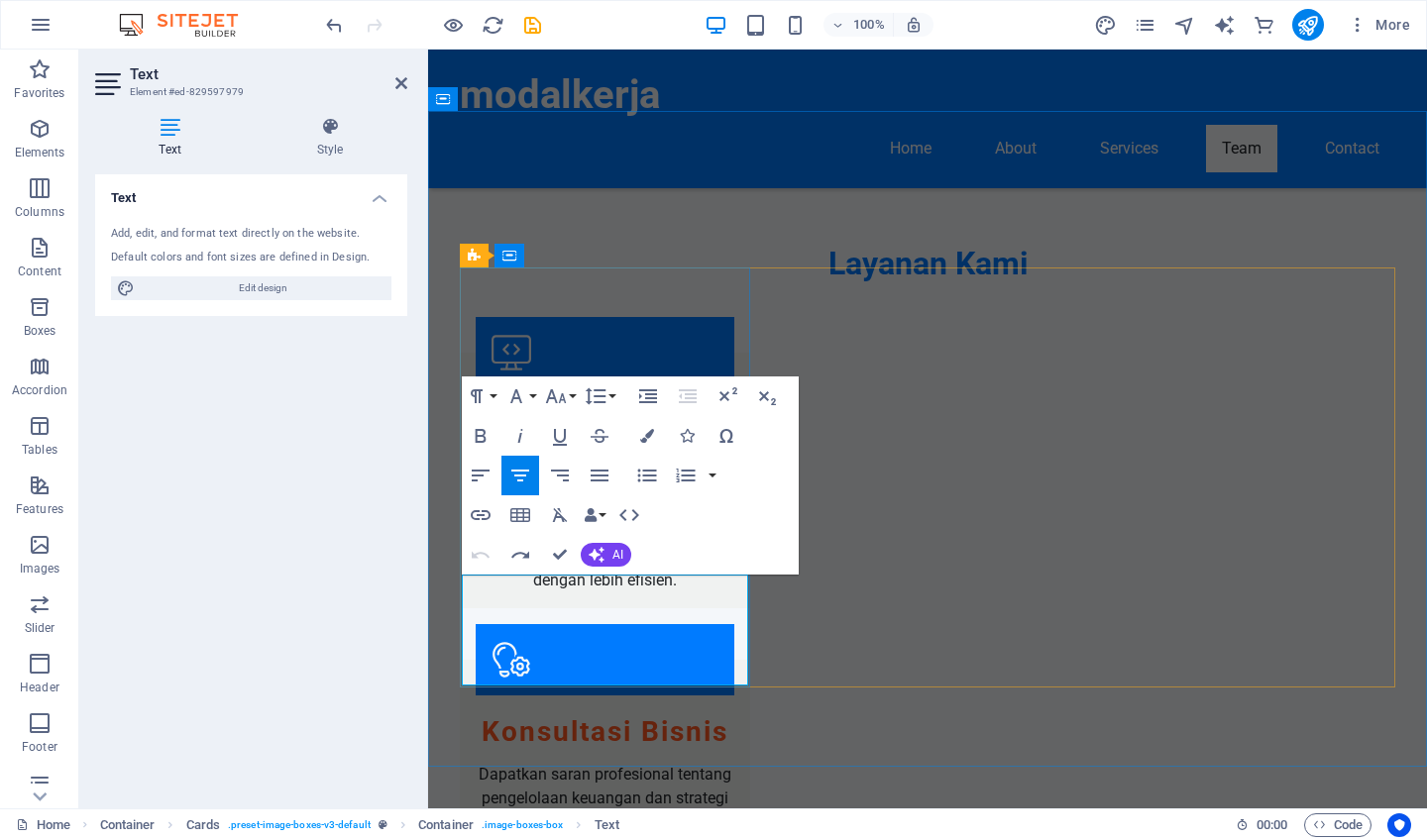 click on "Mengawasi semua aspek perusahaan dengan pengalaman lebih dari 15 tahun di industri perbankan." at bounding box center [604, 2550] 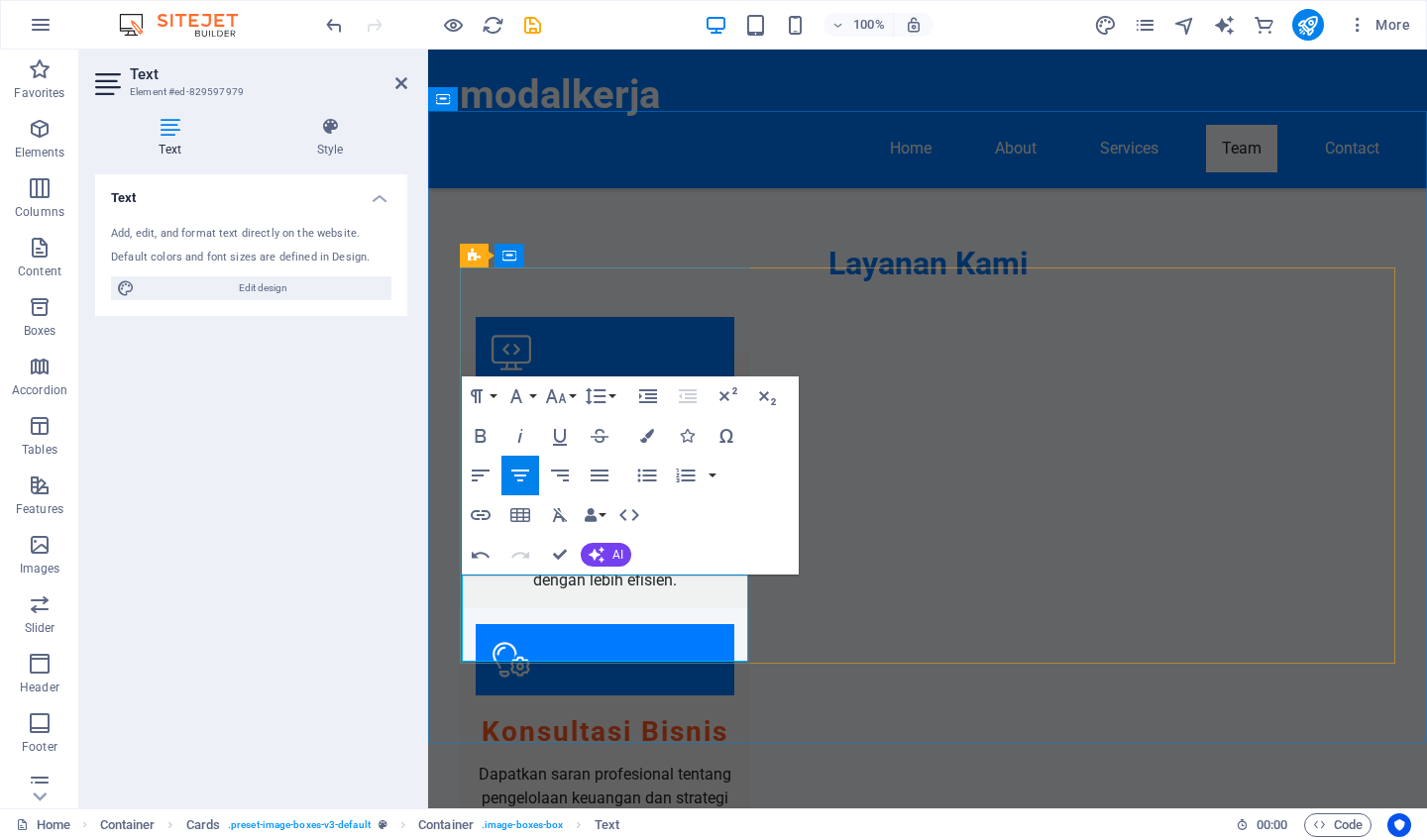 drag, startPoint x: 488, startPoint y: 611, endPoint x: 714, endPoint y: 639, distance: 227.72791 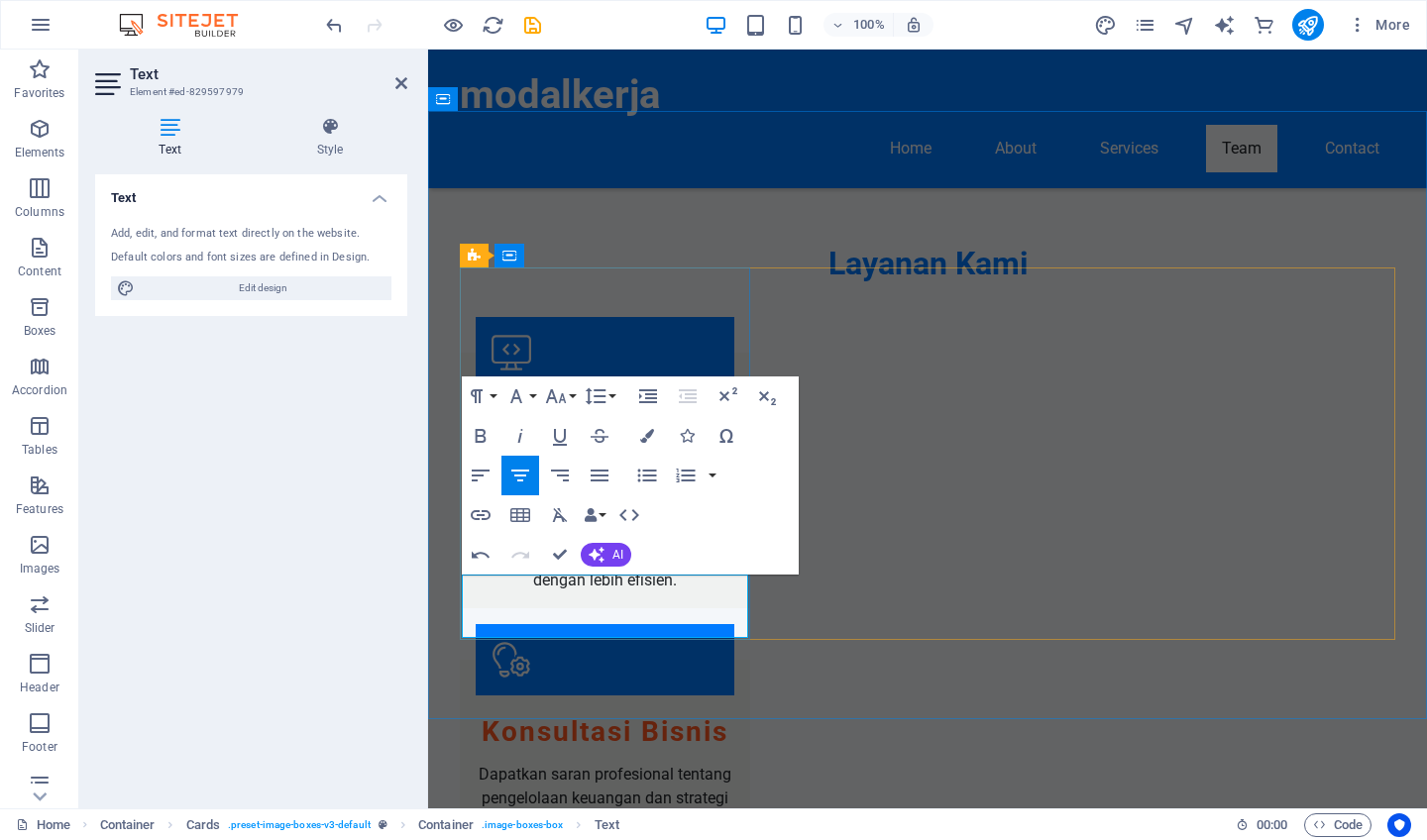 click on "Mengawasi semua aspek pindaman dengan pengalaman." at bounding box center [604, 2526] 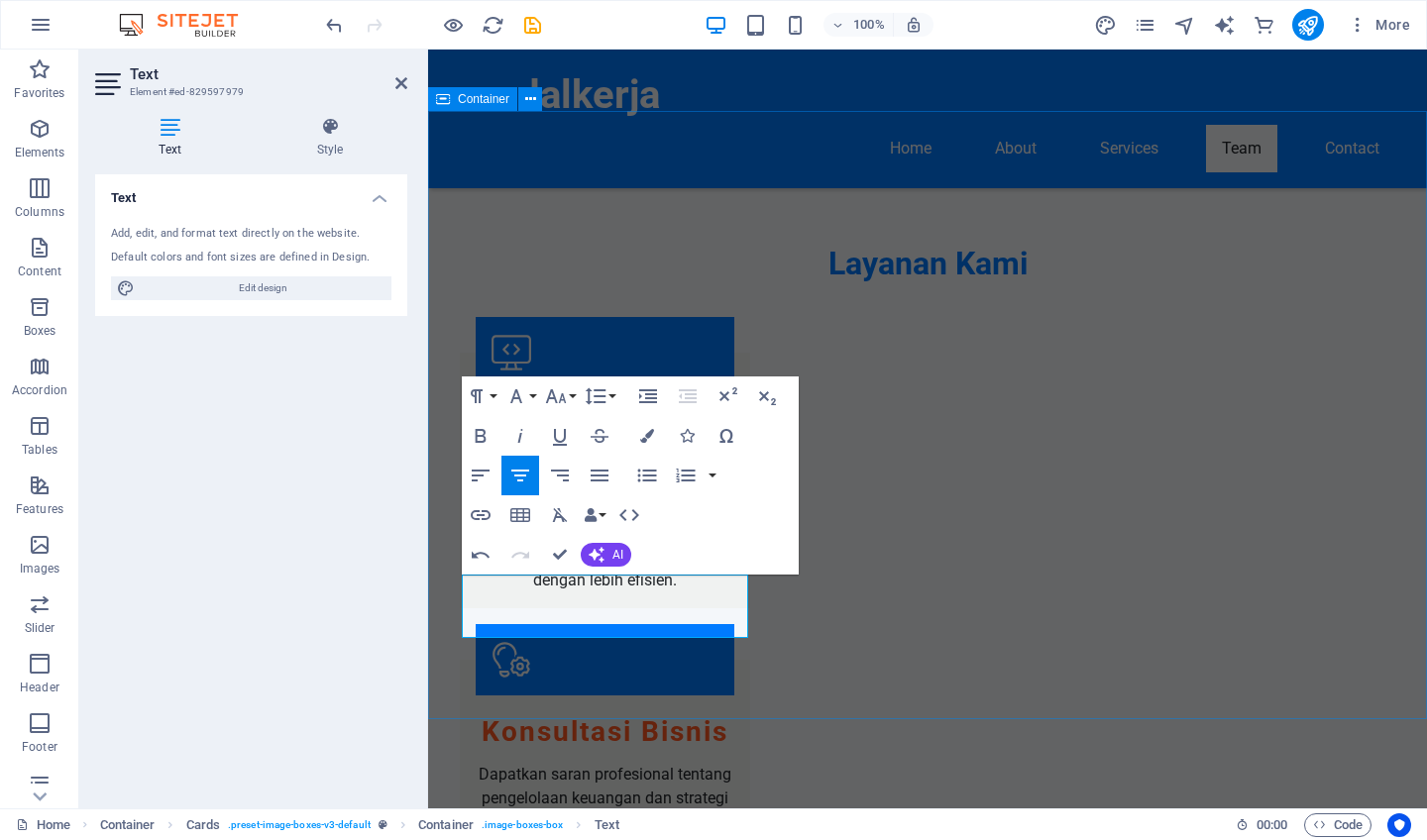 click on "Team dr. Fourly - CEO Mengawasi semua aspek pinjaman dengan pengalaman." at bounding box center (928, 2343) 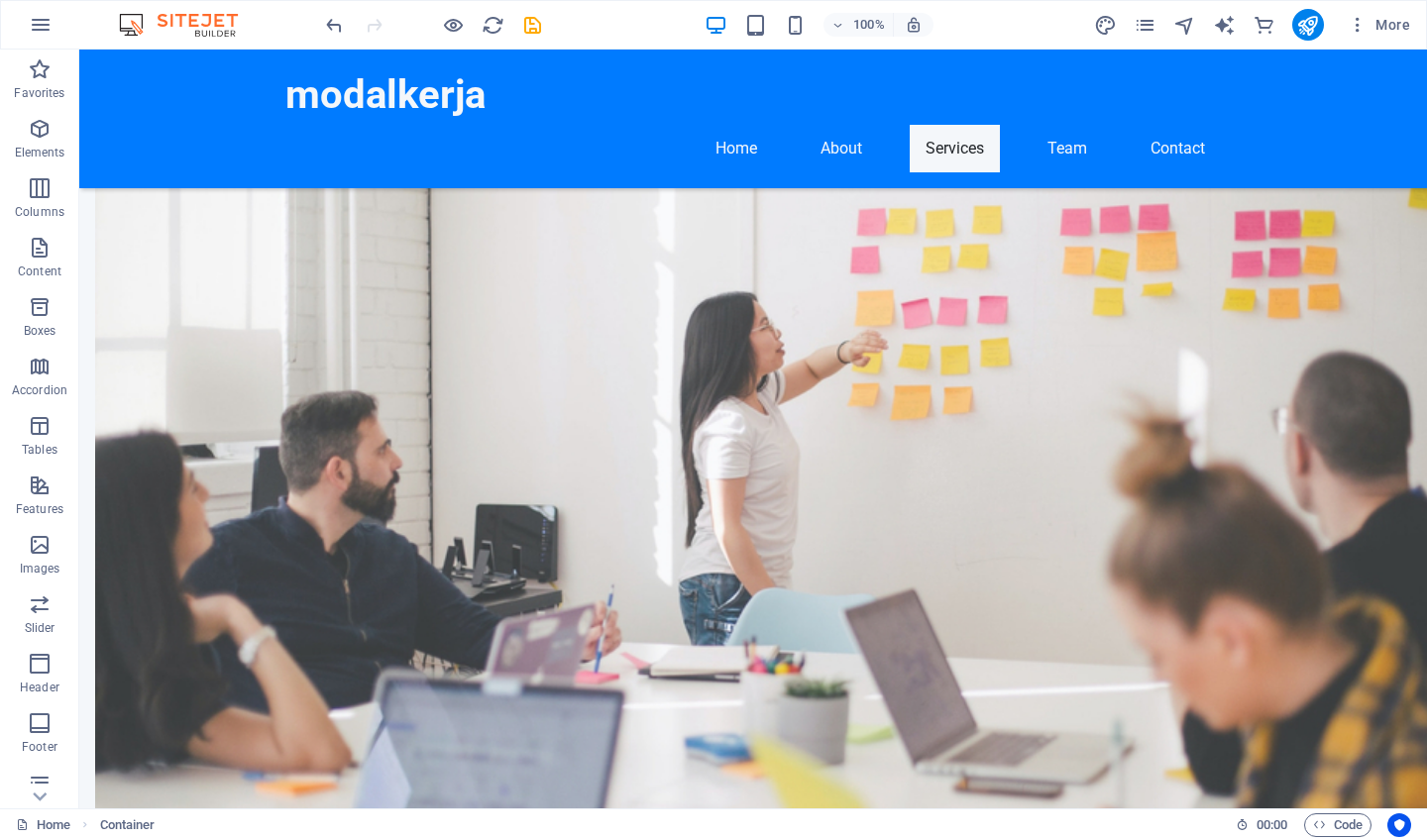 scroll, scrollTop: 1016, scrollLeft: 0, axis: vertical 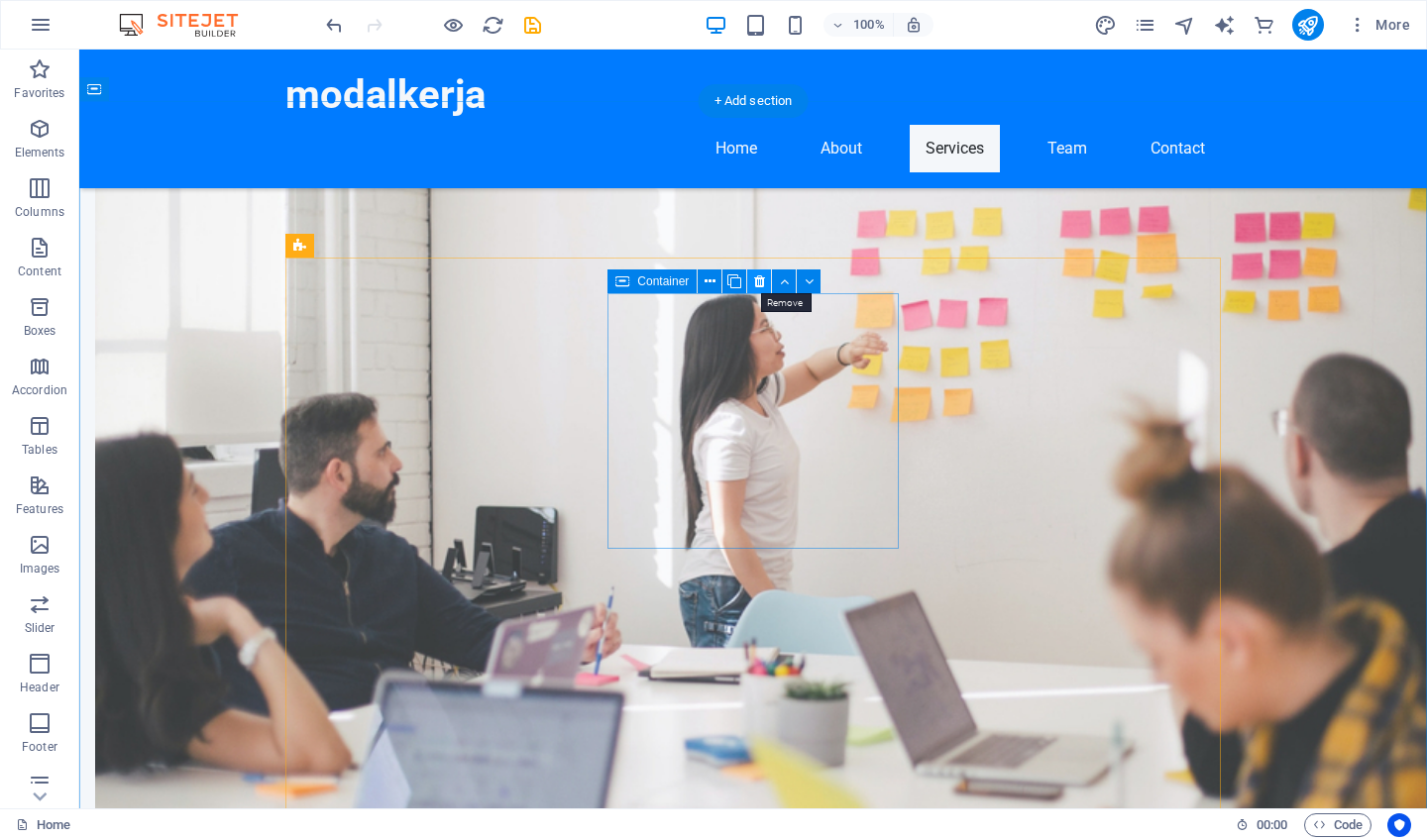 click at bounding box center [759, 281] 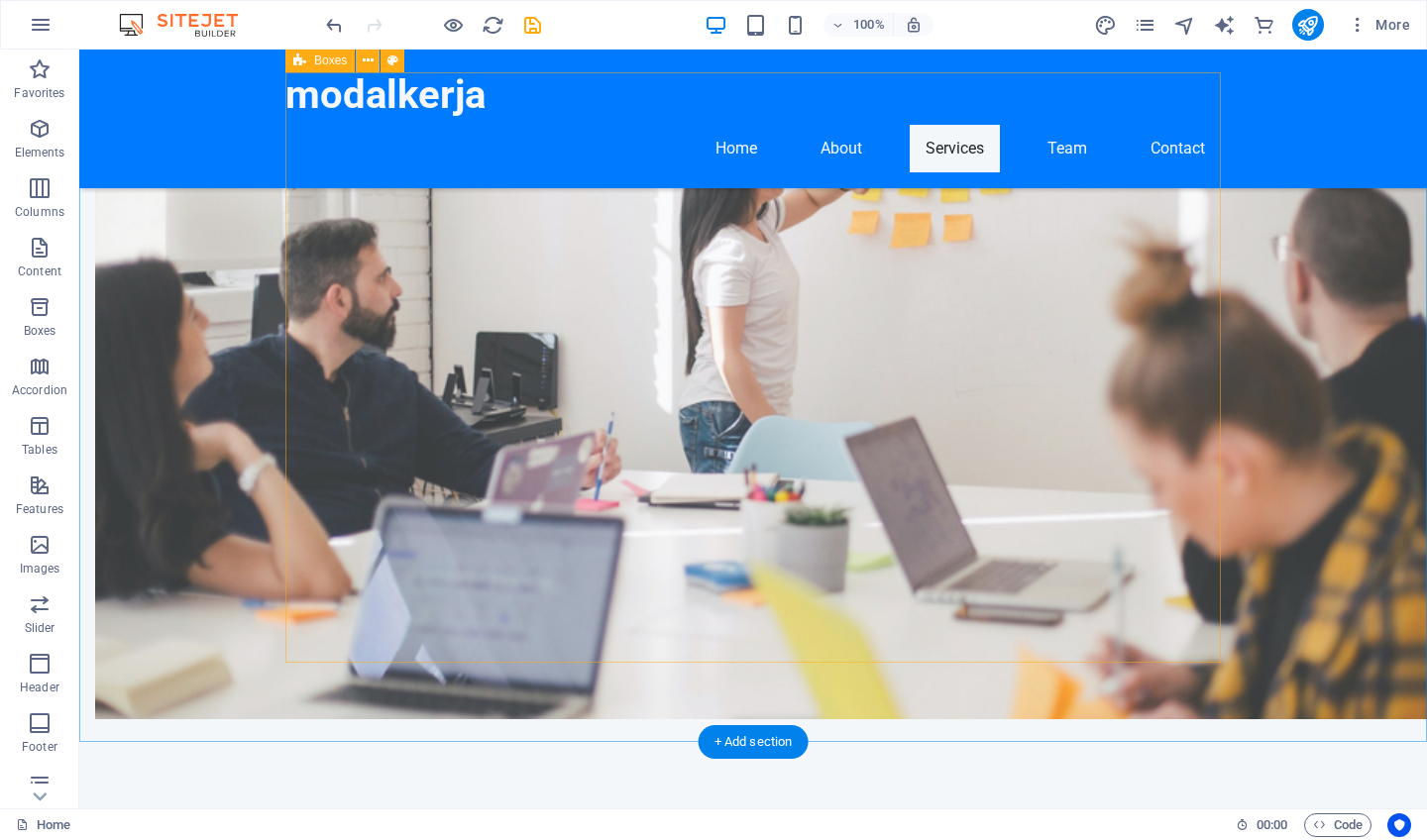 scroll, scrollTop: 1202, scrollLeft: 0, axis: vertical 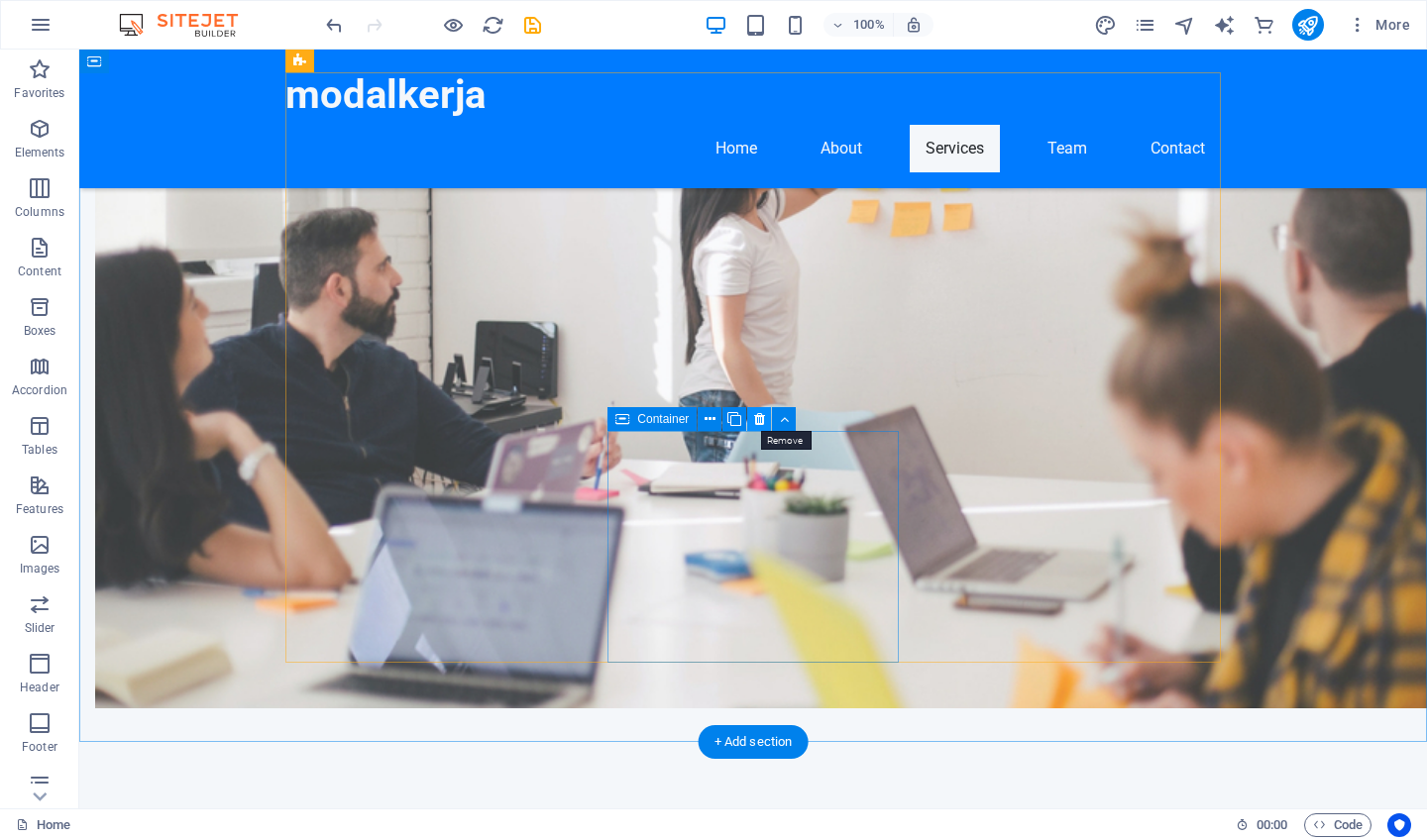 click at bounding box center [759, 419] 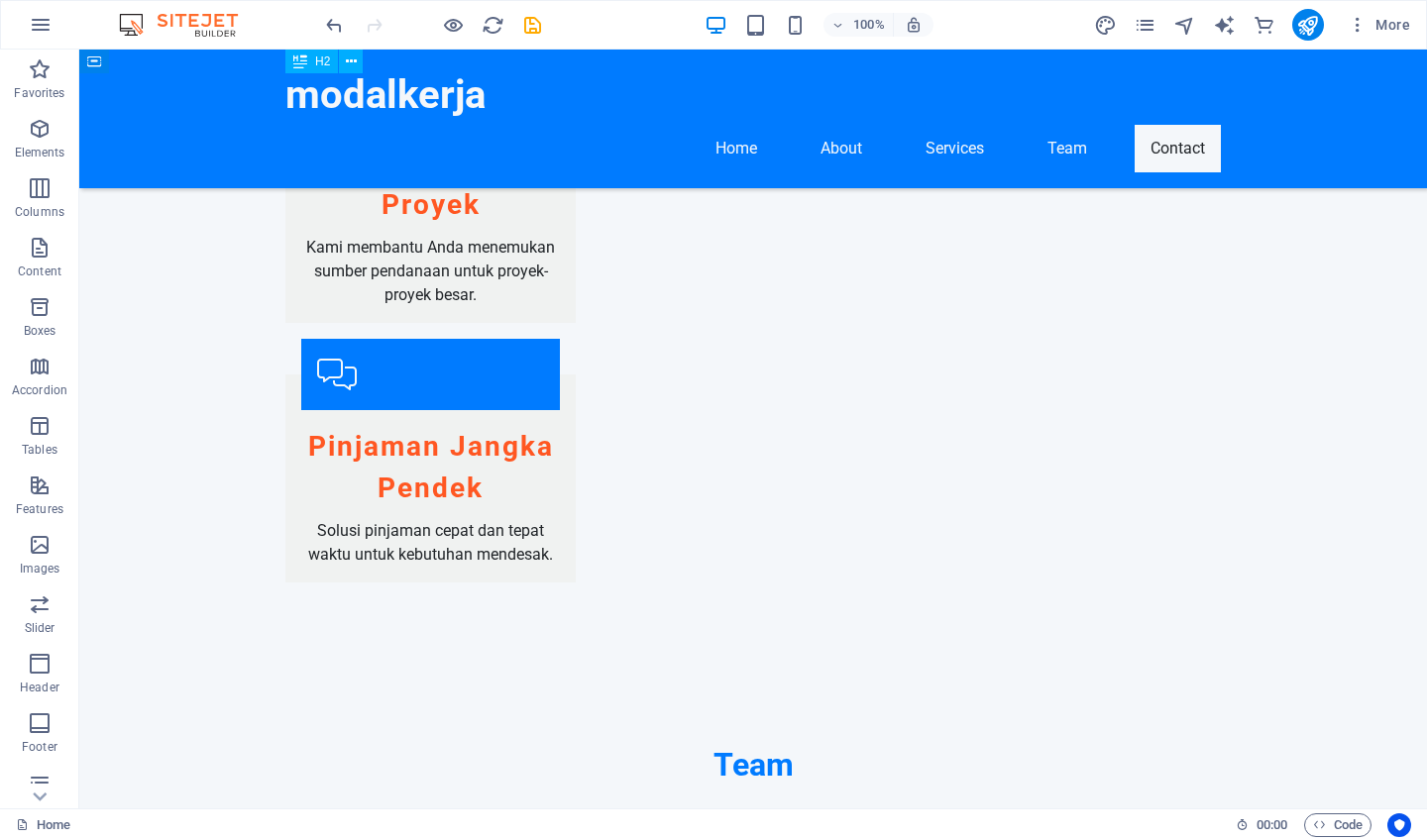 scroll, scrollTop: 2677, scrollLeft: 0, axis: vertical 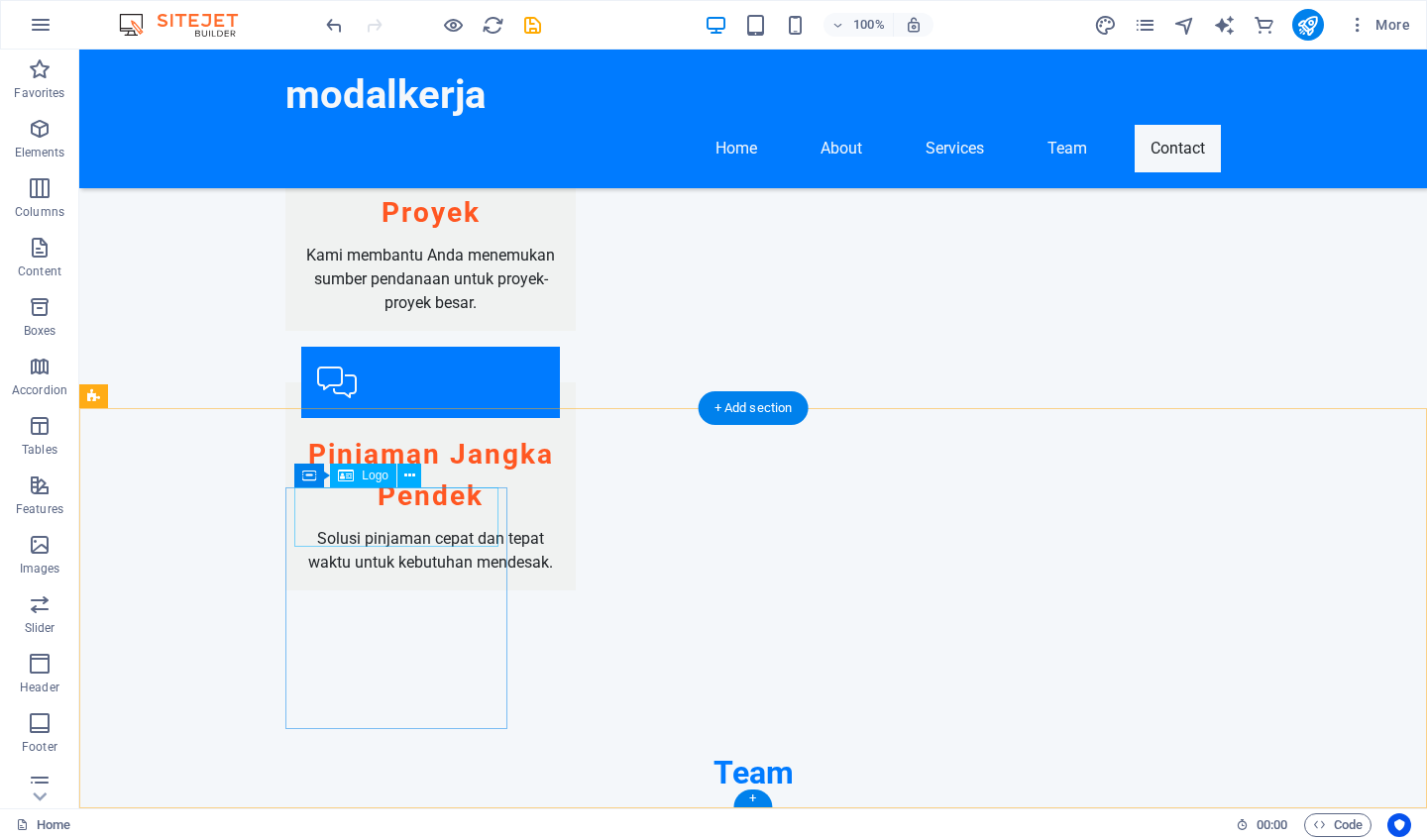 click on "modalkerja" at bounding box center (206, 1954) 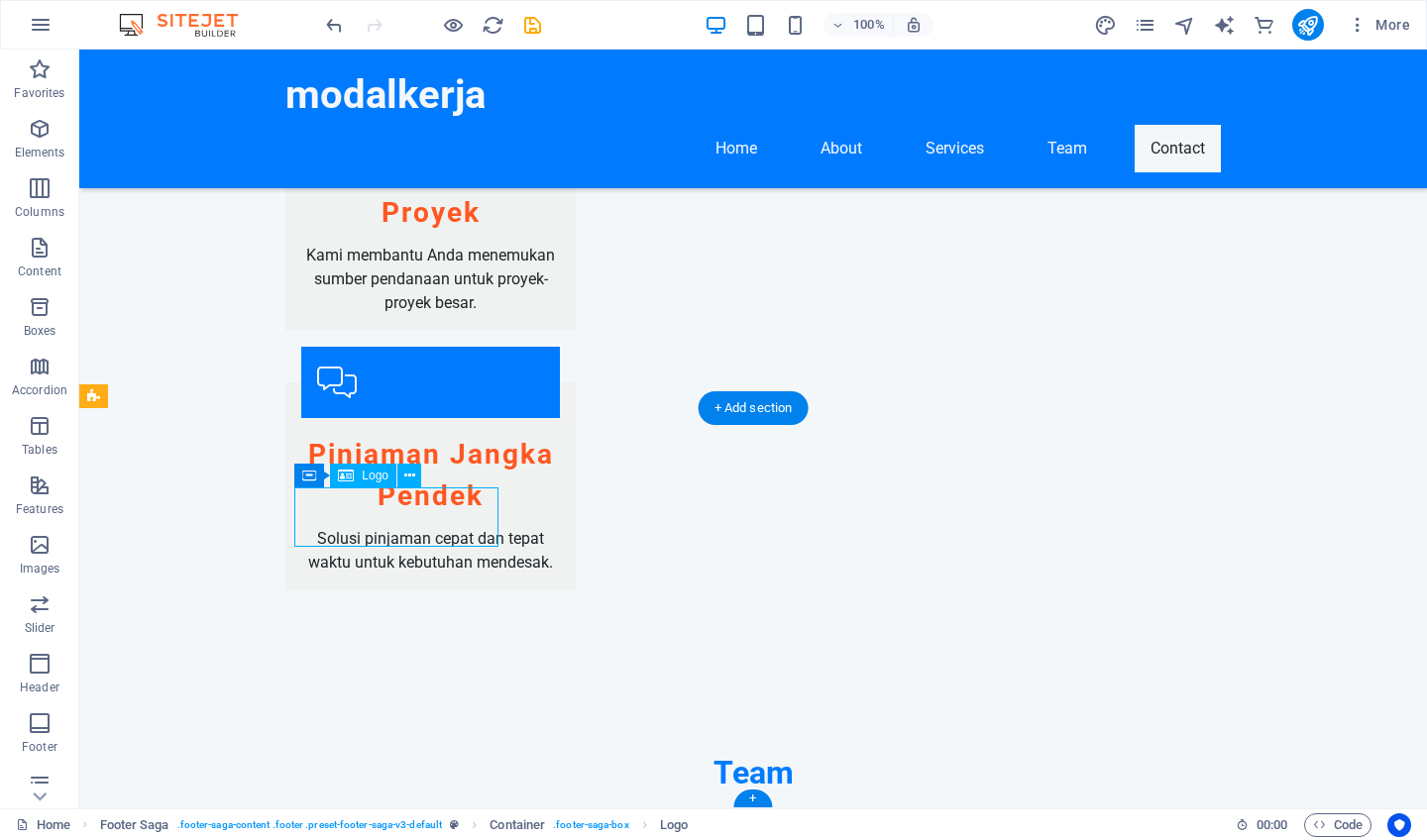 click on "modalkerja" at bounding box center (206, 1954) 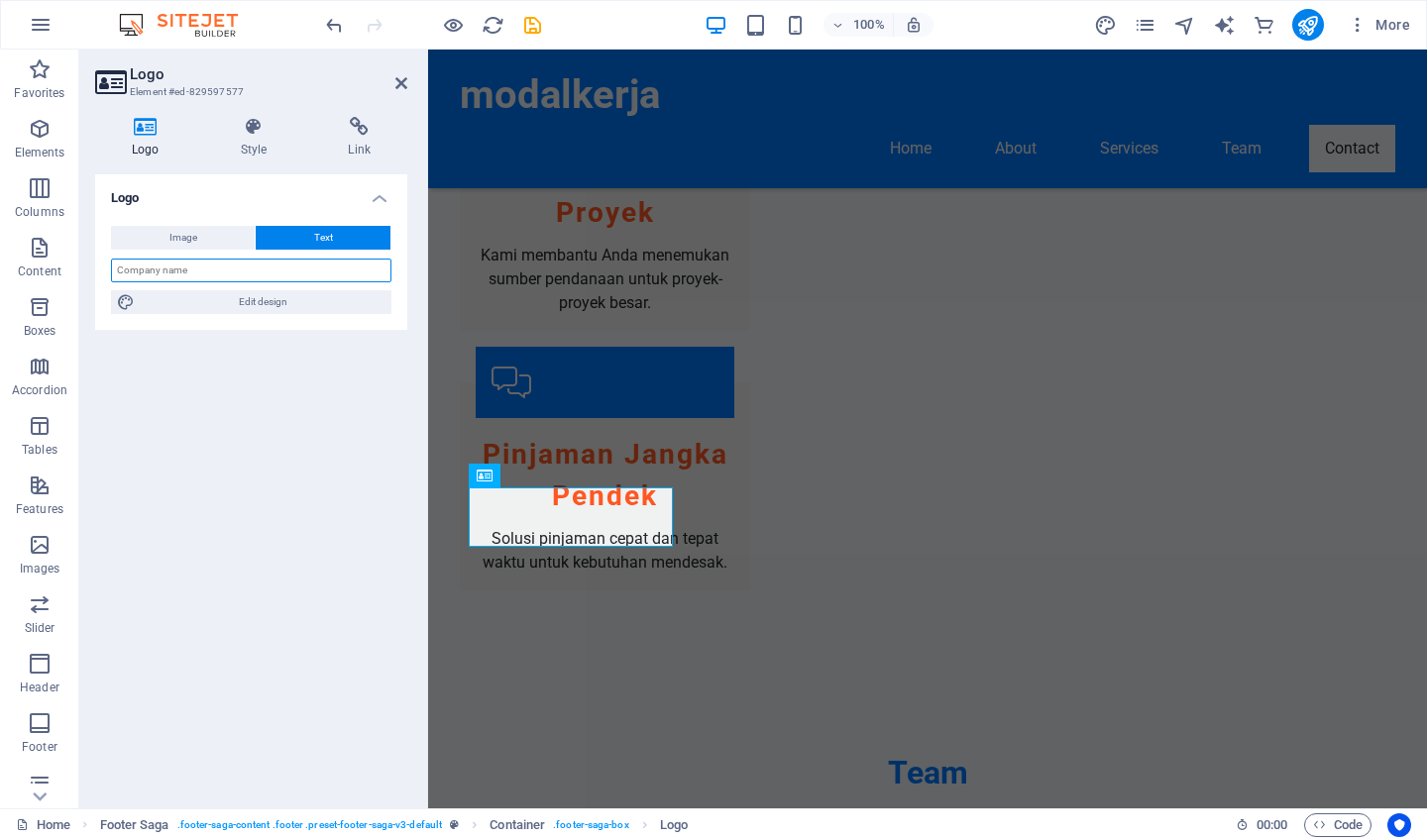 click at bounding box center [251, 270] 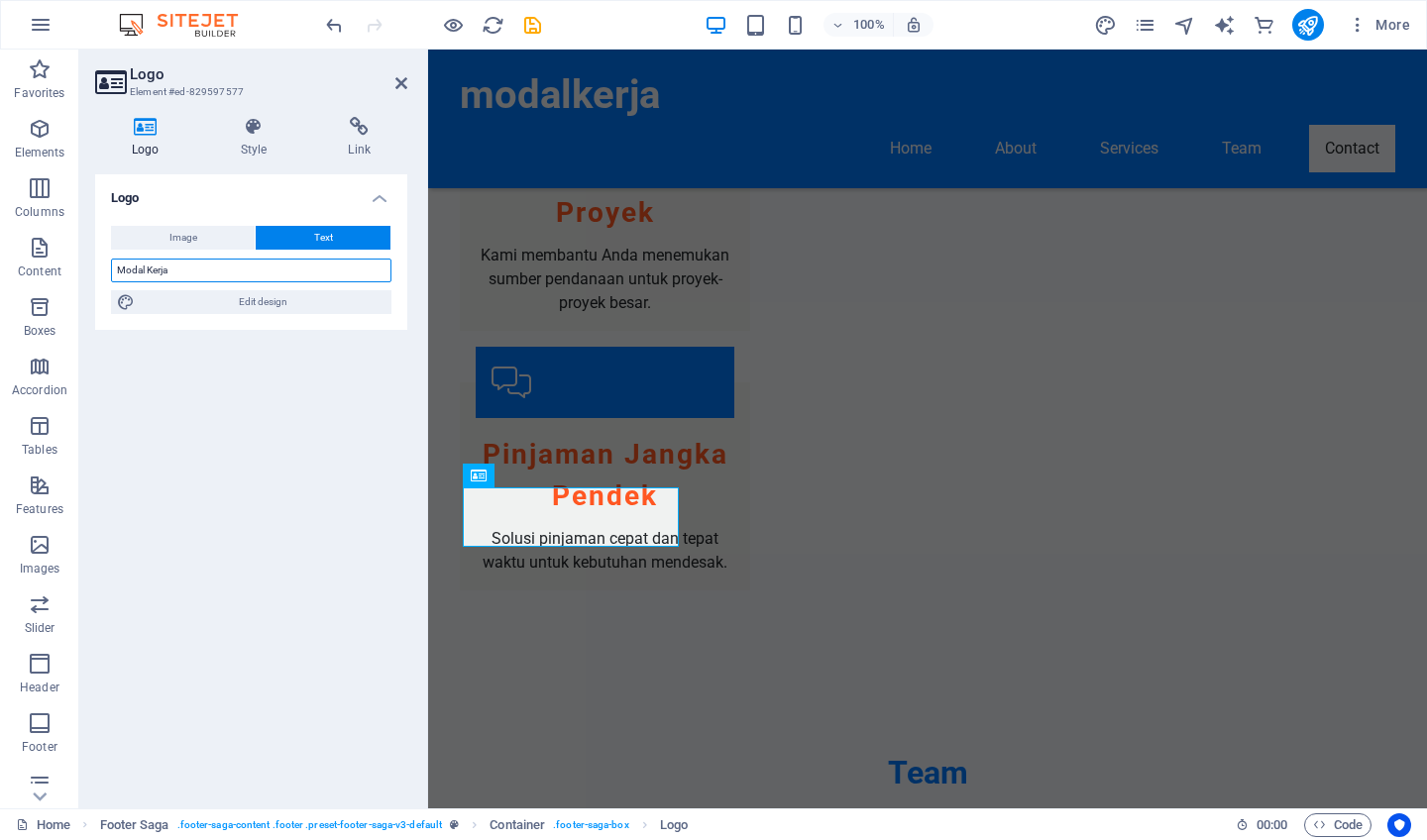 type on "Modal Kerja" 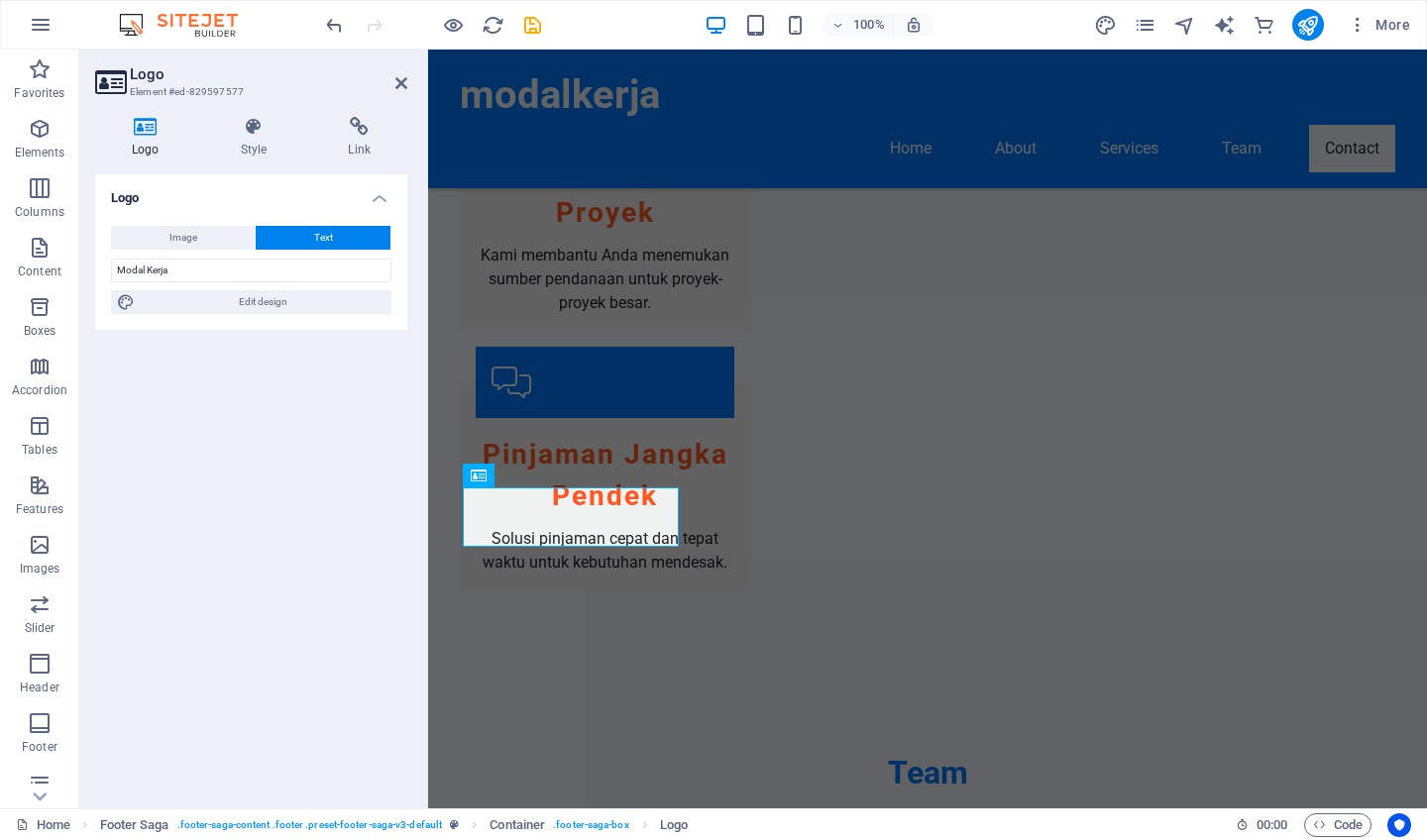 click on "Logo Image Text Drag files here, click to choose files or select files from Files or our free stock photos & videos Select files from the file manager, stock photos, or upload file(s) Upload Width Default auto px rem % em vh vw Fit image Automatically fit image to a fixed width and height Height Default auto px Alignment Lazyload Loading images after the page loads improves page speed. Responsive Automatically load retina image and smartphone optimized sizes. Lightbox Use as headline The image will be wrapped in an H1 headline tag. Useful for giving alternative text the weight of an H1 headline, e.g. for the logo. Leave unchecked if uncertain. Optimized Images are compressed to improve page speed. Position Direction Custom X offset 50 px rem % vh vw Y offset 50 px rem % vh vw Modal Kerja Edit design Text Float No float Image left Image right Determine how text should behave around the image. Text Alternative text Image caption Paragraph Format Normal Heading 1 Heading 2 Heading 3 Heading 4 Heading 5 Heading 6" at bounding box center [251, 483] 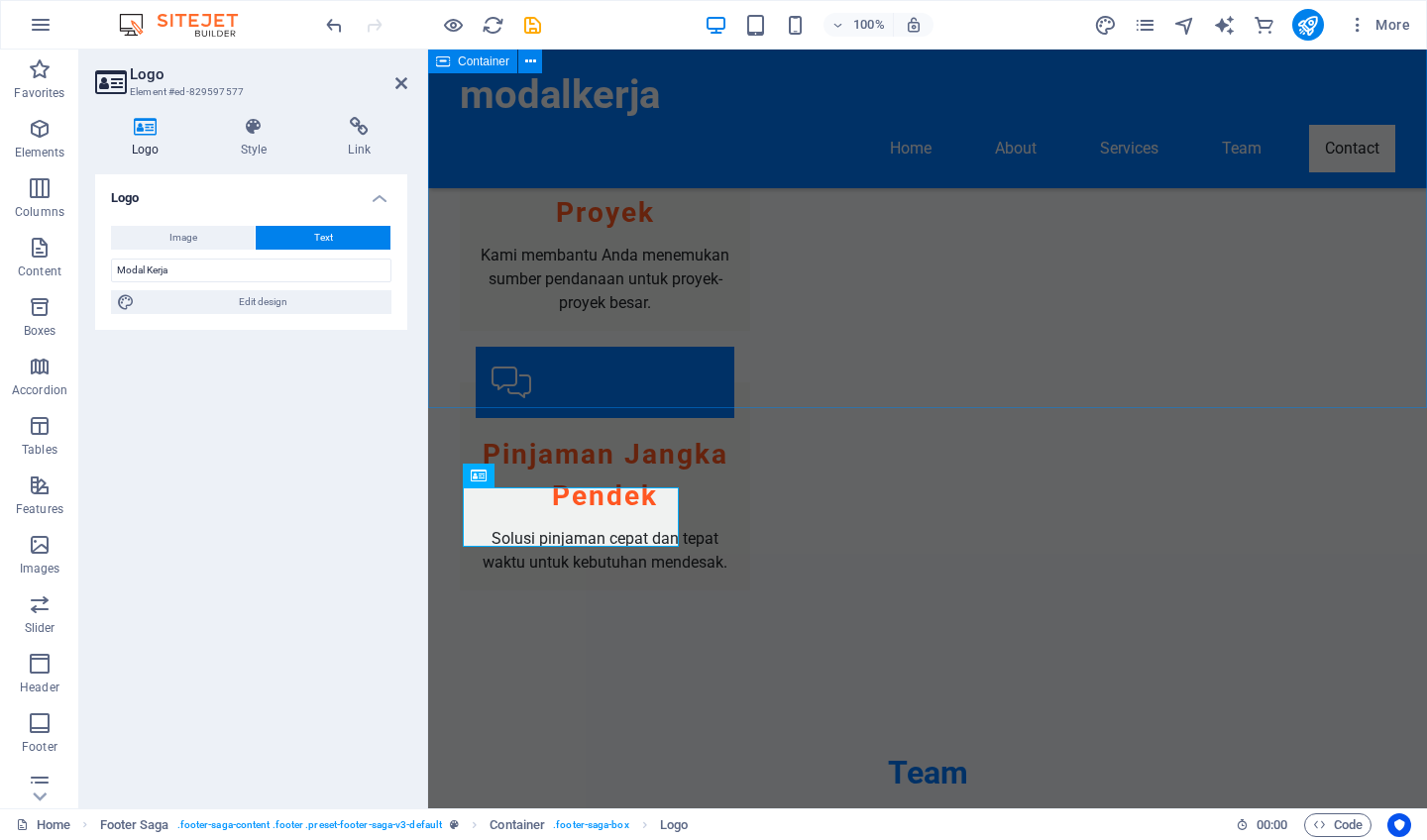 click on "Hubungi Kami   I have read and understand the privacy policy. Unreadable? Load new Kirim Pesan" at bounding box center (928, 1561) 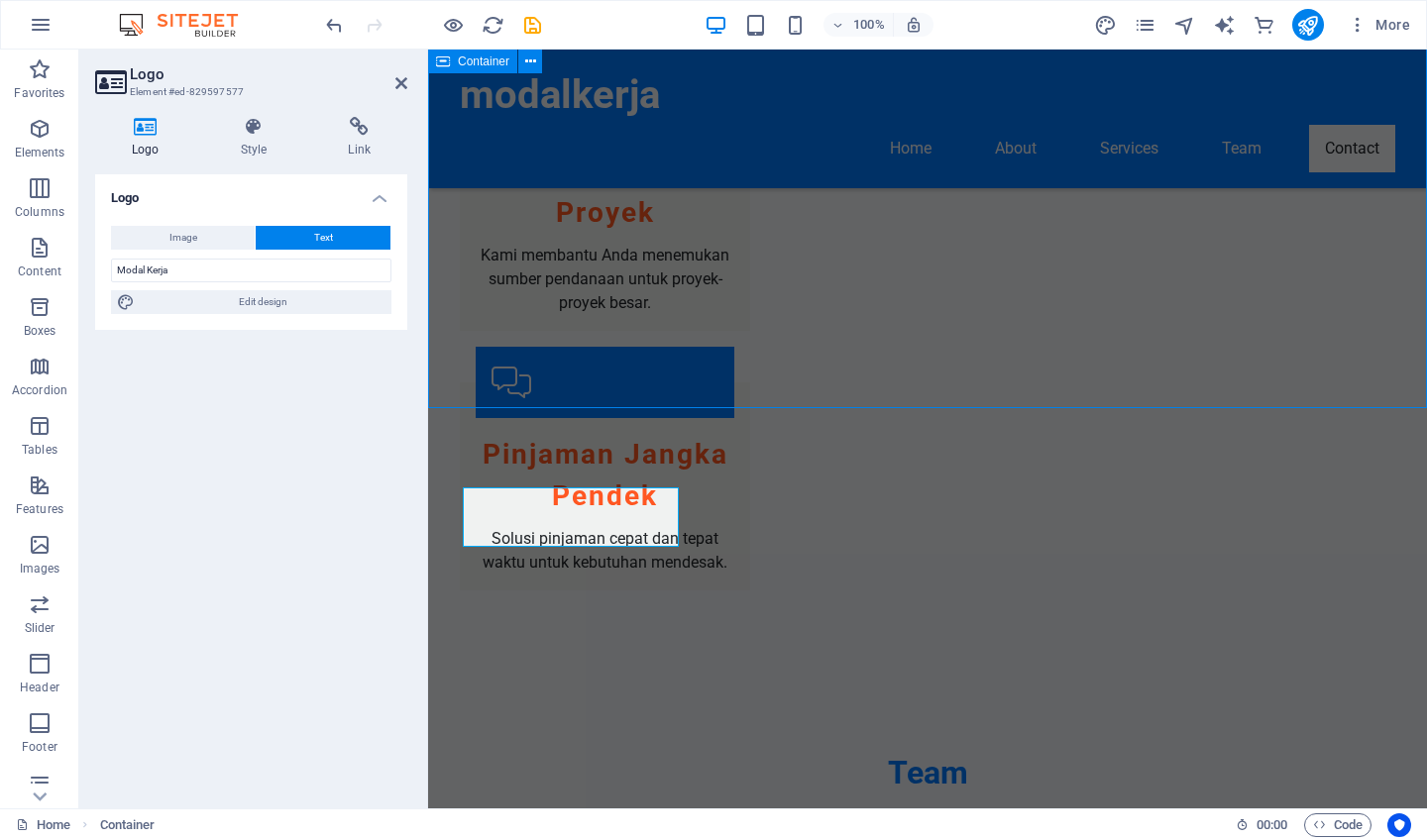 click on "Hubungi Kami   I have read and understand the privacy policy. Unreadable? Load new Kirim Pesan" at bounding box center [928, 1561] 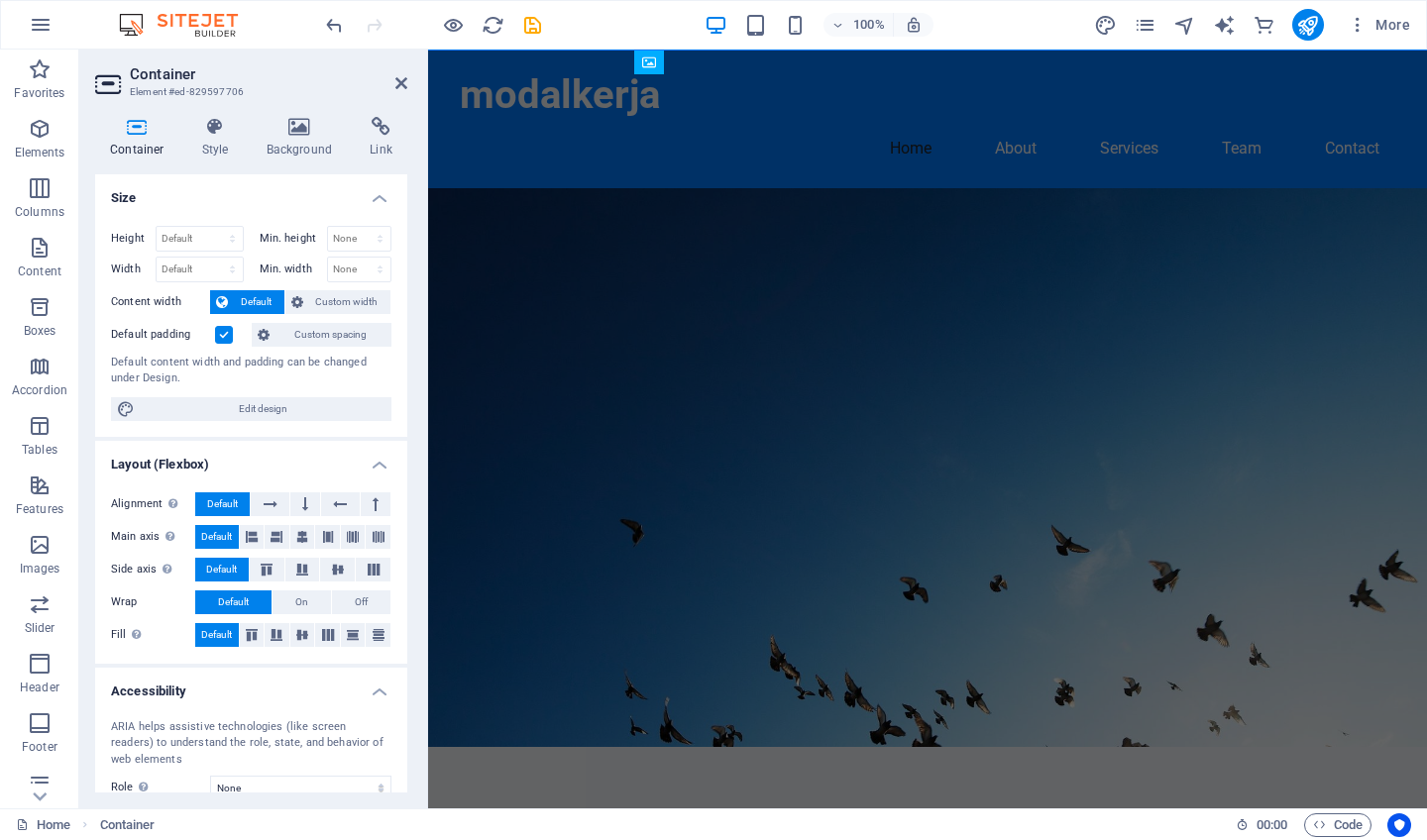 scroll, scrollTop: 0, scrollLeft: 0, axis: both 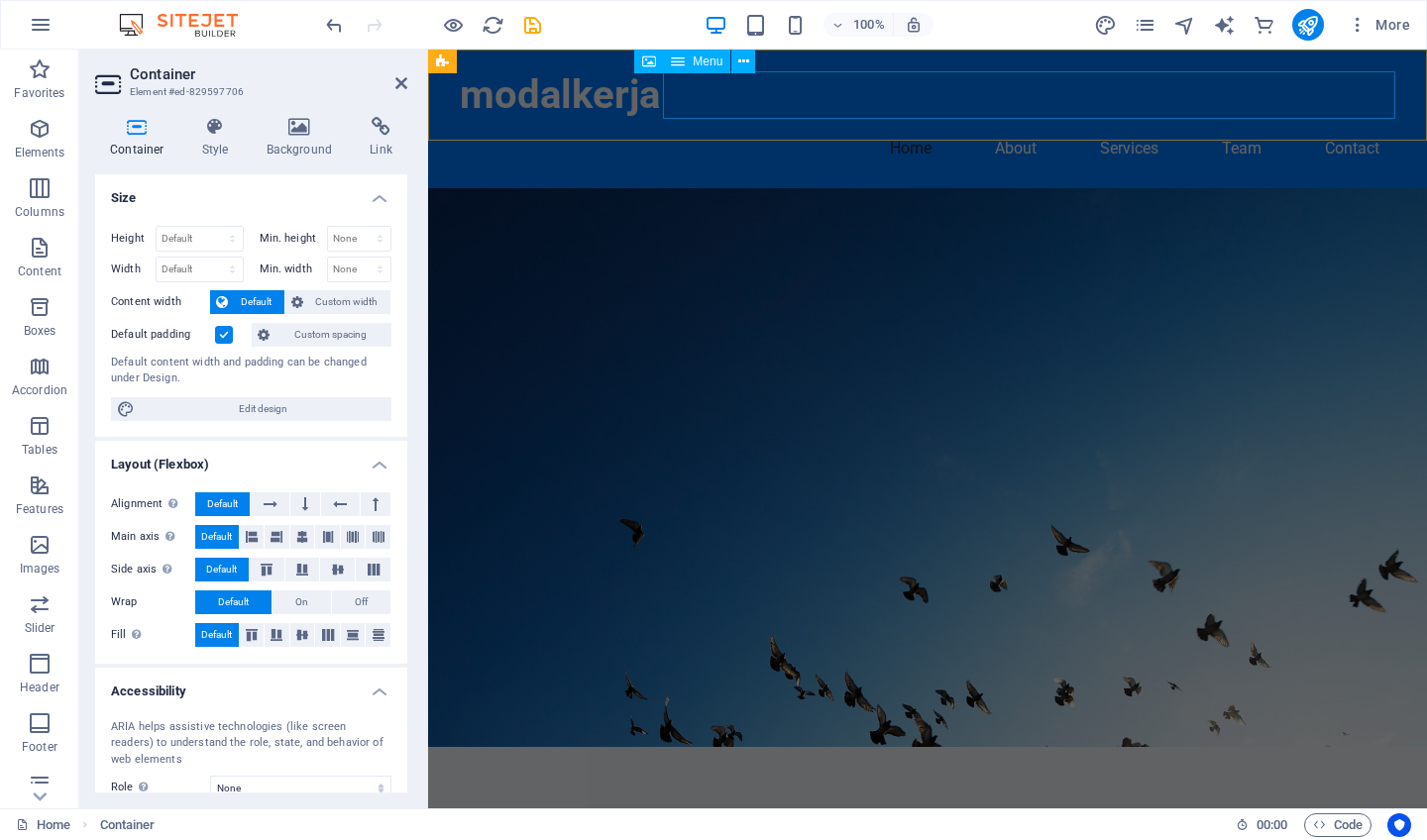 click on "Home About Services Team Contact" at bounding box center [928, 149] 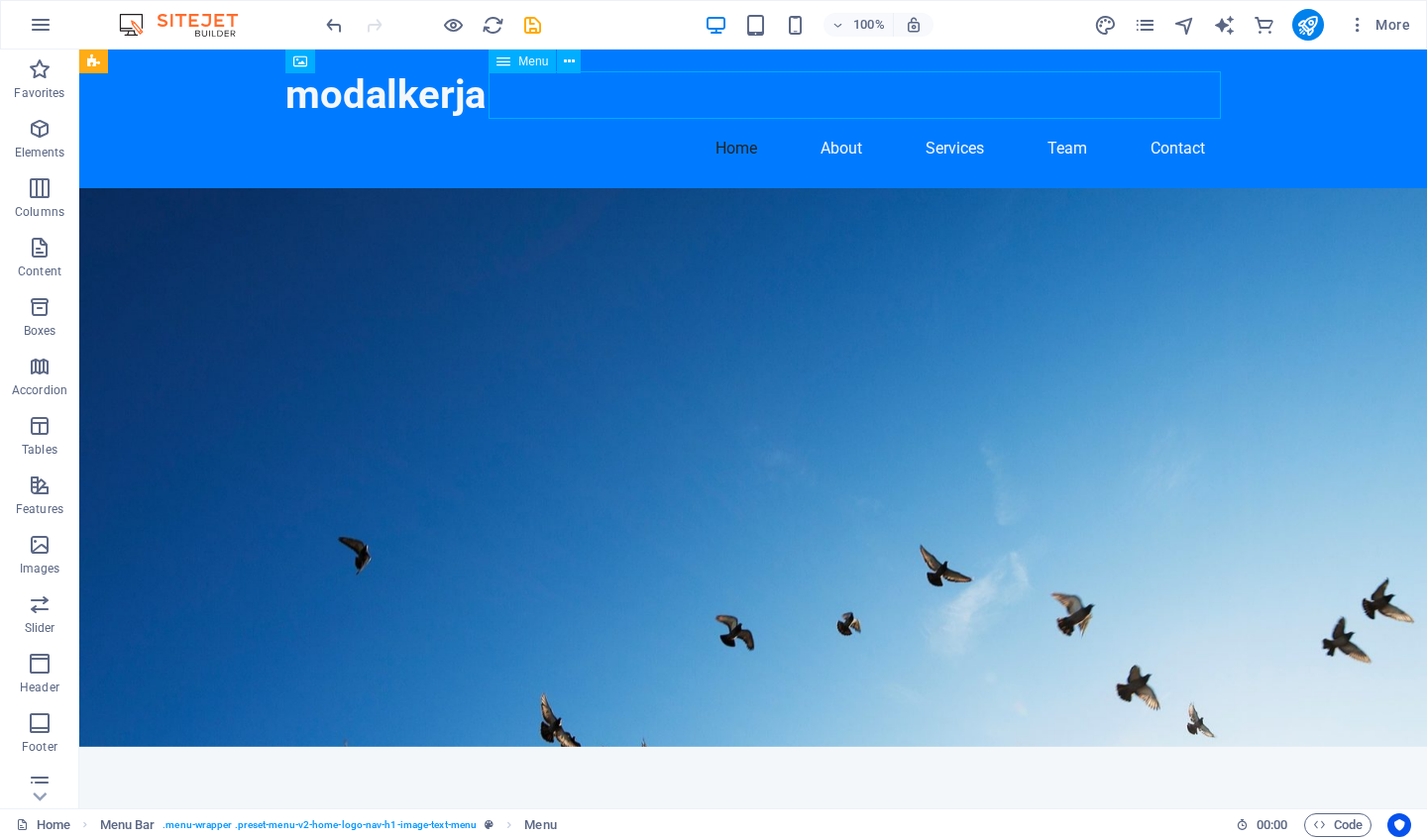 click on "Home About Services Team Contact" at bounding box center [753, 149] 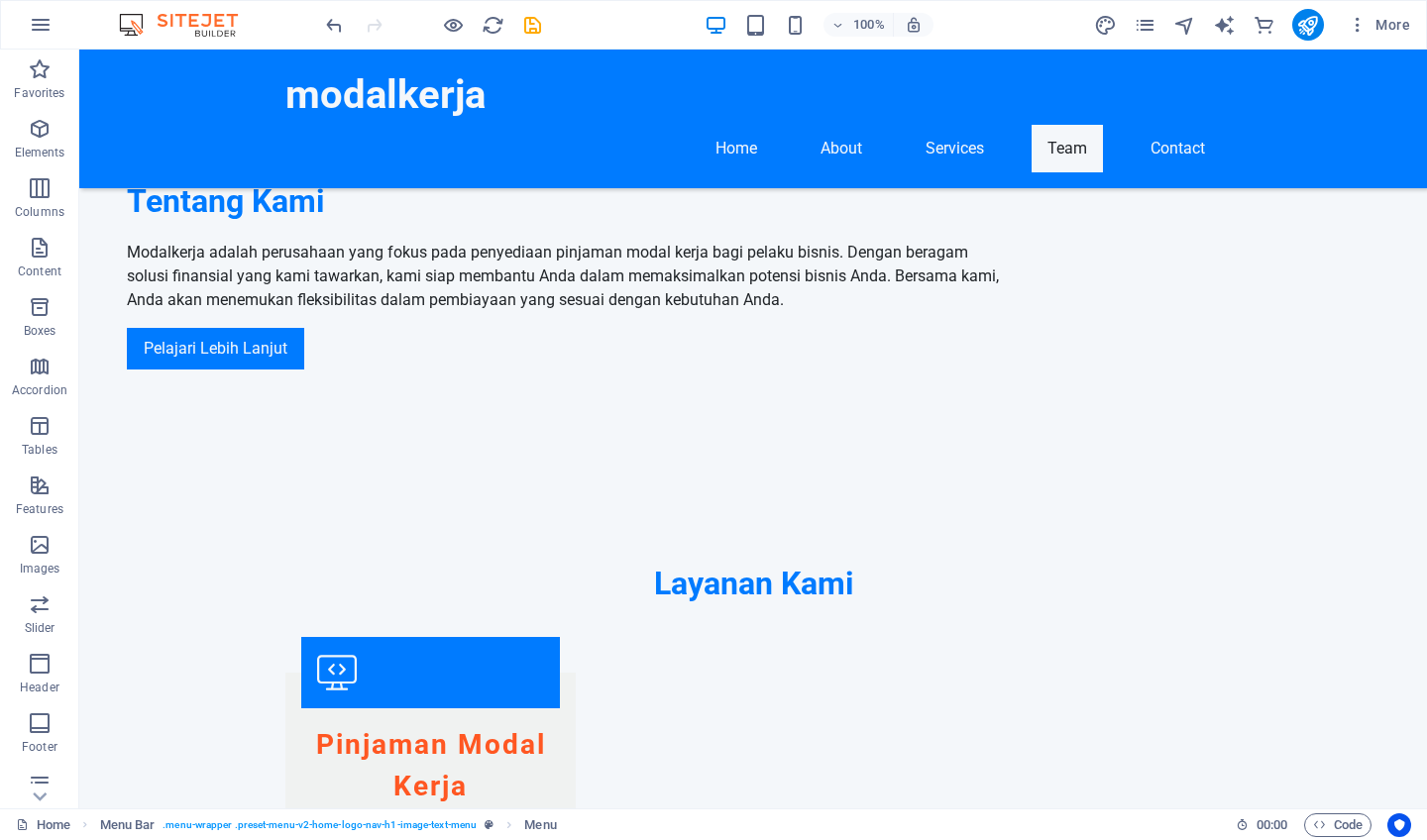 scroll, scrollTop: 1785, scrollLeft: 0, axis: vertical 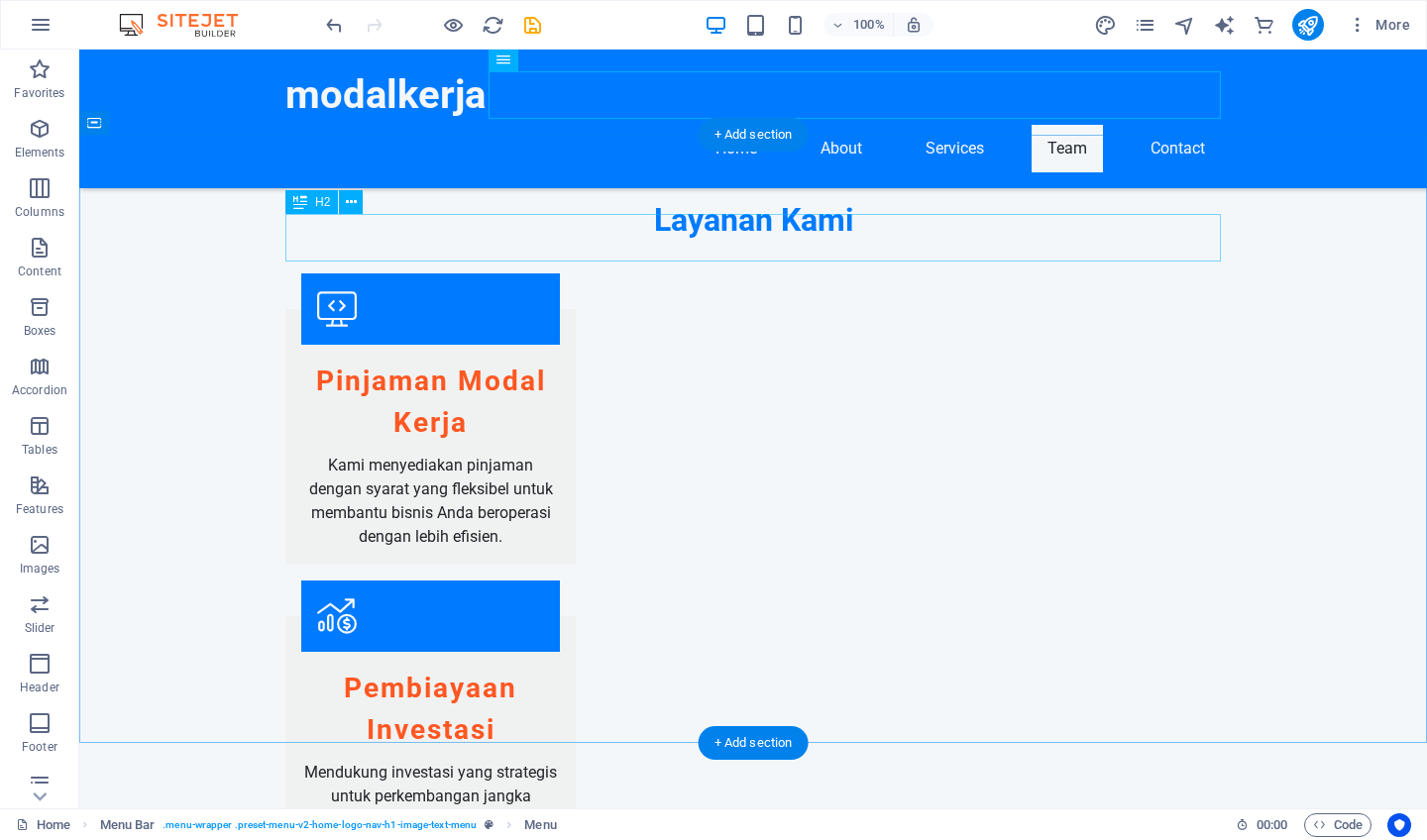 click on "Team" at bounding box center (753, 1573) 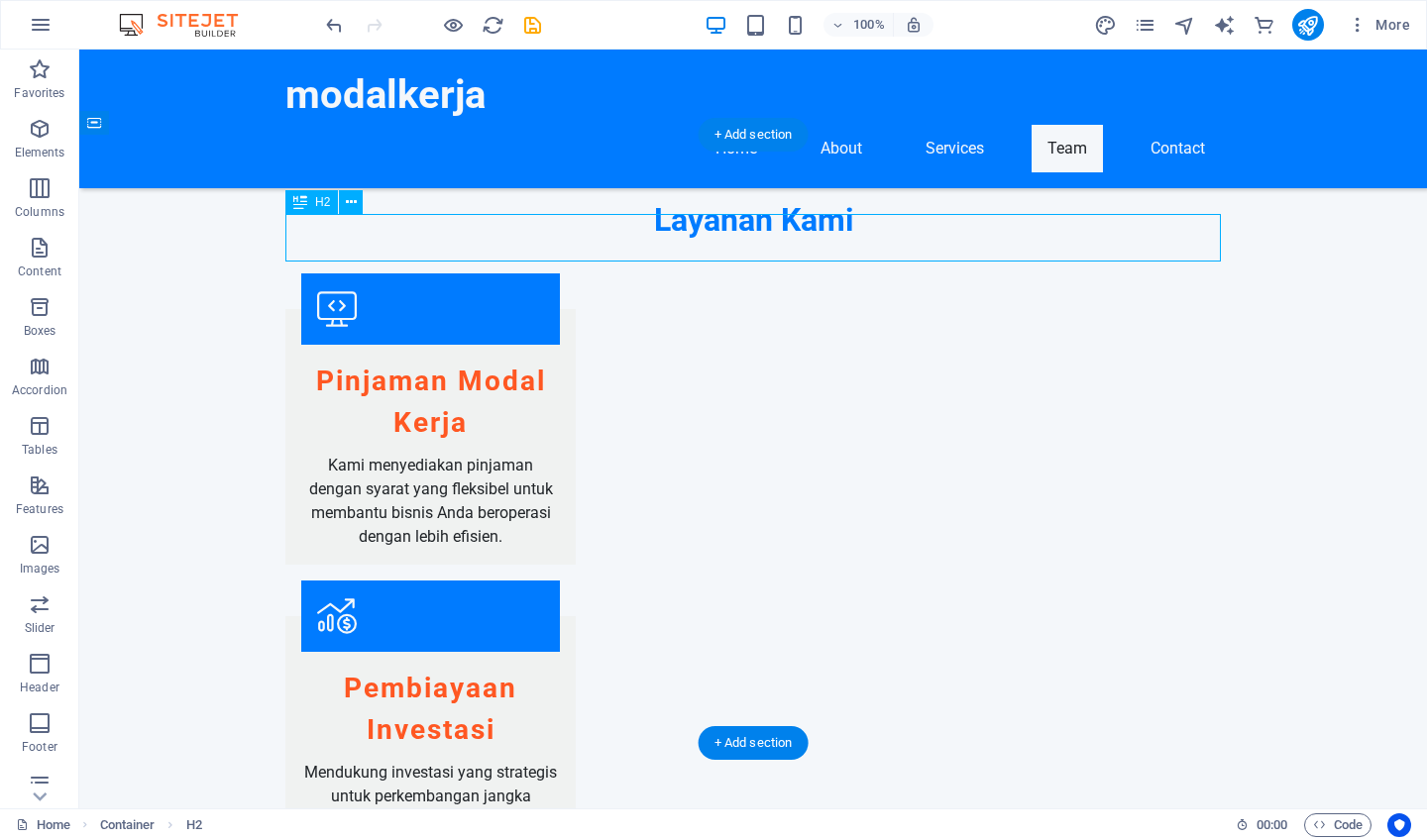 click on "Team" at bounding box center [753, 1573] 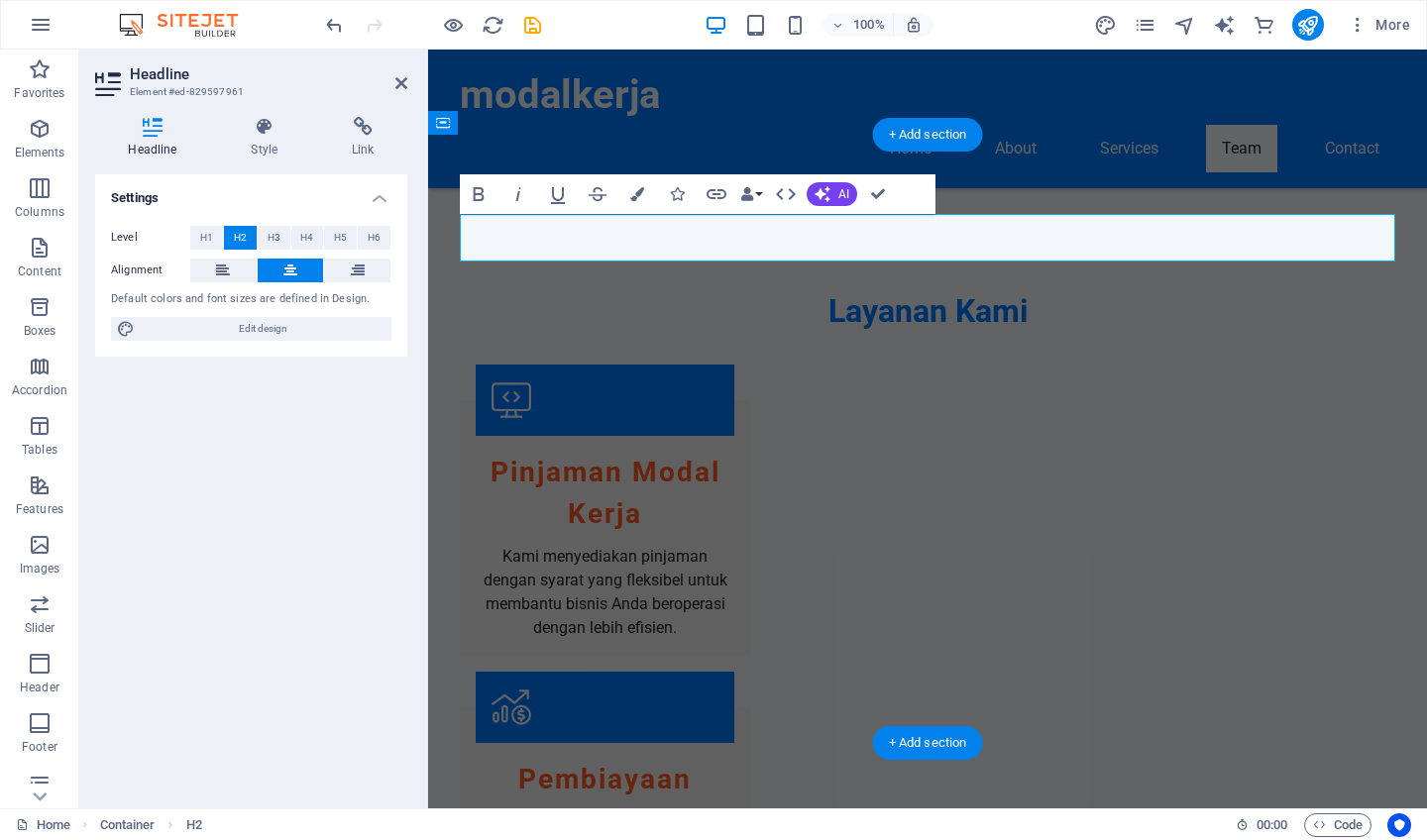 type 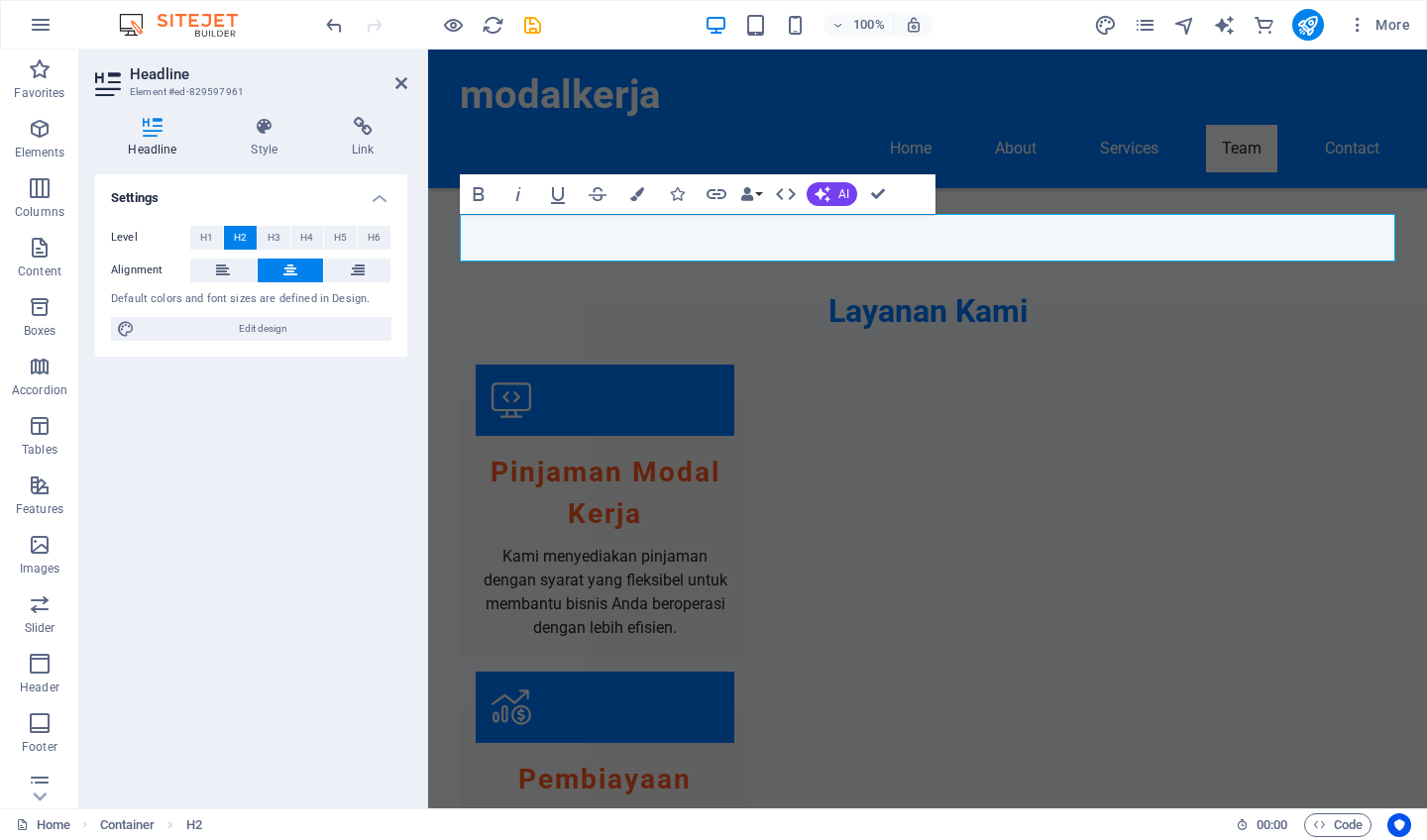click on "Settings Level H1 H2 H3 H4 H5 H6 Alignment Default colors and font sizes are defined in Design. Edit design" at bounding box center (251, 483) 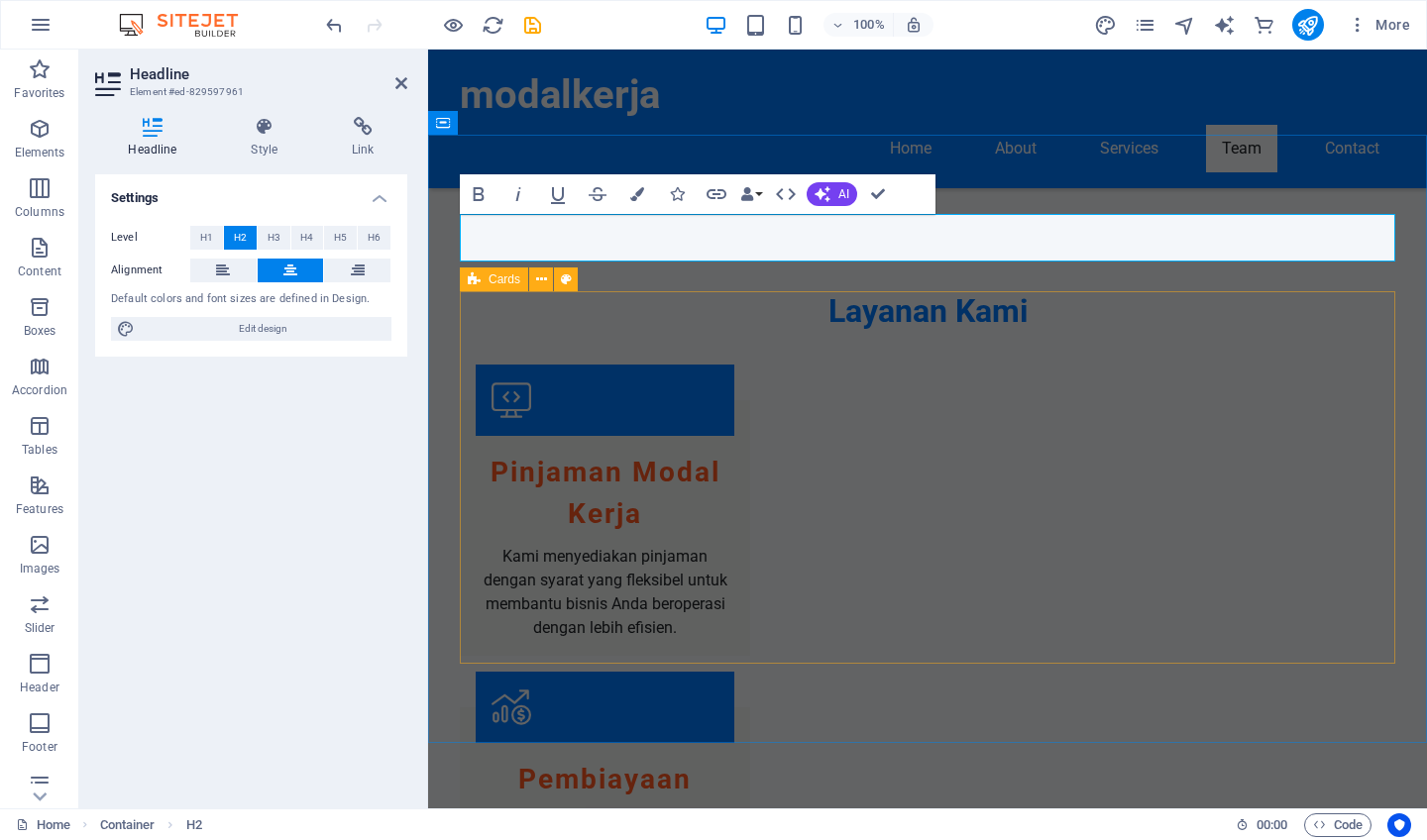 click on "dr. Fourly - CEO Mengawasi semua aspek pinjaman dengan pengalaman." at bounding box center [928, 1904] 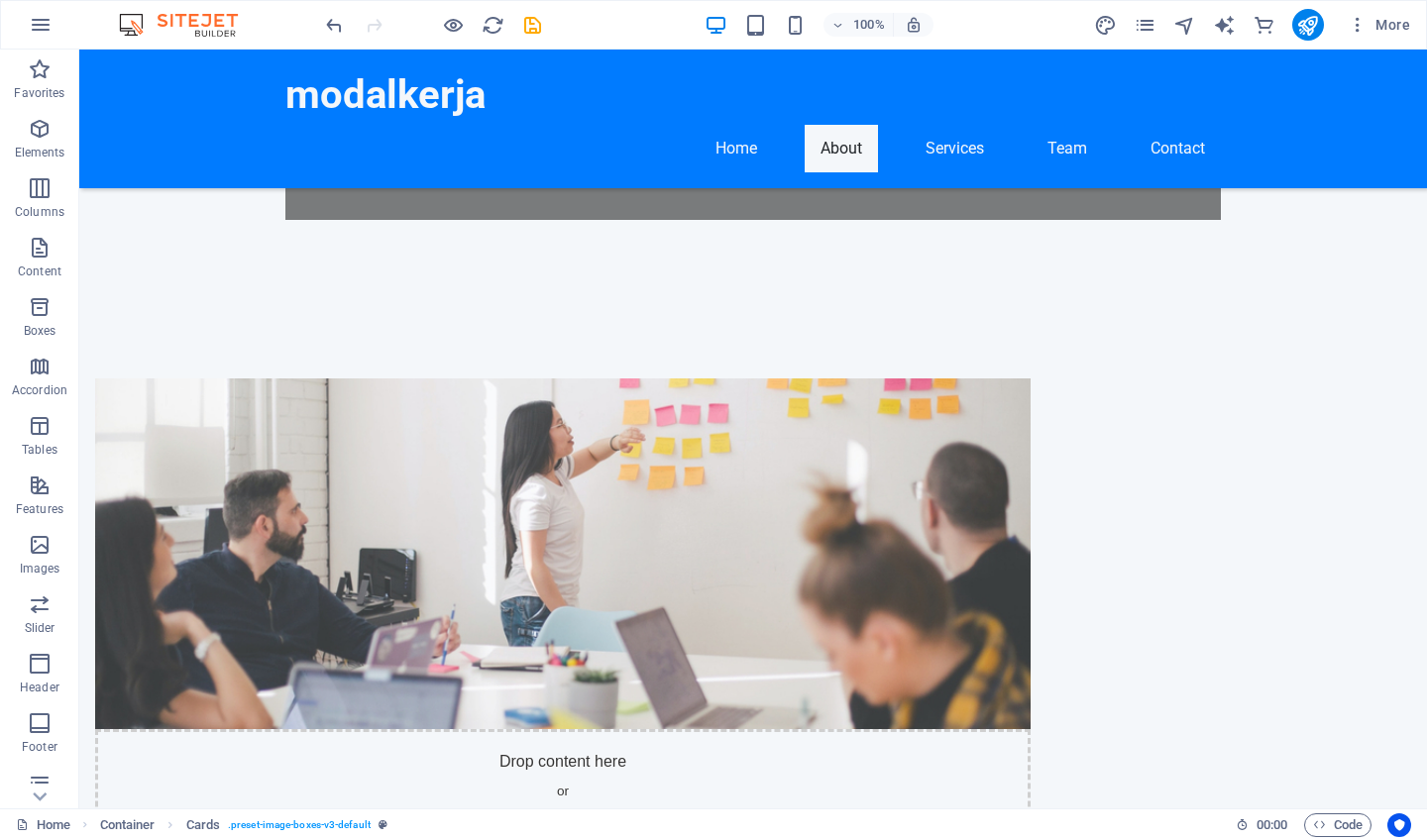 scroll, scrollTop: 745, scrollLeft: 0, axis: vertical 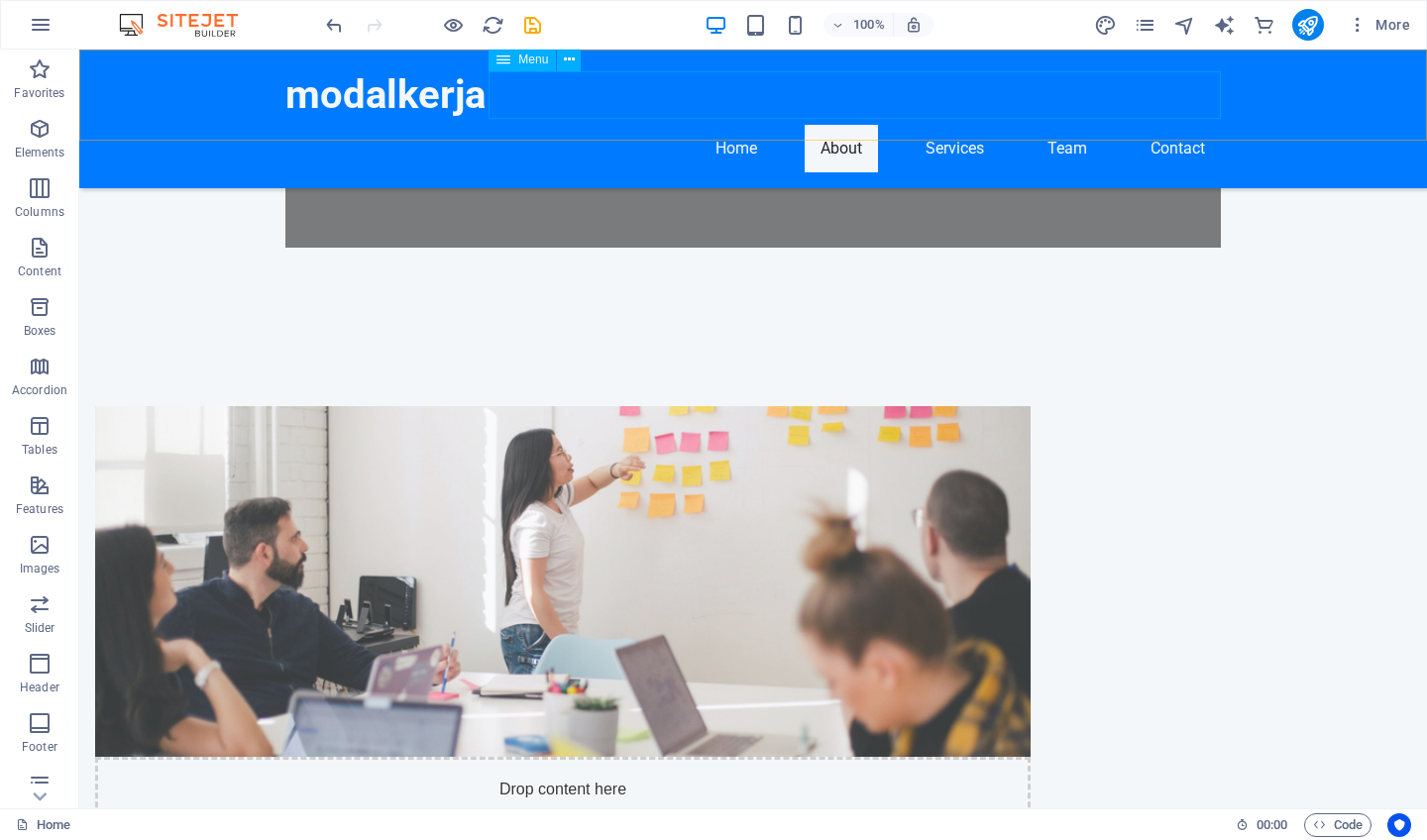 click on "Home About Services Team Contact" at bounding box center (753, 149) 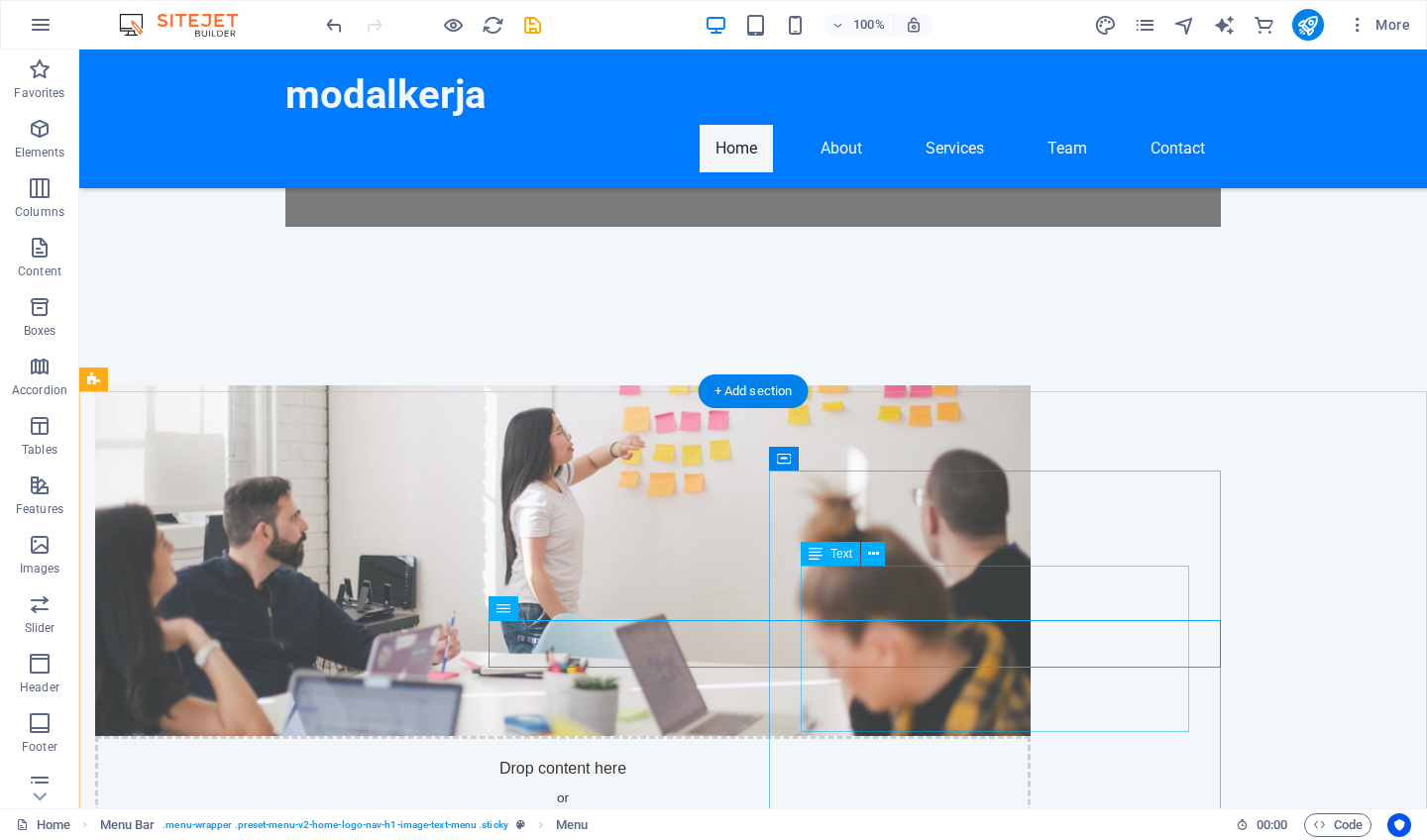 scroll, scrollTop: 217, scrollLeft: 0, axis: vertical 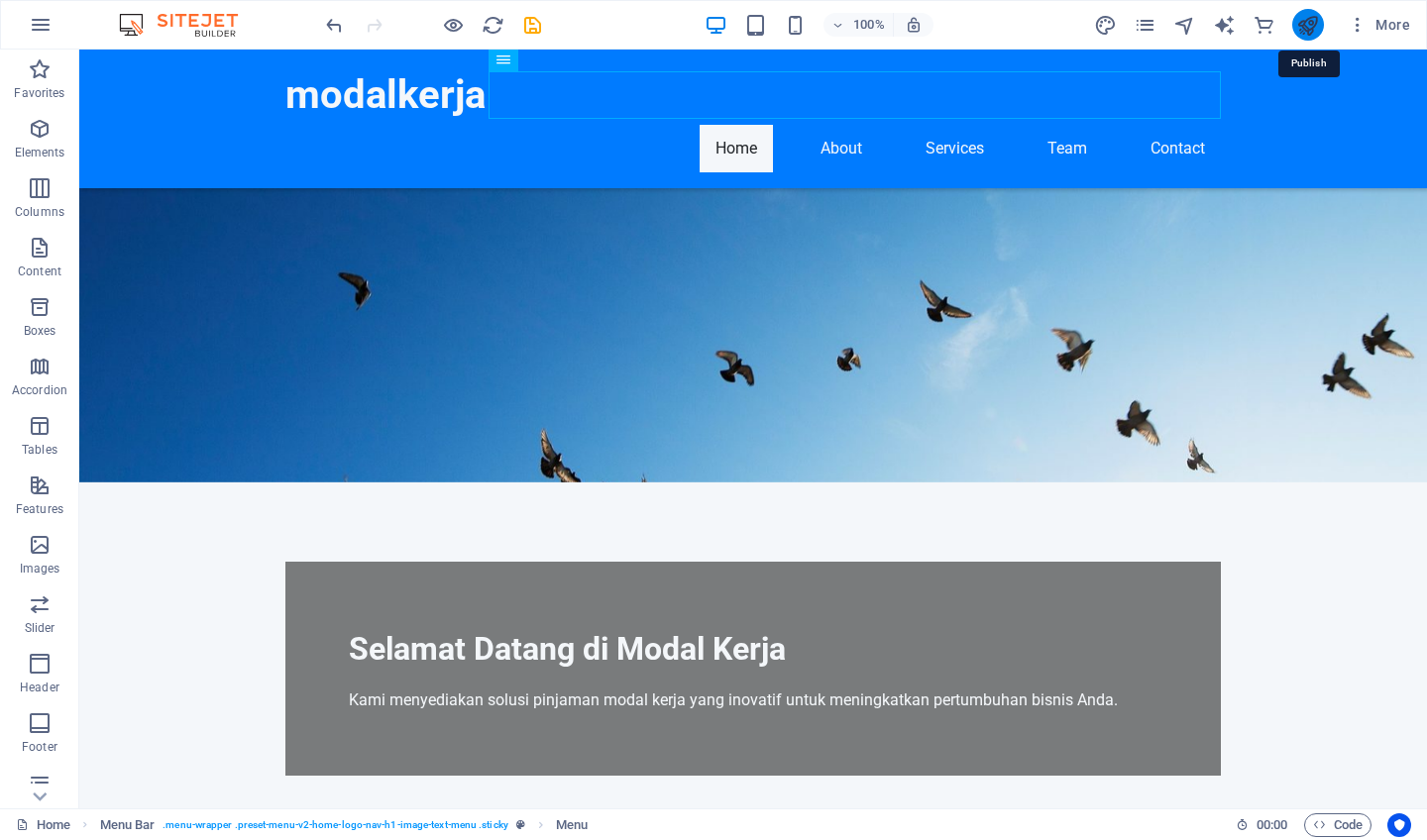 click at bounding box center (1307, 25) 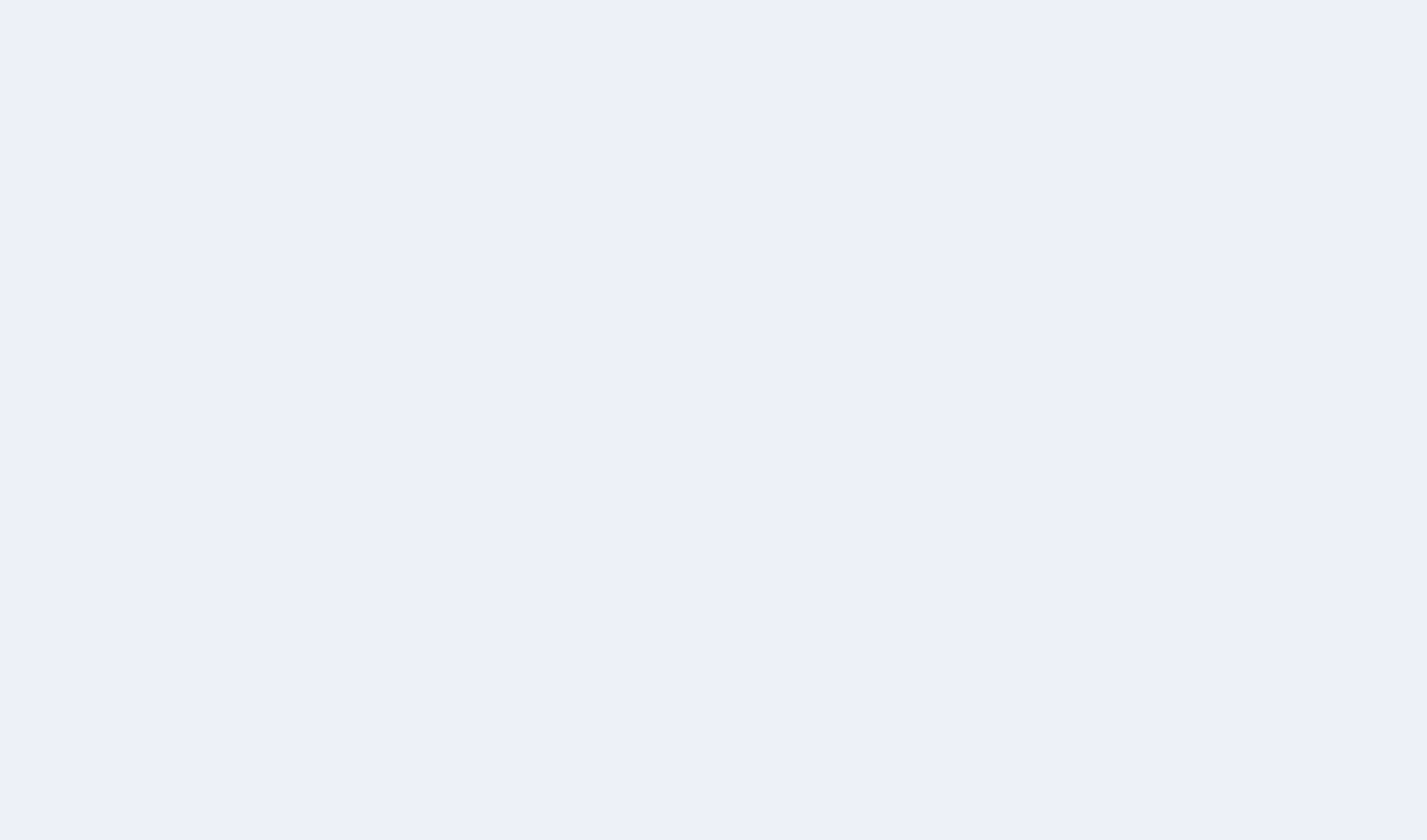 scroll, scrollTop: 0, scrollLeft: 0, axis: both 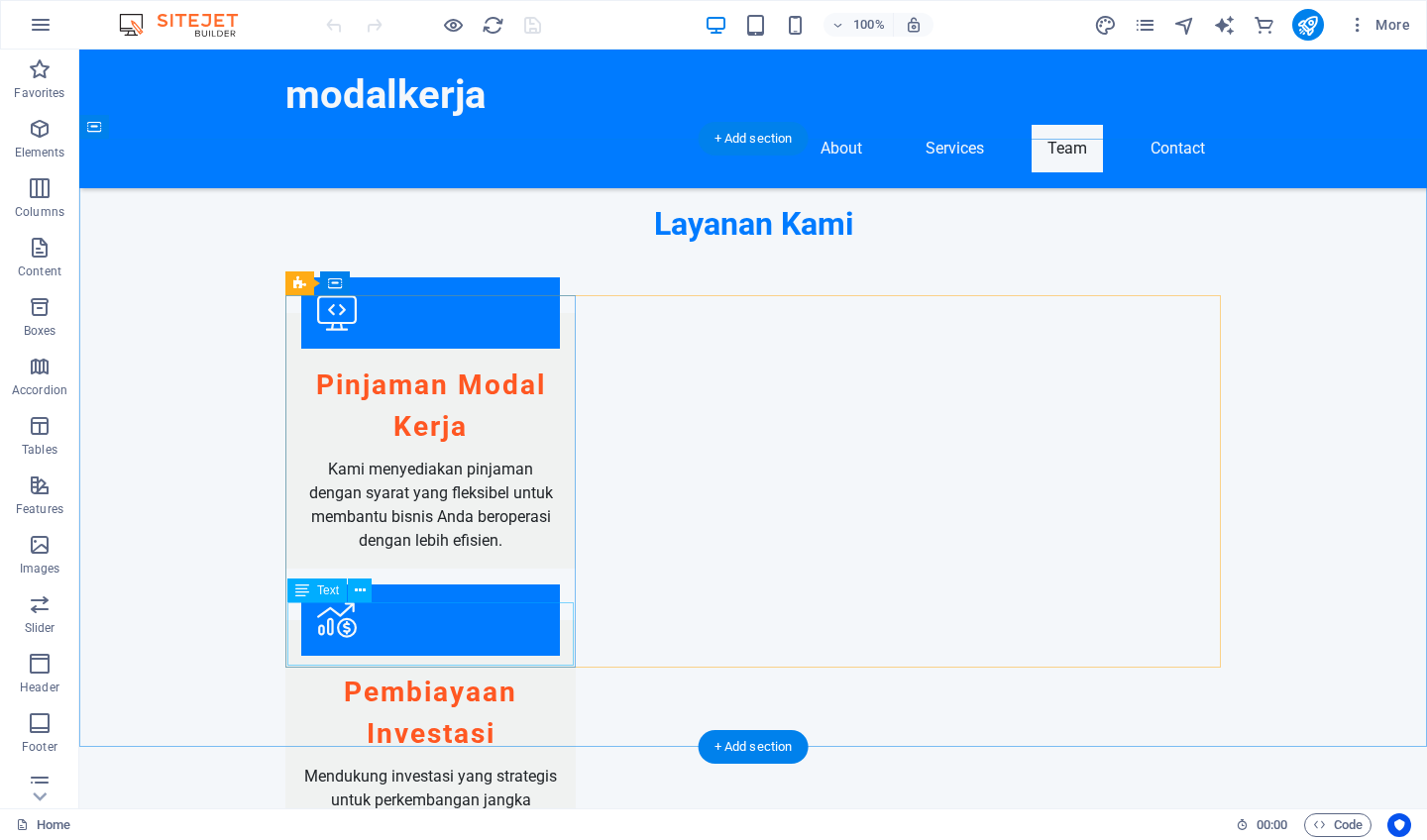 click on "Mengawasi semua aspek pinjaman dengan pengalaman." at bounding box center [430, 1969] 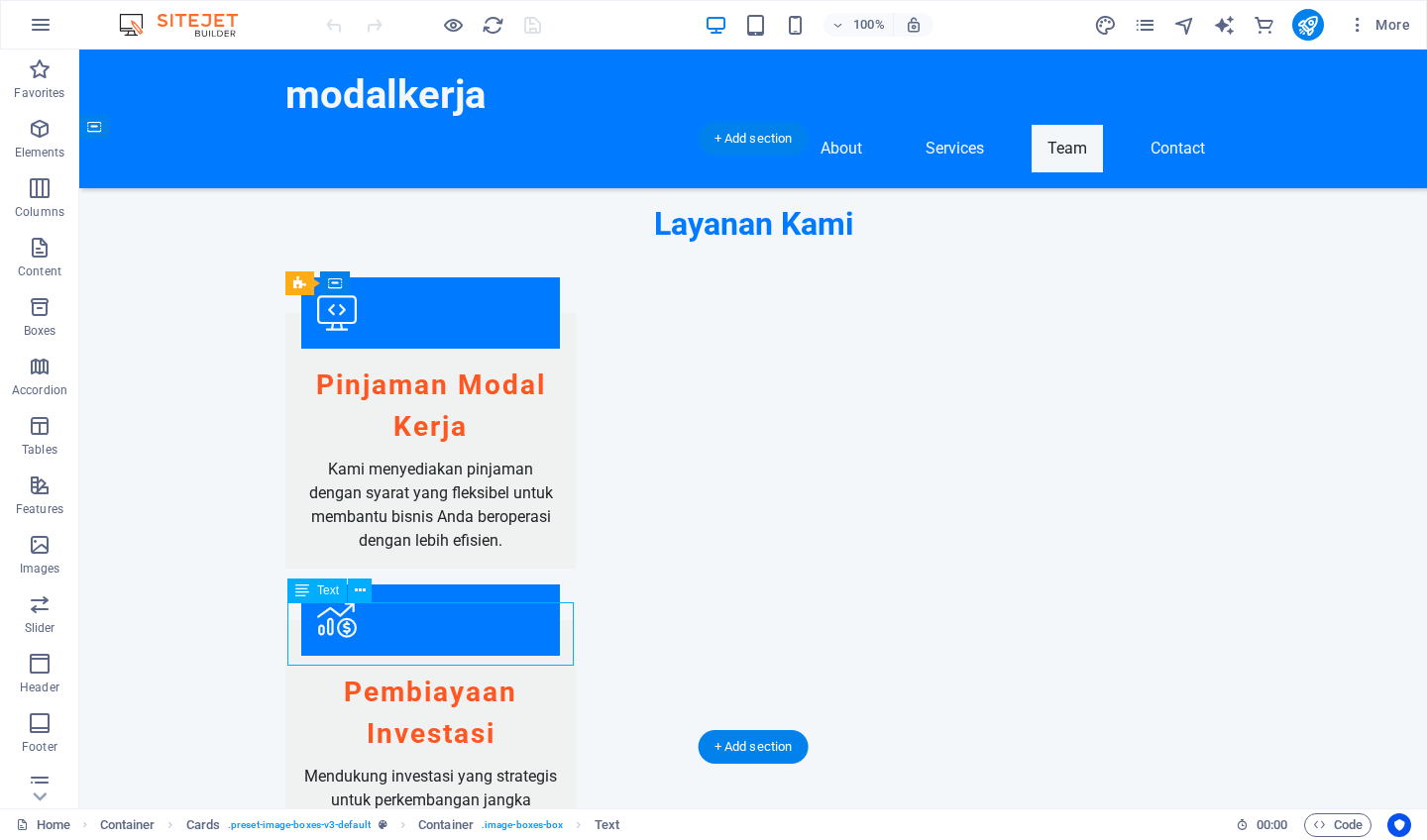 click on "Mengawasi semua aspek pinjaman dengan pengalaman." at bounding box center (430, 1969) 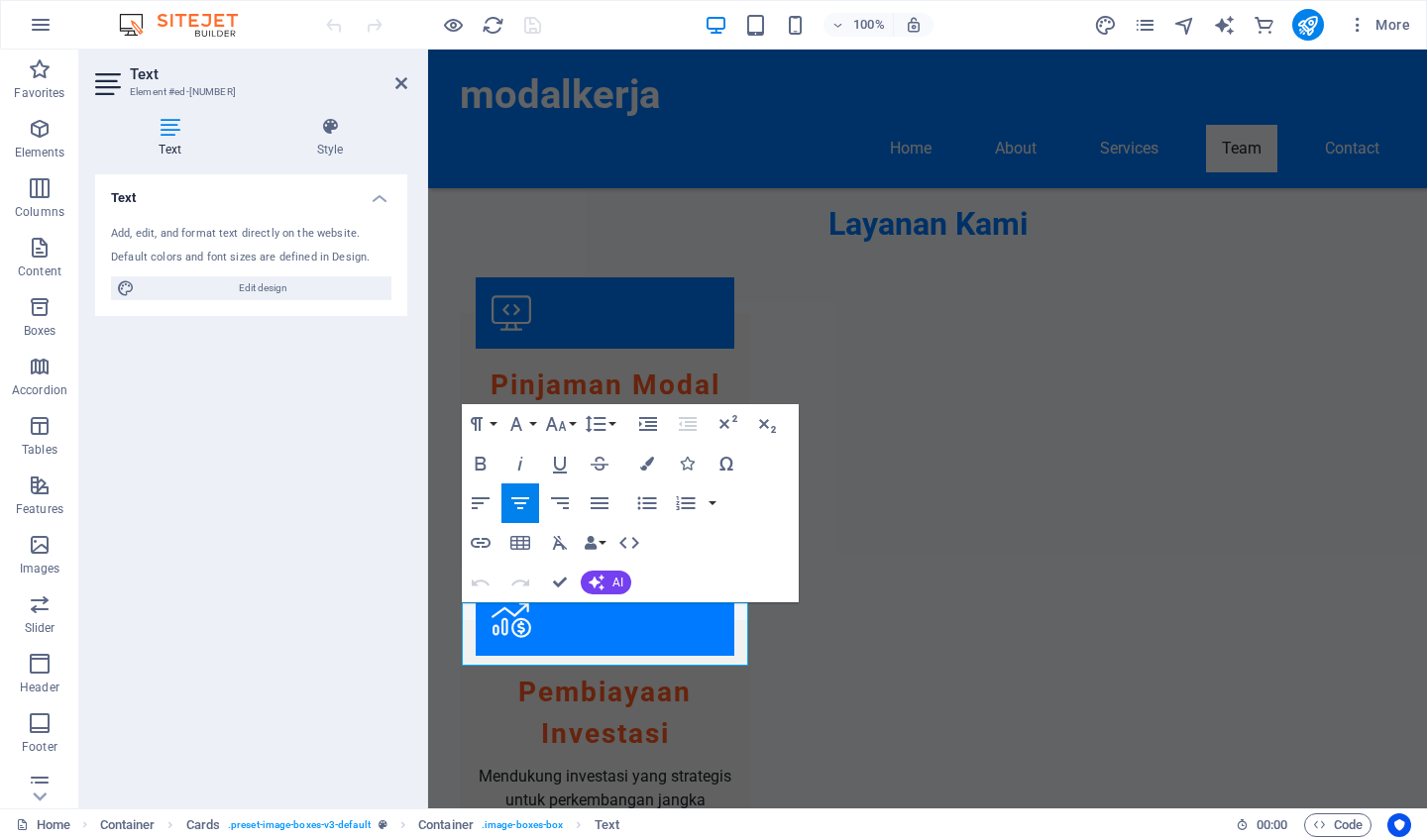 click on "Text Add, edit, and format text directly on the website. Default colors and font sizes are defined in Design. Edit design Alignment Left aligned Centered Right aligned" at bounding box center [251, 483] 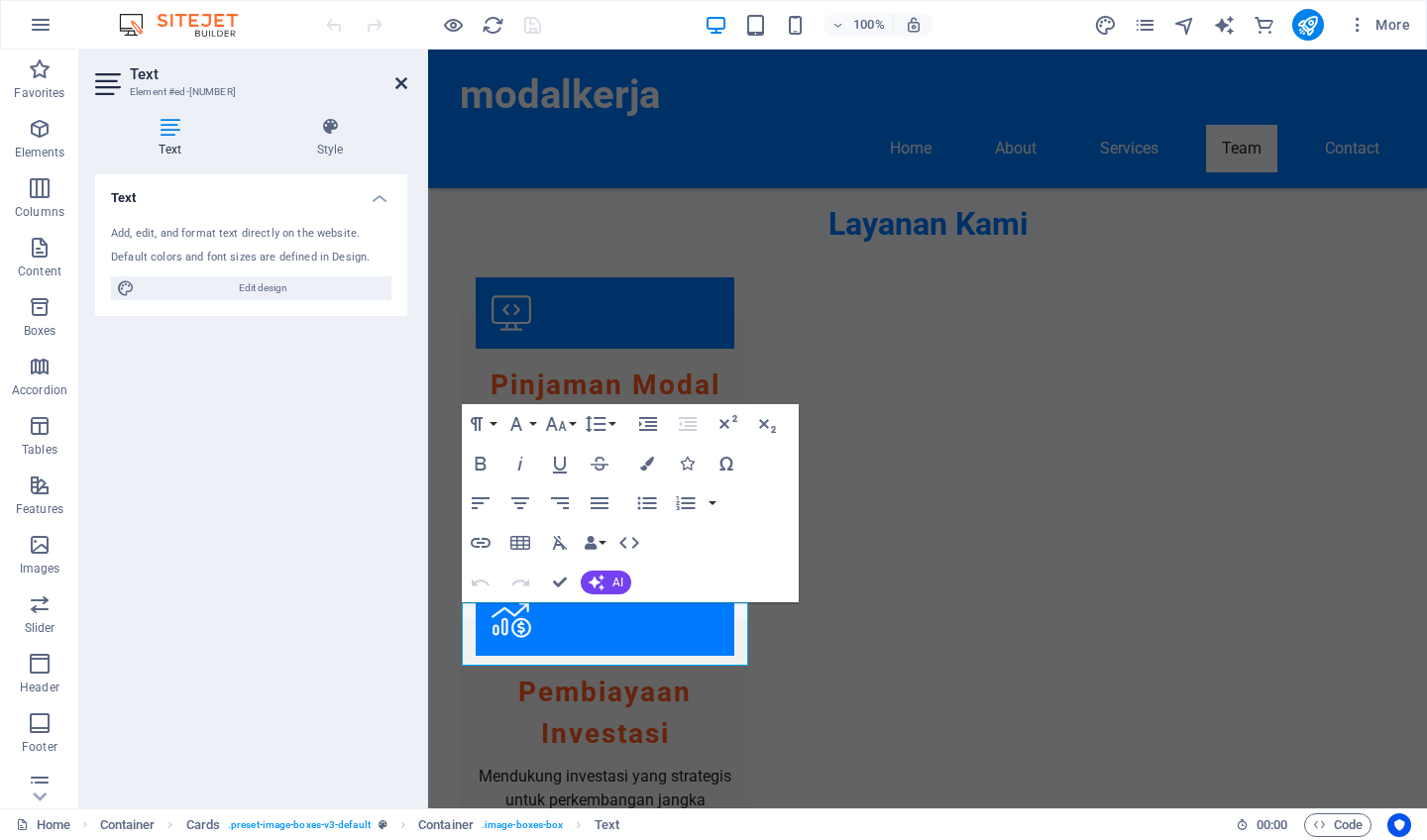 click at bounding box center [401, 83] 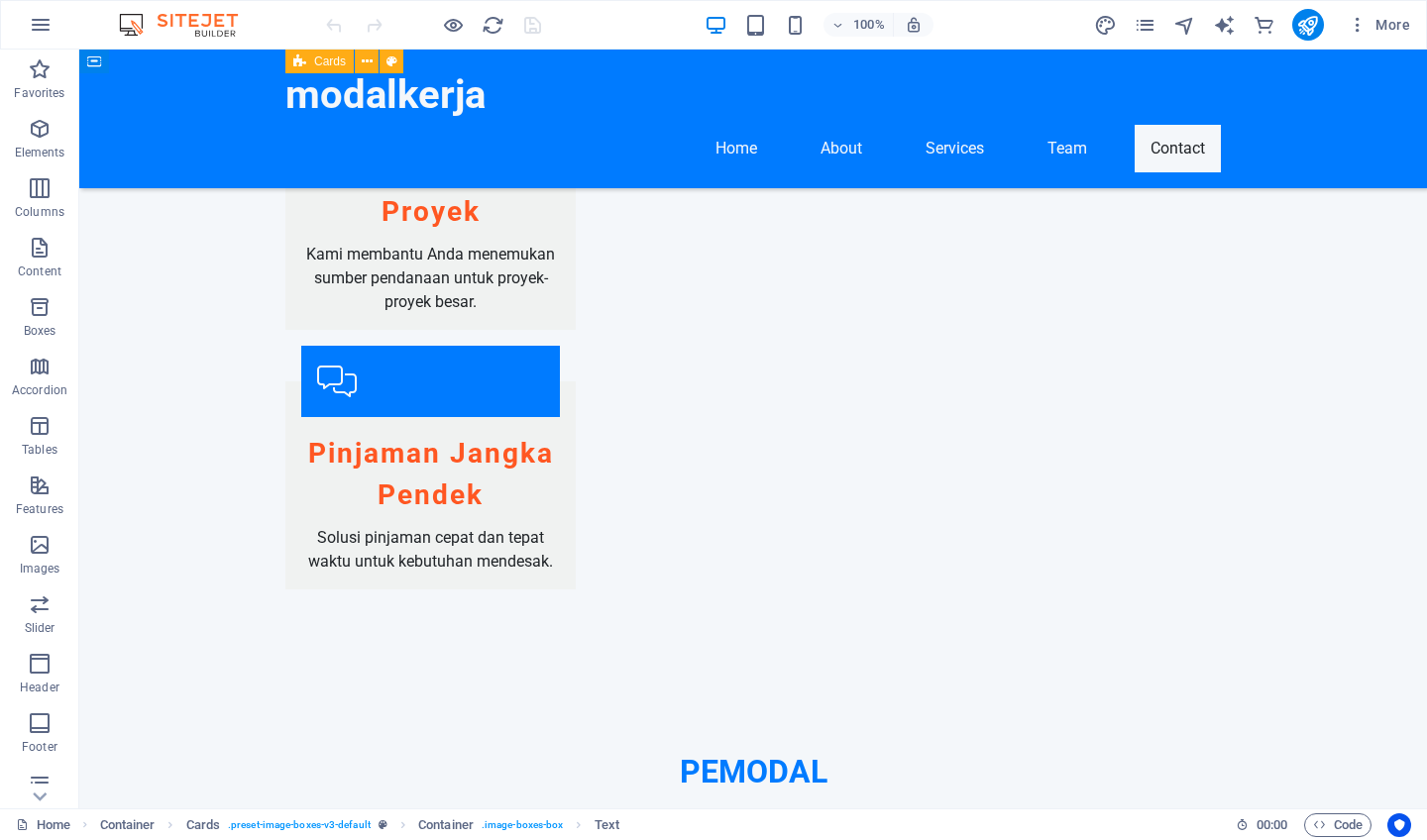 scroll, scrollTop: 2677, scrollLeft: 0, axis: vertical 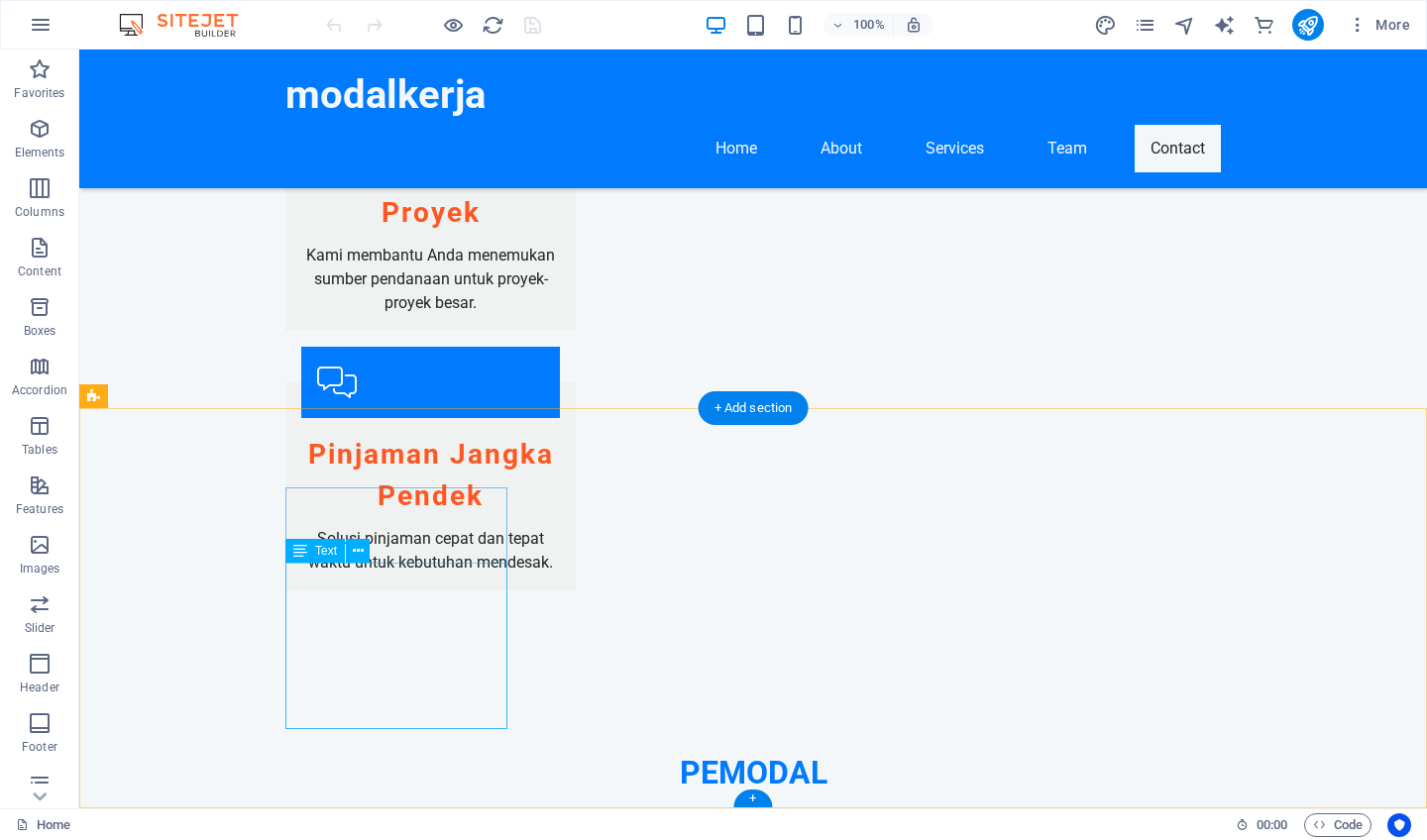 click on "Modalkerja menyediakan solusi pembiayaan bisnis yang handal. Kami berkomitmen untuk membantu klien kami mencapai tujuan finansial dengan layanan yang berkualitas." at bounding box center (206, 2083) 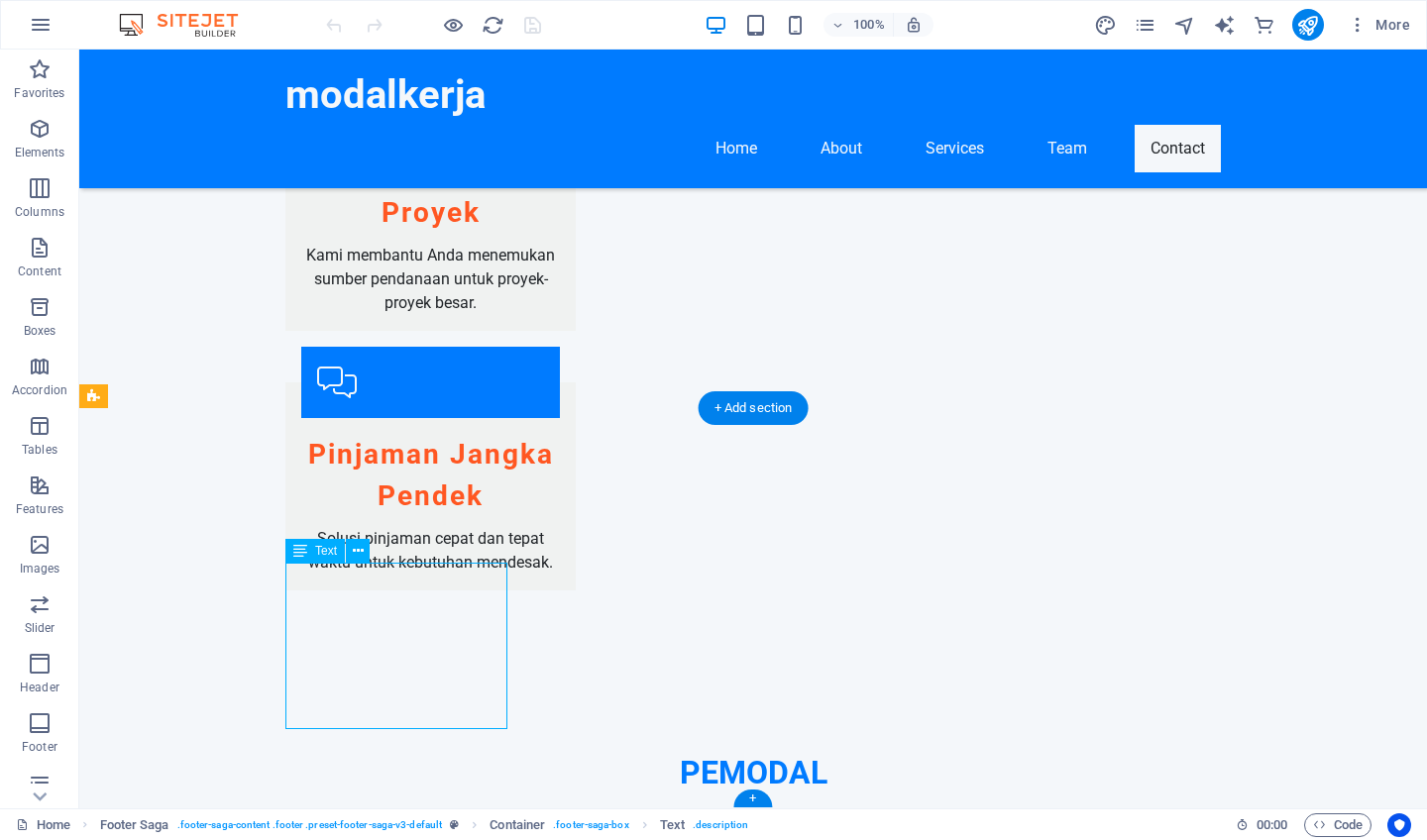 click on "Modalkerja menyediakan solusi pembiayaan bisnis yang handal. Kami berkomitmen untuk membantu klien kami mencapai tujuan finansial dengan layanan yang berkualitas." at bounding box center [206, 2083] 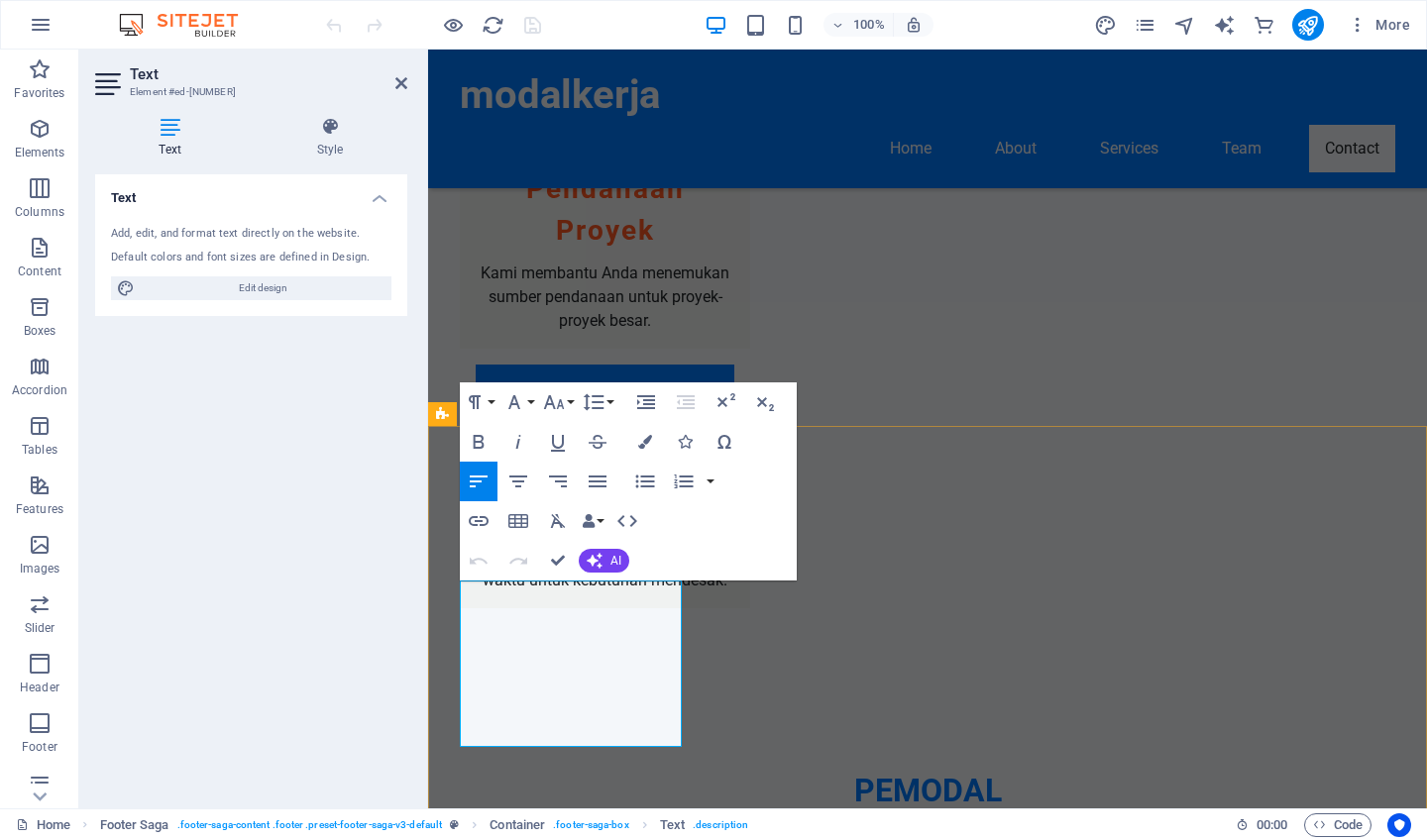 click on "Modalkerja menyediakan solusi pembiayaan bisnis yang handal. Kami berkomitmen untuk membantu klien kami mencapai tujuan finansial dengan layanan yang berkualitas." at bounding box center [555, 2101] 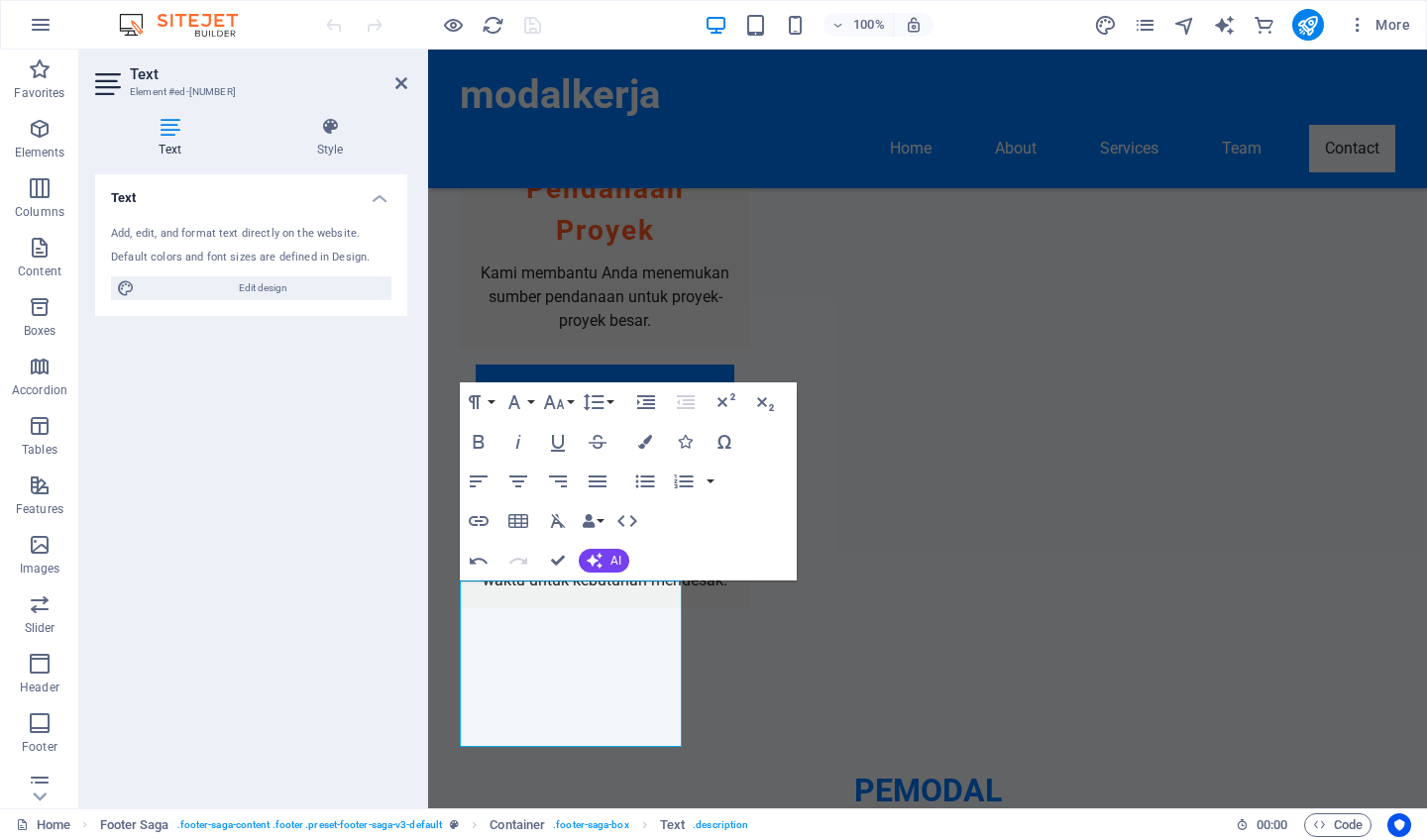 click on "Text Add, edit, and format text directly on the website. Default colors and font sizes are defined in Design. Edit design Alignment Left aligned Centered Right aligned" at bounding box center (251, 483) 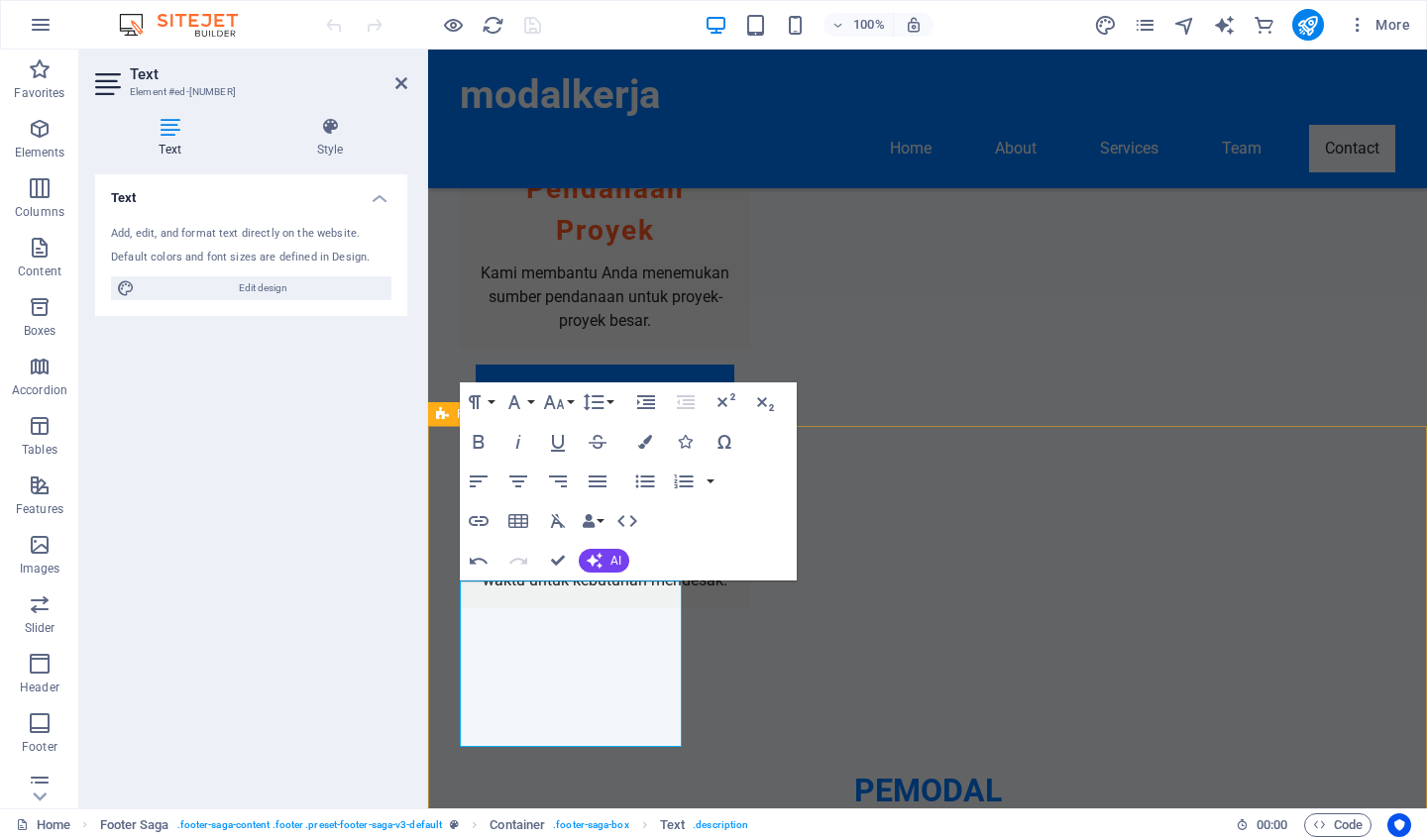 click on "Modal Kerja Modal Kerja menyediakan solusi pembiayaan bisnis yang handal. Kami berkomitmen untuk membantu klien kami mencapai tujuan finansial dengan layanan yang berkualitas. Contact Jl. Jendral Sudirman No.123 12190   Jakarta Phone:  +62-21-1234567 Mobile:  Email:  info@modalkerja.com Navigation Home About Services Team Contact Legal Notice Privacy Policy Social media Facebook X Instagram" at bounding box center [928, 2375] 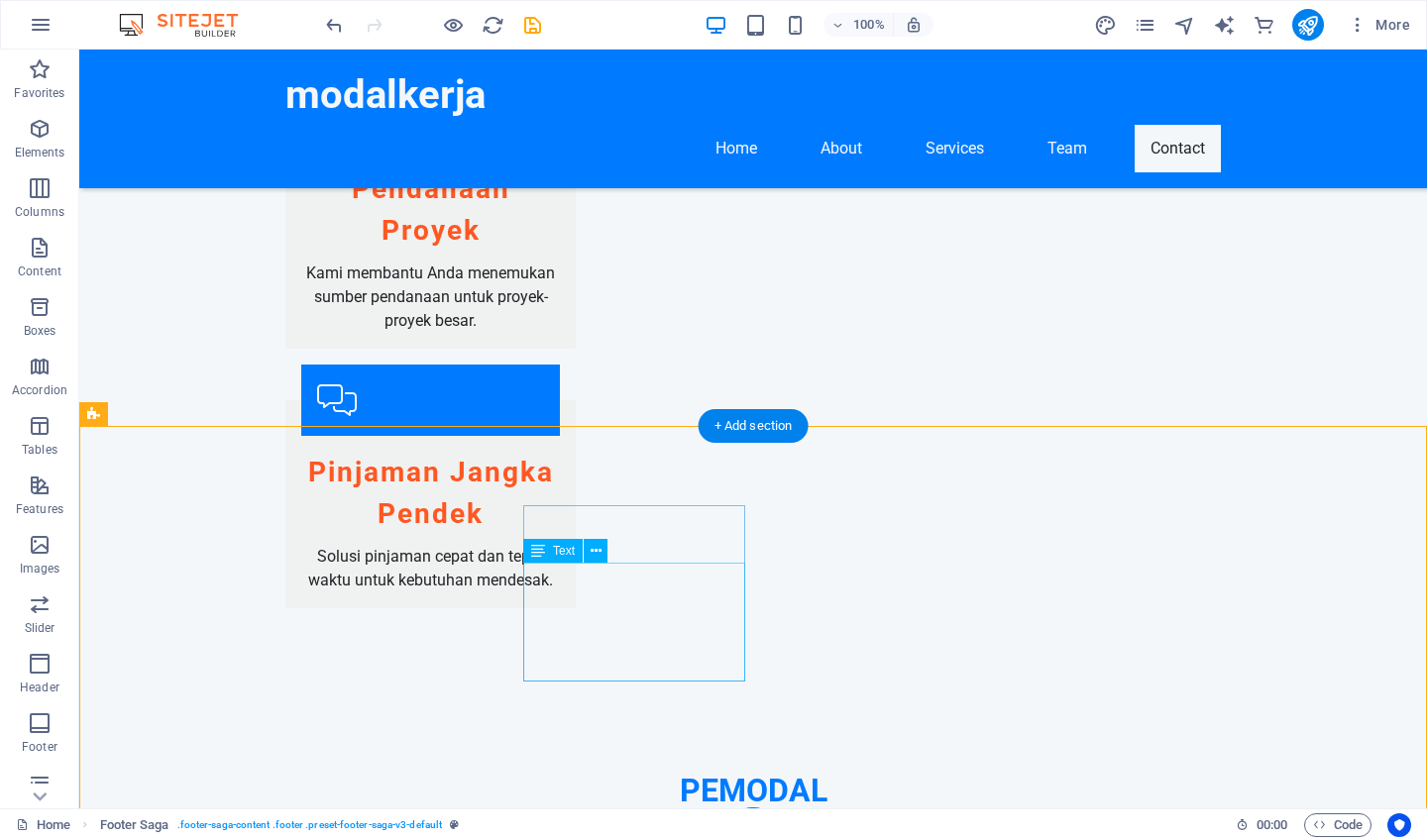 click on "Jl. Jendral Sudirman No.123 12190   Jakarta Phone:  +62-21-1234567 Mobile:  Email:  info@modalkerja.com" at bounding box center [206, 2309] 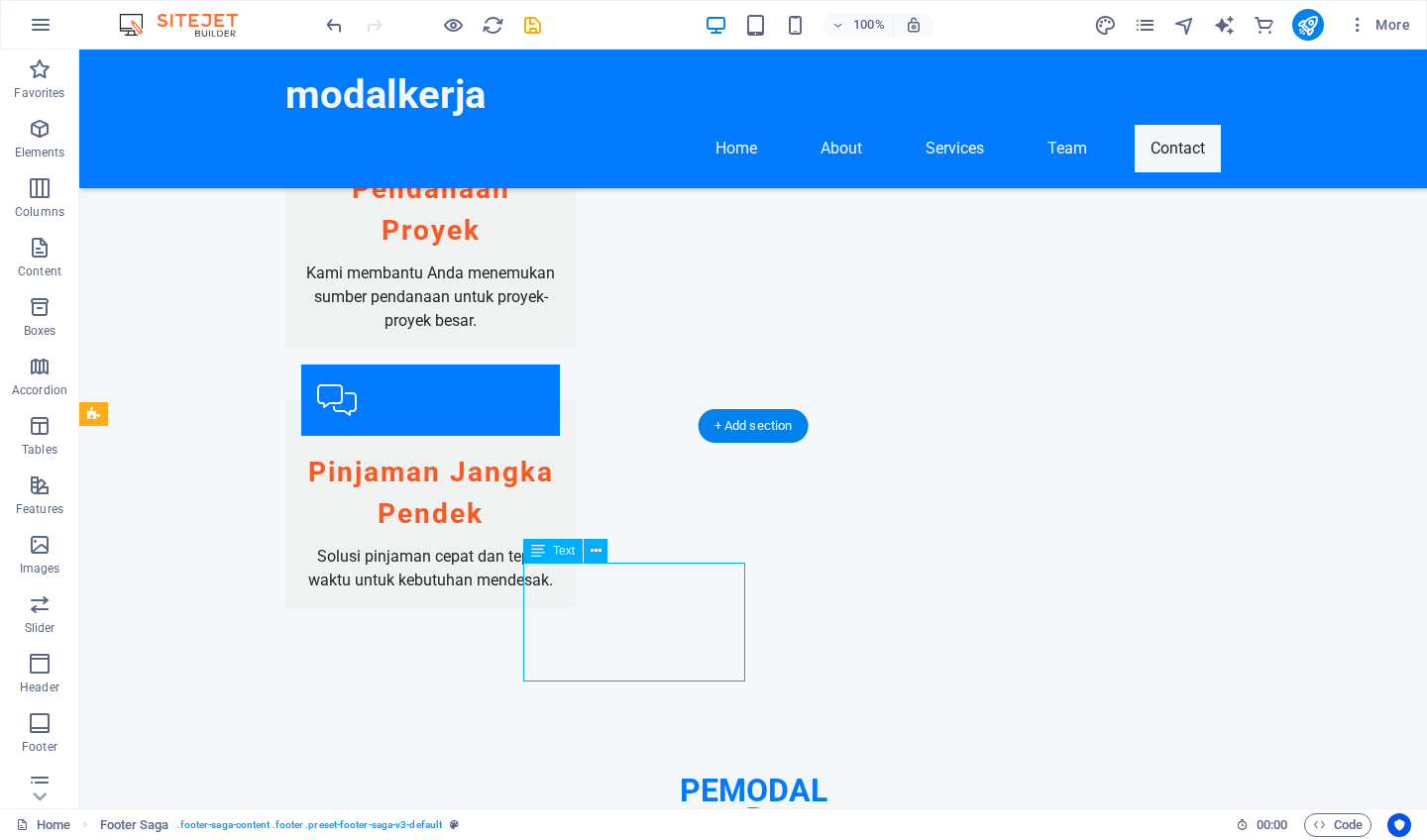 click on "Jl. Jendral Sudirman No.123 12190   Jakarta Phone:  +62-21-1234567 Mobile:  Email:  info@modalkerja.com" at bounding box center (206, 2309) 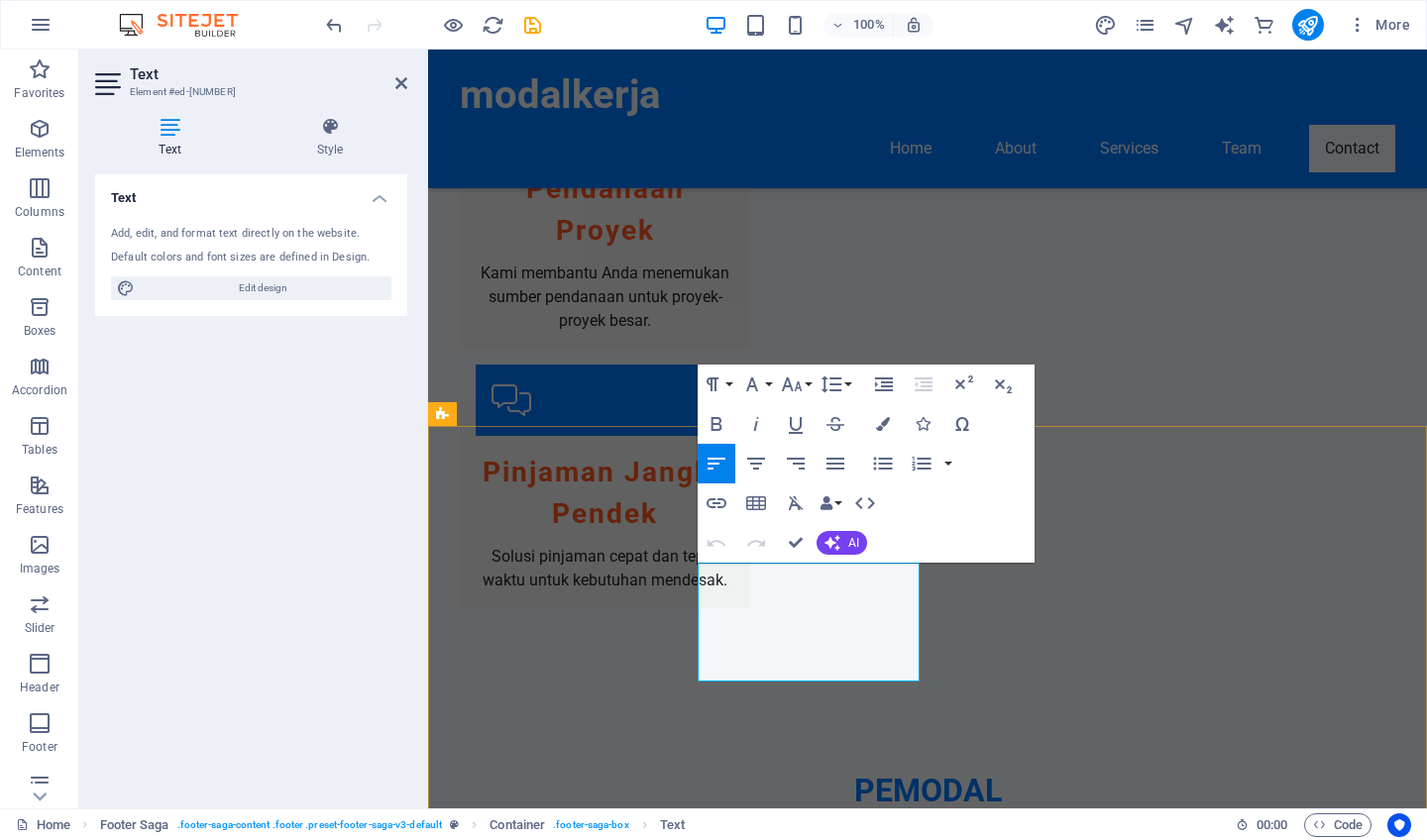 click on "Jl. Jendral Sudirman No.123" at bounding box center [536, 2260] 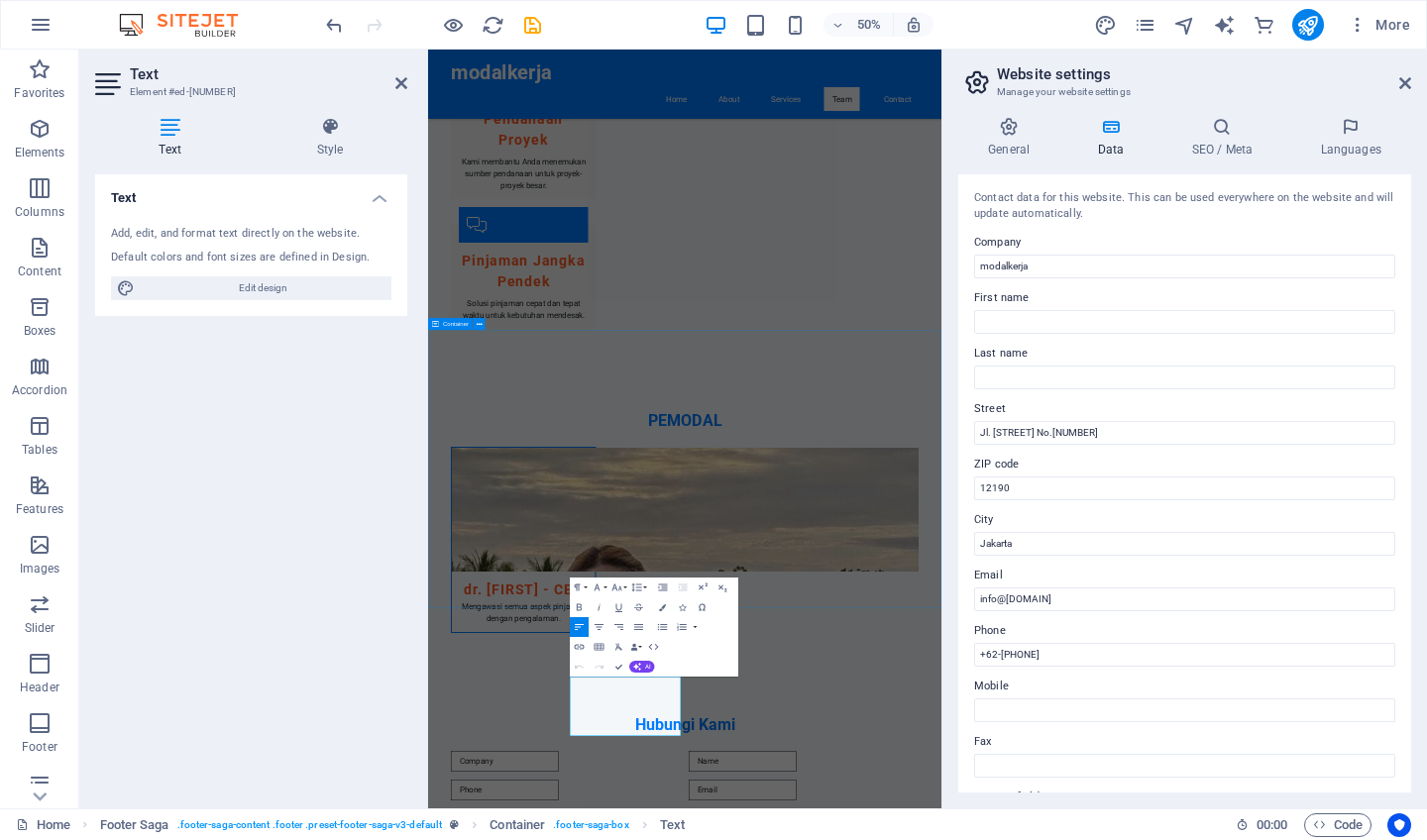 scroll, scrollTop: 1918, scrollLeft: 0, axis: vertical 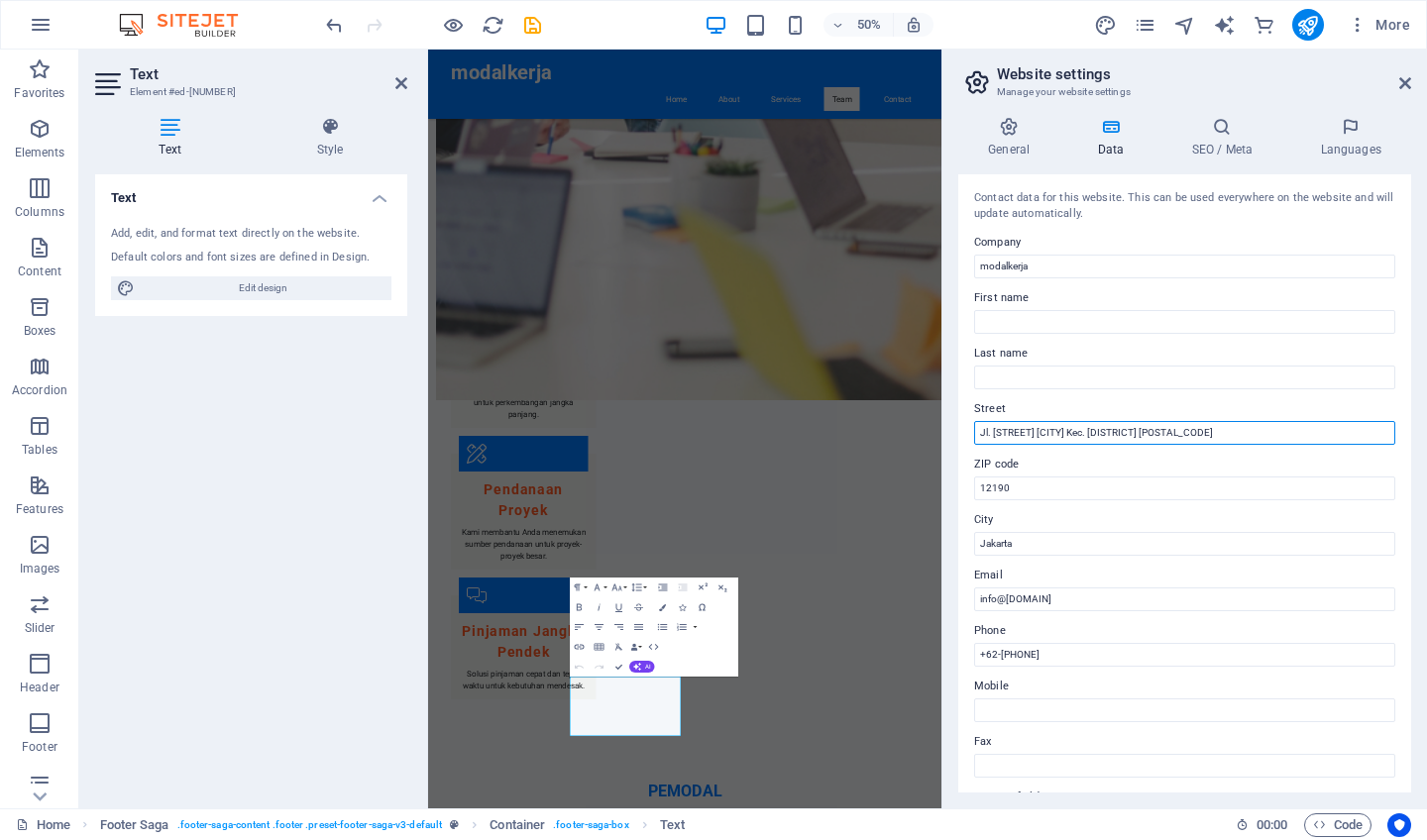 click on "Jl. Rabiadjala Siwalima Kec. Pulau-Pulau Aru" at bounding box center [1184, 433] 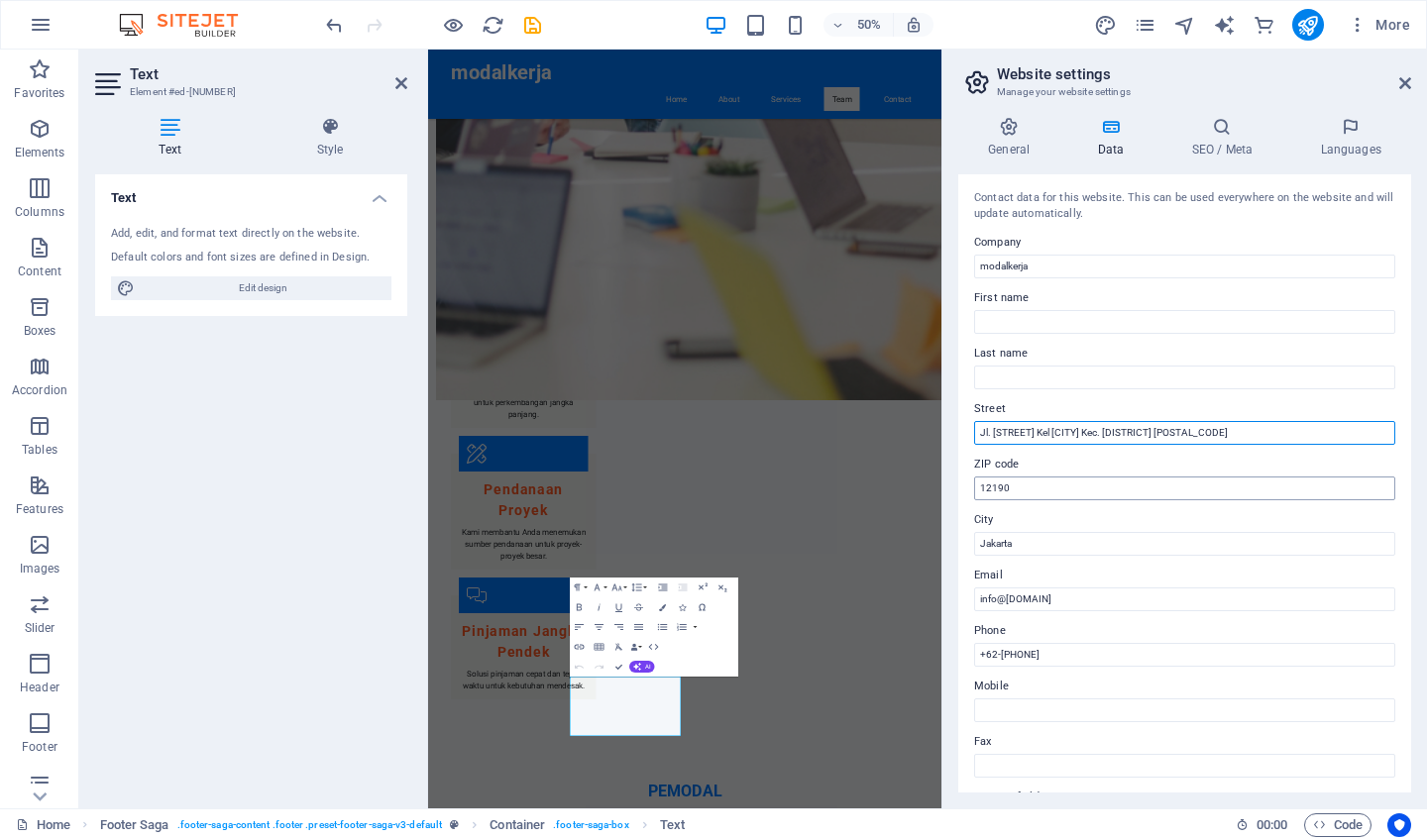 type on "Jl. [STREET] Kel [NEIGHBORHOOD] Kec. [DISTRICT]" 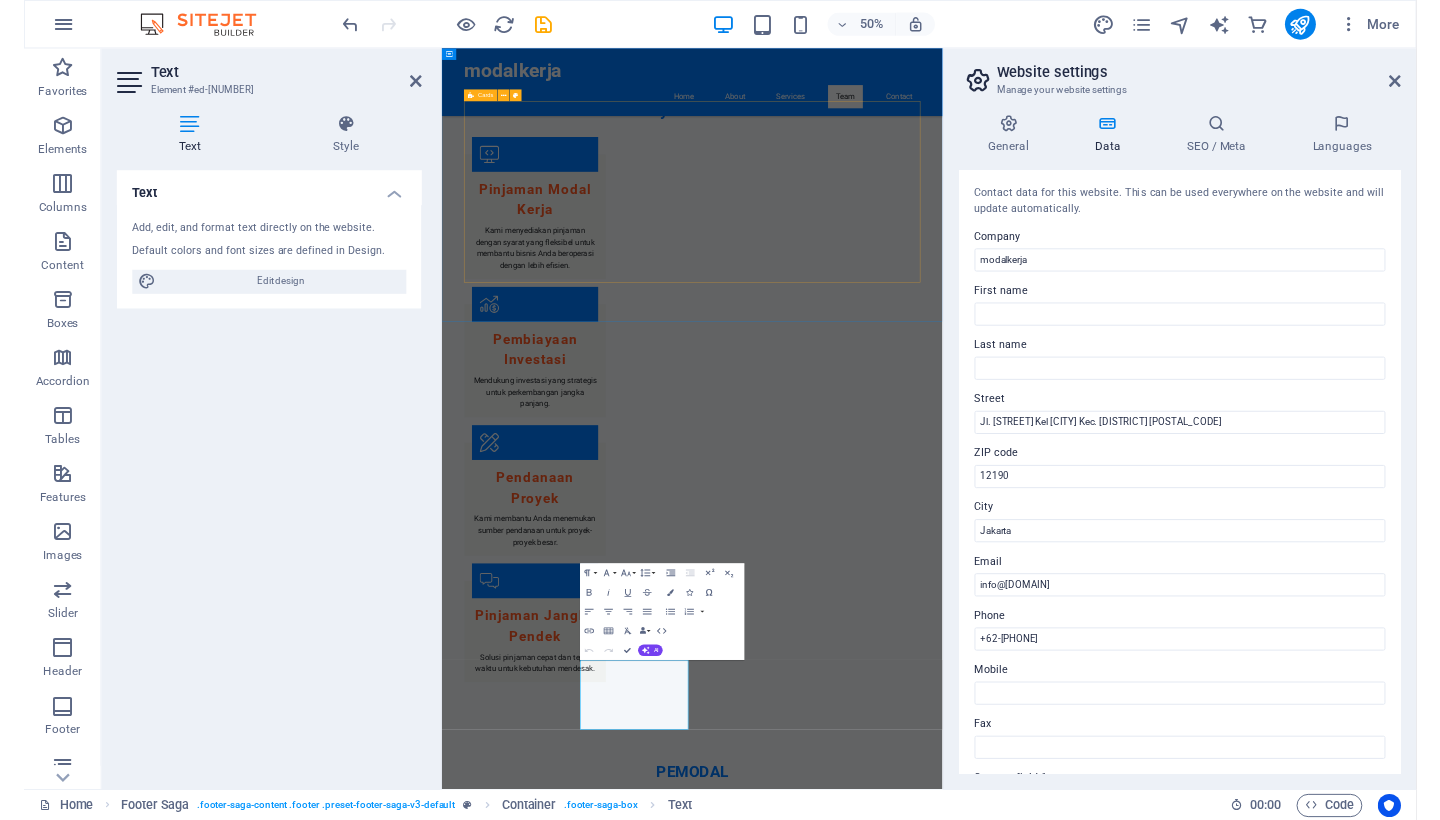 scroll, scrollTop: 1936, scrollLeft: 0, axis: vertical 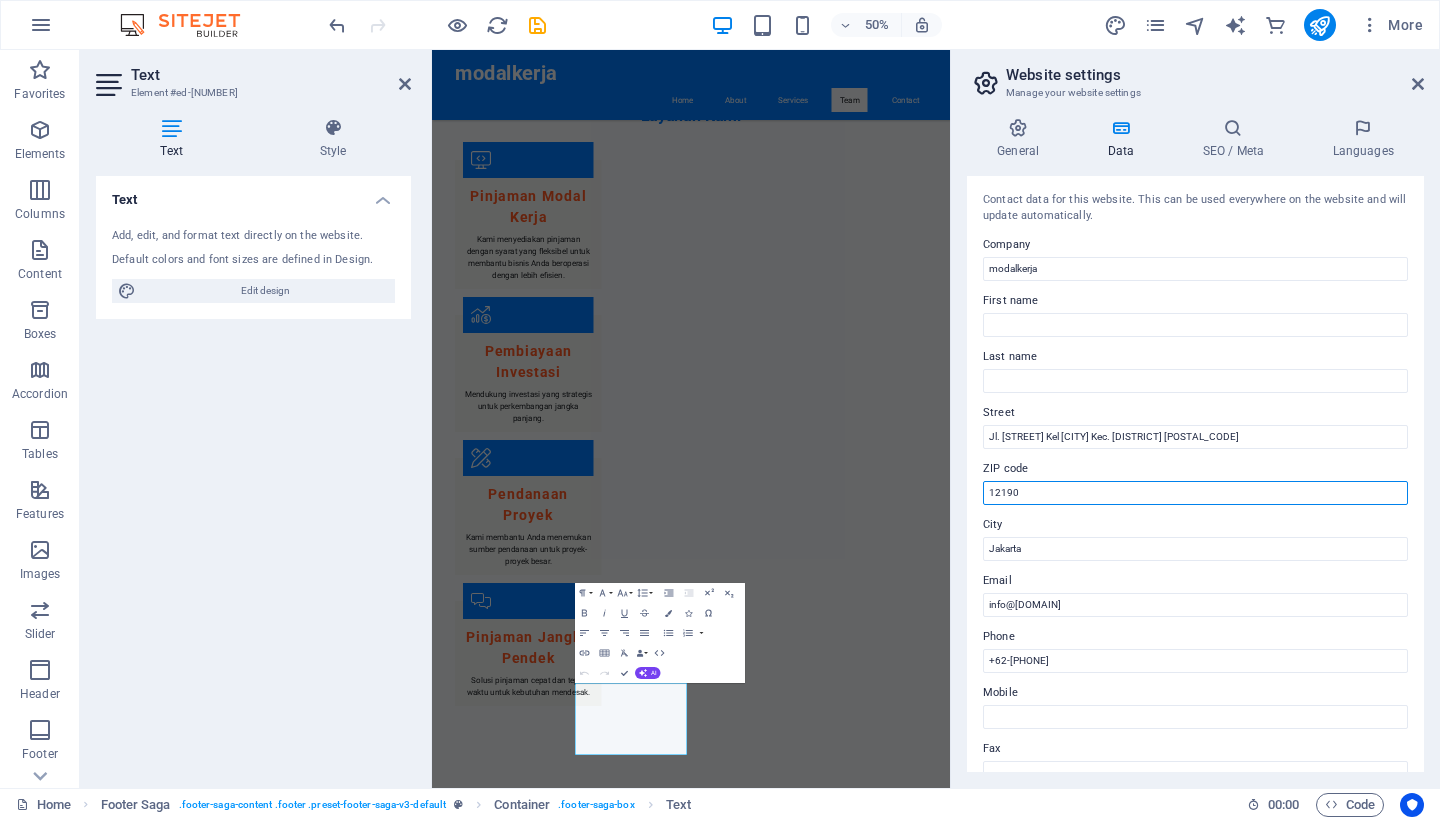 click on "12190" at bounding box center (1195, 493) 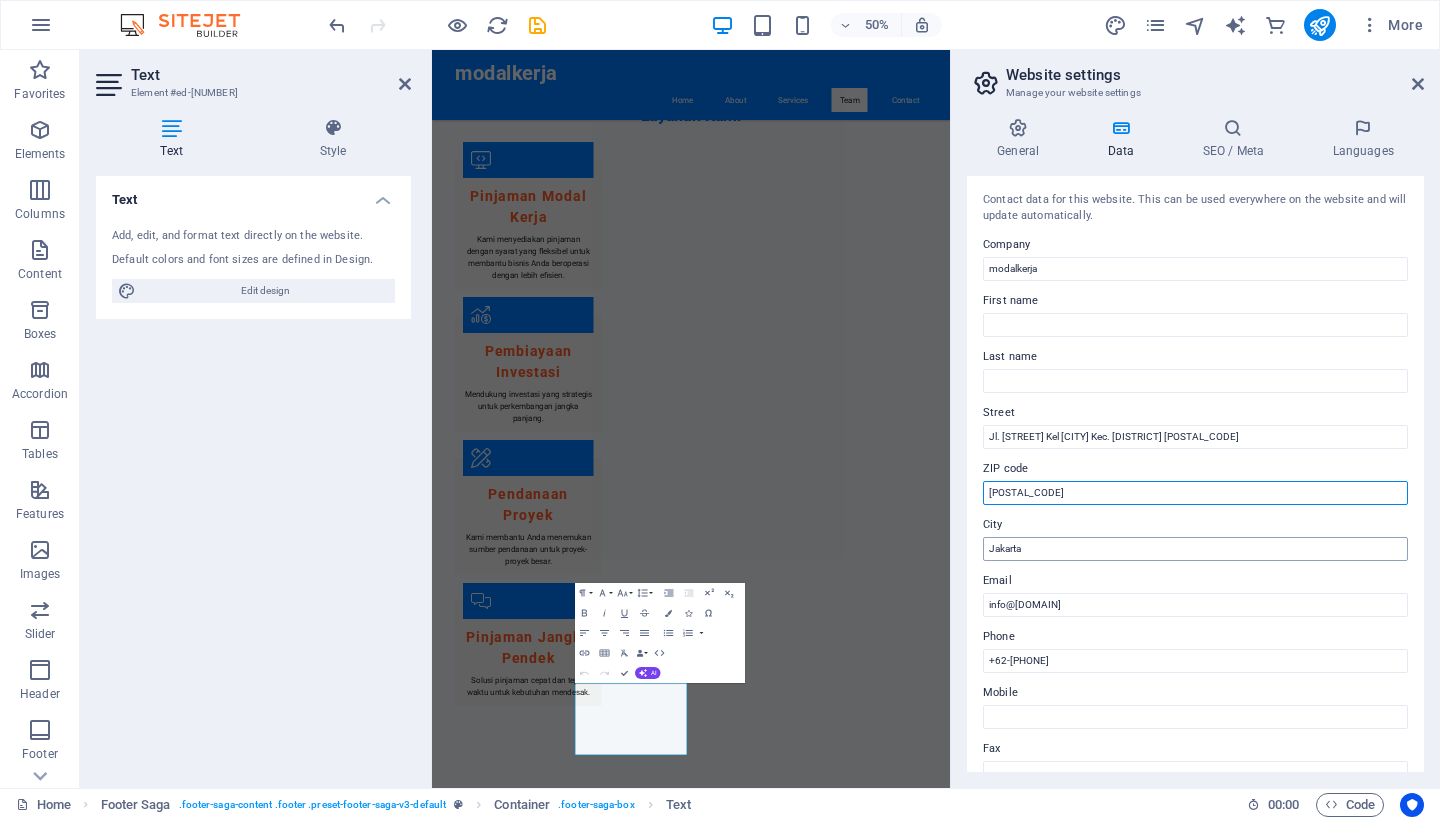 type on "97662" 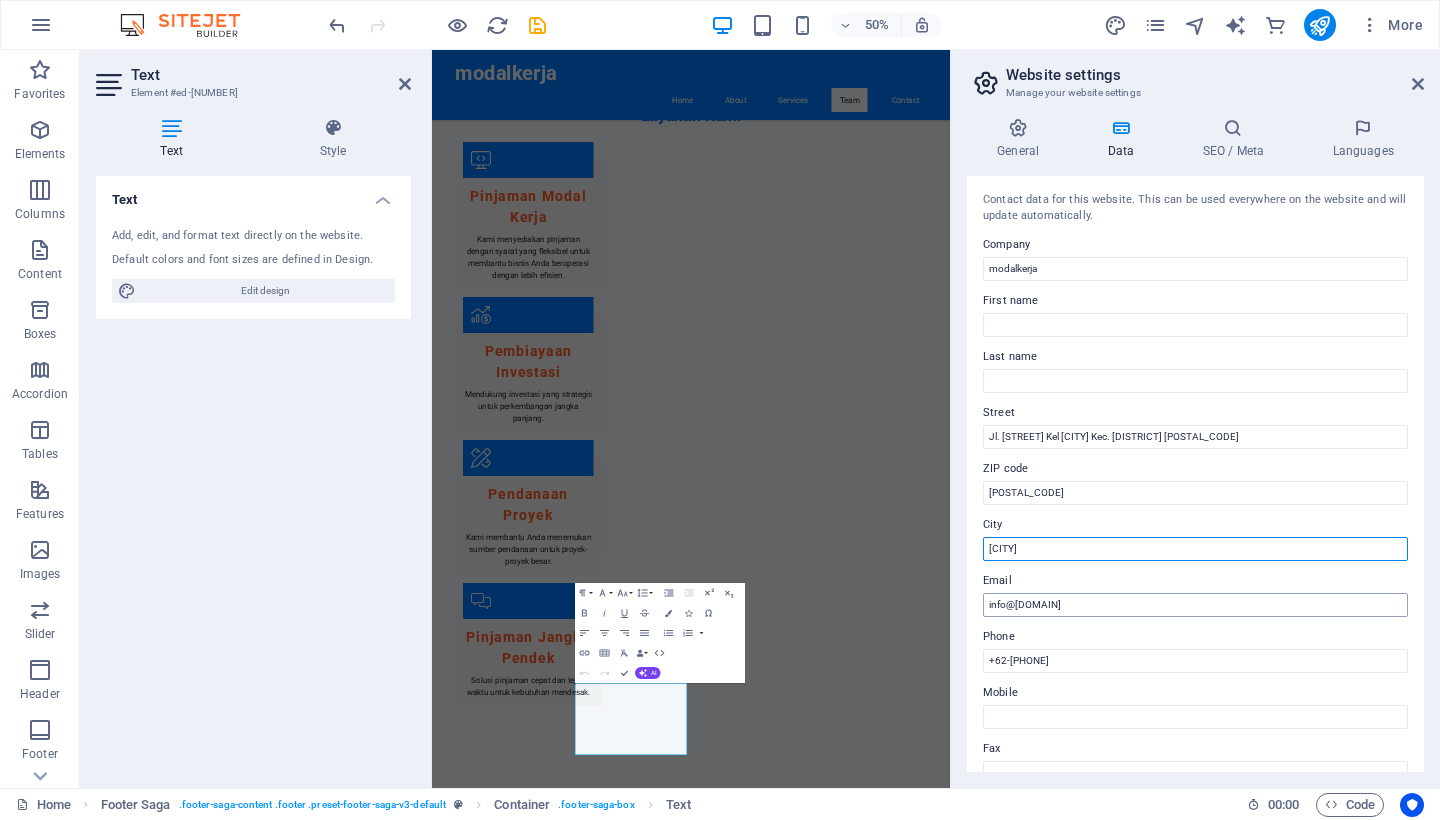 type on "Dobo" 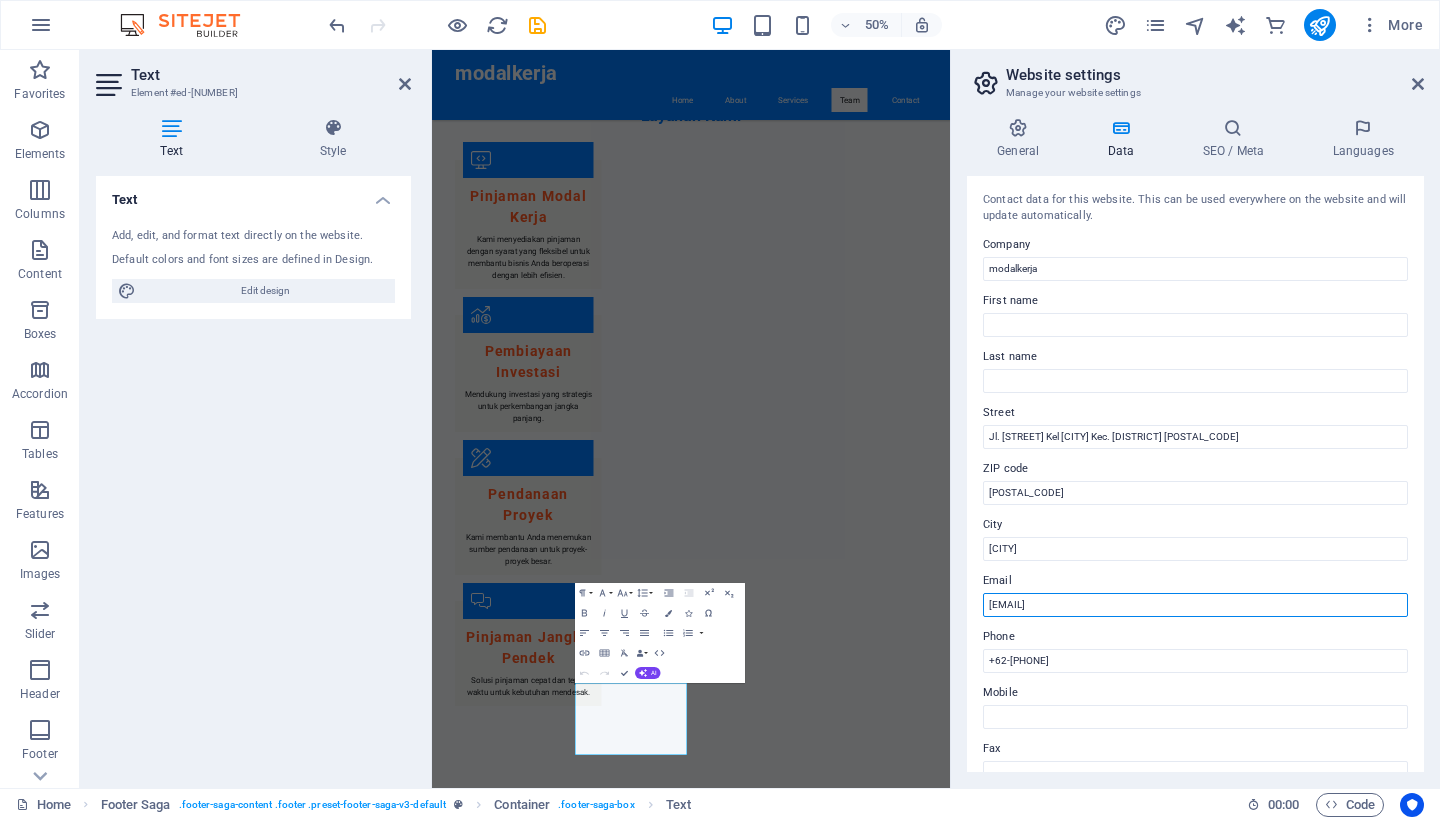 type on "[USERNAME]@[example.com]" 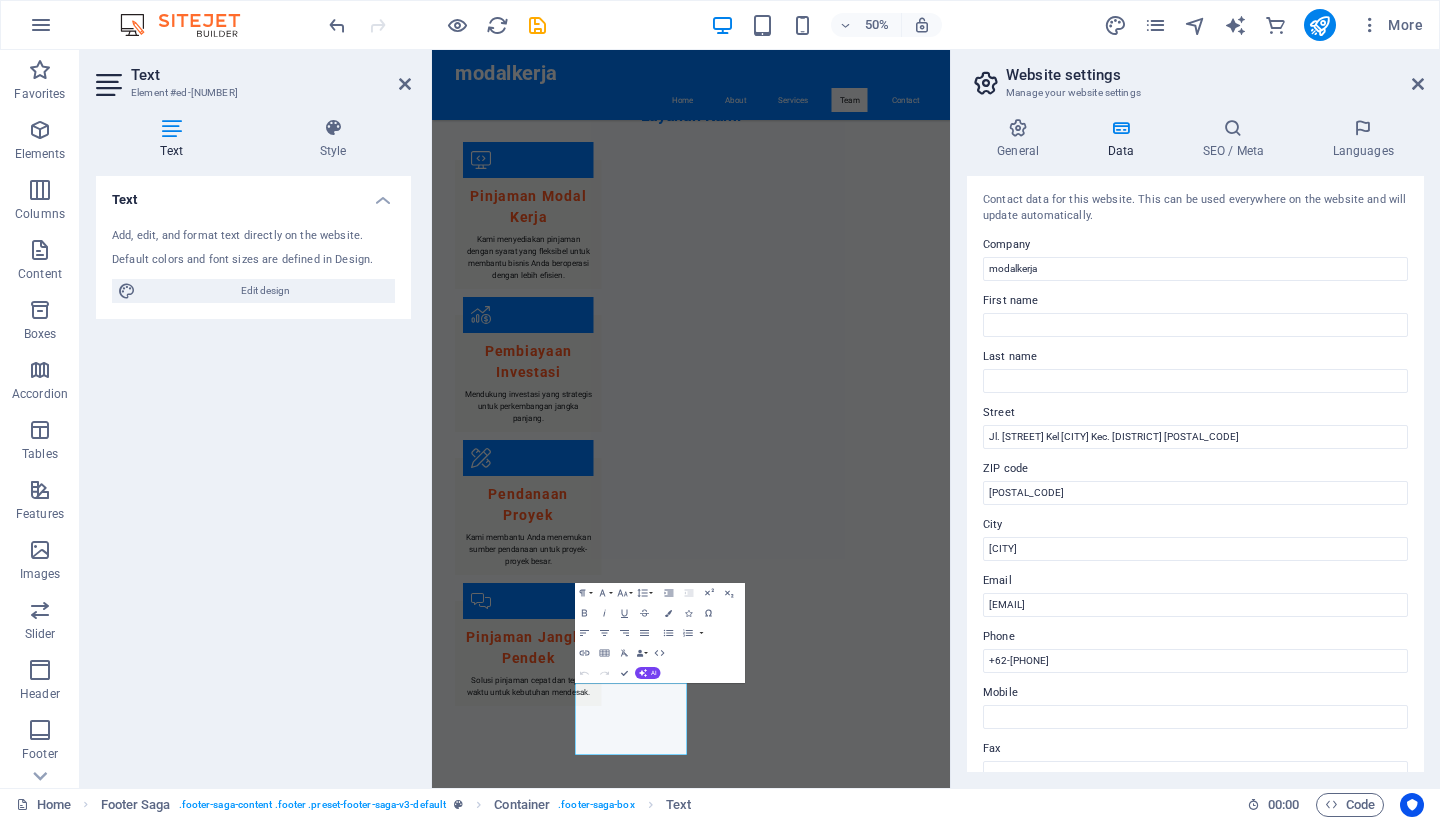 click on "Phone" at bounding box center [1195, 637] 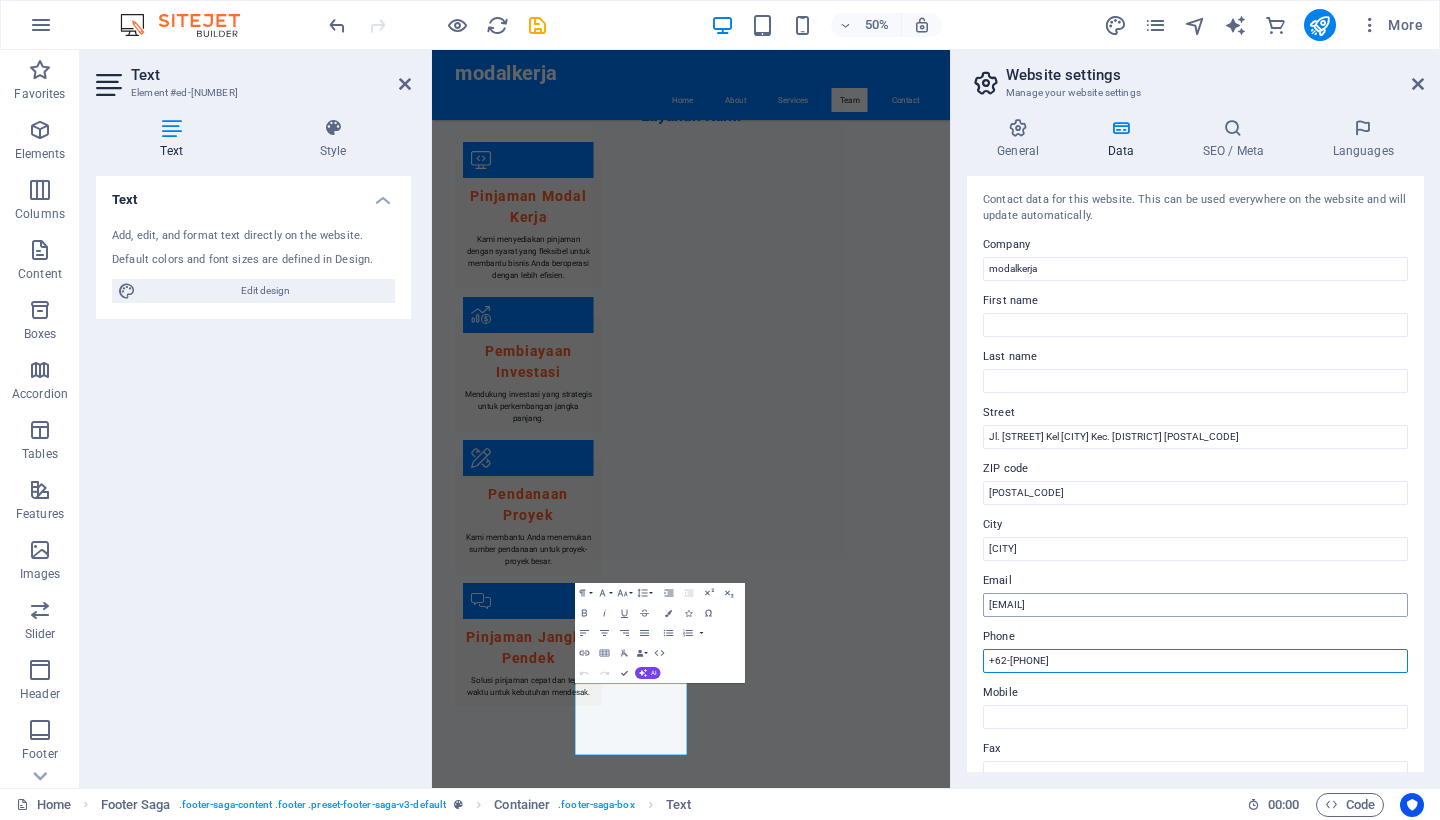 type on "+[COUNTRY_CODE]-[PHONE]" 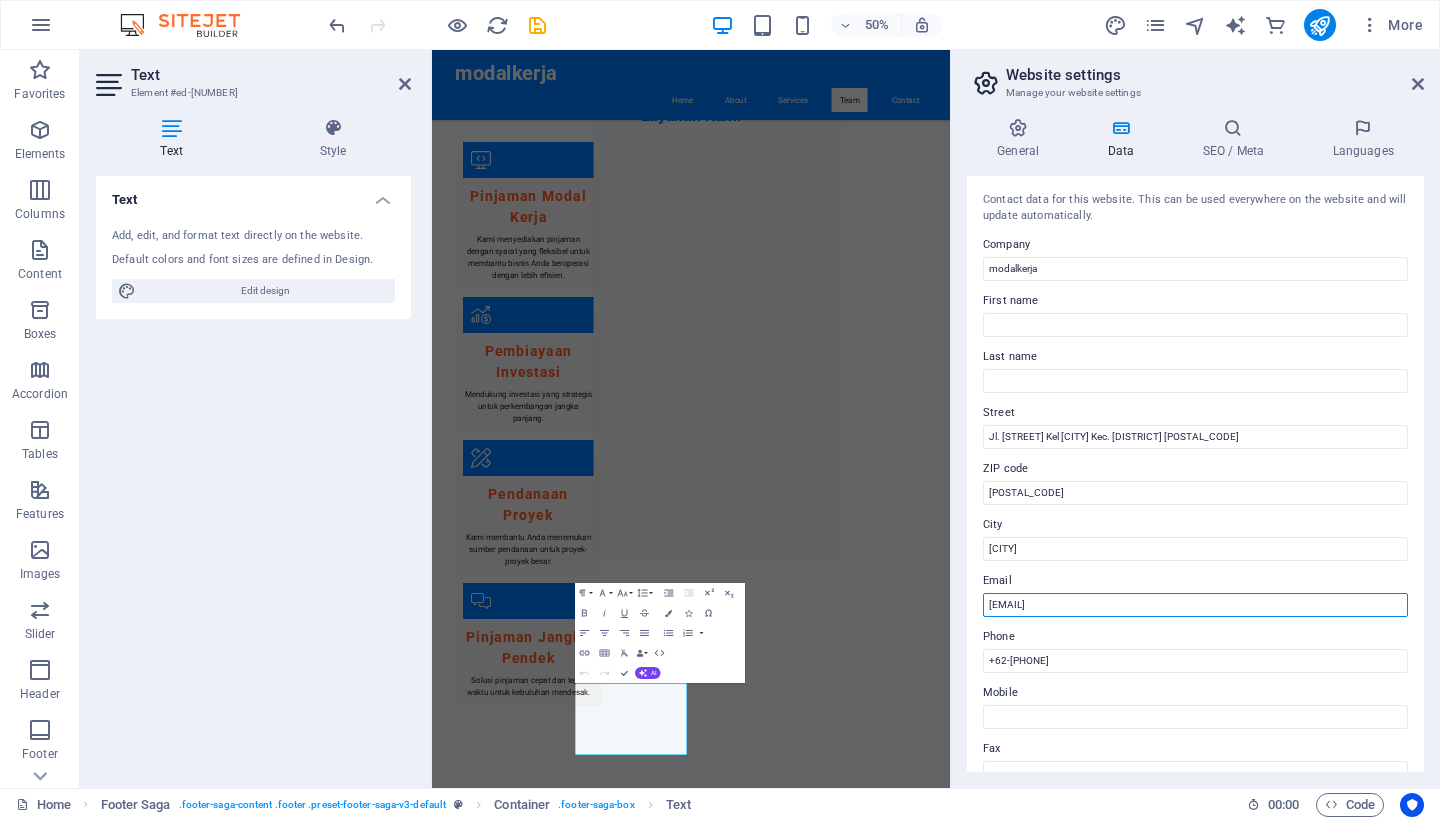 click on "[EMAIL]" at bounding box center [1195, 605] 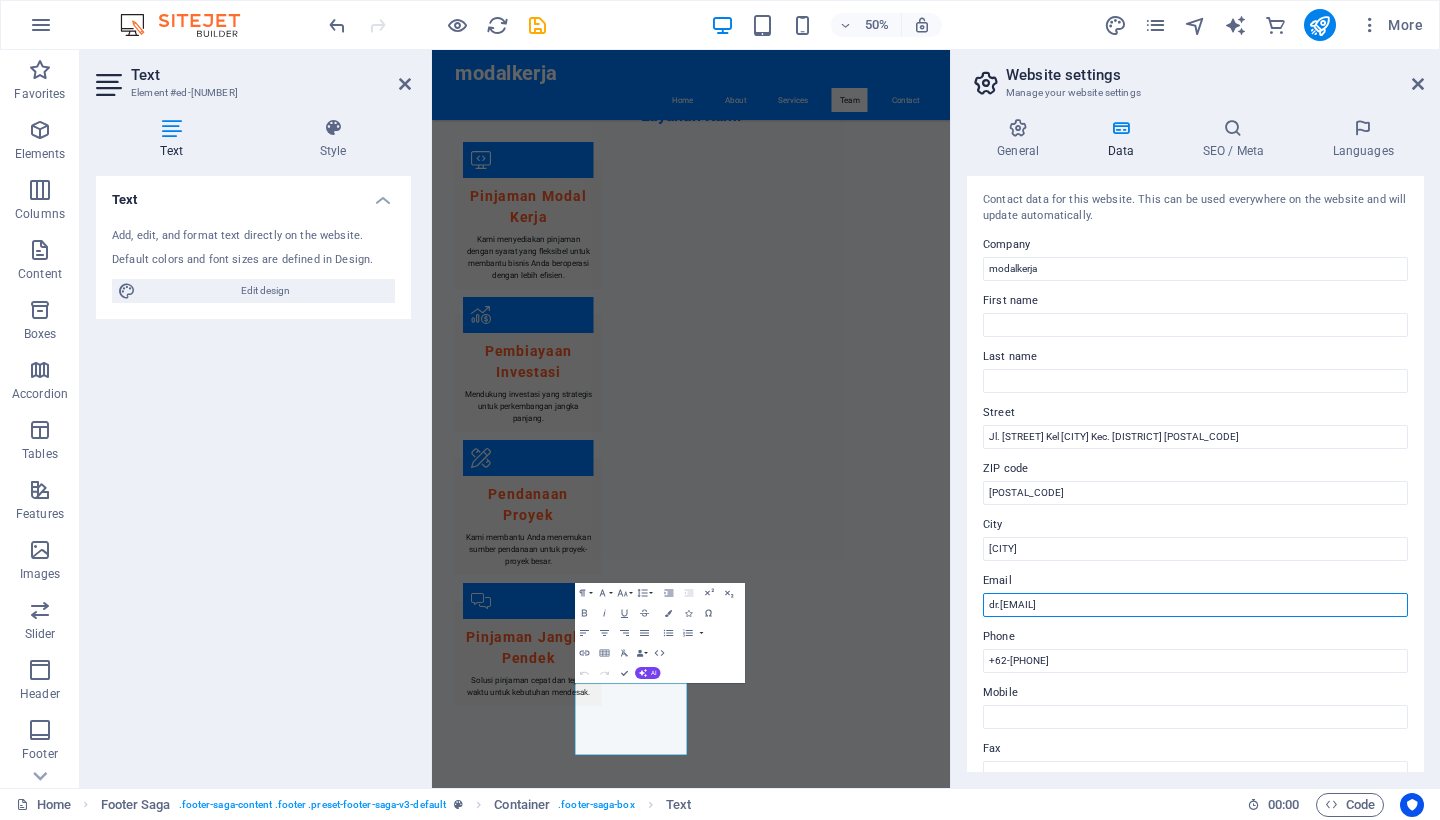 type on "[EMAIL]" 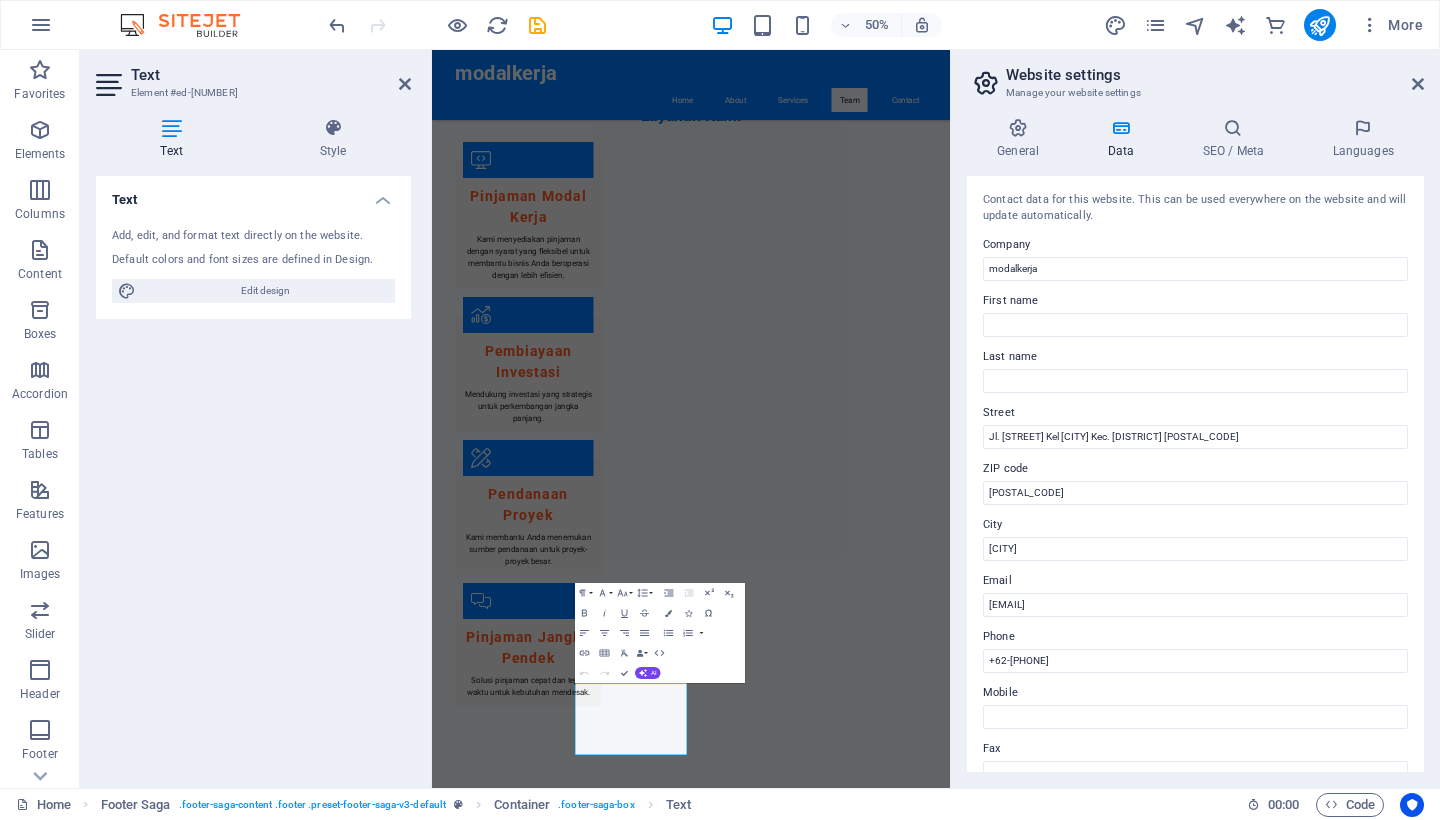 click on "Email" at bounding box center (1195, 581) 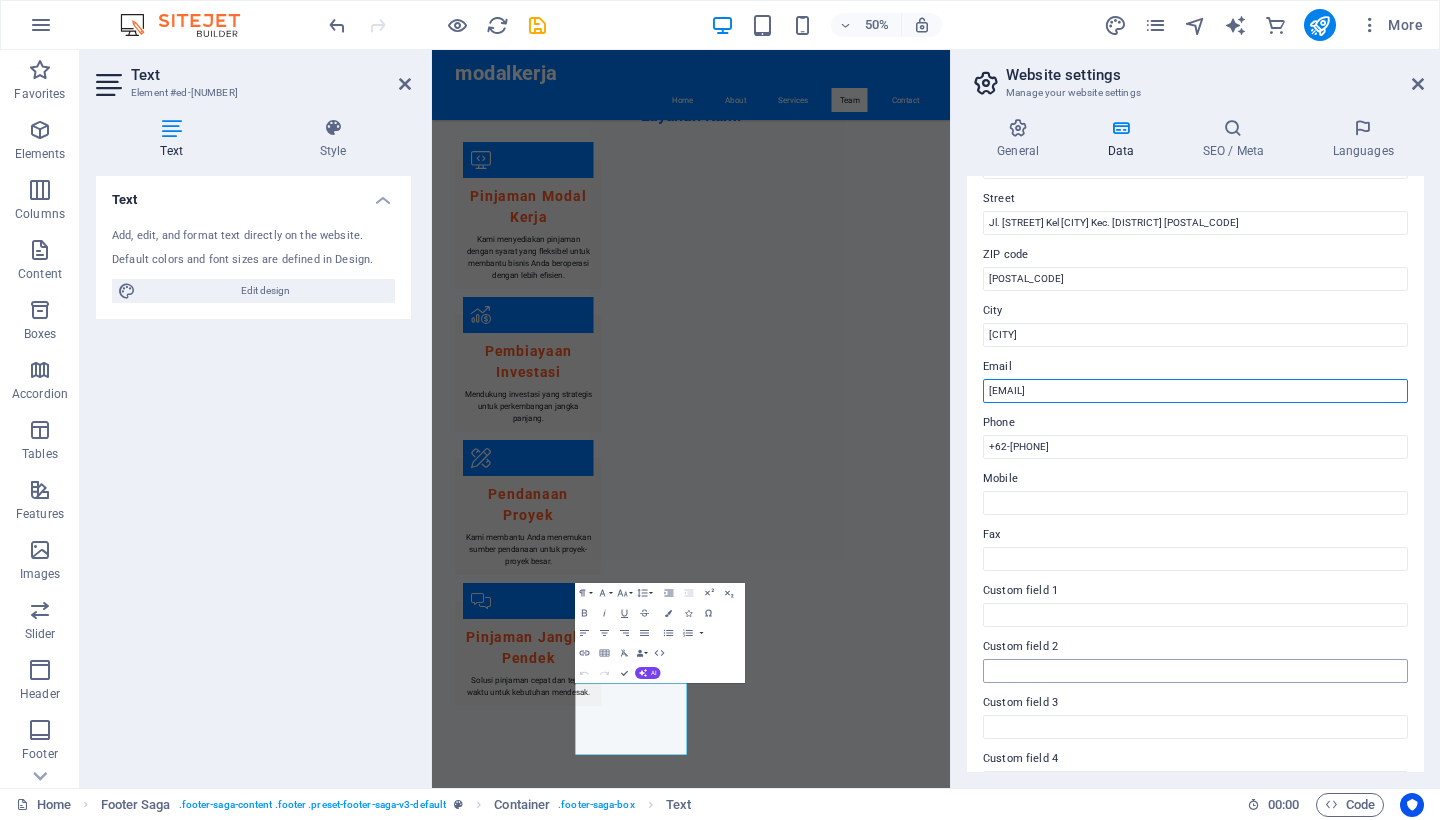 scroll, scrollTop: 229, scrollLeft: 0, axis: vertical 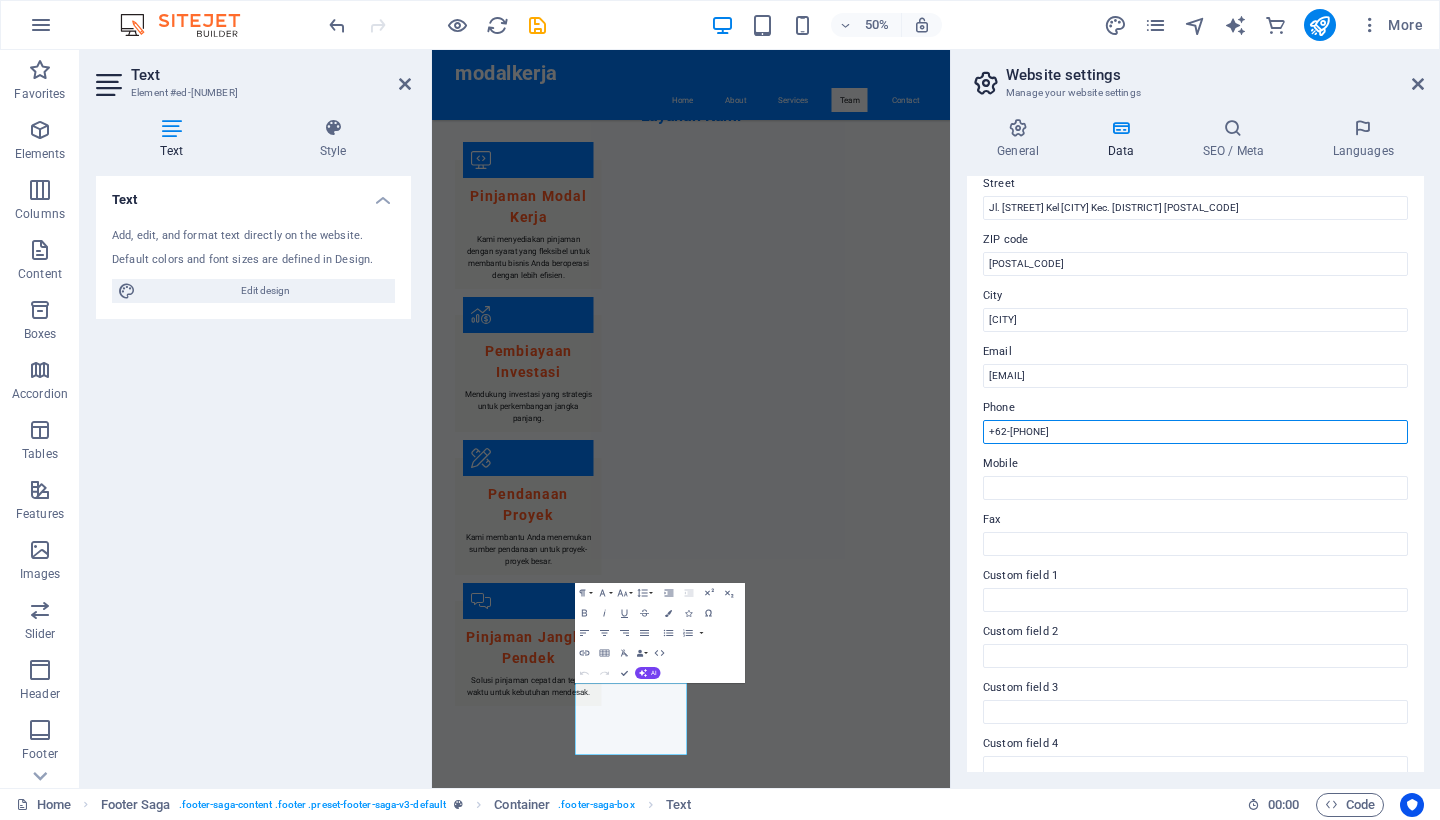 click on "[PHONE]" at bounding box center (1195, 432) 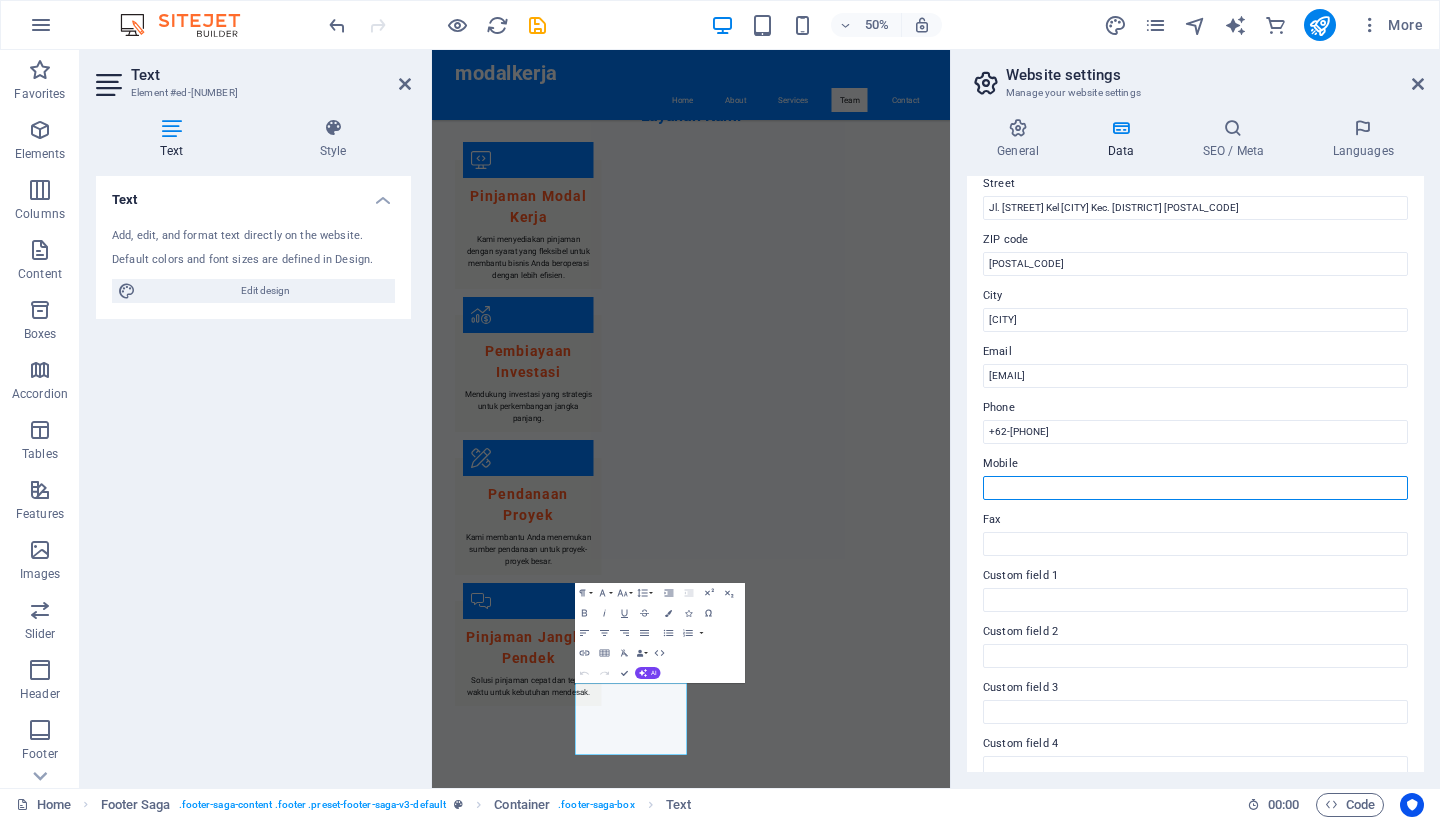 click on "Mobile" at bounding box center (1195, 488) 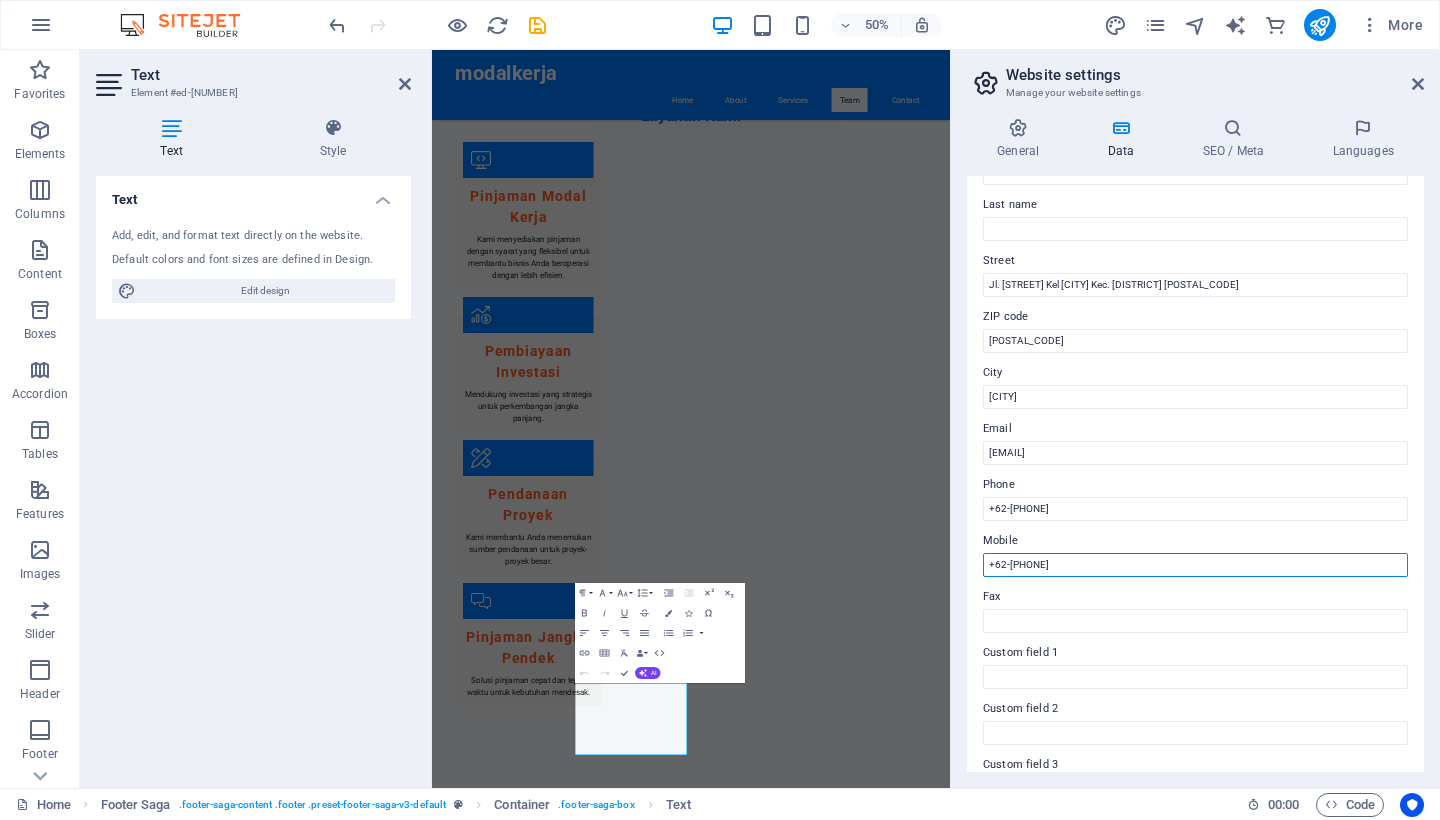 scroll, scrollTop: 198, scrollLeft: 0, axis: vertical 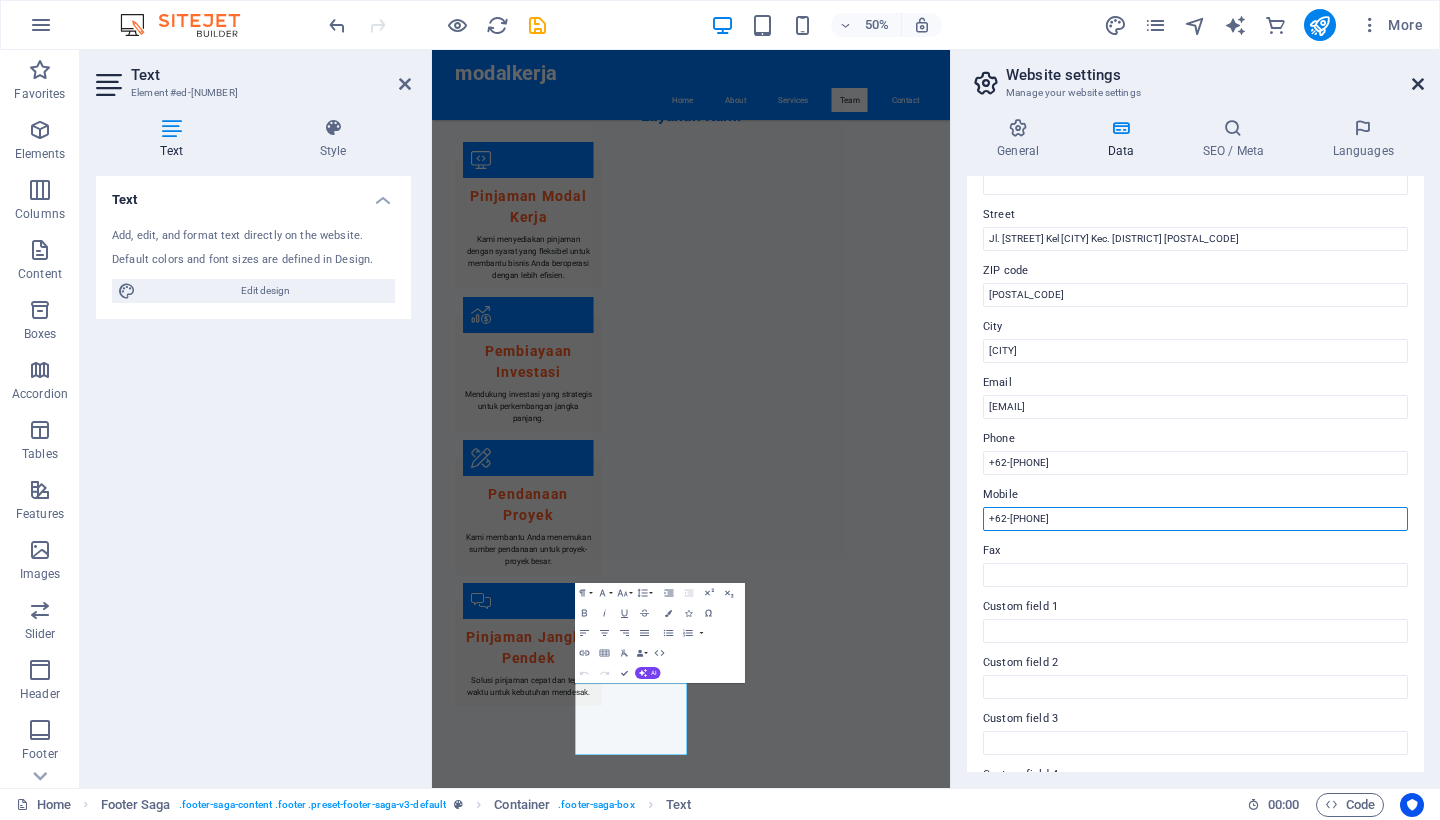 type on "[PHONE]" 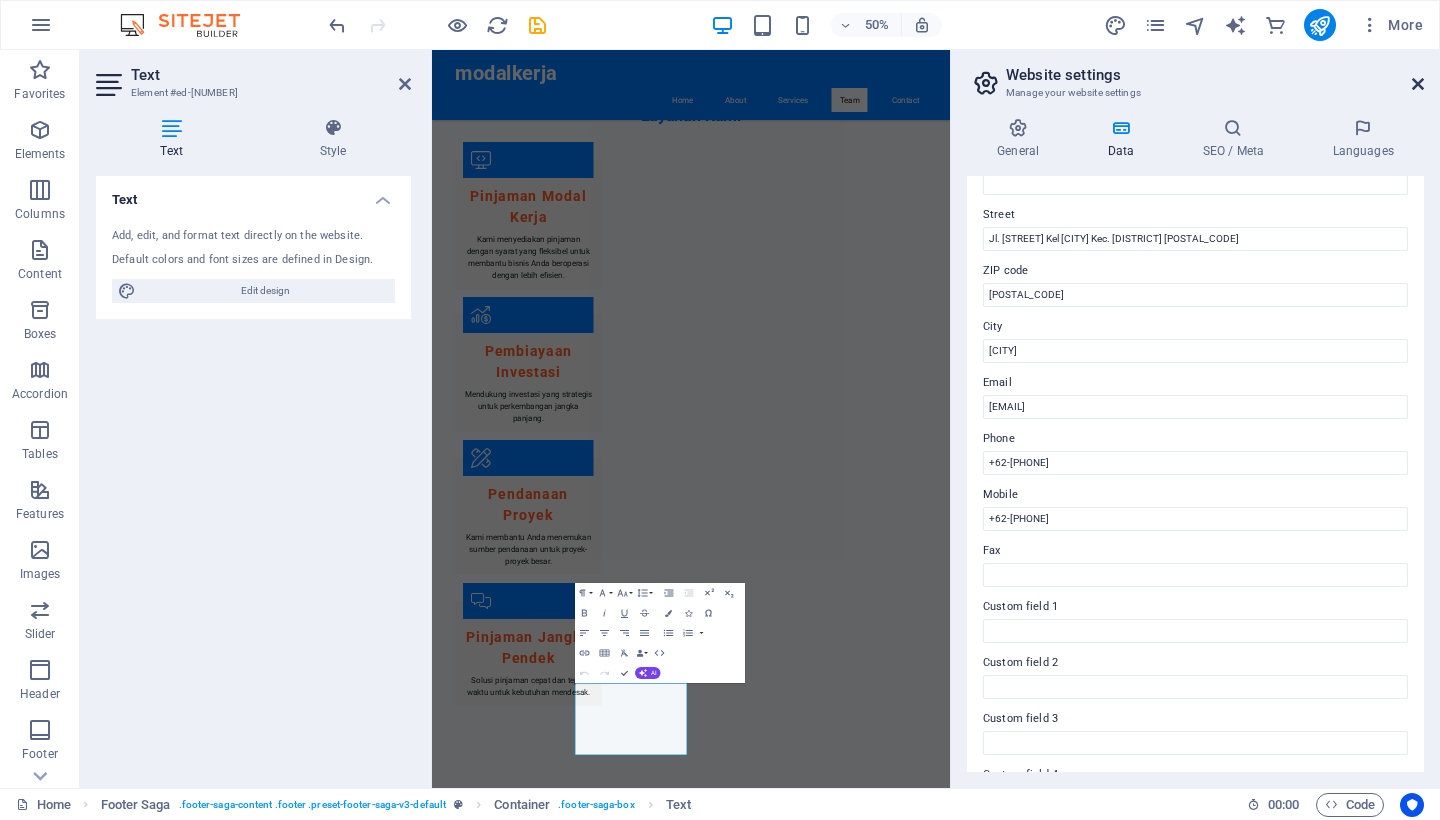 click at bounding box center [1418, 84] 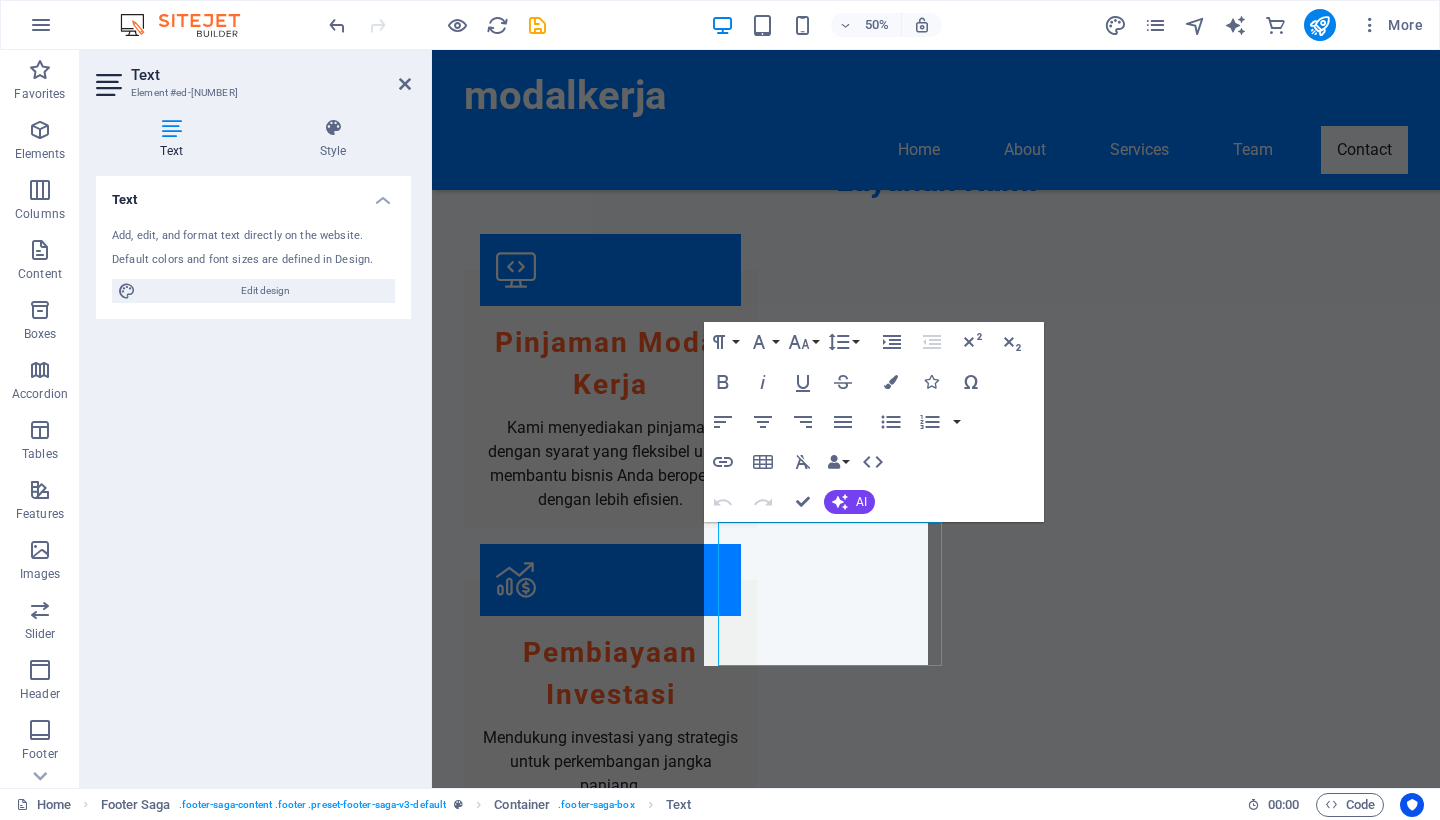 scroll, scrollTop: 2730, scrollLeft: 0, axis: vertical 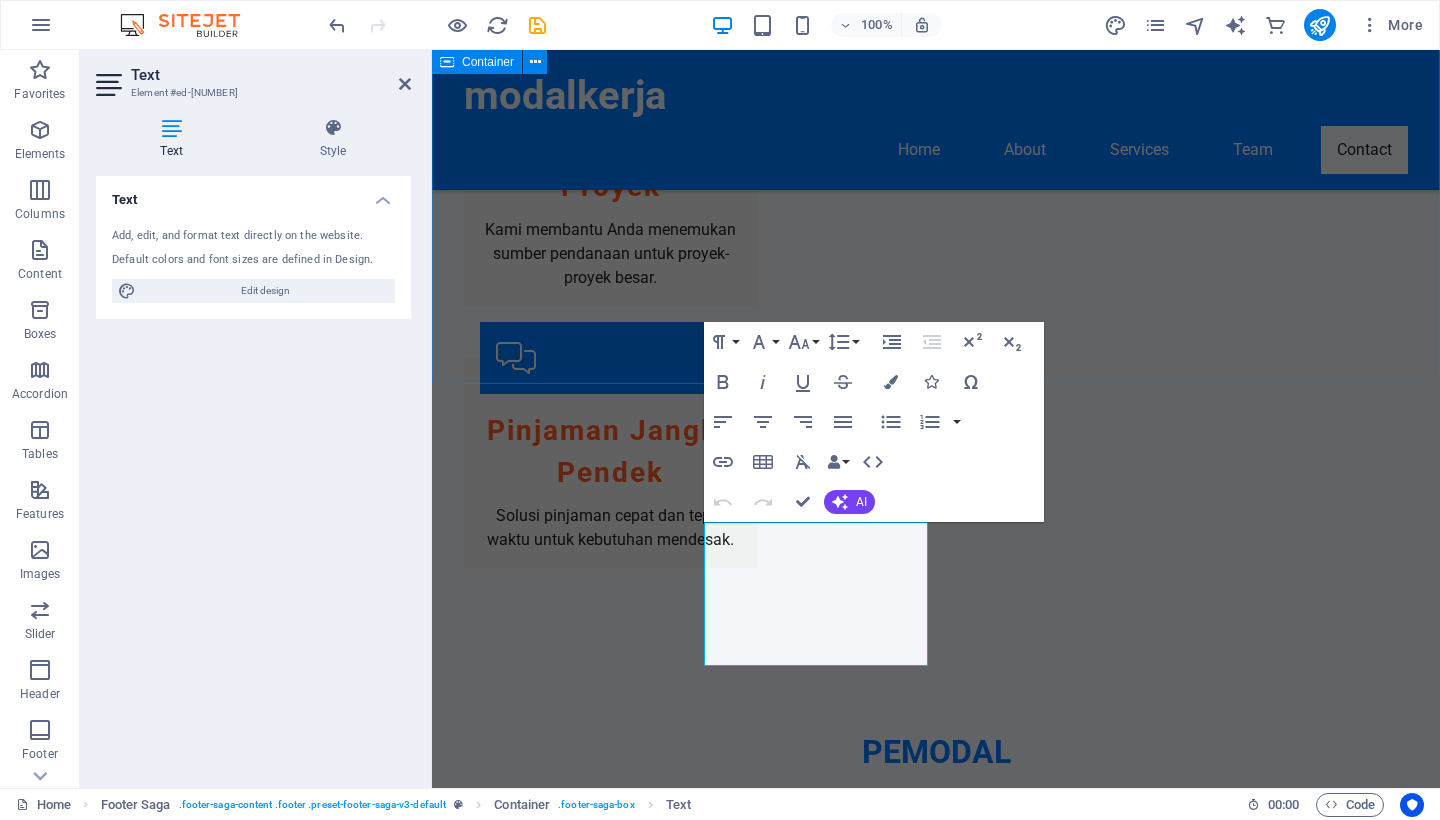 click on "Modal Kerja Modal Kerja menyediakan solusi pembiayaan bisnis yang handal. Kami berkomitmen untuk membantu klien kami mencapai tujuan finansial dengan layanan yang berkualitas. Contact Jl. Rabiadjala Kel Siwalima Kec. Pulau-Pulau Aru 97662   Dobo Phone:  +62-811-722-088 Mobile:  +62-811-722-088 Email:  fourlysandy@gmail.com Navigation Home About Services Team Contact Legal Notice Privacy Policy Social media Facebook X Instagram" at bounding box center [936, 2364] 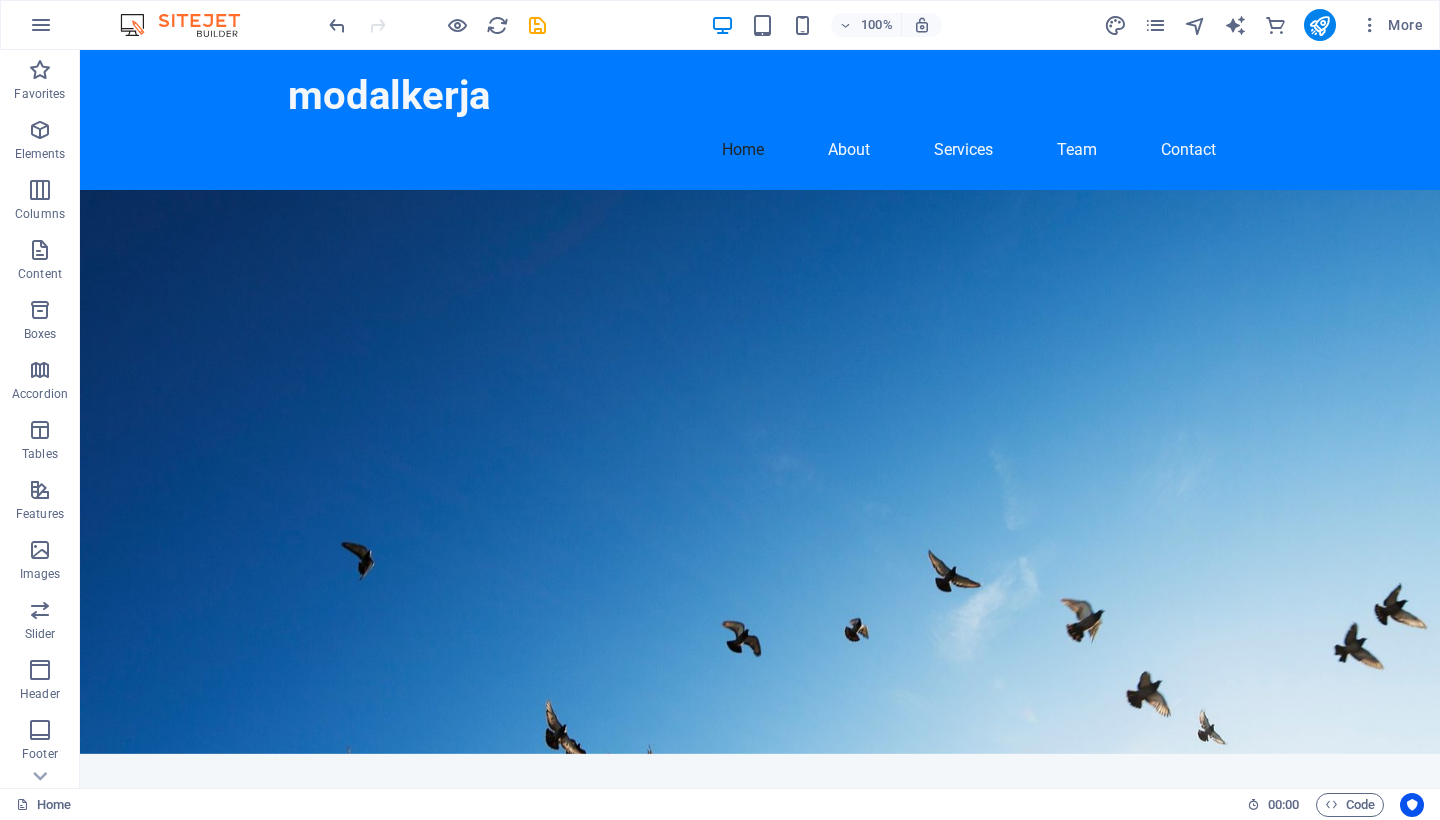 scroll, scrollTop: 0, scrollLeft: 0, axis: both 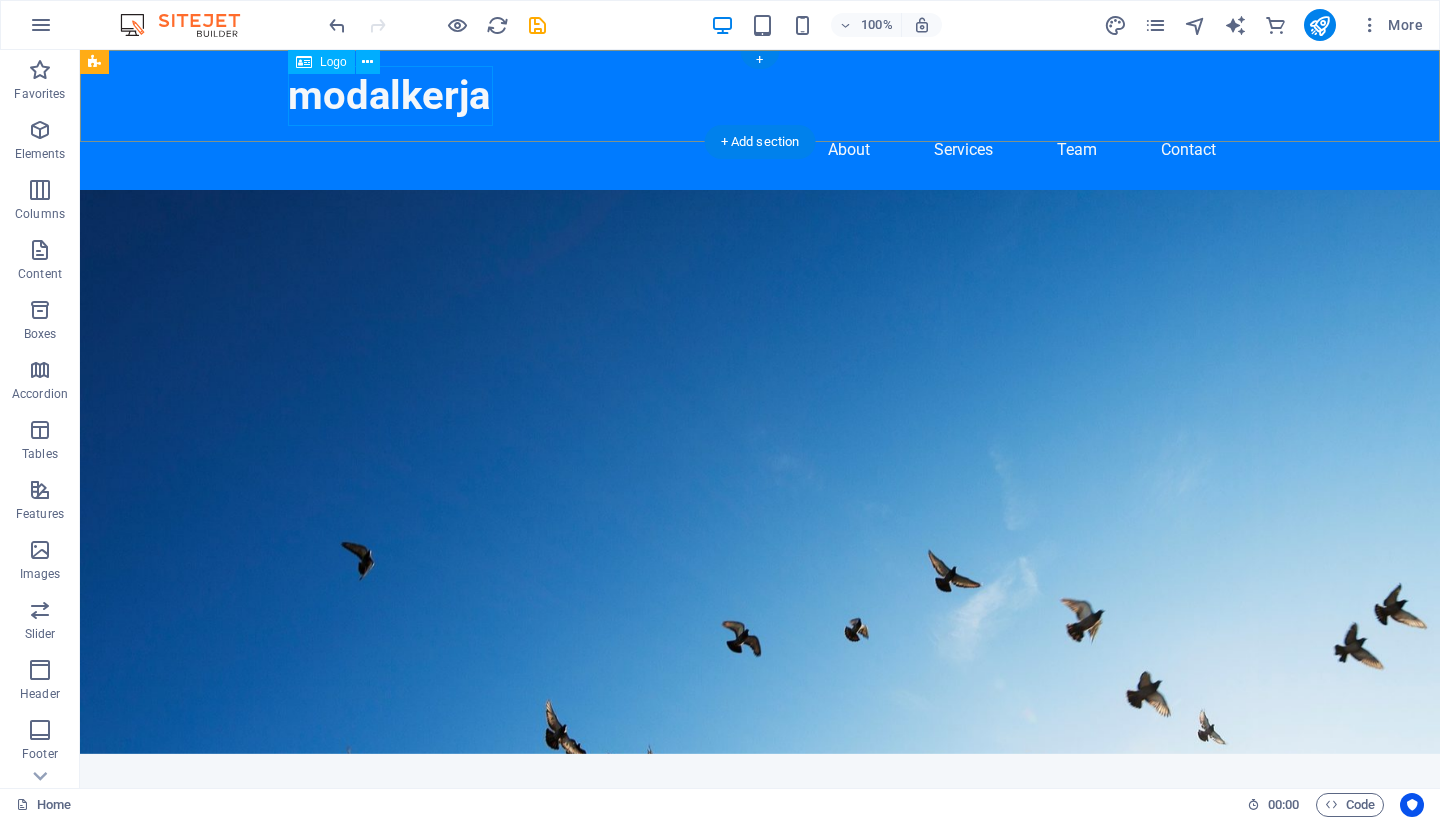 click on "modalkerja" at bounding box center (760, 96) 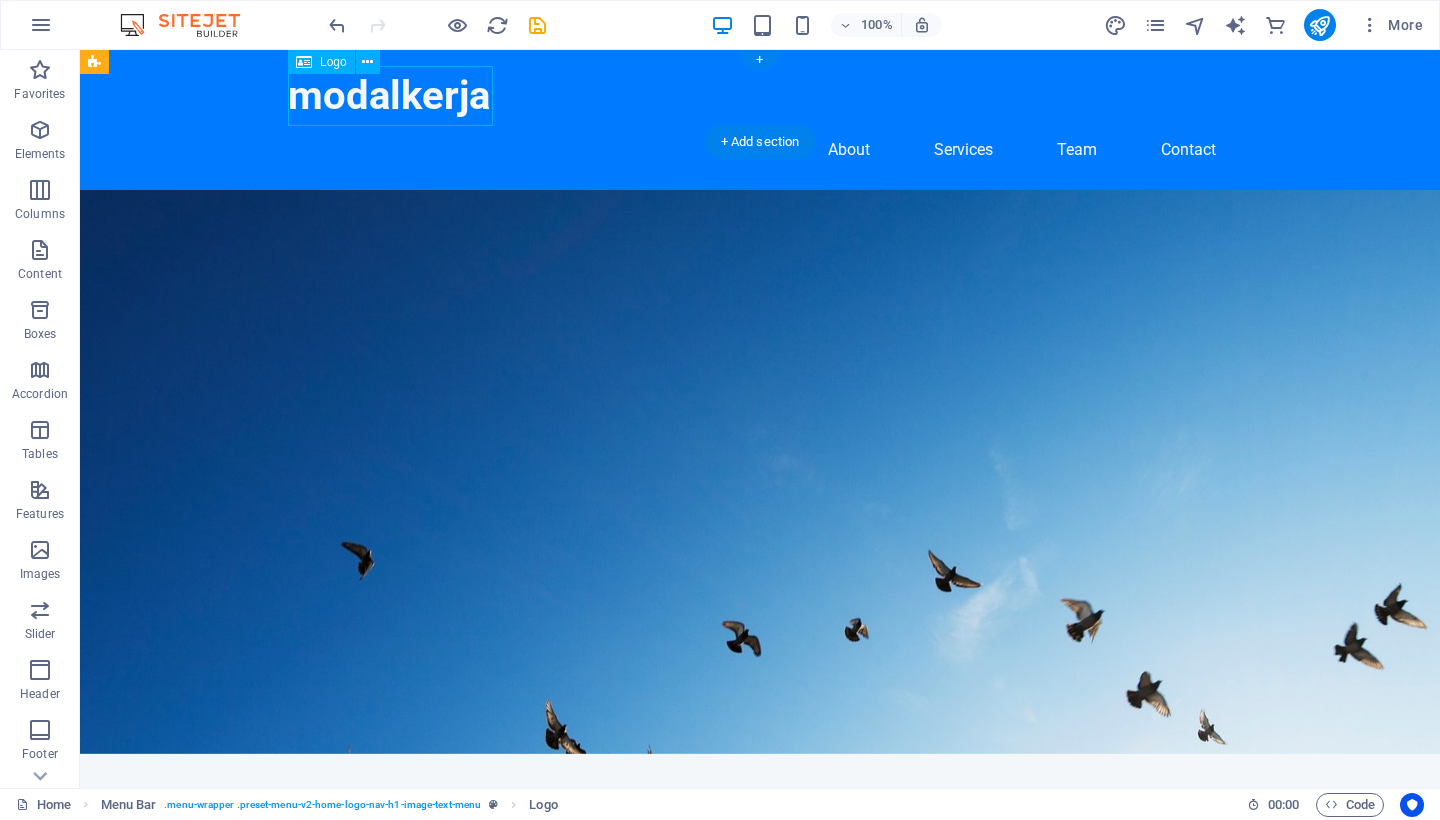 click on "modalkerja" at bounding box center [760, 96] 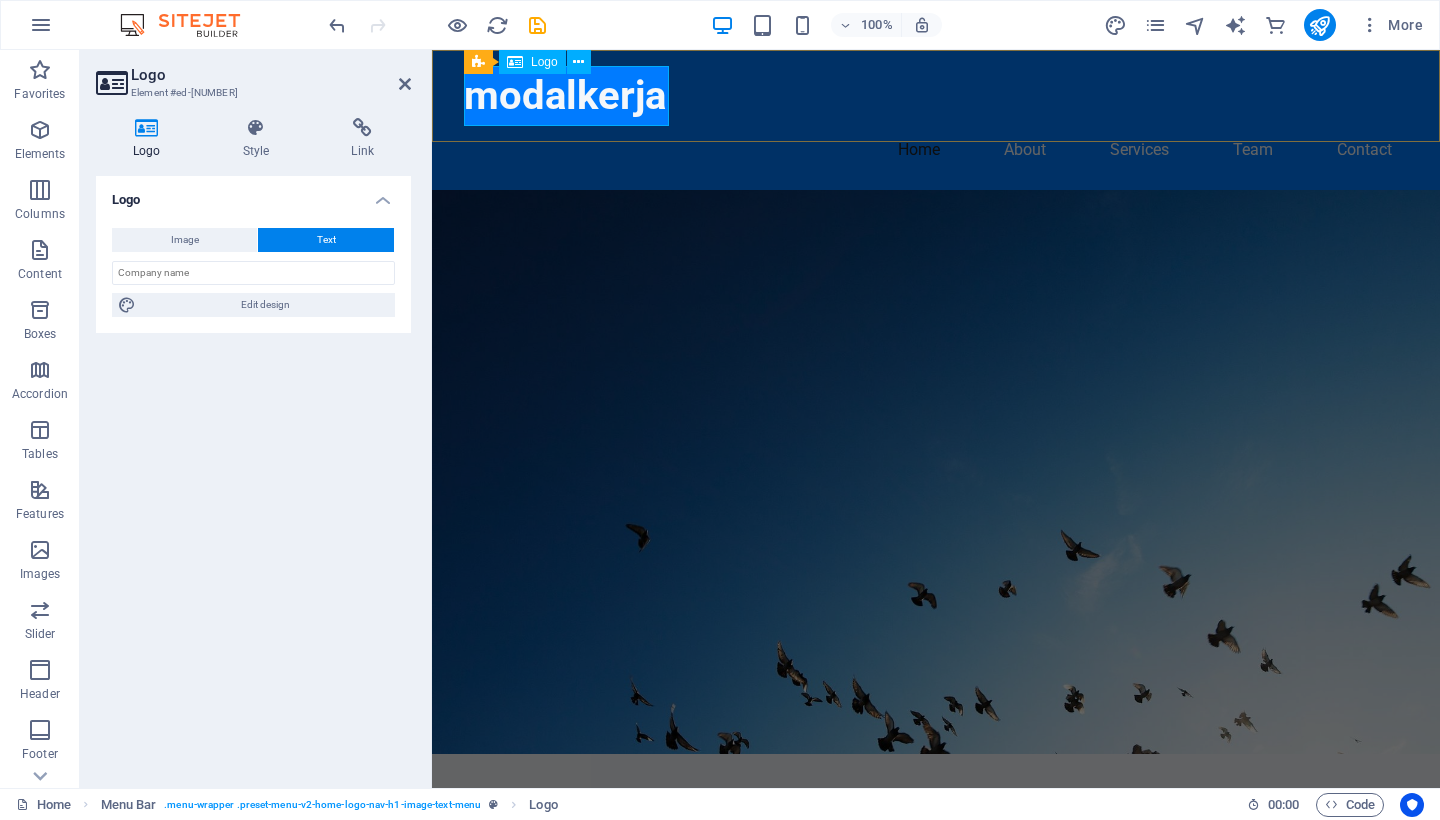 click on "modalkerja" at bounding box center (936, 96) 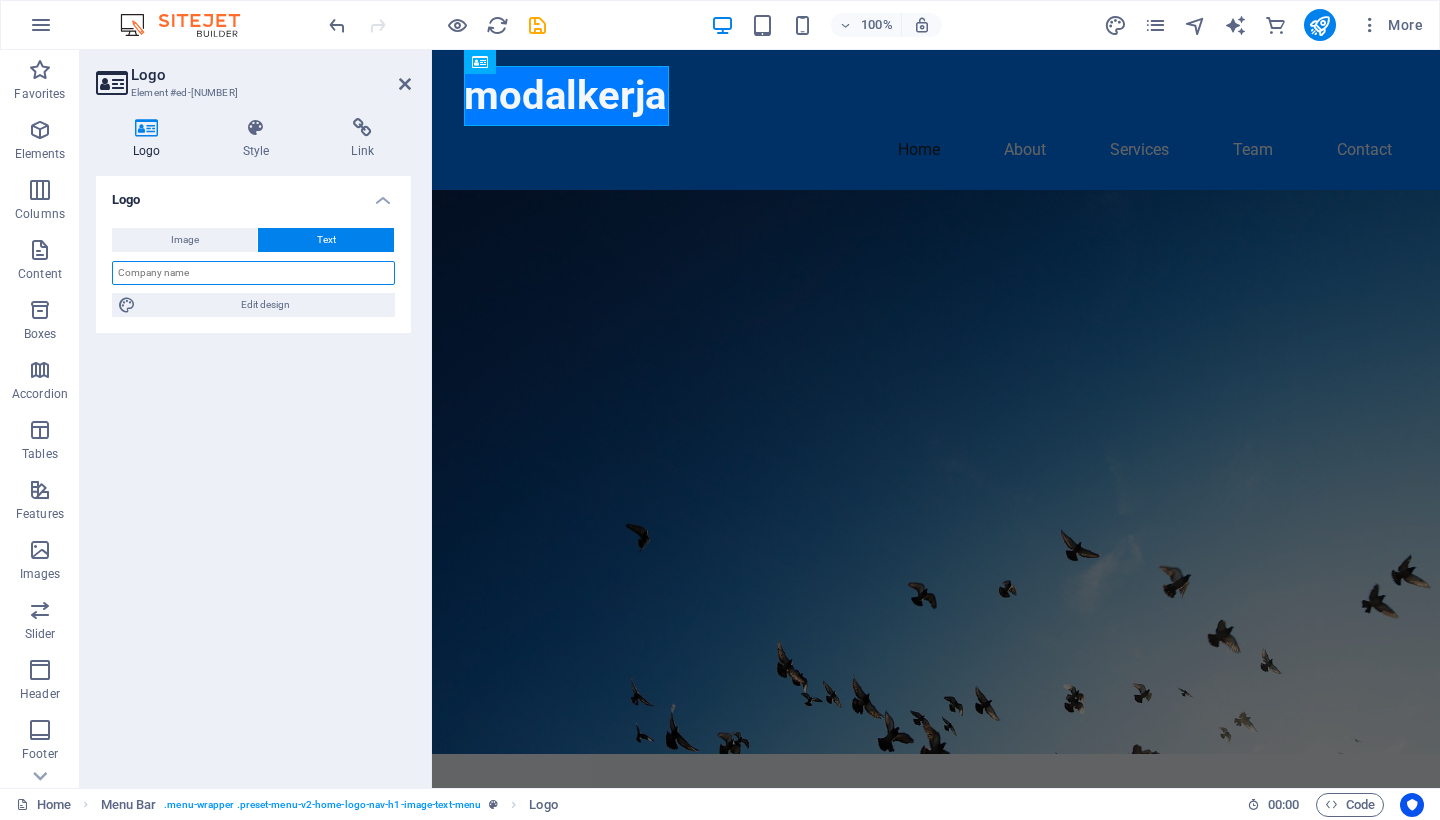click at bounding box center (253, 273) 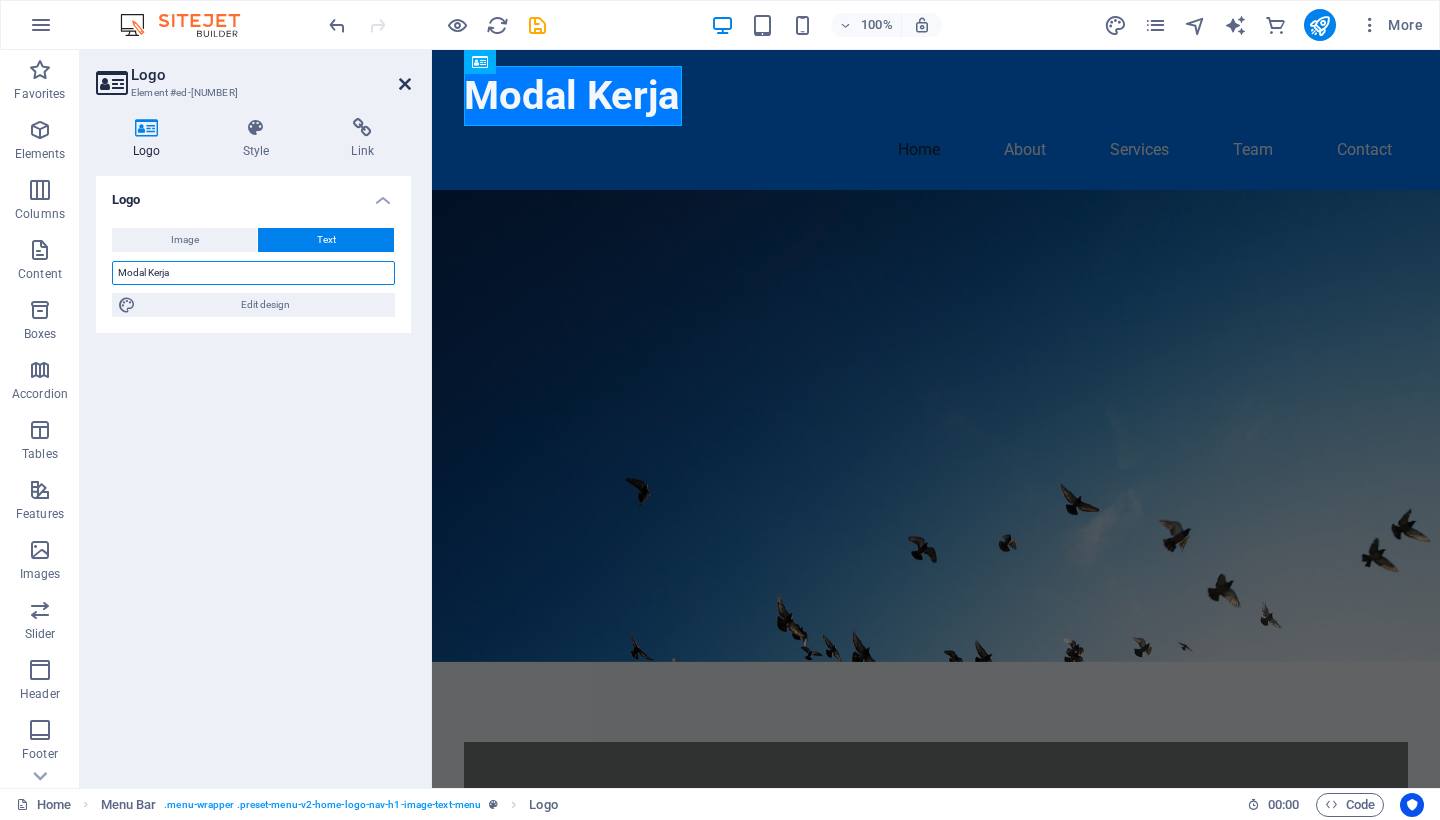 type on "Modal Kerja" 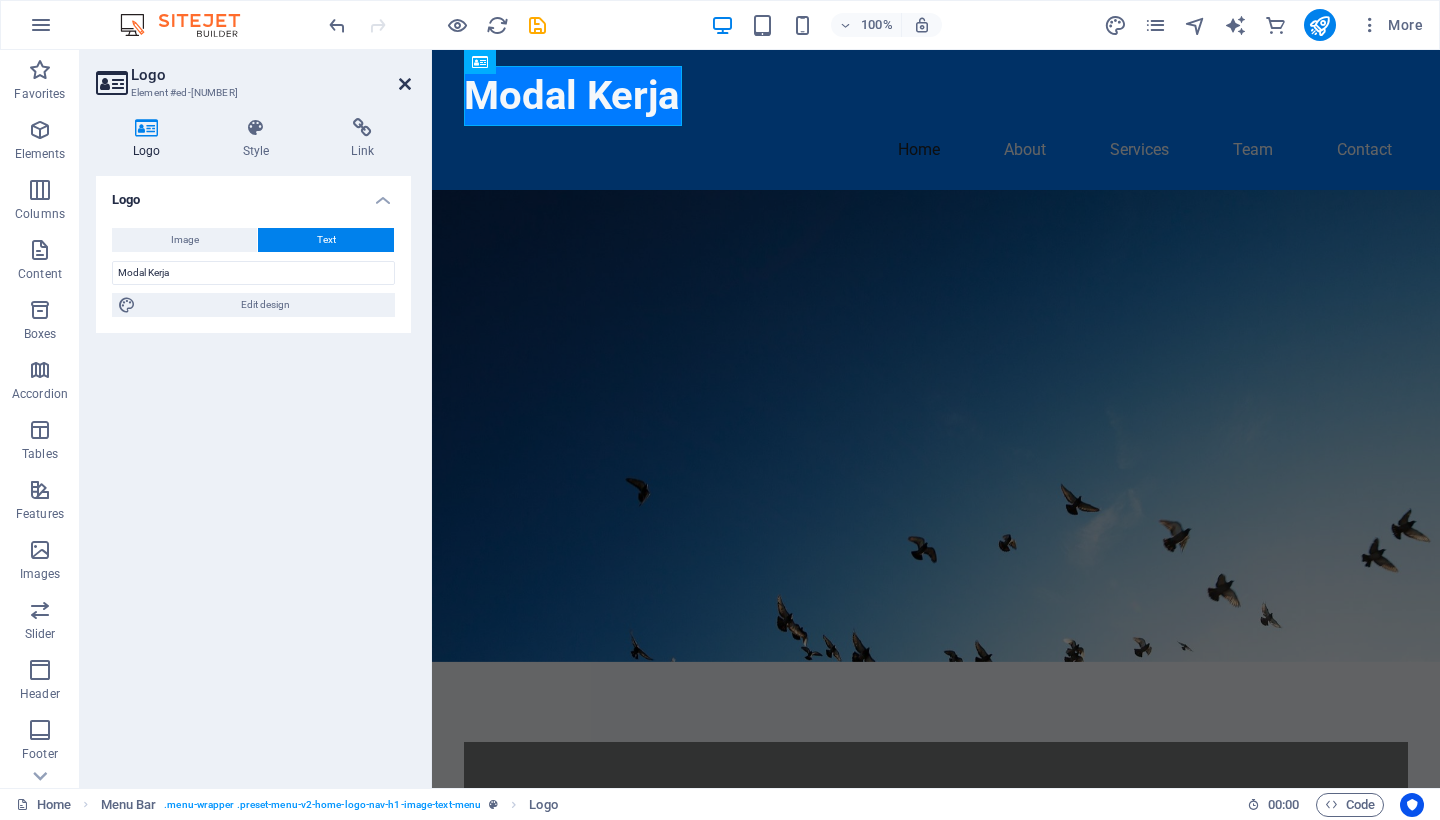 click at bounding box center (405, 84) 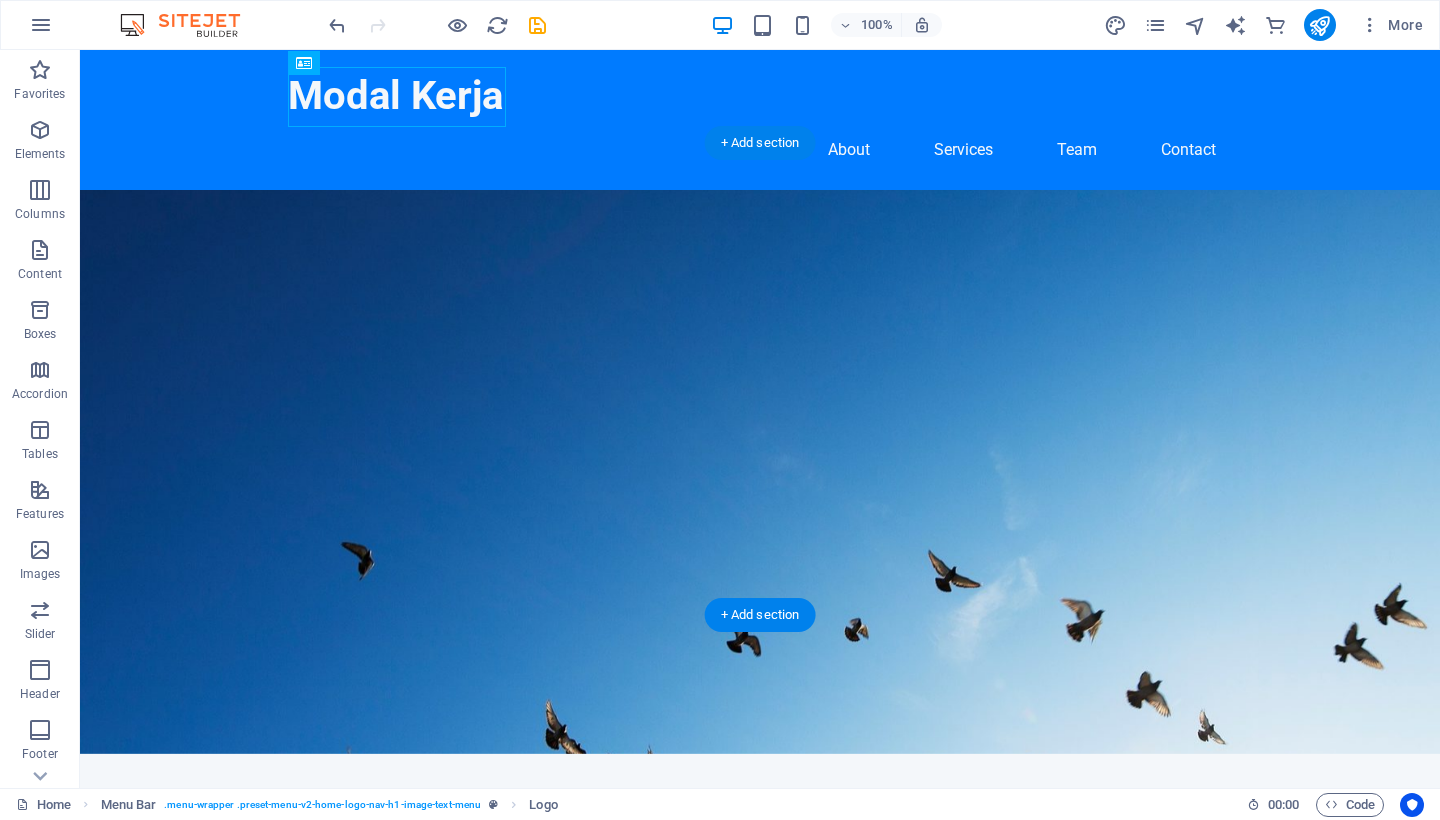 scroll, scrollTop: 0, scrollLeft: 0, axis: both 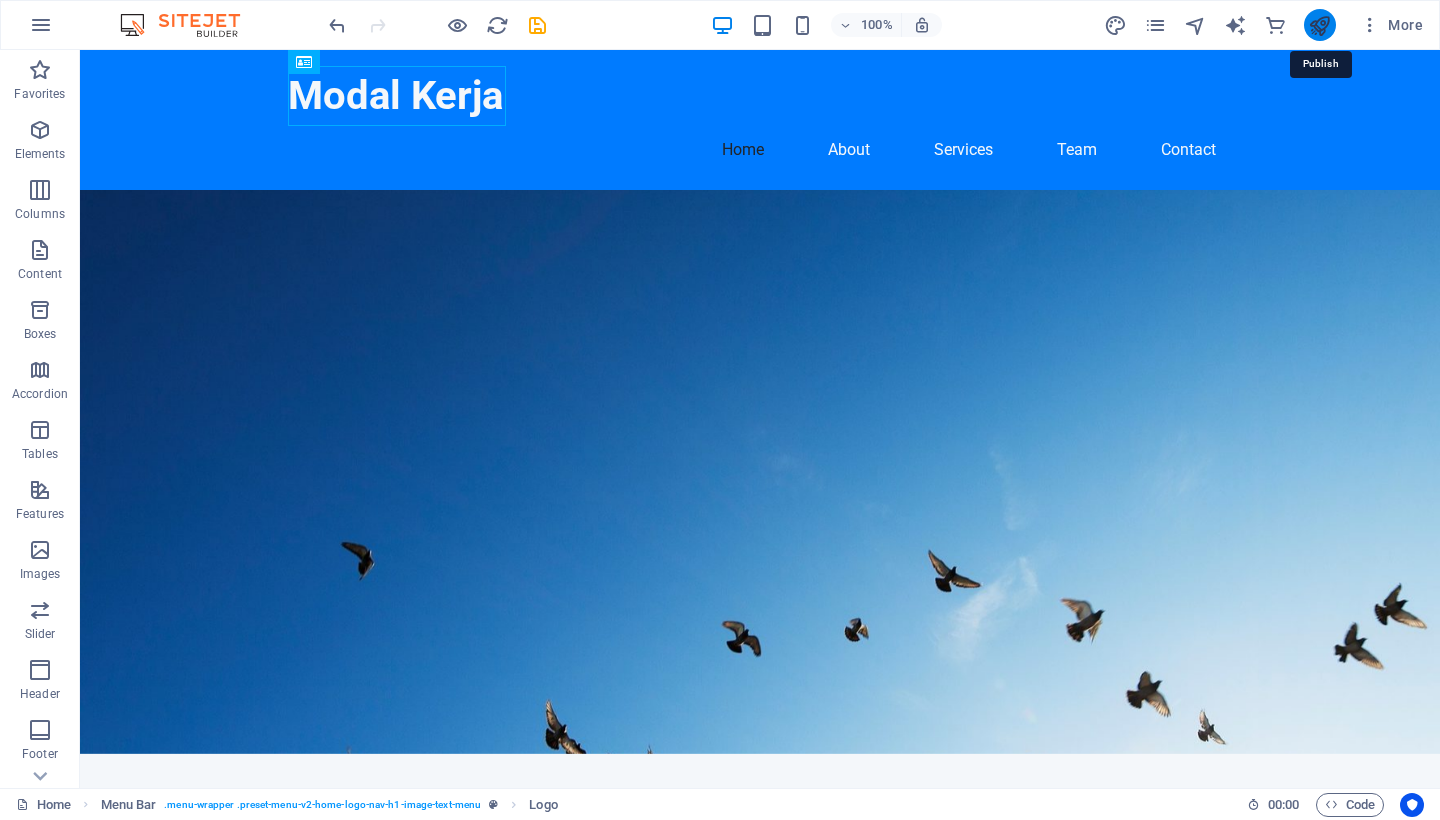 click at bounding box center (1319, 25) 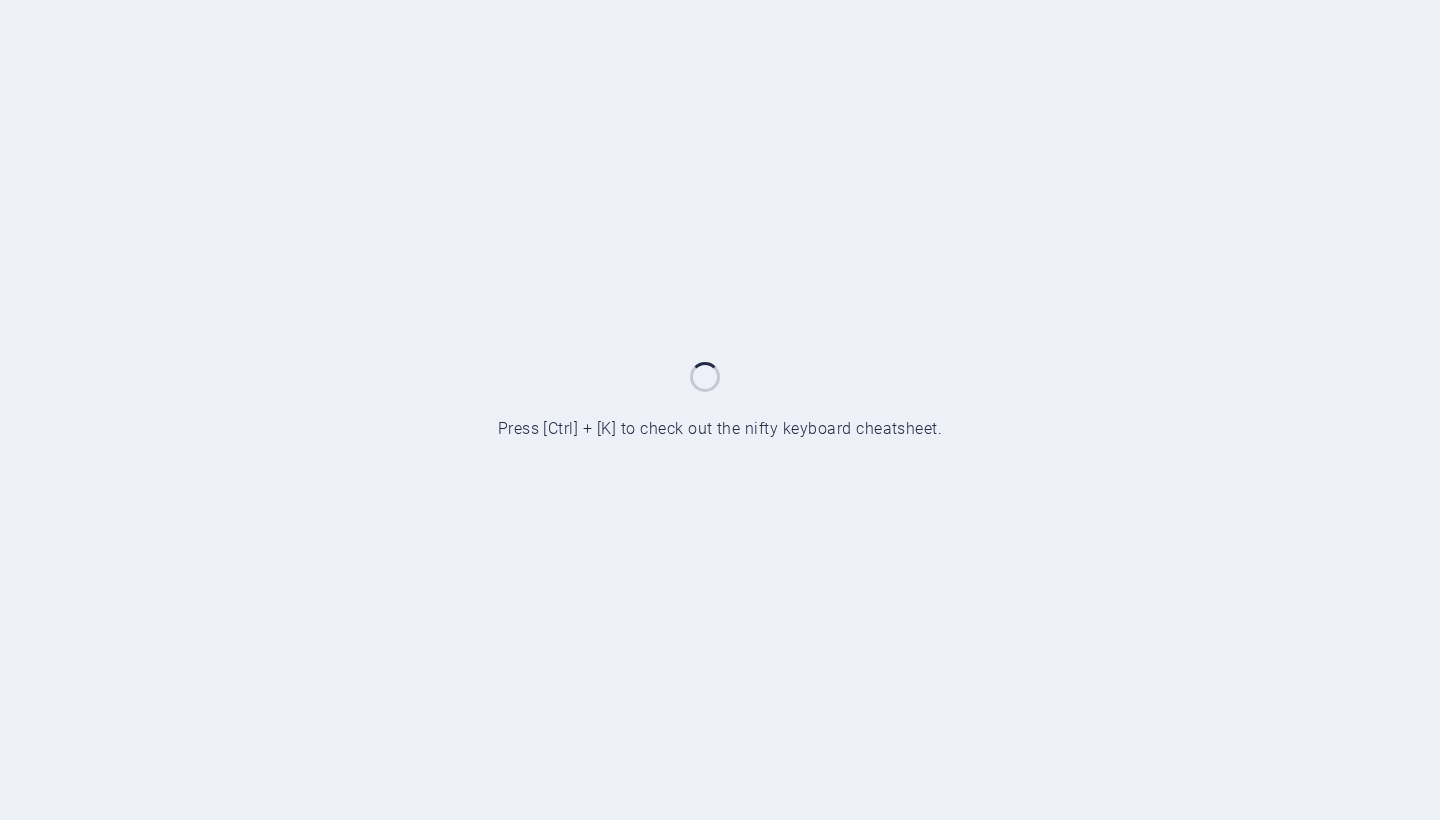 scroll, scrollTop: 0, scrollLeft: 0, axis: both 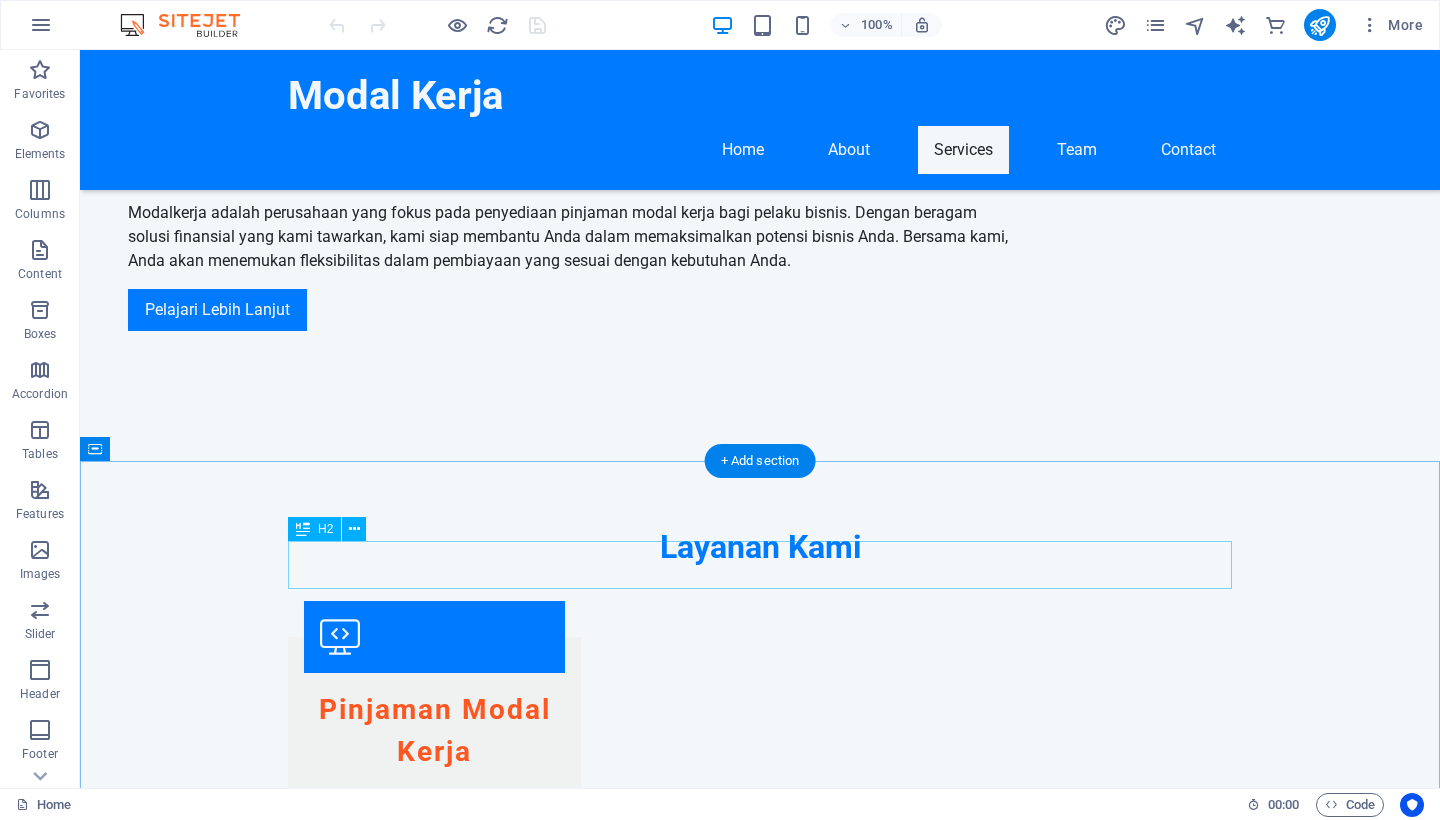 click at bounding box center (303, 529) 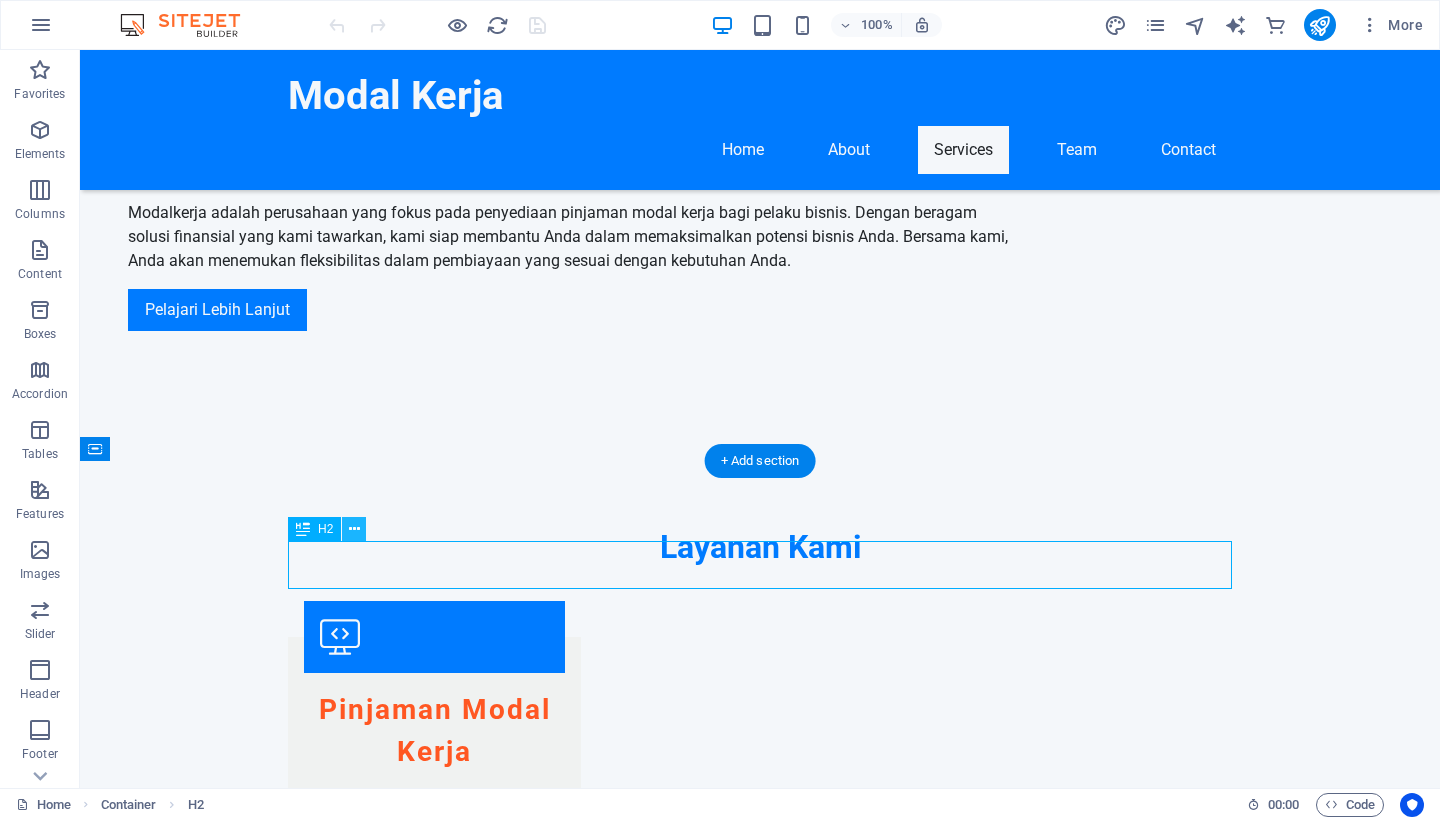 click at bounding box center [354, 529] 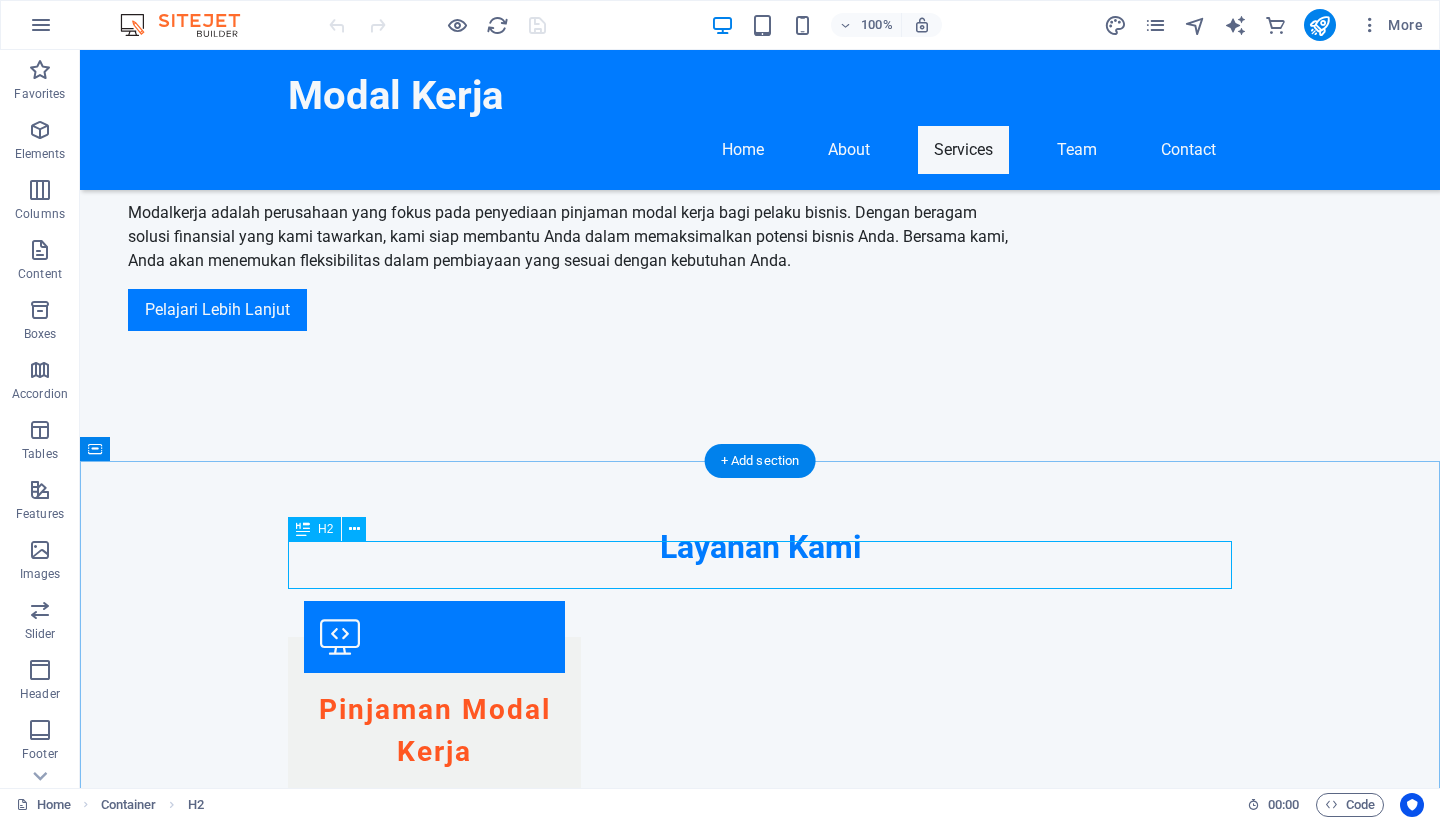 click on "PEMODAL" at bounding box center (760, 1913) 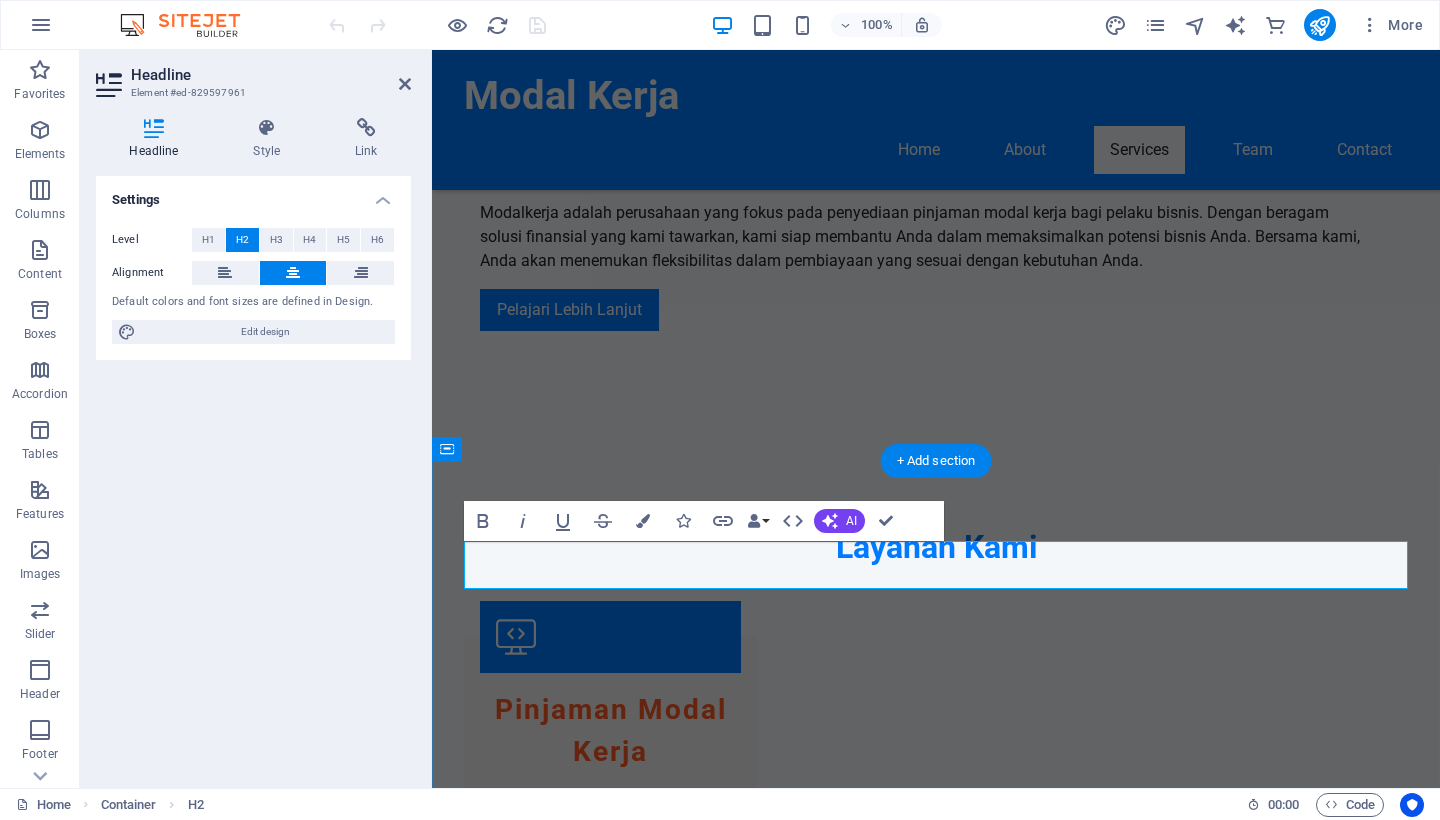 click on "PEMODAL" at bounding box center [936, 1913] 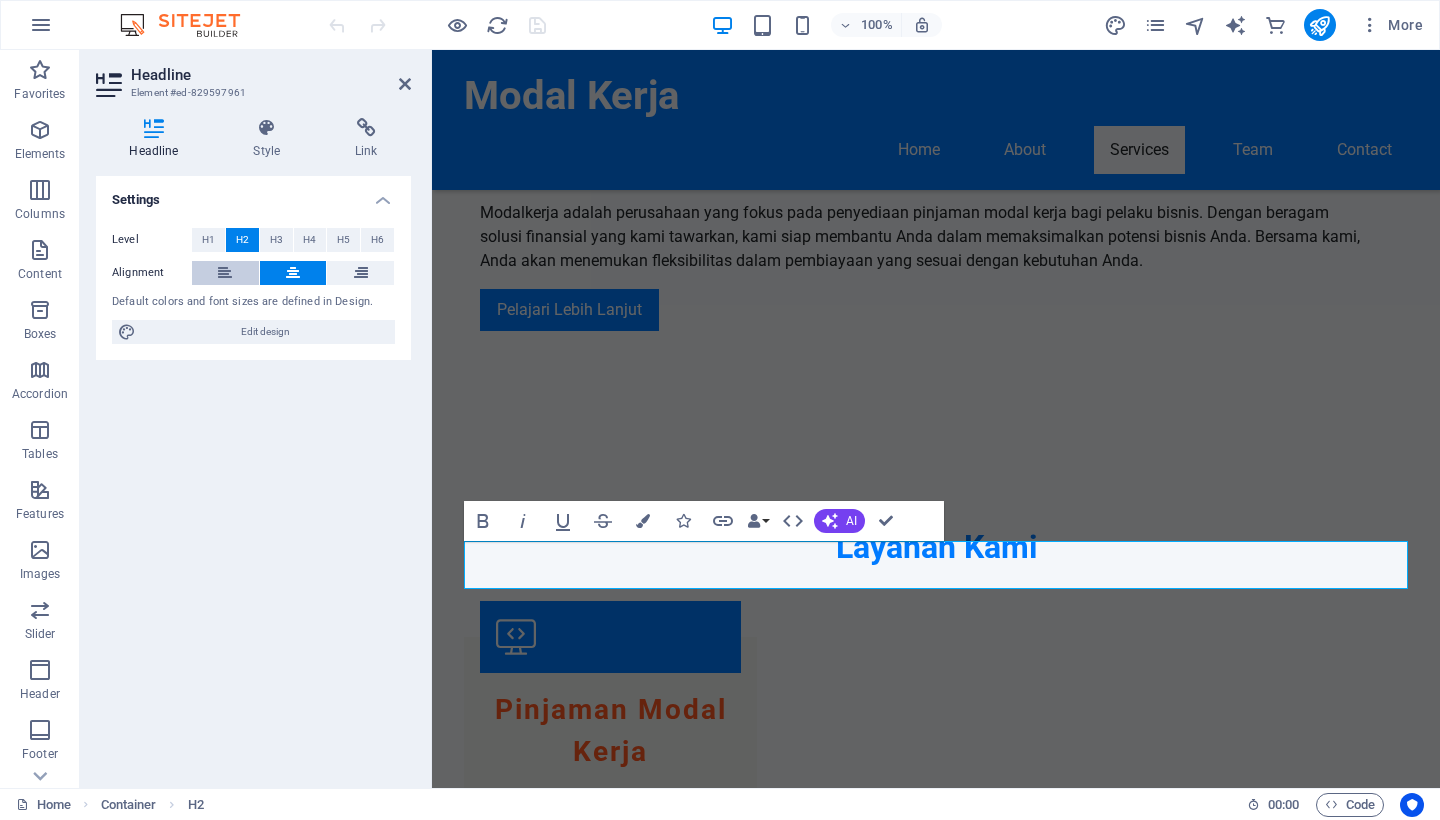 click at bounding box center (225, 273) 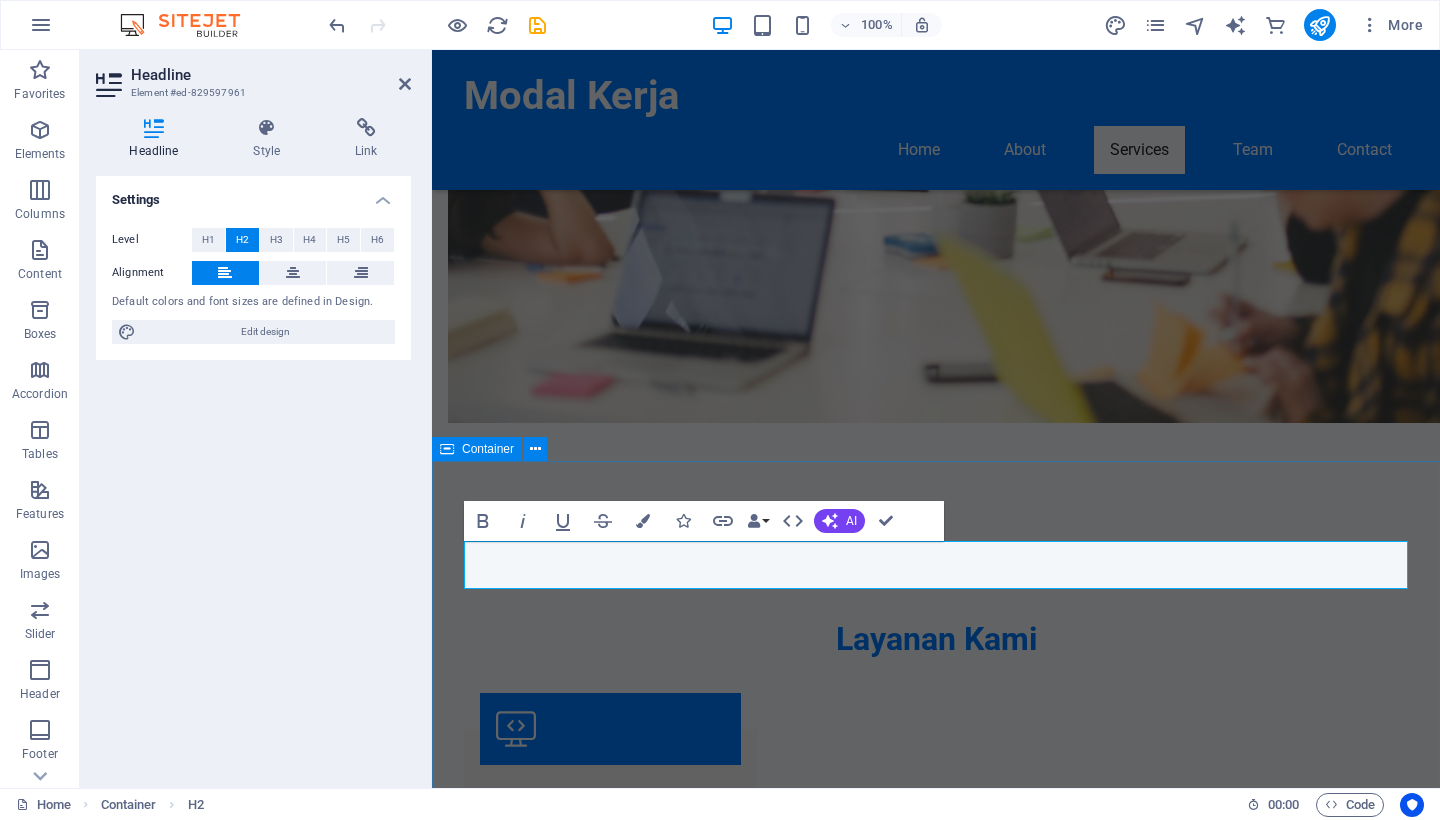 click on "PEMODAL dr. [LAST] - CEO Mengawasi semua aspek pinjaman dengan pengalaman." at bounding box center (936, 2208) 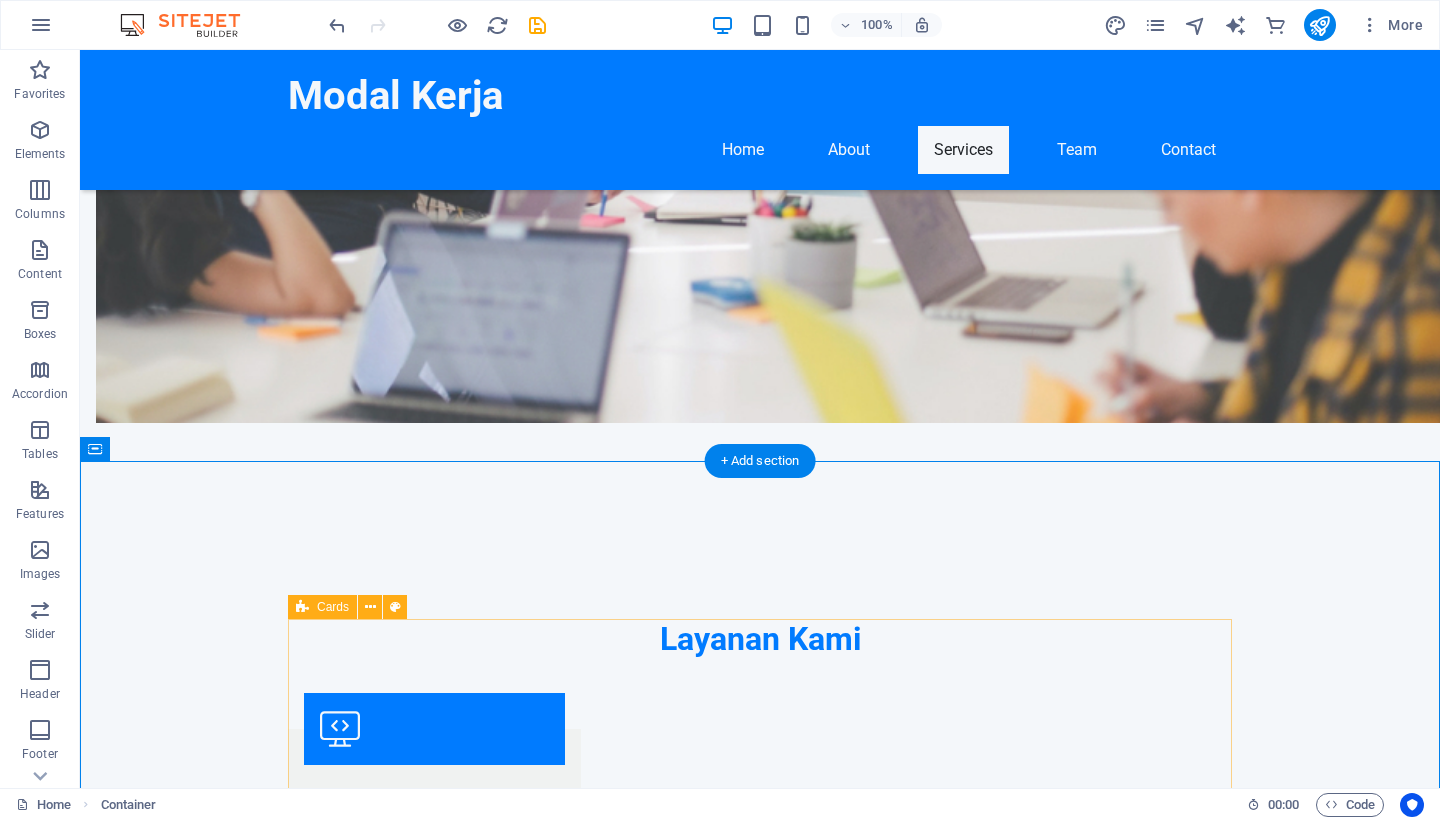 click on "dr. [LAST] - CEO Mengawasi semua aspek pinjaman dengan pengalaman." at bounding box center [760, 2247] 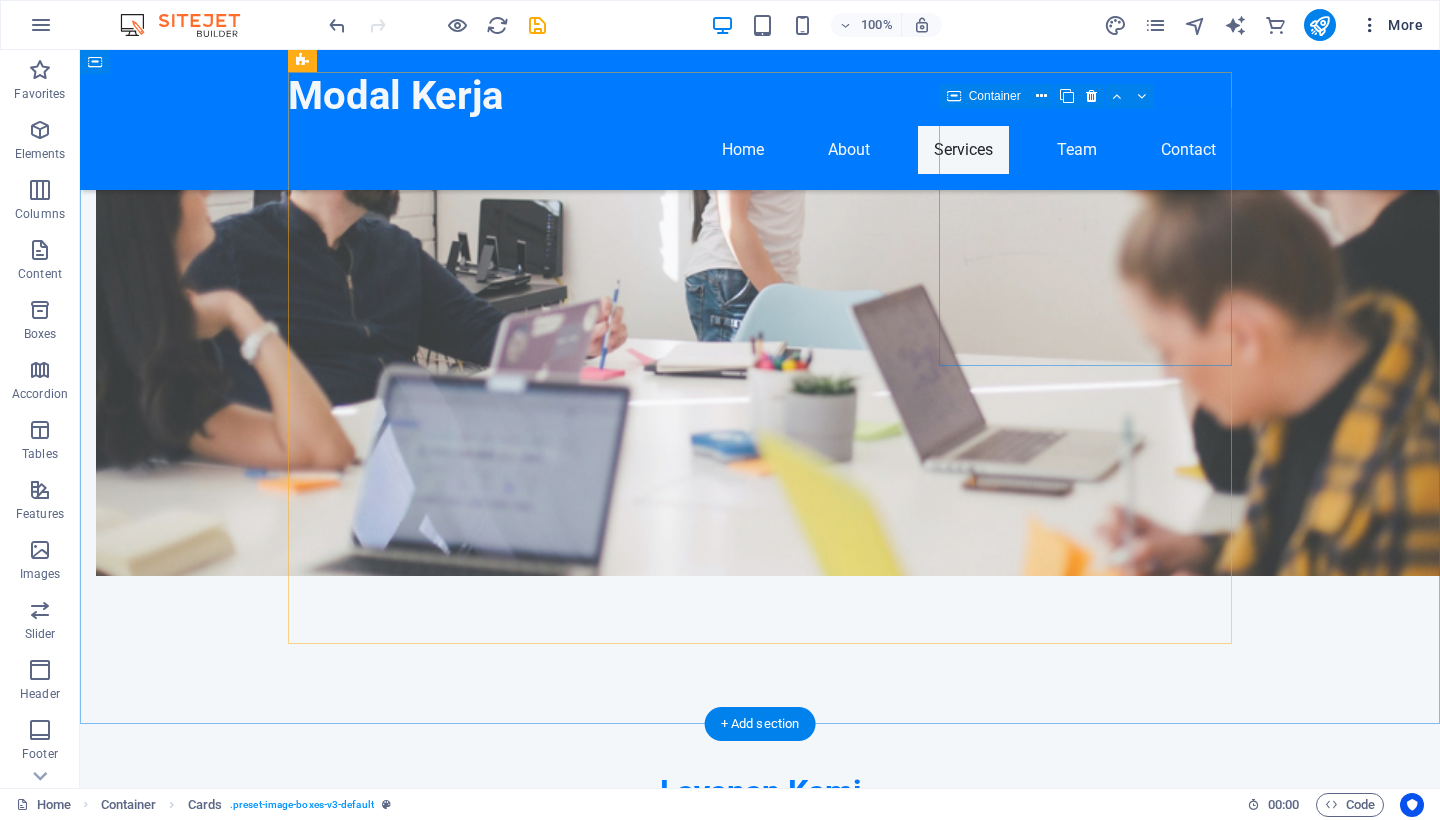scroll, scrollTop: 1117, scrollLeft: 0, axis: vertical 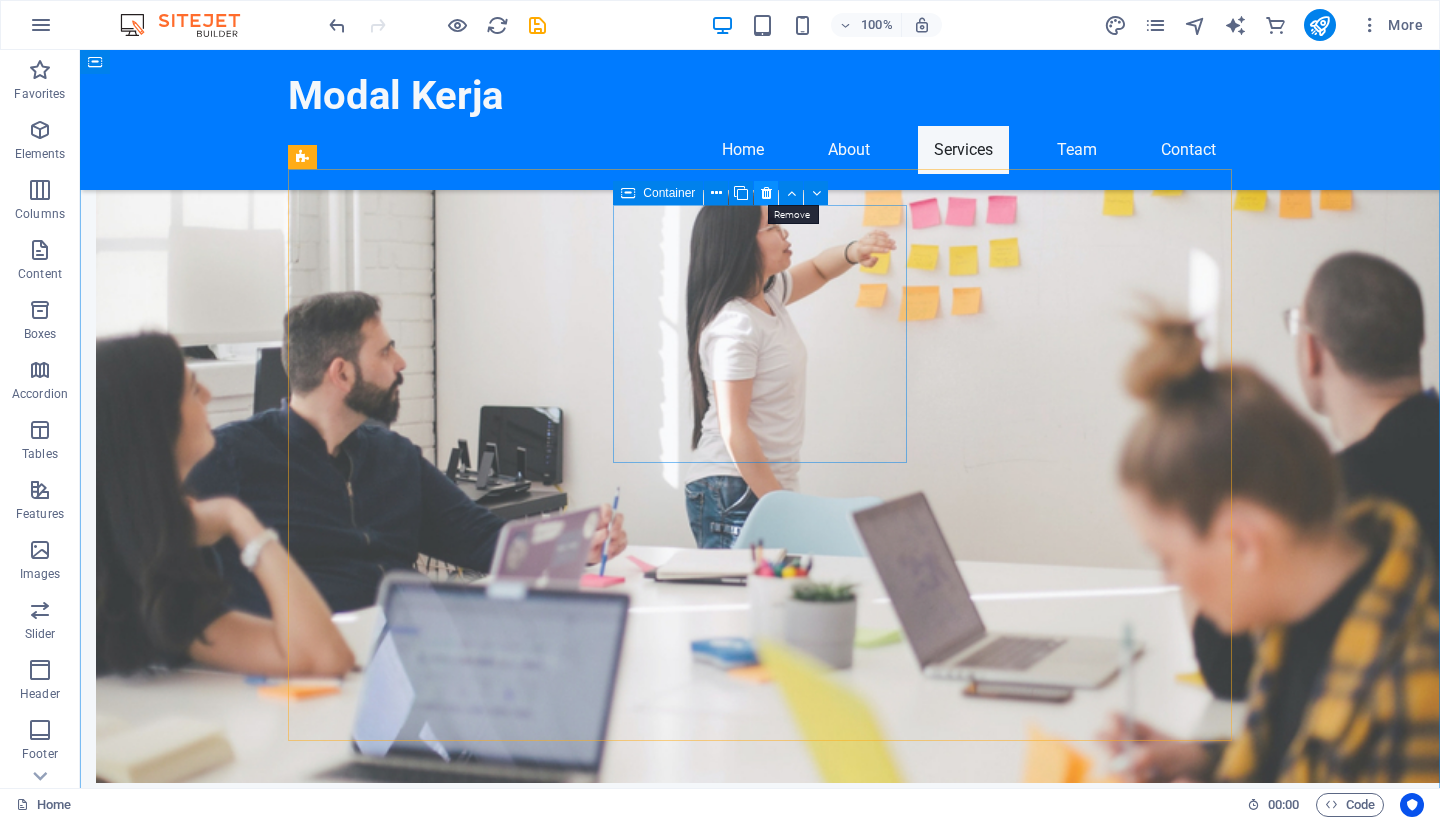 click at bounding box center [766, 193] 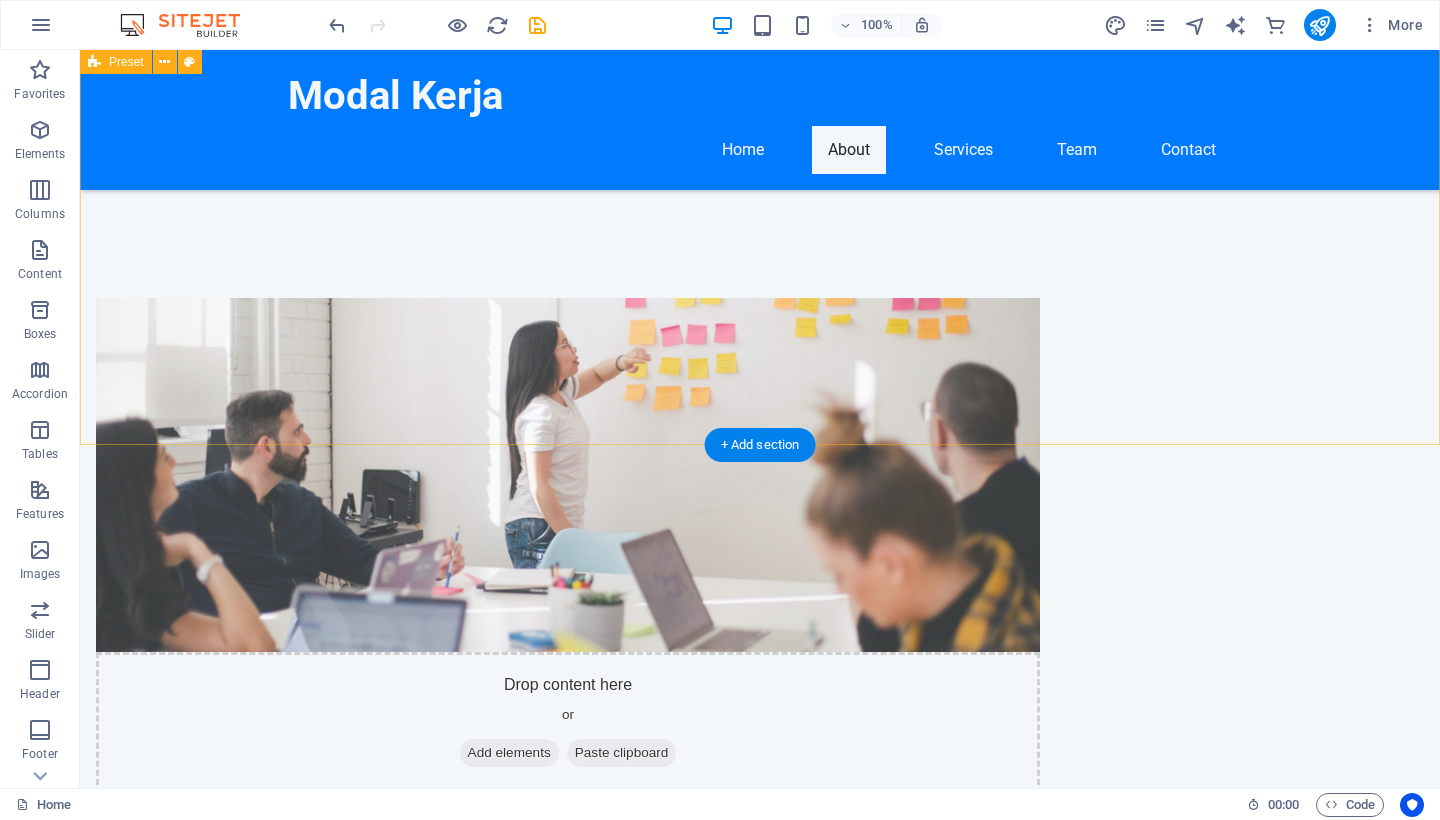 scroll, scrollTop: 644, scrollLeft: 0, axis: vertical 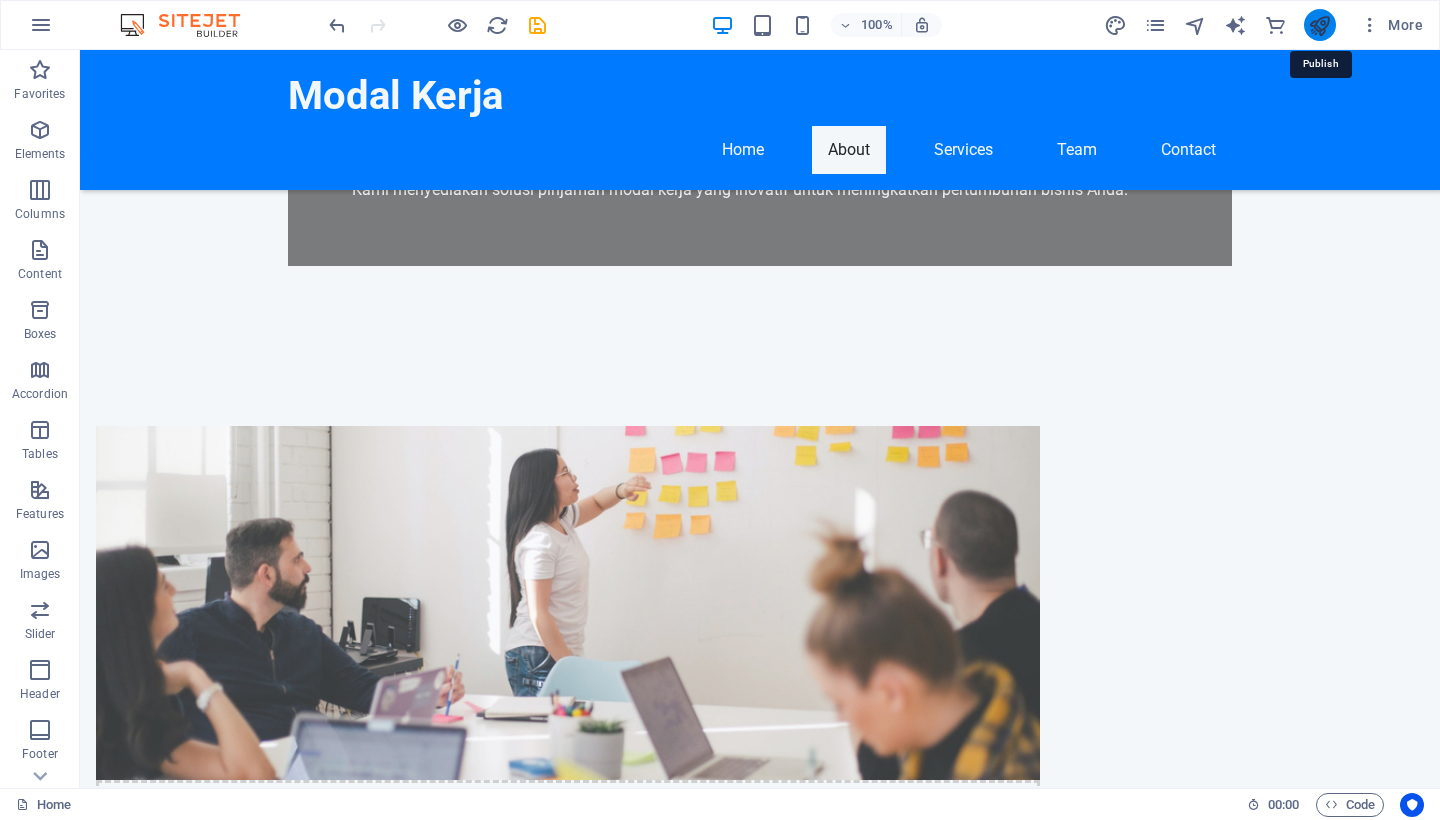 click at bounding box center (1319, 25) 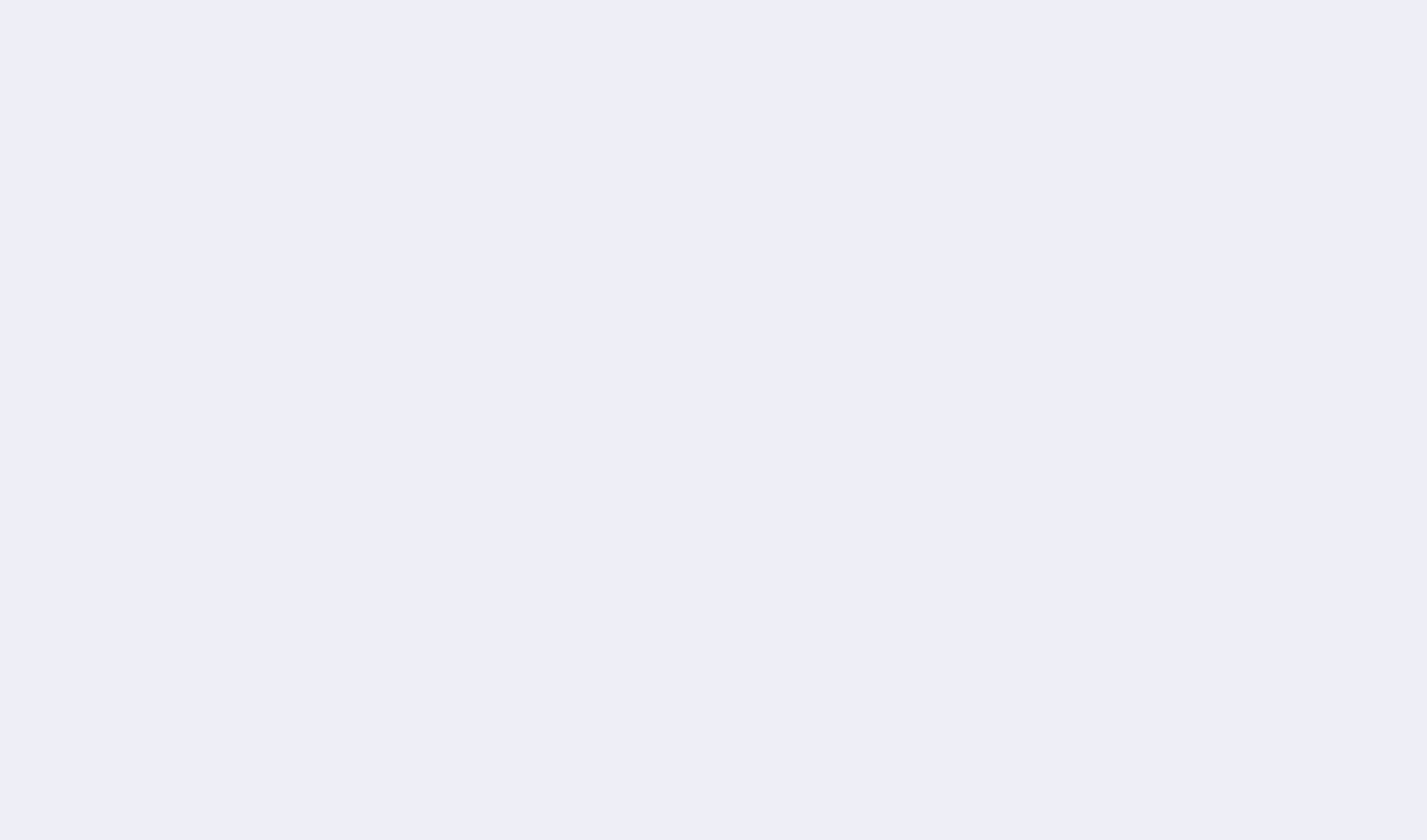 scroll, scrollTop: 0, scrollLeft: 0, axis: both 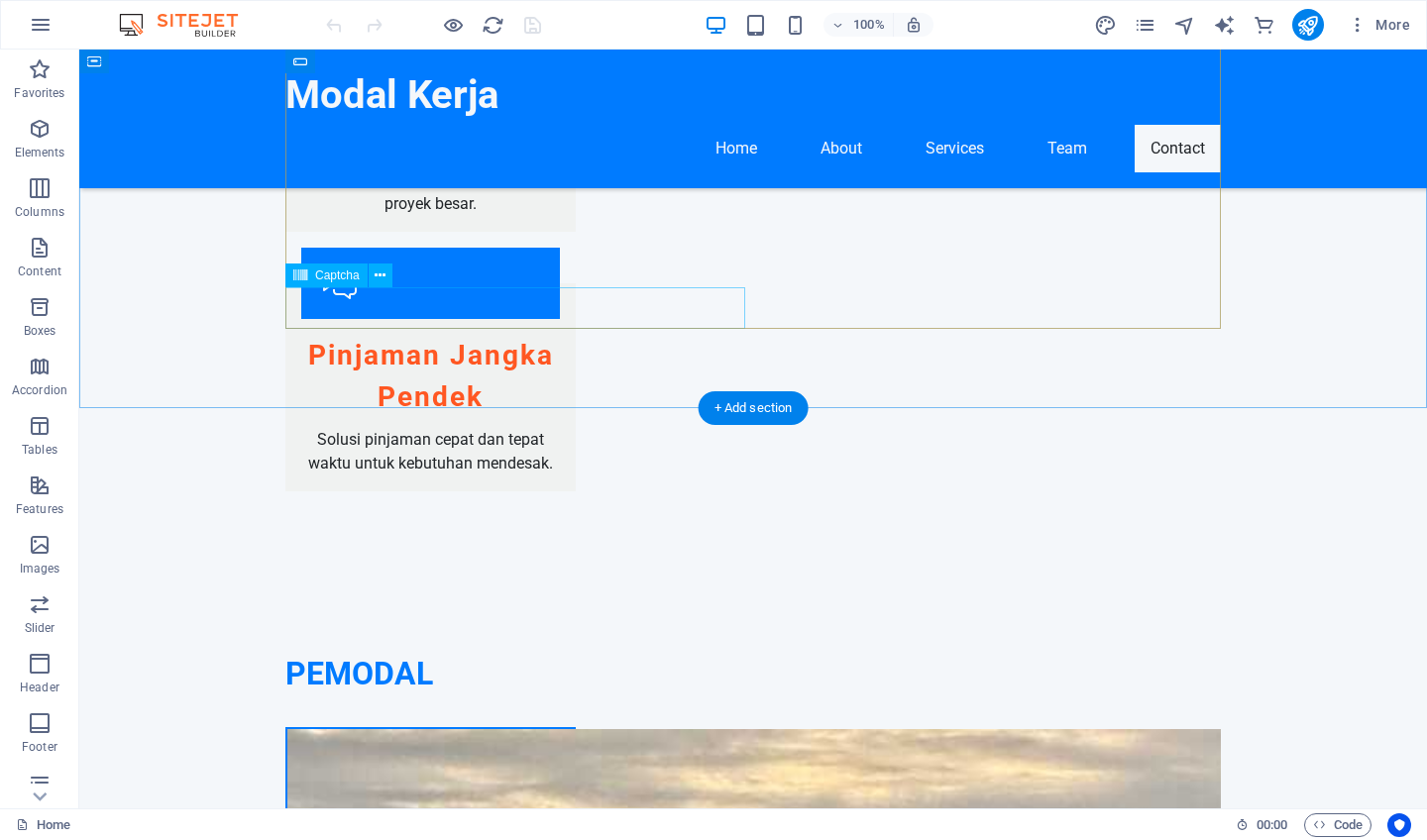 click on "Unreadable? Load new" at bounding box center [515, 1646] 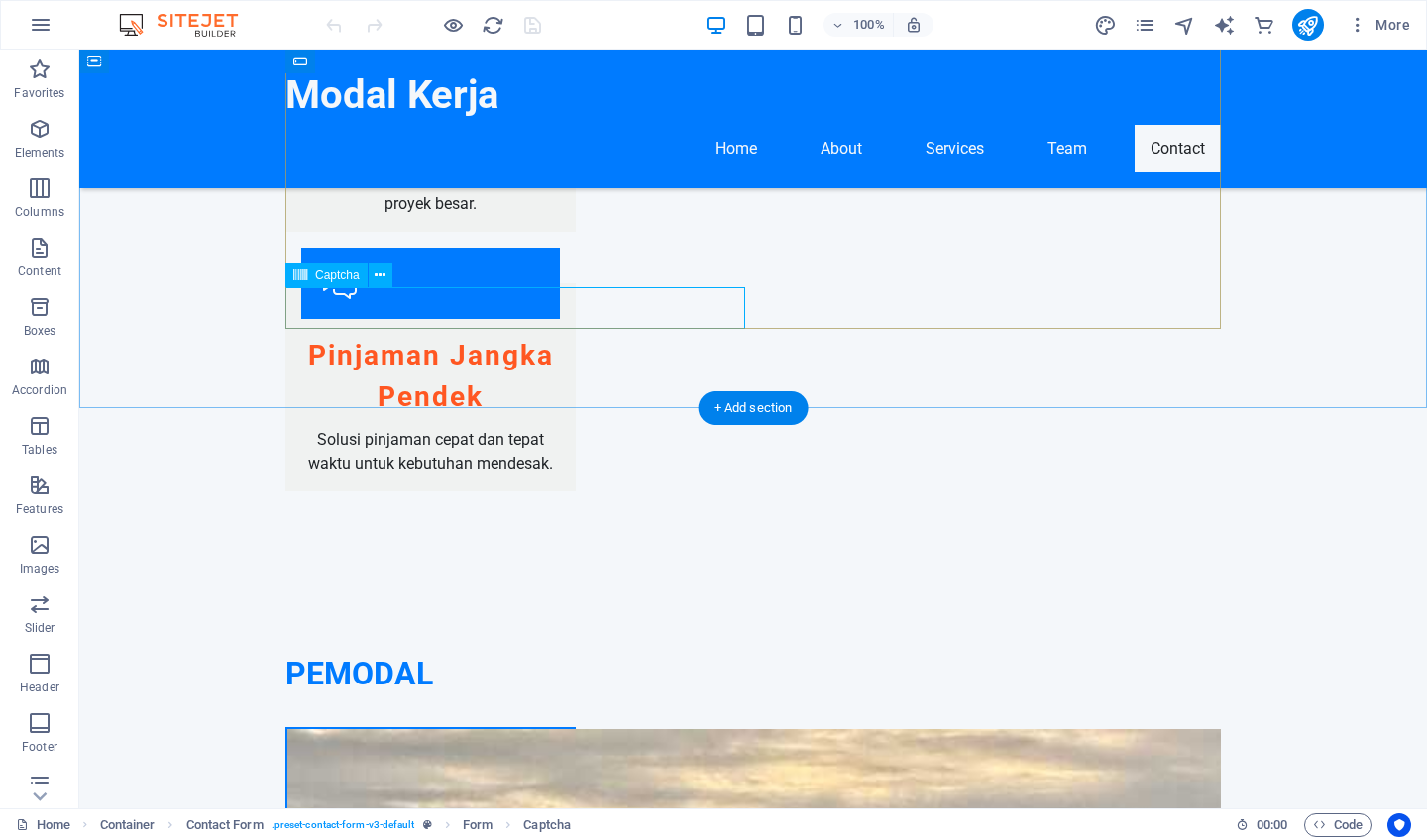 click on "Unreadable? Load new" at bounding box center [515, 1646] 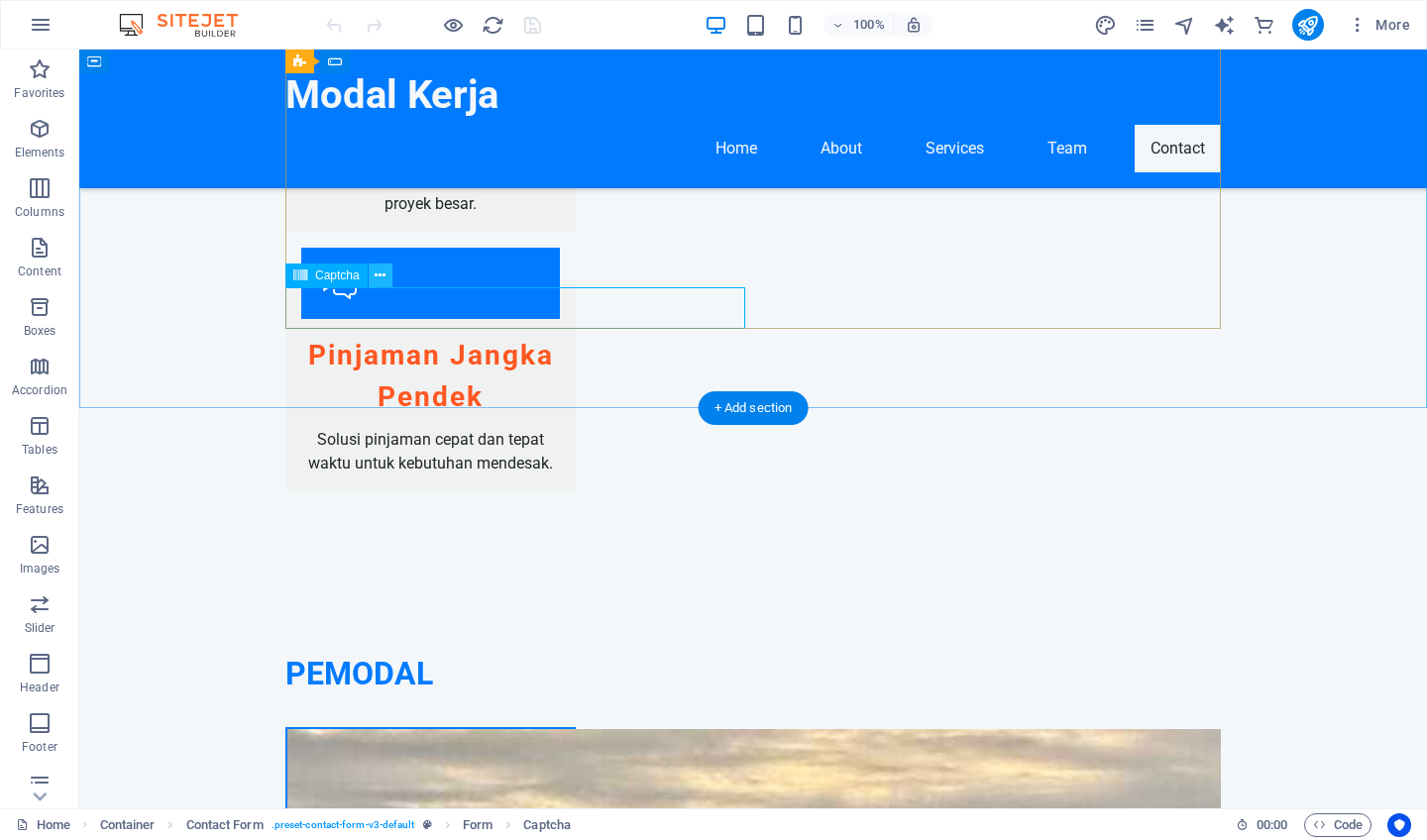 click at bounding box center (381, 275) 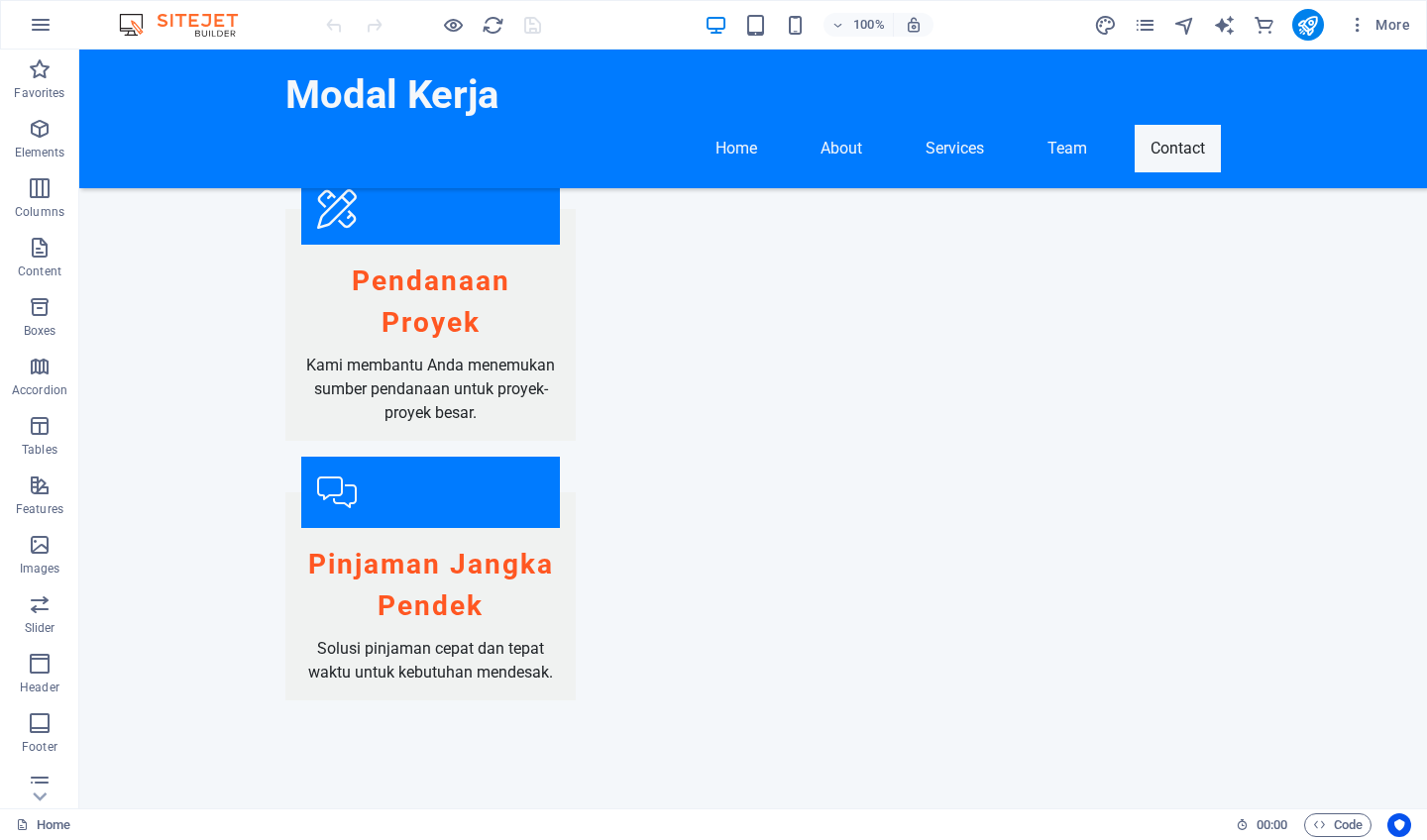 scroll, scrollTop: 2179, scrollLeft: 0, axis: vertical 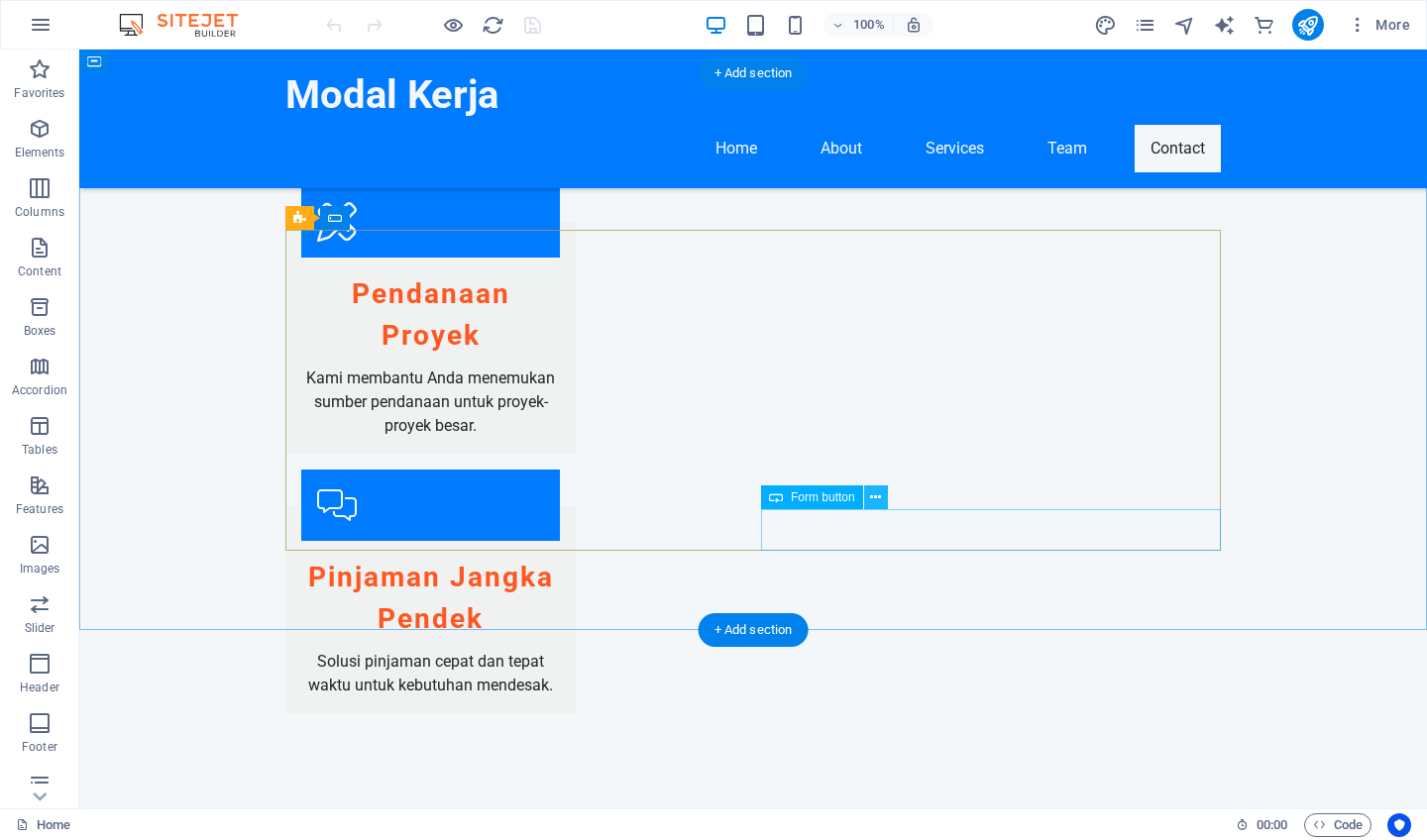 click at bounding box center (875, 497) 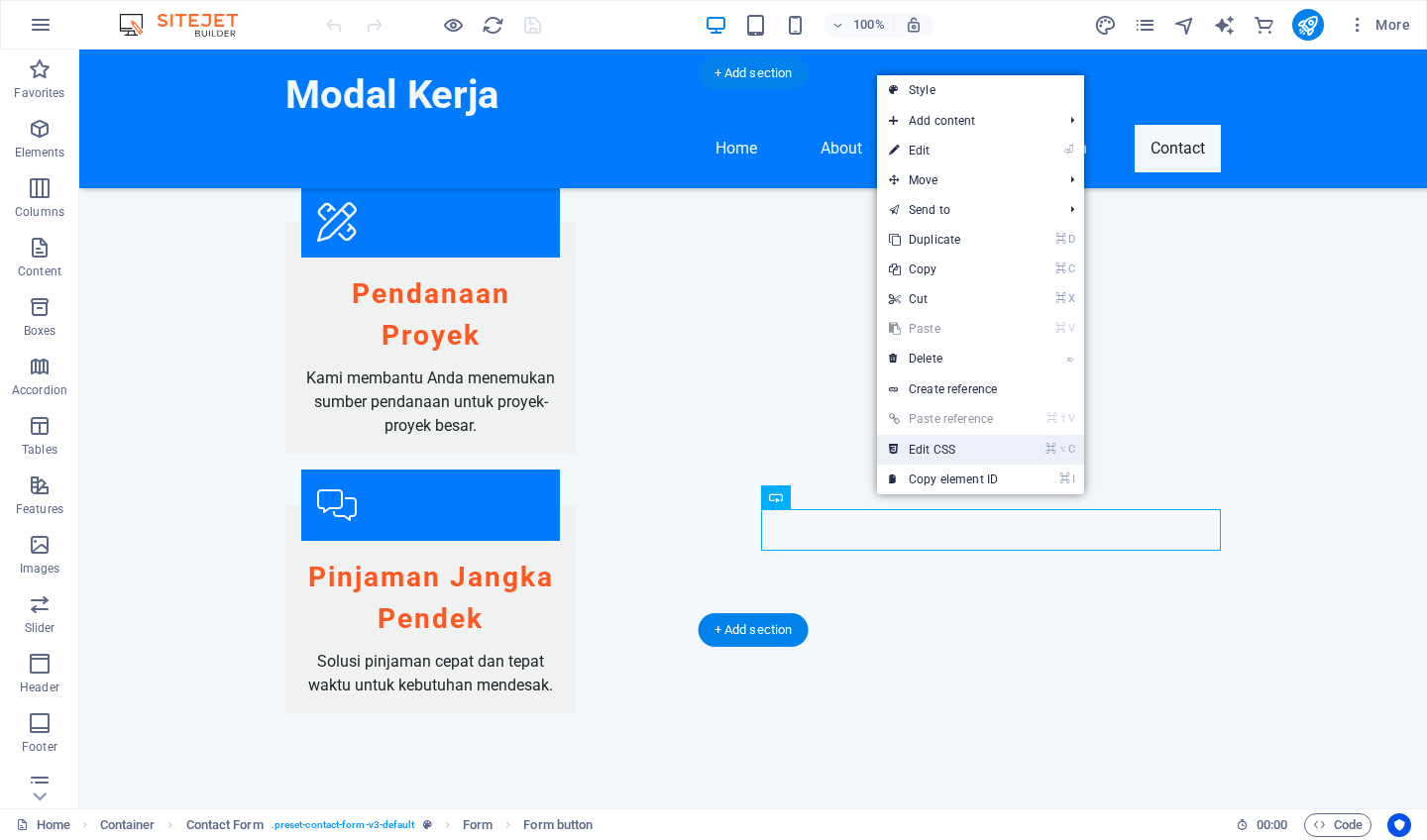 click on "⌘ ⌥ C  Edit CSS" at bounding box center (943, 450) 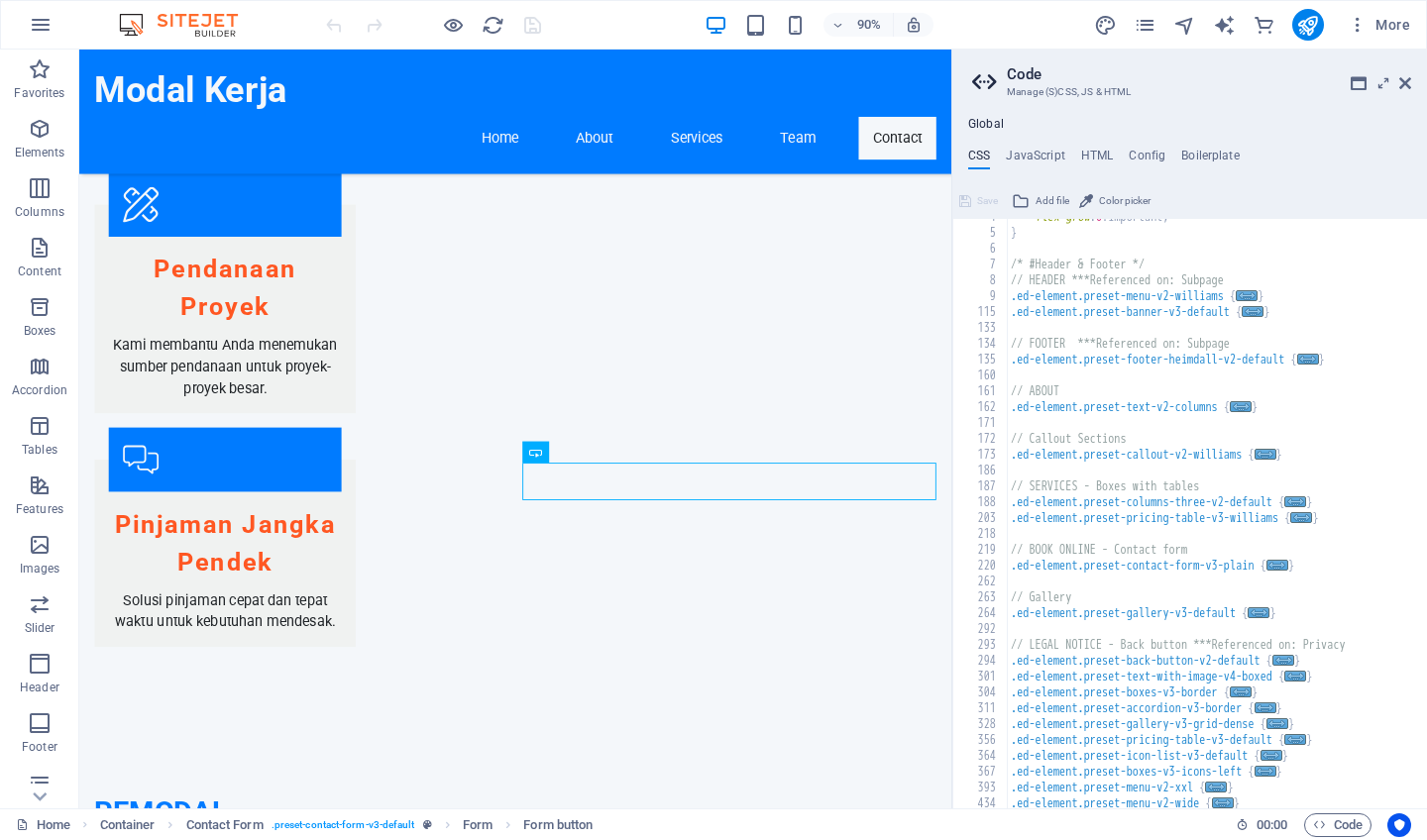 scroll, scrollTop: 388, scrollLeft: 0, axis: vertical 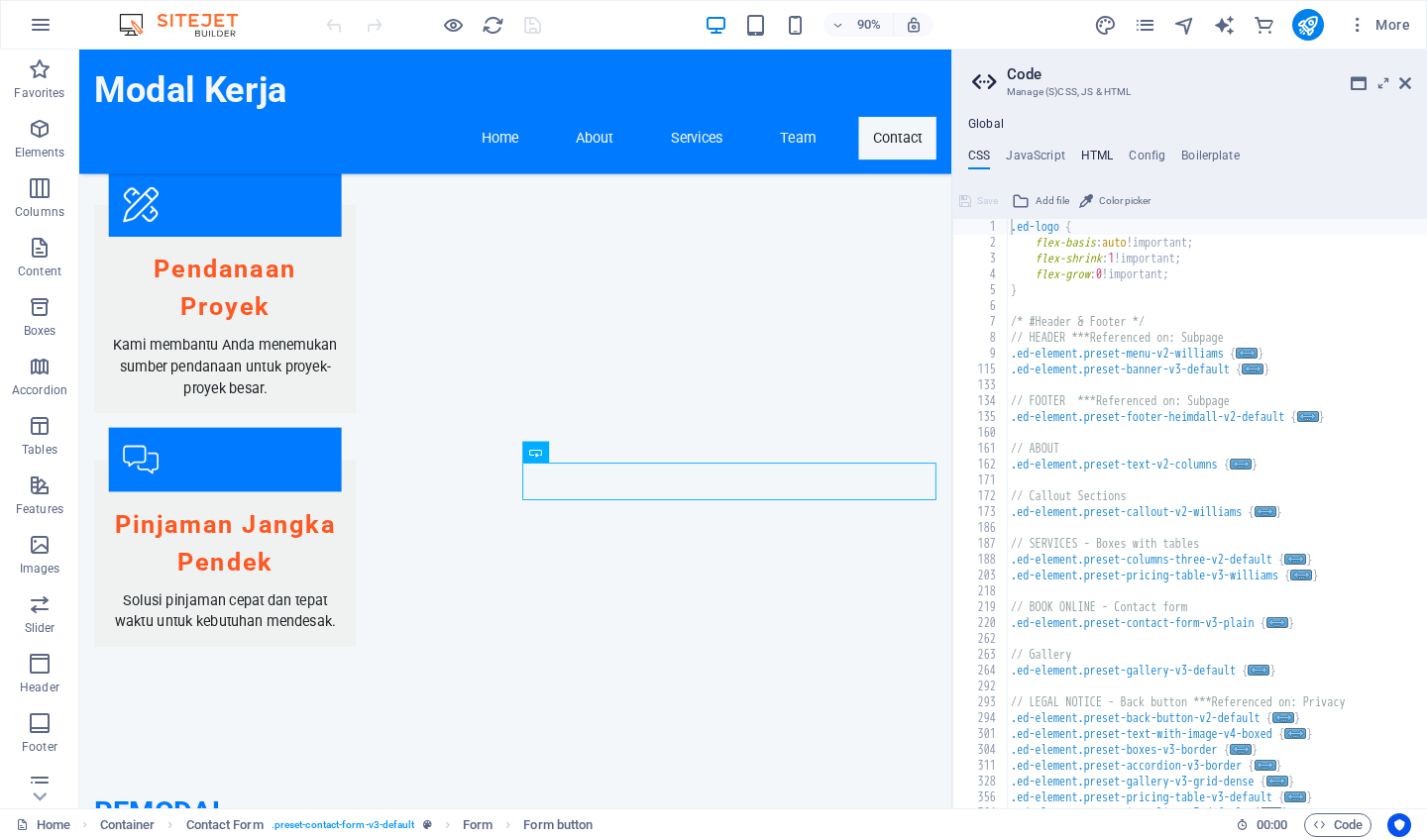 click on "HTML" at bounding box center (1097, 159) 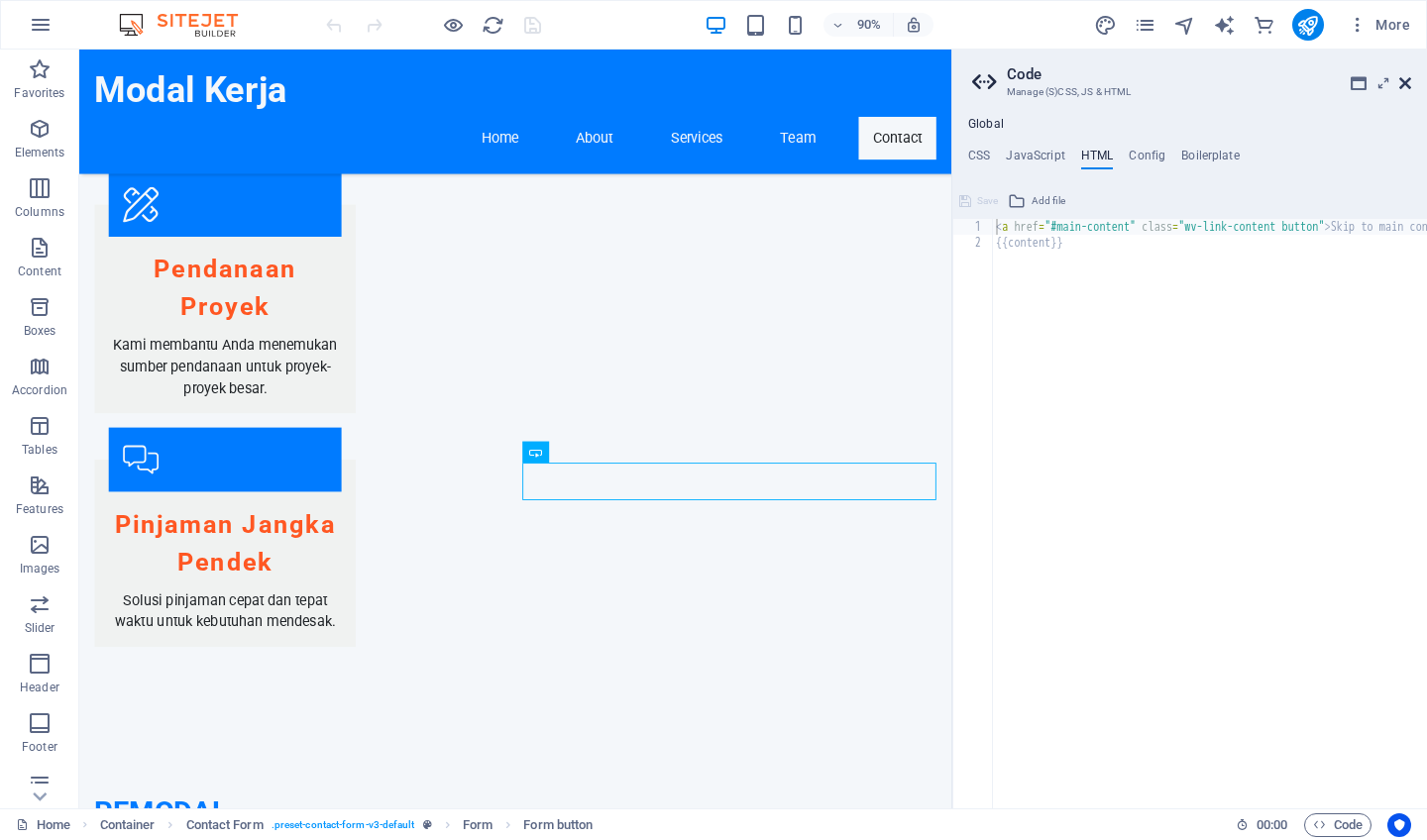 click at bounding box center (1405, 83) 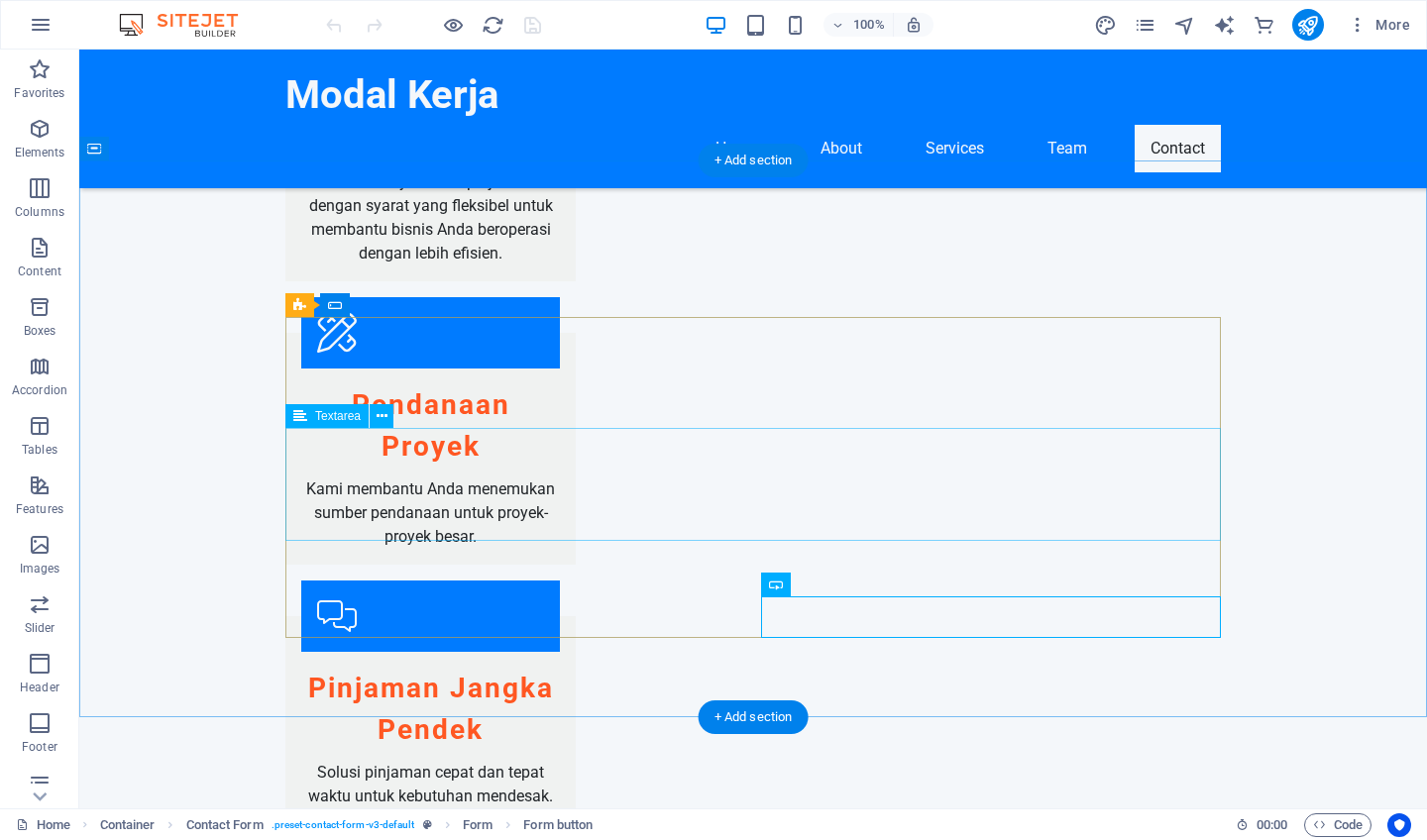 scroll, scrollTop: 1809, scrollLeft: 0, axis: vertical 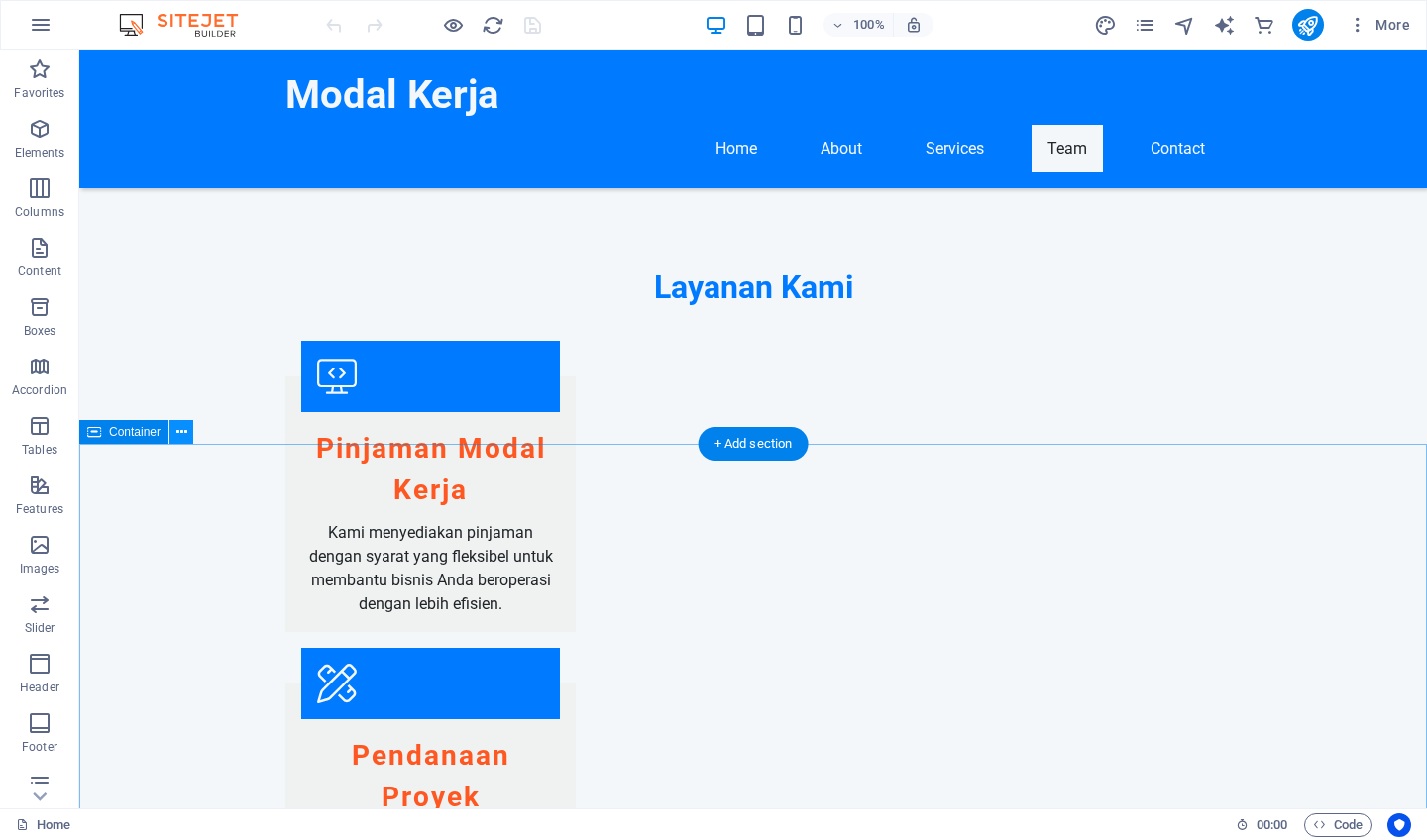 click at bounding box center (181, 432) 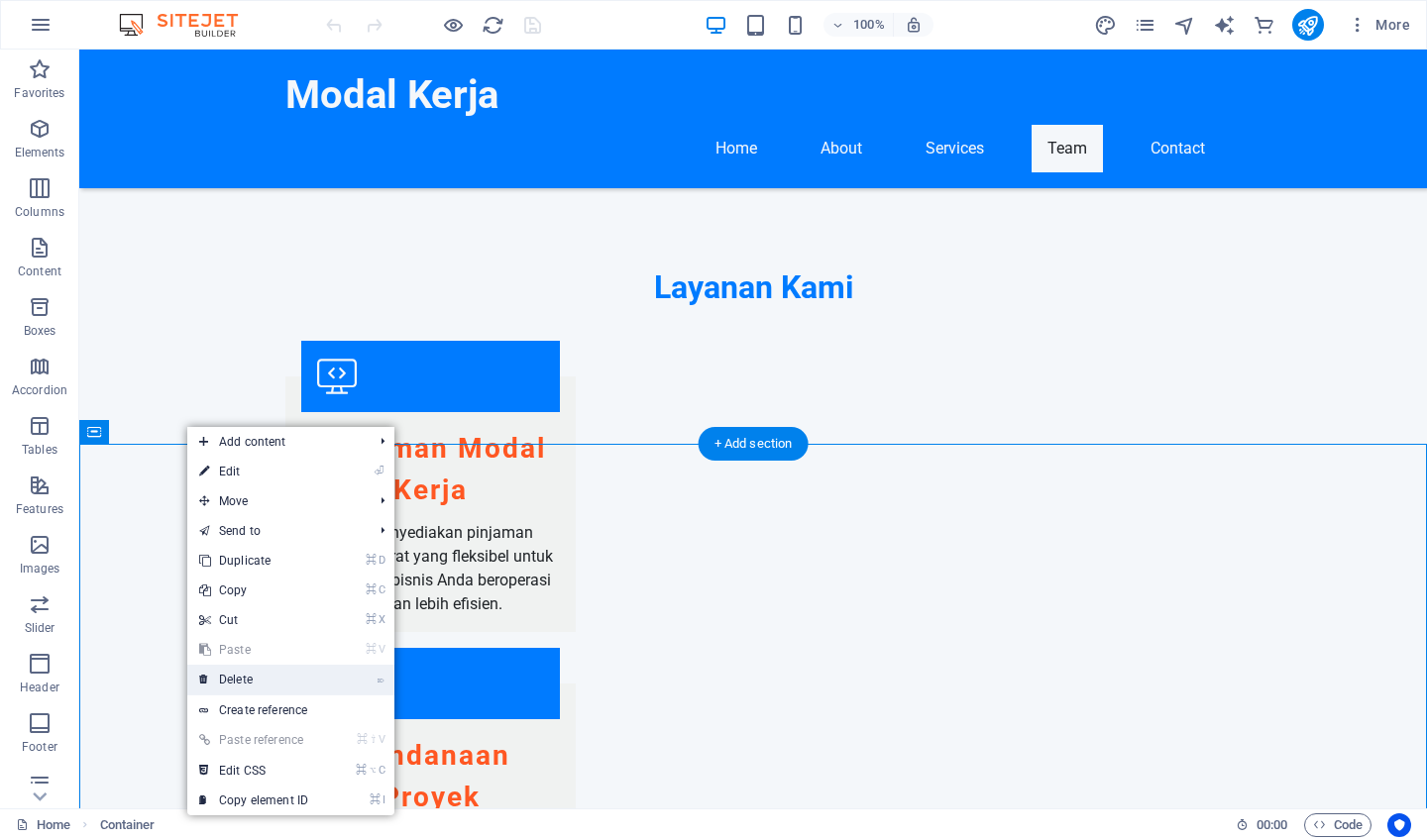 click on "⌦  Delete" at bounding box center (254, 680) 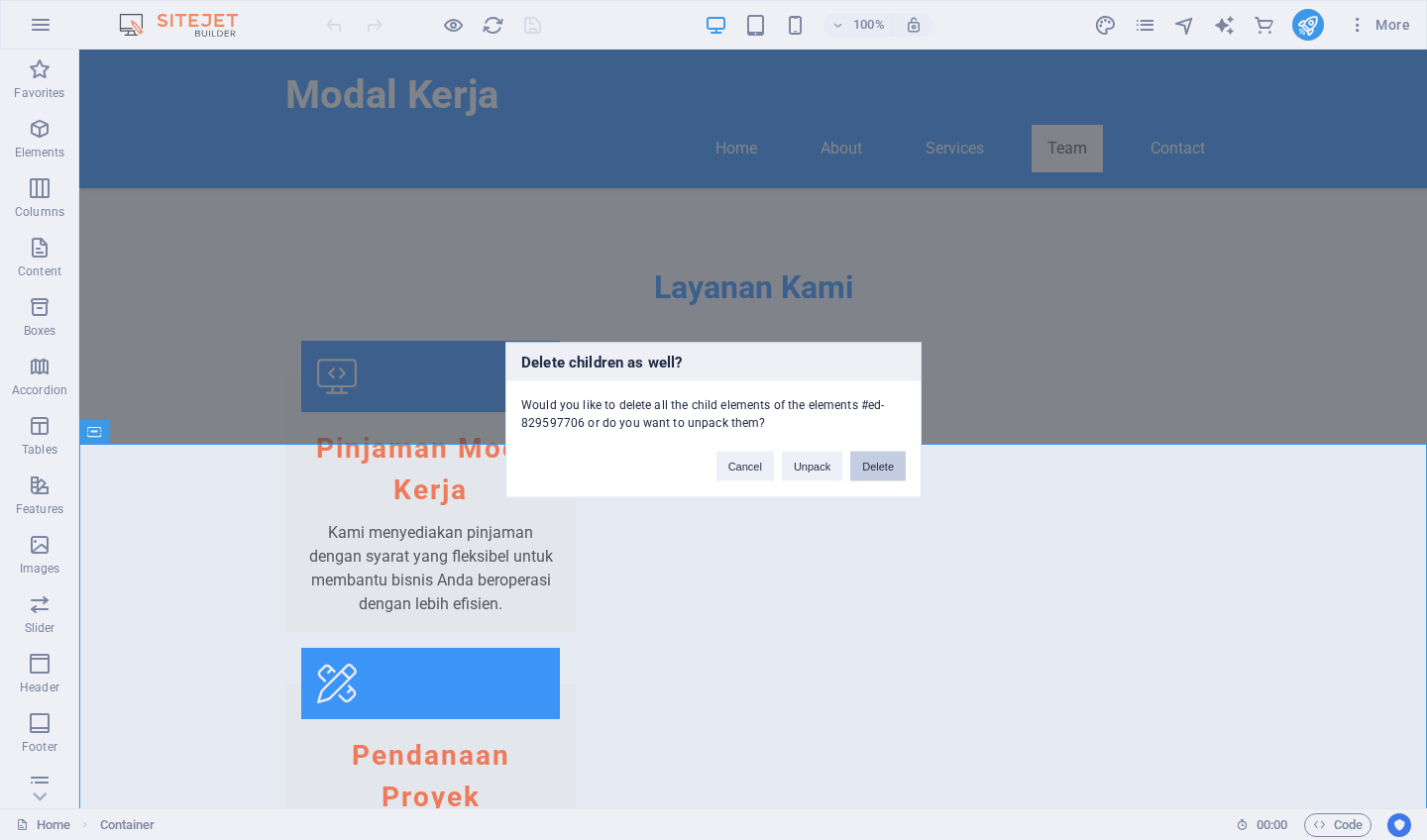 click on "Delete" at bounding box center (878, 467) 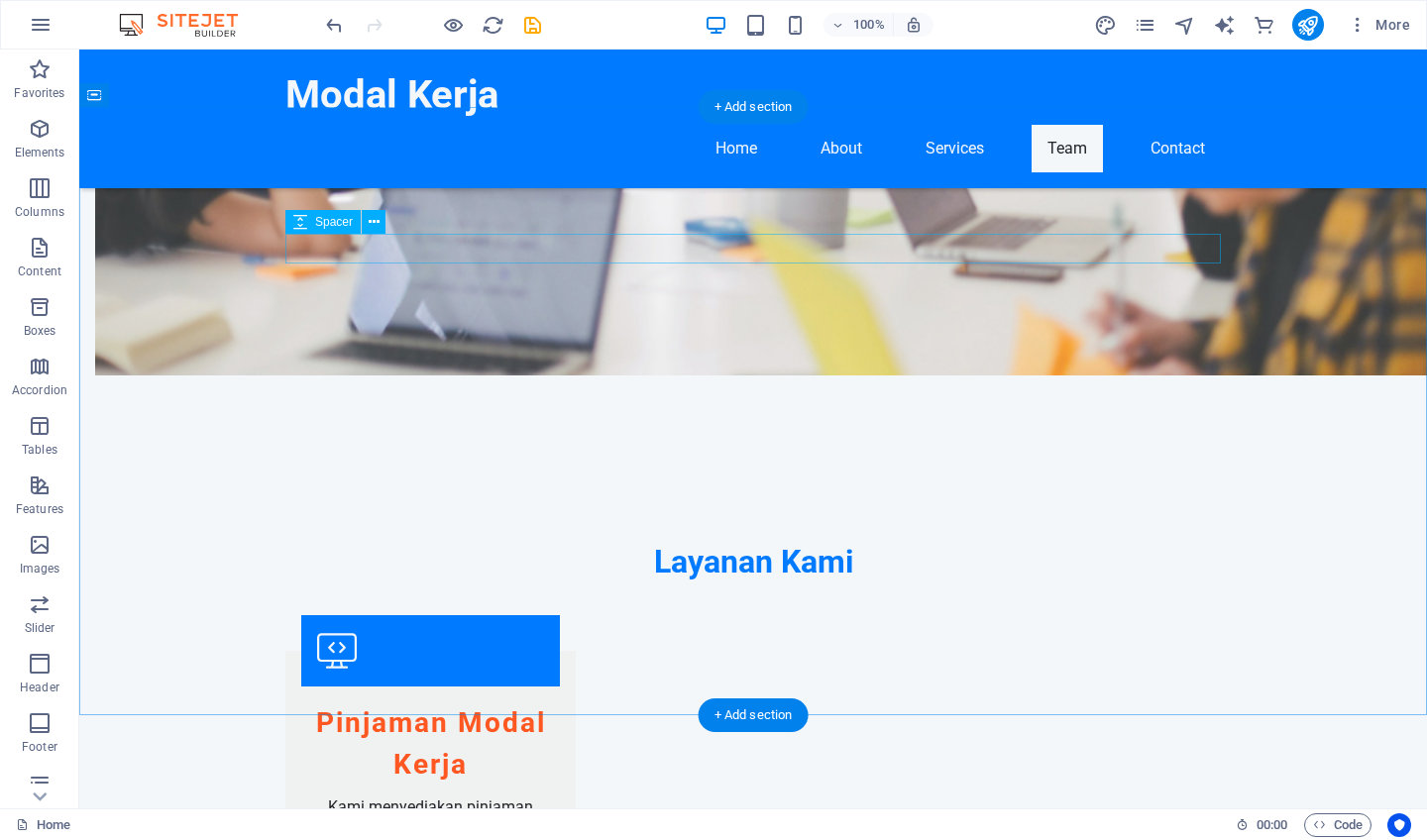 scroll, scrollTop: 1538, scrollLeft: 0, axis: vertical 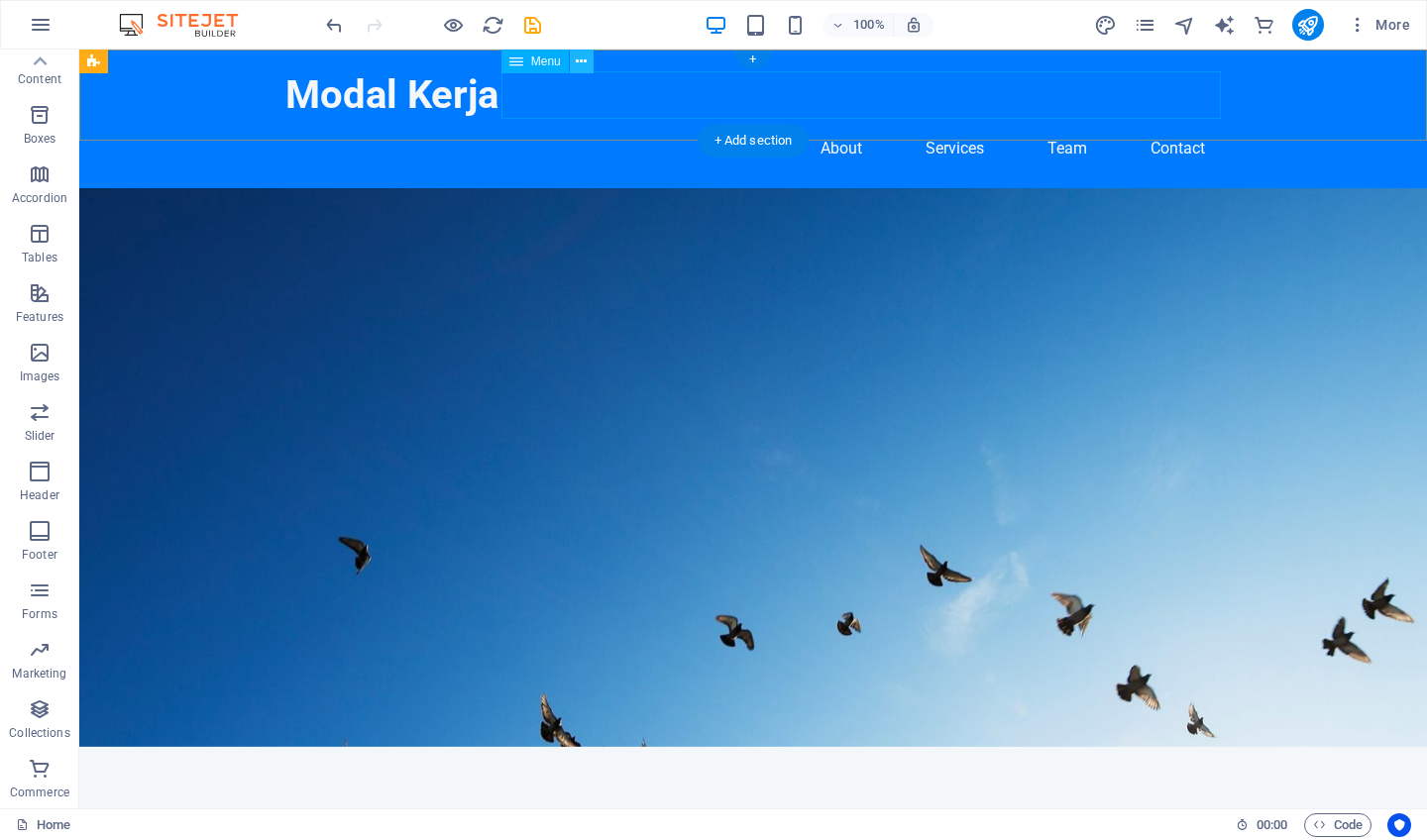 click at bounding box center (581, 61) 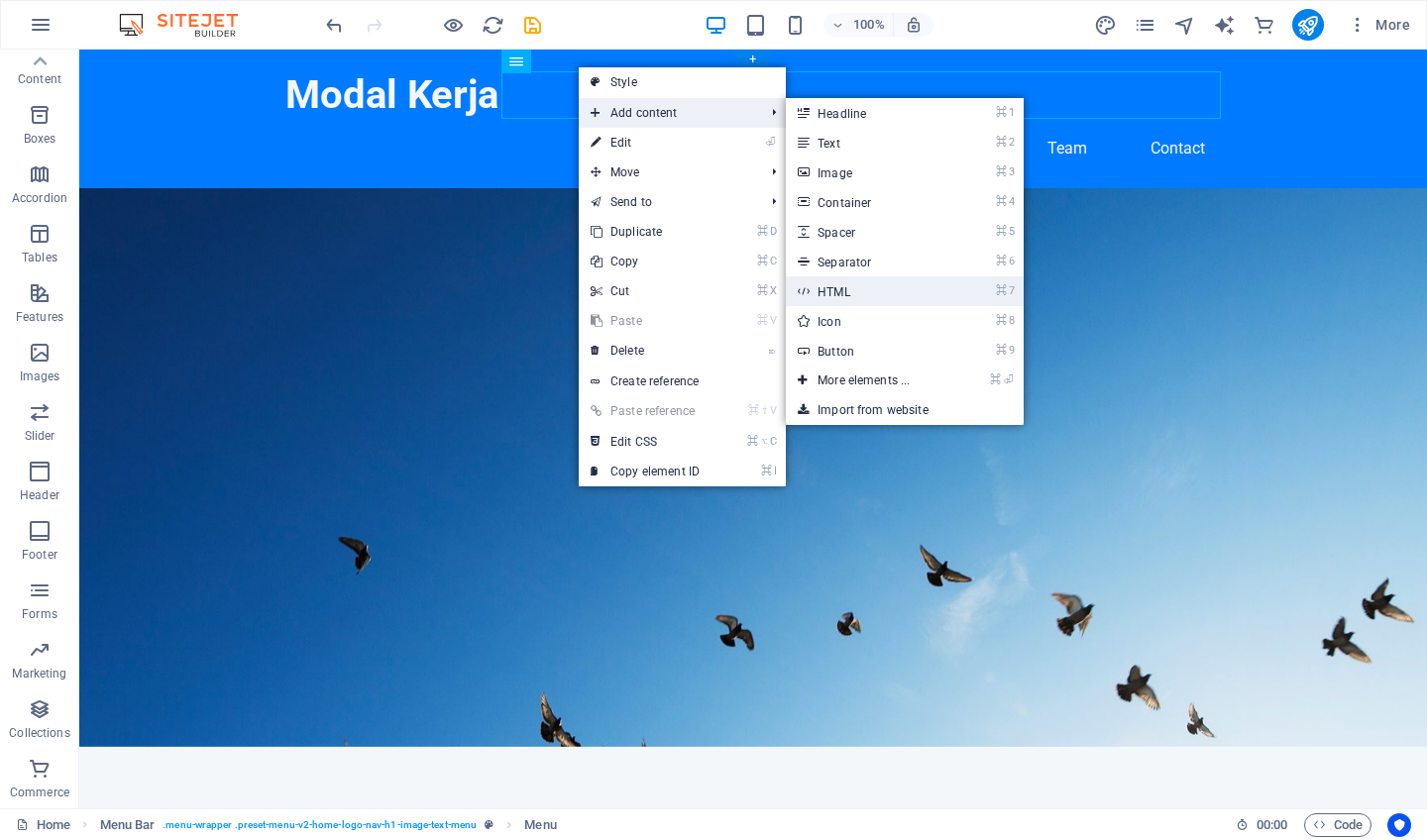 click on "⌘ 7  HTML" at bounding box center [867, 291] 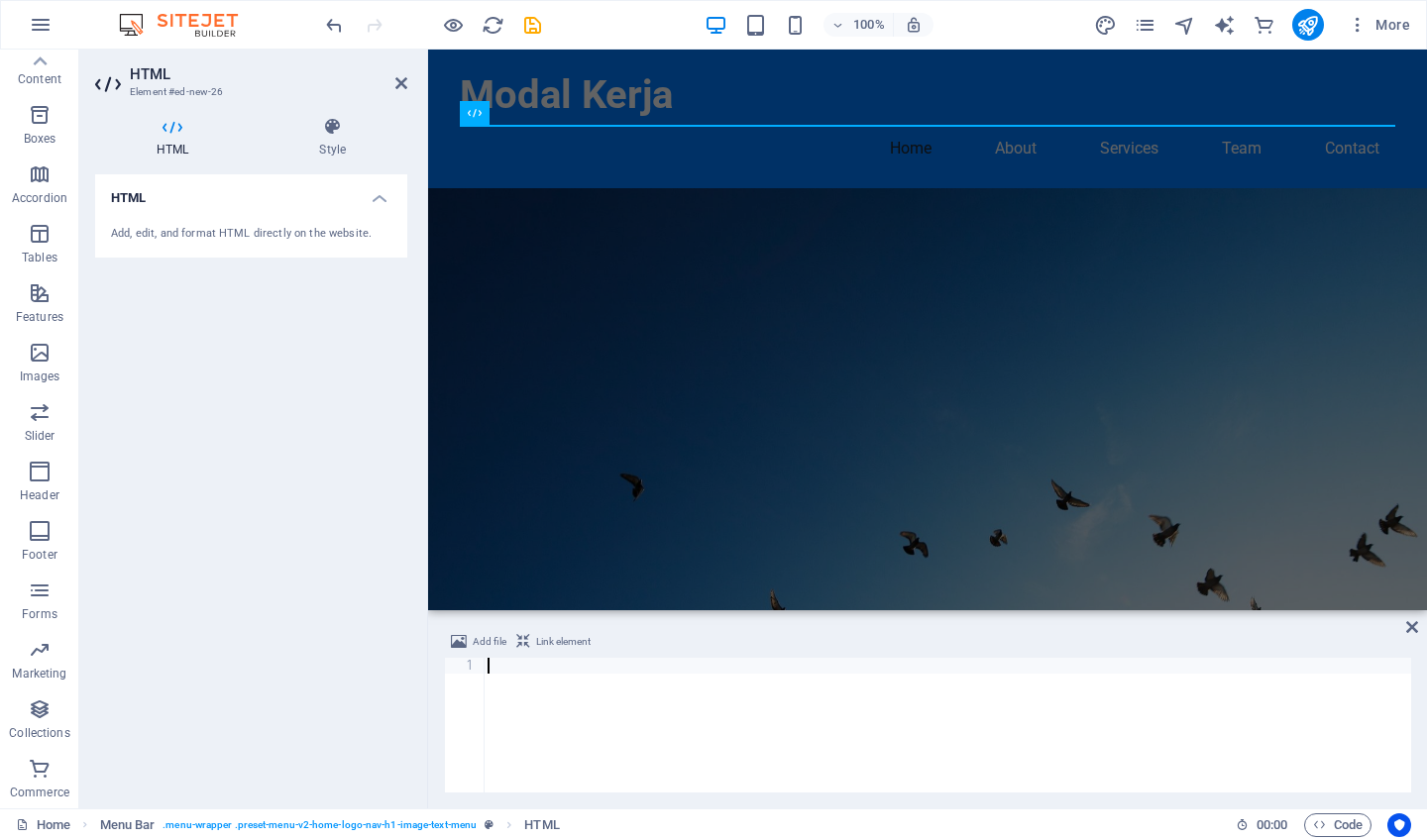 click on "HTML Add, edit, and format HTML directly on the website." at bounding box center [251, 483] 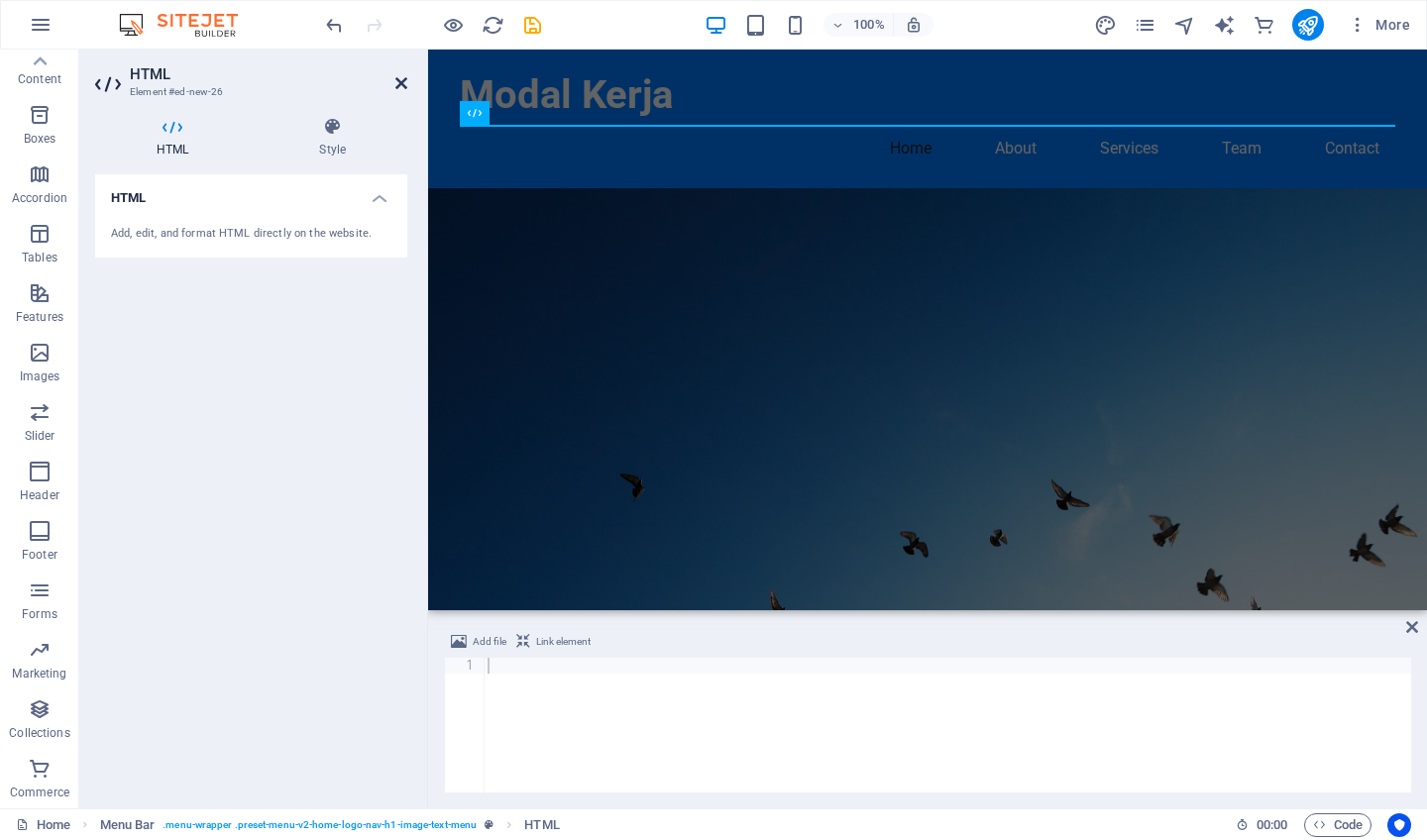 click at bounding box center (401, 83) 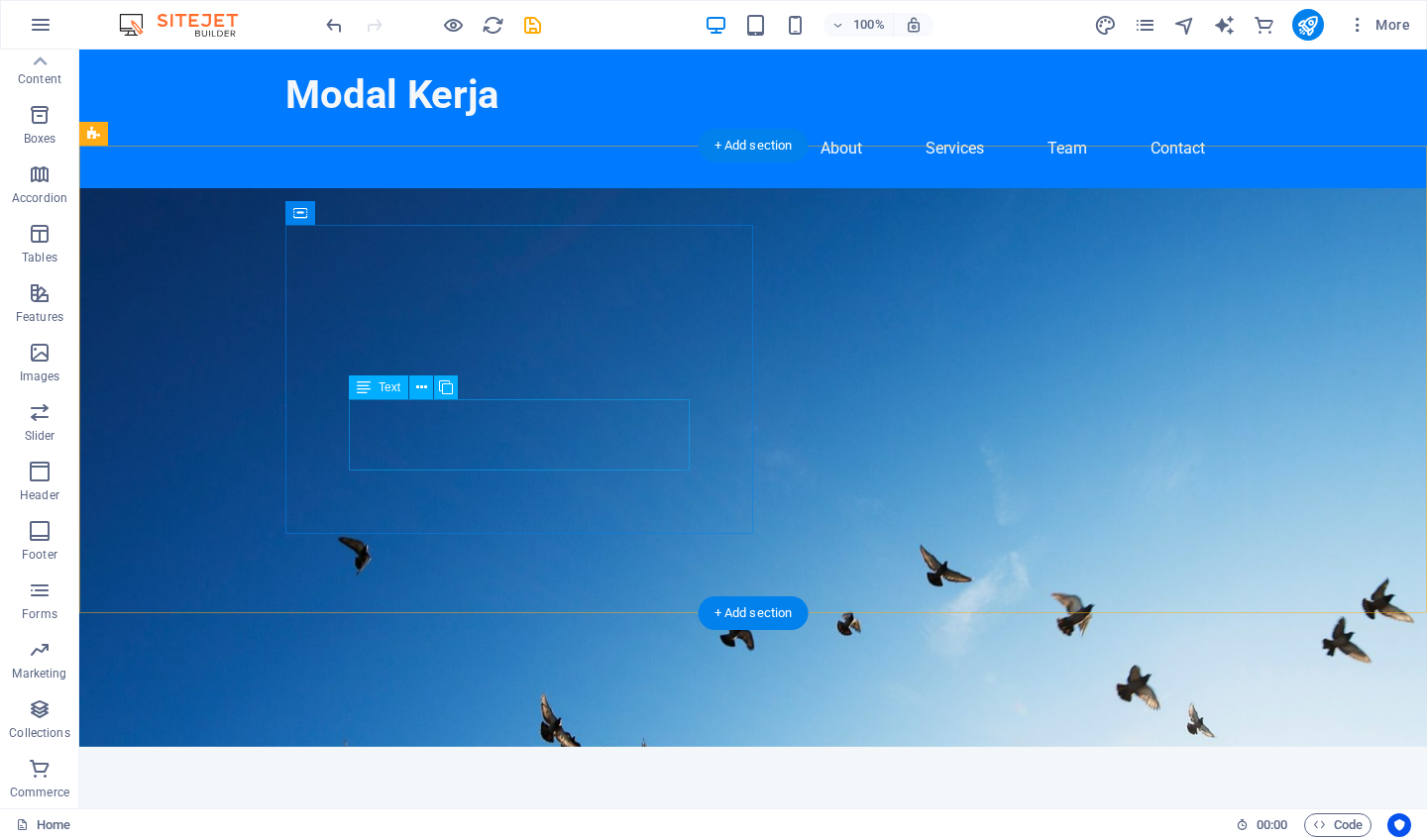 scroll, scrollTop: 0, scrollLeft: 0, axis: both 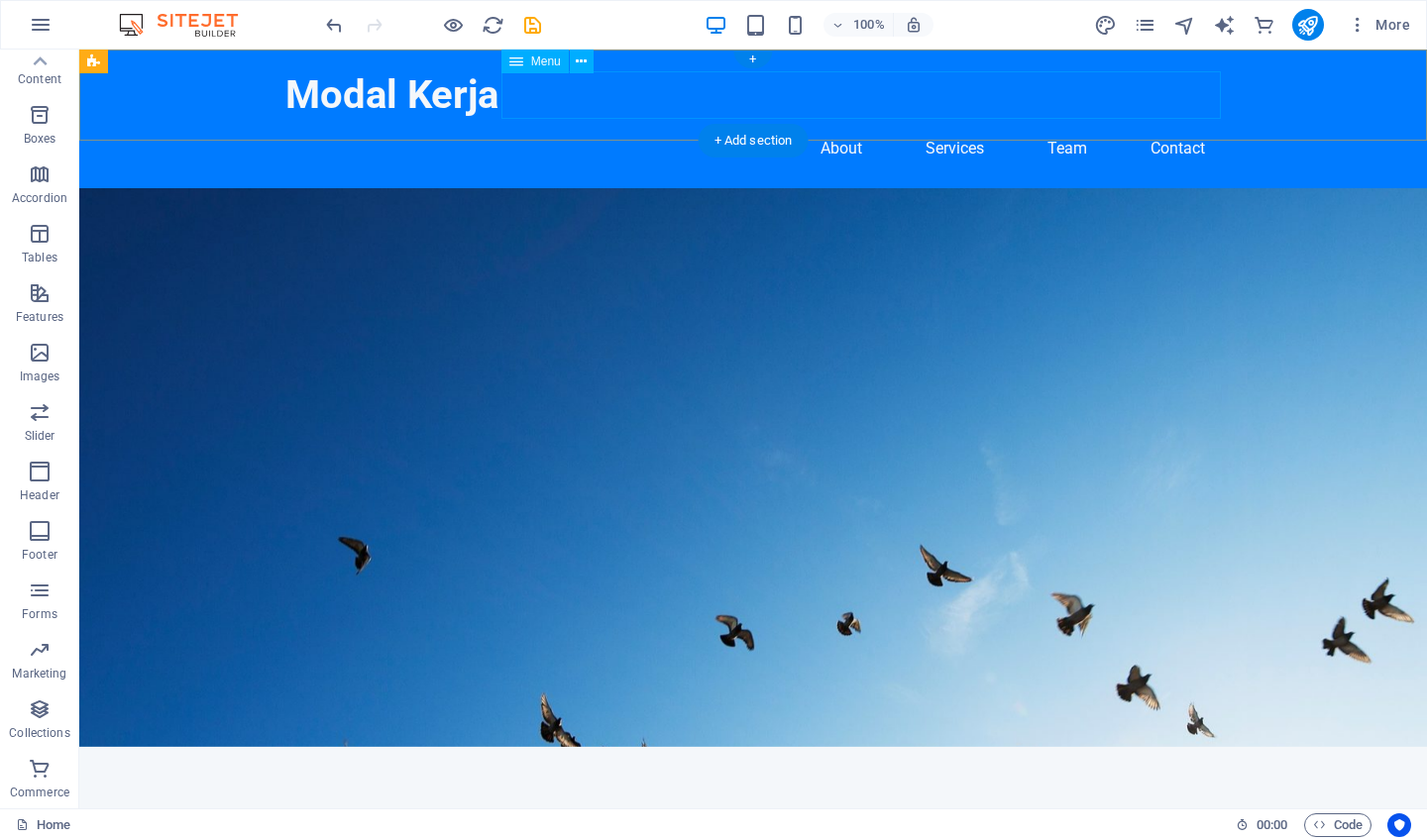click on "Menu" at bounding box center (546, 61) 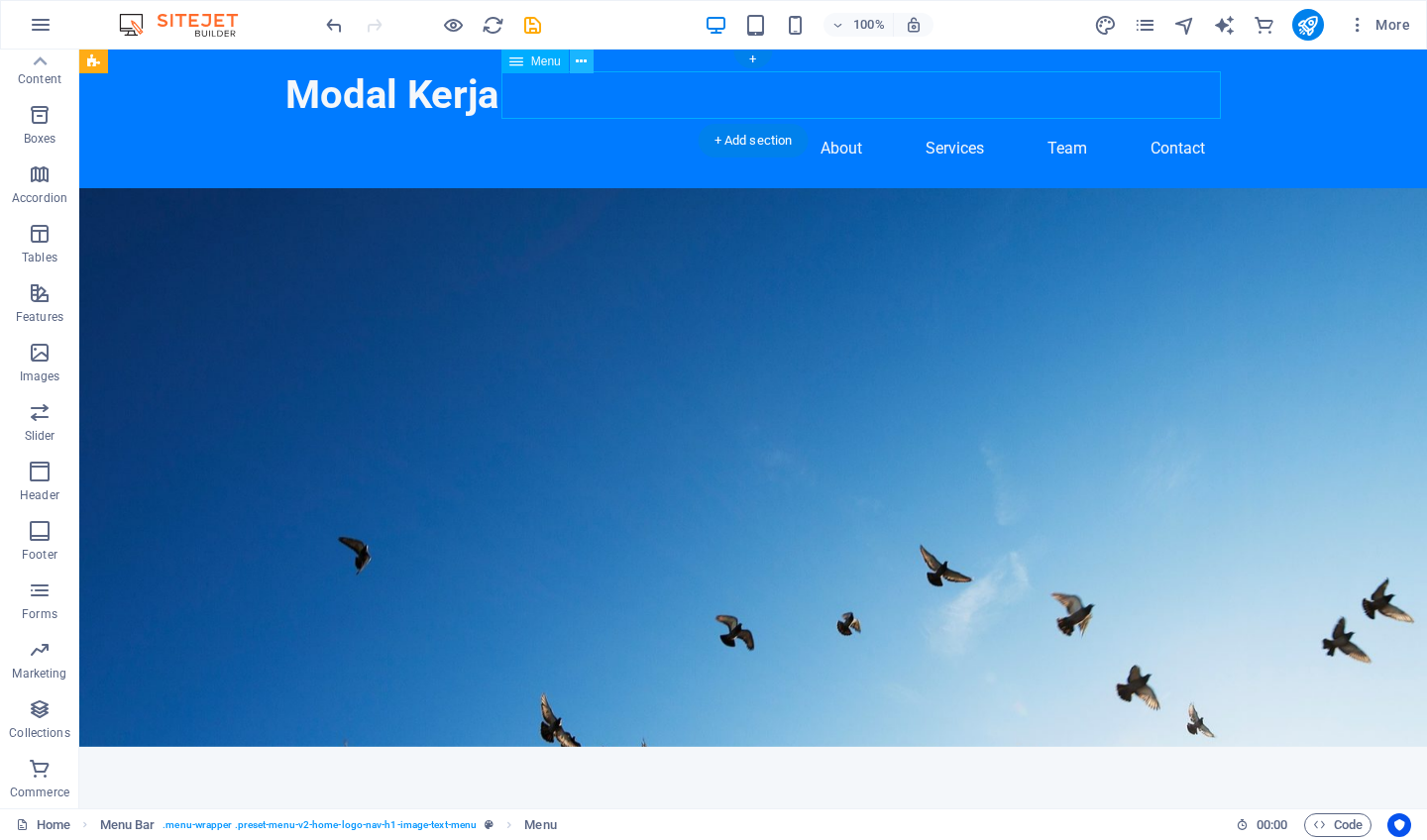 click at bounding box center (581, 61) 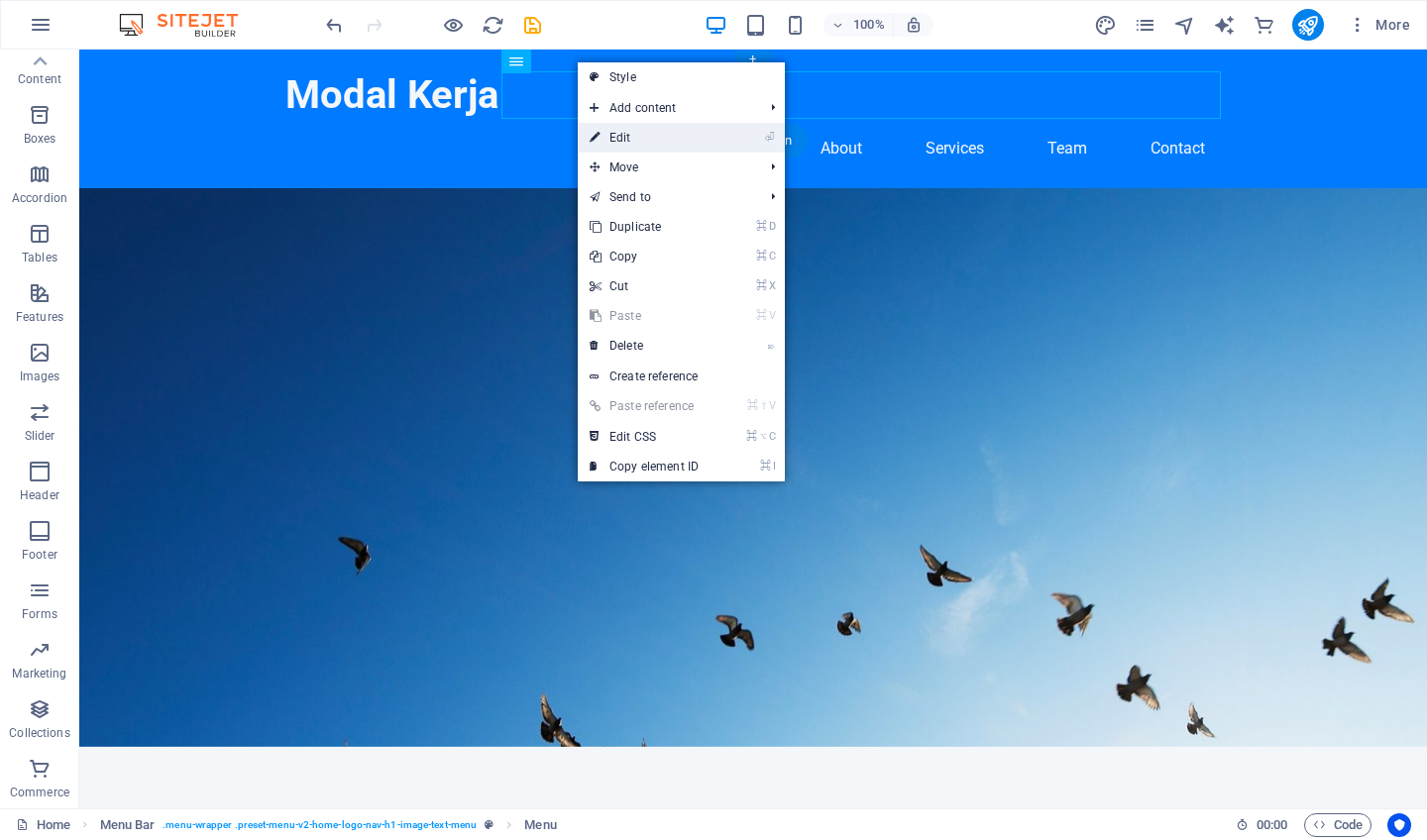 click on "⏎  Edit" at bounding box center (644, 138) 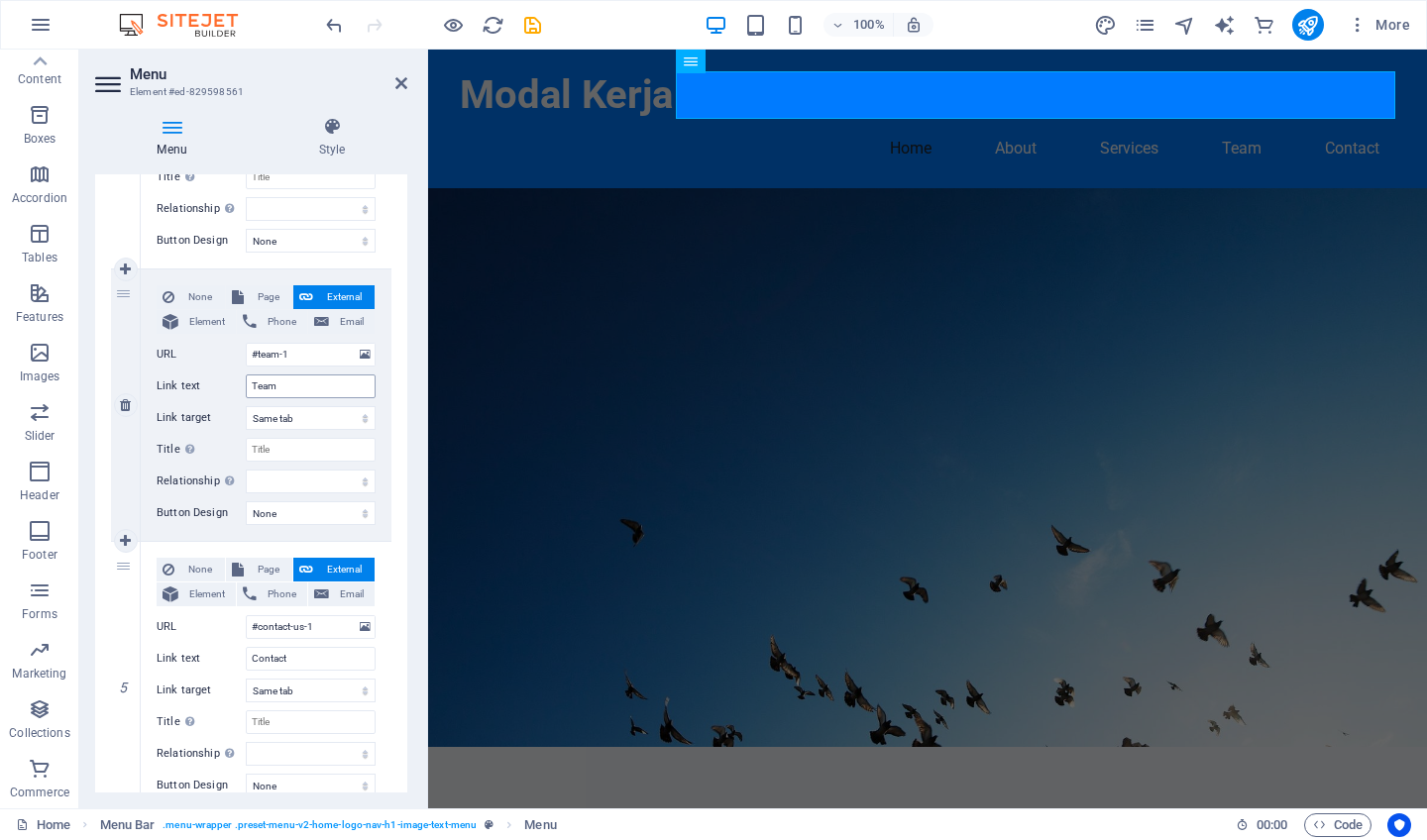 scroll, scrollTop: 912, scrollLeft: 0, axis: vertical 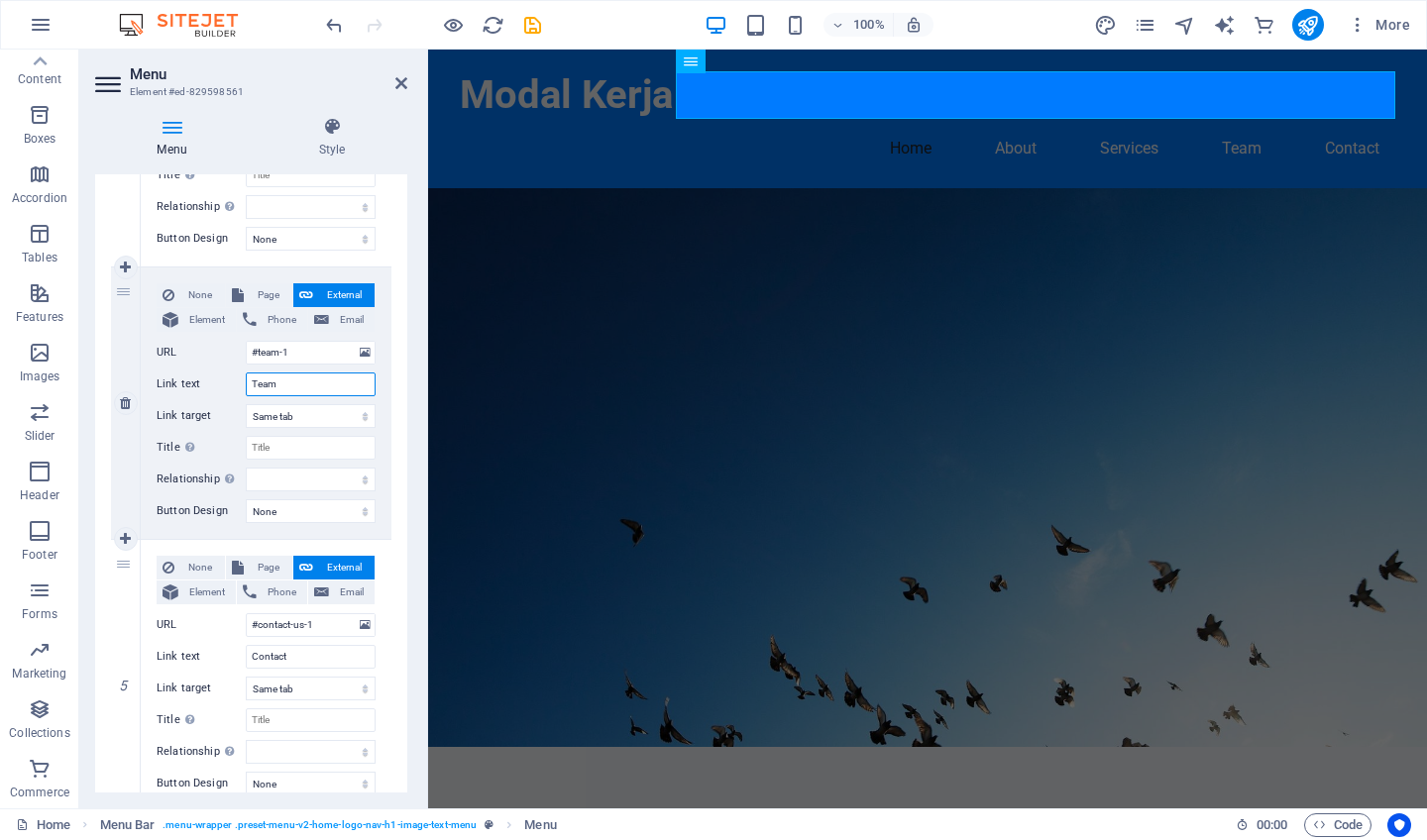 drag, startPoint x: 279, startPoint y: 382, endPoint x: 252, endPoint y: 380, distance: 27.073973 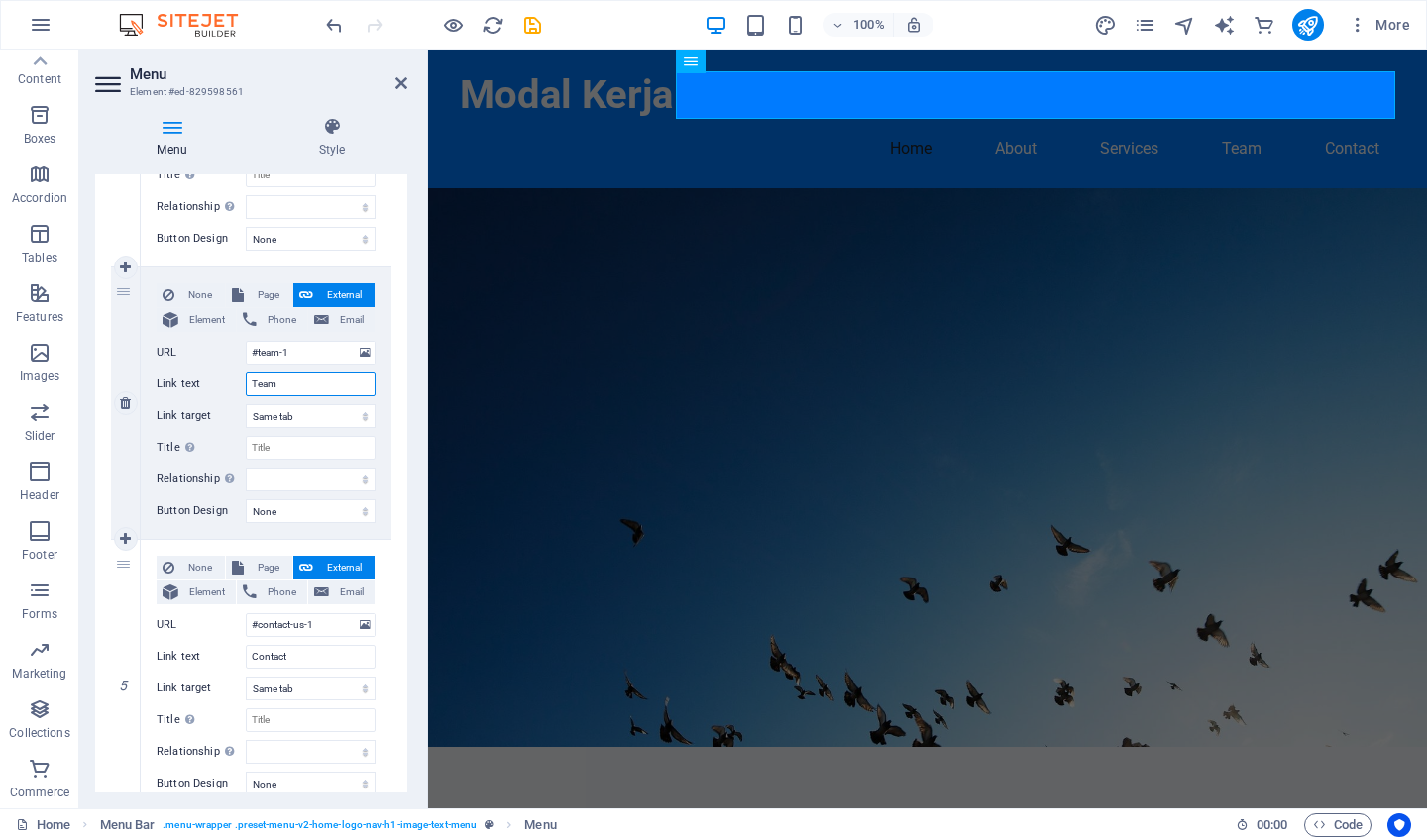 type on "O" 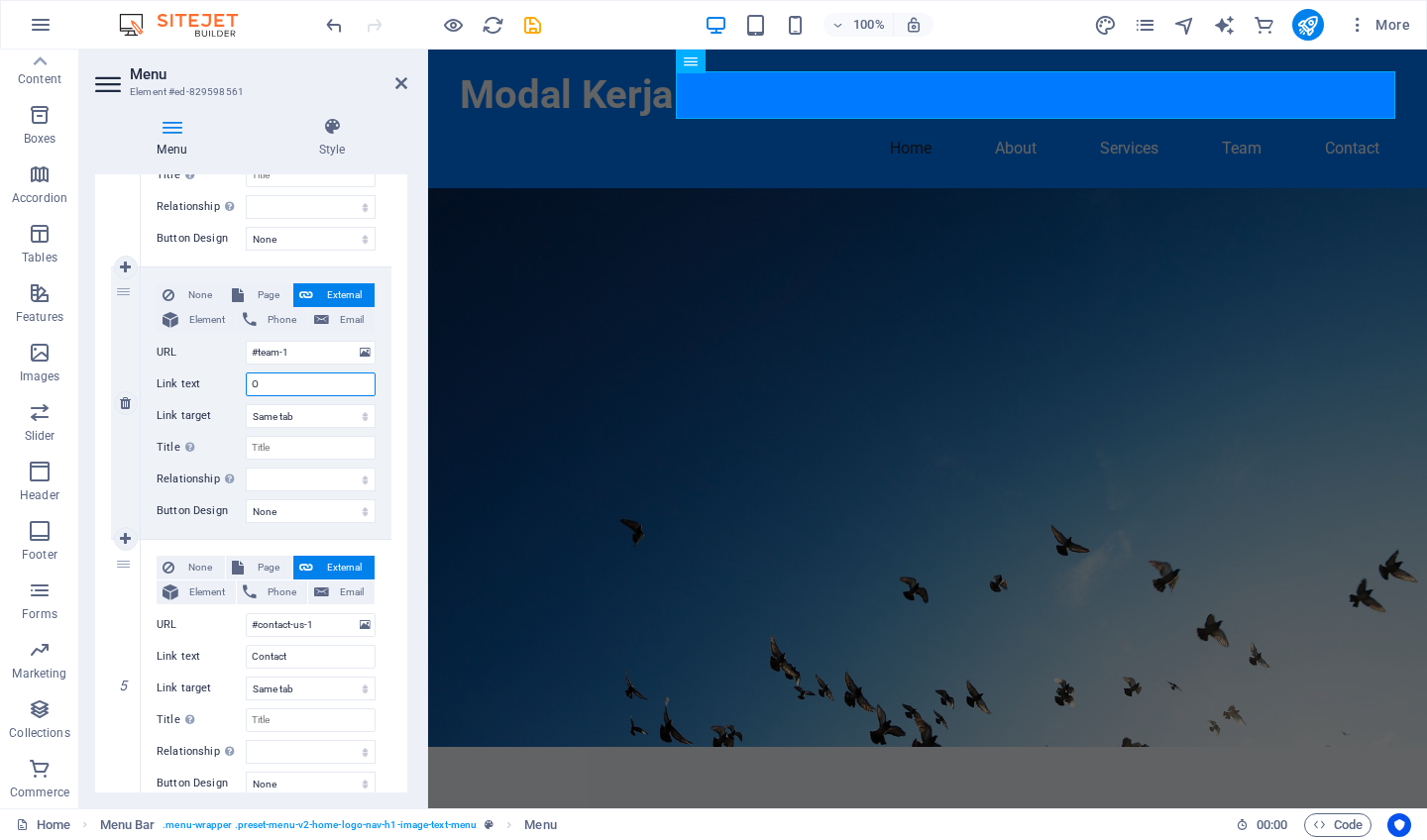 select 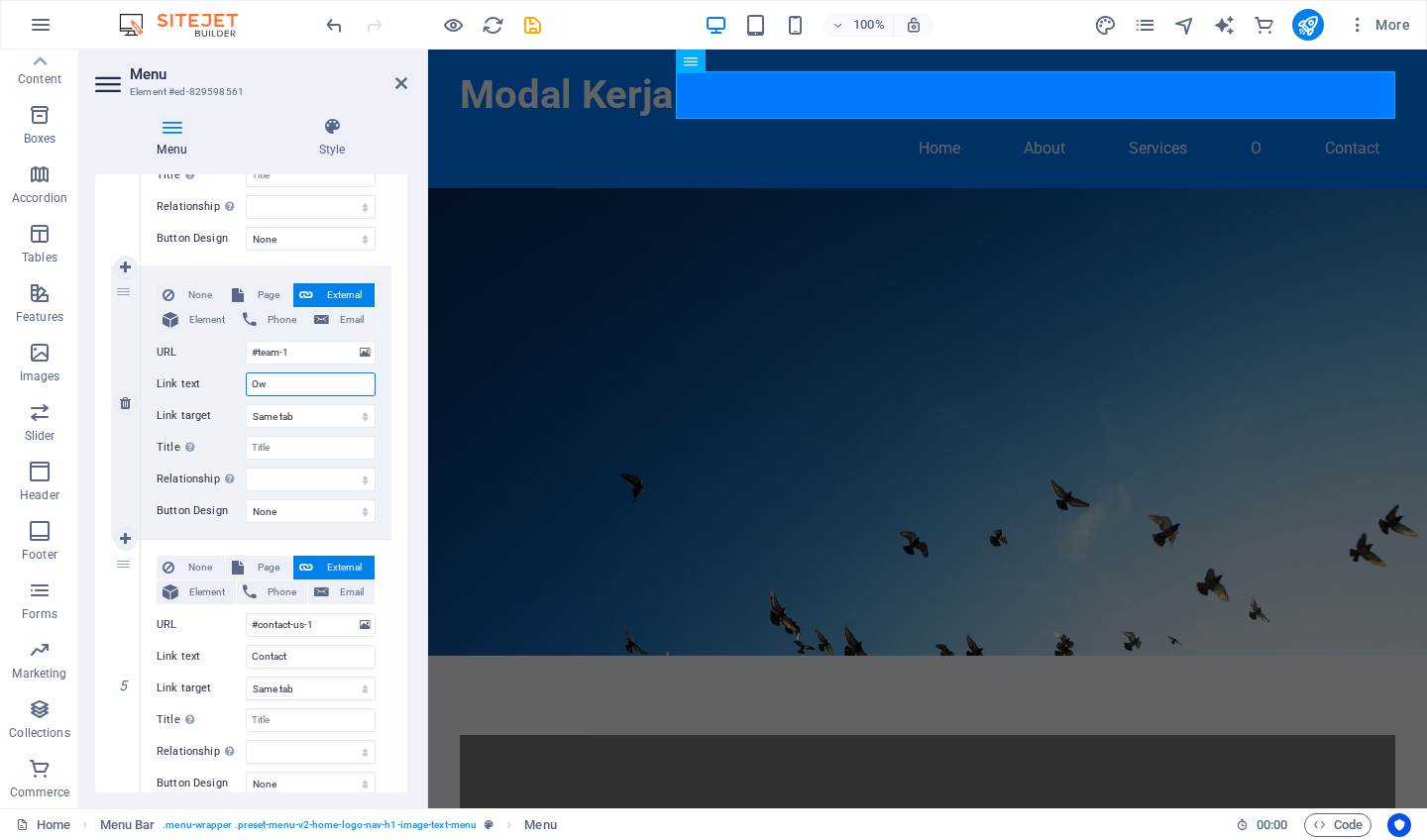 type on "Own" 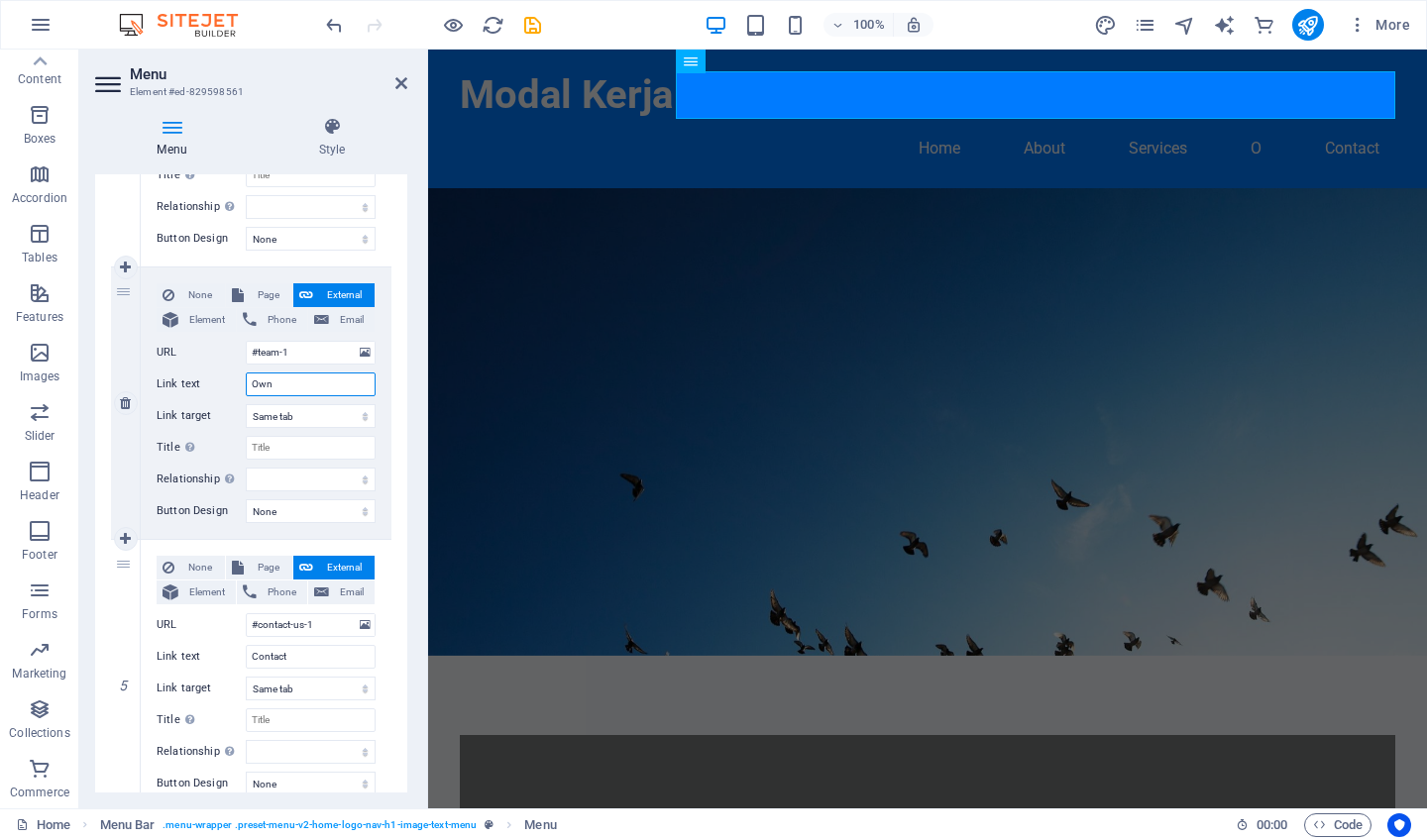 select 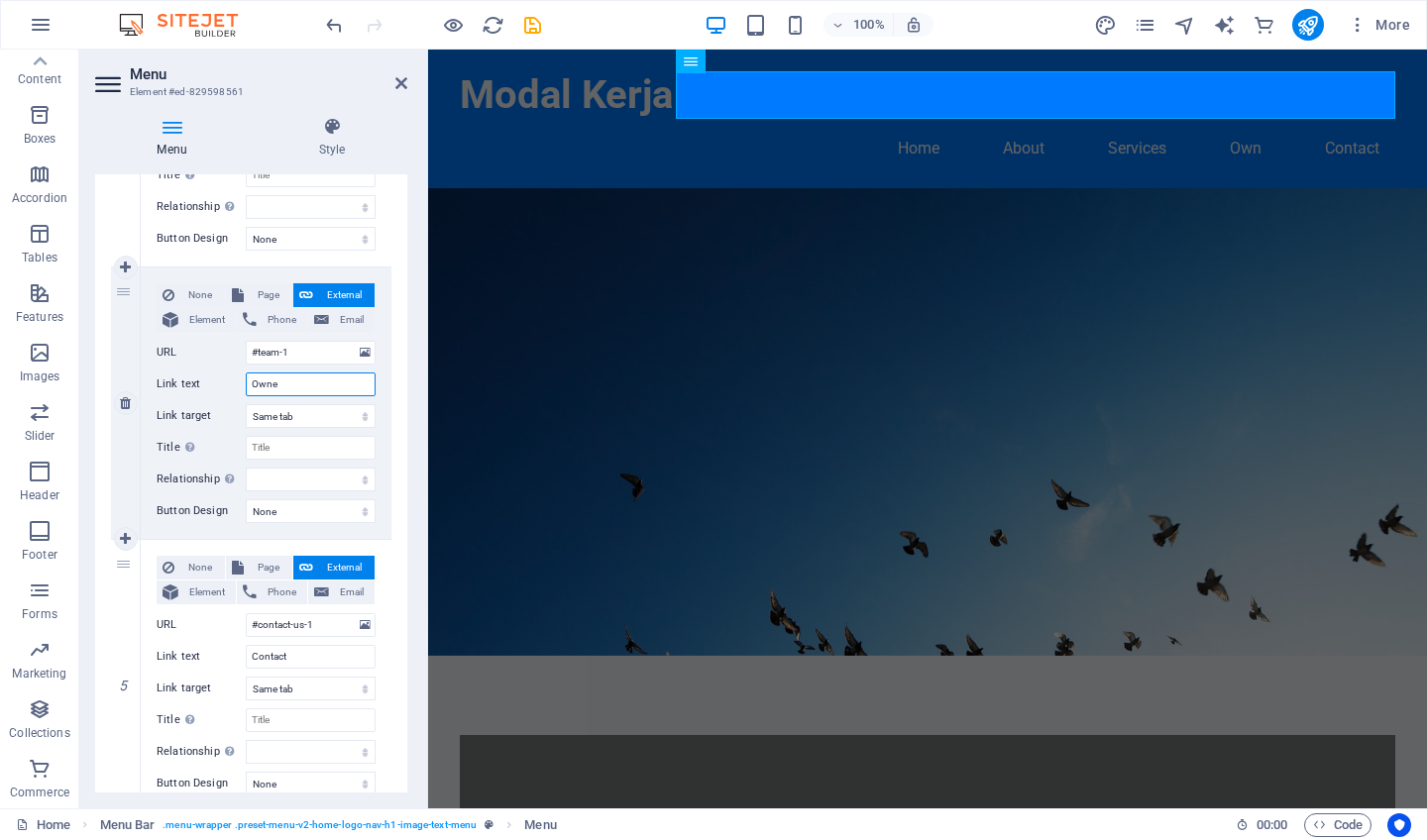 type on "Owner" 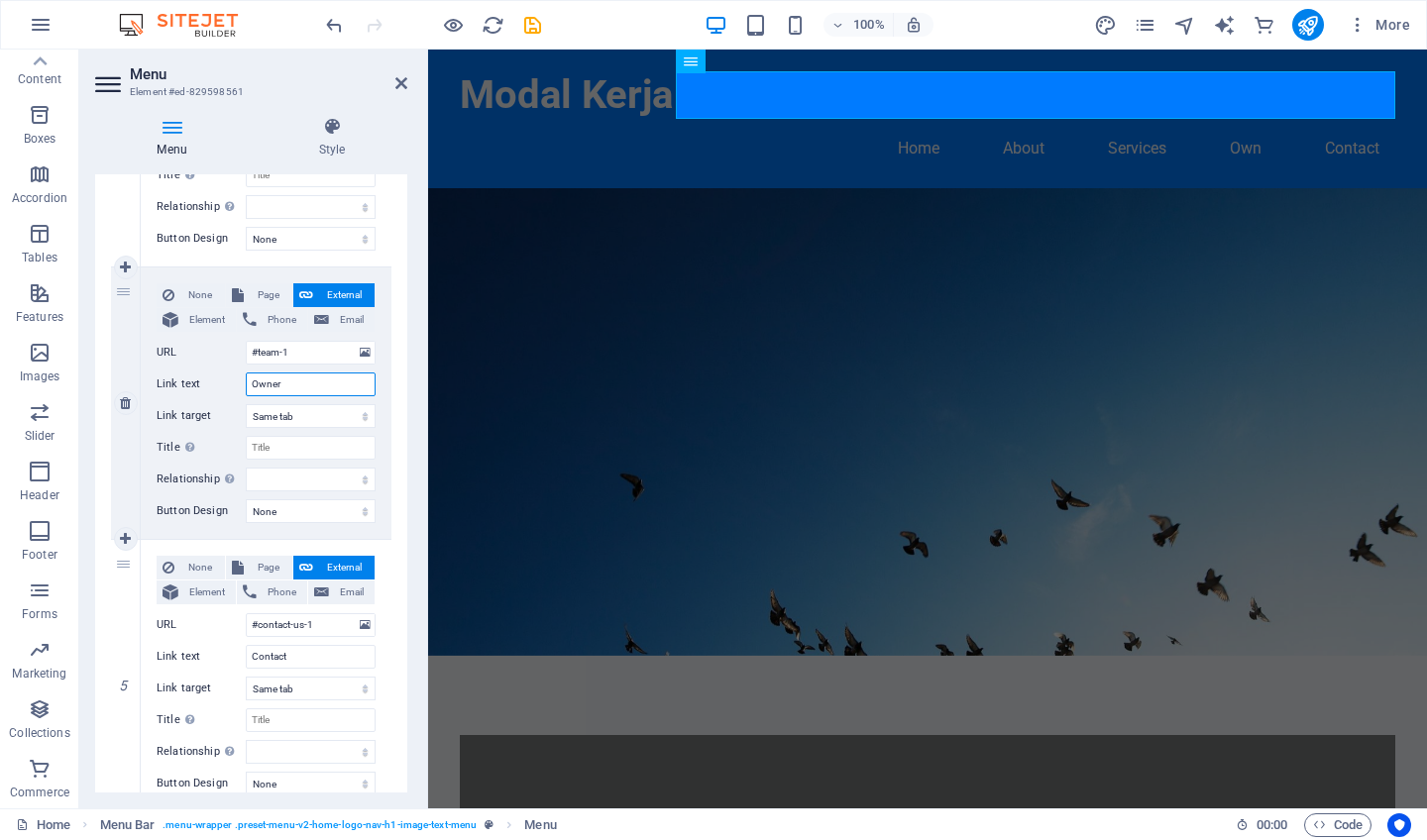 select 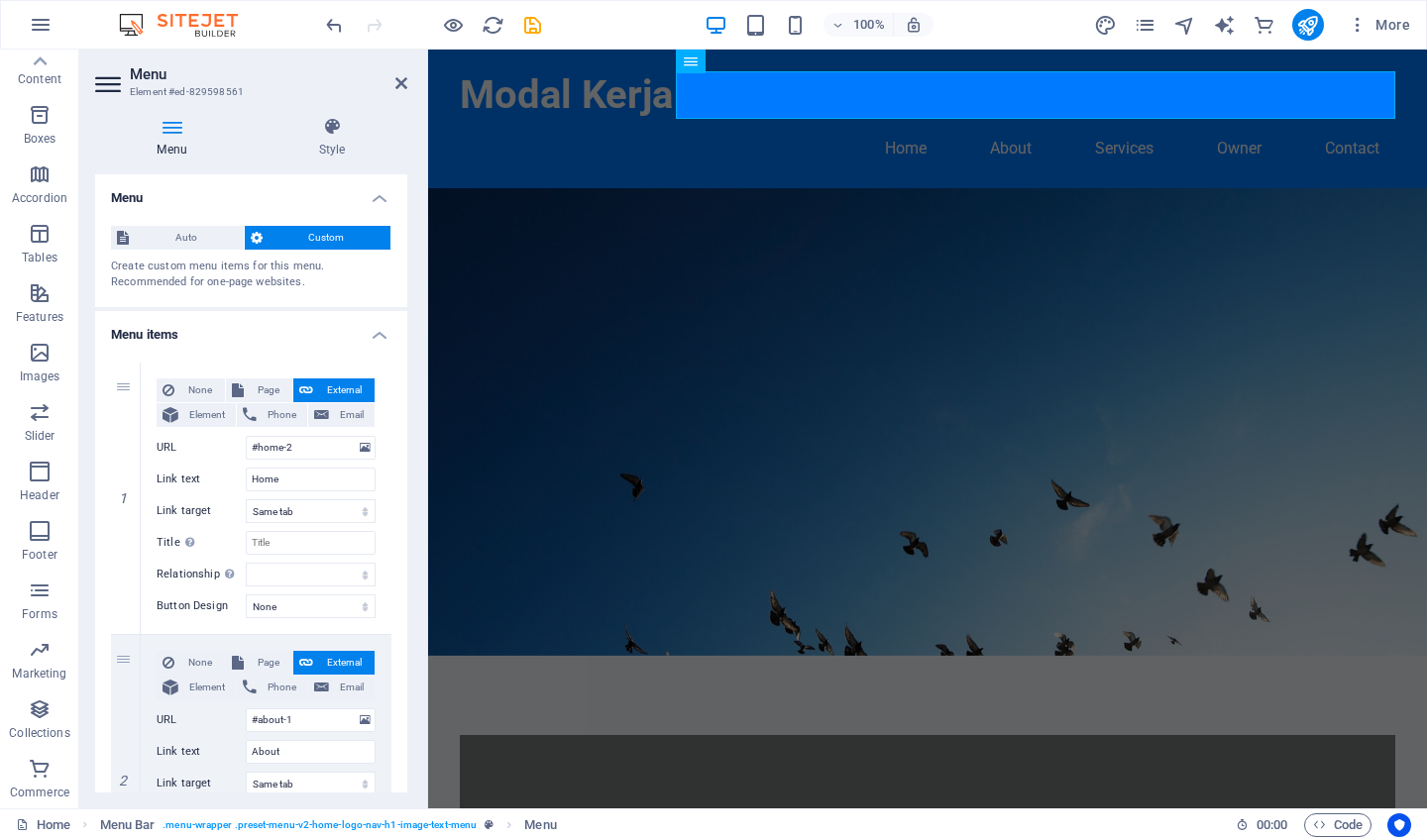 scroll, scrollTop: 0, scrollLeft: 0, axis: both 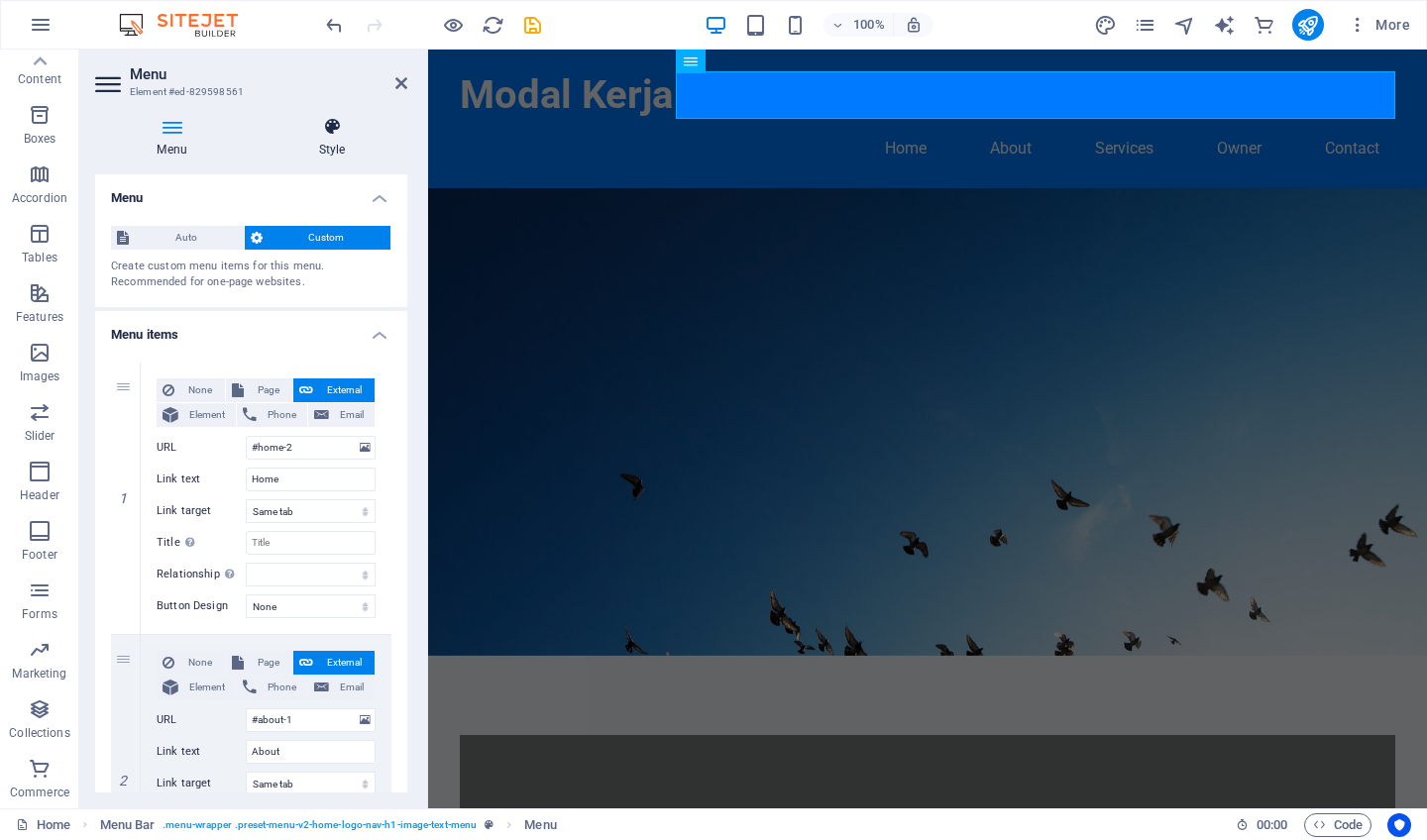 type on "Owner" 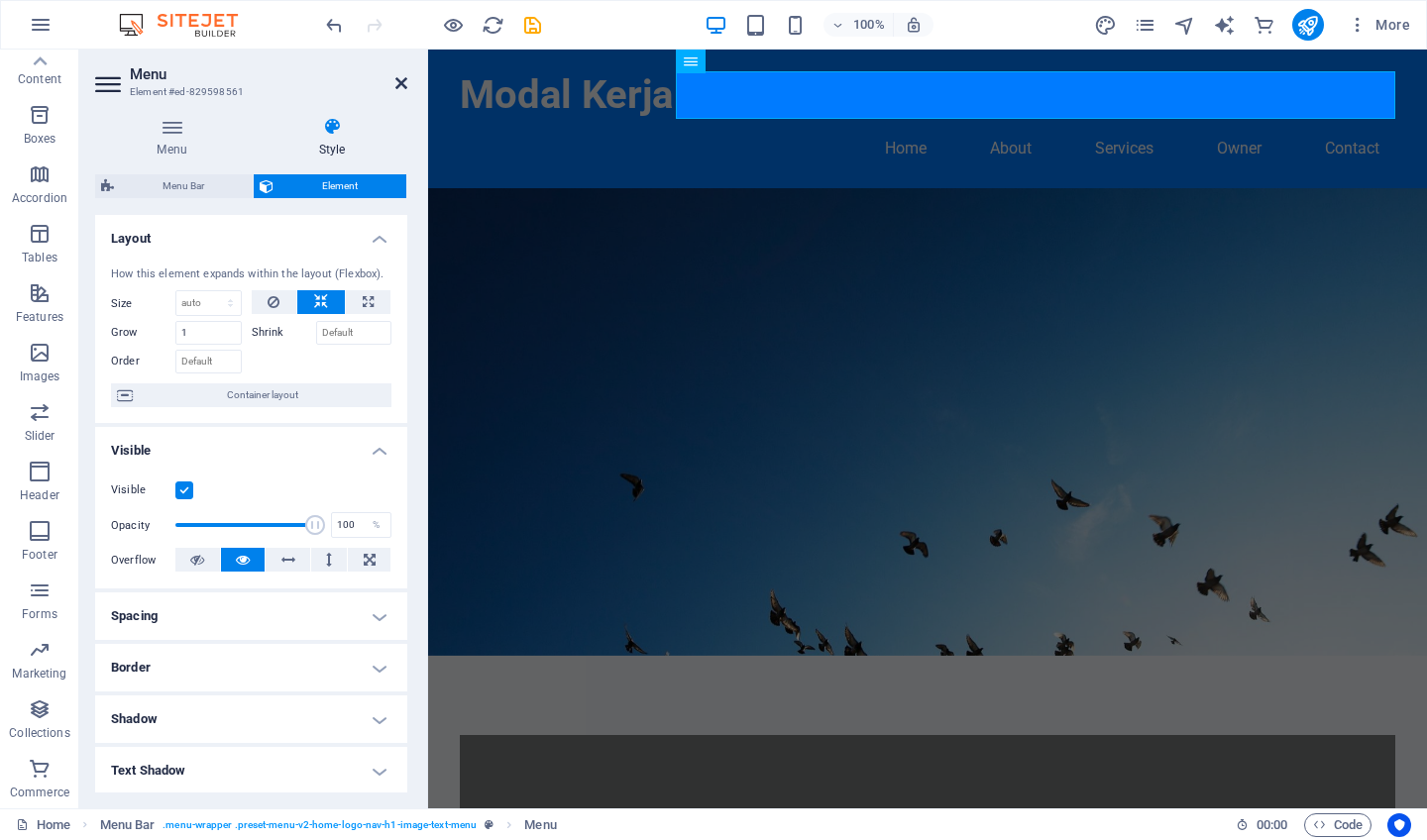 click at bounding box center [401, 83] 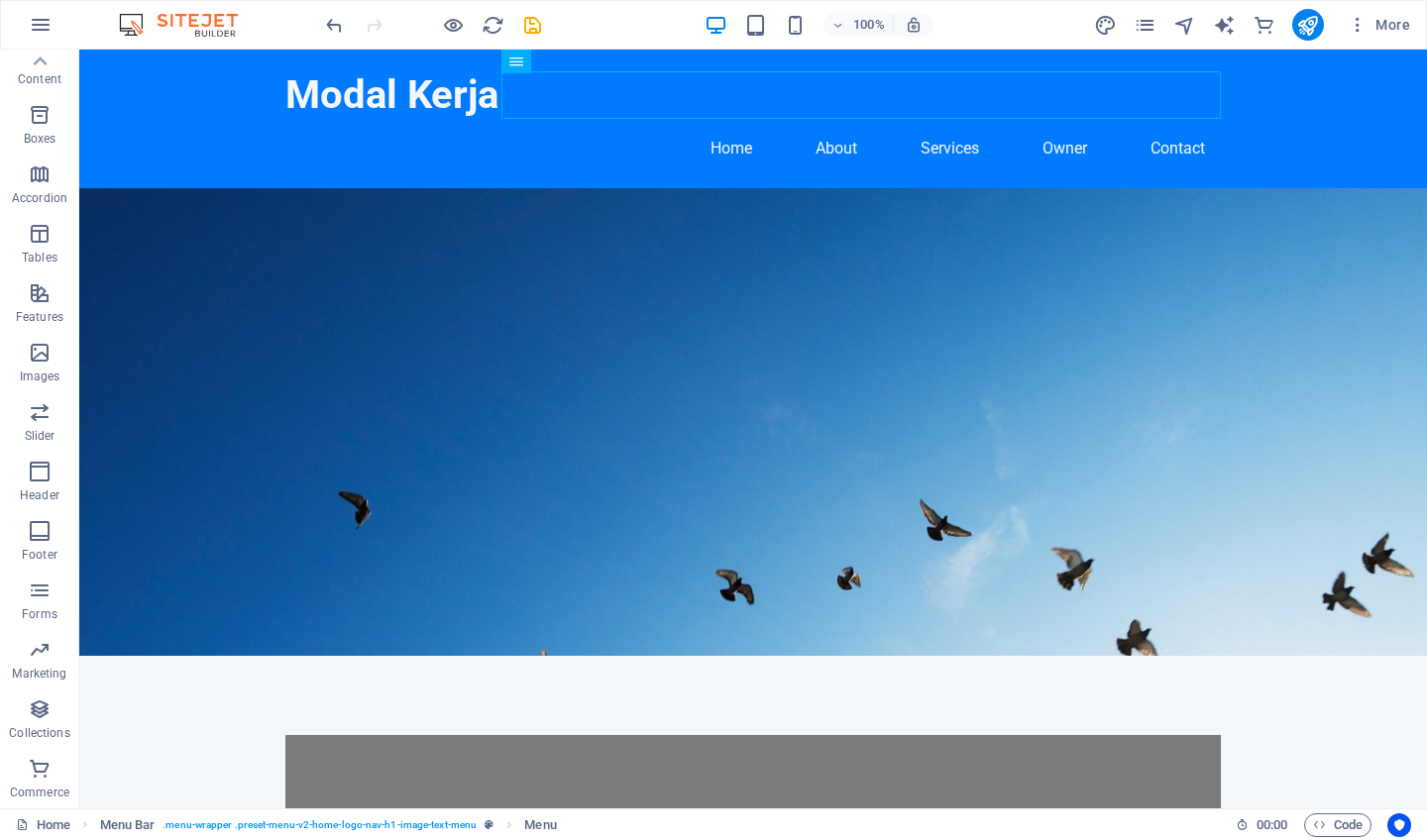 click at bounding box center [753, 422] 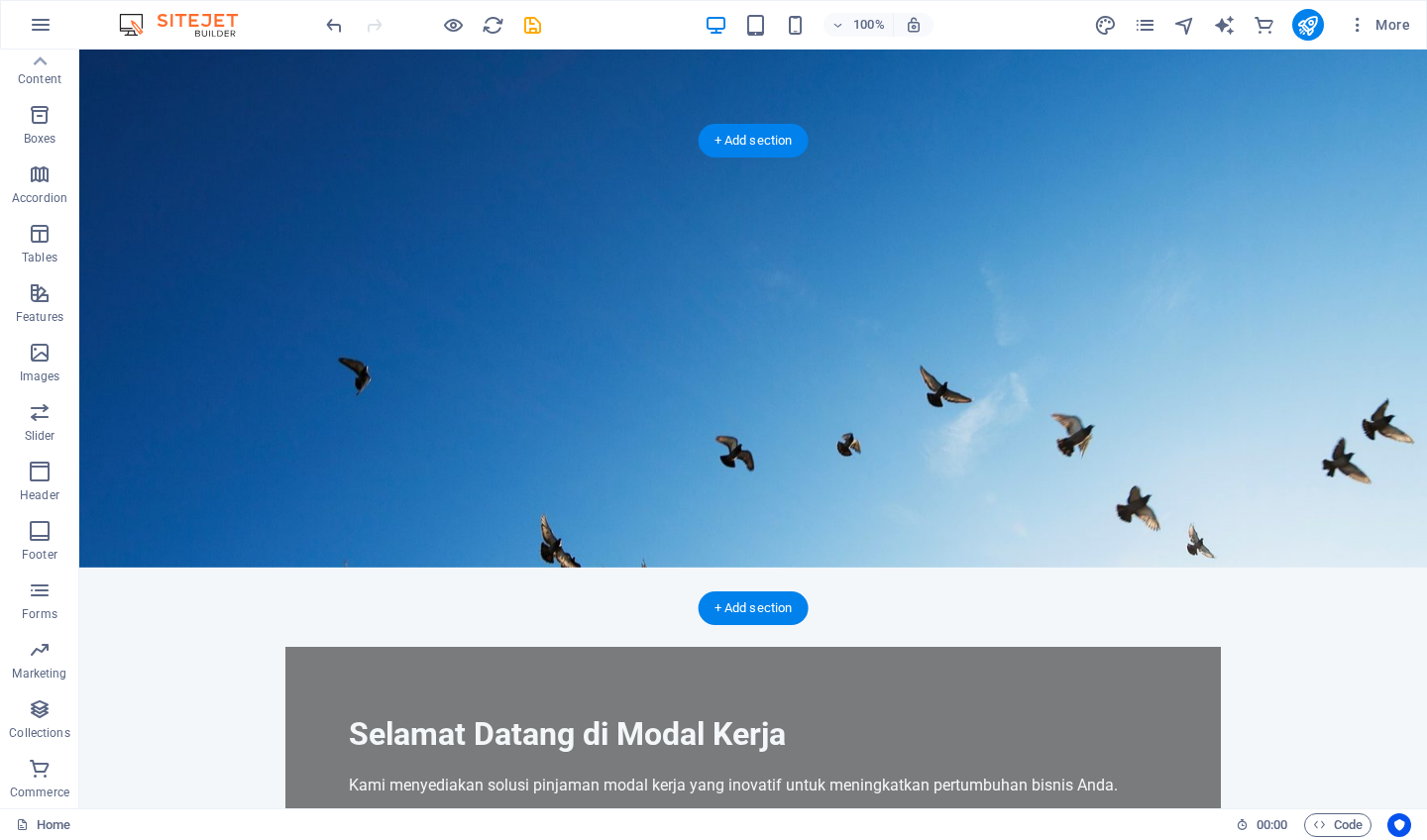 scroll, scrollTop: 0, scrollLeft: 0, axis: both 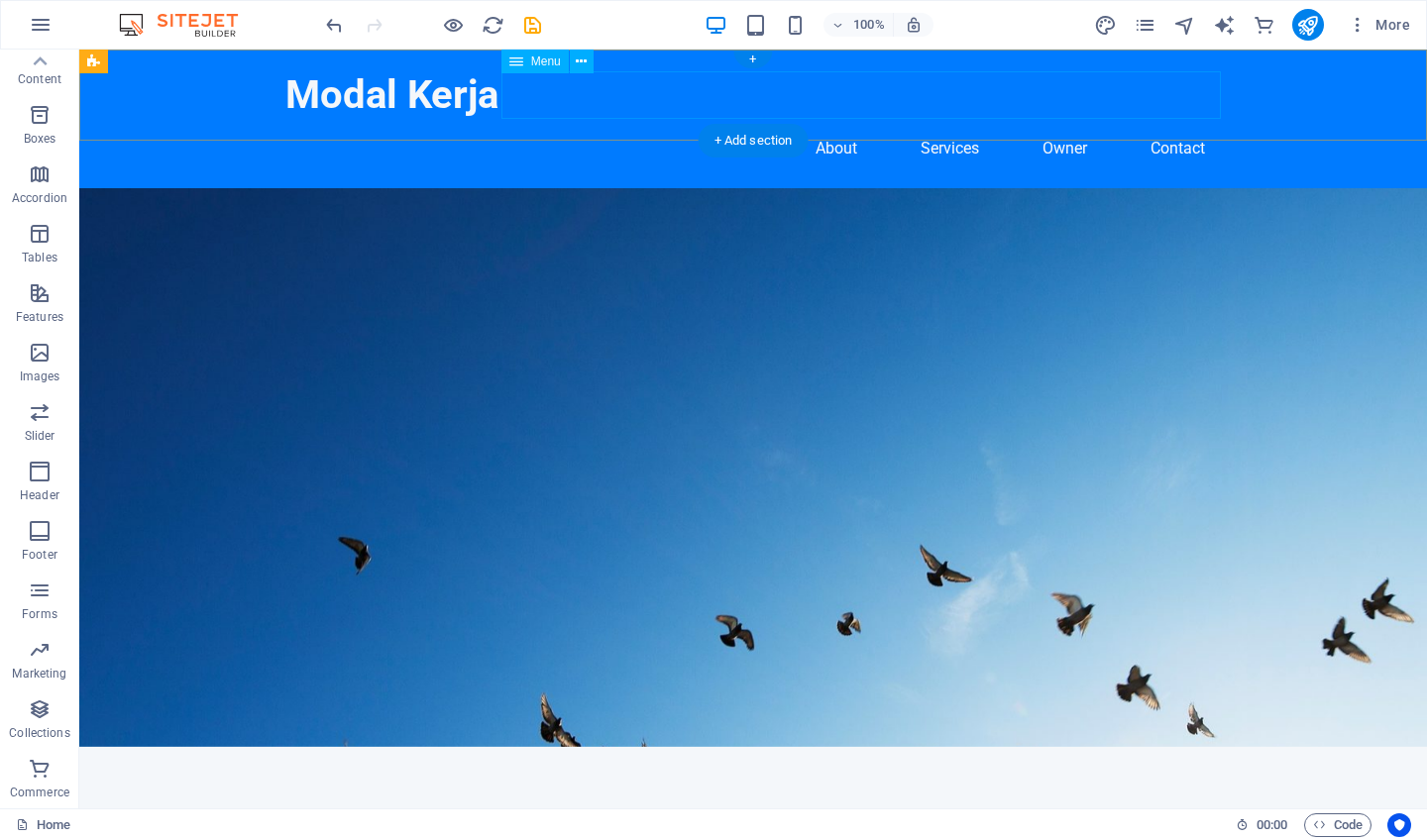 click on "Home About Services Owner Contact" at bounding box center (753, 149) 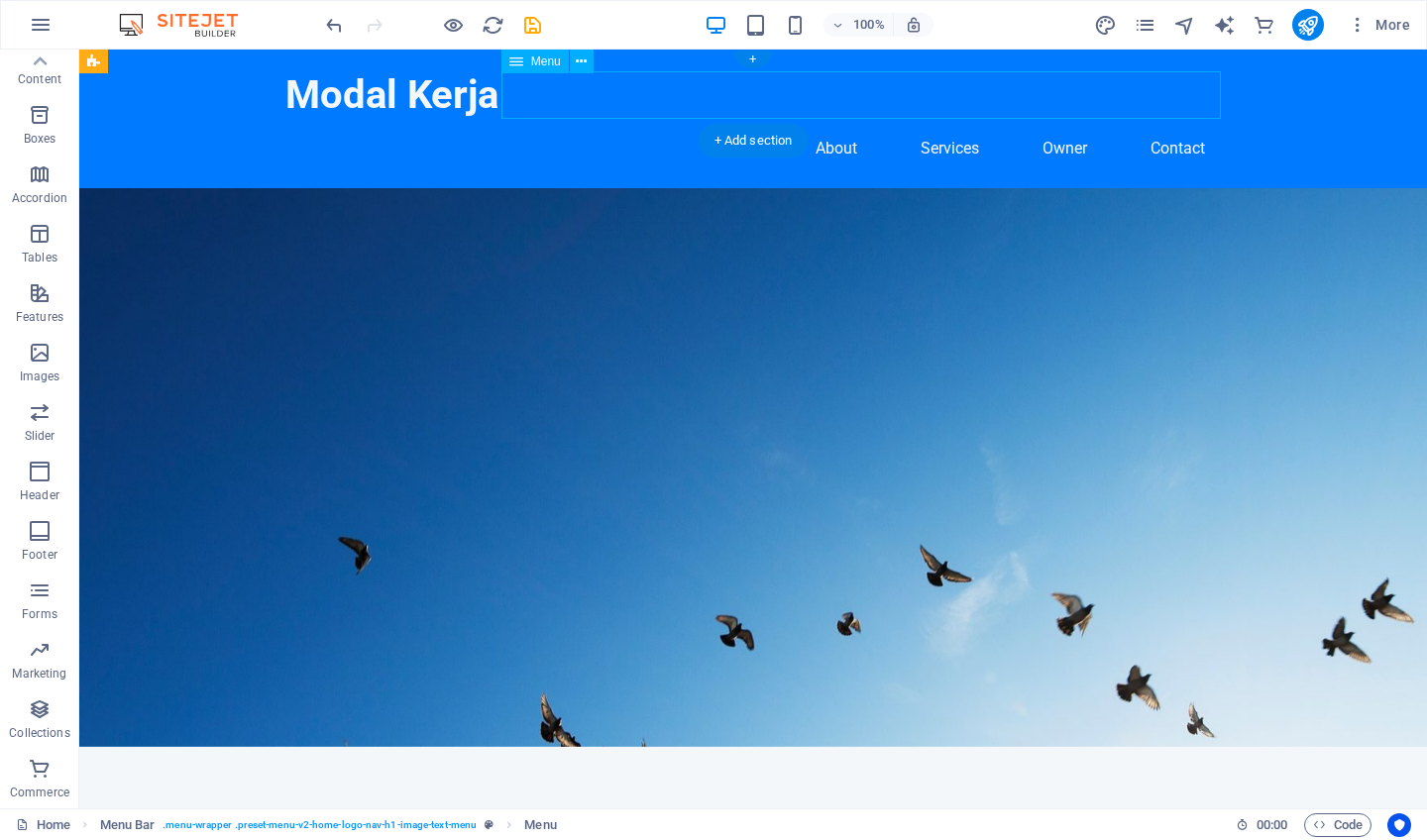 click on "Home About Services Owner Contact" at bounding box center (753, 149) 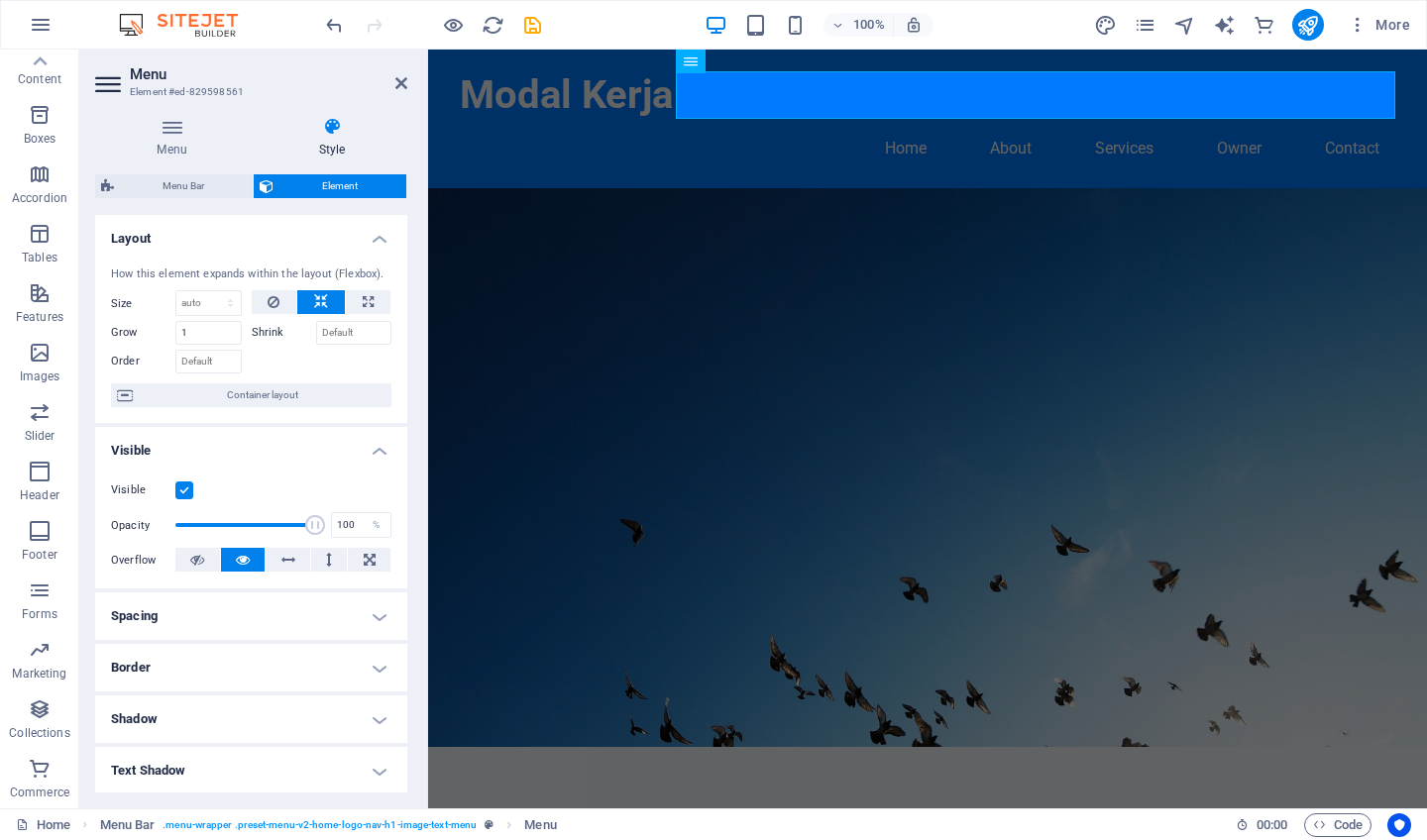scroll, scrollTop: 0, scrollLeft: 0, axis: both 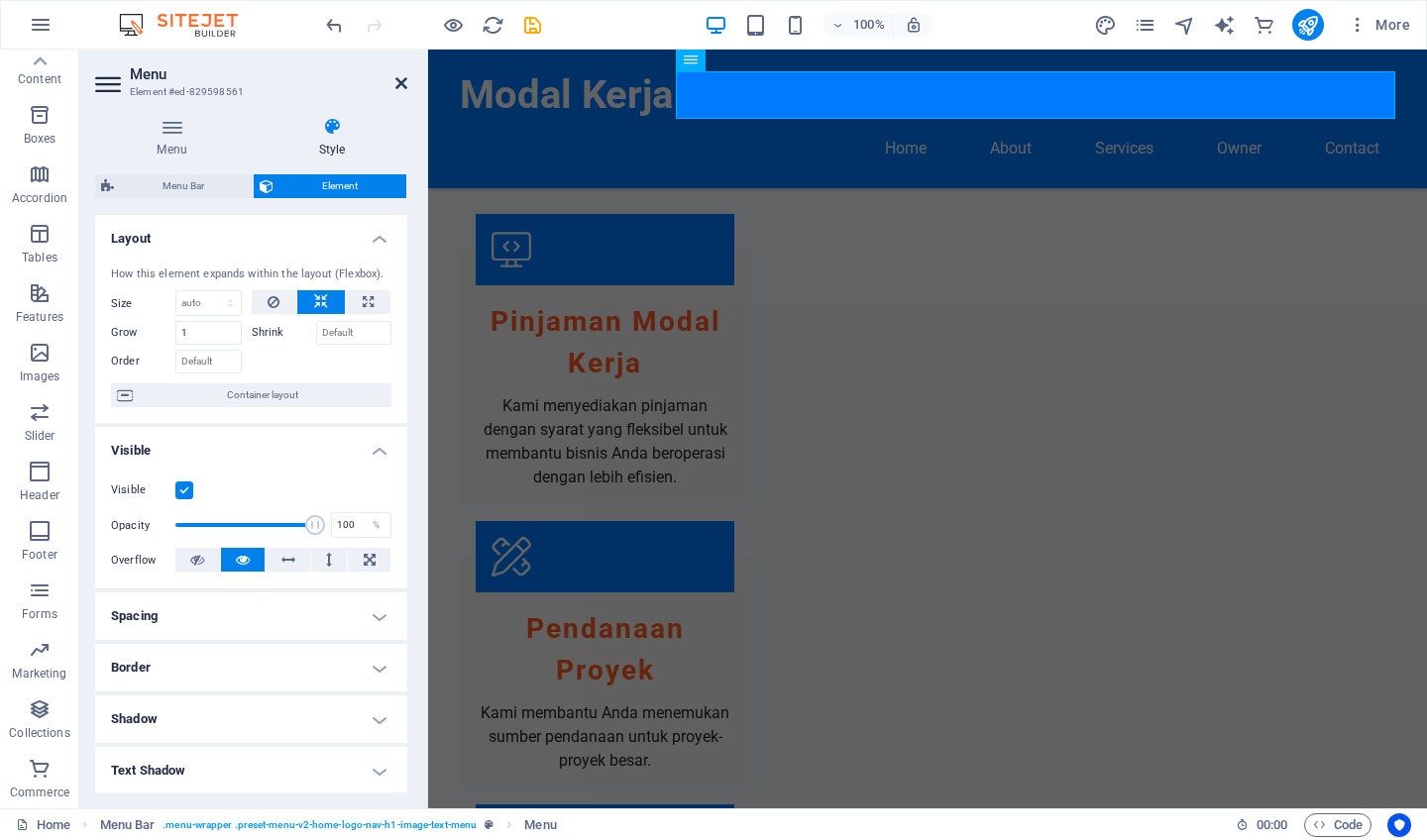 click at bounding box center (401, 83) 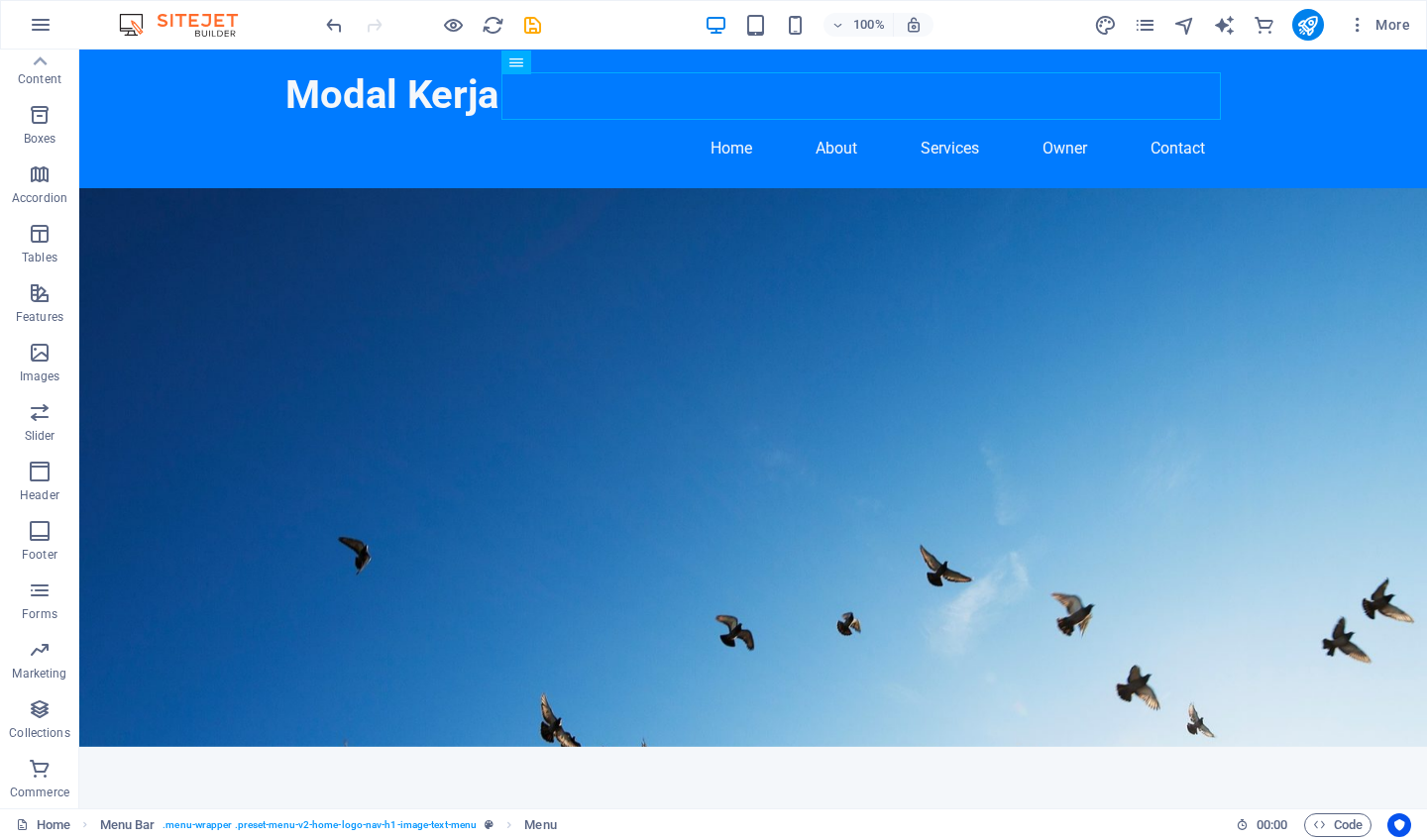 scroll, scrollTop: 0, scrollLeft: 0, axis: both 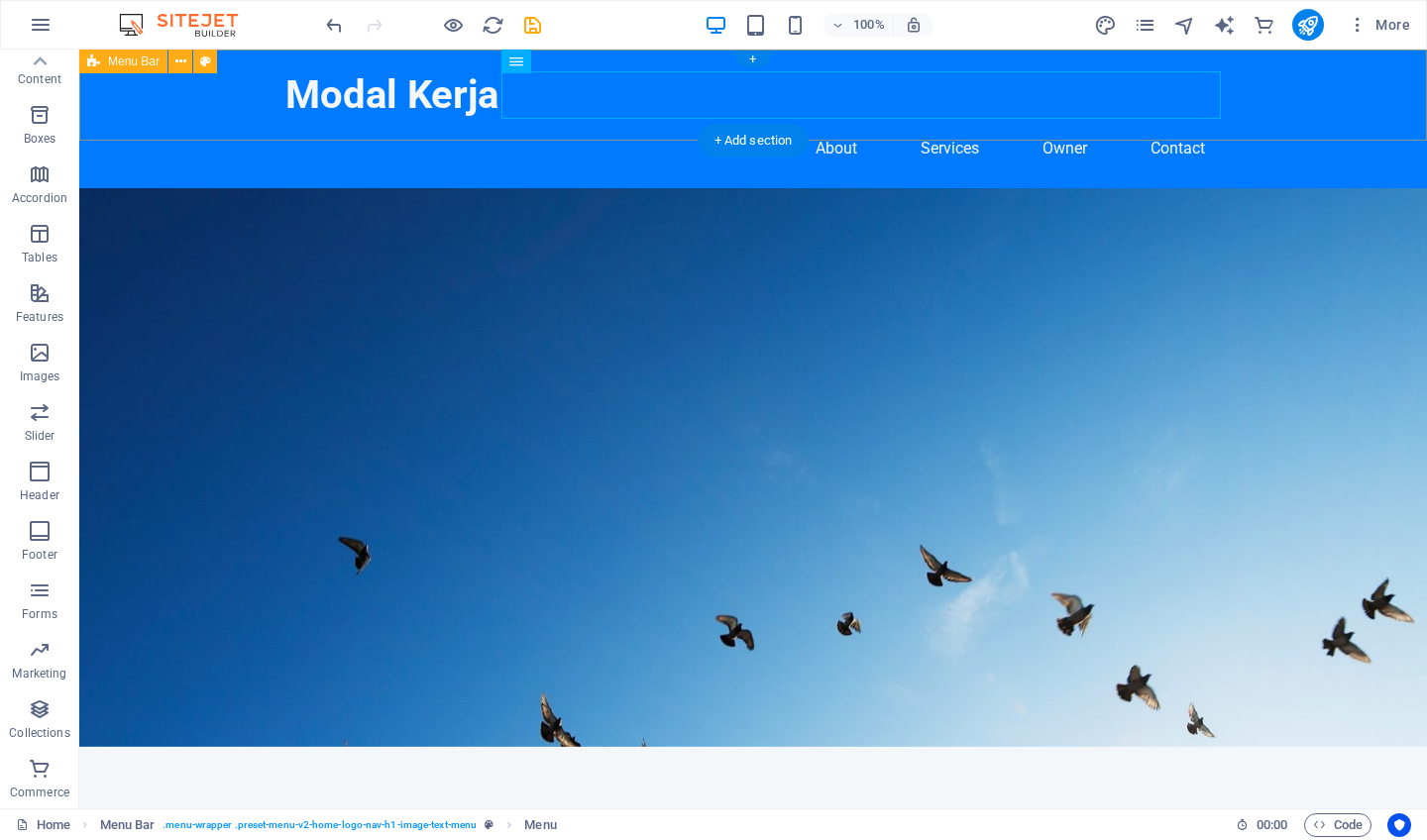 click on "Modal Kerja Home About Services Owner Contact" at bounding box center [753, 119] 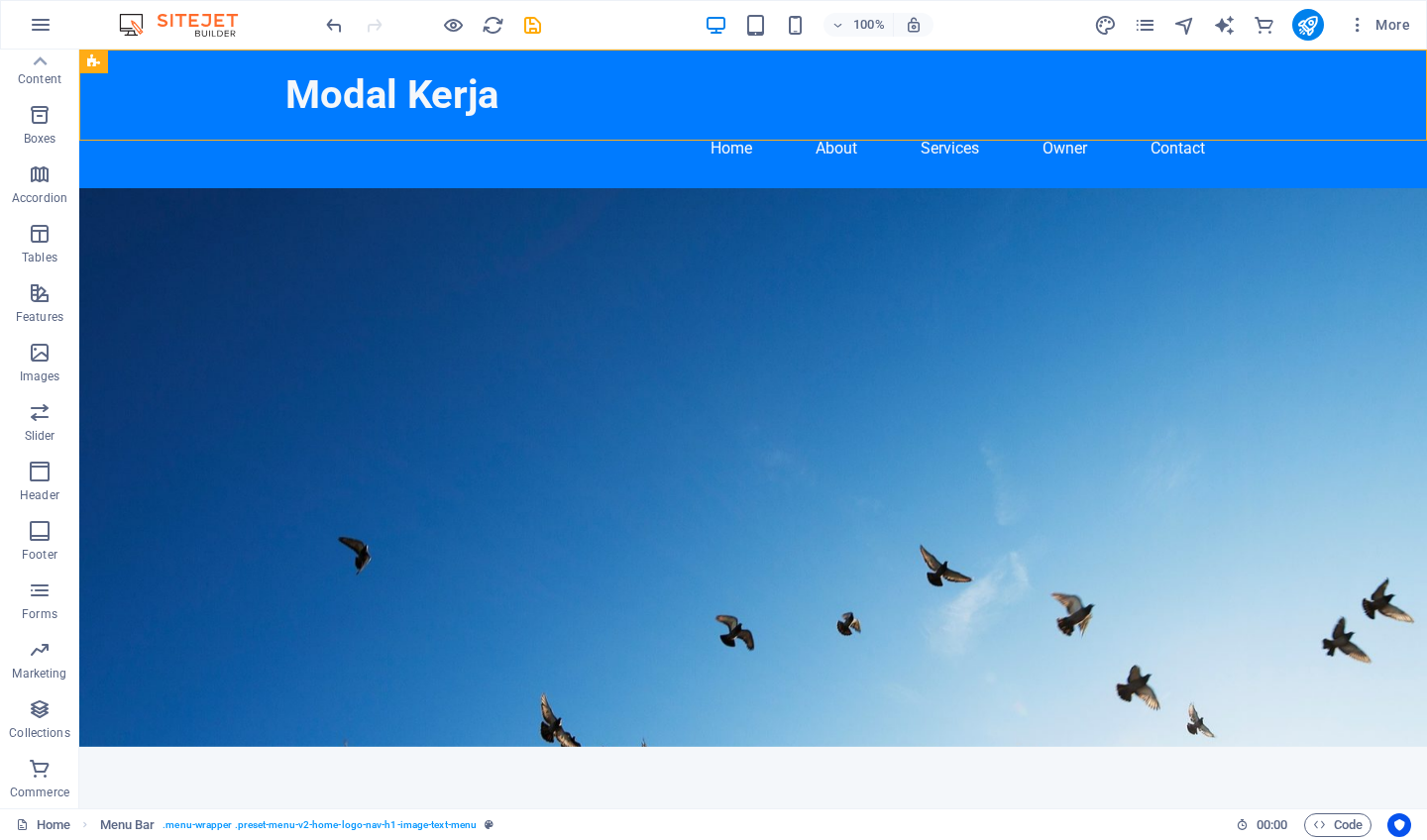 scroll, scrollTop: 0, scrollLeft: 0, axis: both 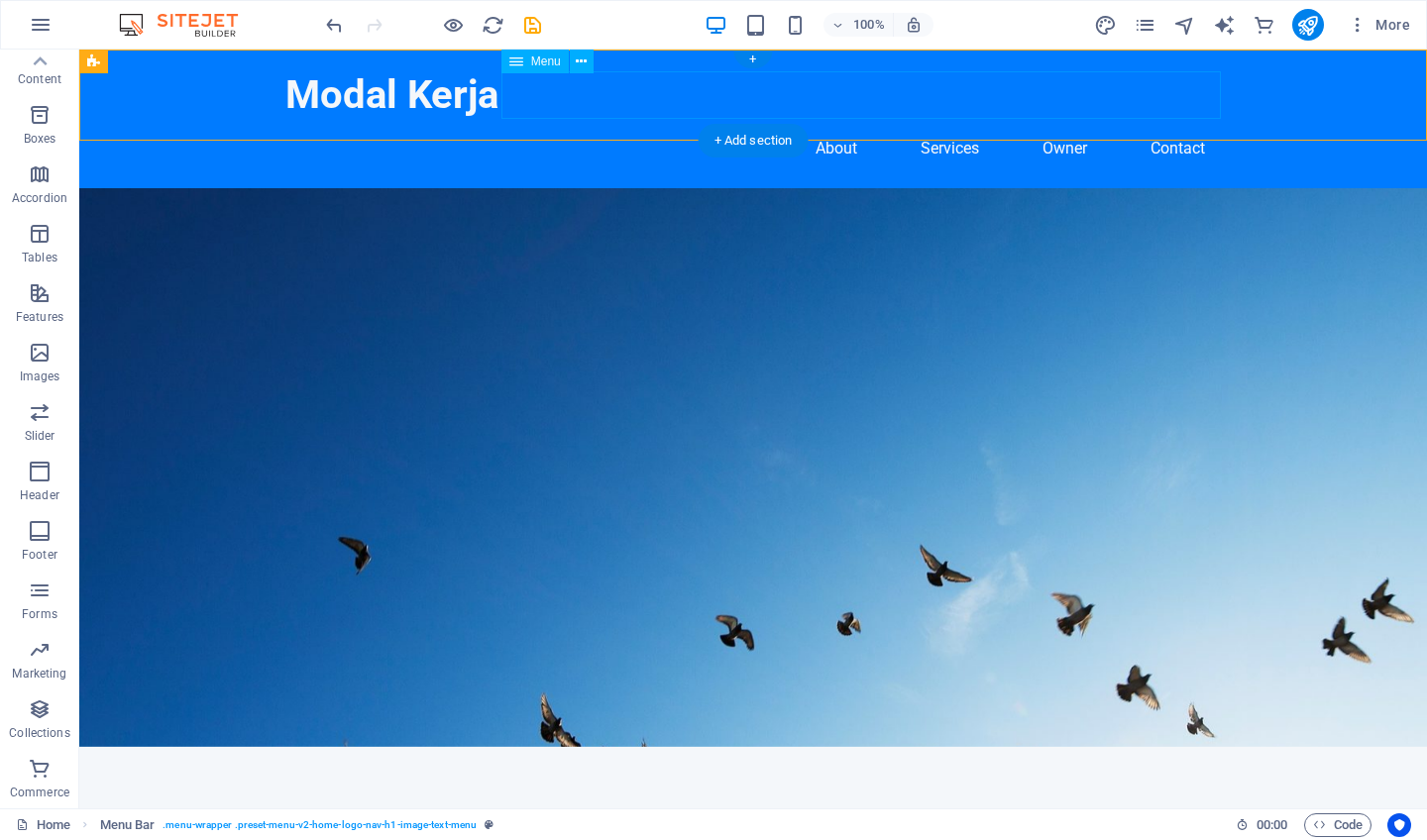 click on "Home About Services Owner Contact" at bounding box center (753, 149) 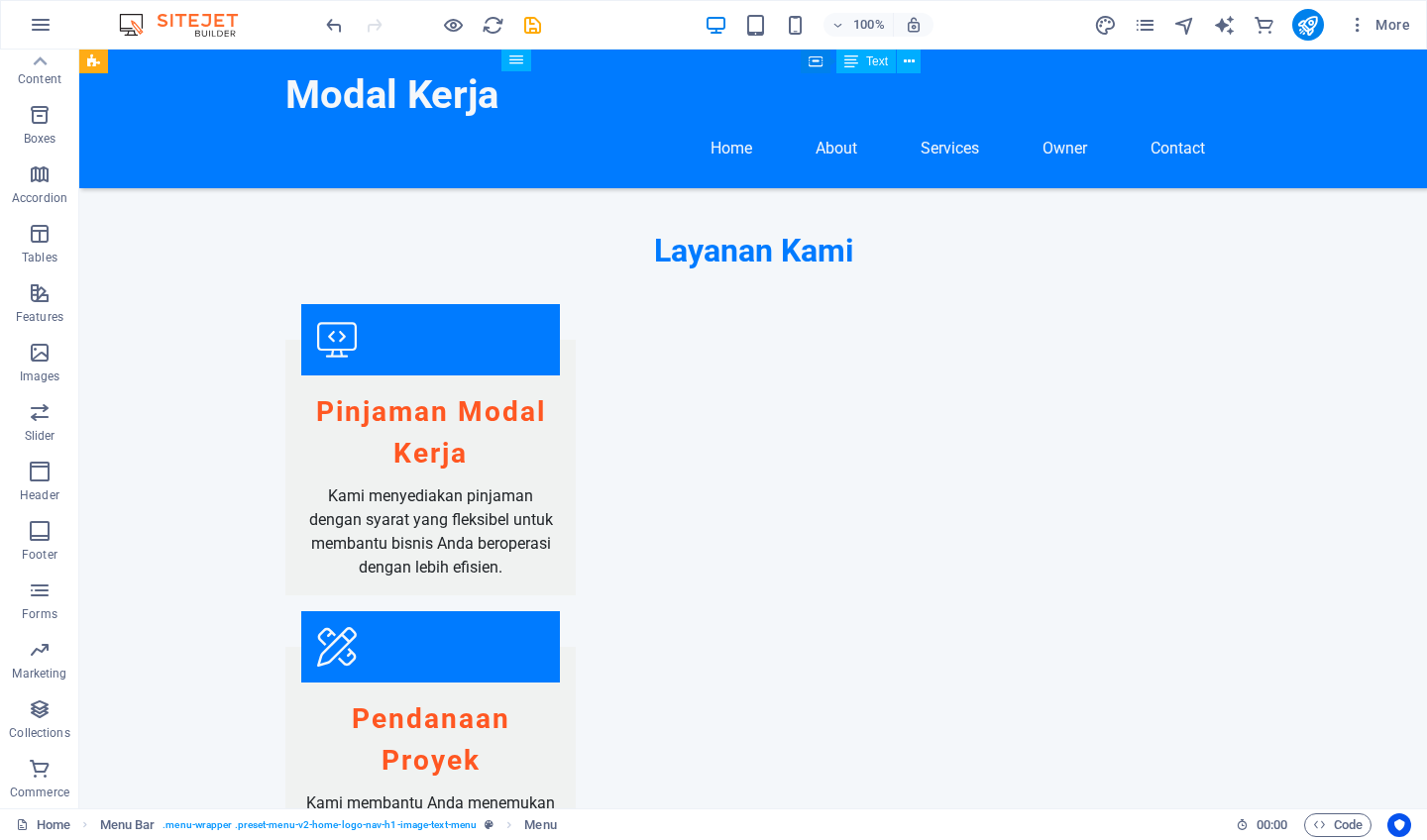 scroll, scrollTop: 1844, scrollLeft: 0, axis: vertical 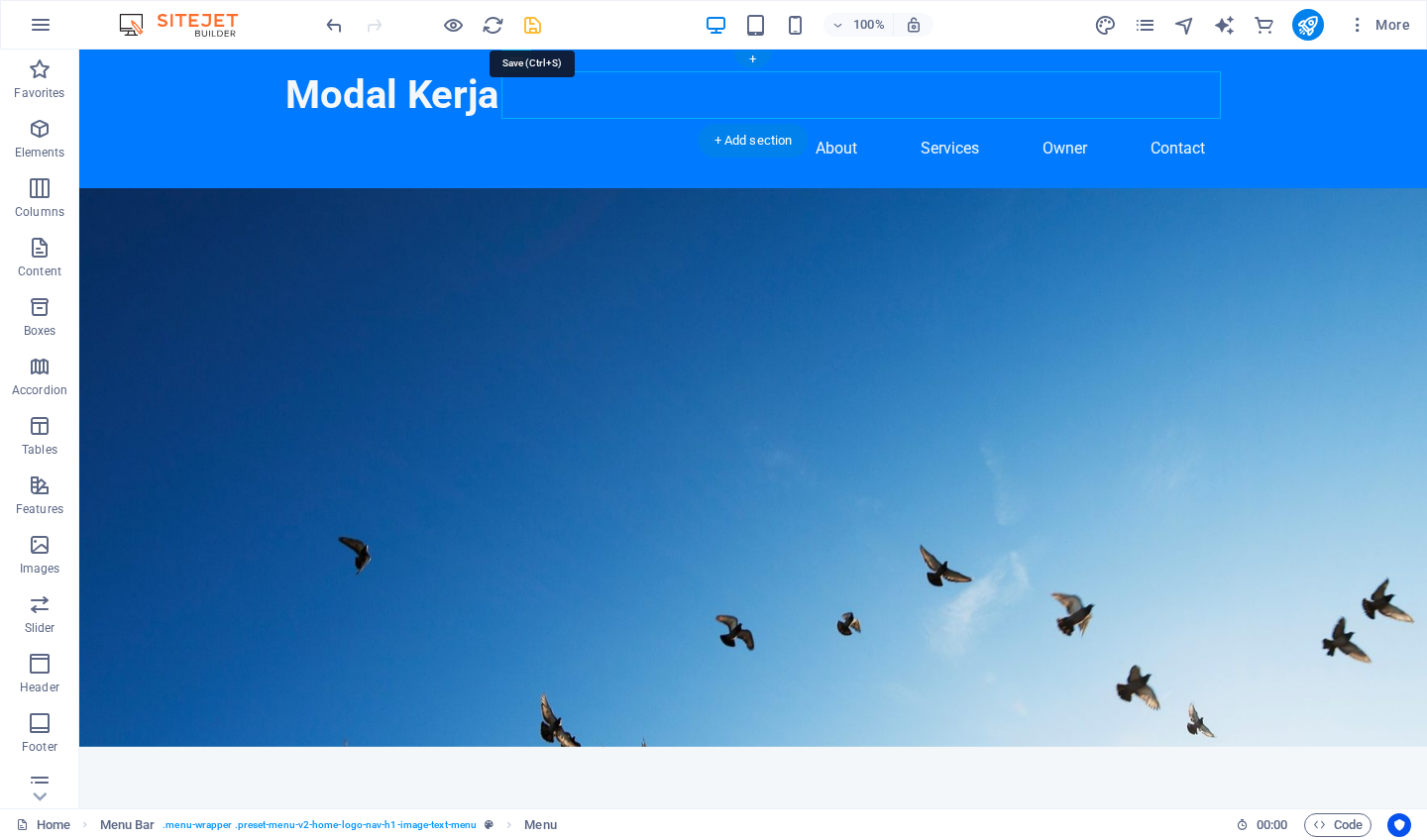 click at bounding box center (532, 25) 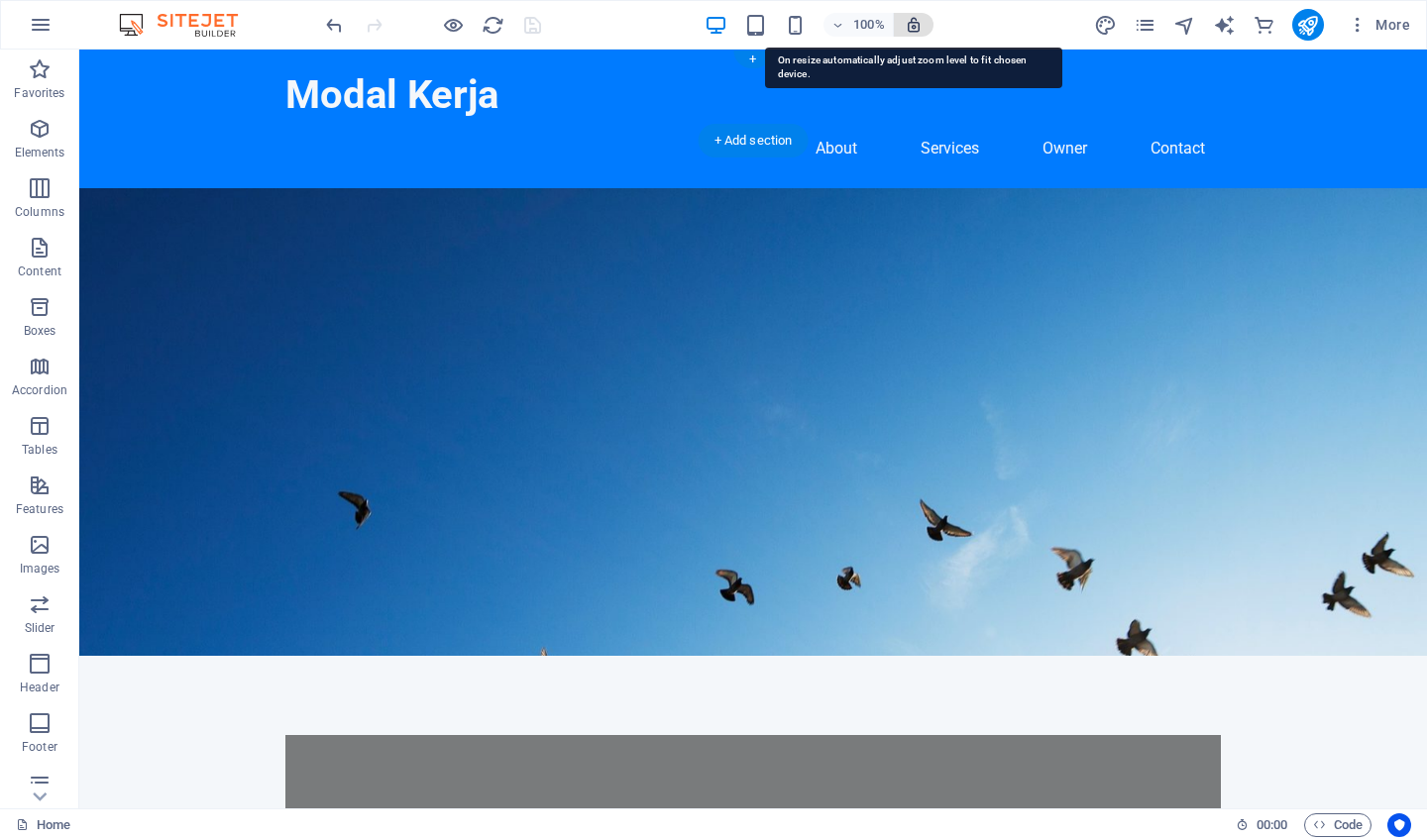 click at bounding box center [914, 25] 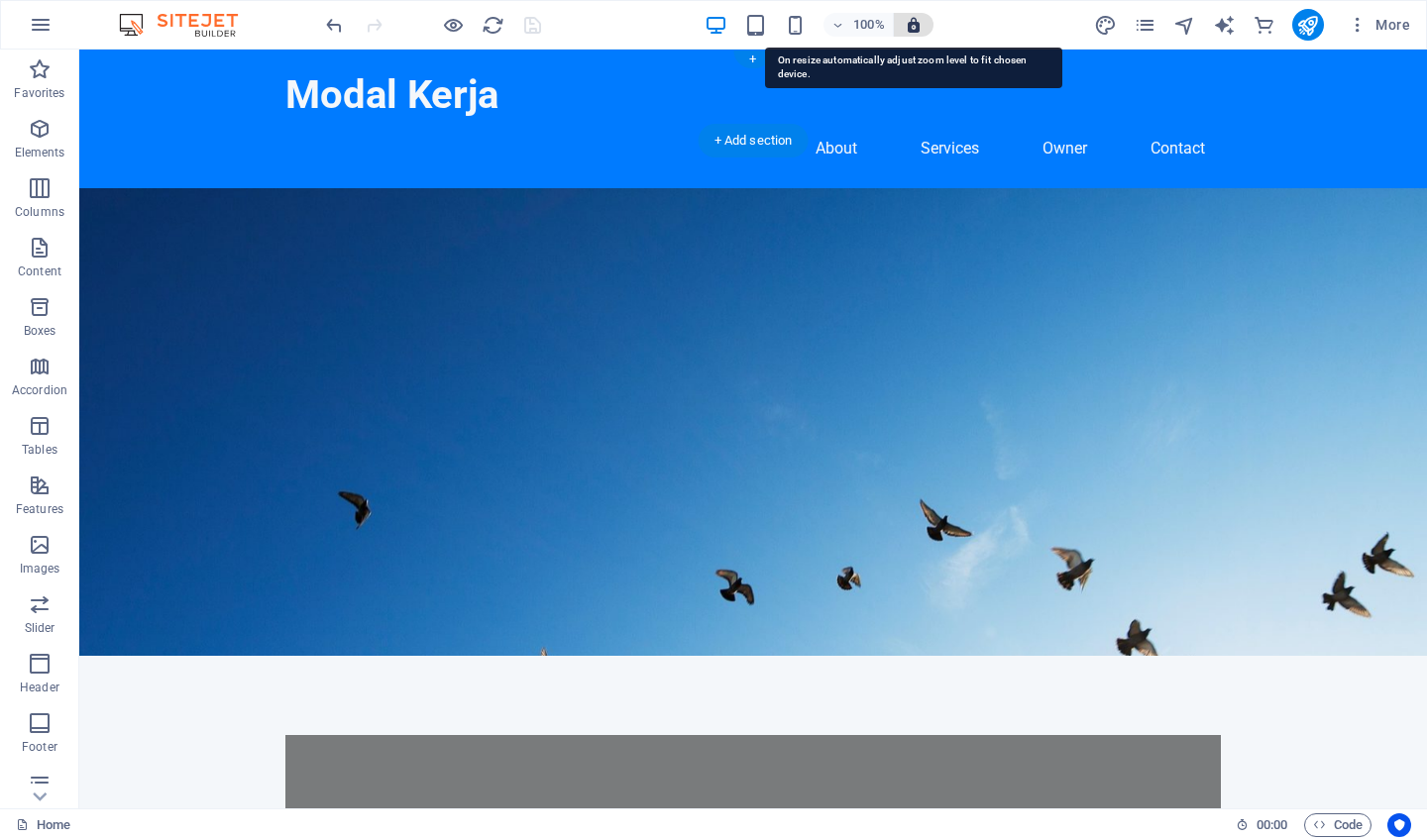 click at bounding box center [914, 25] 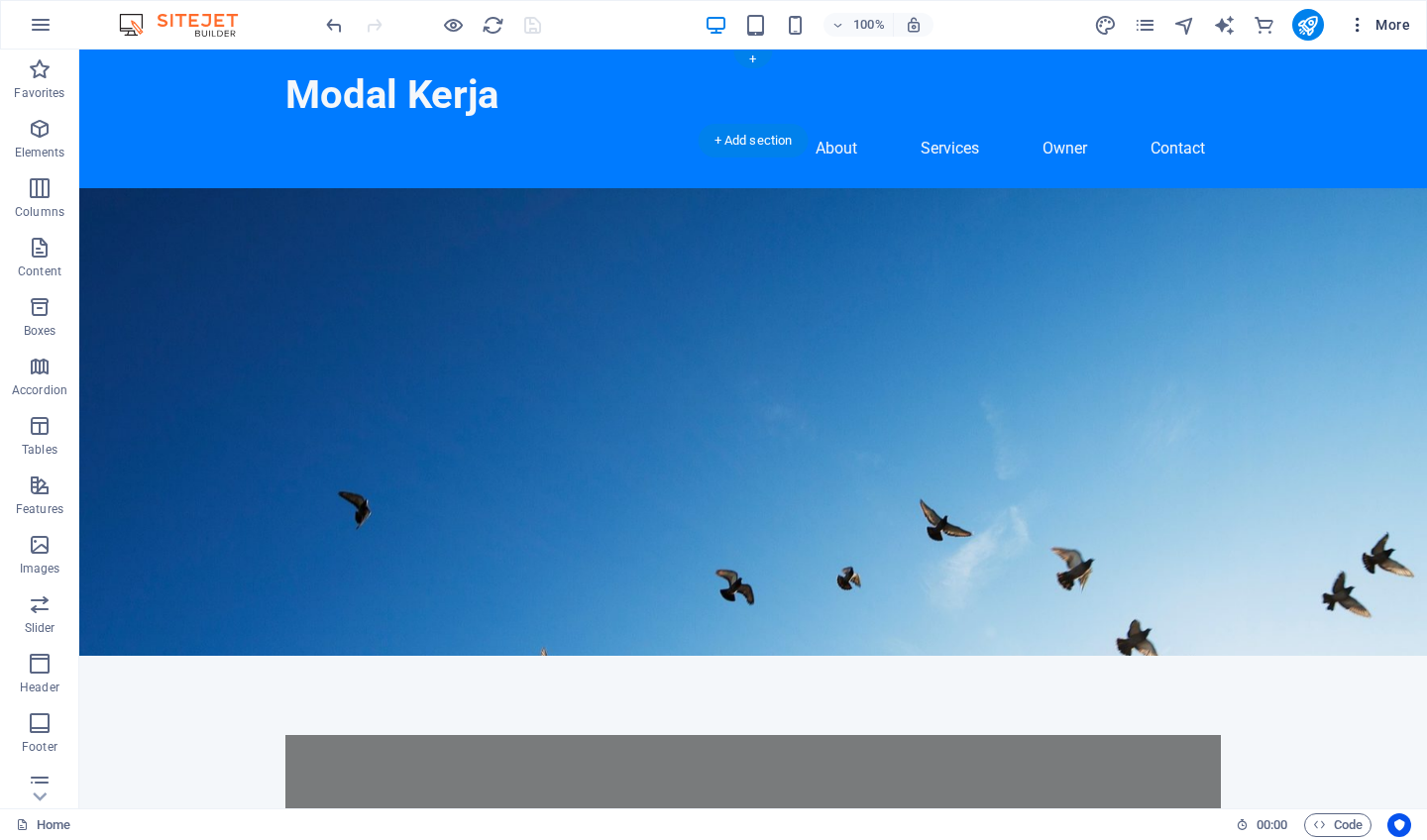 click on "More" at bounding box center (1378, 25) 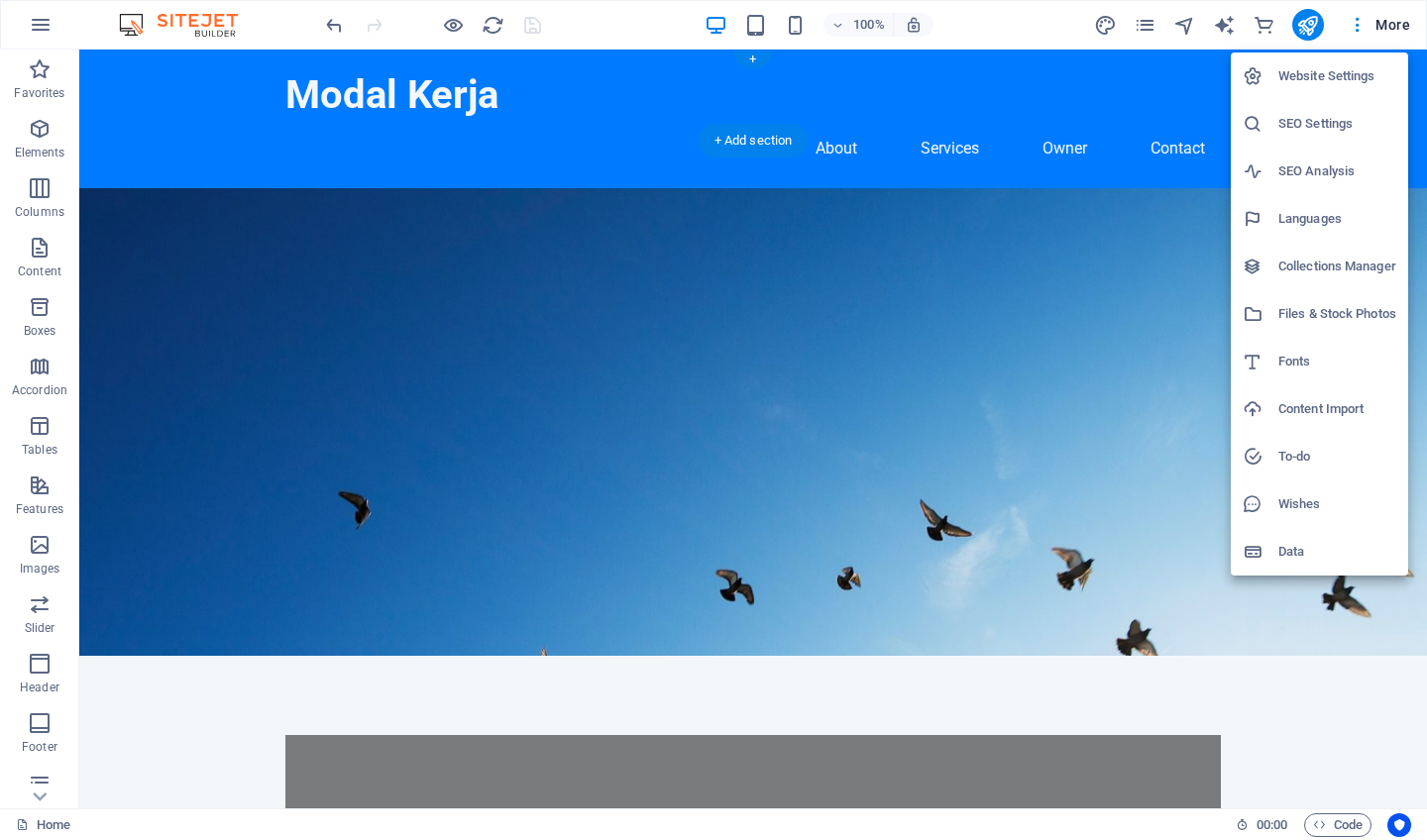 click at bounding box center (714, 420) 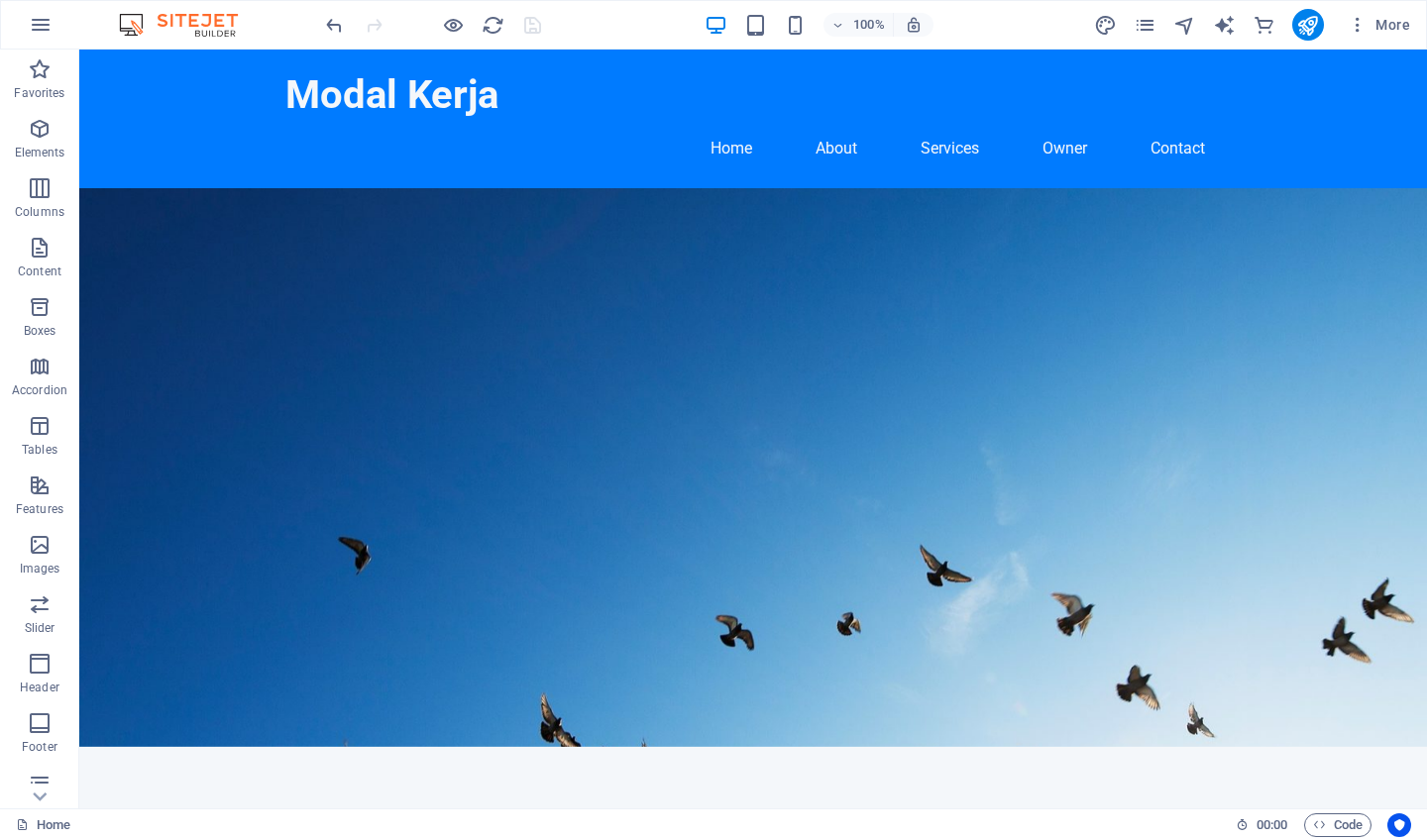 scroll, scrollTop: 0, scrollLeft: 0, axis: both 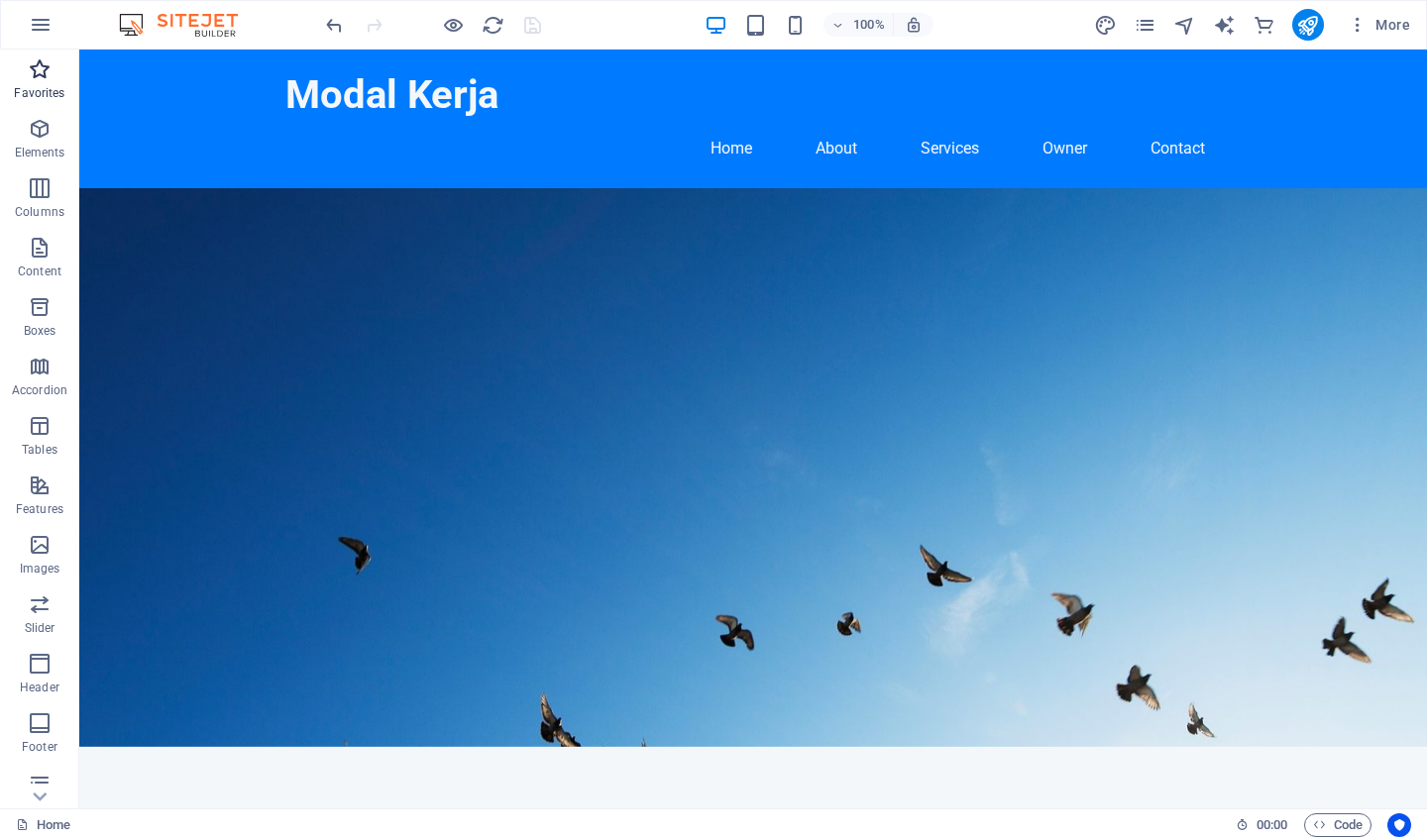 click at bounding box center [40, 69] 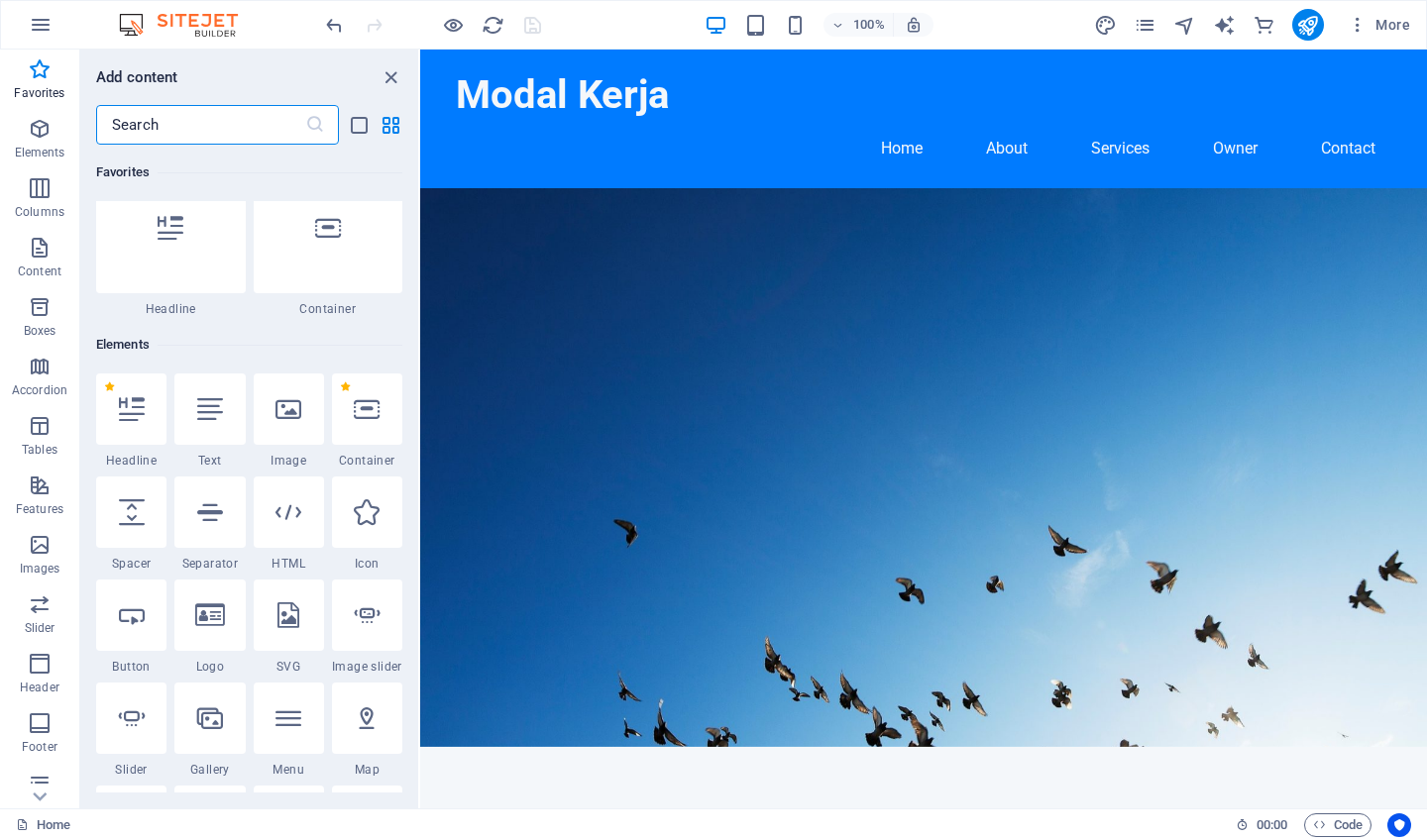 scroll, scrollTop: 46, scrollLeft: 0, axis: vertical 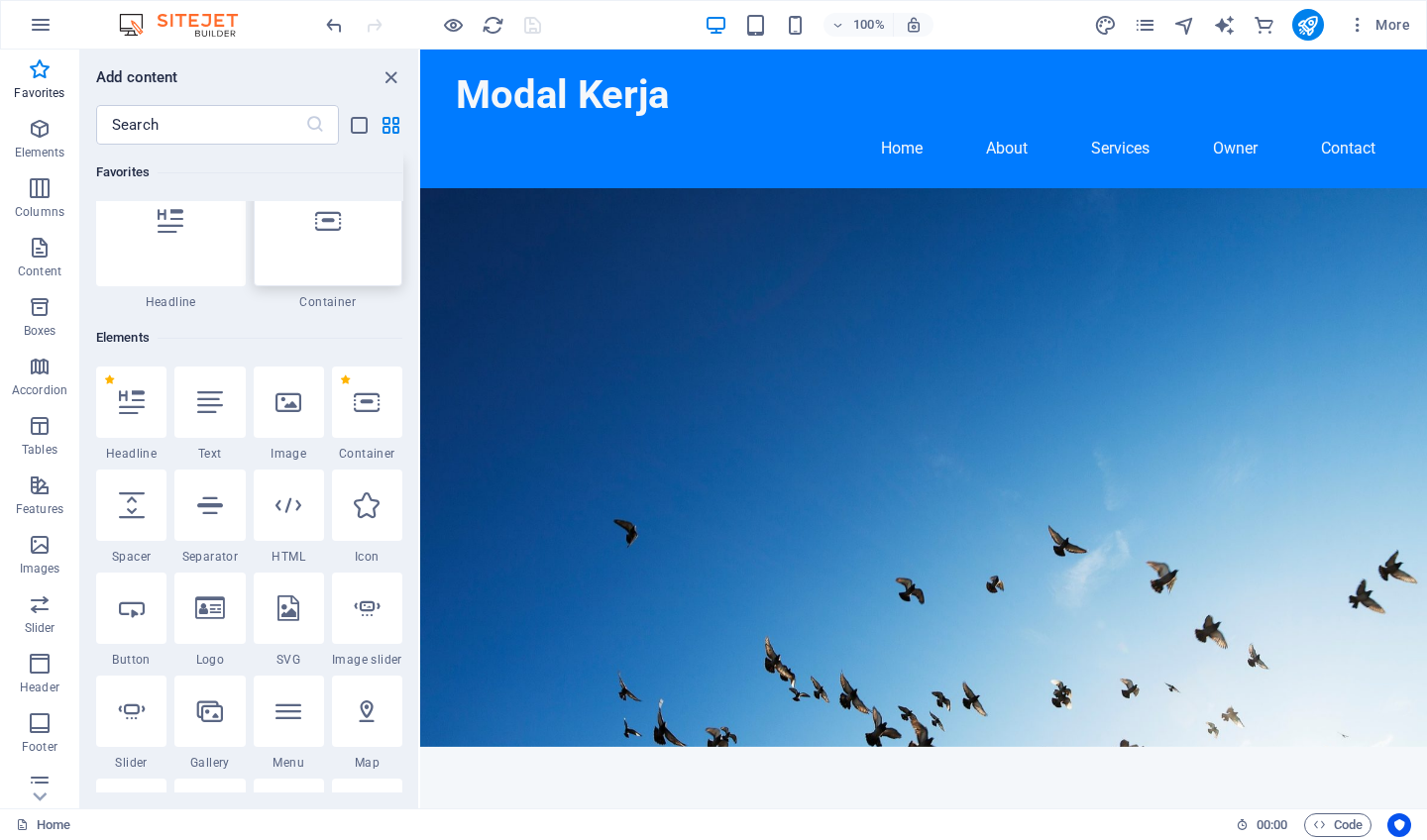 click at bounding box center [328, 221] 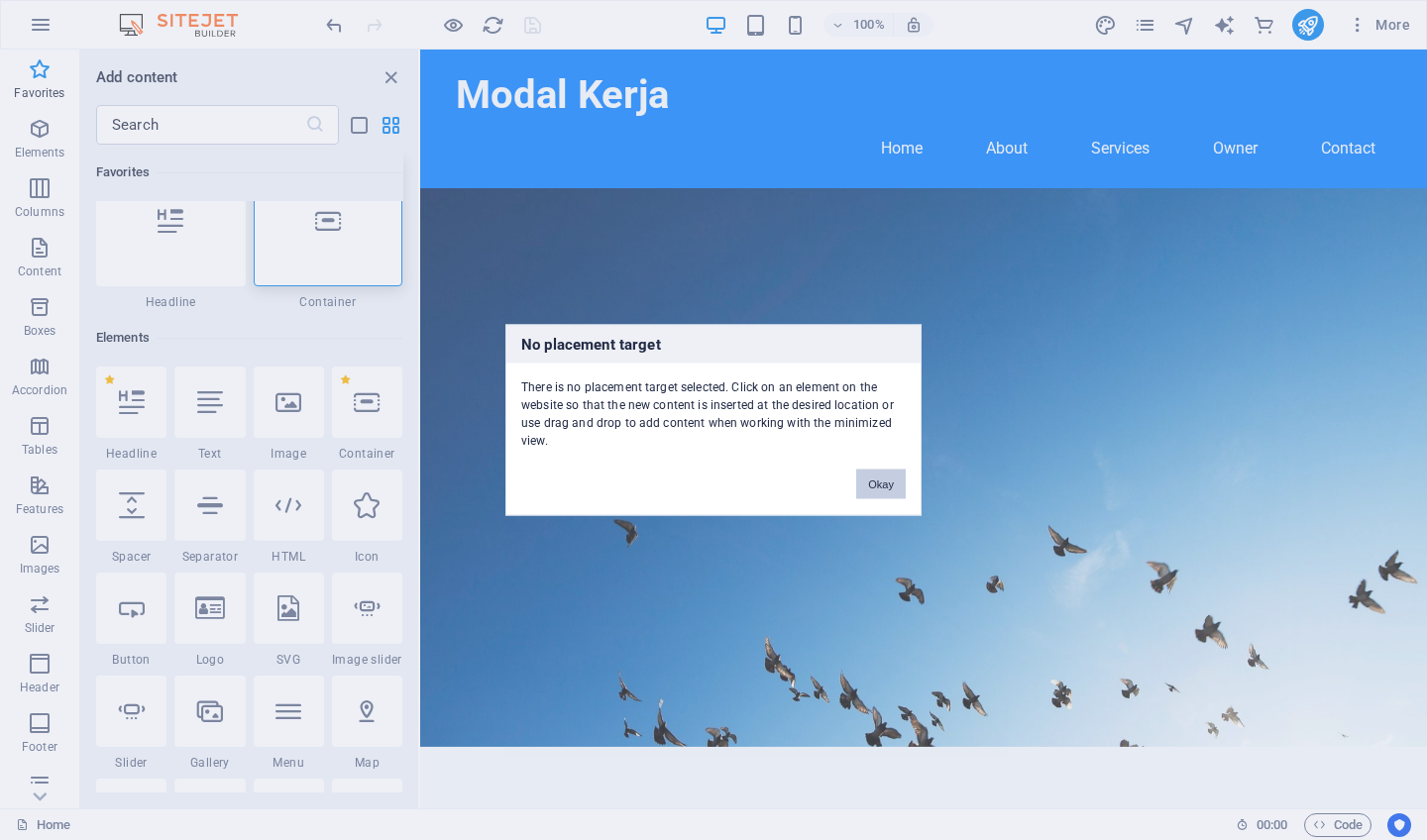 click on "Okay" at bounding box center (881, 484) 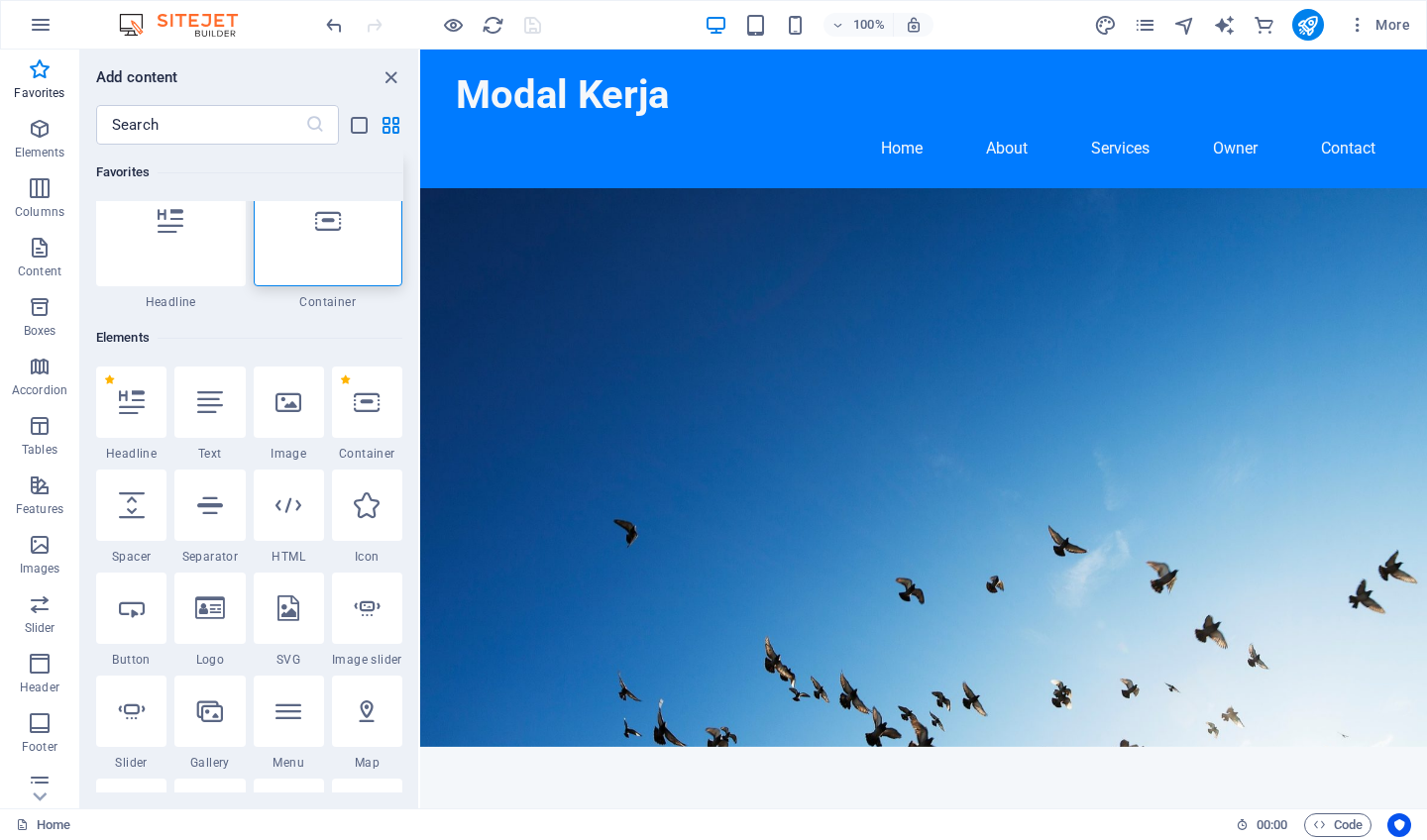 scroll, scrollTop: 0, scrollLeft: 0, axis: both 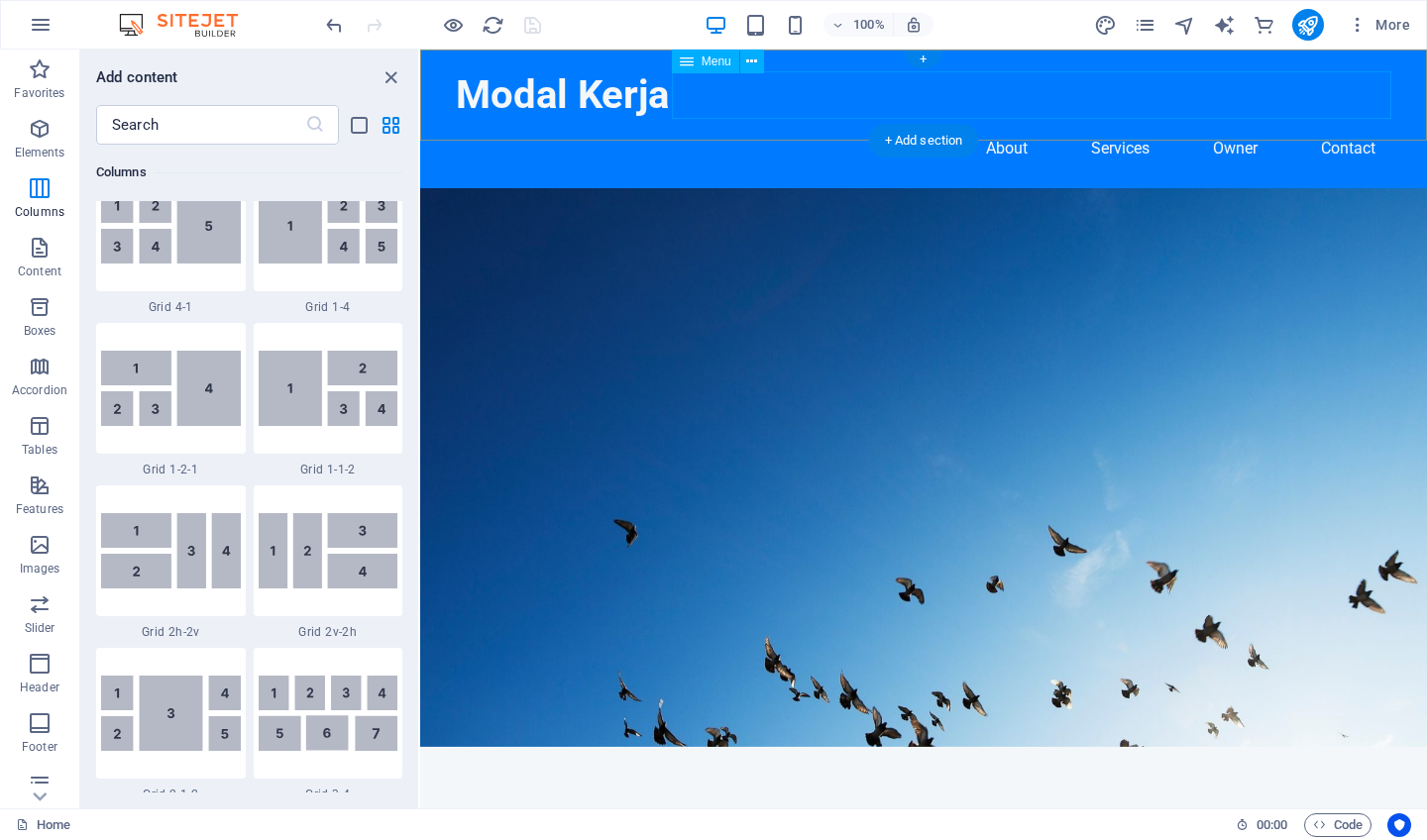 click on "Home About Services Owner Contact" at bounding box center (924, 149) 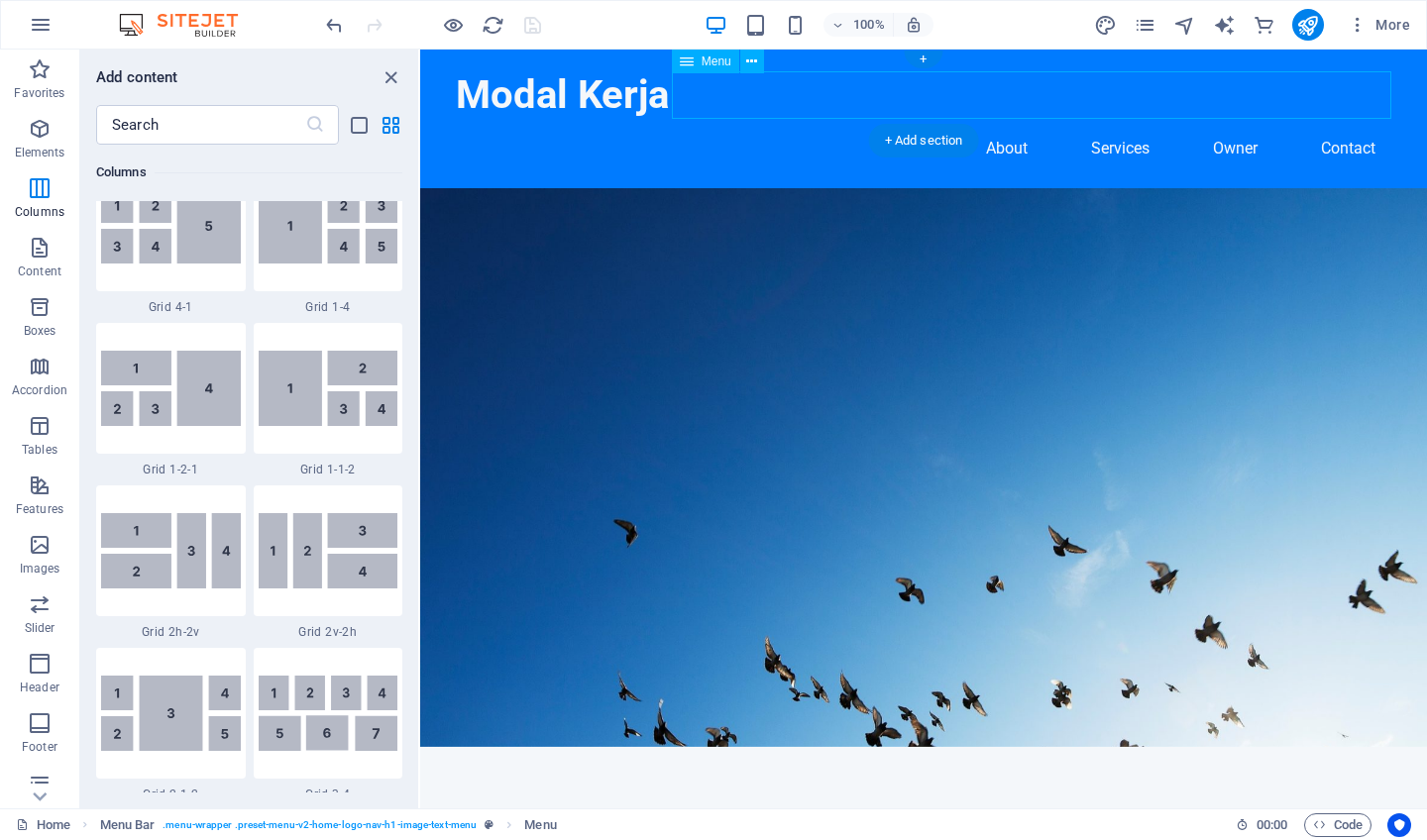 click on "Home About Services Owner Contact" at bounding box center [924, 149] 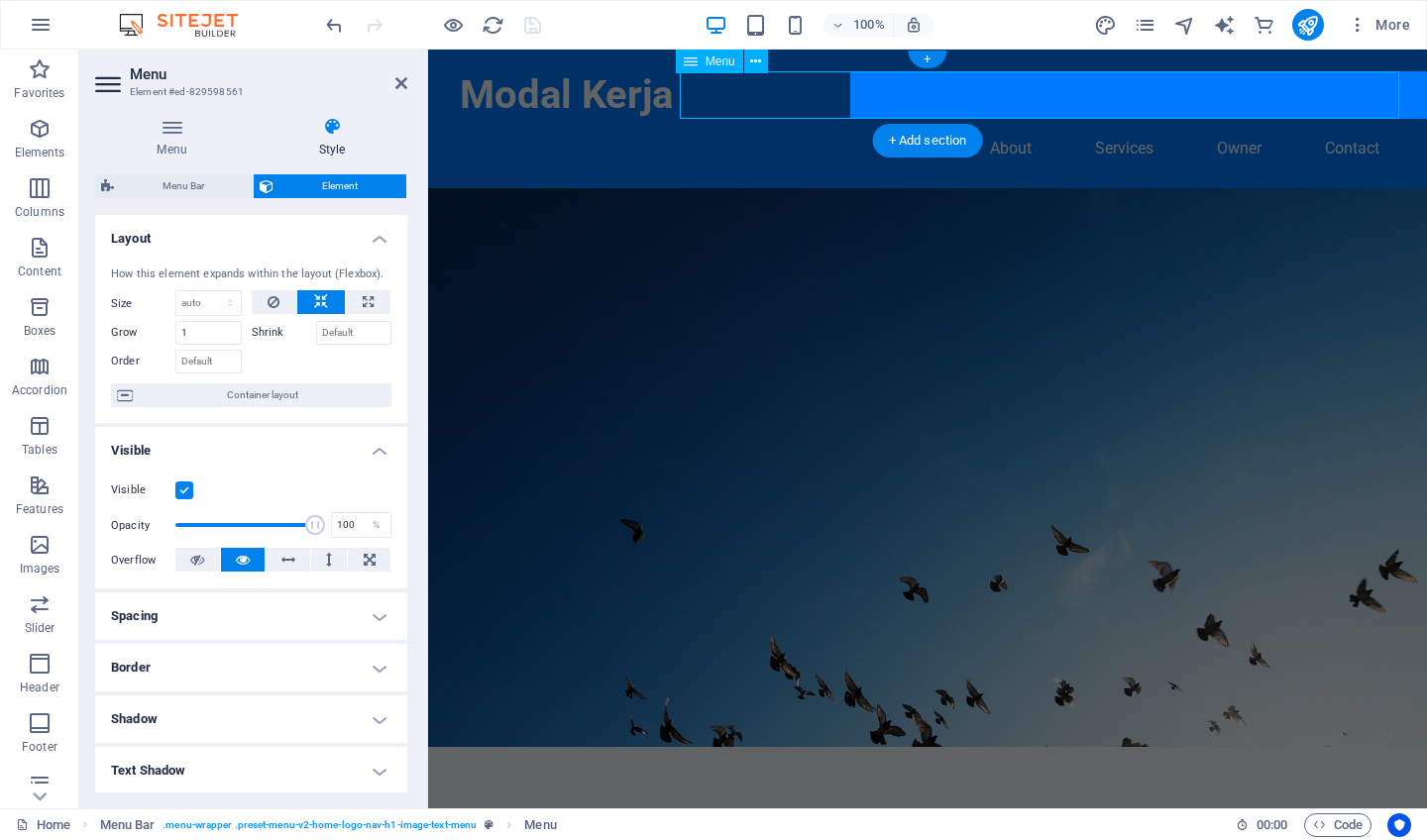 click on "Home About Services Owner Contact" at bounding box center [928, 149] 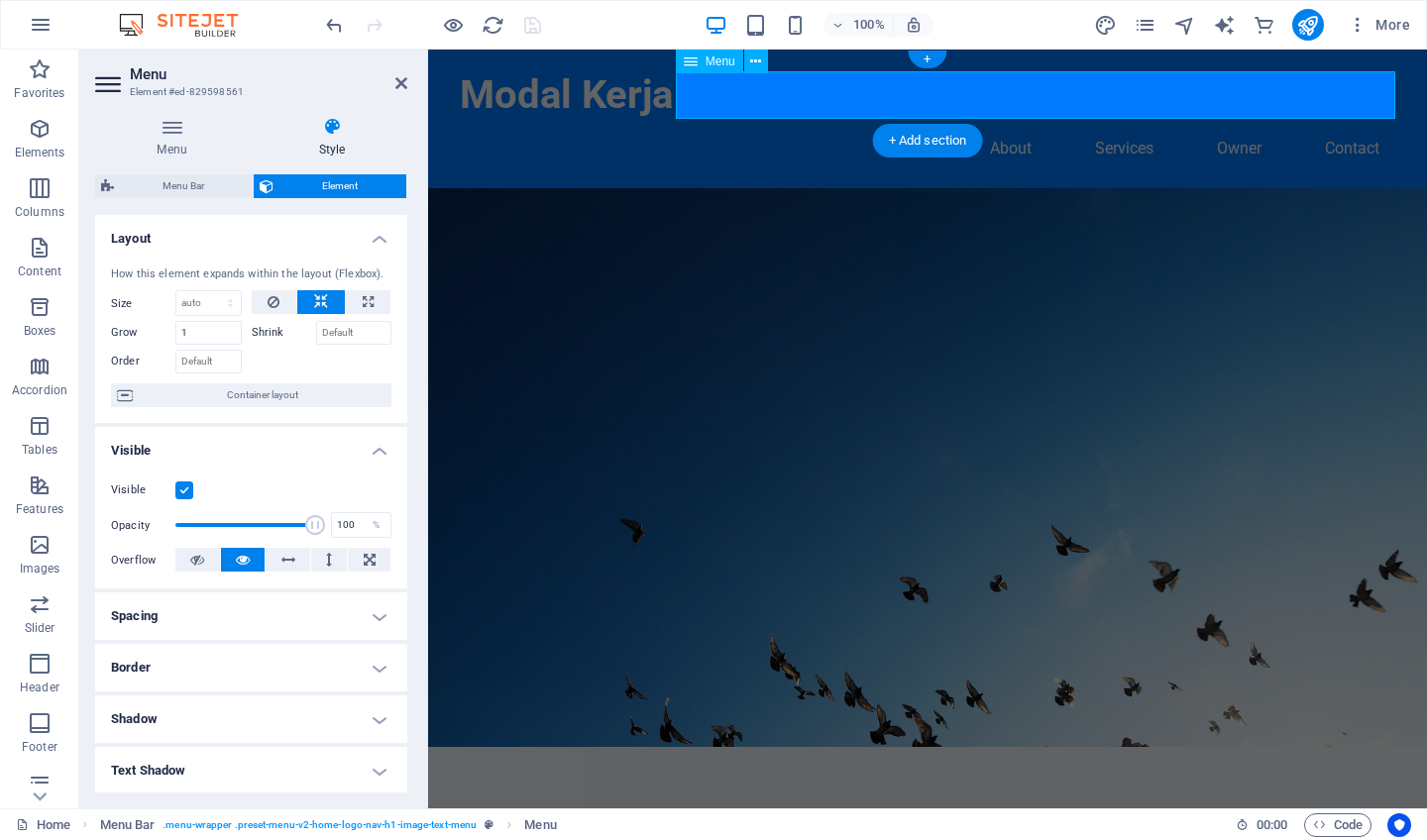 click on "Home About Services Owner Contact" at bounding box center [928, 149] 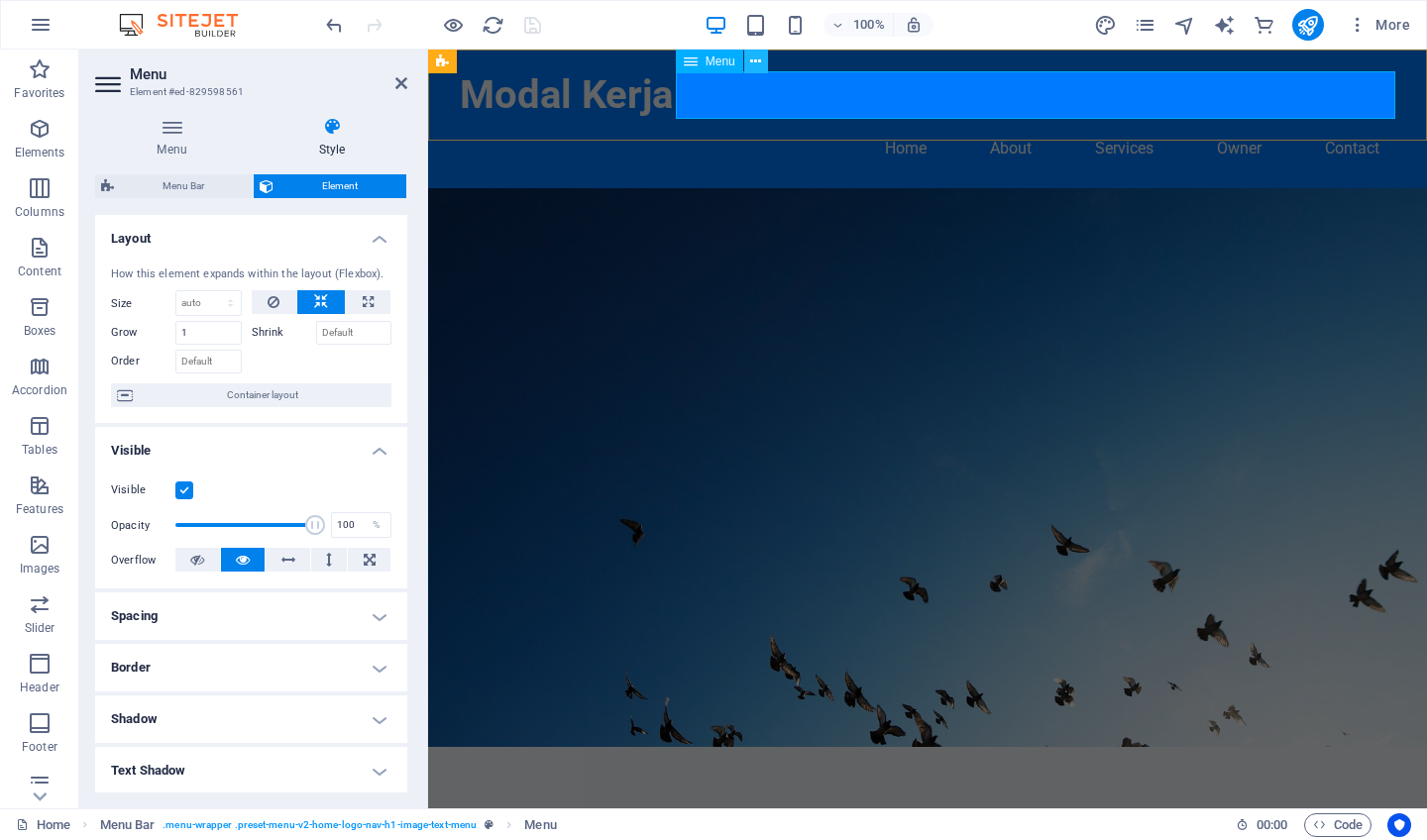 click at bounding box center (755, 61) 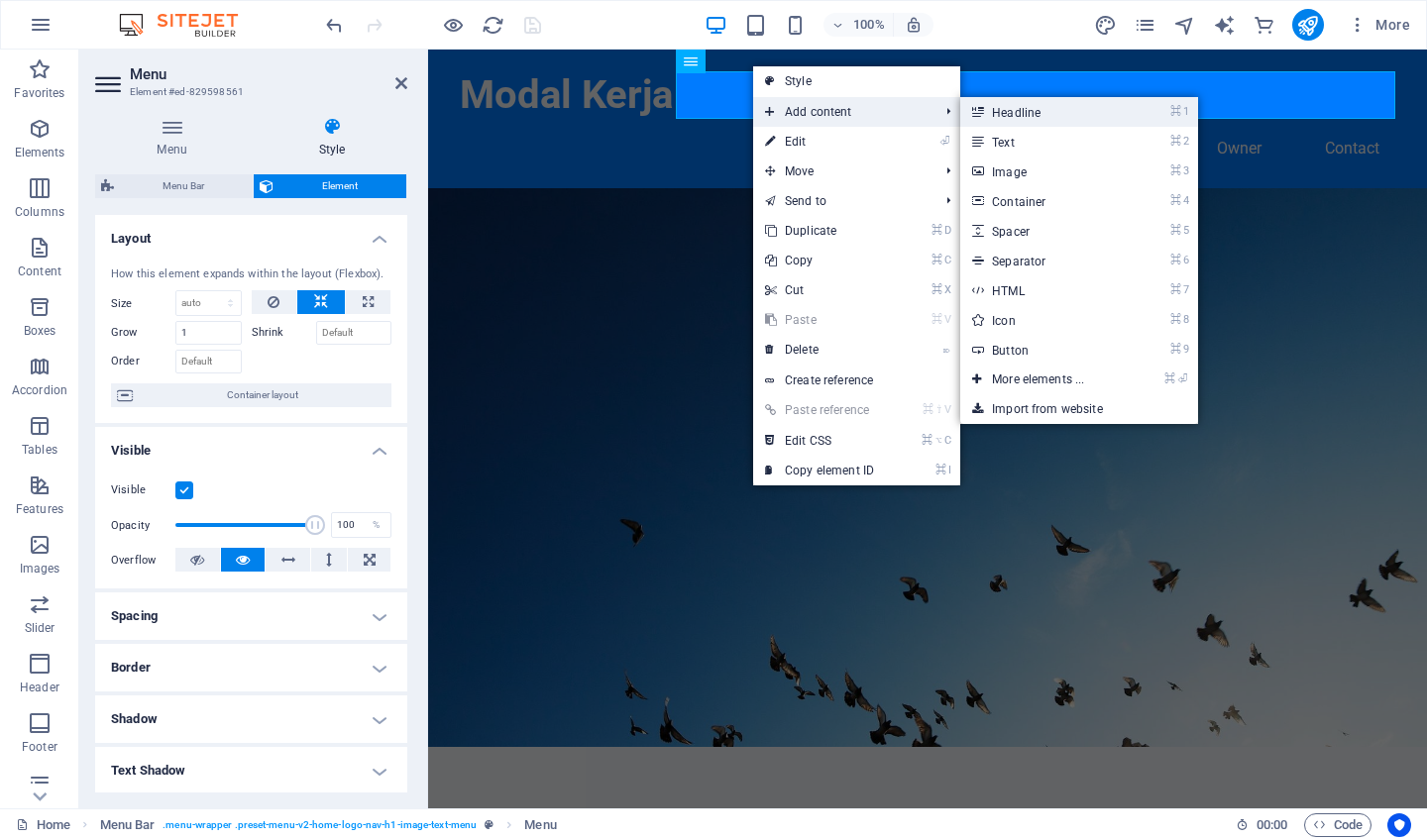 click at bounding box center [977, 112] 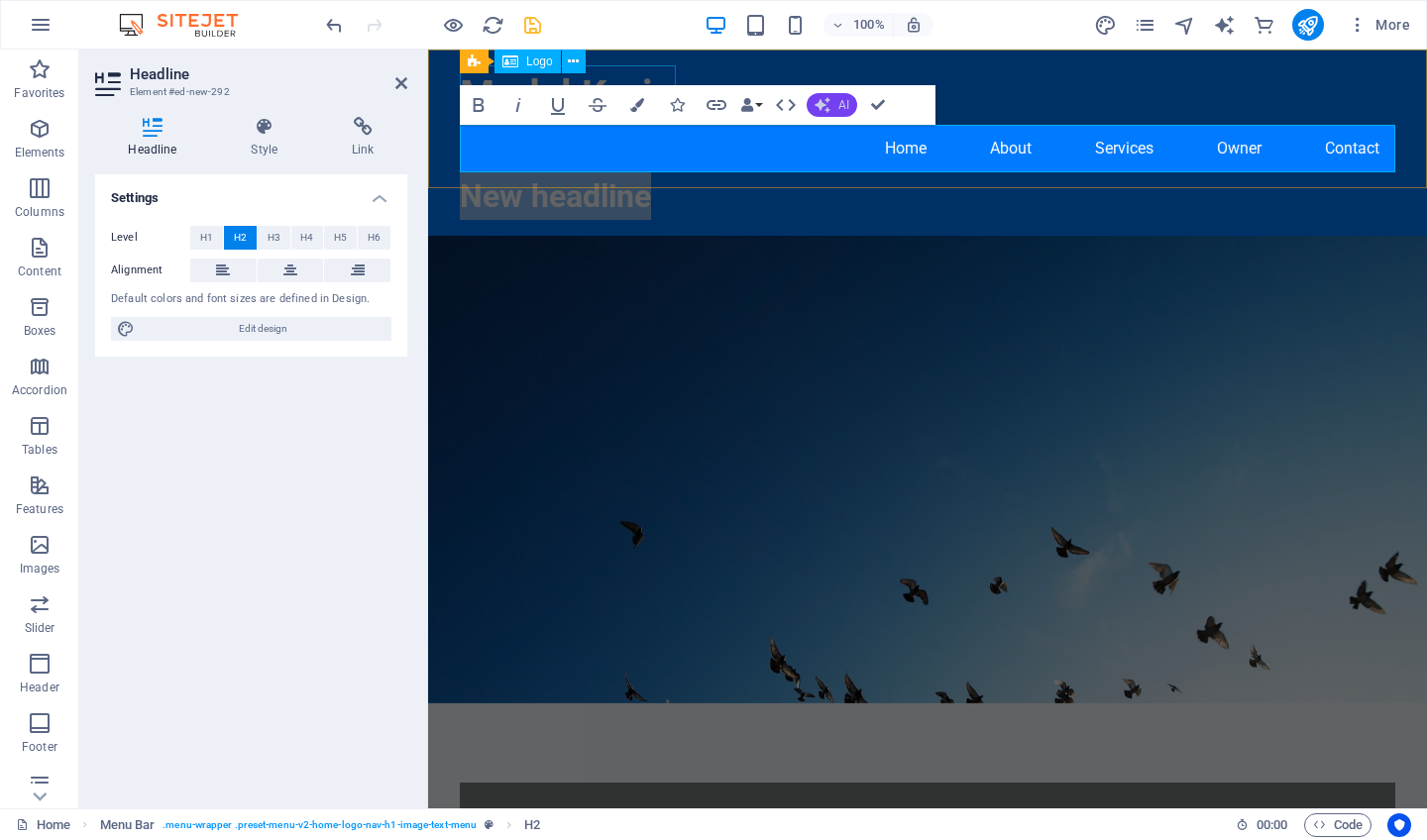click on "AI" at bounding box center [843, 105] 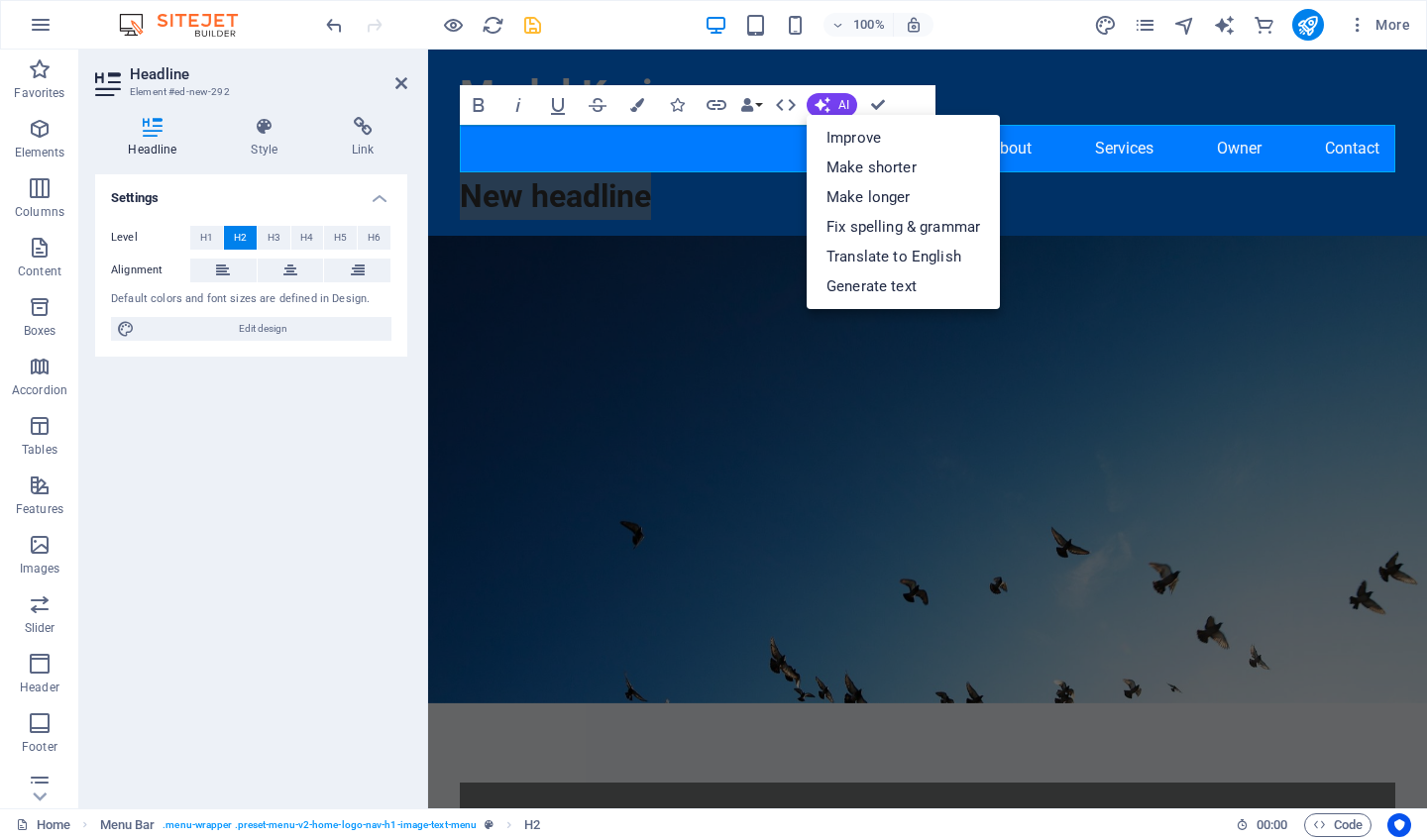 click on "100% More" at bounding box center (870, 25) 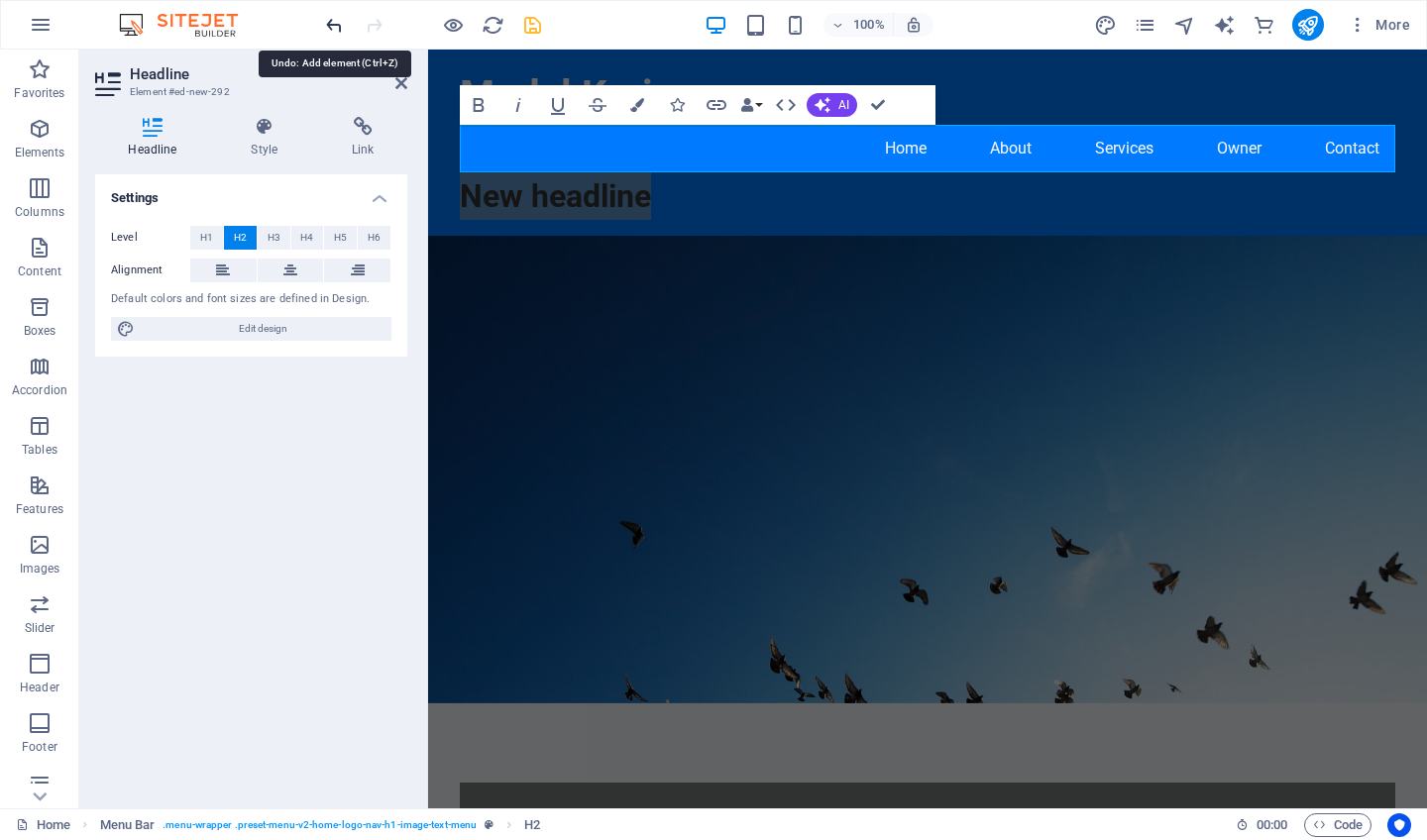 click at bounding box center [334, 25] 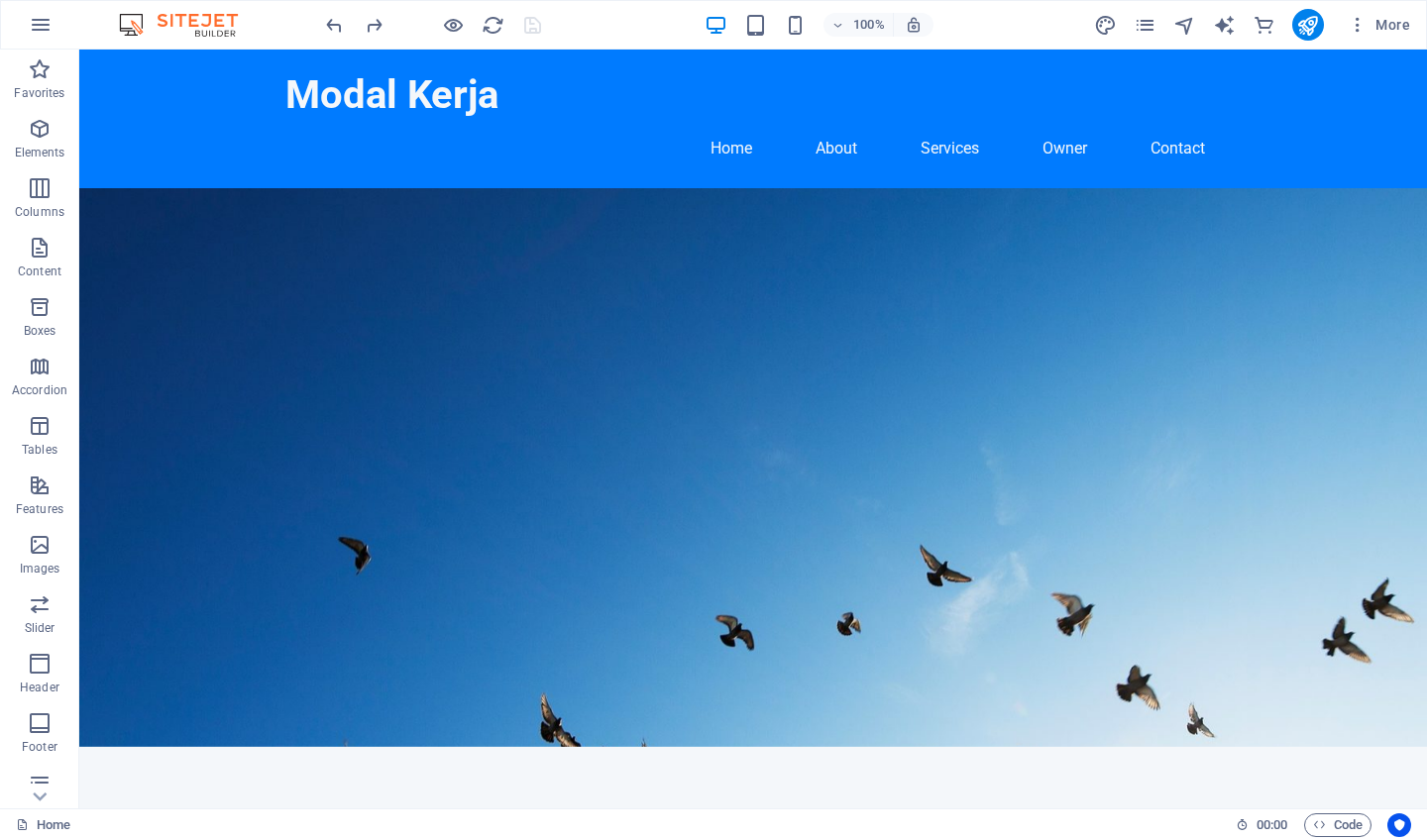 scroll, scrollTop: 0, scrollLeft: 0, axis: both 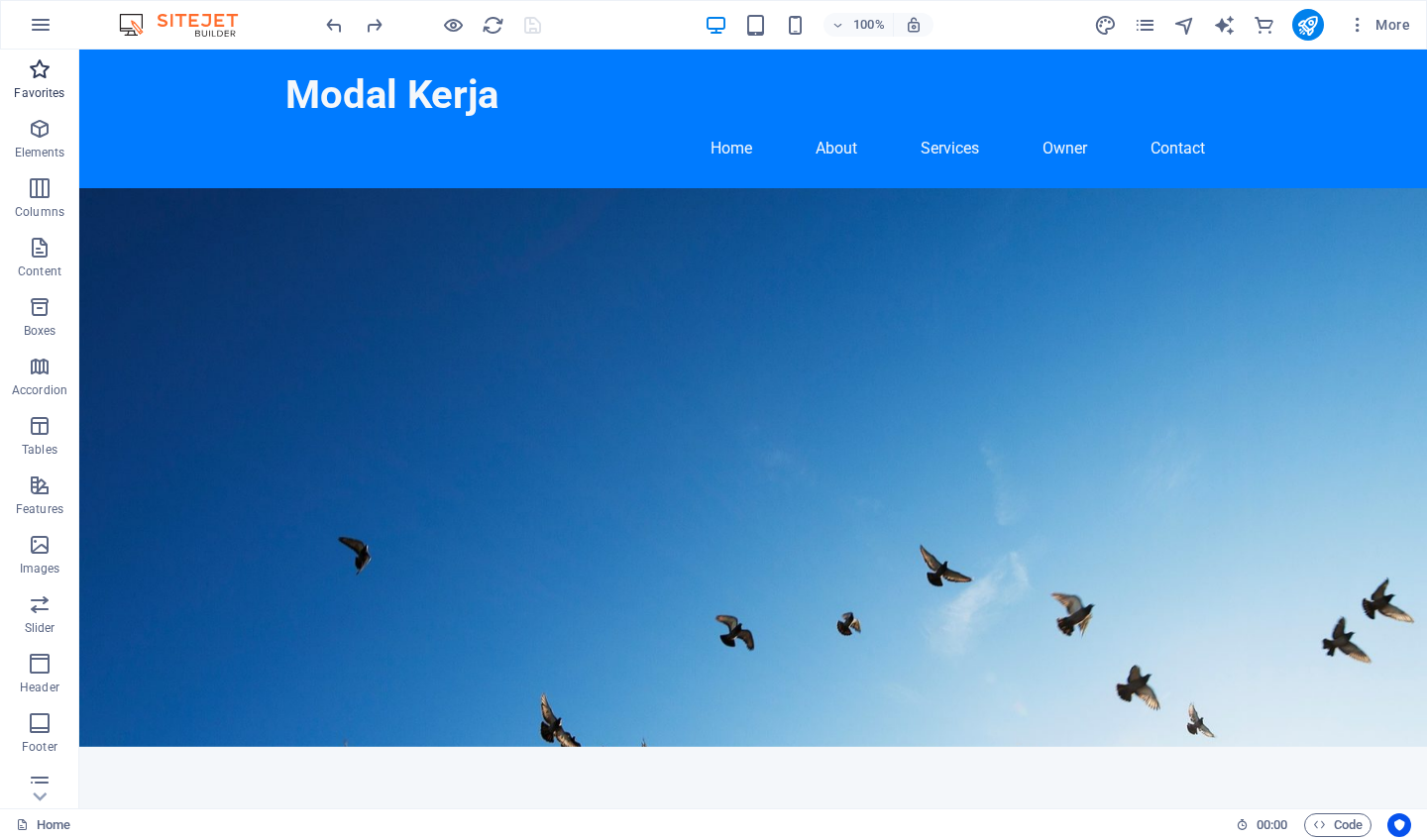 click at bounding box center (40, 69) 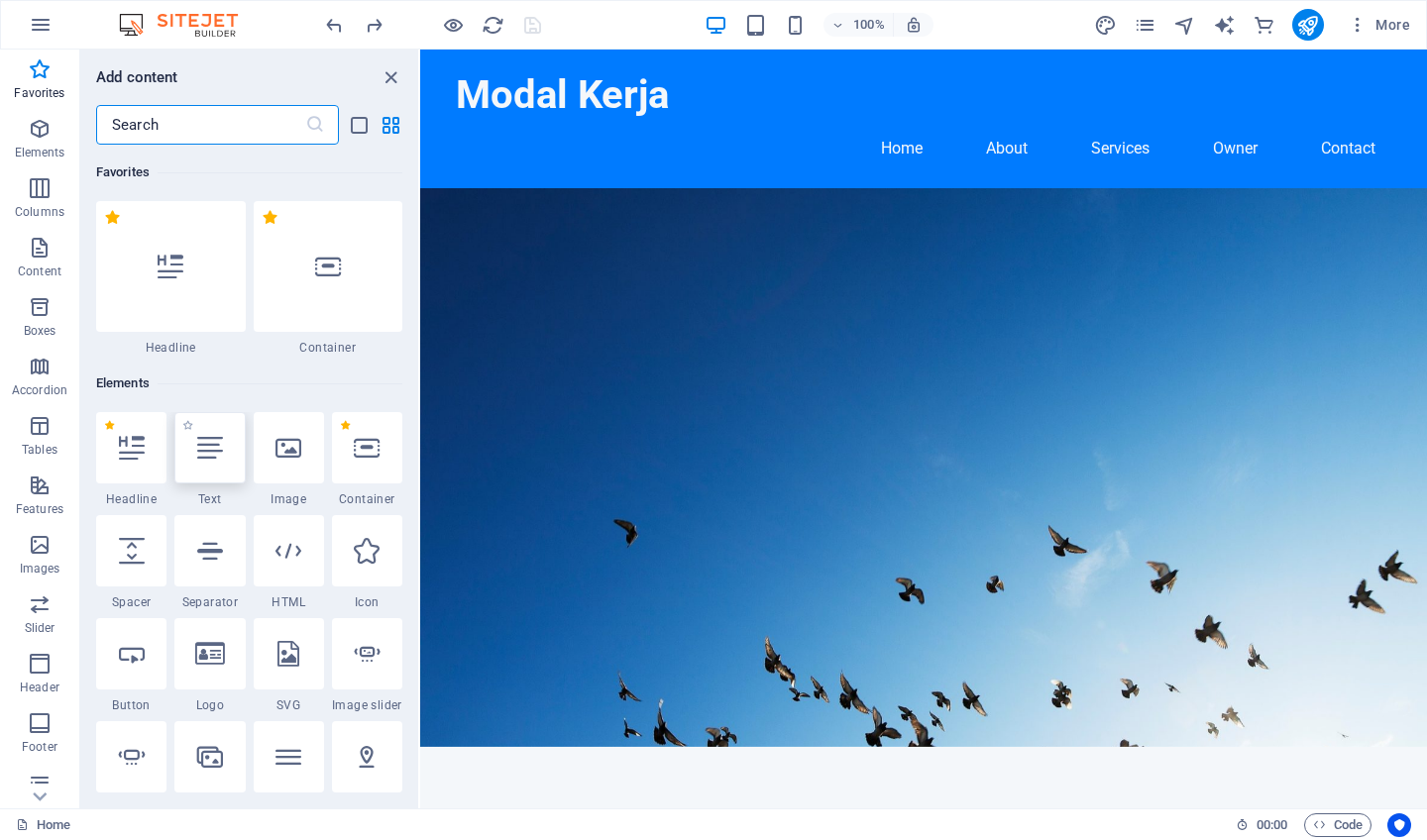 scroll, scrollTop: 0, scrollLeft: 0, axis: both 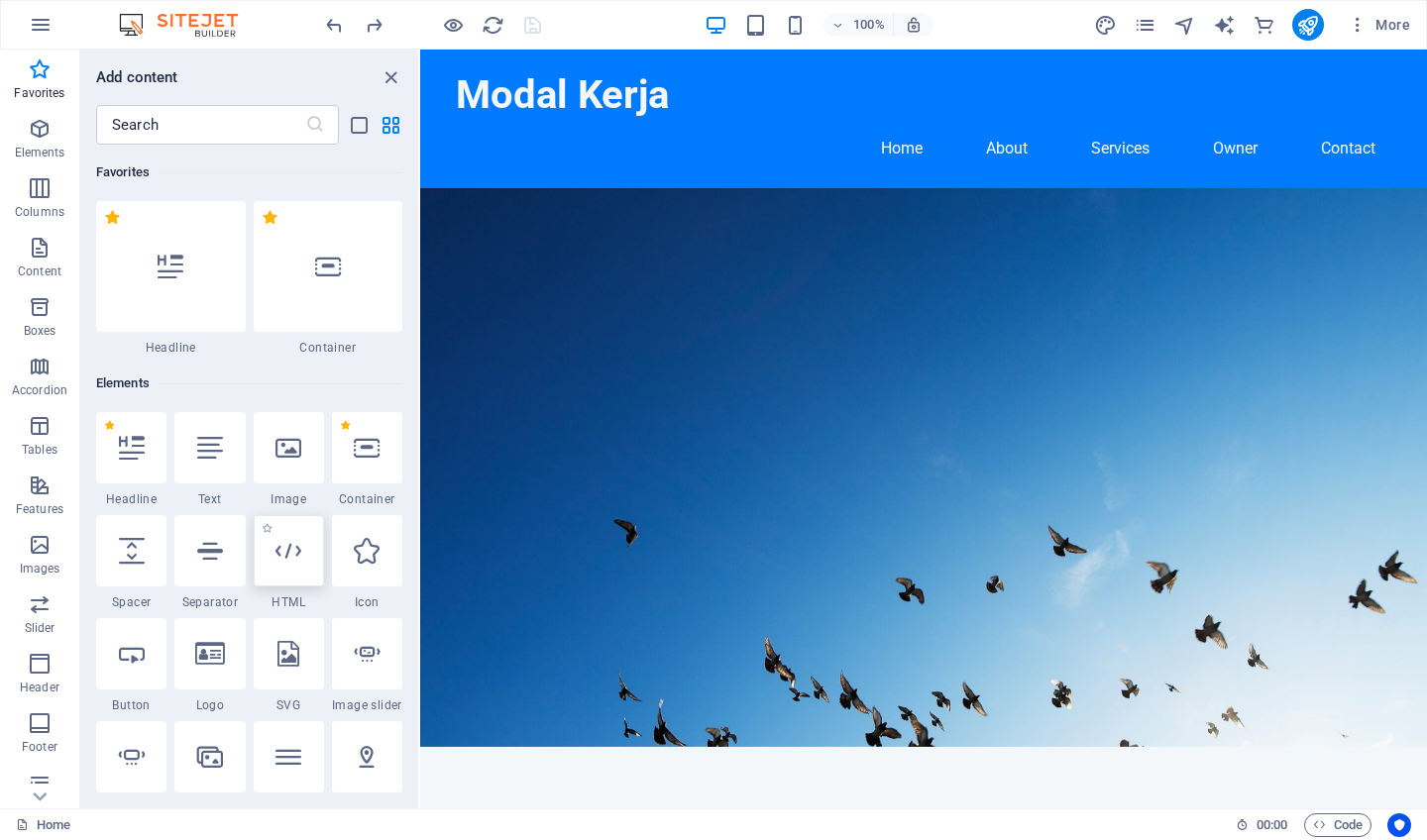 click at bounding box center [288, 551] 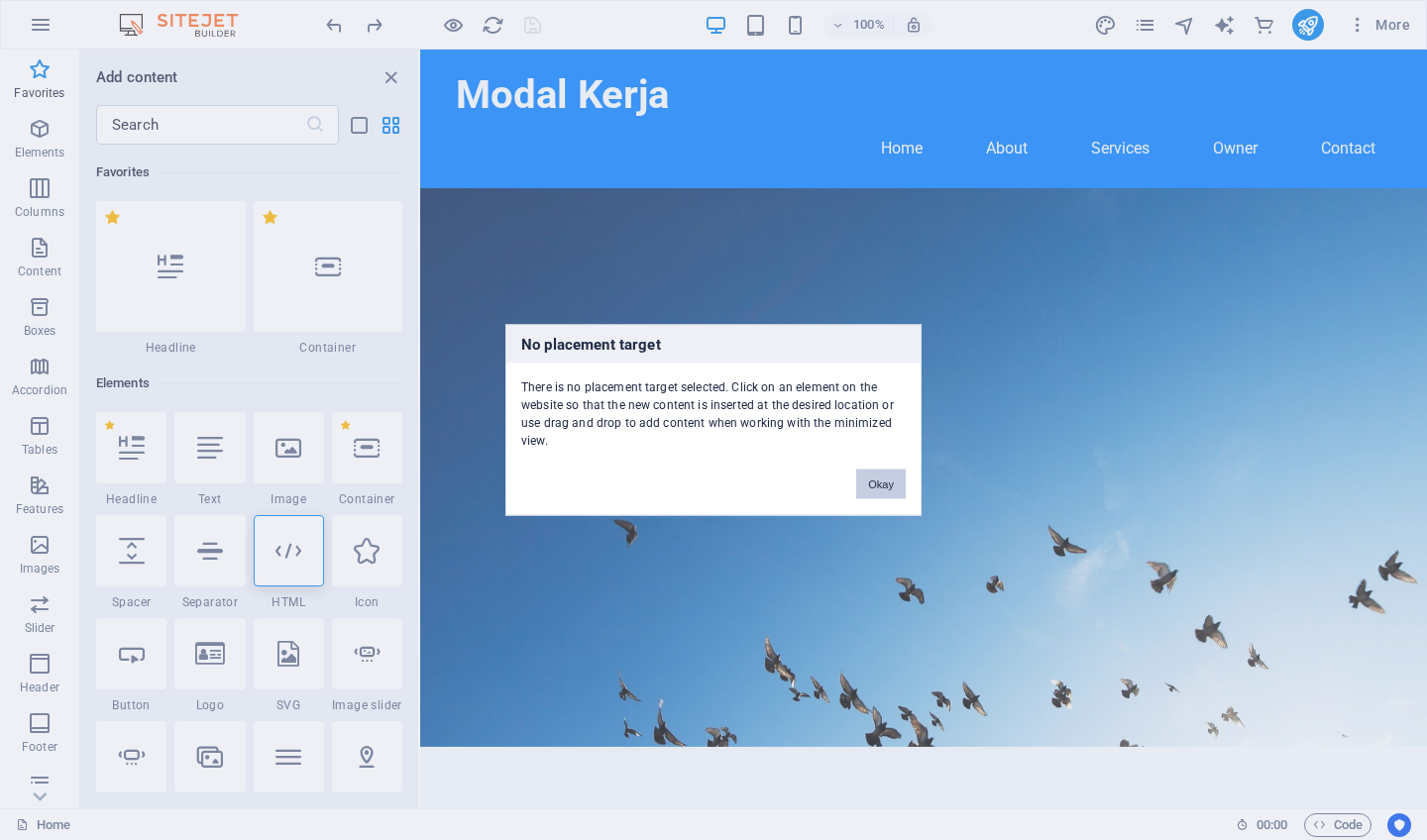 drag, startPoint x: 877, startPoint y: 481, endPoint x: 457, endPoint y: 431, distance: 422.9657 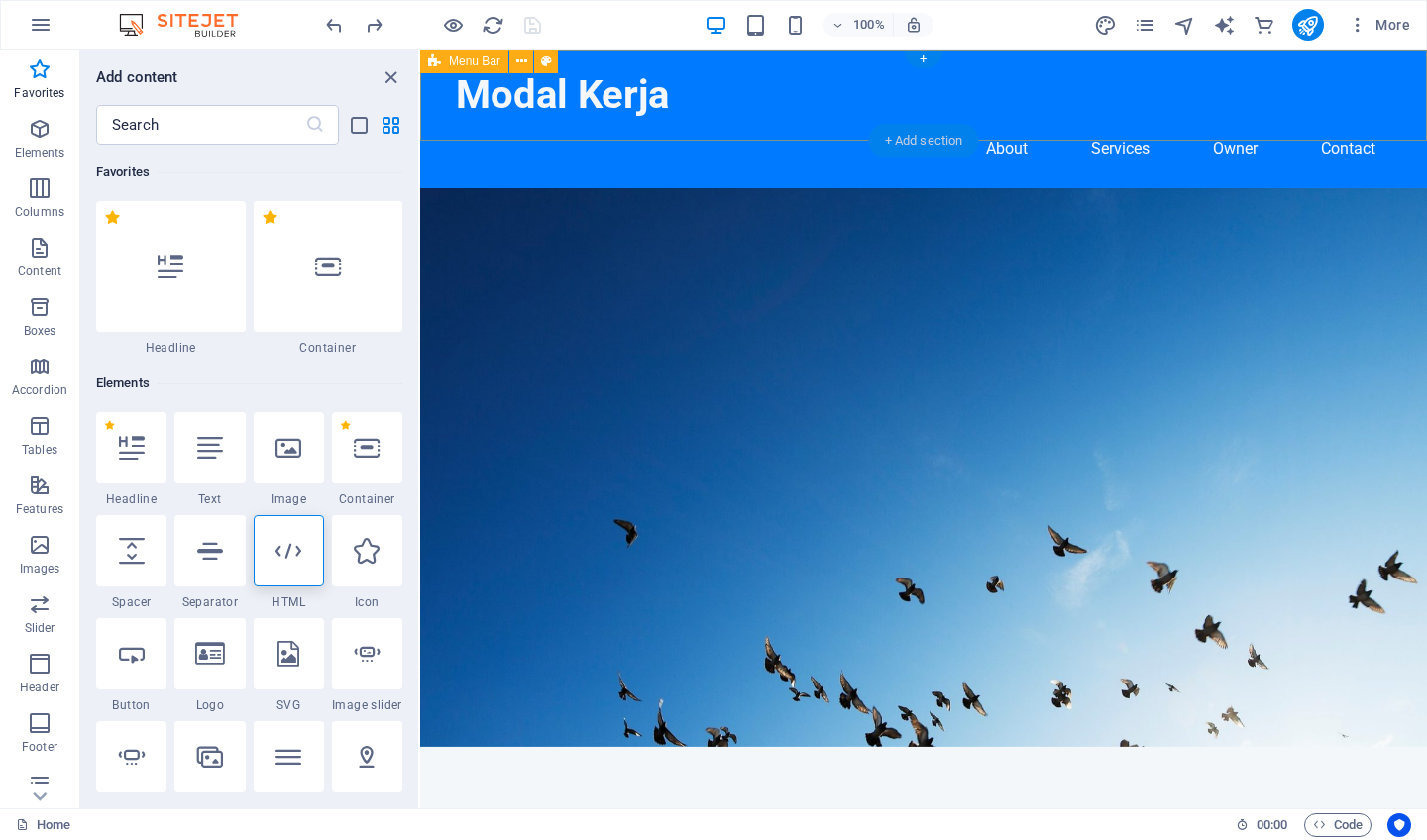 click on "+ Add section" at bounding box center [924, 141] 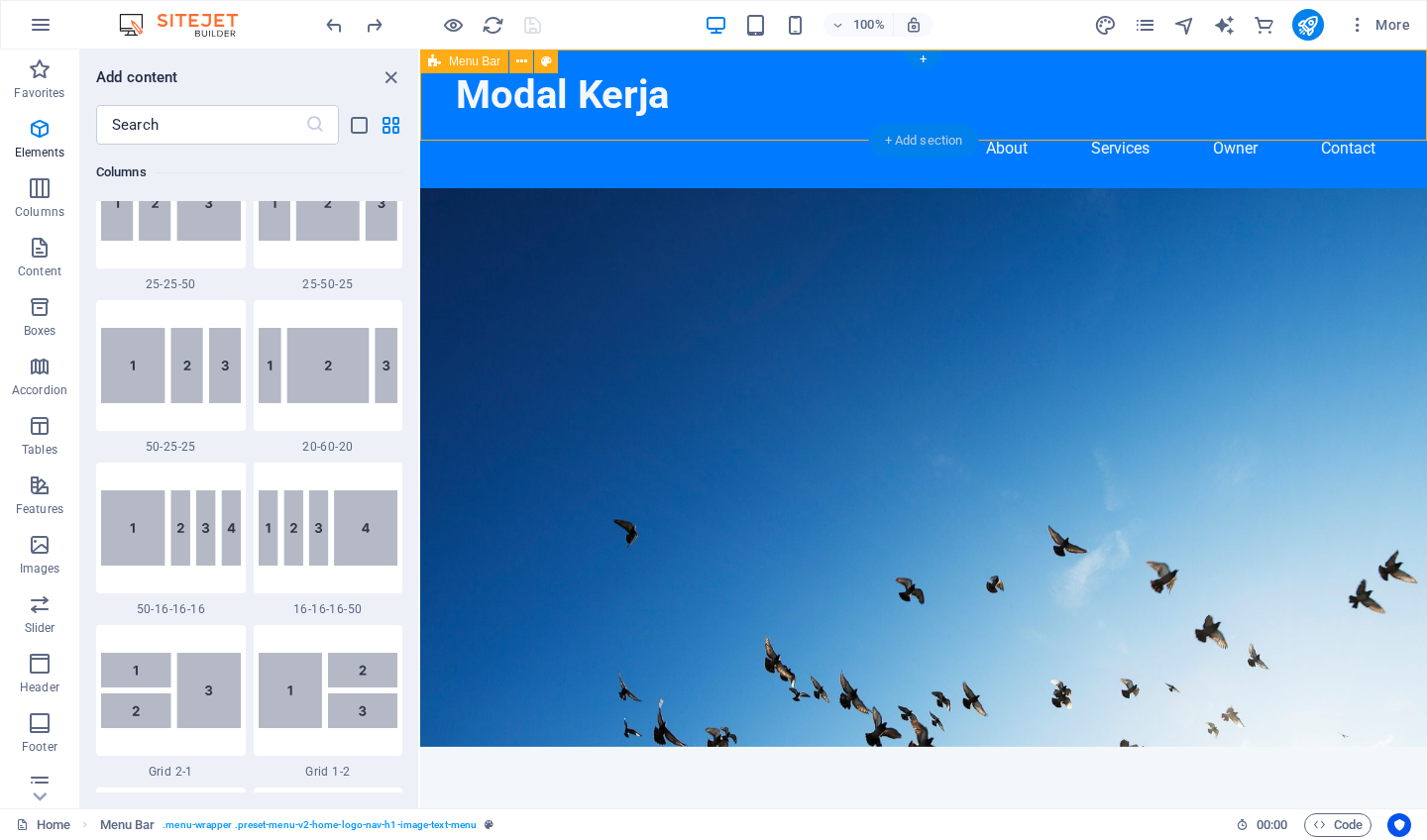 scroll, scrollTop: 3466, scrollLeft: 0, axis: vertical 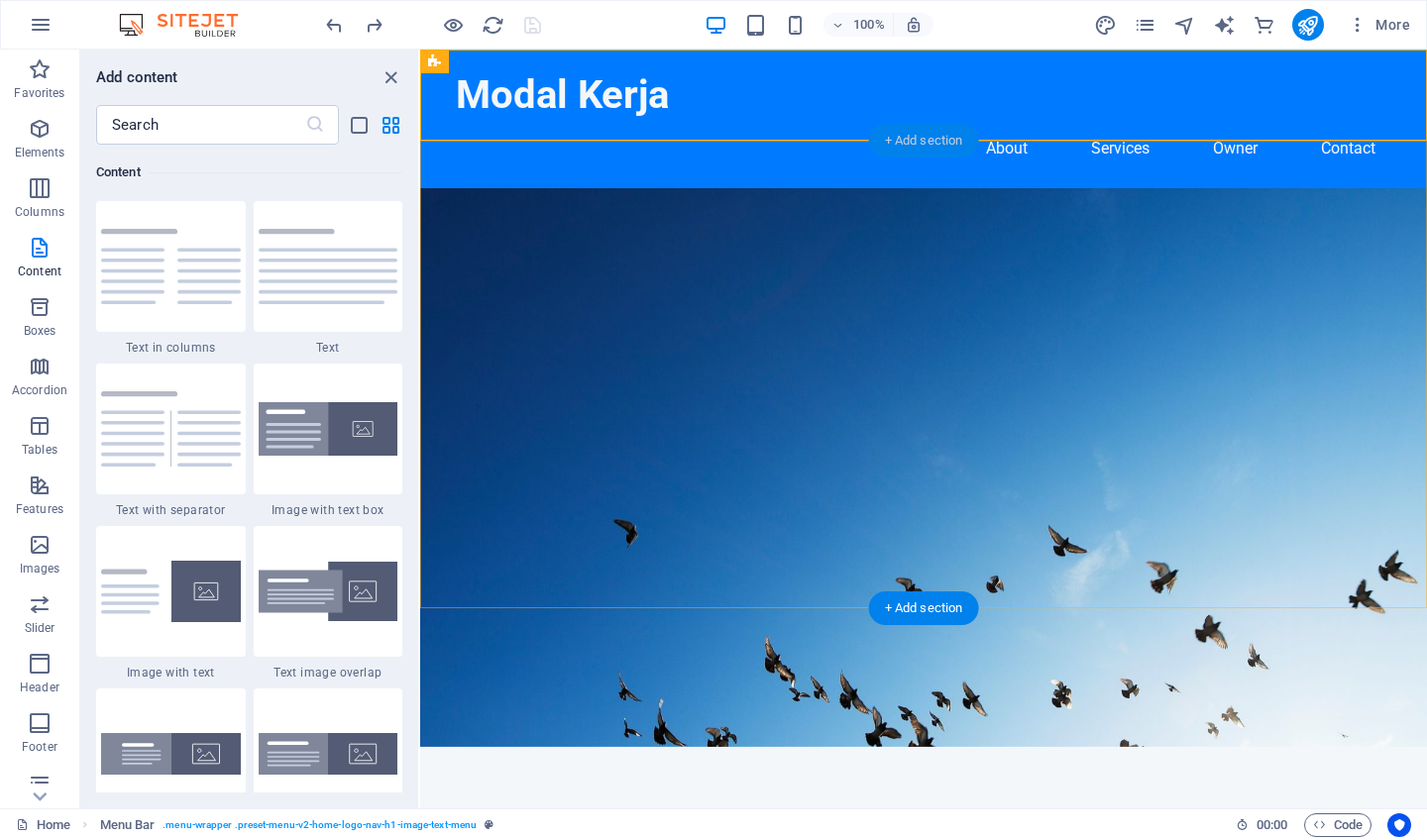 click on "+ Add section" at bounding box center (924, 141) 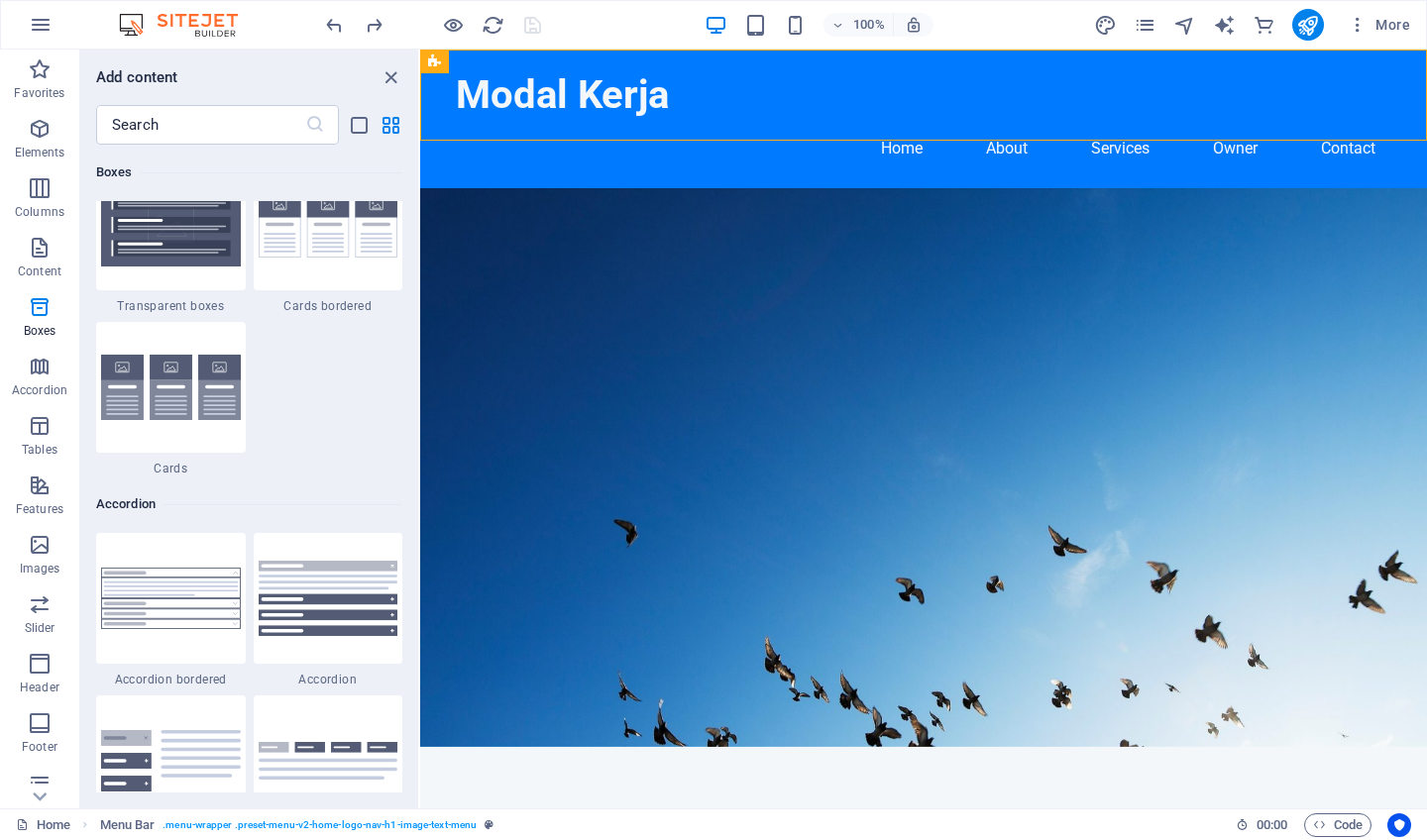 scroll, scrollTop: 6002, scrollLeft: 0, axis: vertical 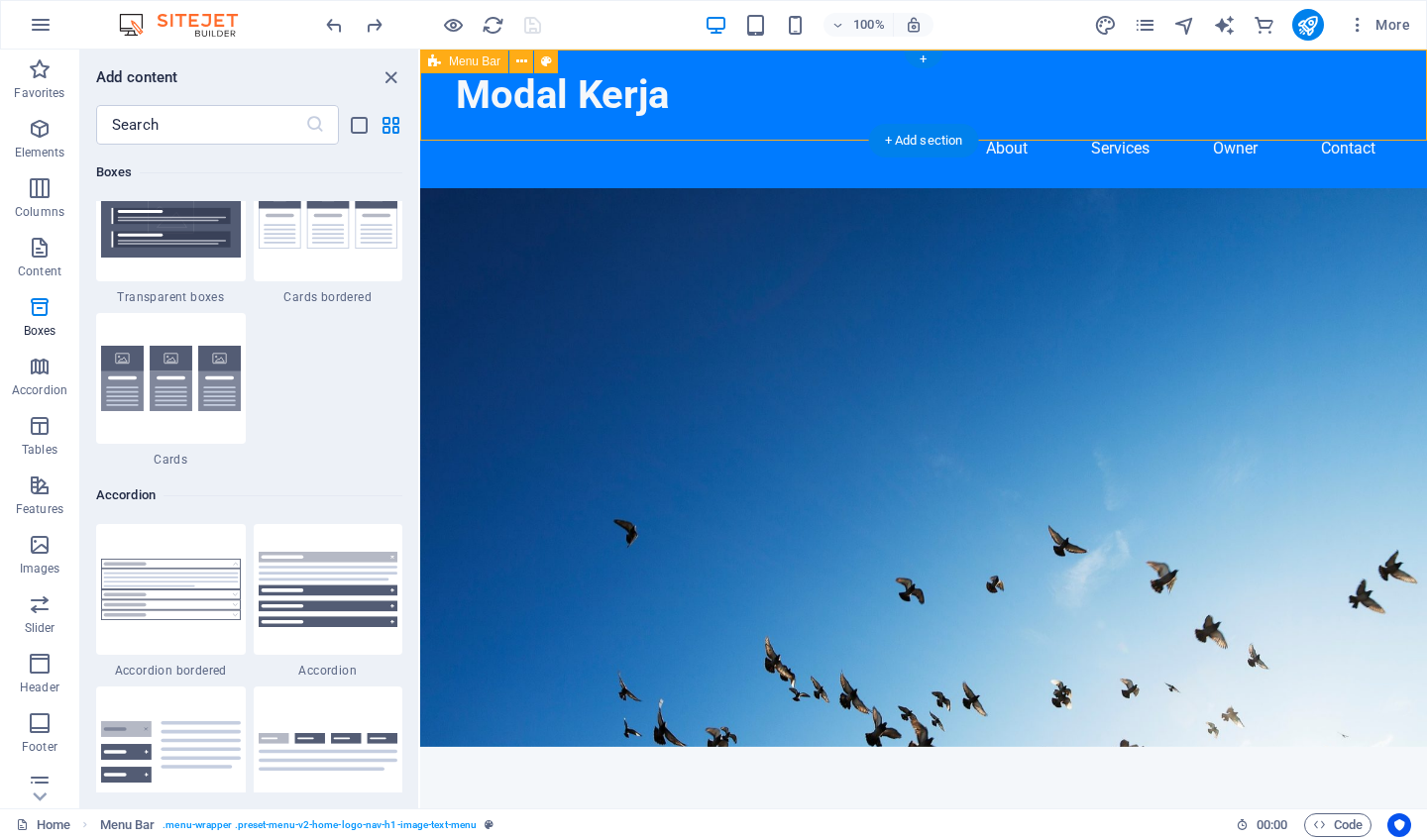 click on "Modal Kerja Home About Services Owner Contact" at bounding box center [924, 119] 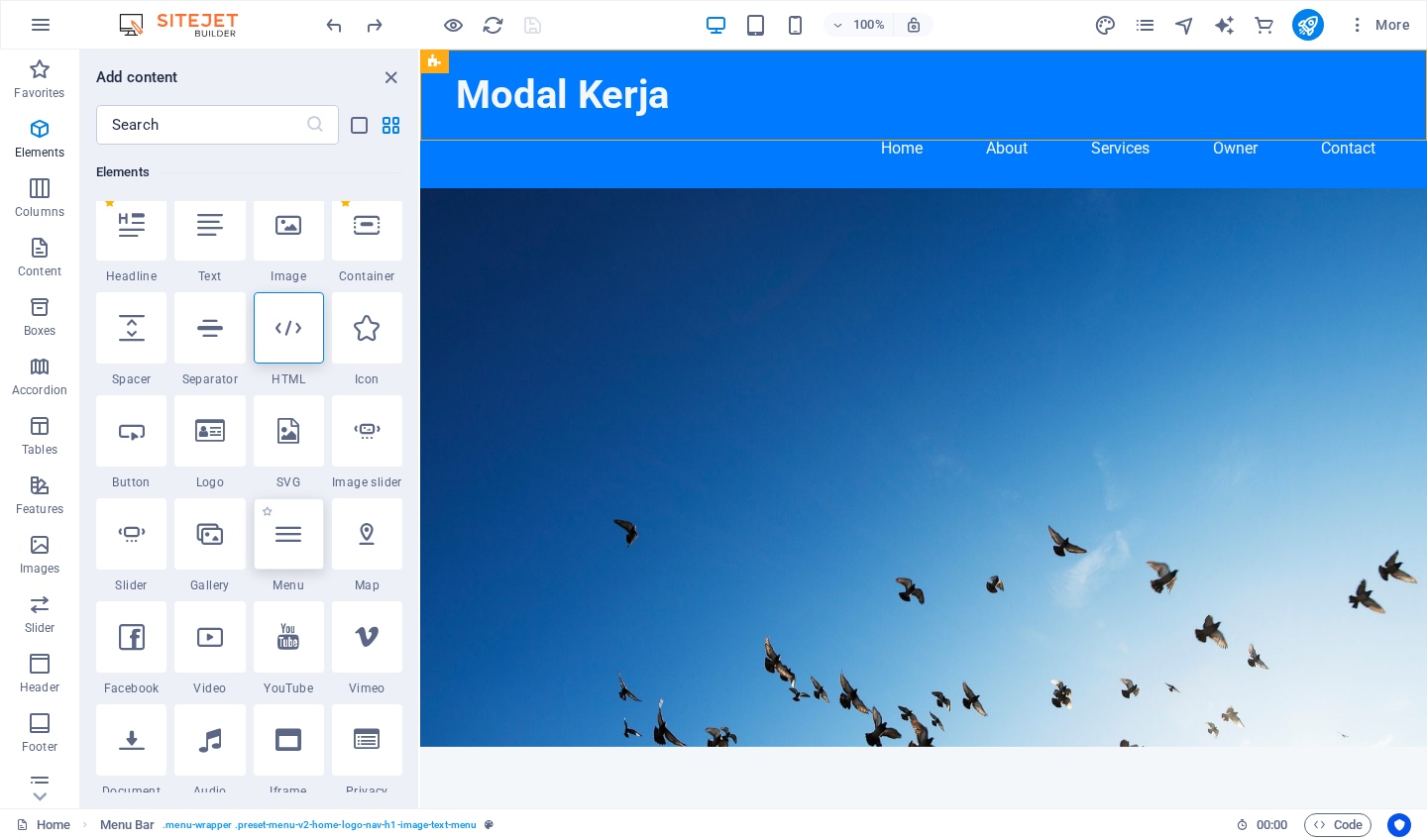 scroll, scrollTop: 196, scrollLeft: 0, axis: vertical 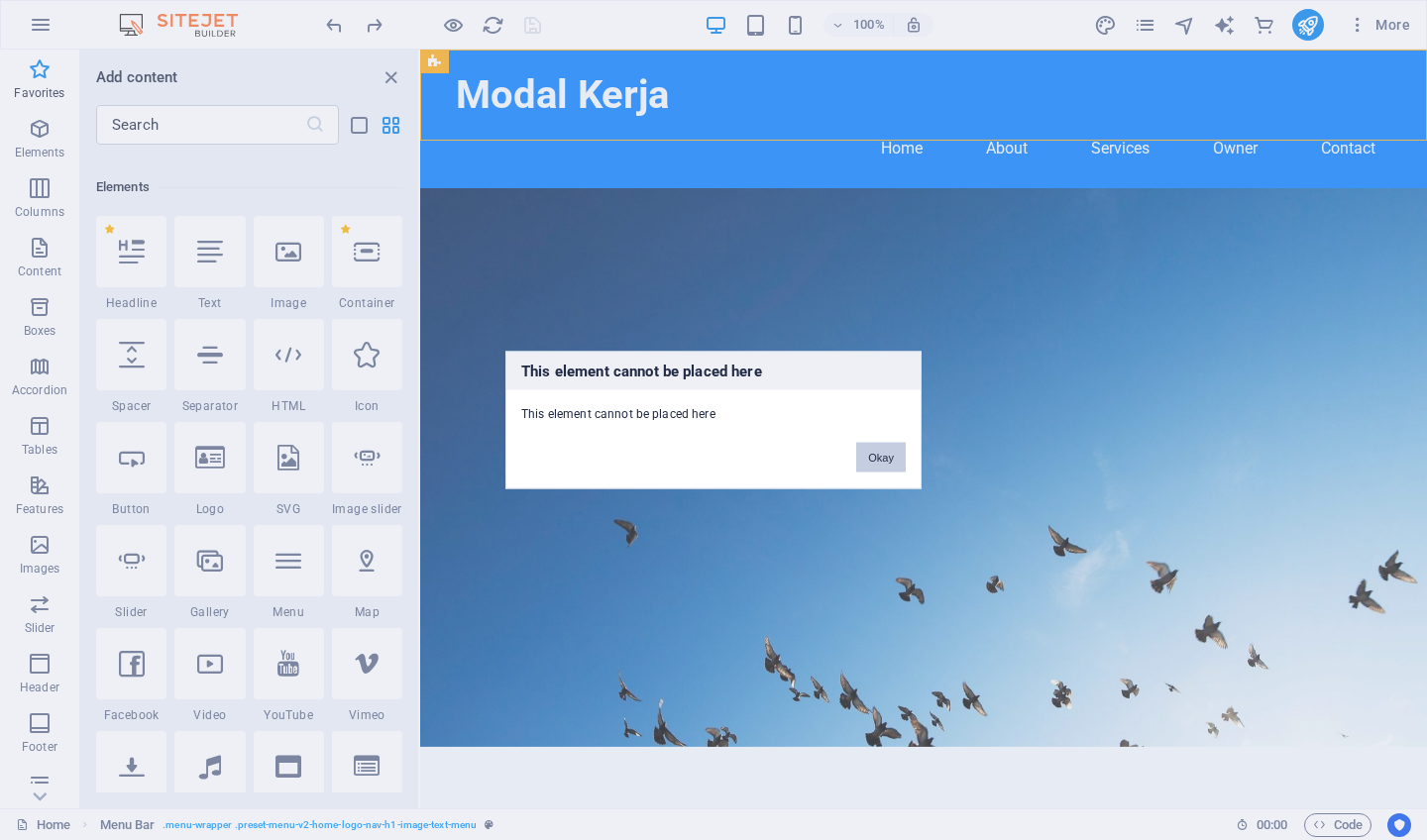 click on "Okay" at bounding box center [881, 458] 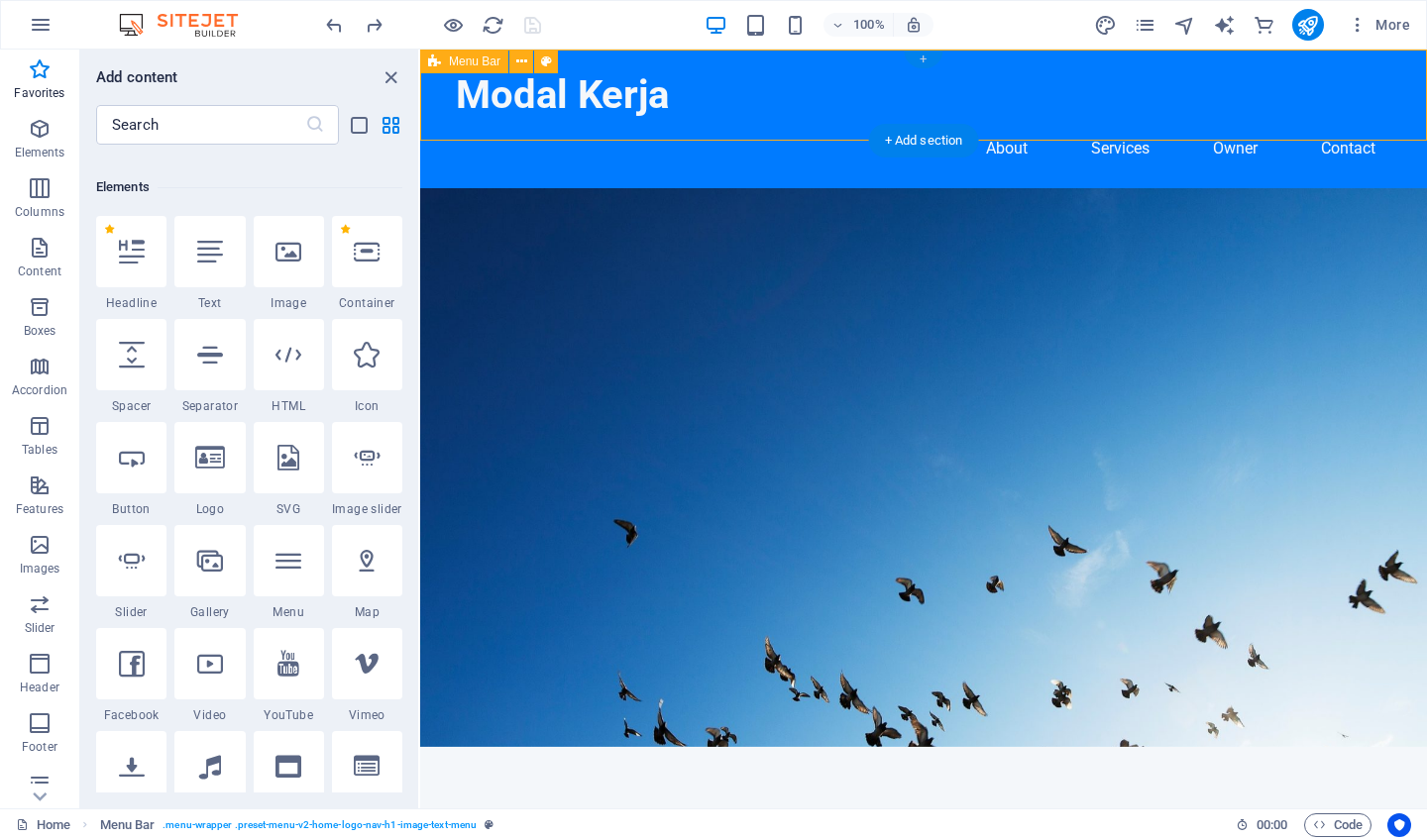 click on "+" at bounding box center (923, 59) 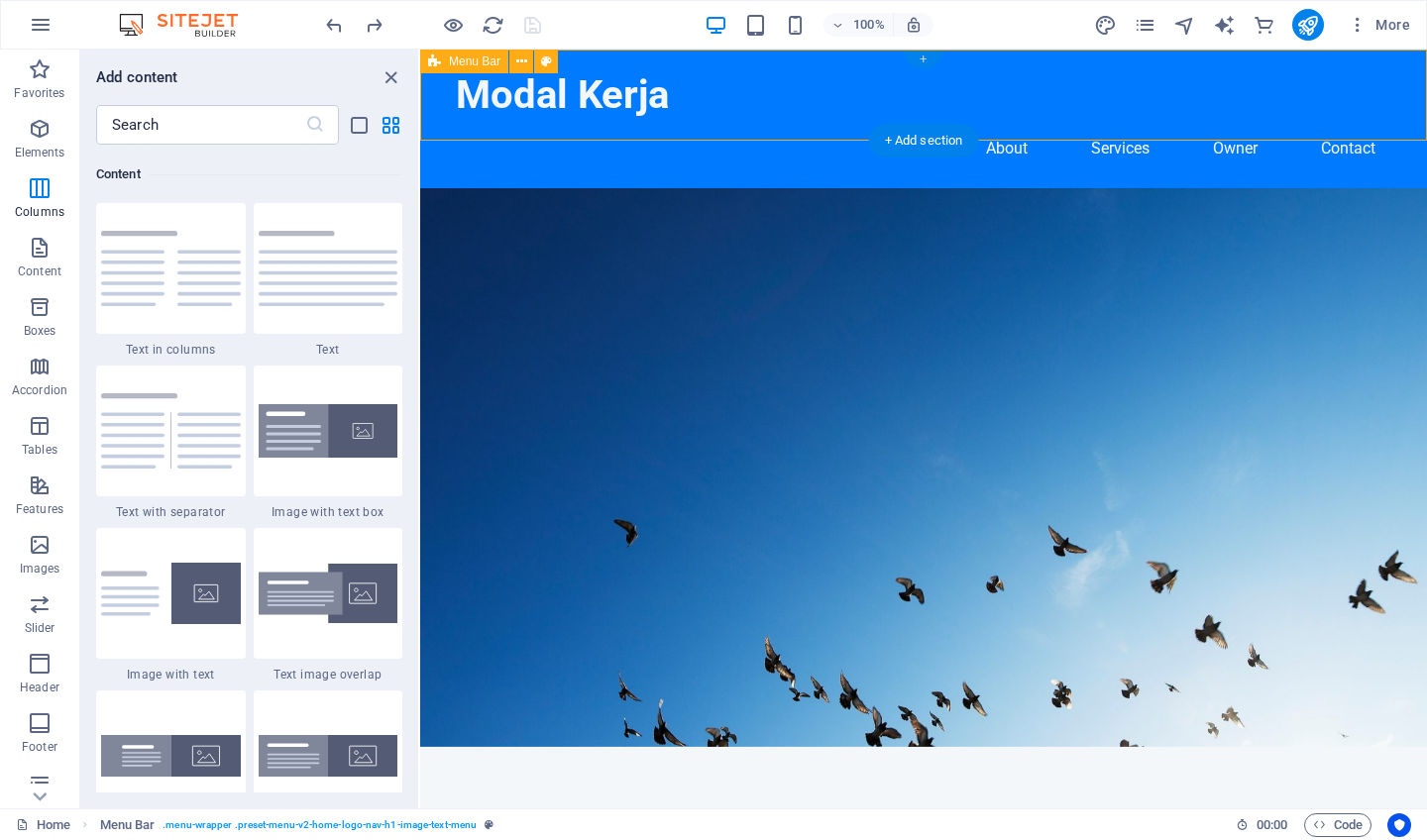 scroll, scrollTop: 3466, scrollLeft: 0, axis: vertical 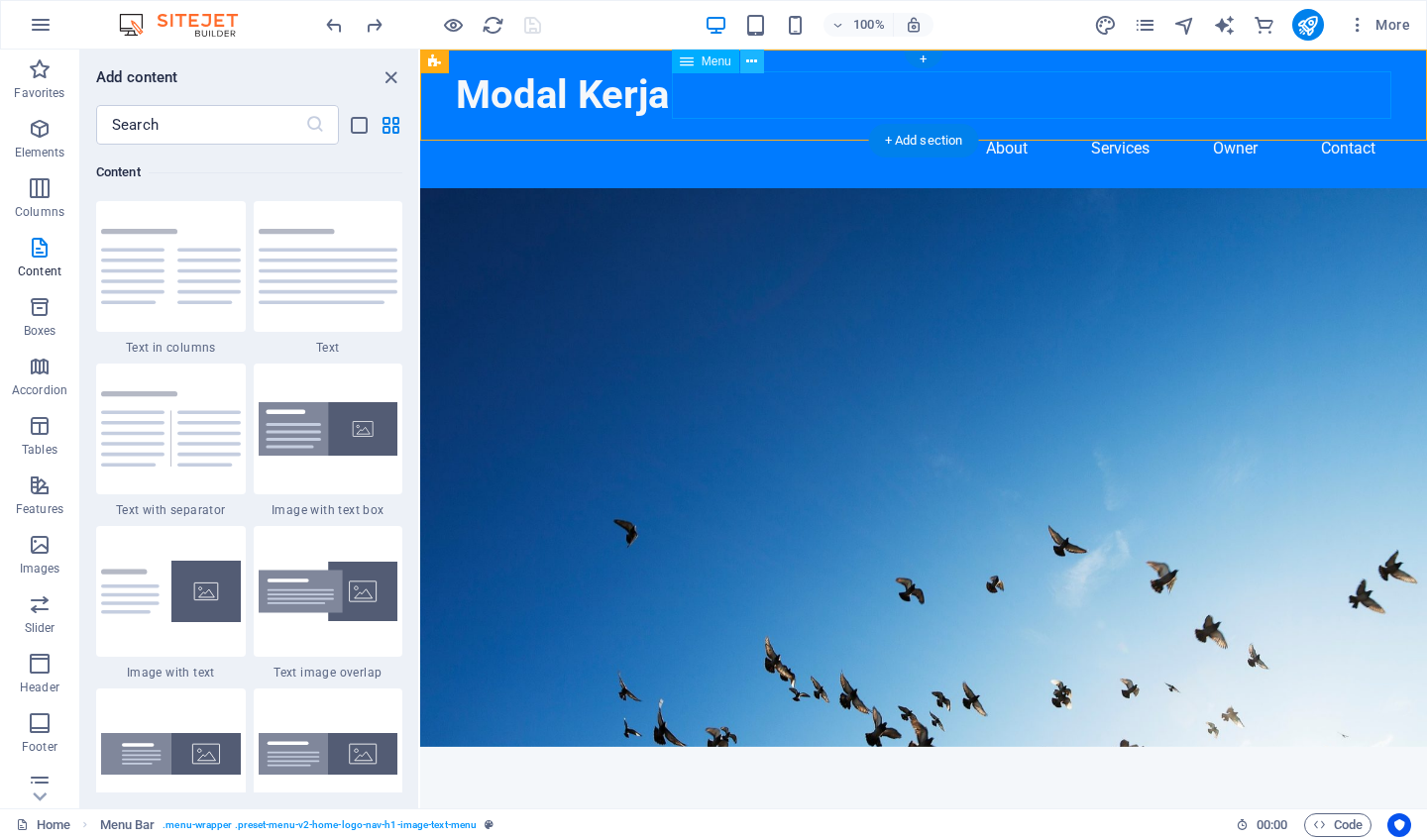 click at bounding box center (751, 61) 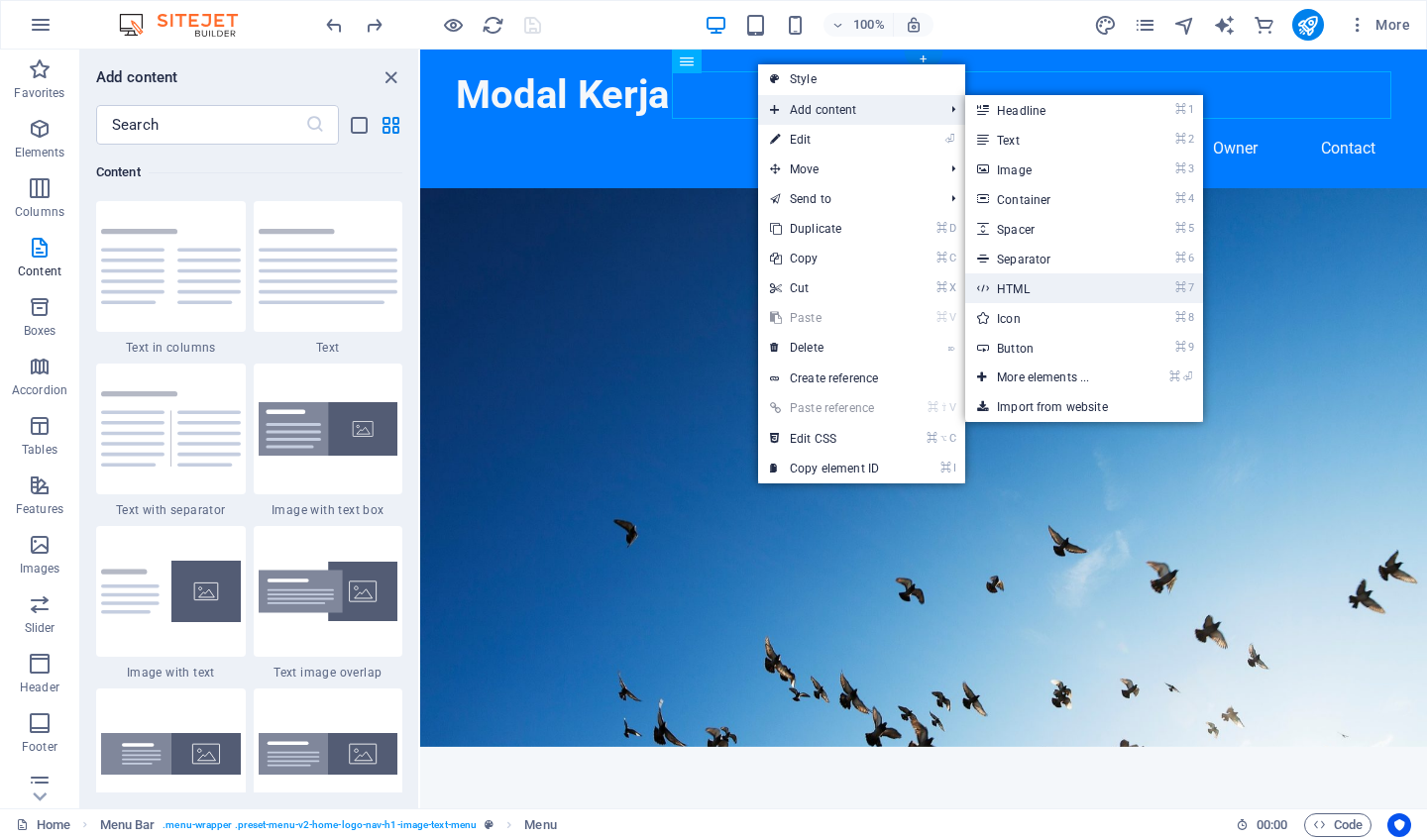 click on "⌘ 7  HTML" at bounding box center (1046, 288) 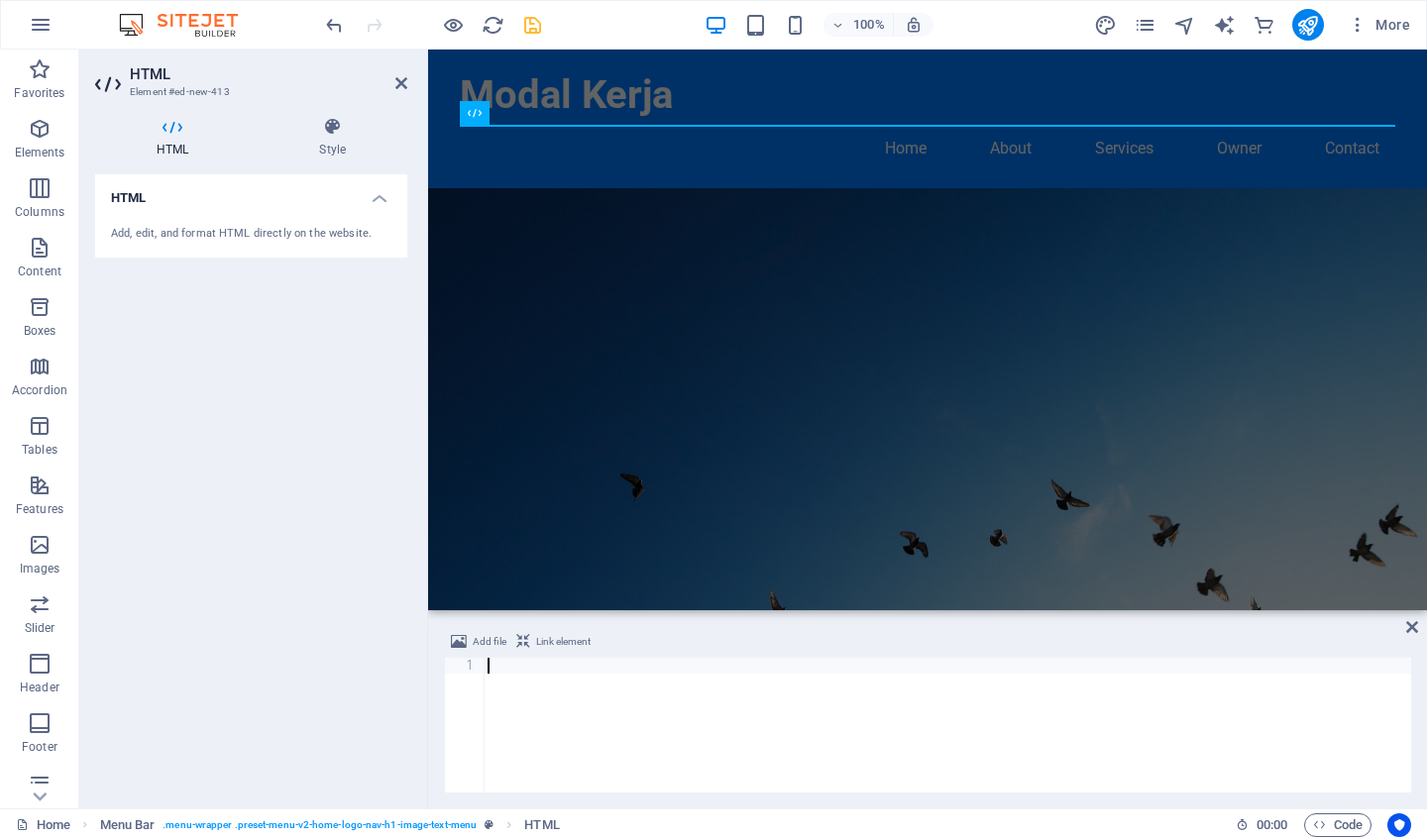 click at bounding box center (947, 741) 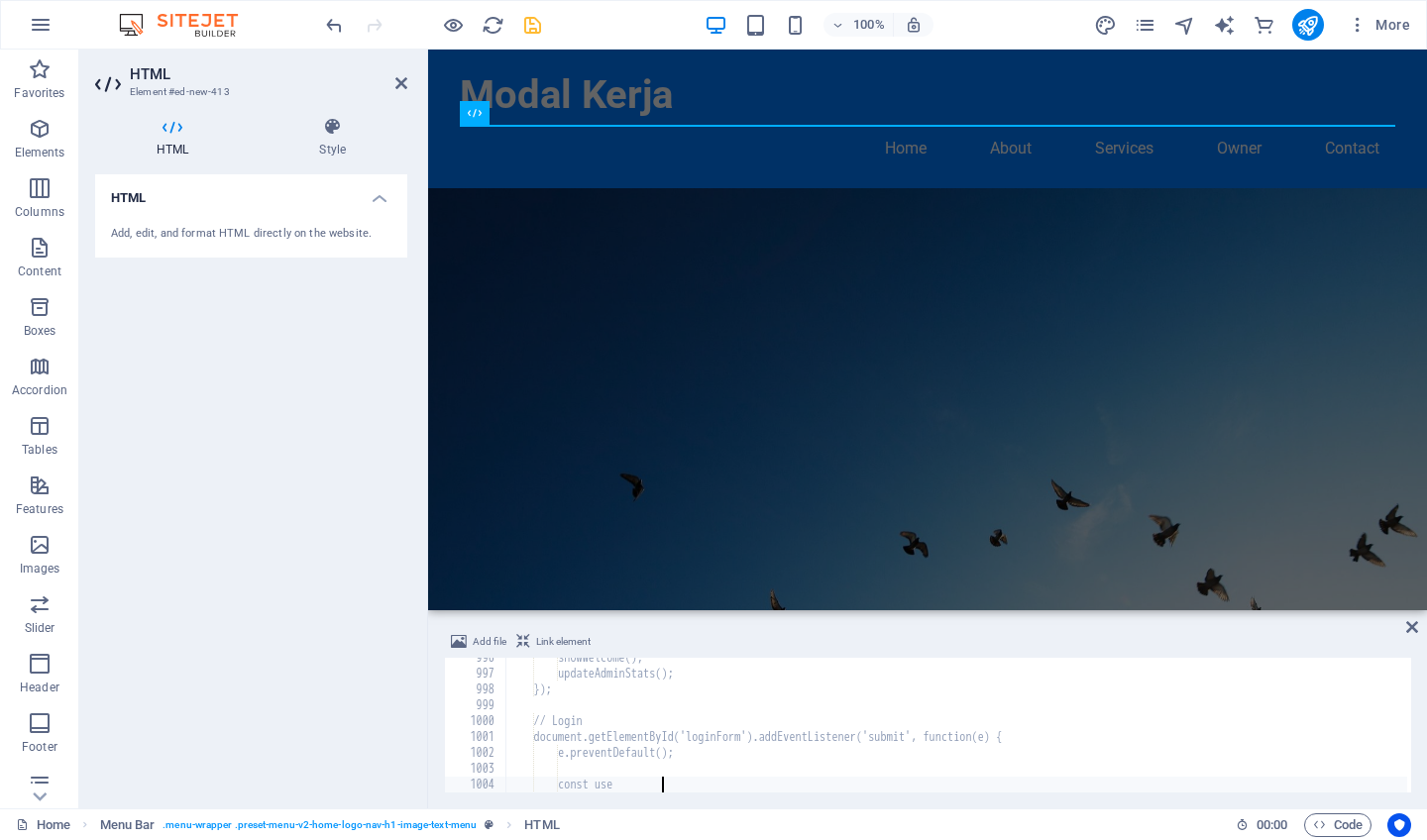 scroll, scrollTop: 15778, scrollLeft: 0, axis: vertical 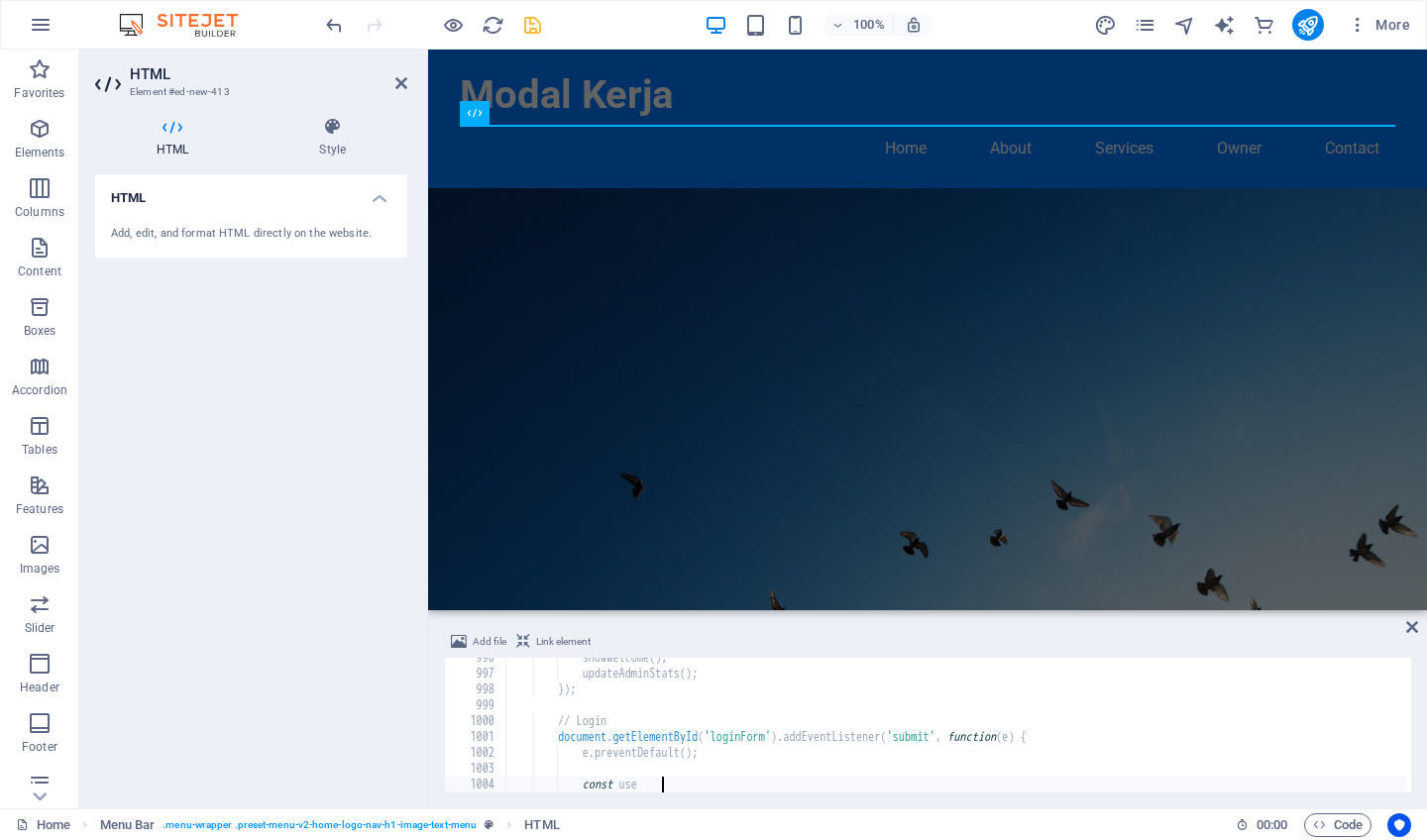 click on "Modal Kerja Home About Services Owner Contact Selamat Datang di Modal Kerja Kami menyediakan solusi pinjaman modal kerja yang inovatif untuk meningkatkan pertumbuhan bisnis Anda. Drop content here or  Add elements  Paste clipboard Tentang Kami Modalkerja adalah perusahaan yang penyediaan pinjaman modal kerja bagi pelaku bisnis. Dengan beragam solusi finansial yang kami tawarkan, kami siap membantu Anda dalam memaksimalkan potensi bisnis Anda. Bersama kami, Anda akan menemukan fleksibilitas dalam pembiayaan yang sesuai dengan kebutuhan Anda. Pelajari Lebih Lanjut Layanan Kami Pinjaman Modal Kerja Kami menyediakan pinjaman dengan syarat yang fleksibel untuk membantu bisnis Anda beroperasi dengan lebih efisien. Pendanaan Proyek Kami membantu Anda menemukan sumber pendanaan untuk proyek-proyek besar. Pinjaman Jangka Pendek Solusi pinjaman cepat dan tepat waktu untuk kebutuhan mendesak. PEMODAL dr. [LAST] - CEO Mengawasi semua aspek pinjaman dengan pengalaman. Modal Kerja Contact [PHONE]  Dobo Phone:" at bounding box center [928, 2362] 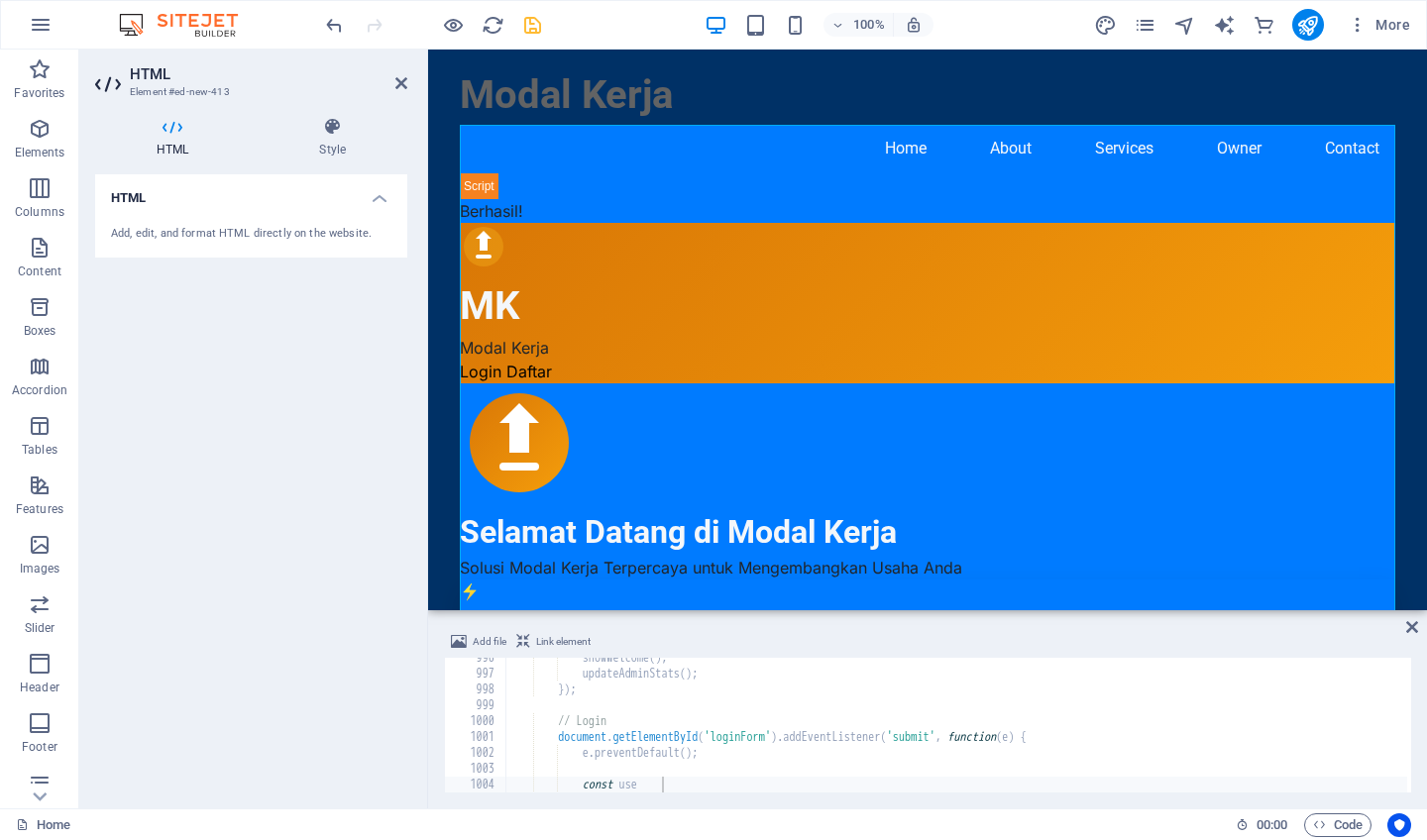 click on "HTML Add, edit, and format HTML directly on the website." at bounding box center [251, 483] 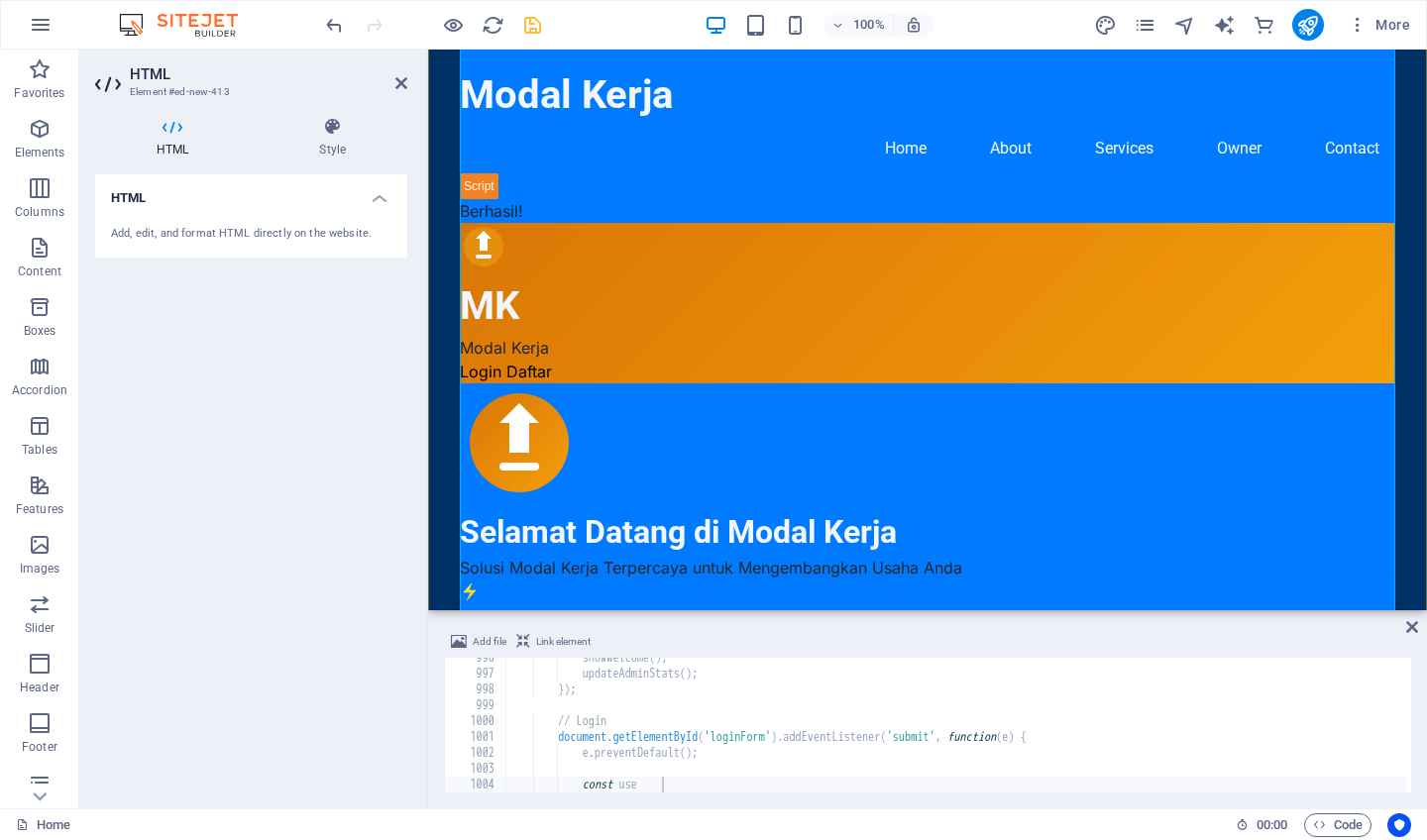 scroll, scrollTop: 7257, scrollLeft: 0, axis: vertical 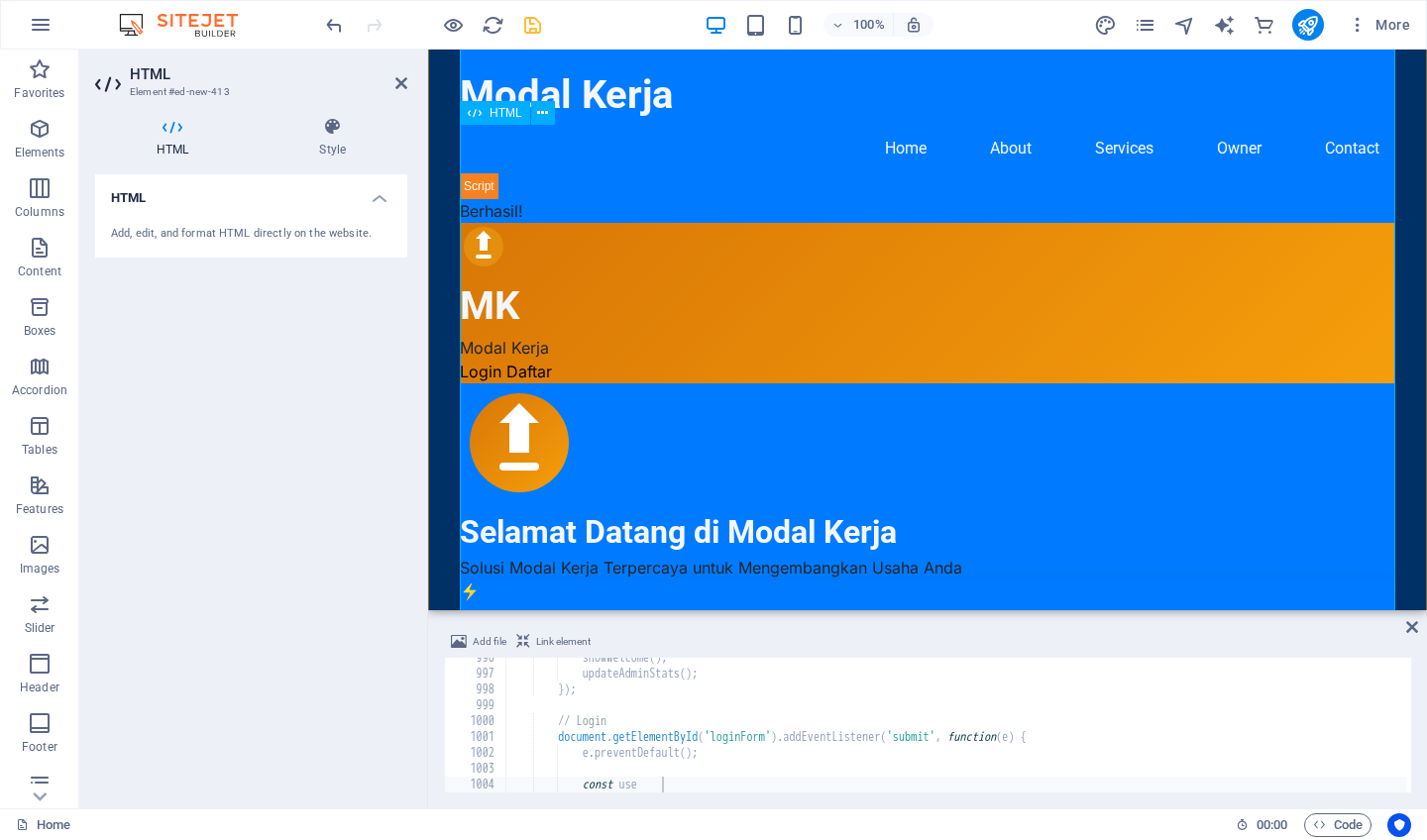 click on "Modal Kerja
Berhasil!
MK
Modal Kerja
Login
Daftar
JD" at bounding box center [928, 3102] 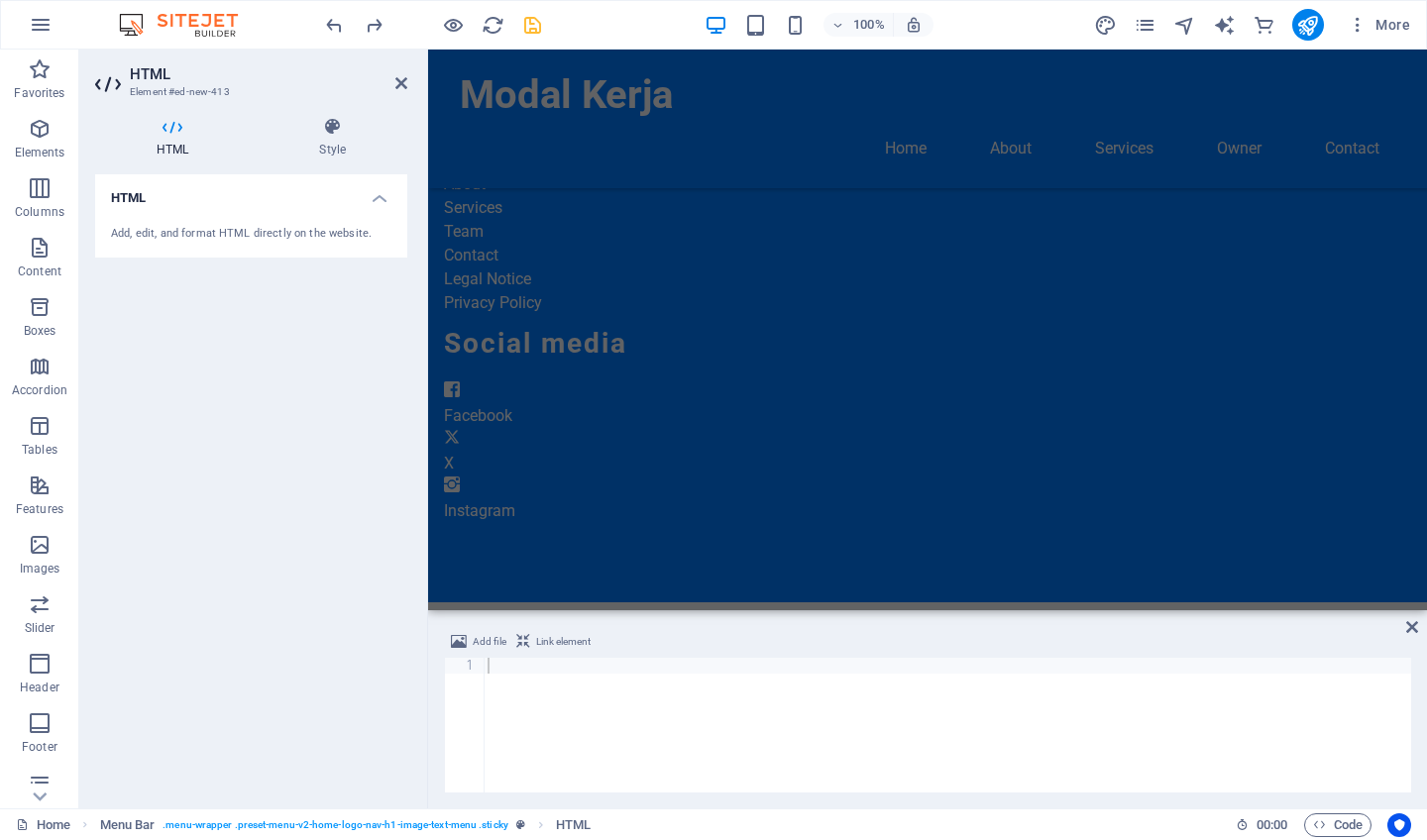 scroll, scrollTop: 0, scrollLeft: 0, axis: both 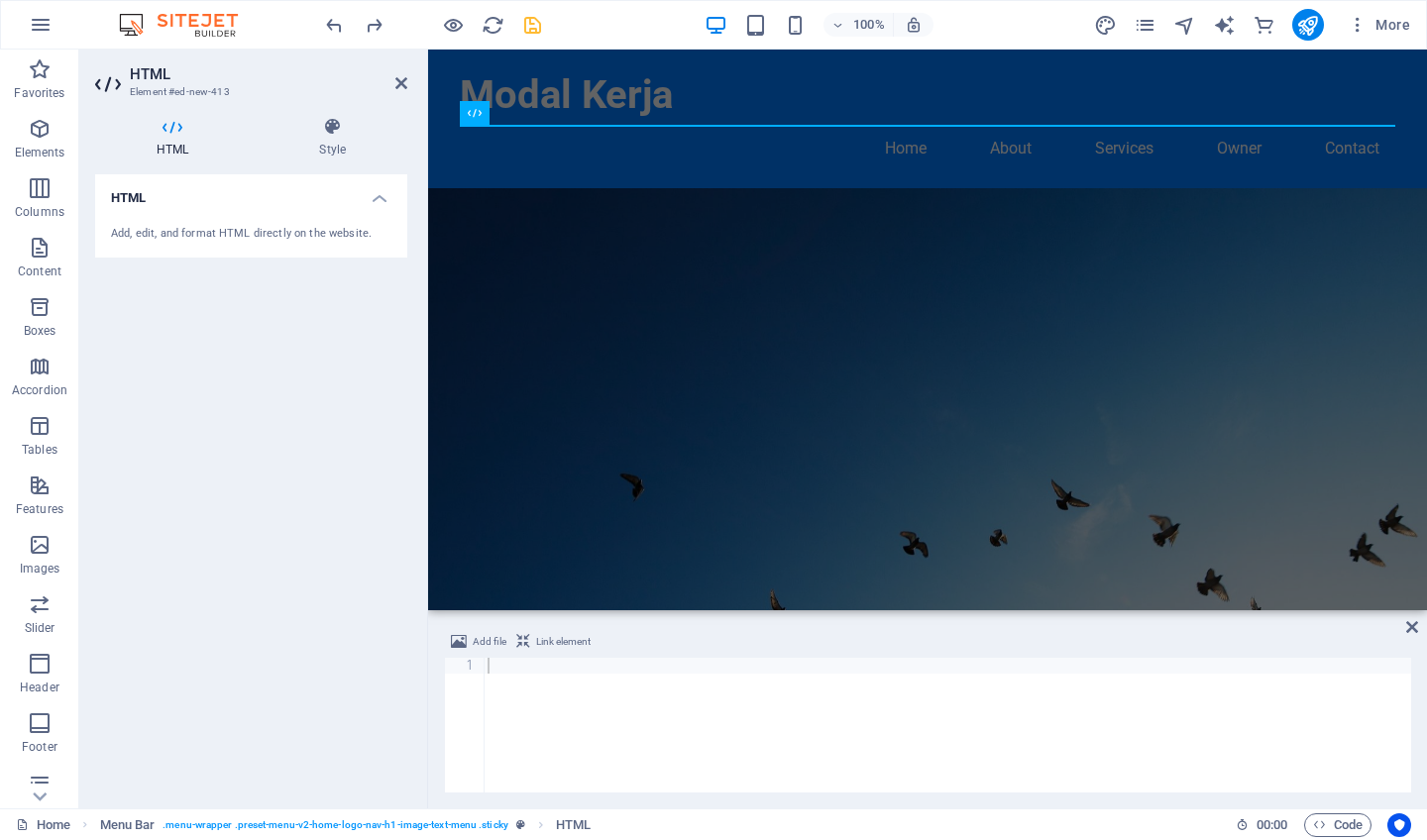 click on "HTML Add, edit, and format HTML directly on the website." at bounding box center [251, 483] 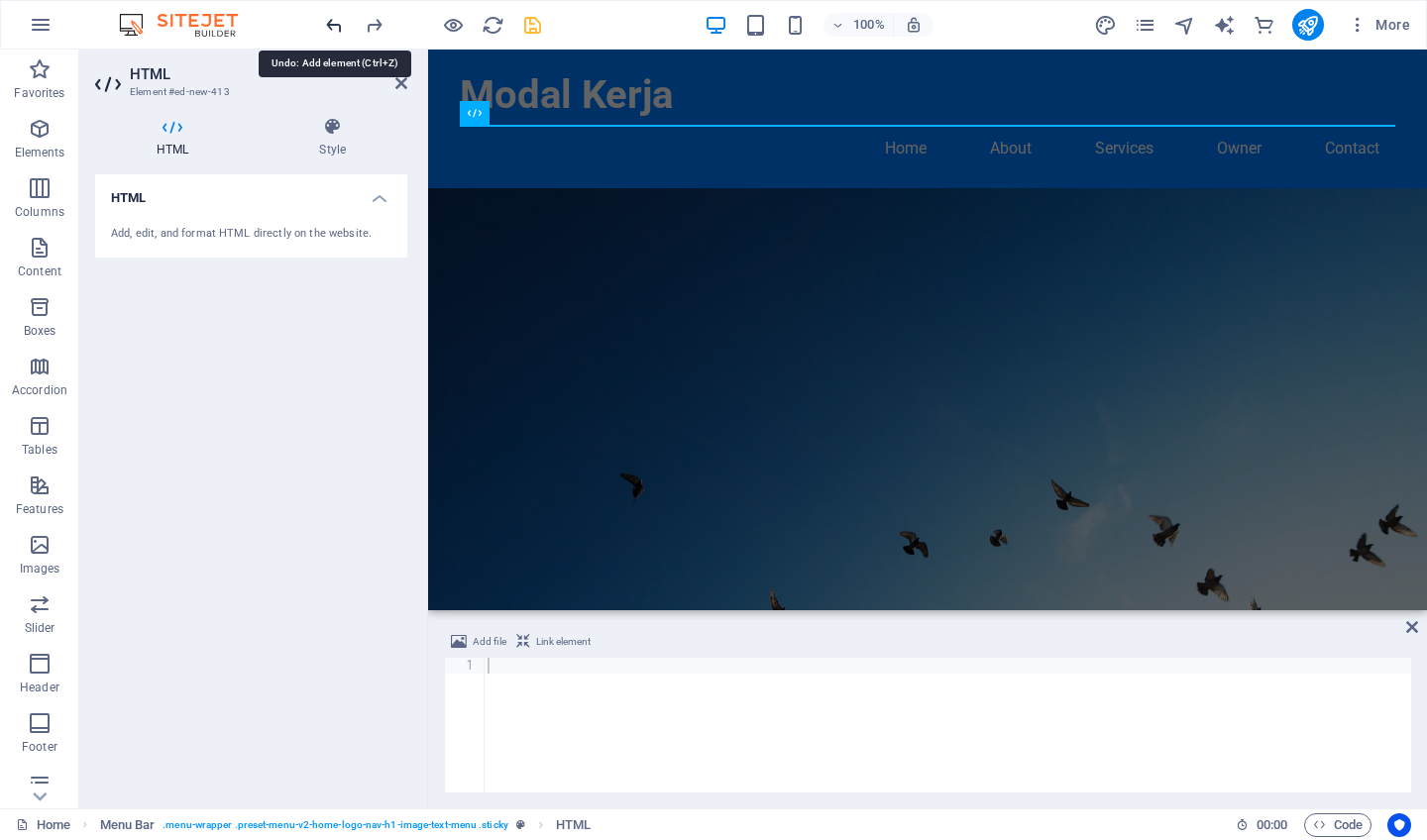 click at bounding box center (334, 25) 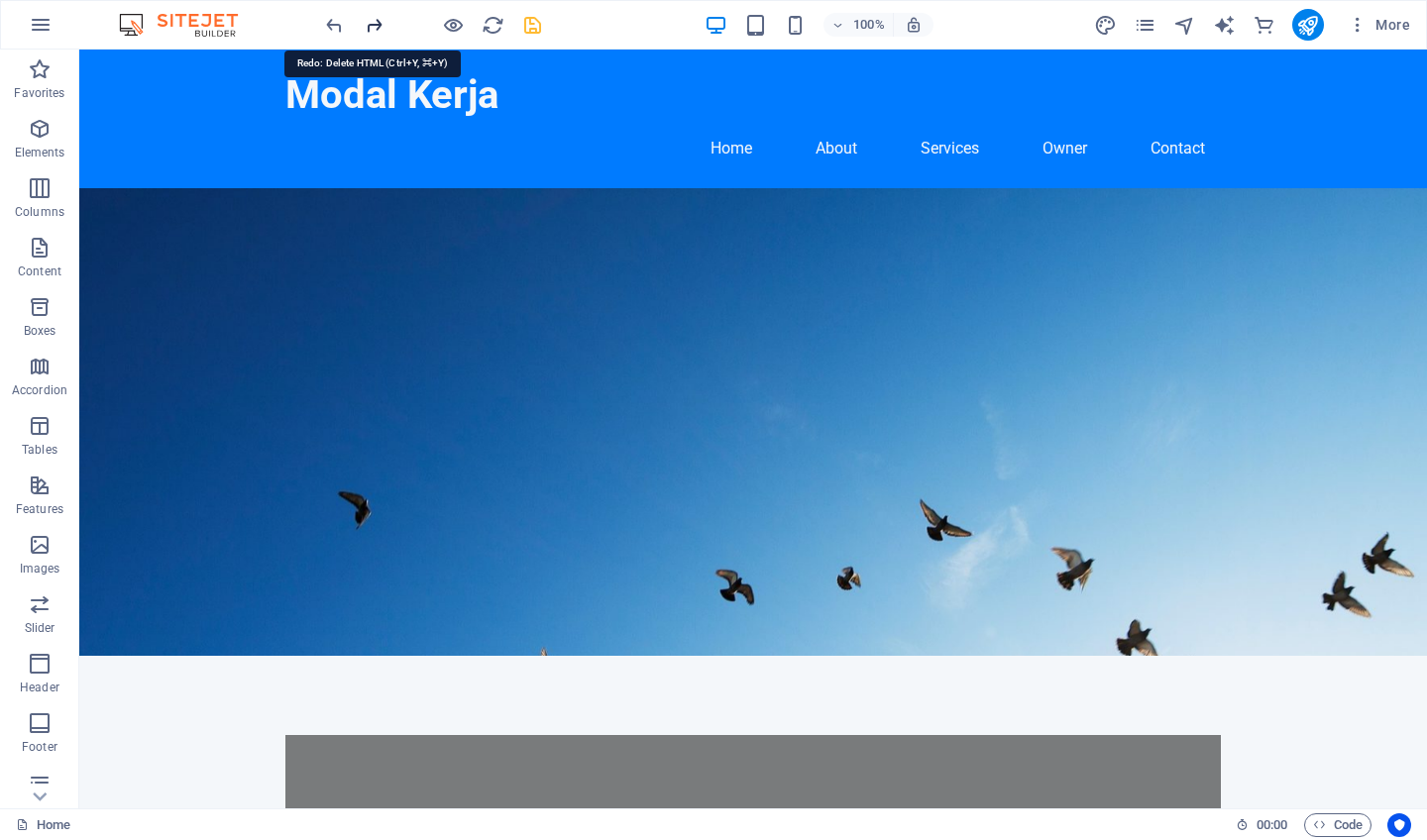 click at bounding box center (374, 25) 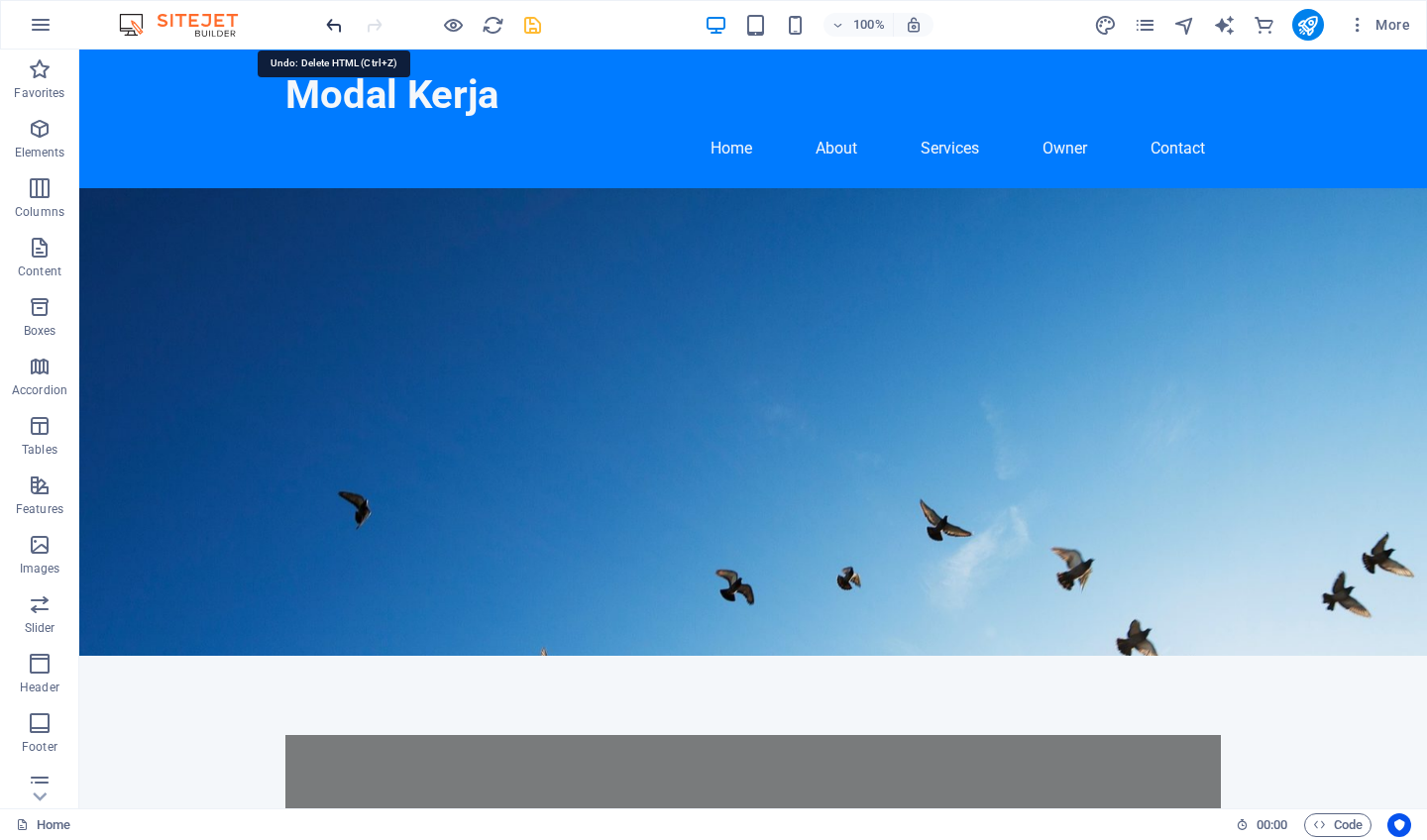click at bounding box center [334, 25] 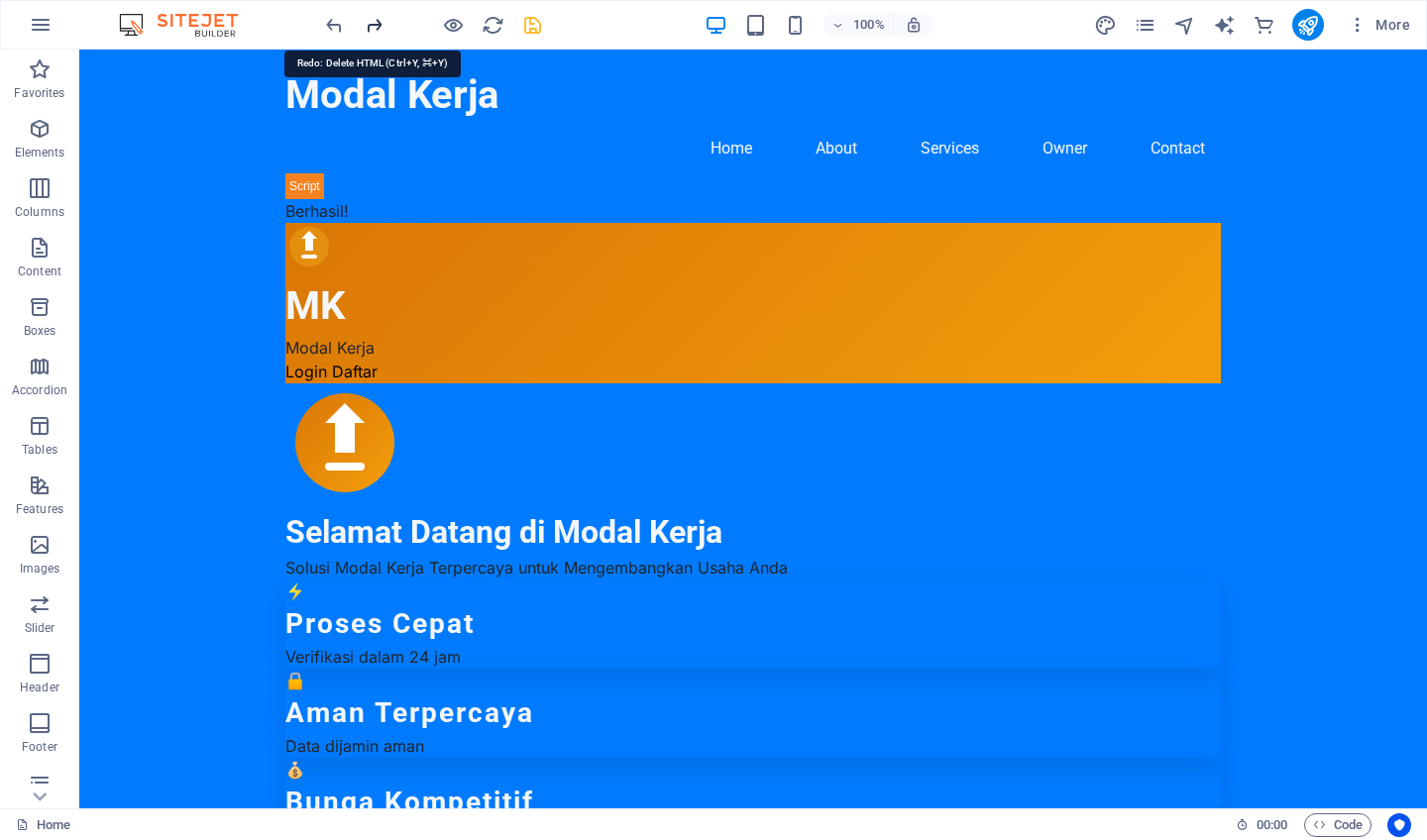 click at bounding box center (374, 25) 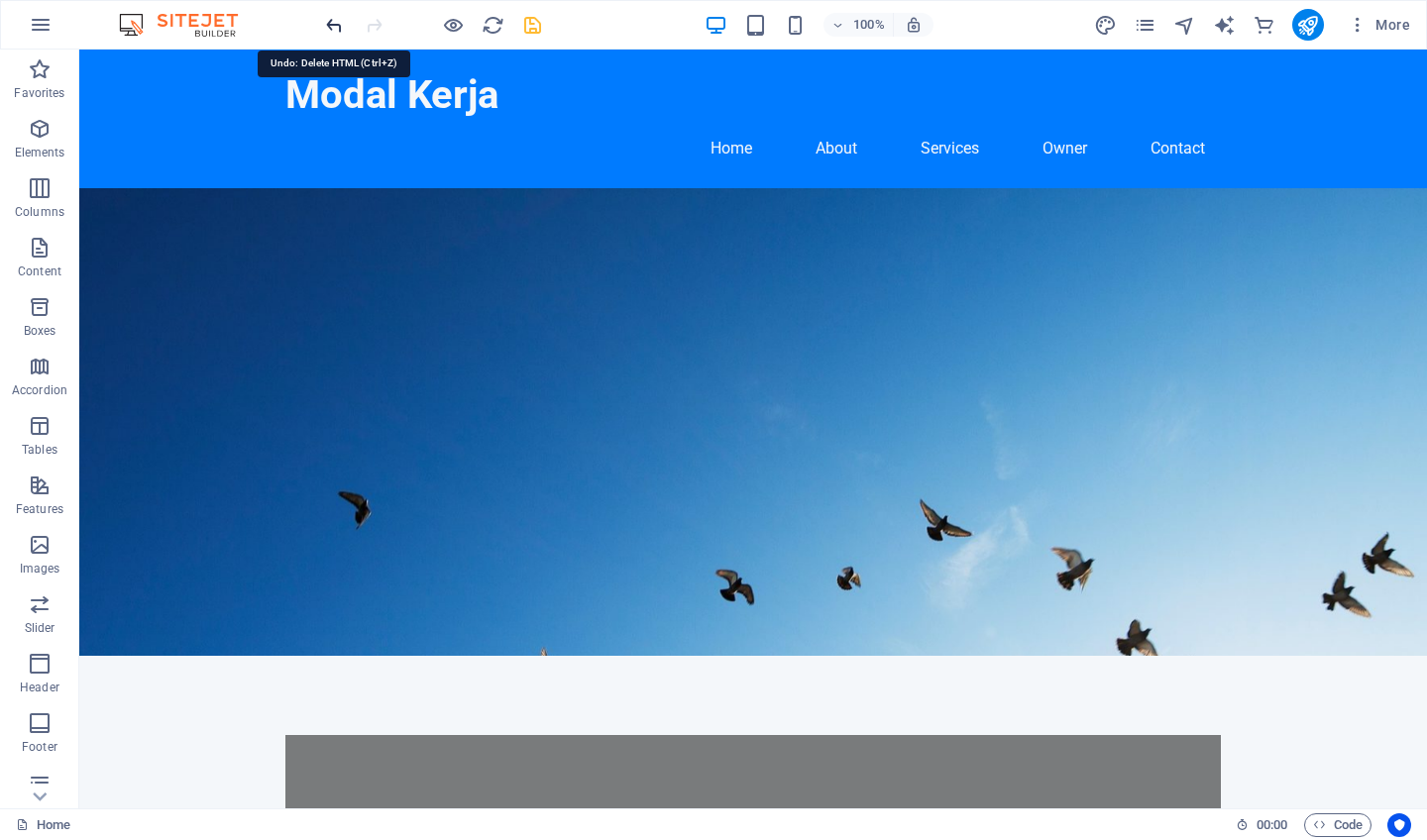 click at bounding box center (334, 25) 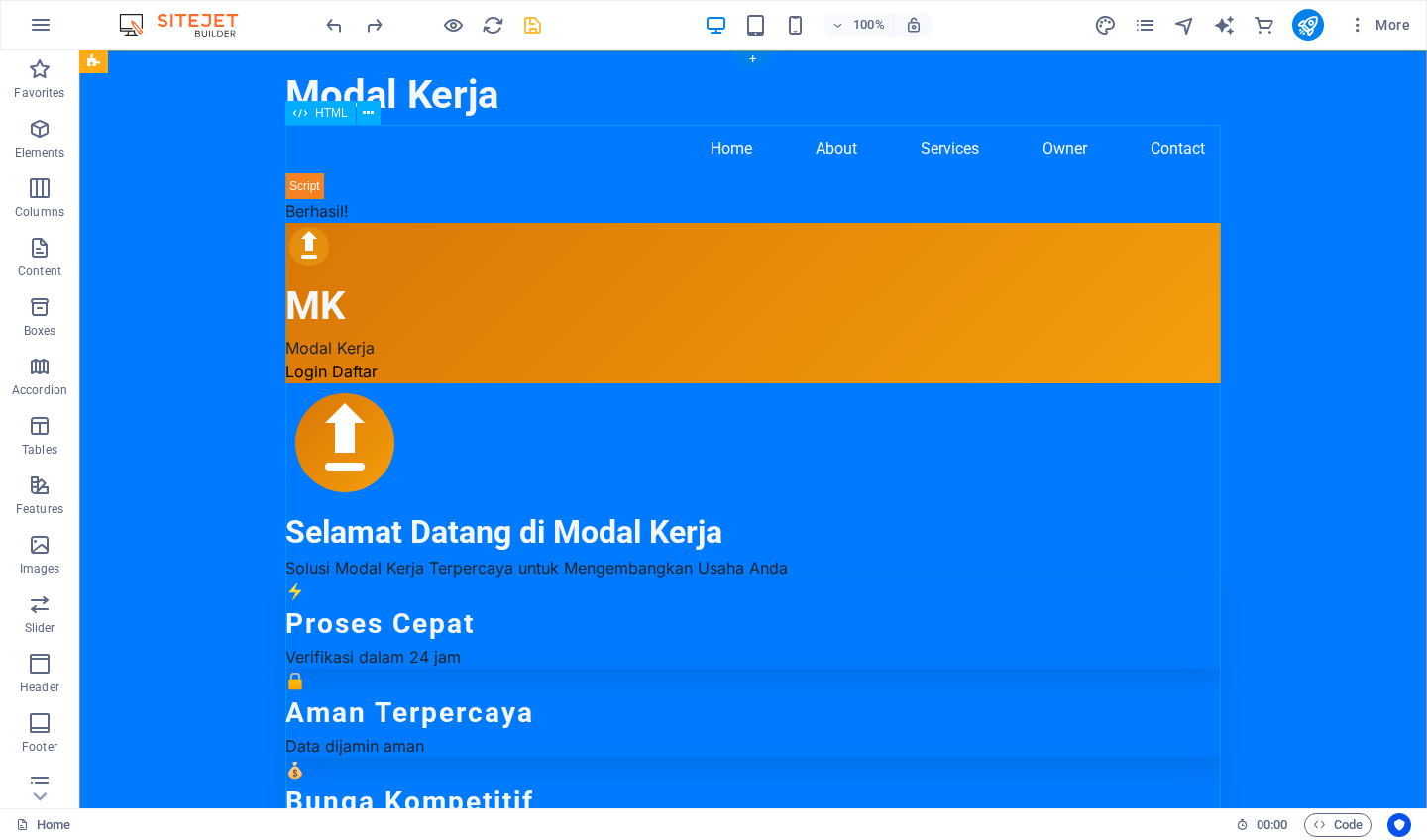 scroll, scrollTop: 0, scrollLeft: 0, axis: both 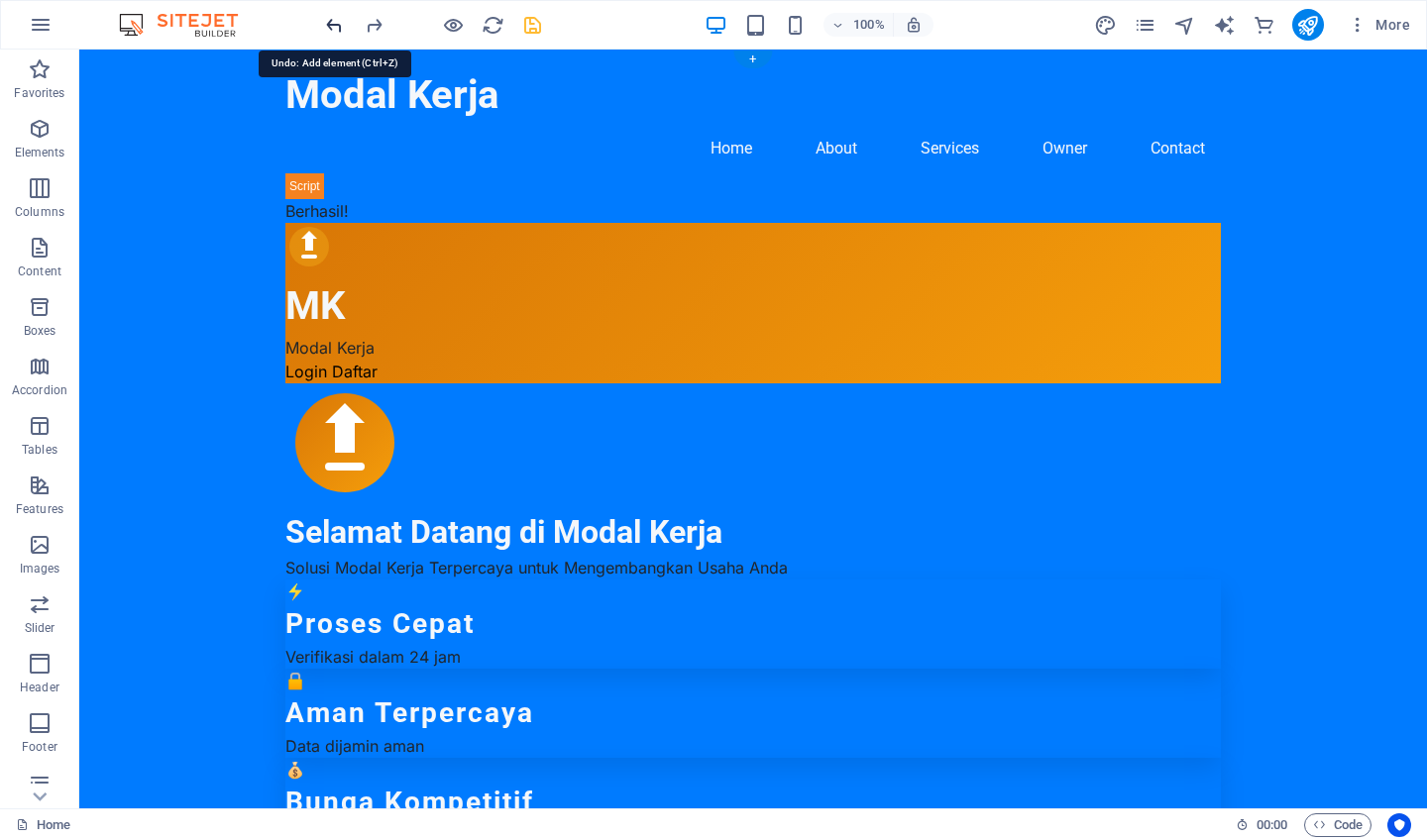click at bounding box center [334, 25] 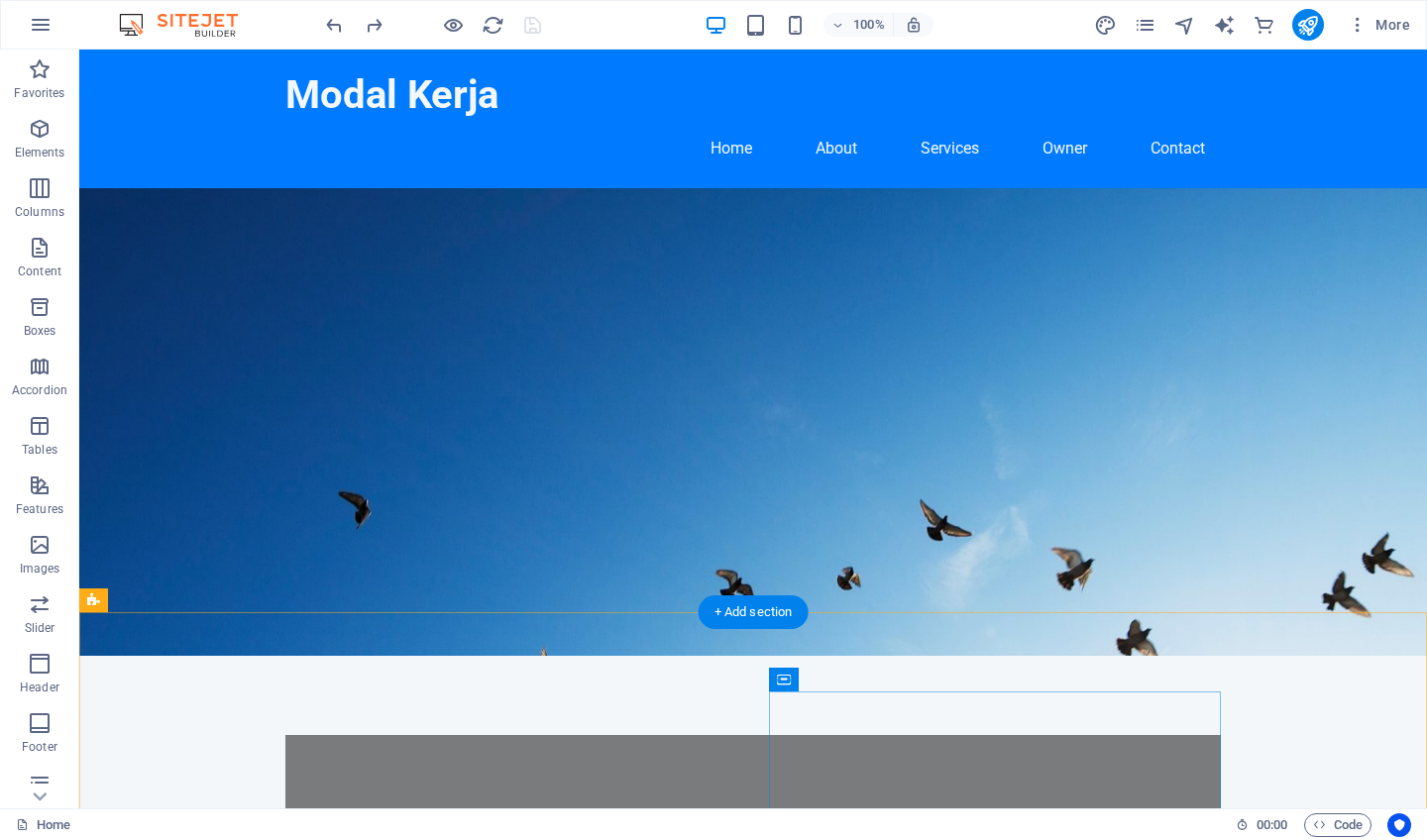 scroll, scrollTop: 0, scrollLeft: 0, axis: both 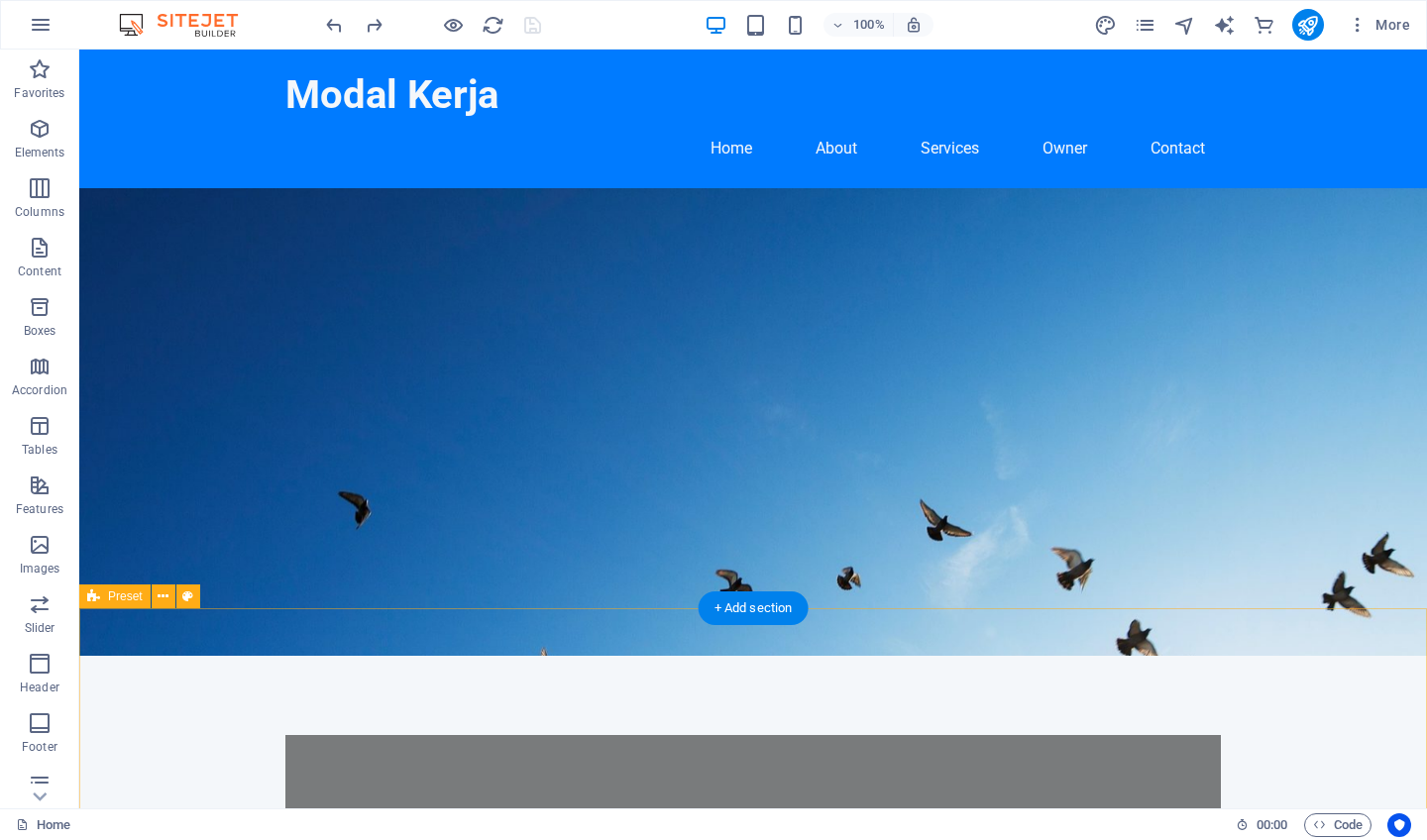 click on "Drop content here or  Add elements  Paste clipboard Tentang Kami Modalkerja adalah perusahaan yang fokus pada penyediaan pinjaman modal kerja bagi pelaku bisnis. Dengan beragam solusi finansial yang kami tawarkan, kami siap membantu Anda dalam memaksimalkan potensi bisnis Anda. Bersama kami, Anda akan menemukan fleksibilitas dalam pembiayaan yang sesuai dengan kebutuhan Anda. Pelajari Lebih Lanjut" at bounding box center (753, 1489) 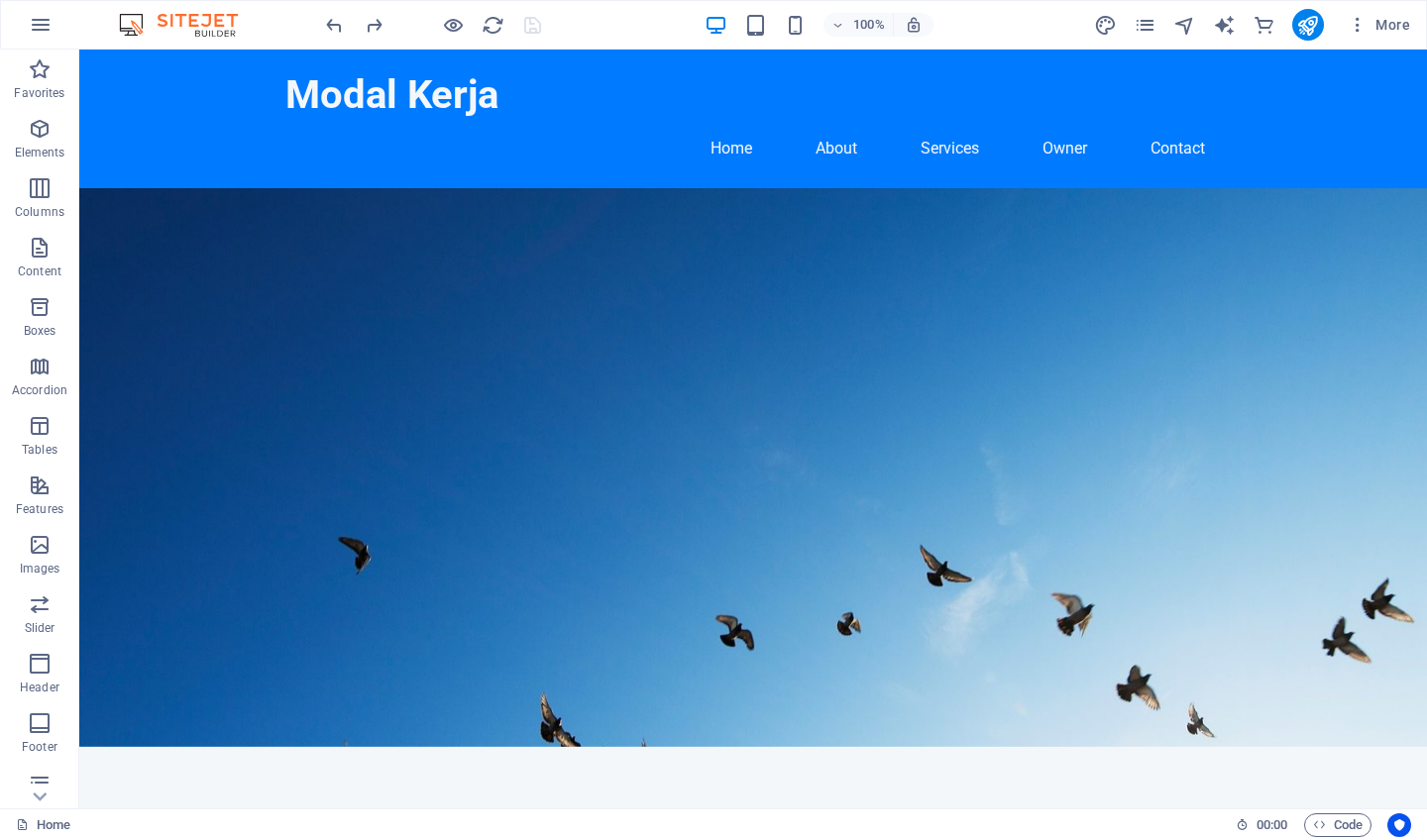 scroll, scrollTop: 0, scrollLeft: 0, axis: both 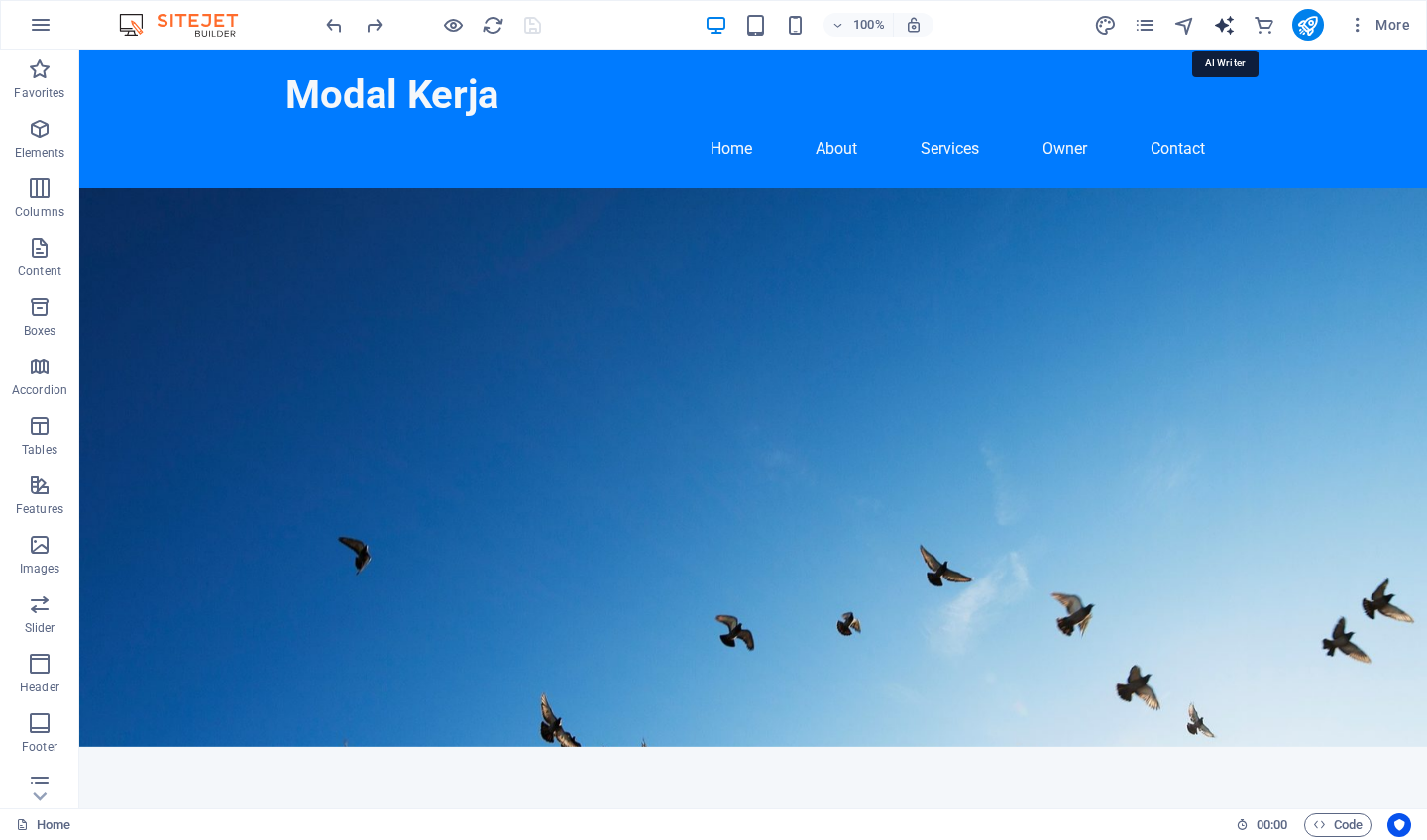 click at bounding box center [1224, 25] 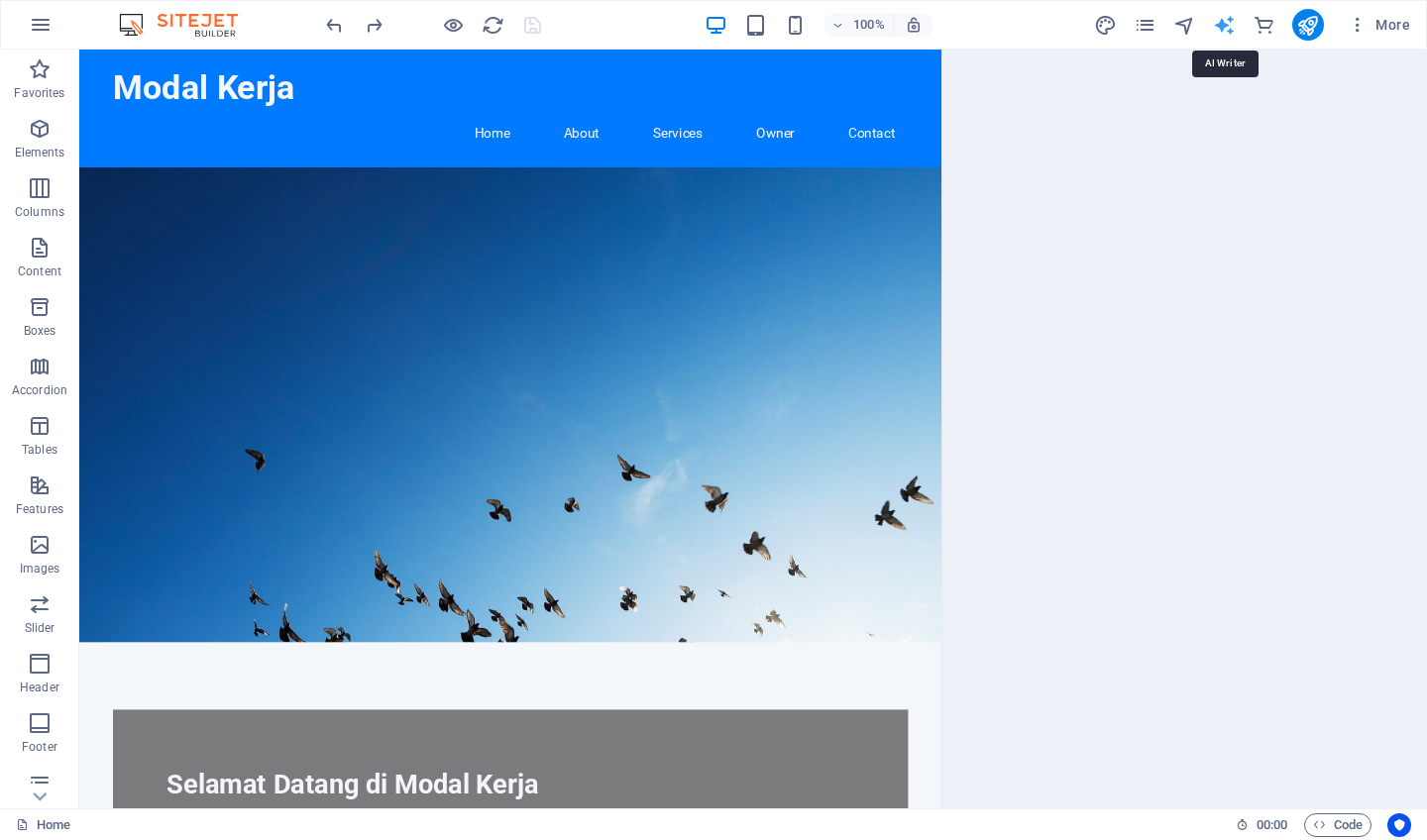 select on "English" 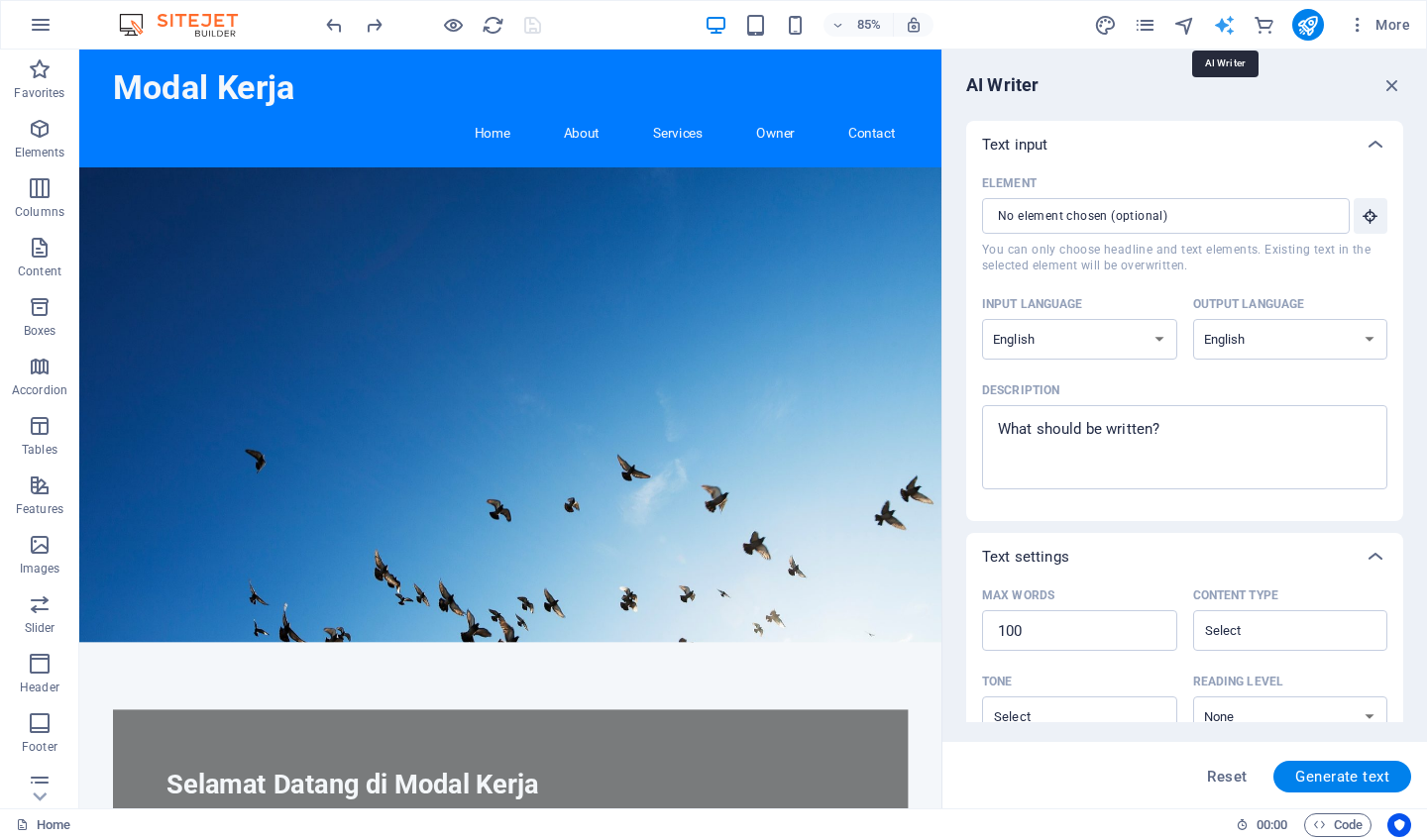 scroll, scrollTop: 0, scrollLeft: 0, axis: both 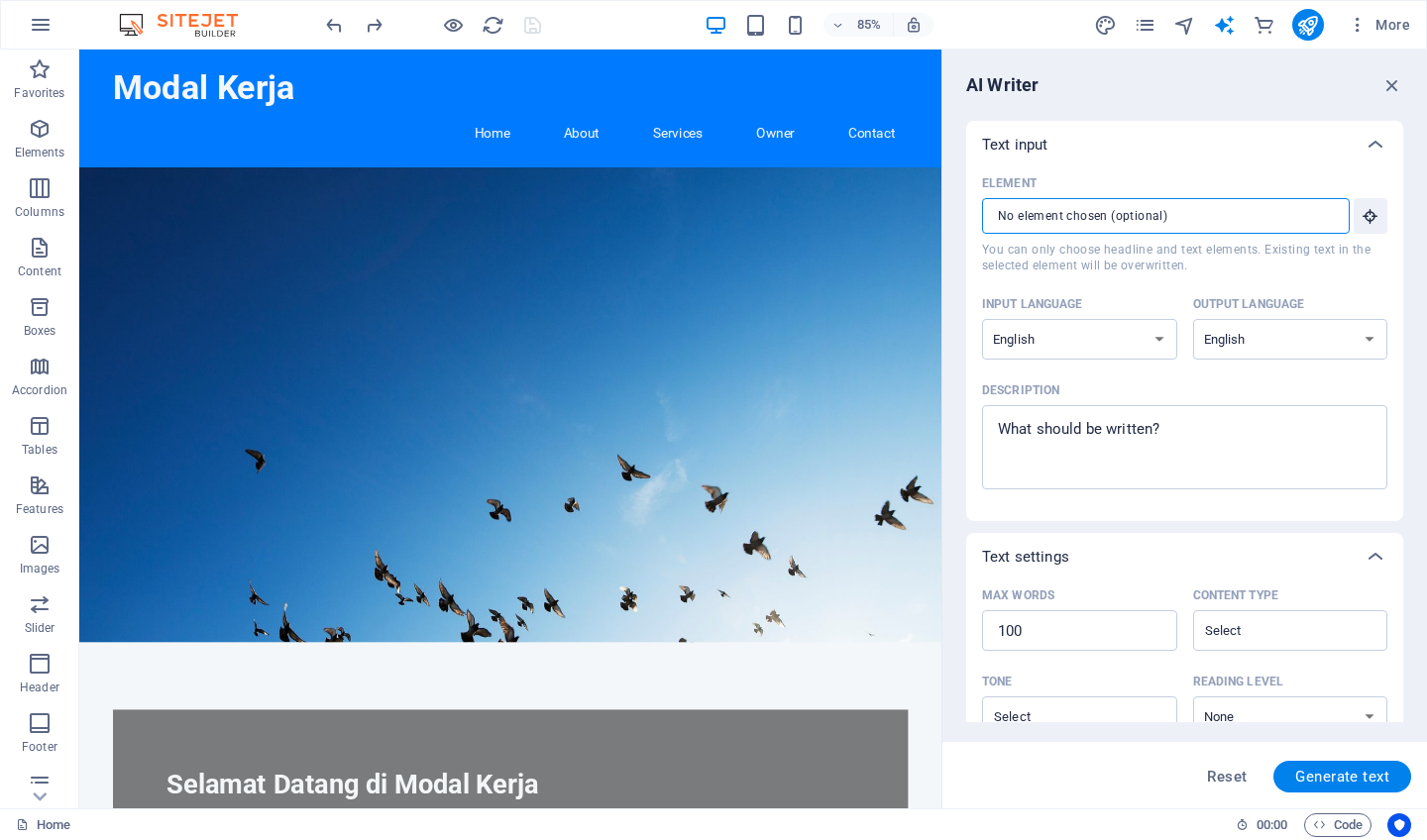 click on "Element ​ You can only choose headline and text elements. Existing text in the selected element will be overwritten." at bounding box center [1158, 216] 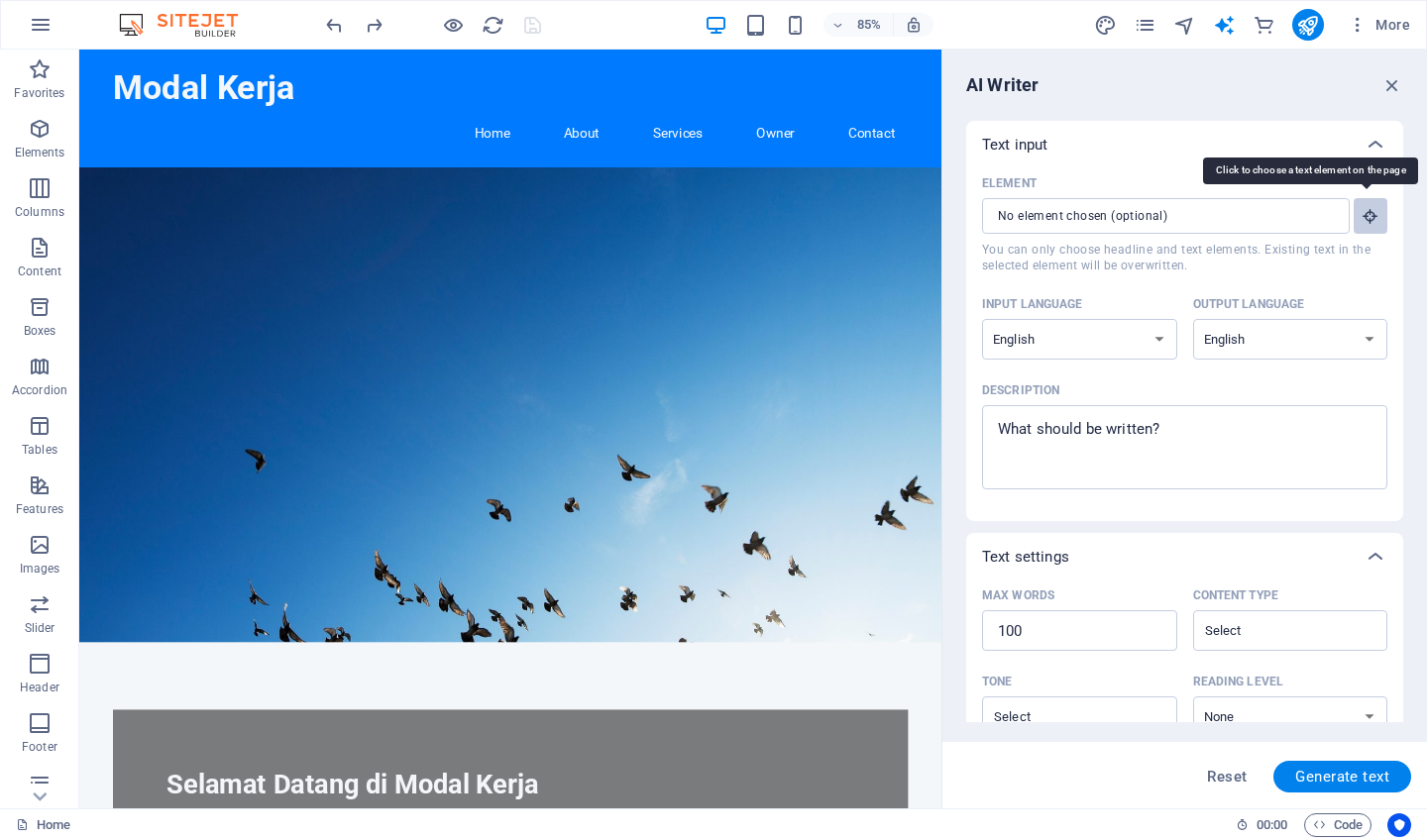 click at bounding box center (1371, 216) 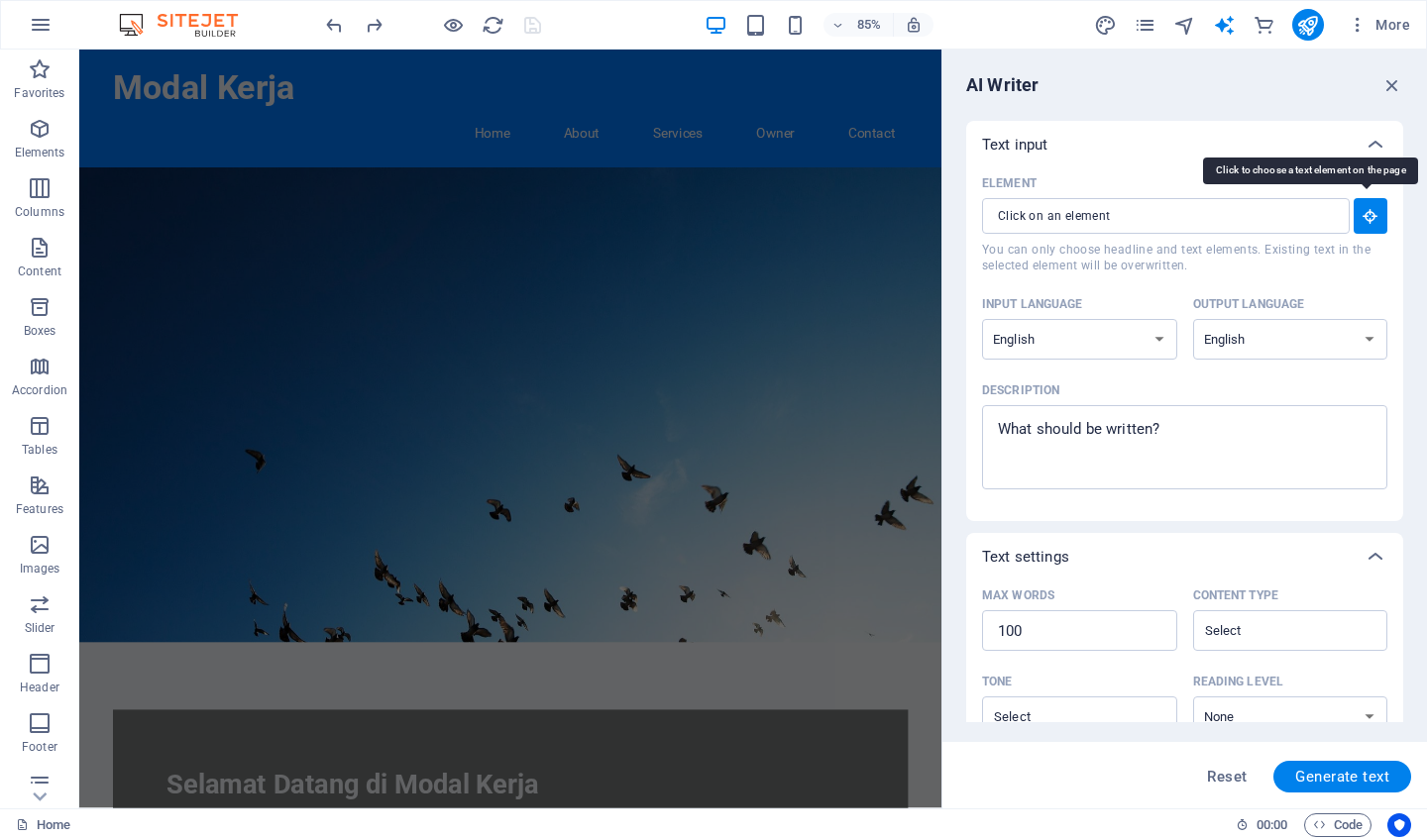 click at bounding box center (1371, 216) 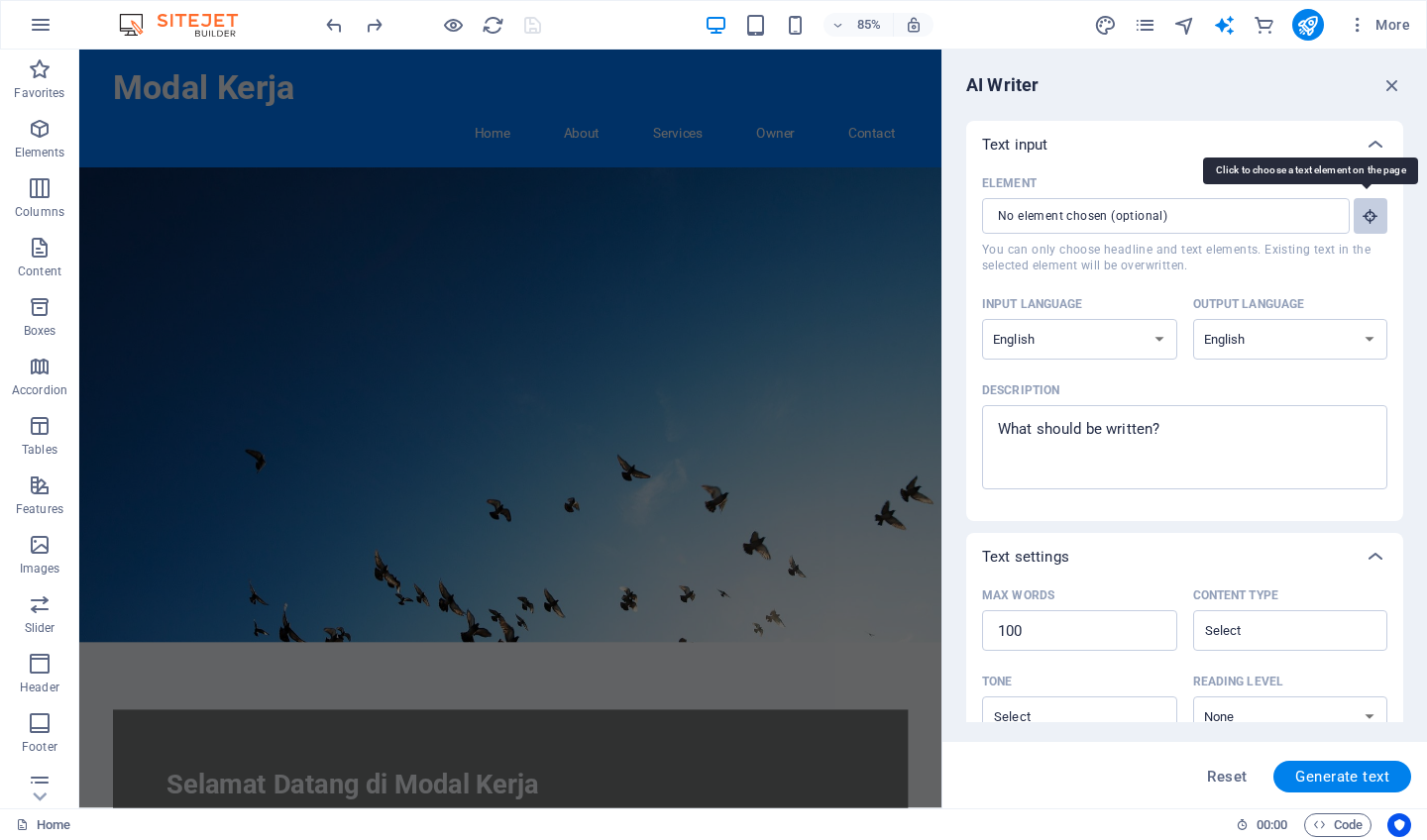 click at bounding box center (1371, 216) 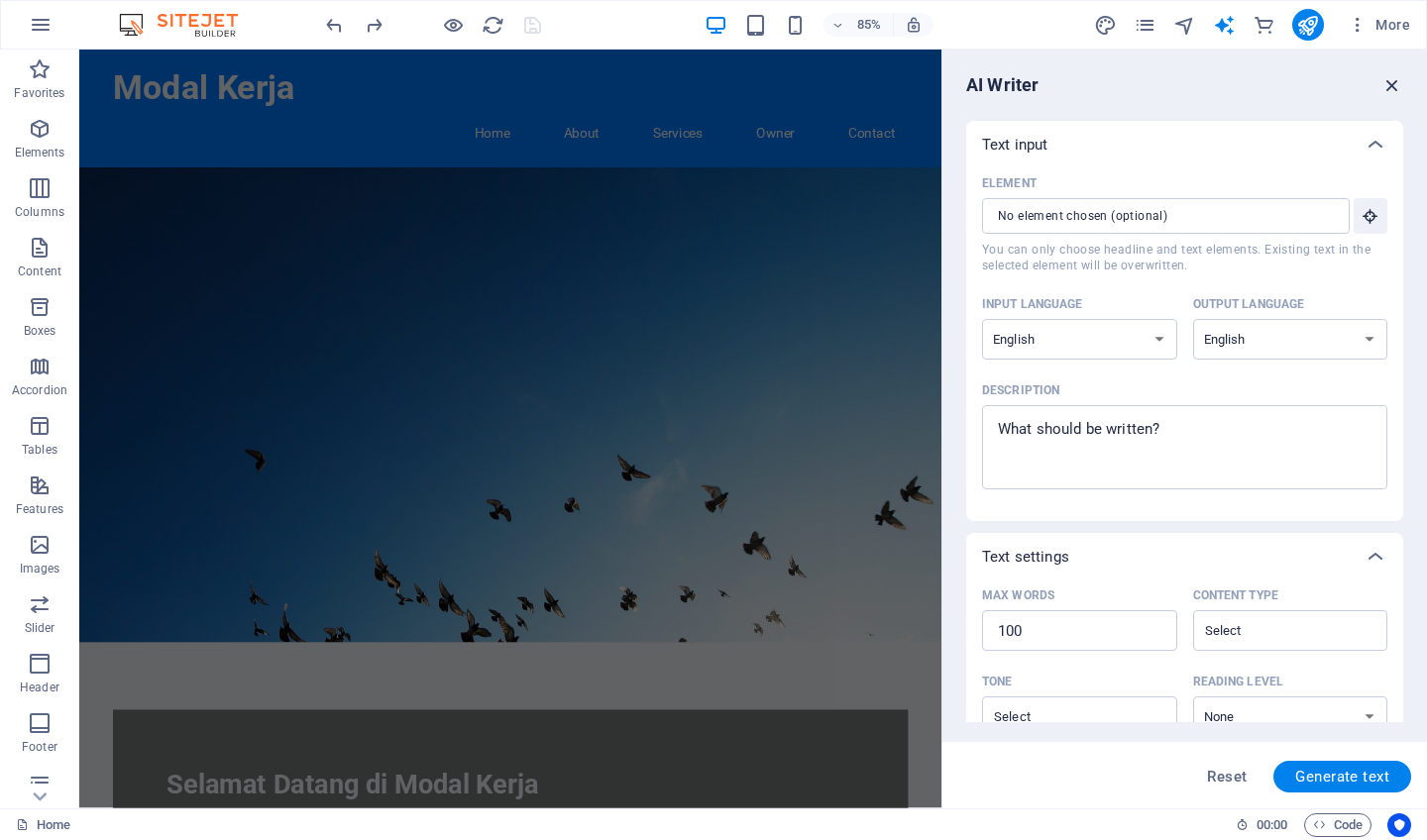 click at bounding box center (1392, 85) 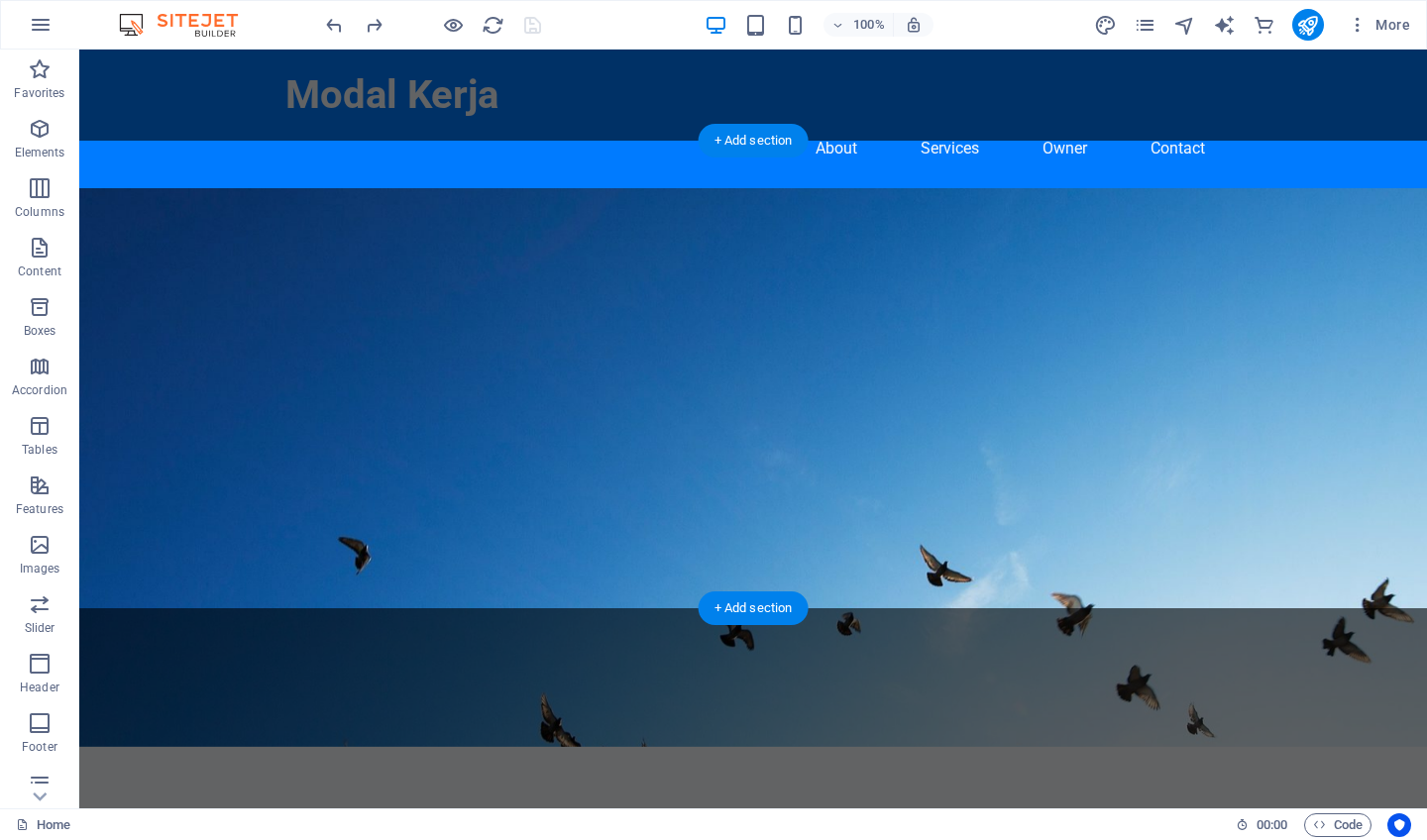 click at bounding box center [753, 468] 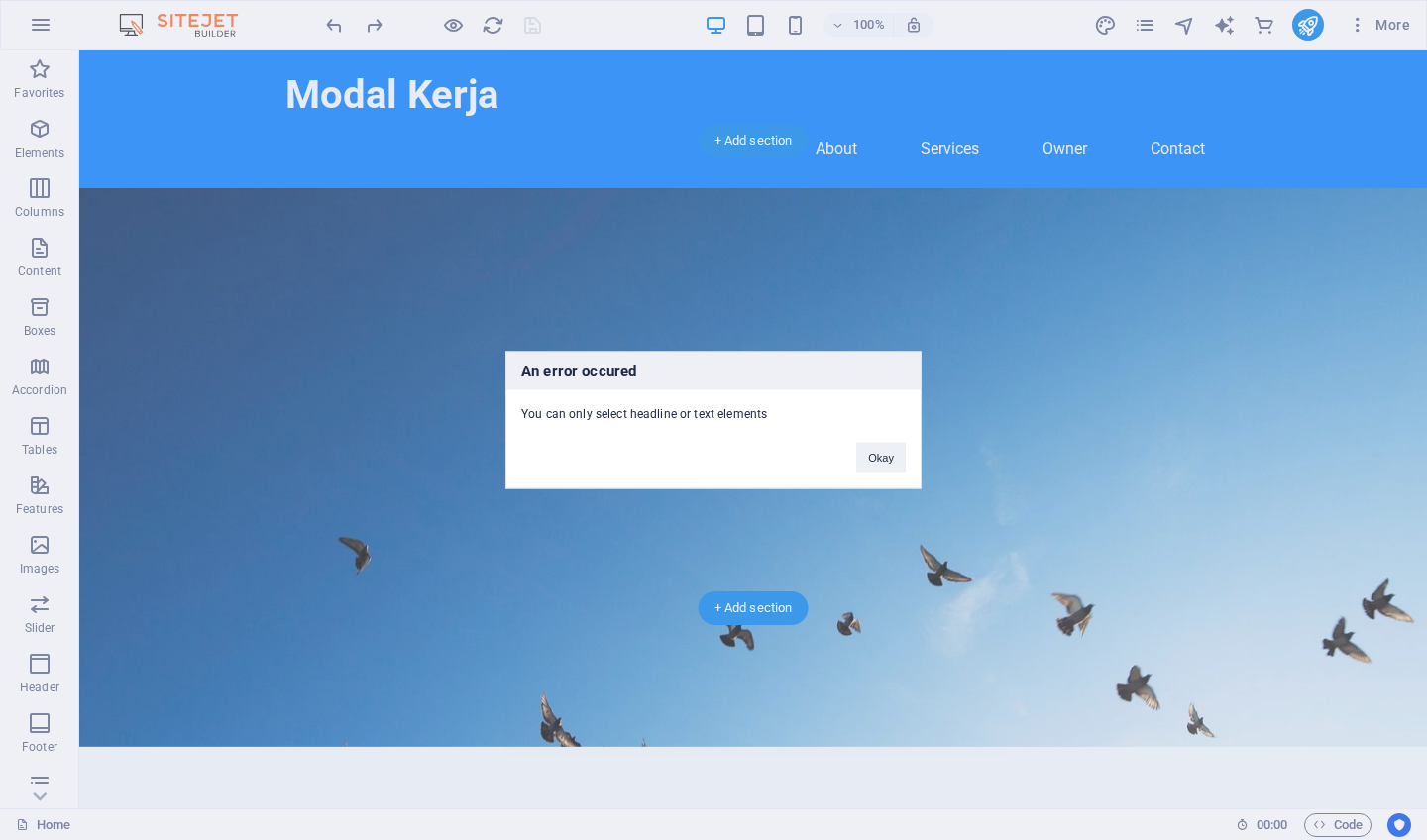 click on "An error occured You can only select headline or text elements Okay" at bounding box center (714, 420) 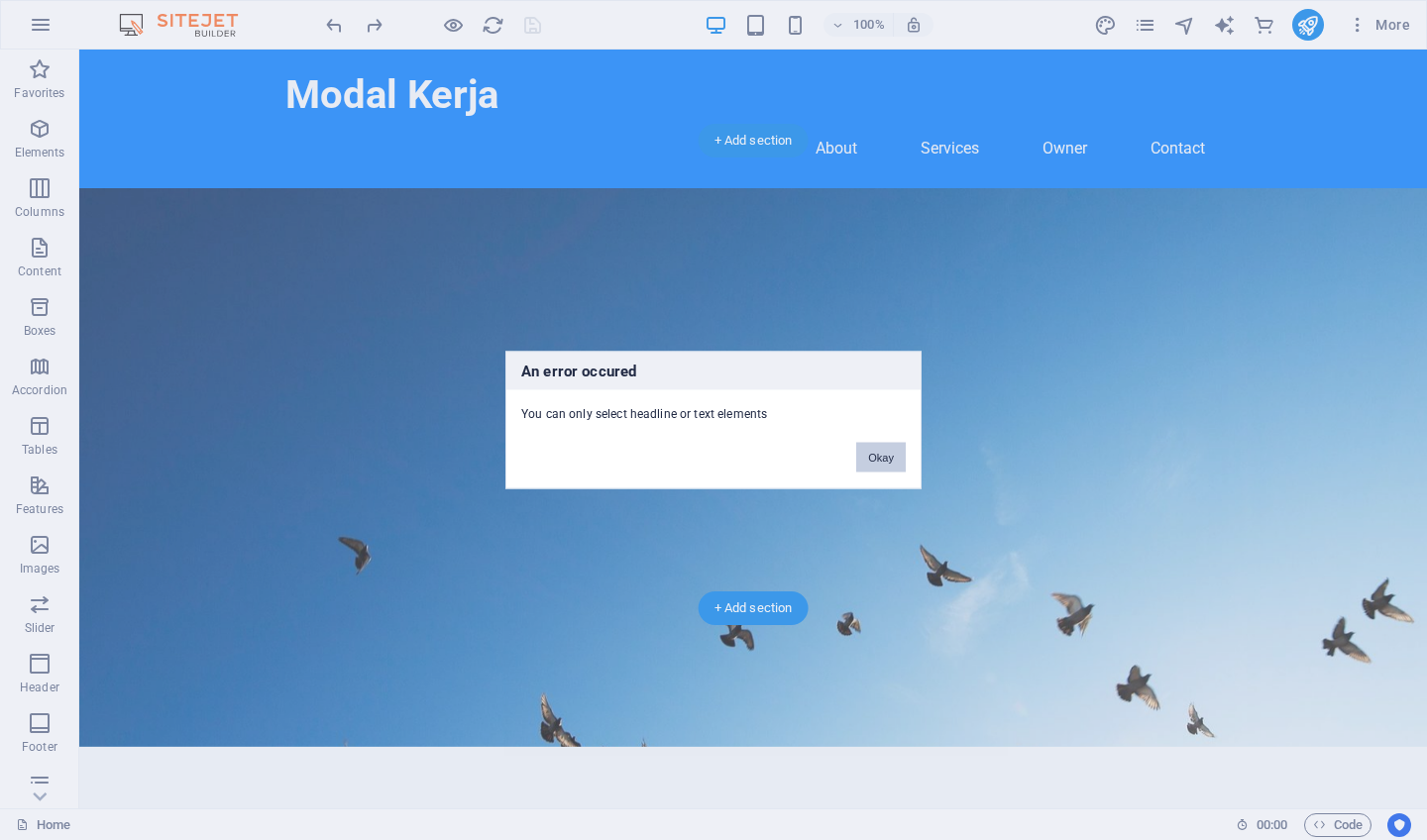 click on "Okay" at bounding box center (881, 458) 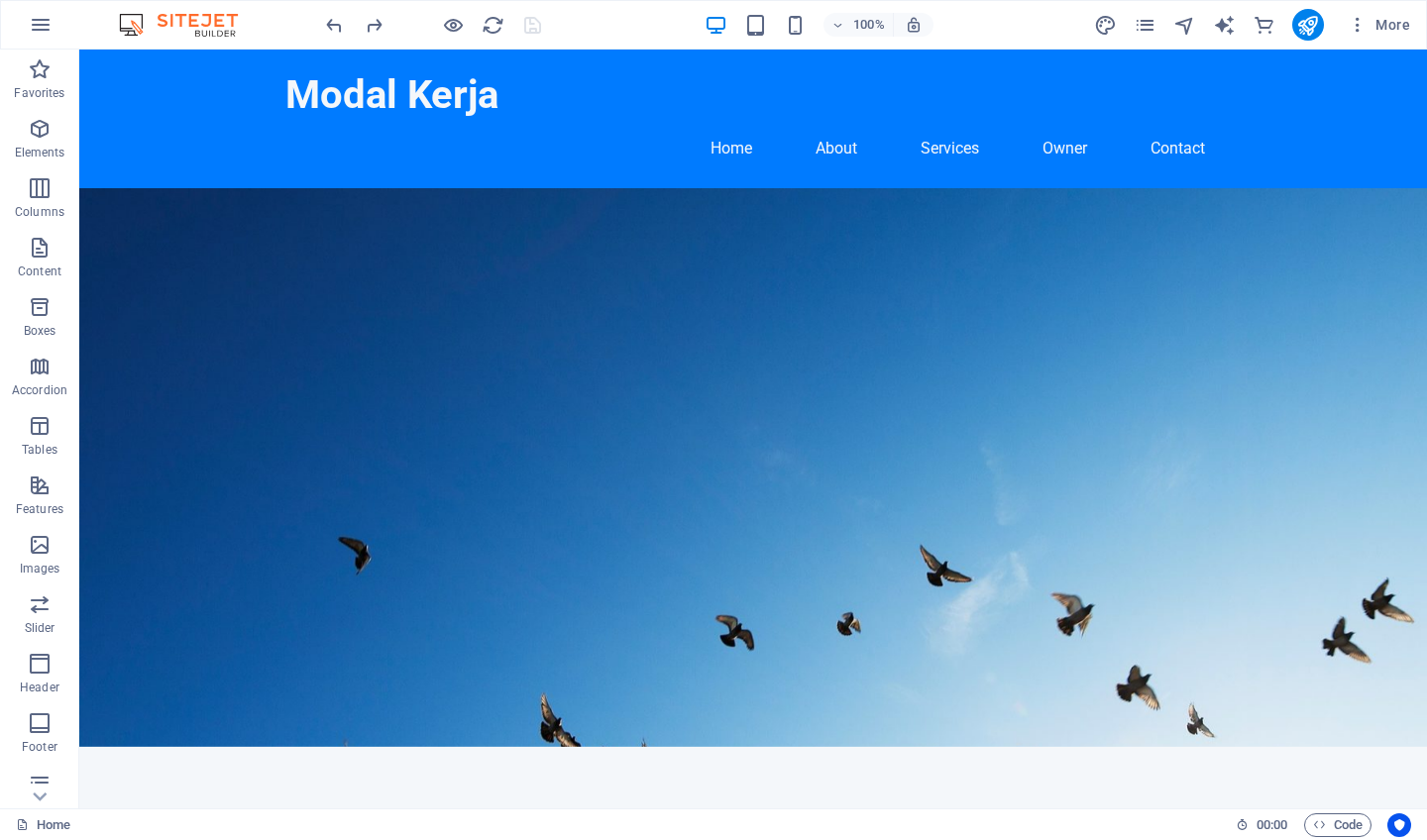 scroll, scrollTop: 0, scrollLeft: 0, axis: both 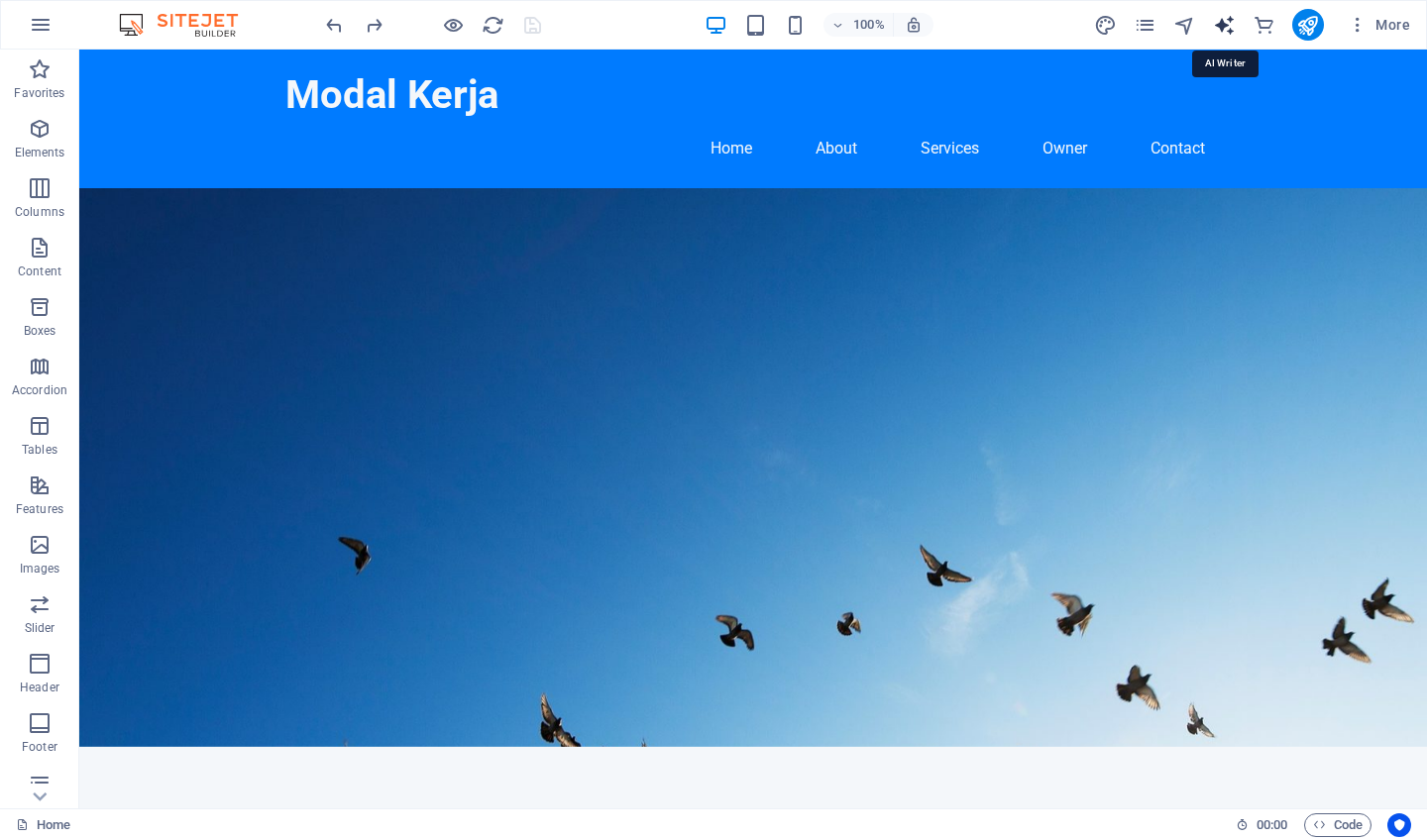 click at bounding box center (1224, 25) 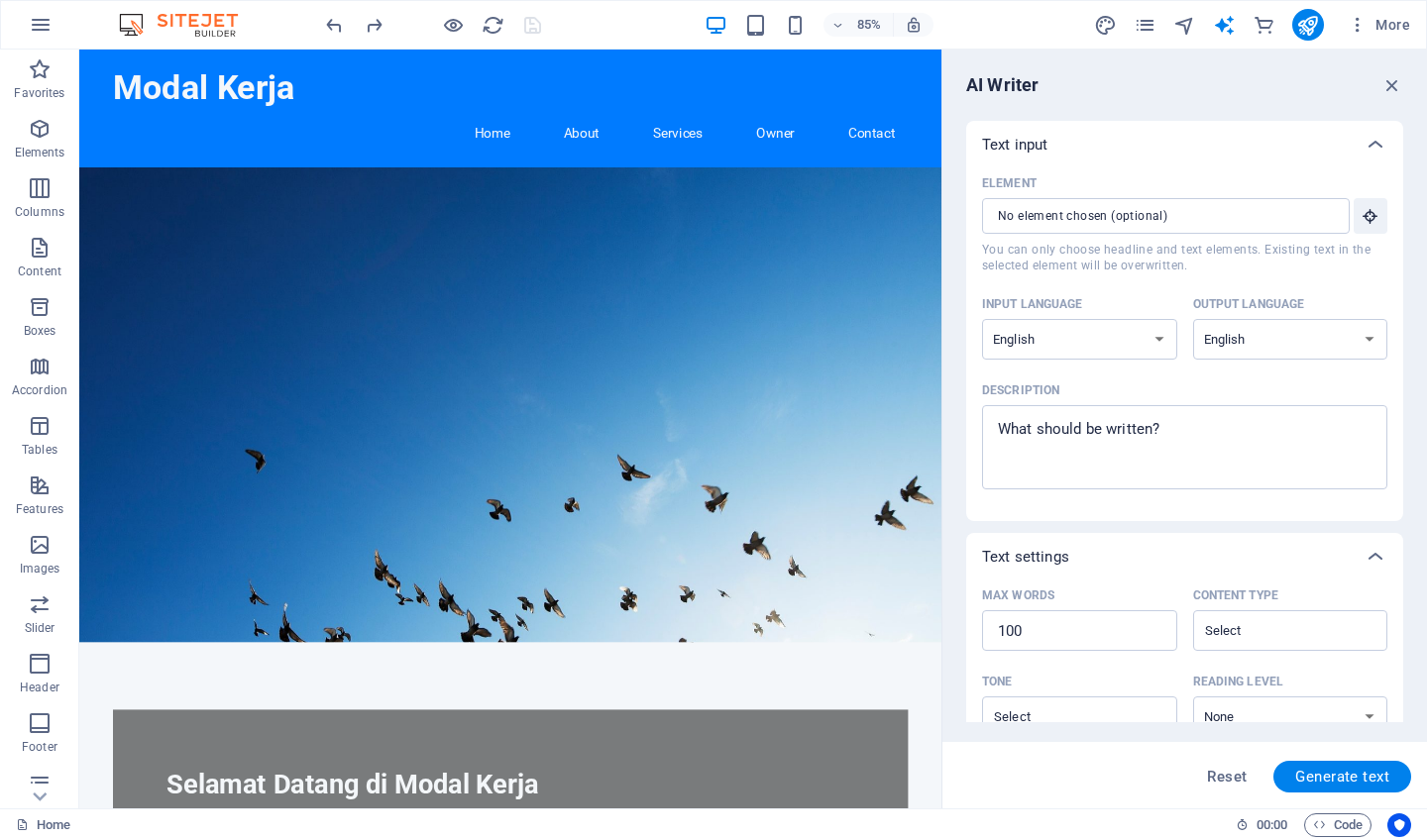 scroll, scrollTop: 0, scrollLeft: 0, axis: both 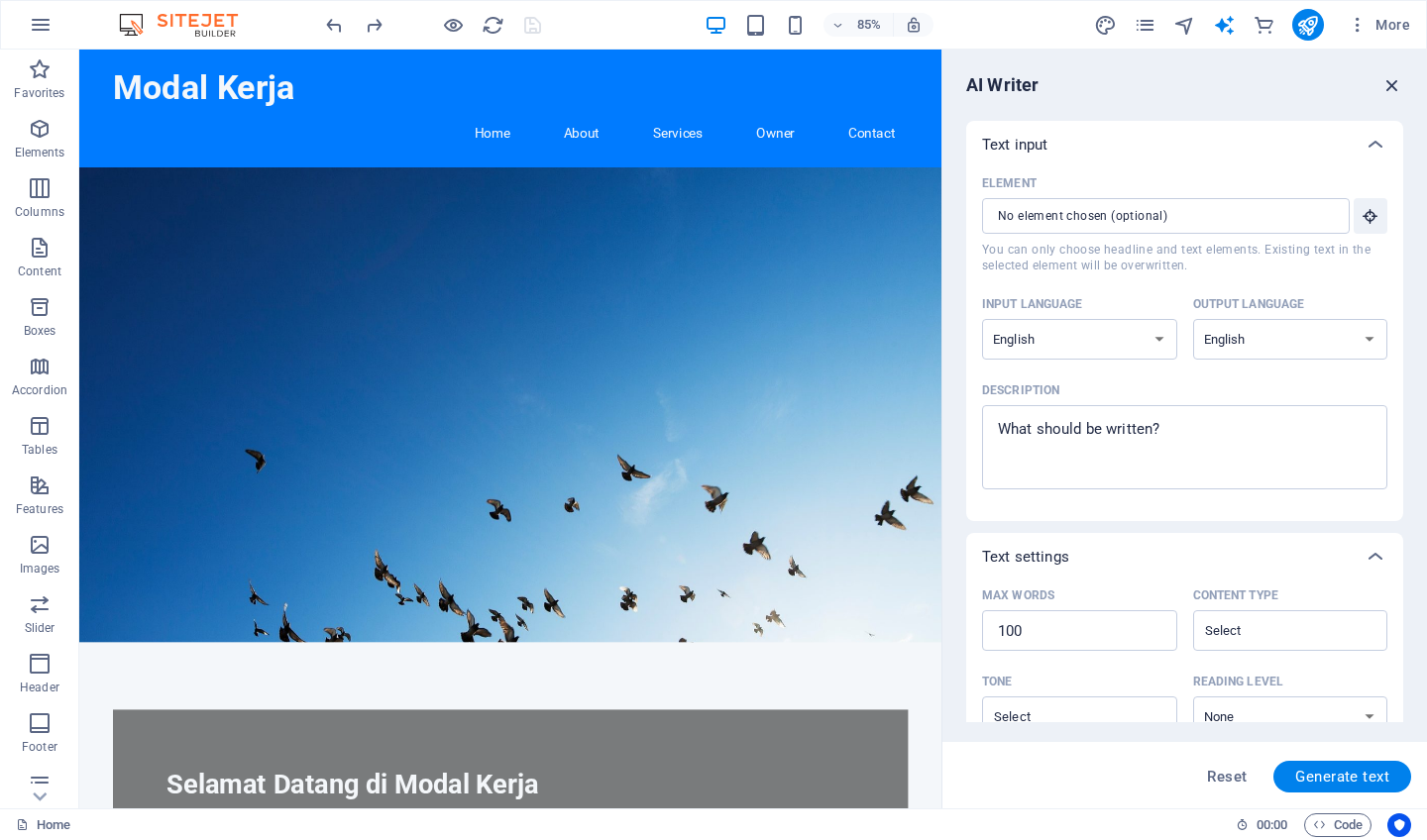click at bounding box center [1392, 85] 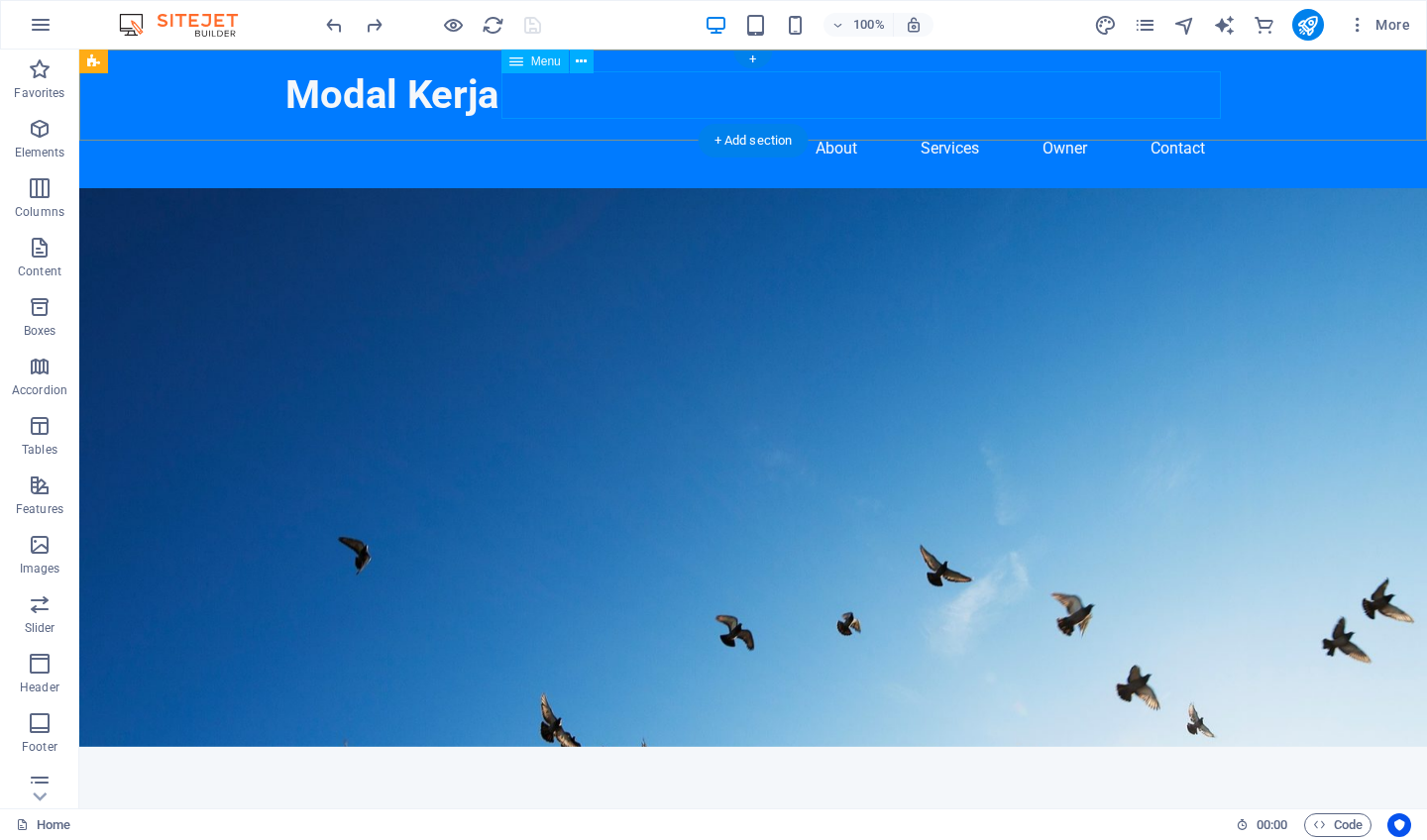 click on "Home About Services Owner Contact" at bounding box center (753, 149) 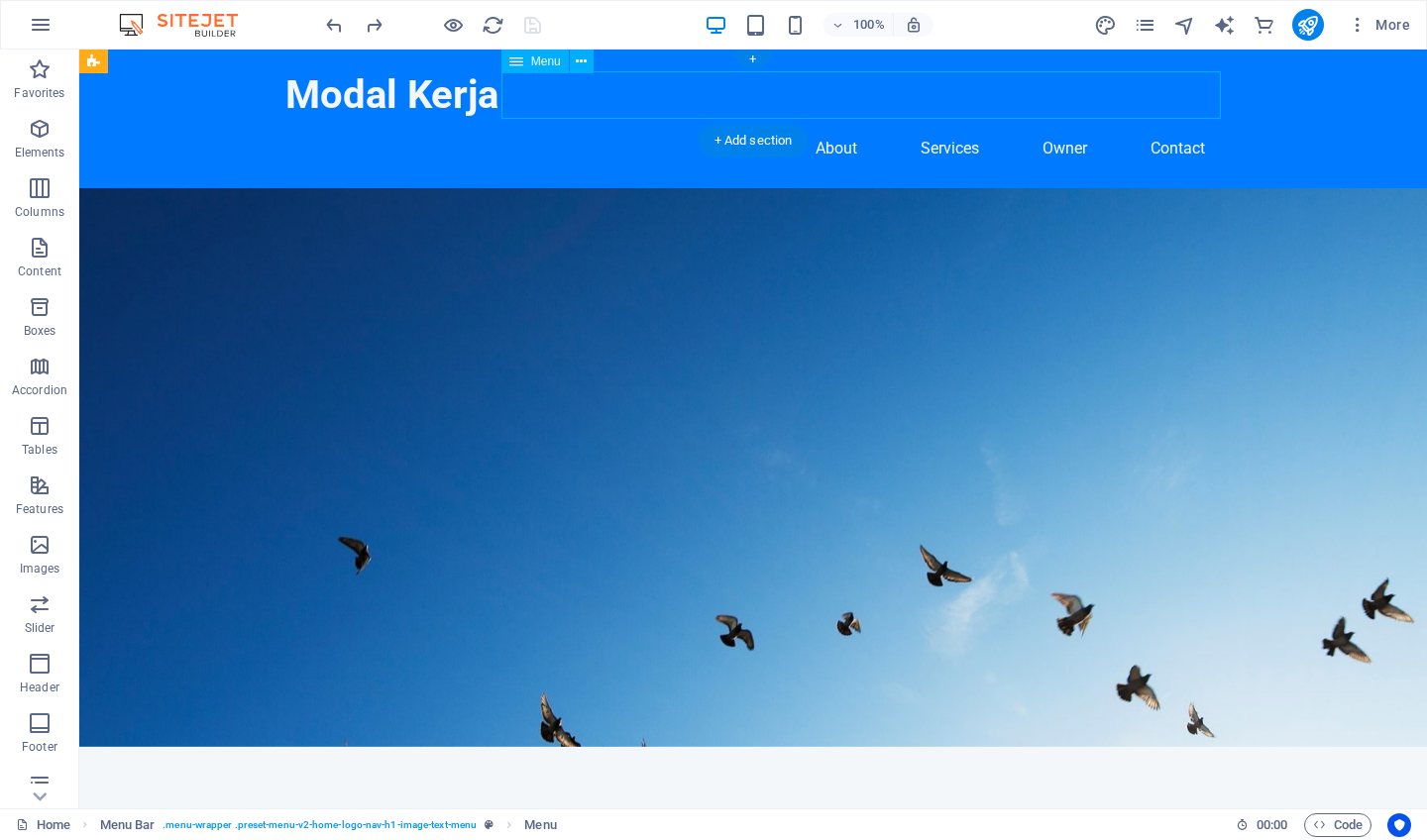 click on "Home About Services Owner Contact" at bounding box center (753, 149) 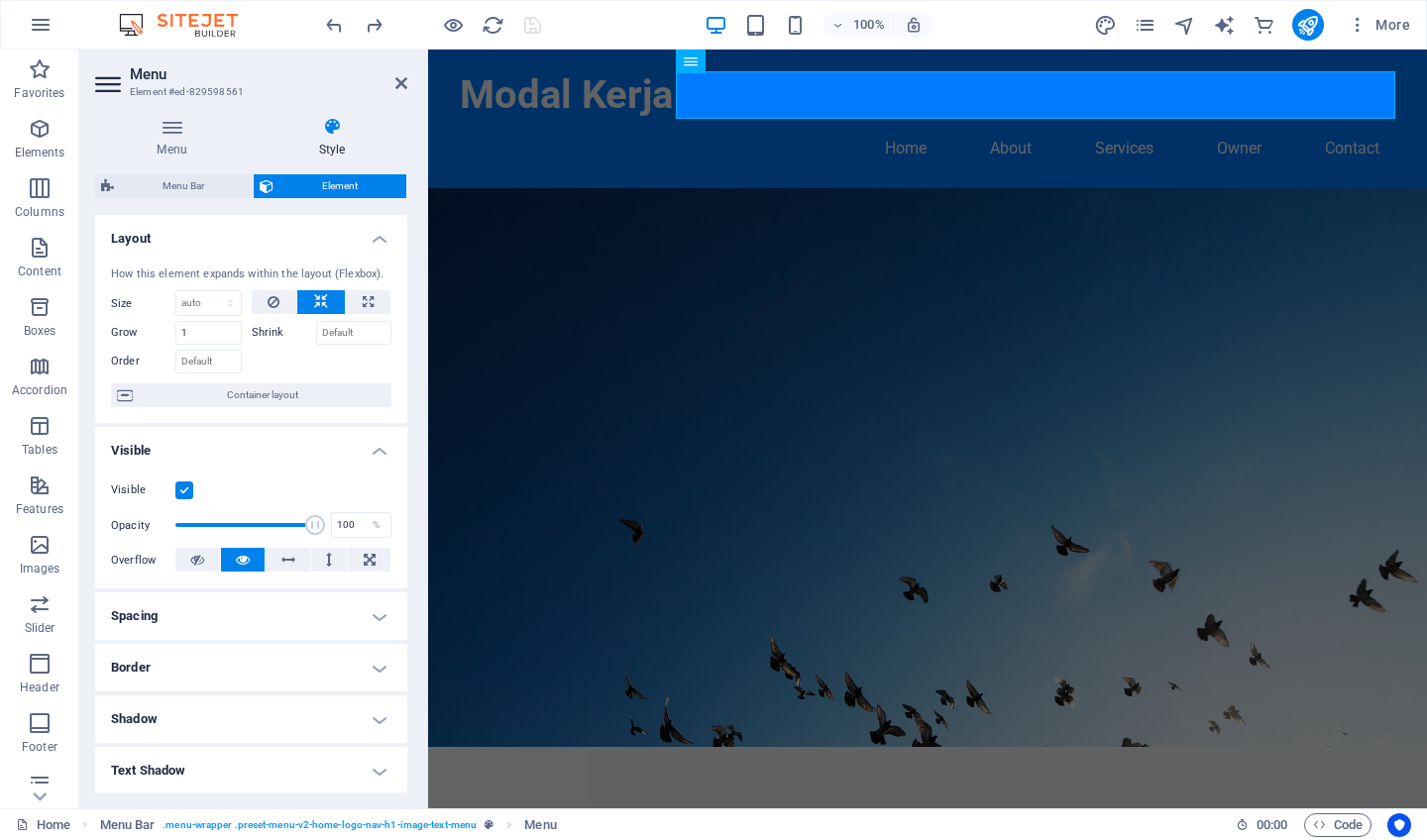 scroll, scrollTop: 0, scrollLeft: 0, axis: both 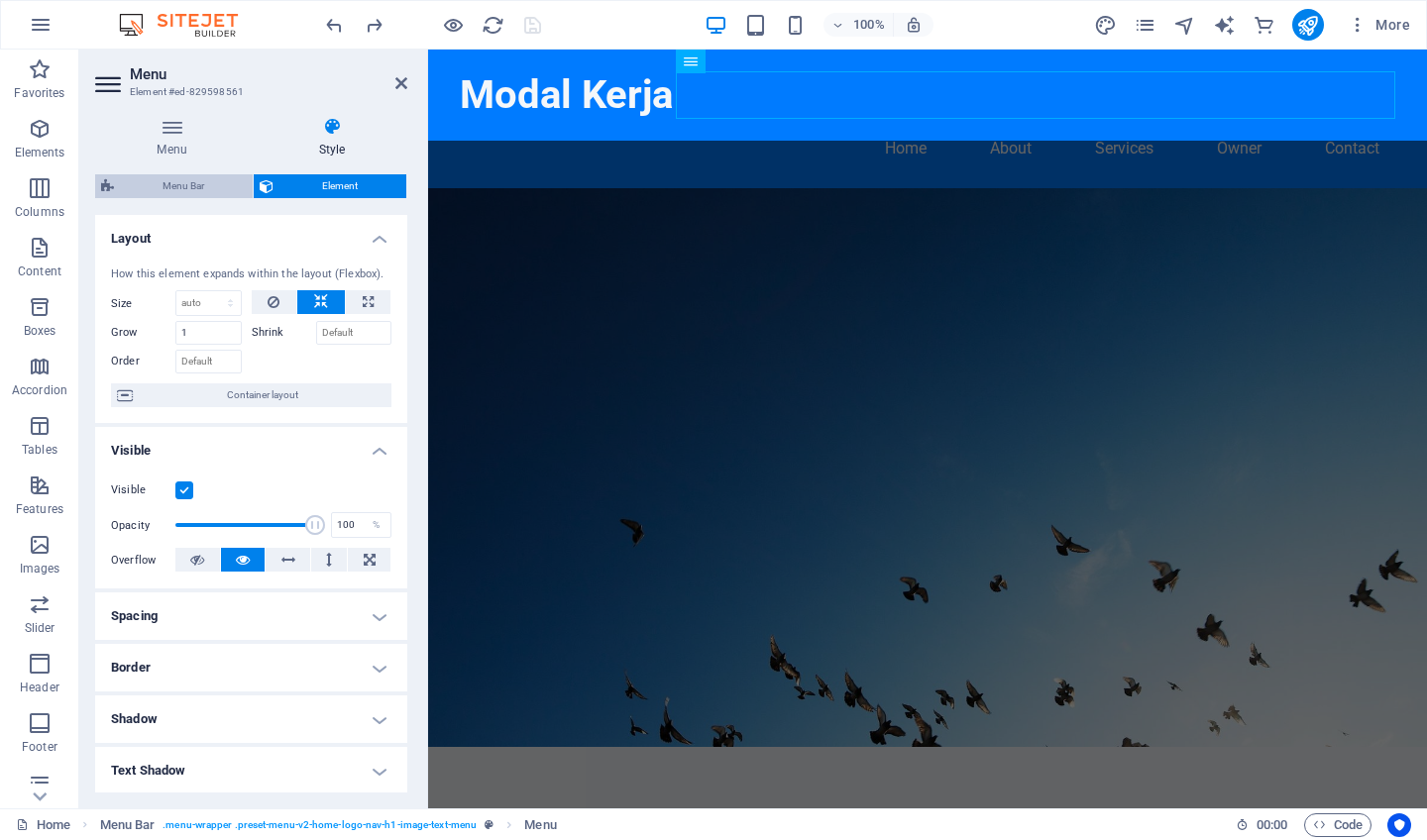 click on "Menu Bar" at bounding box center (183, 186) 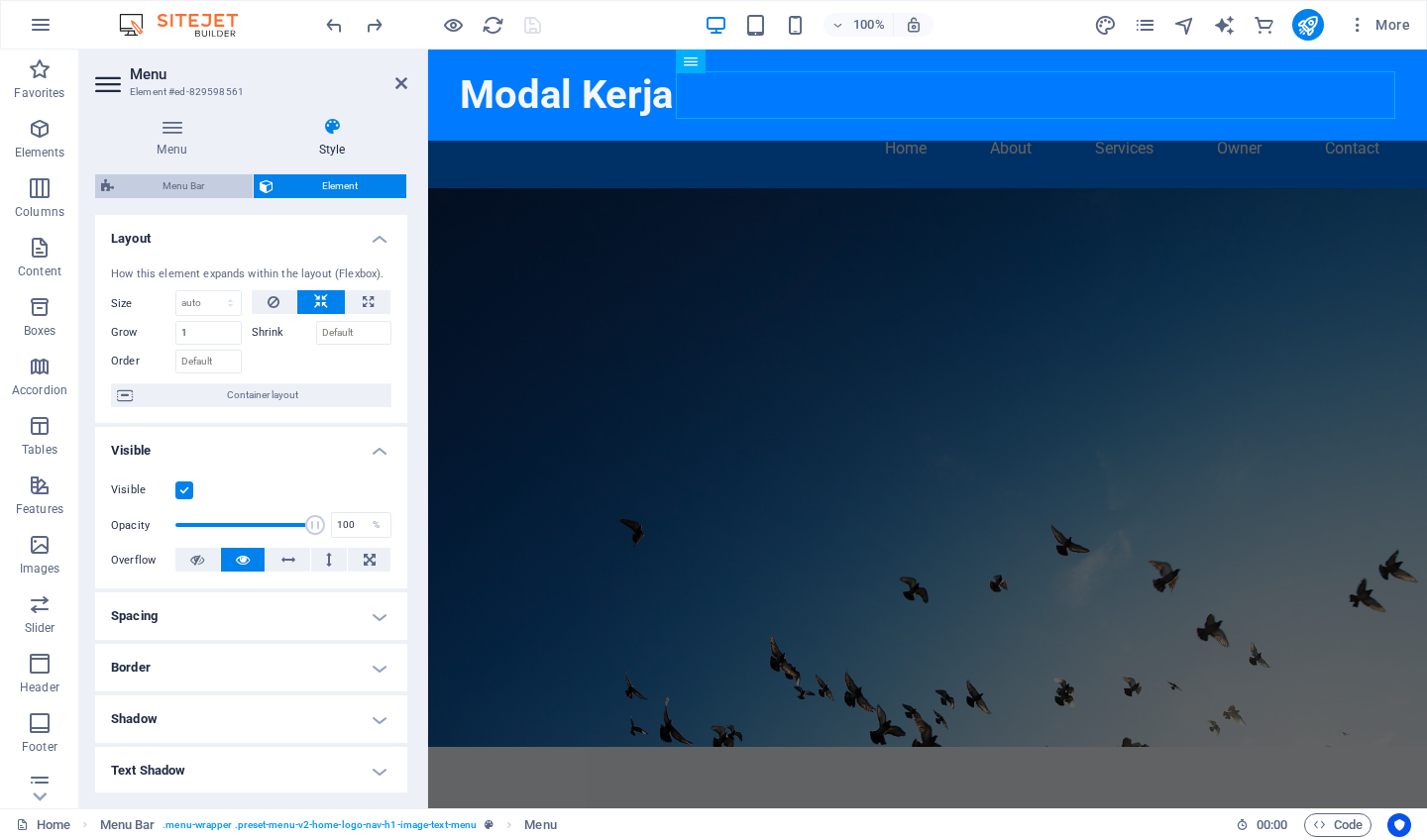 select on "rem" 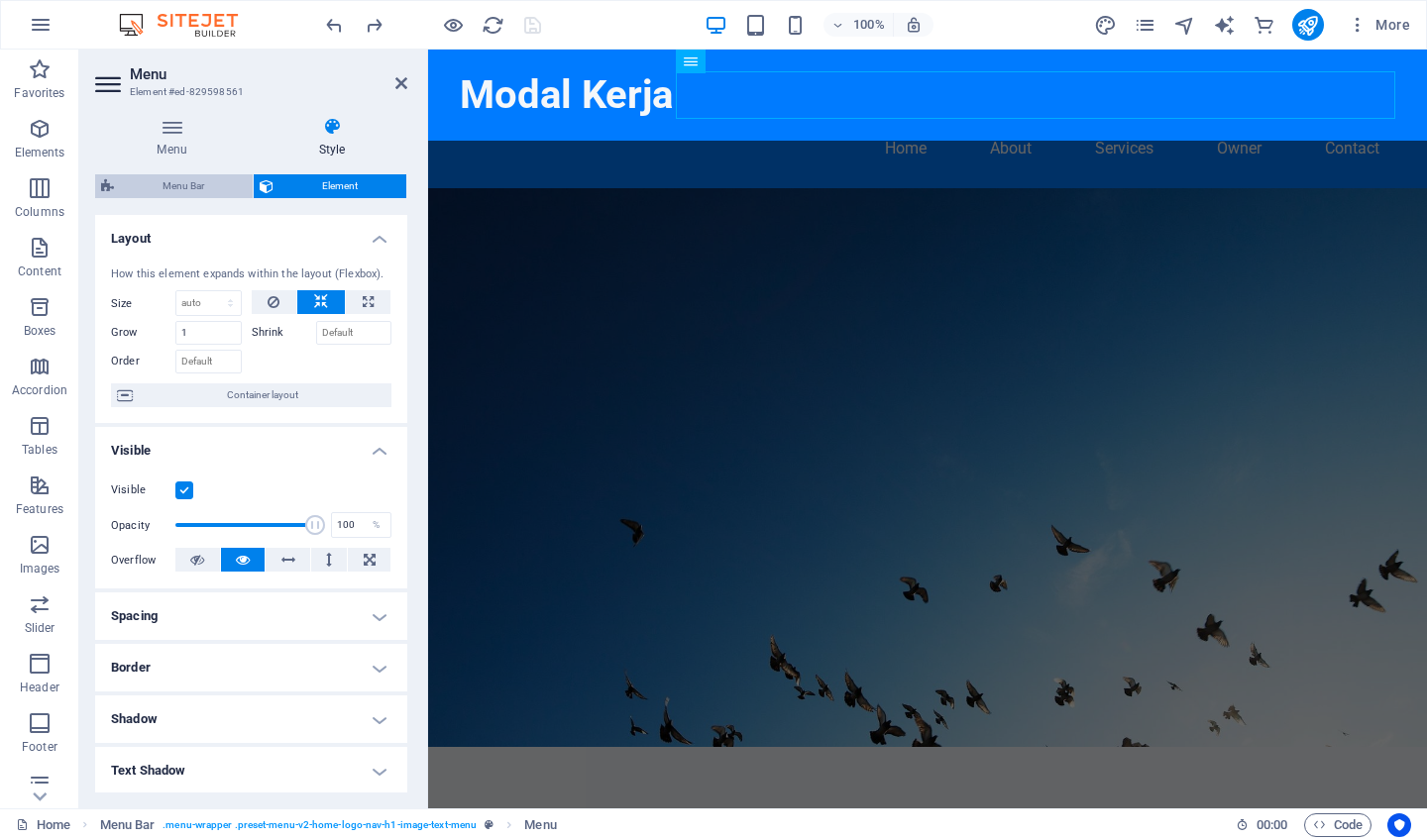 select on "preset-menu-v2-home-logo-nav-h1-image-text-menu" 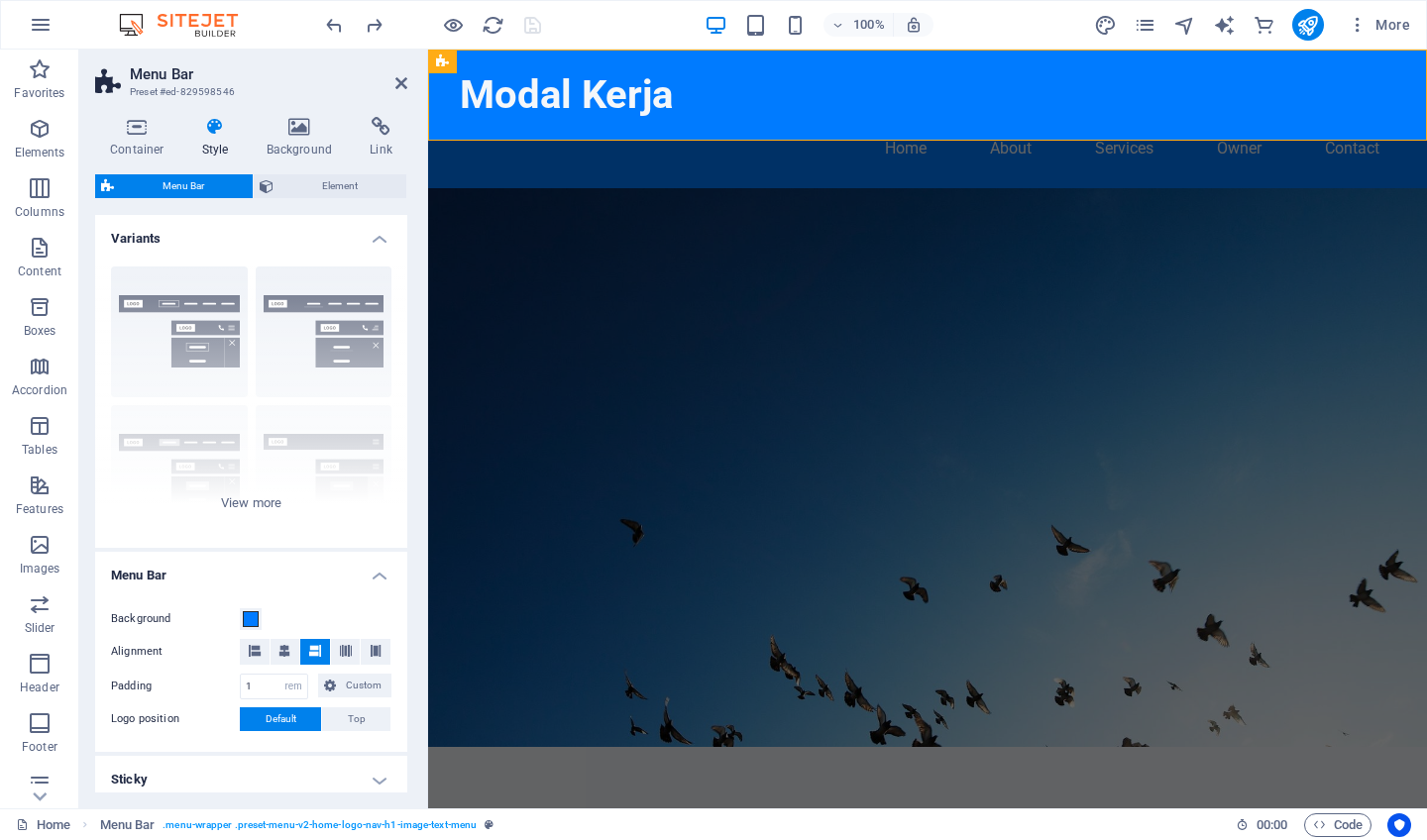 scroll, scrollTop: 0, scrollLeft: 0, axis: both 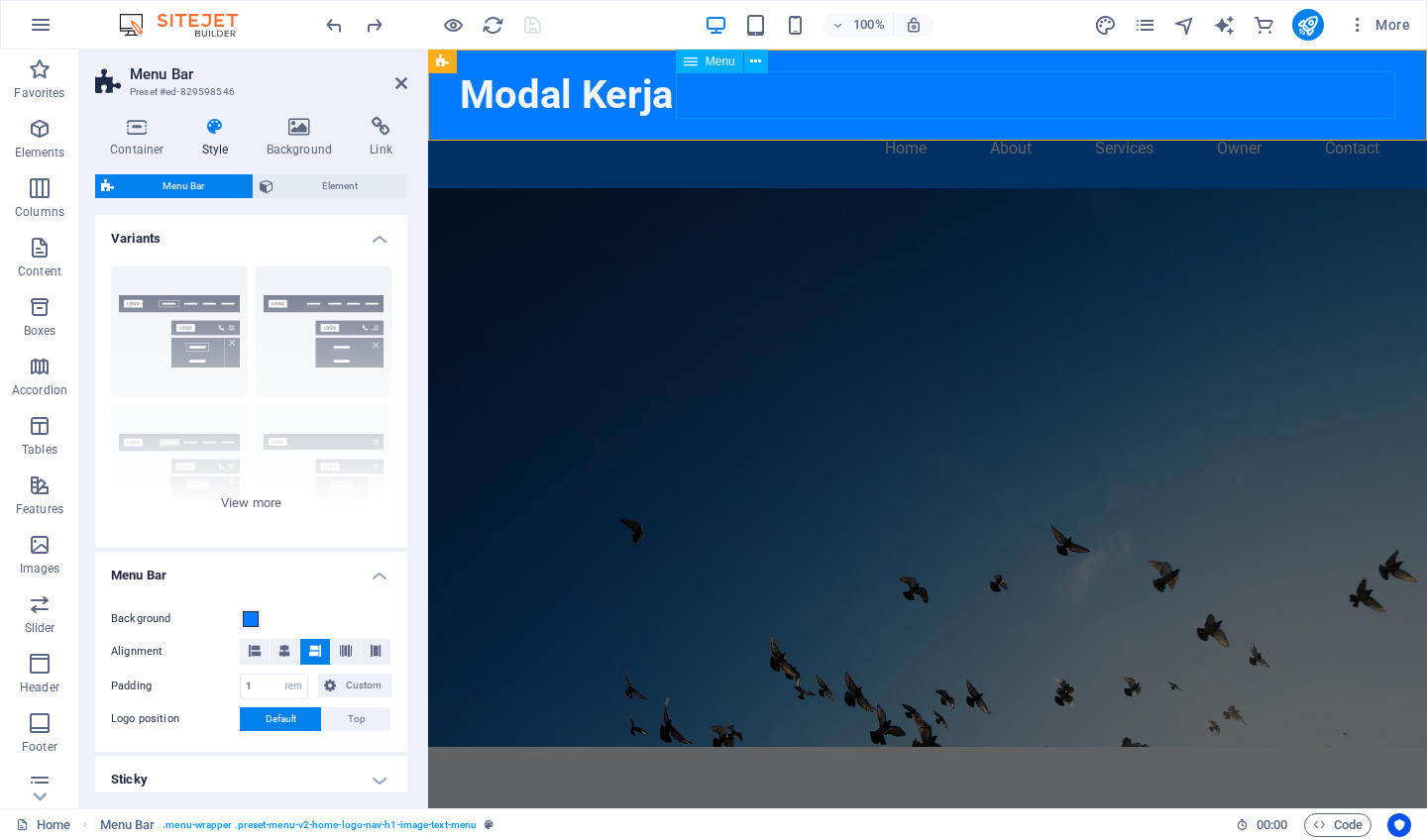 click on "Home About Services Owner Contact" at bounding box center [928, 149] 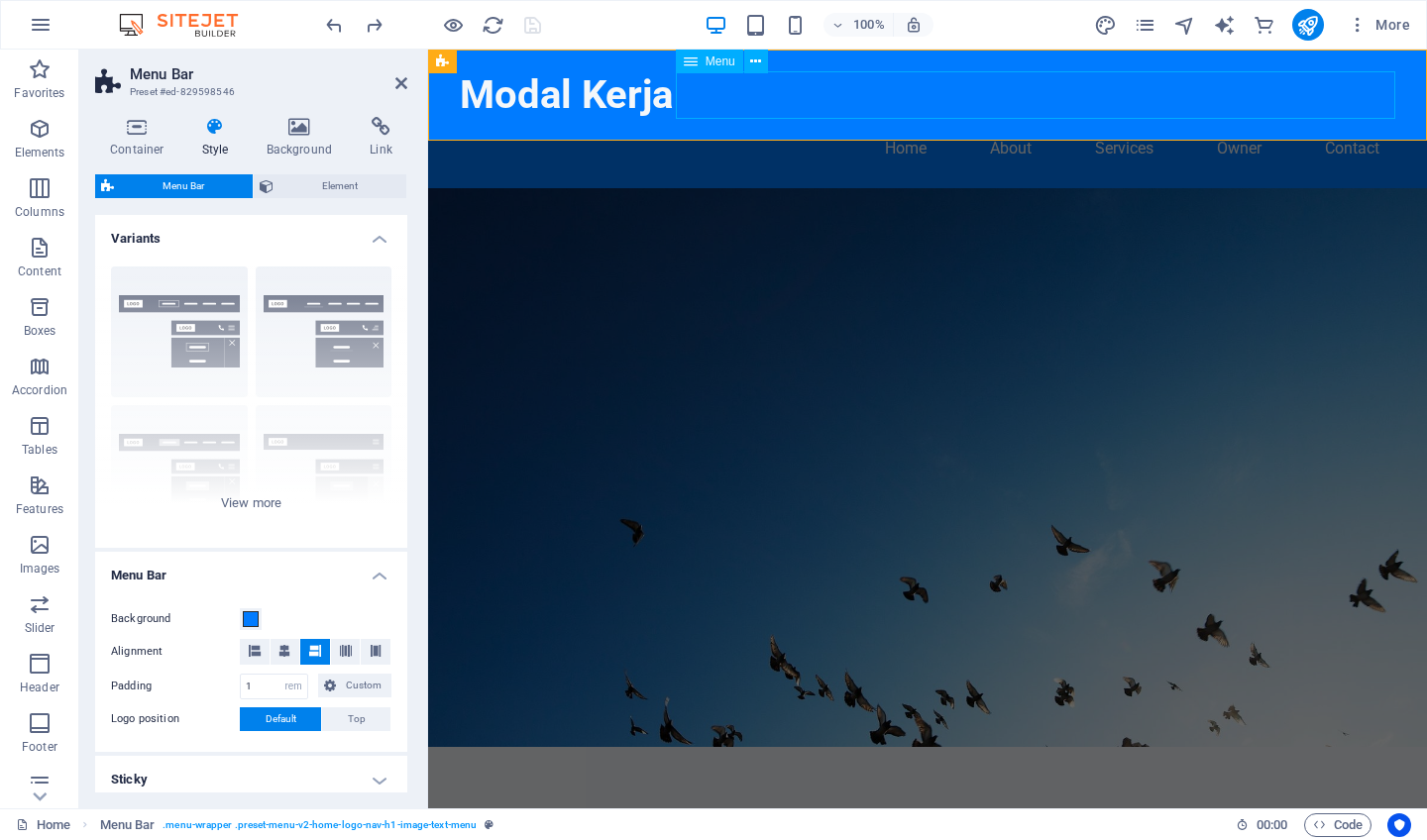 click on "Home About Services Owner Contact" at bounding box center [928, 149] 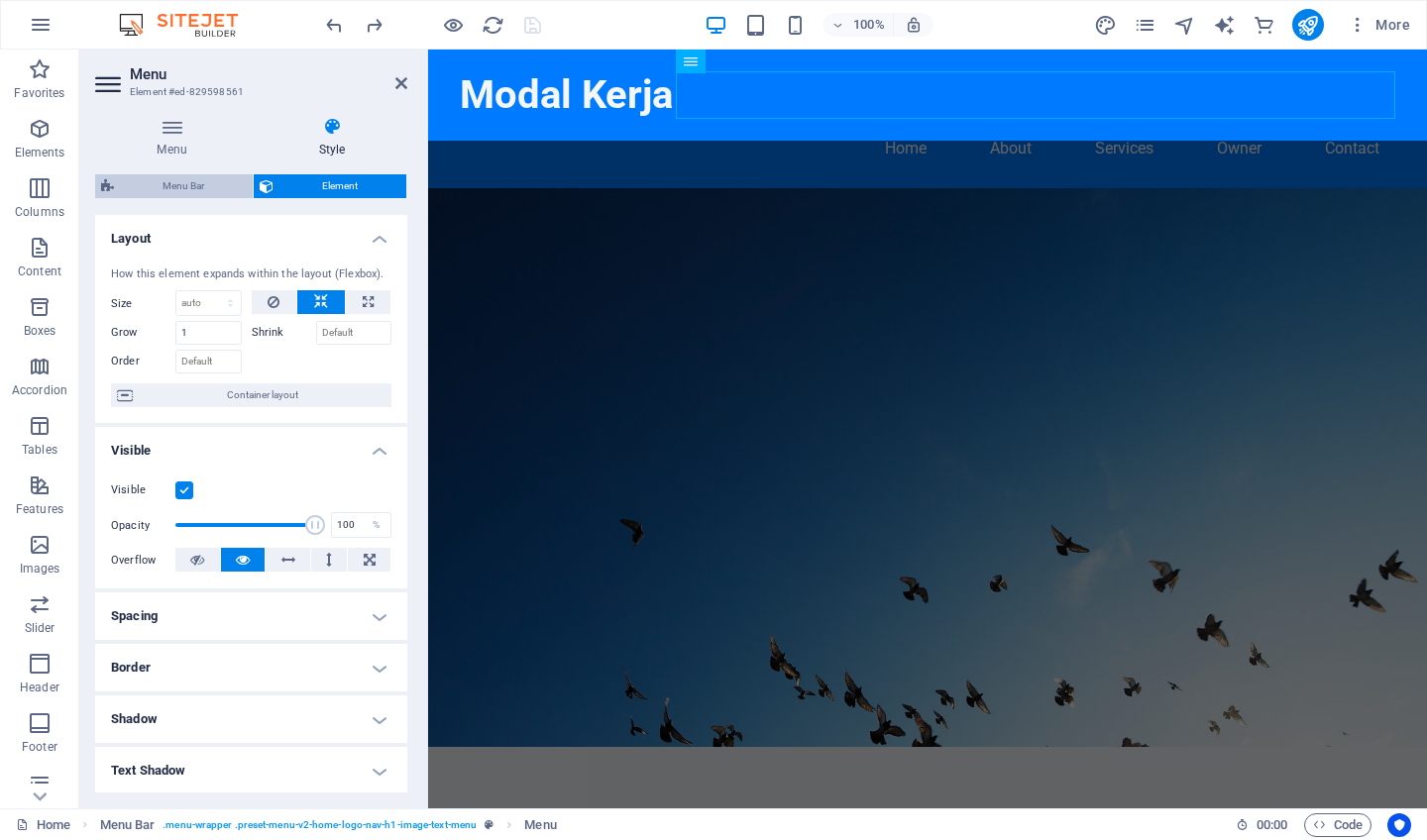click on "Menu Bar" at bounding box center [183, 186] 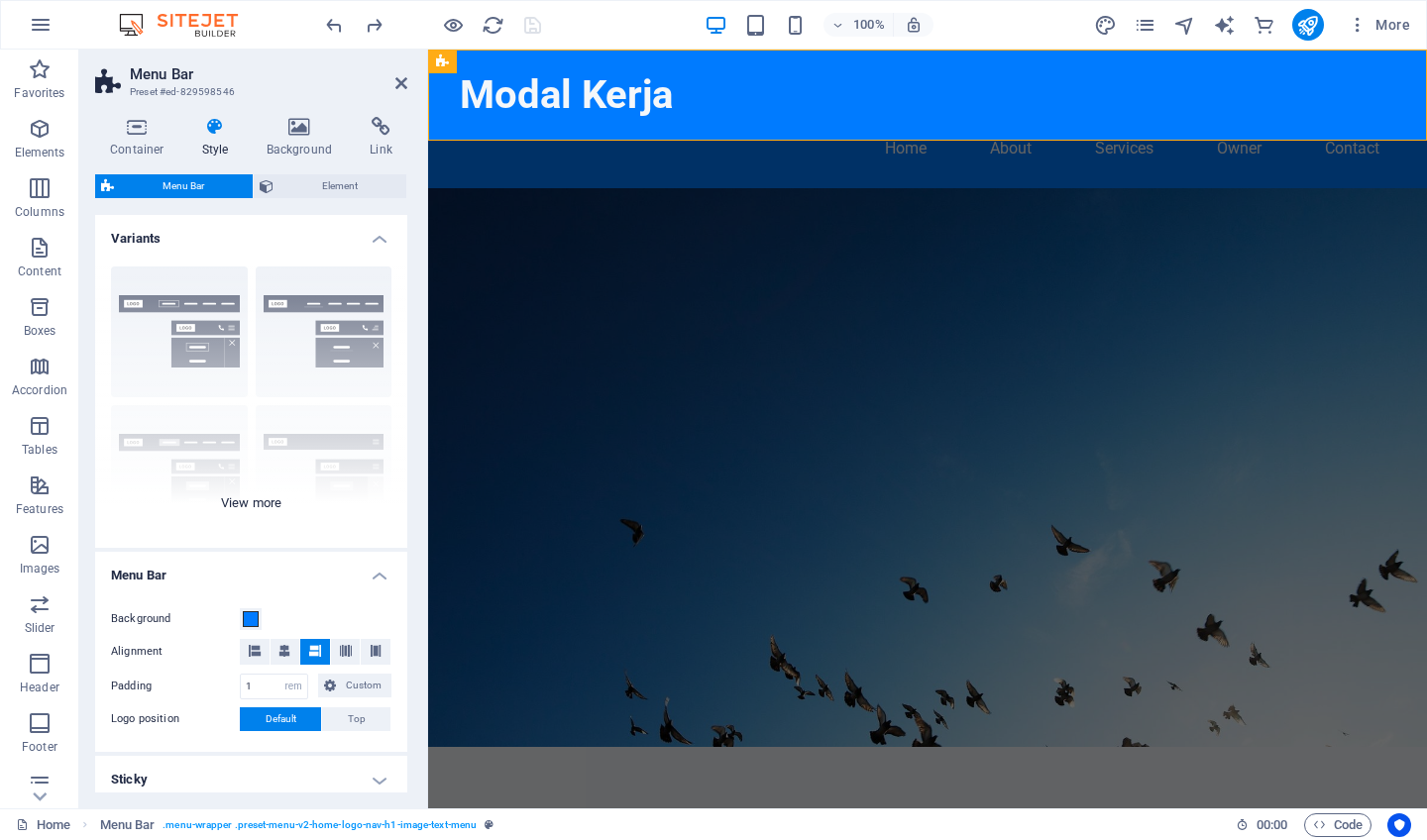 scroll, scrollTop: 0, scrollLeft: 0, axis: both 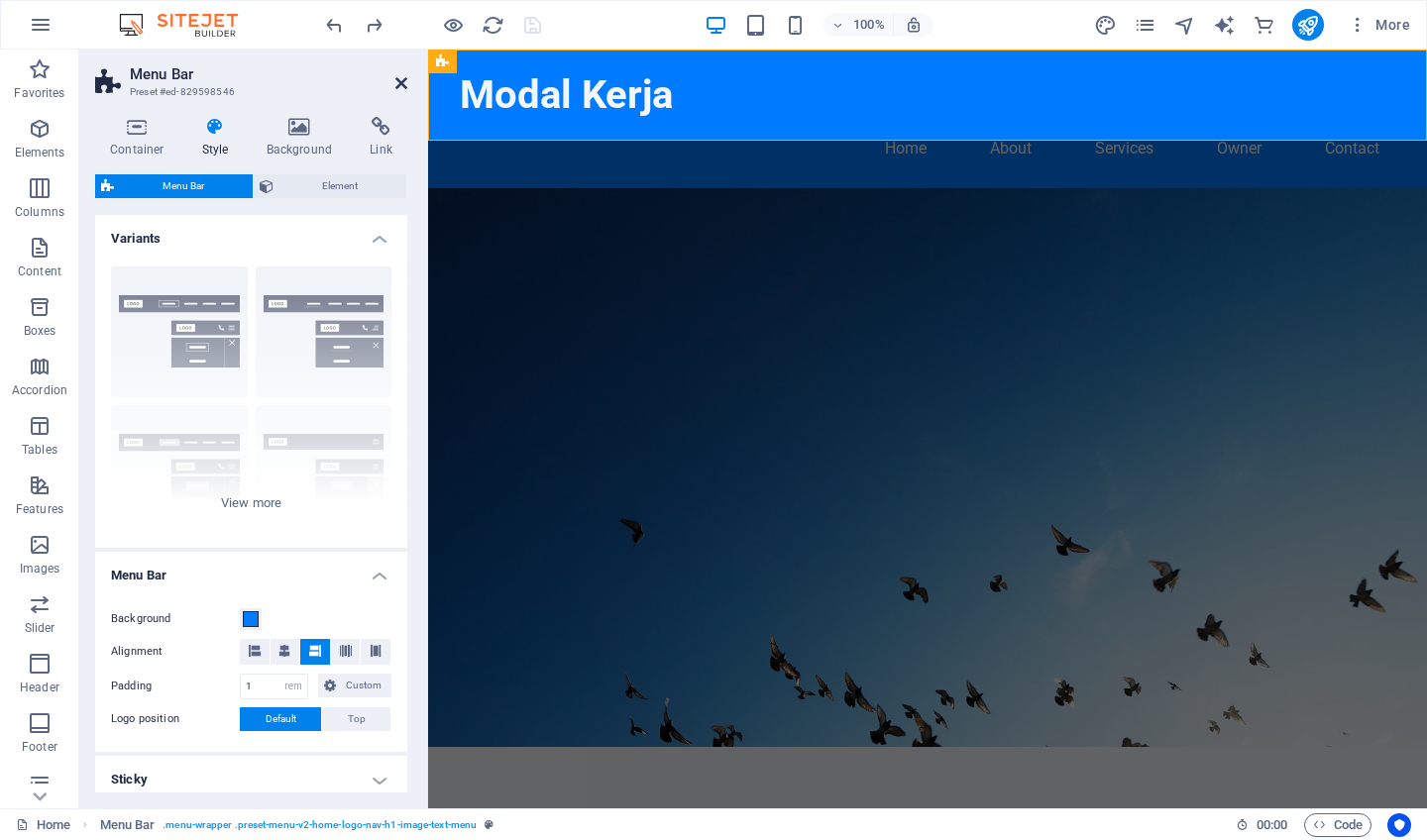 click at bounding box center (401, 83) 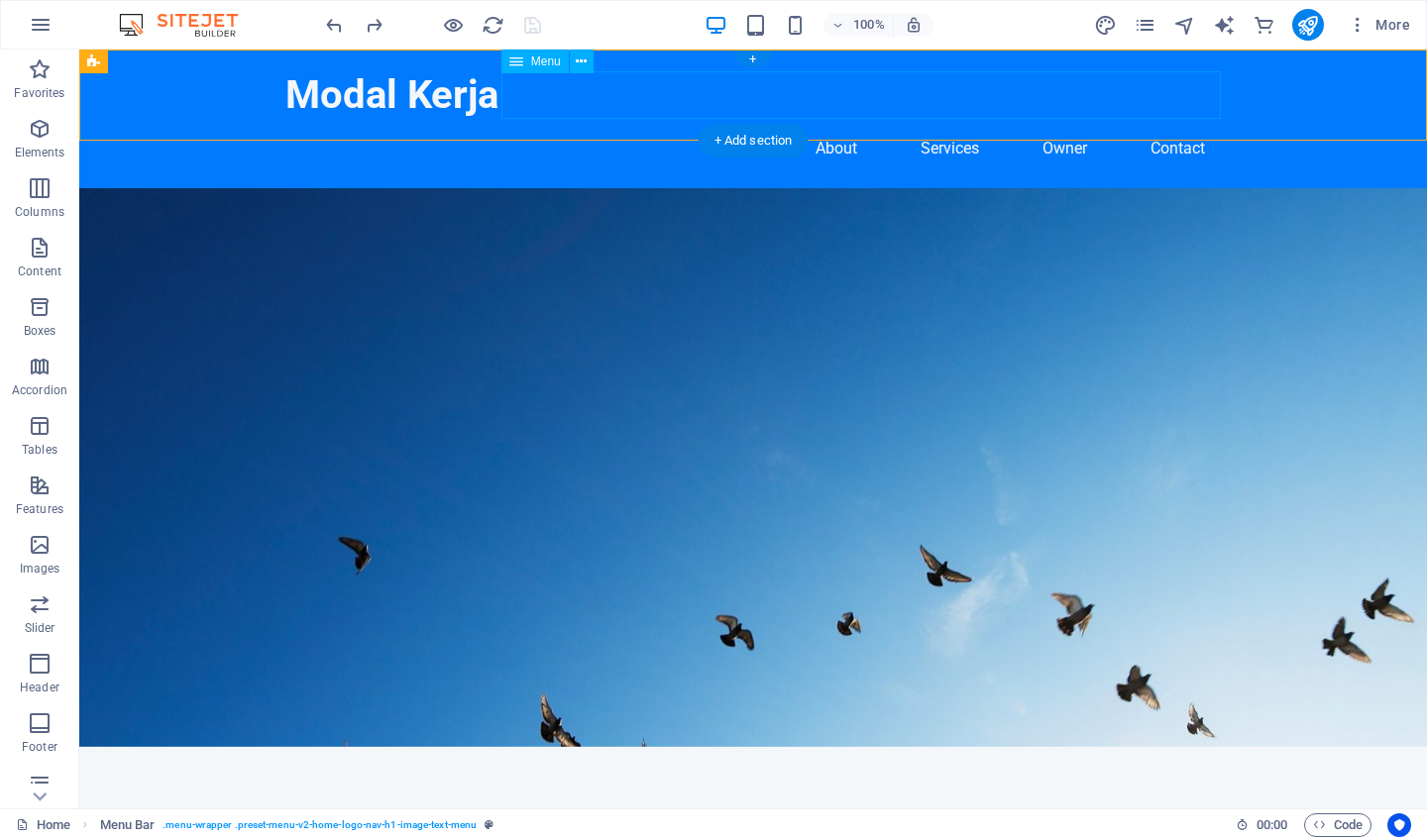 click on "Home About Services Owner Contact" at bounding box center (753, 149) 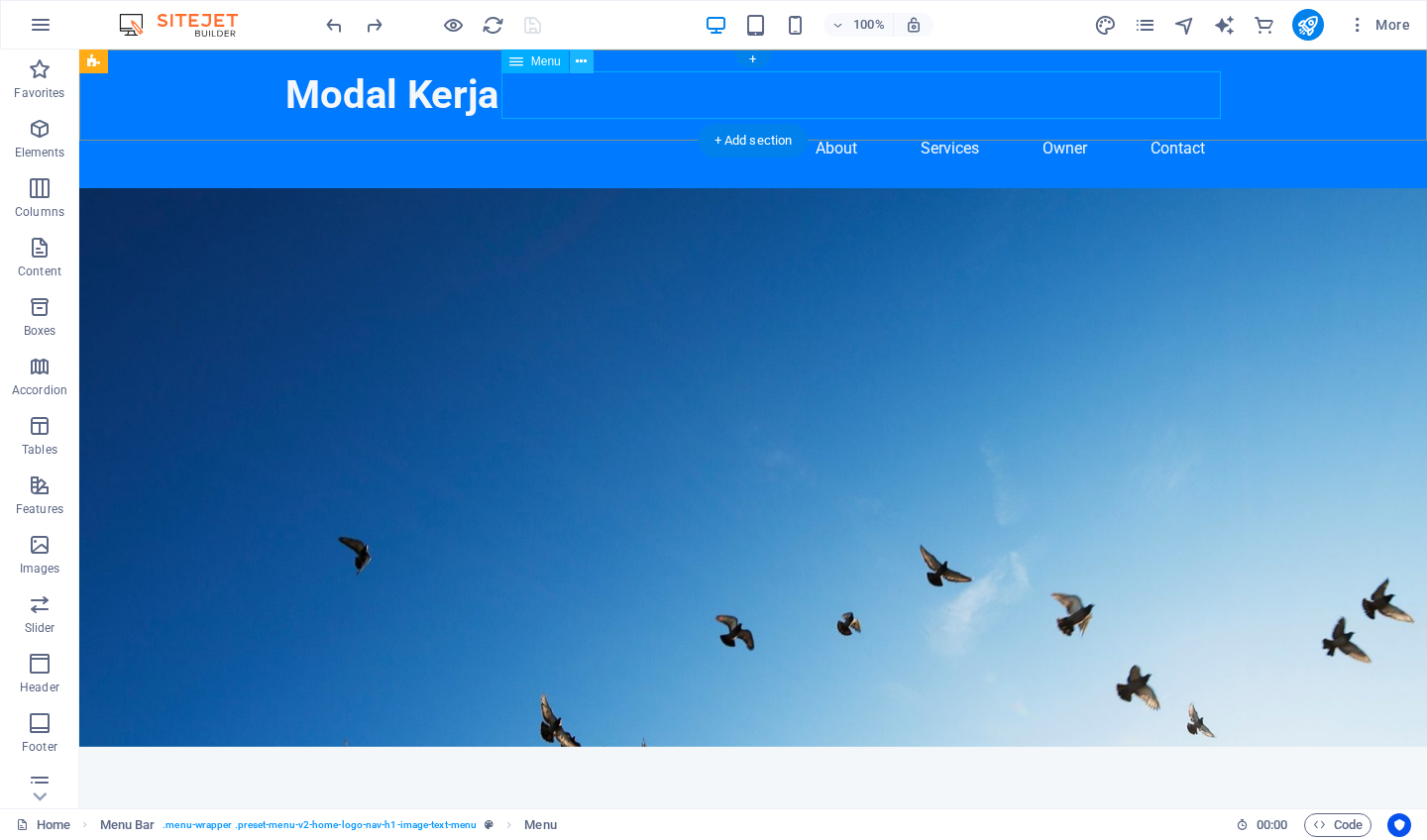 click at bounding box center (581, 61) 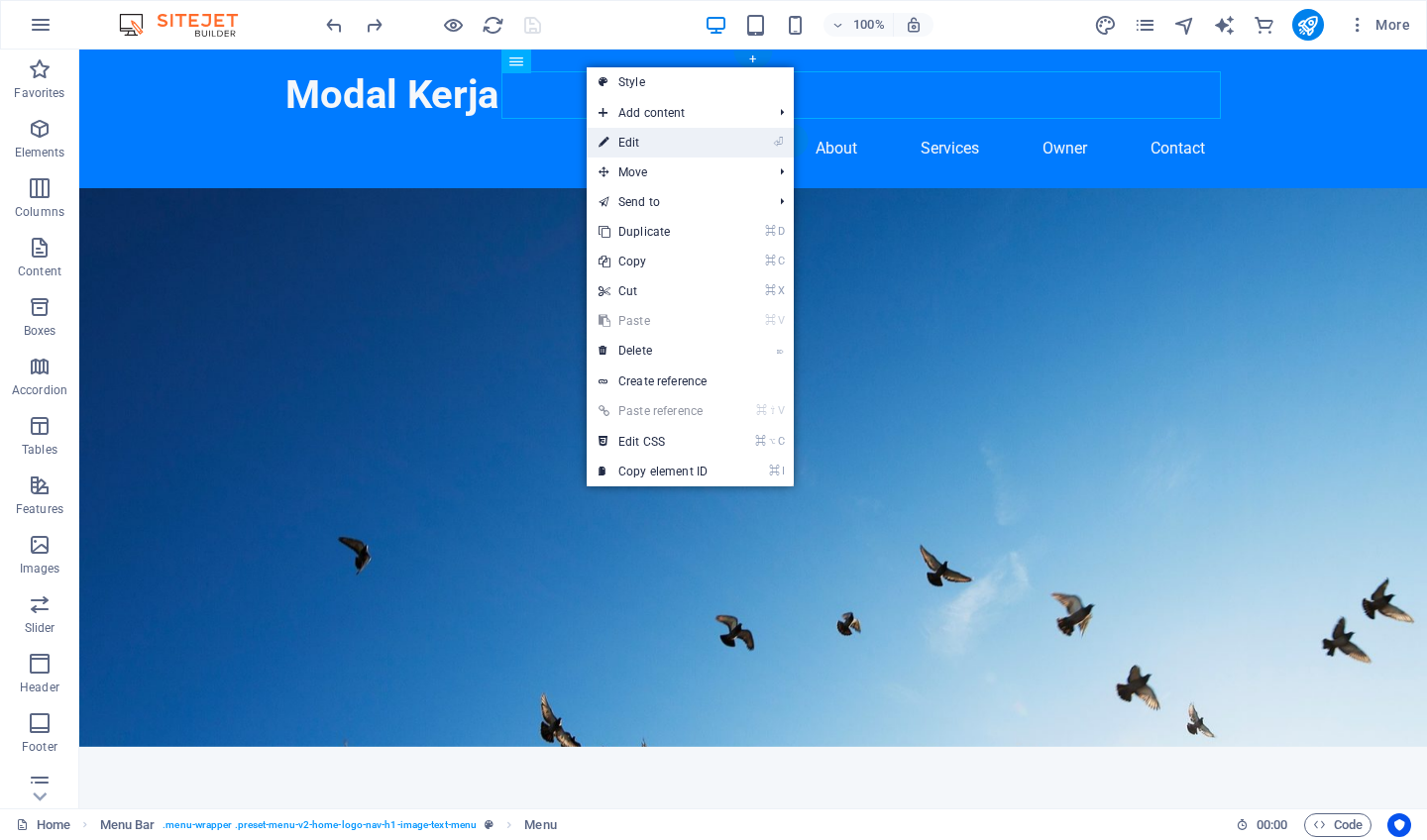 click on "⏎  Edit" at bounding box center [690, 143] 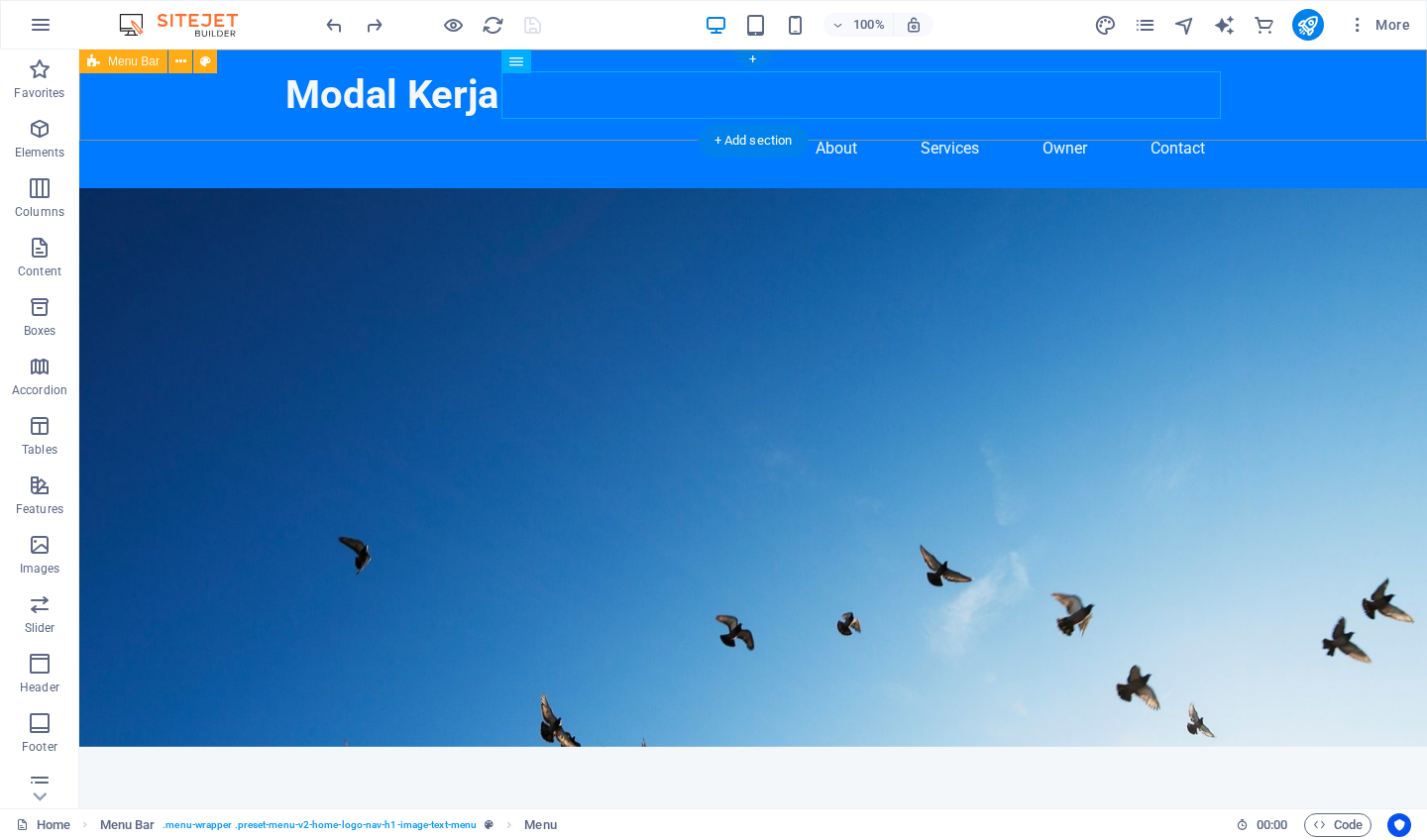 click on "Modal Kerja Home About Services Owner Contact" at bounding box center (753, 119) 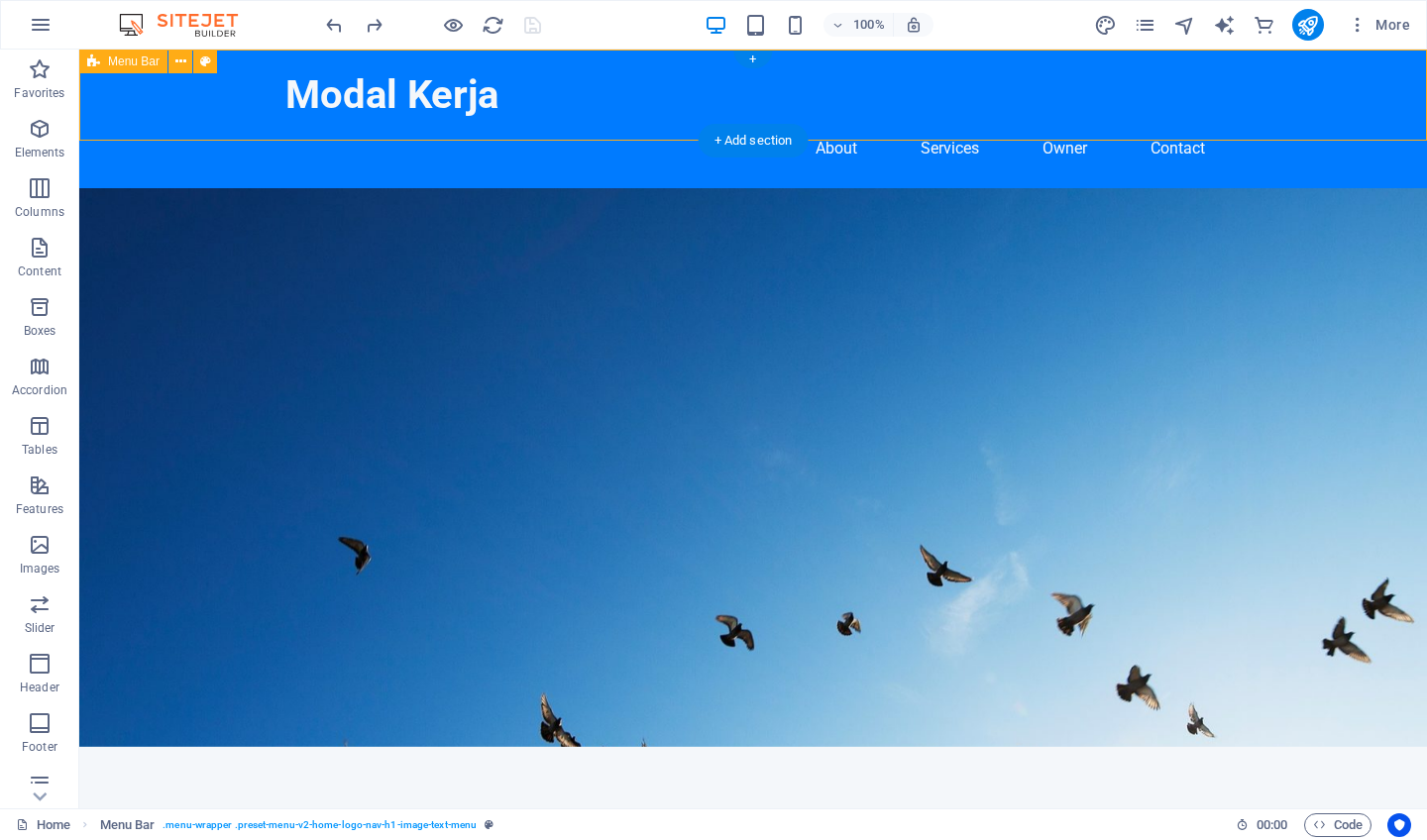 click on "Menu Bar" at bounding box center [134, 61] 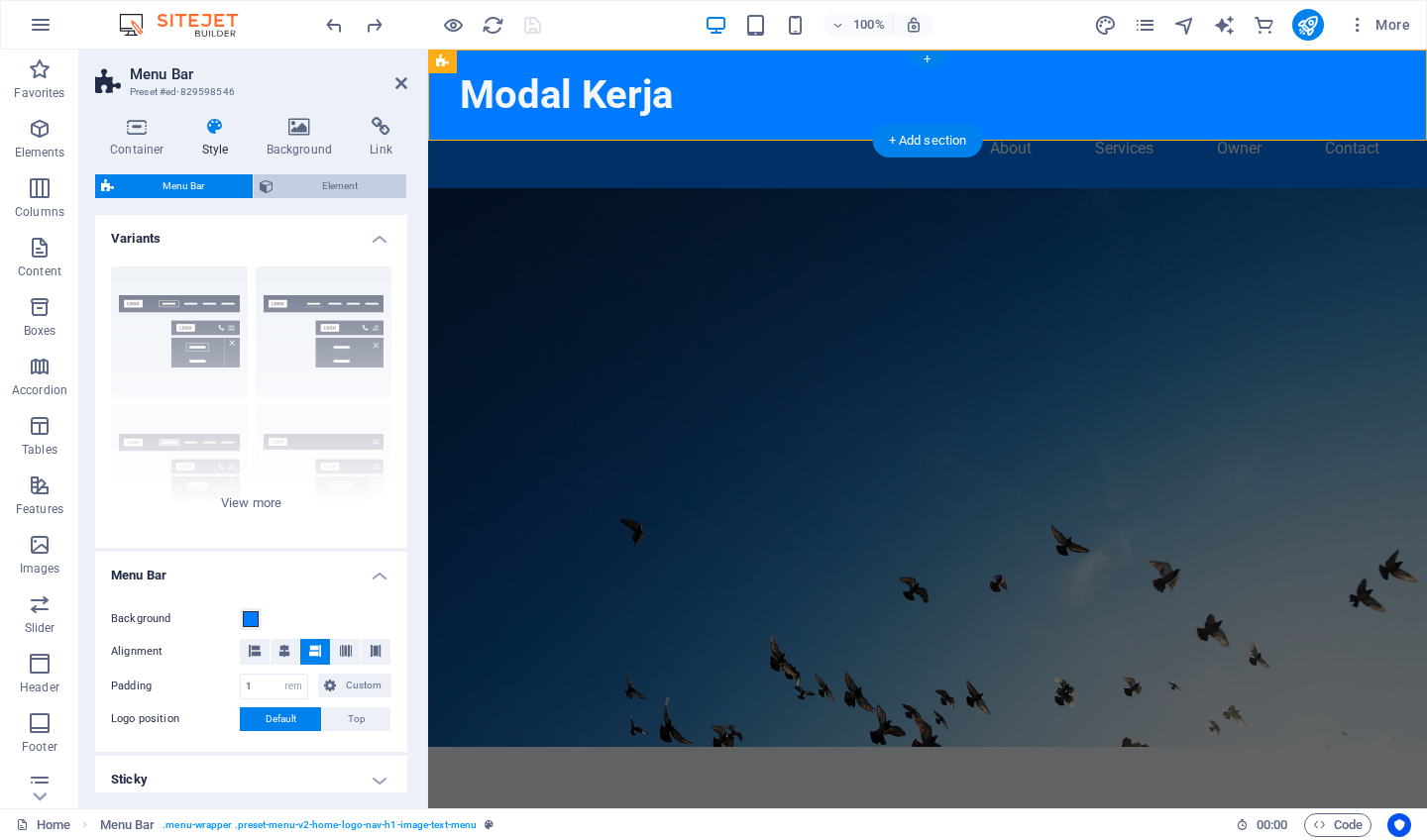 click on "Element" at bounding box center (340, 186) 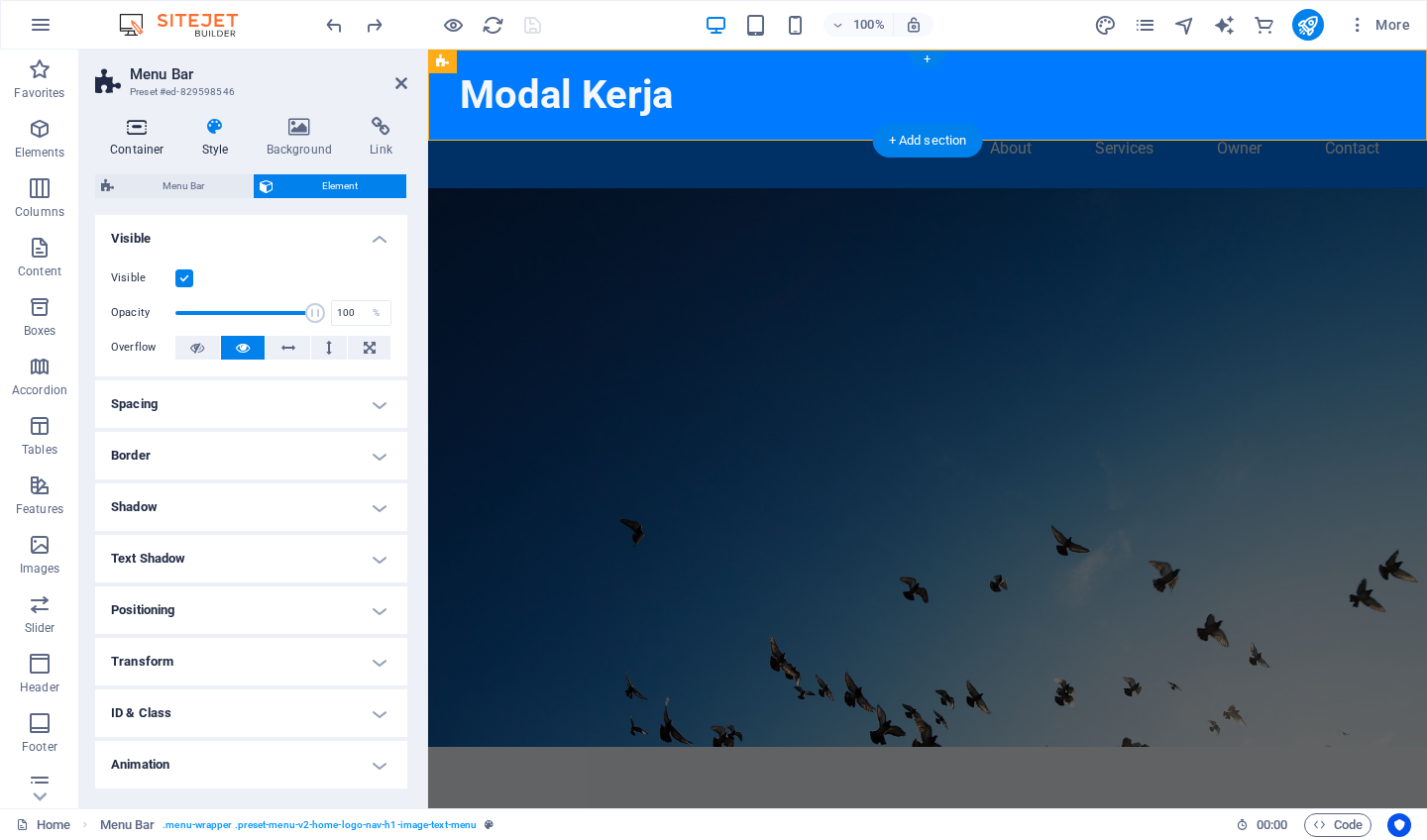 click at bounding box center [137, 127] 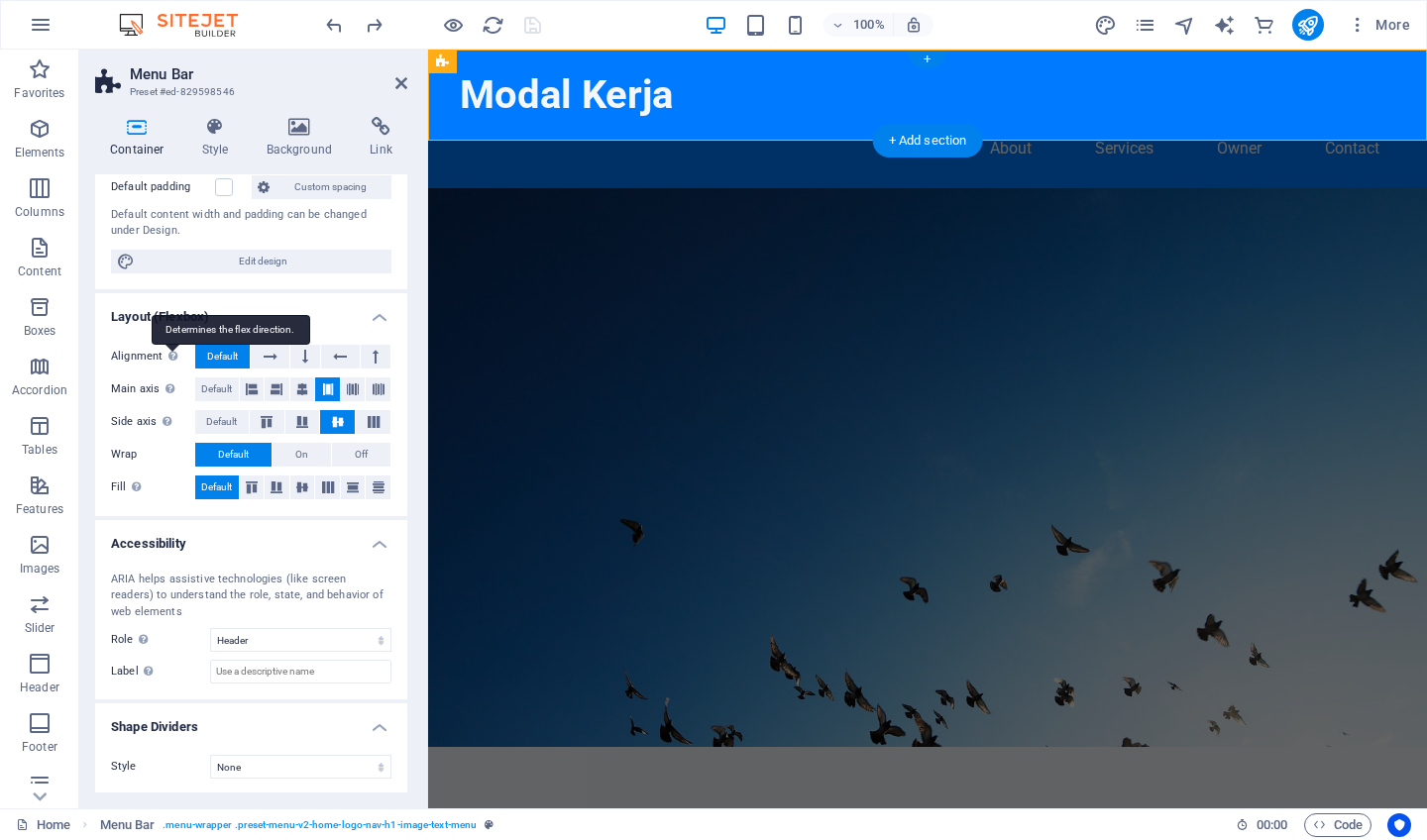 scroll, scrollTop: 147, scrollLeft: 0, axis: vertical 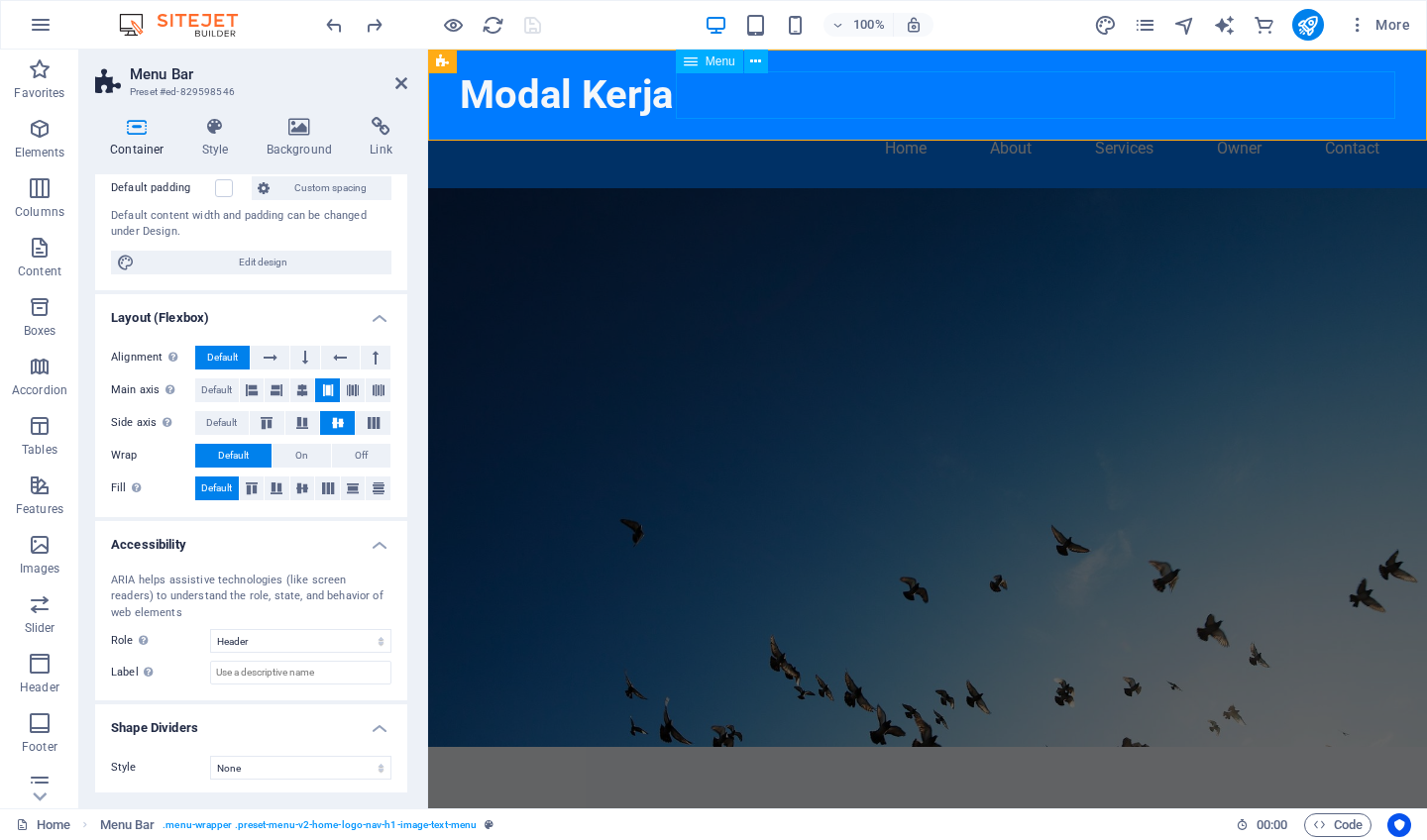click on "Home About Services Owner Contact" at bounding box center [928, 149] 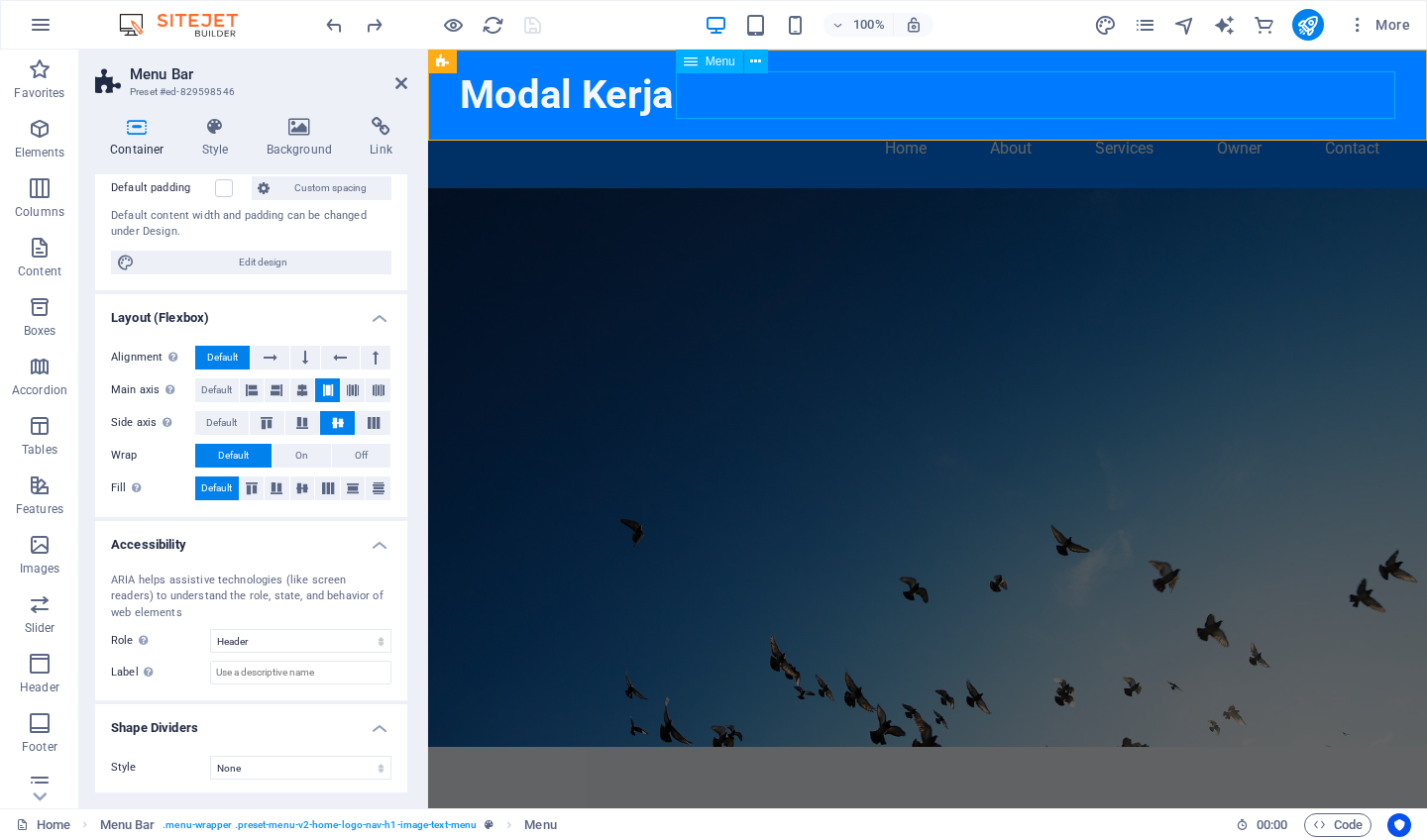 click on "Home About Services Owner Contact" at bounding box center (928, 149) 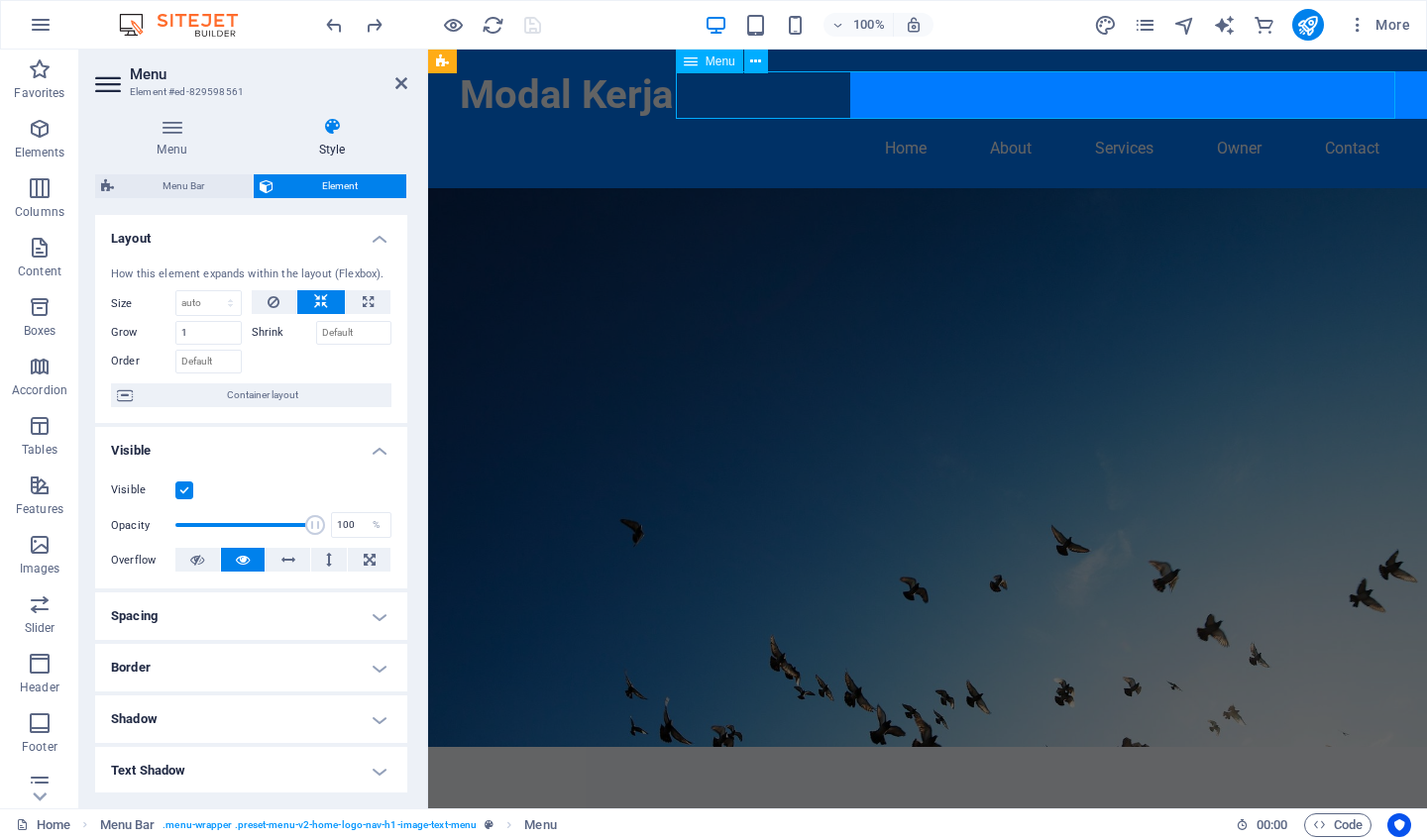 click on "Home About Services Owner Contact" at bounding box center (928, 149) 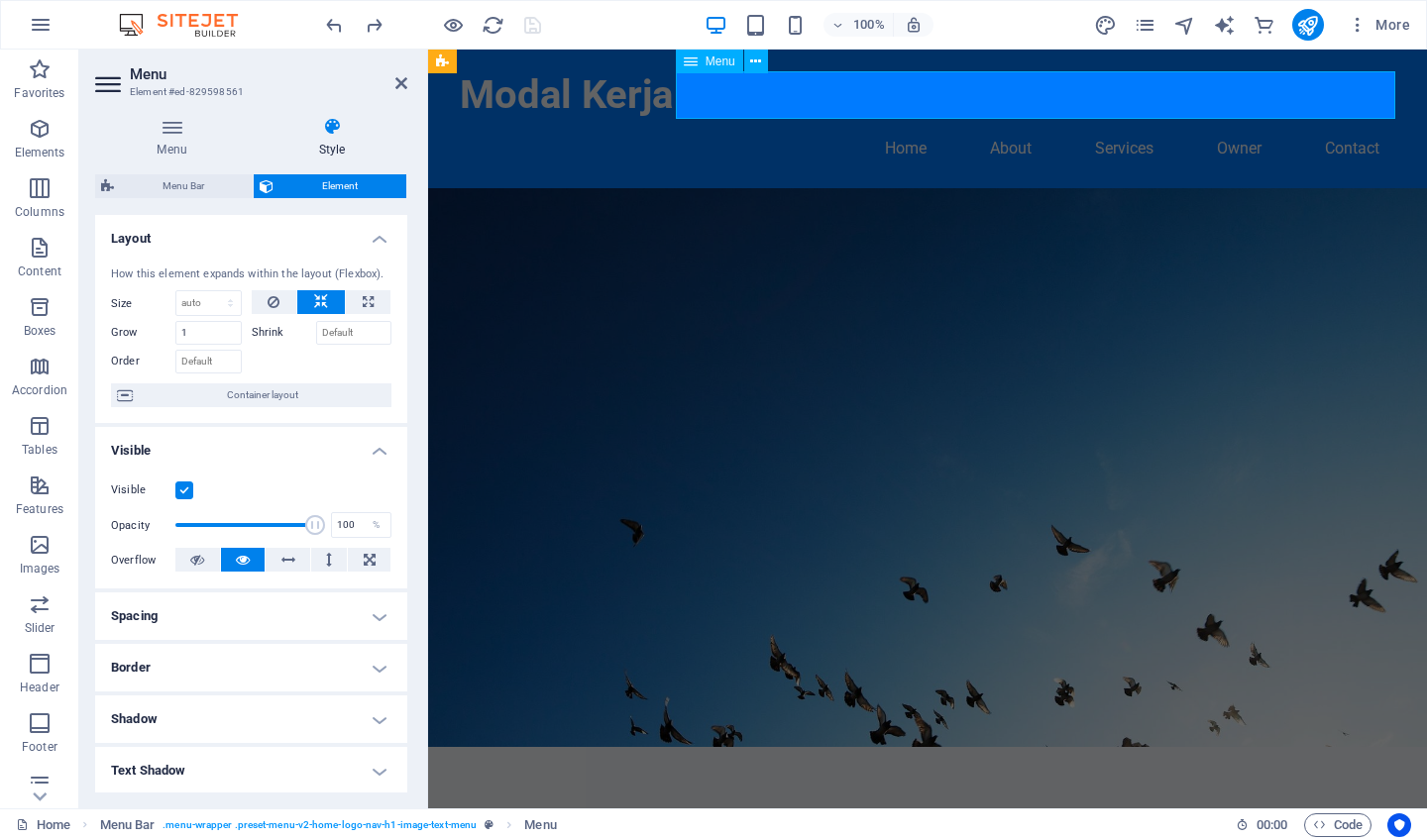 click on "Home About Services Owner Contact" at bounding box center (928, 149) 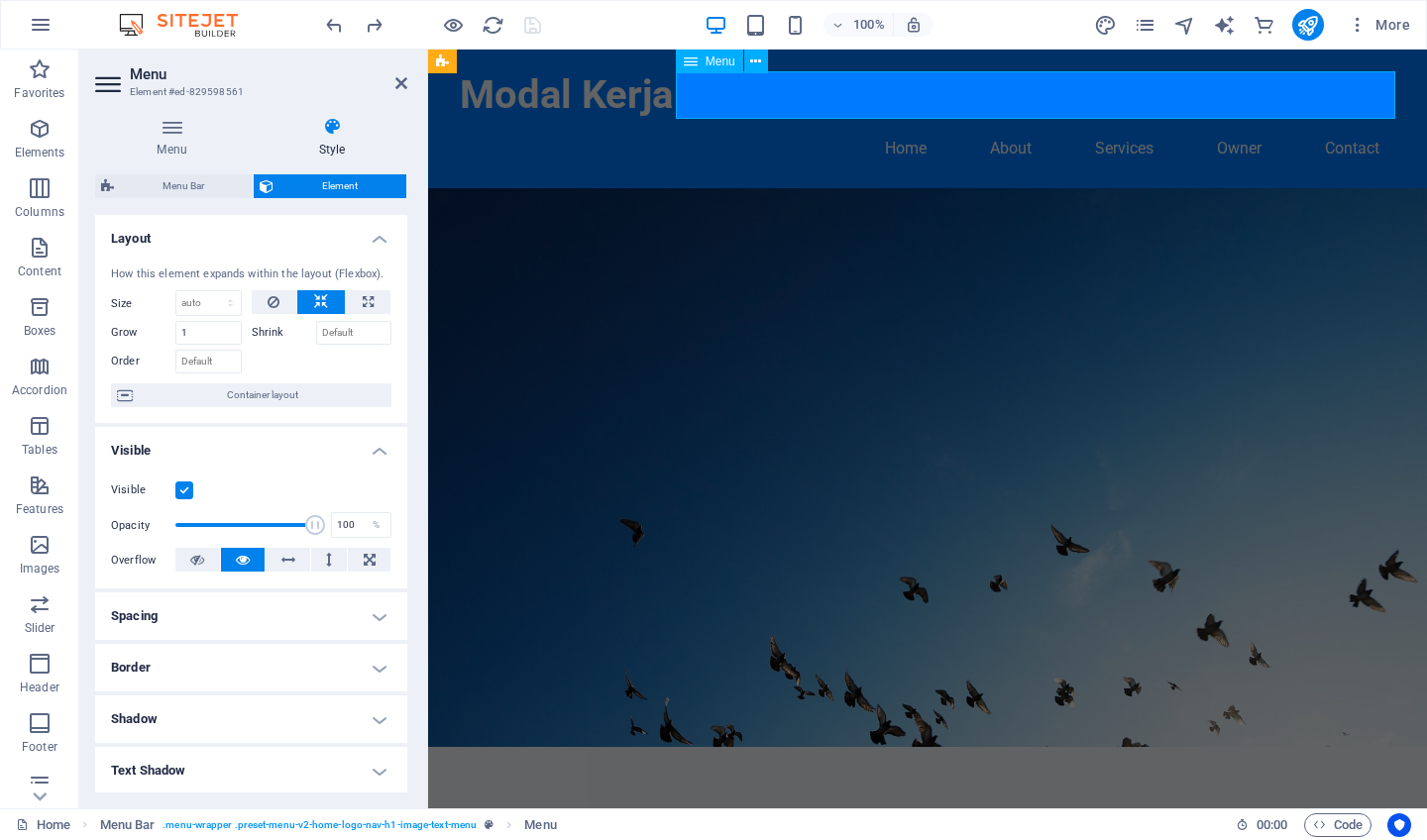click on "Home About Services Owner Contact" at bounding box center [928, 149] 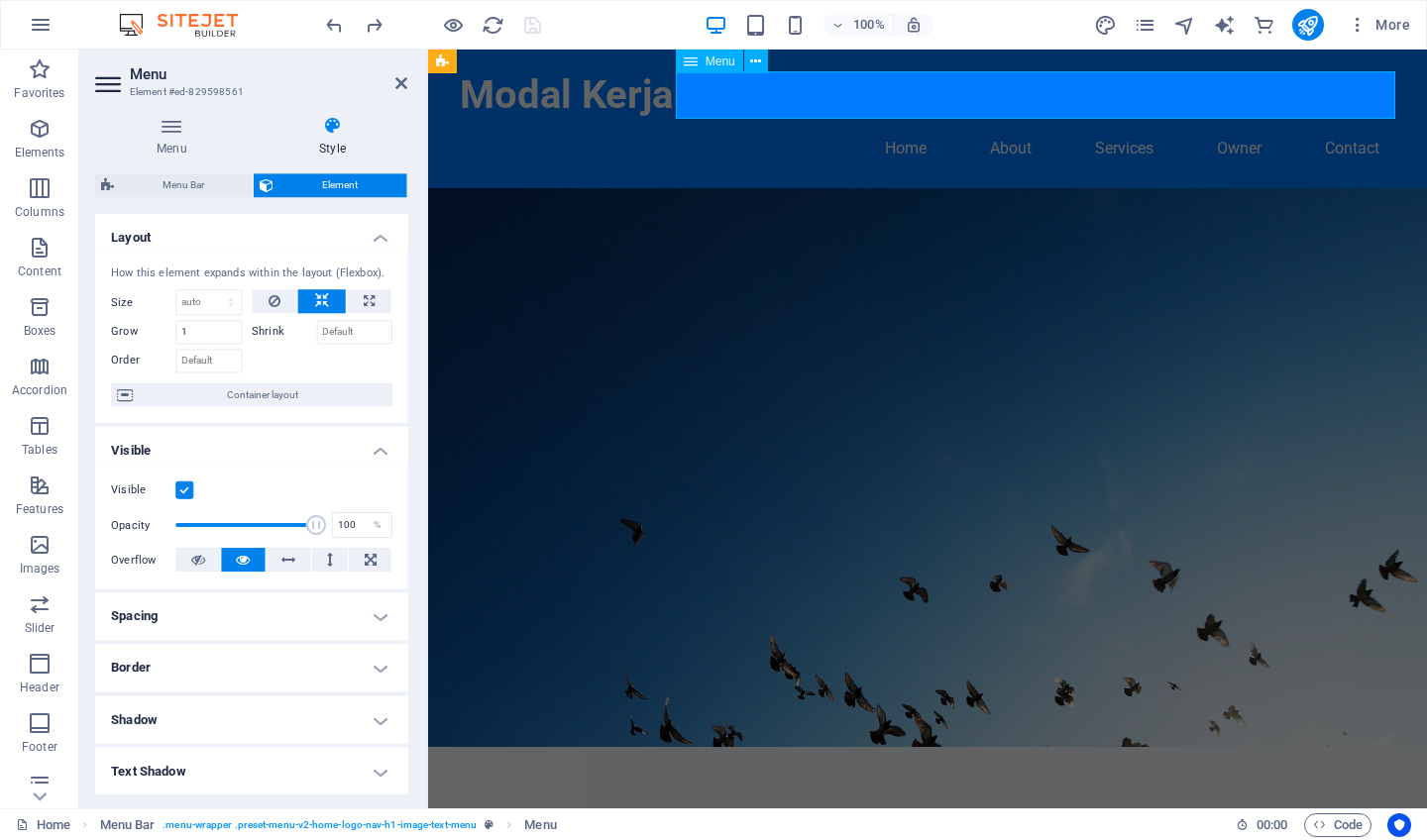 click on "Home About Services Owner Contact" at bounding box center (928, 149) 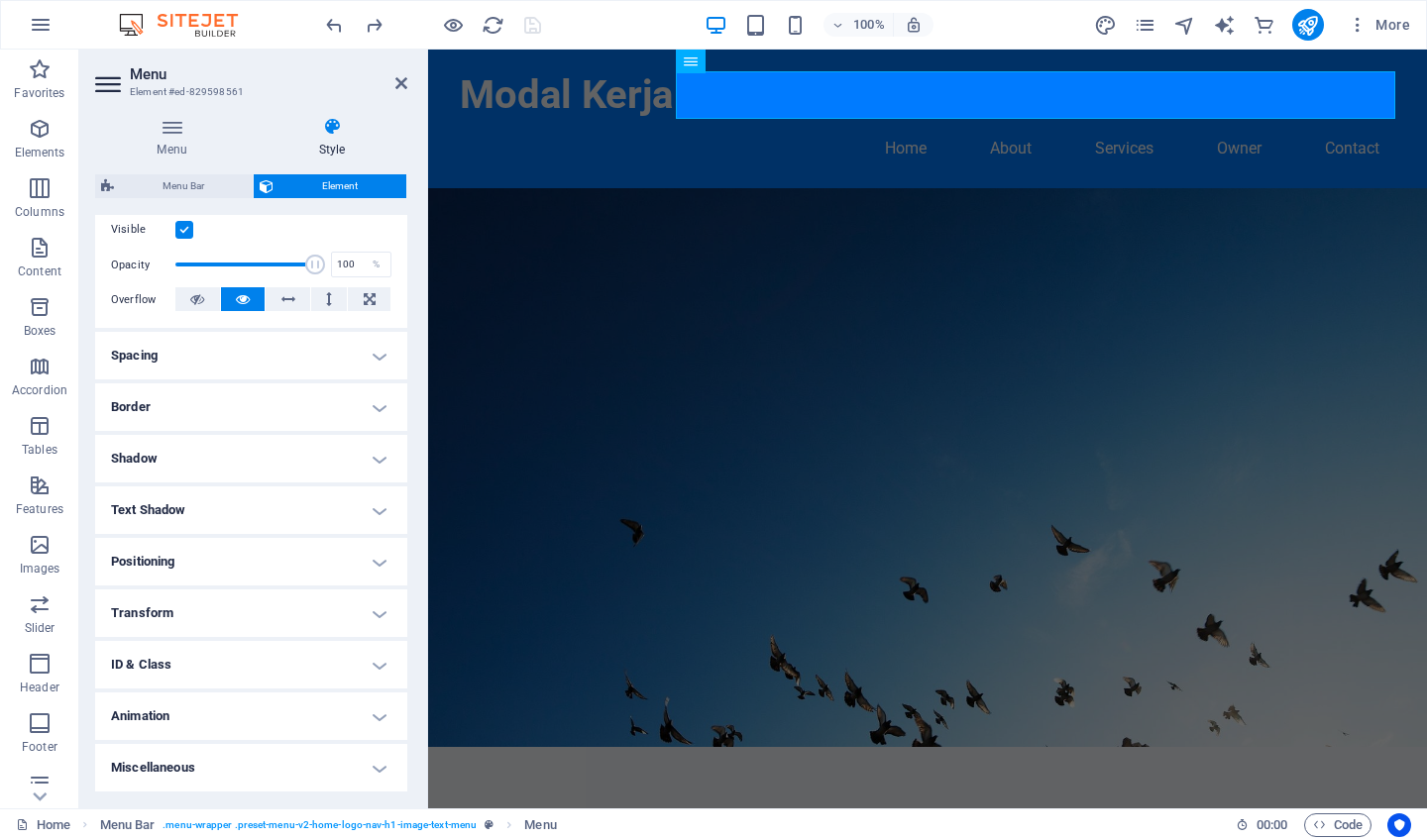 scroll, scrollTop: 259, scrollLeft: 0, axis: vertical 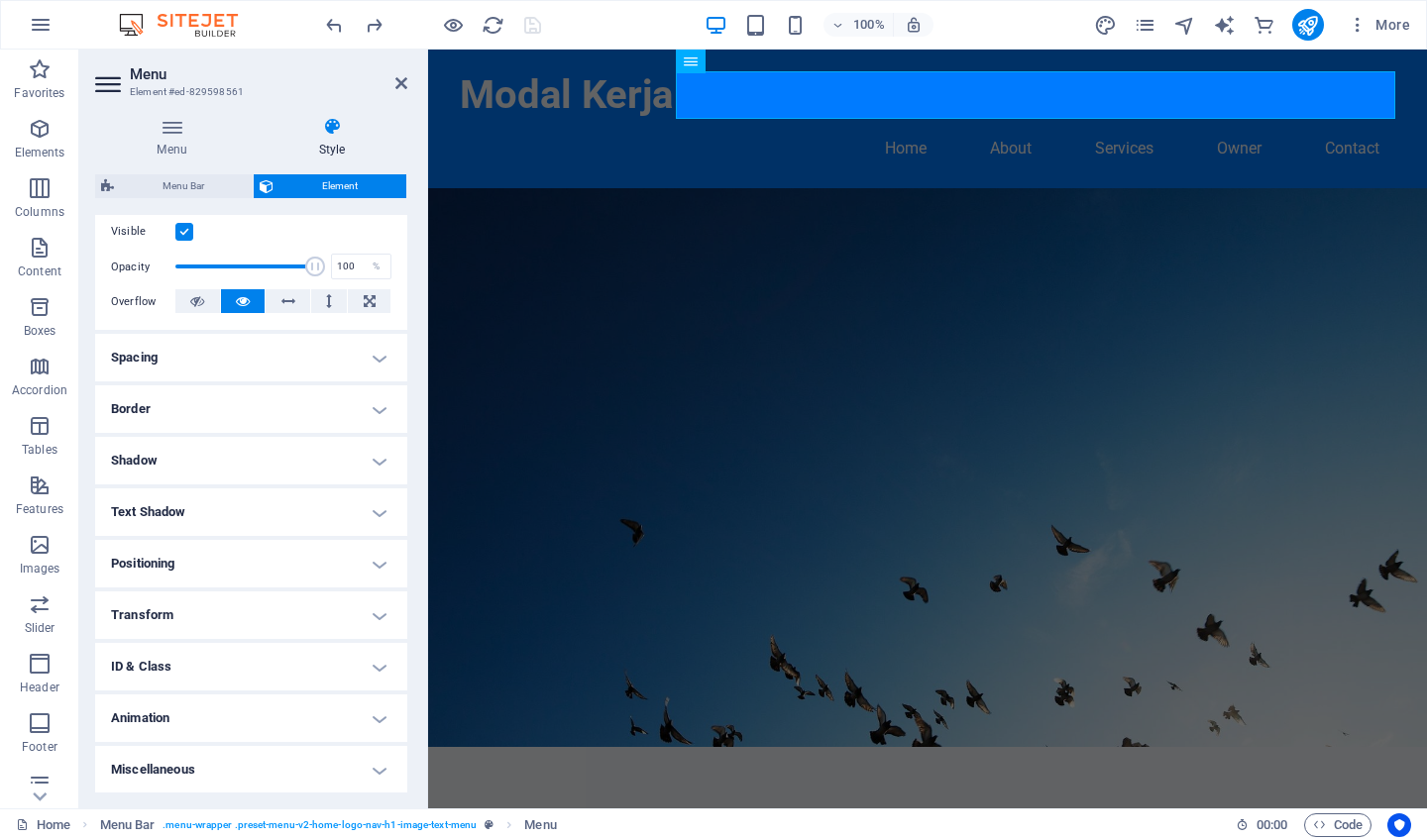 click on "Spacing" at bounding box center [251, 358] 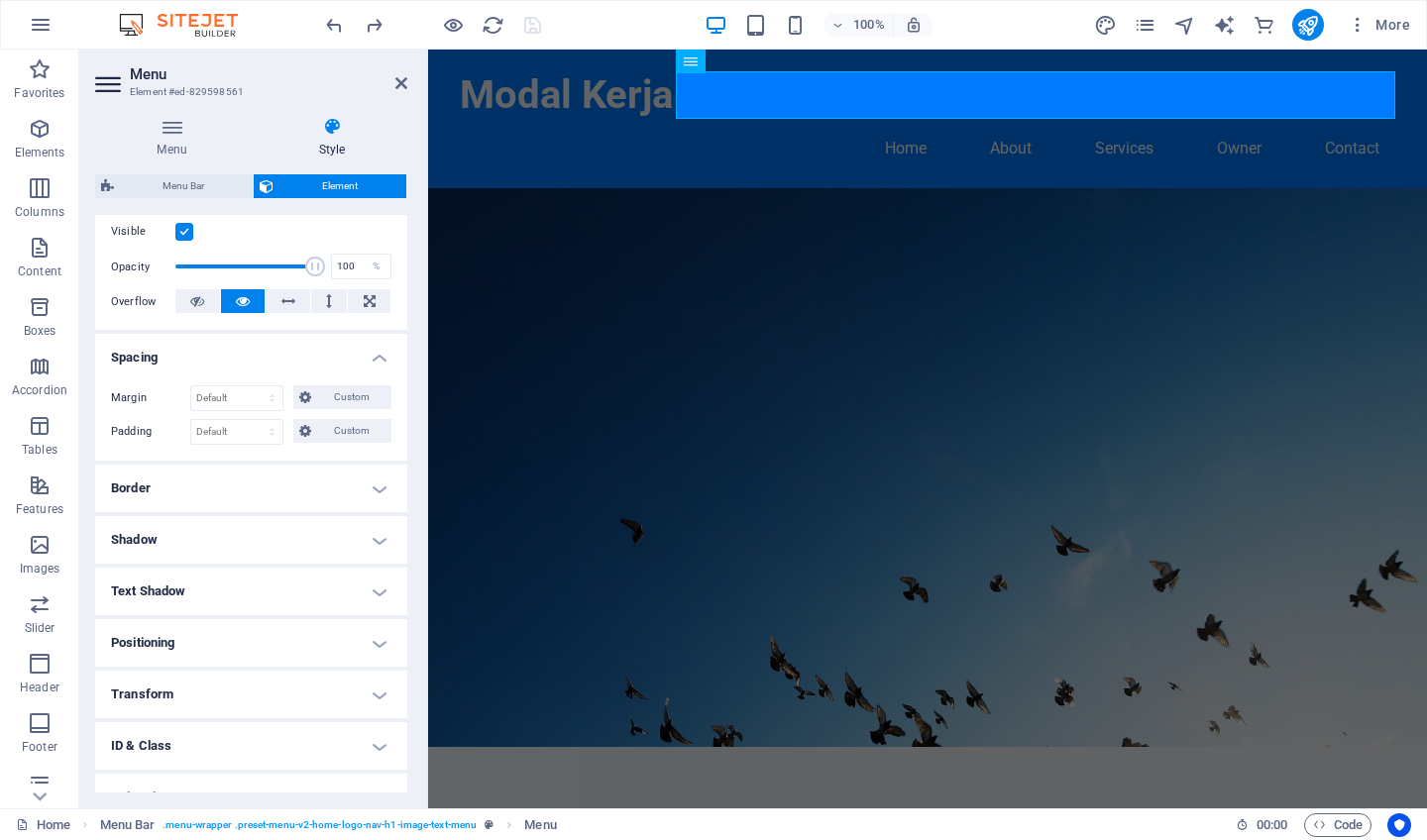 click on "Spacing" at bounding box center (251, 352) 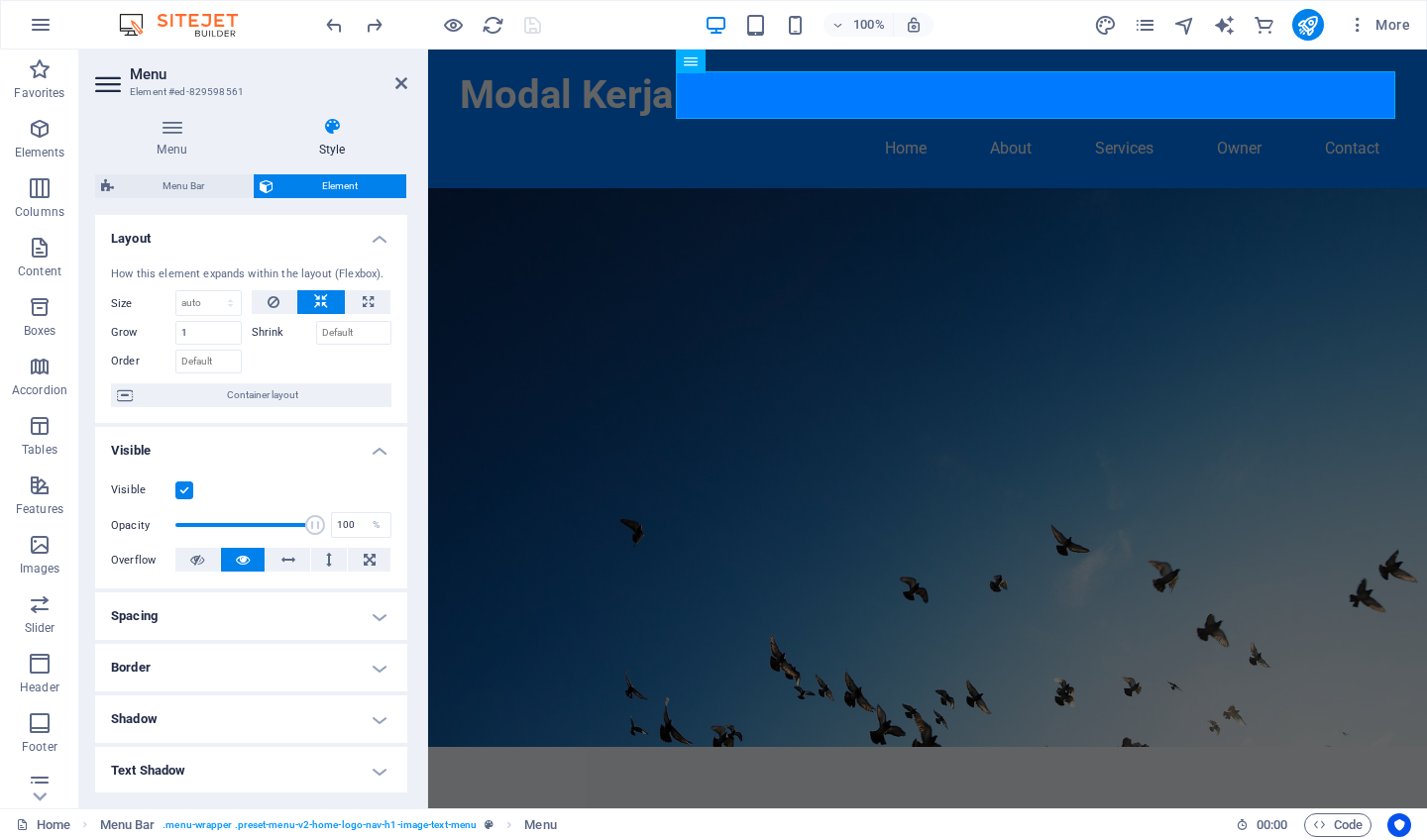 scroll, scrollTop: 0, scrollLeft: 0, axis: both 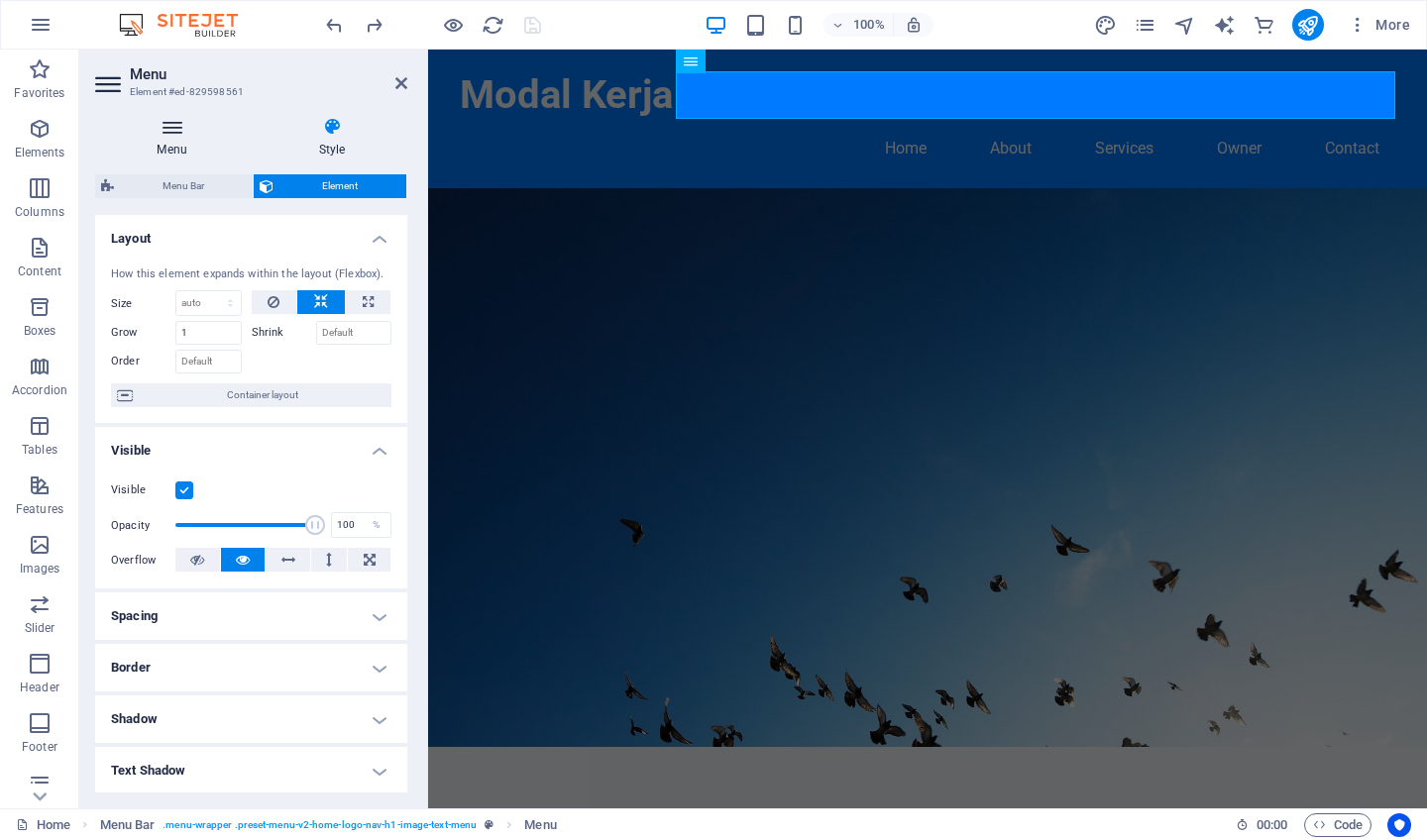 click at bounding box center (171, 127) 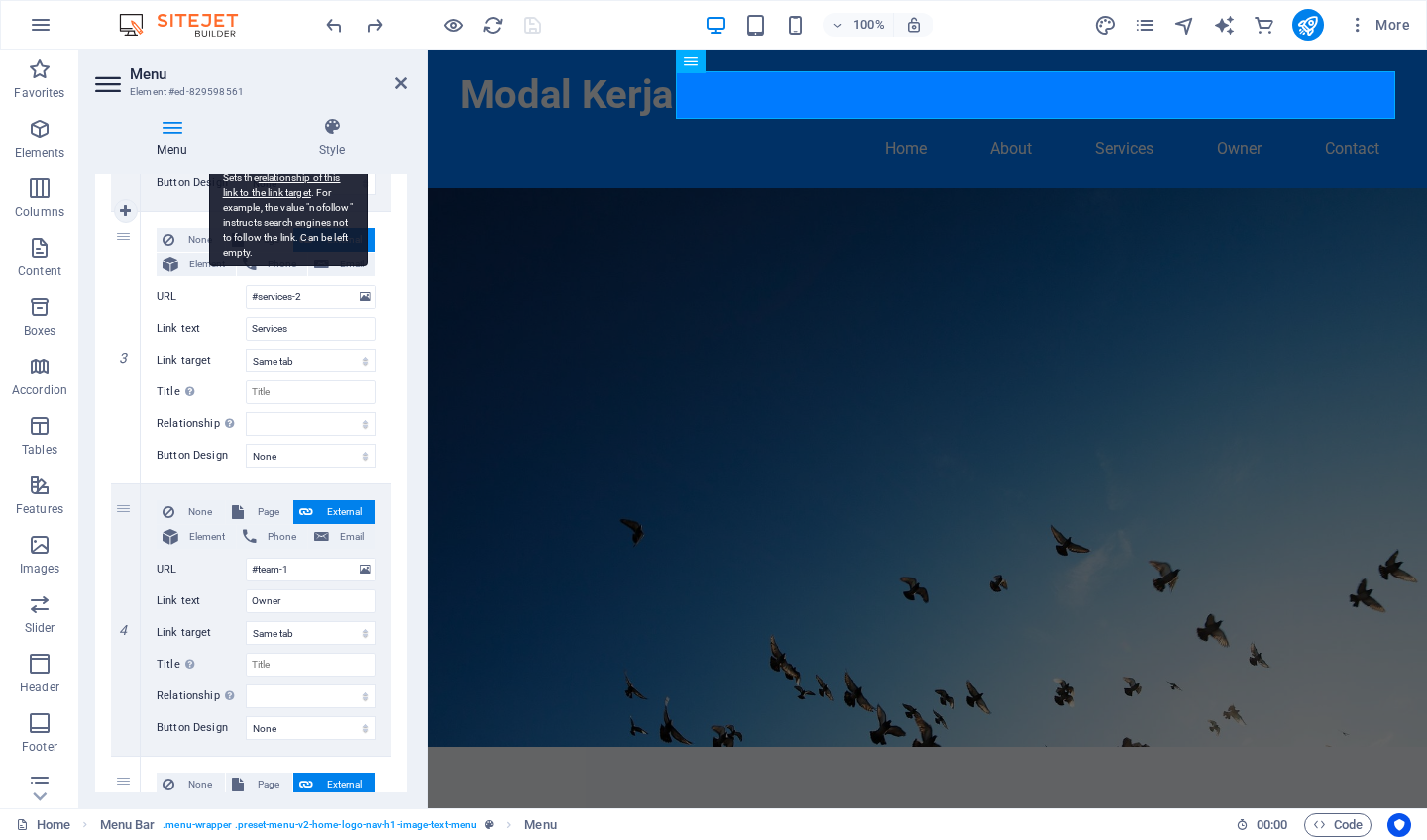 scroll, scrollTop: 751, scrollLeft: 0, axis: vertical 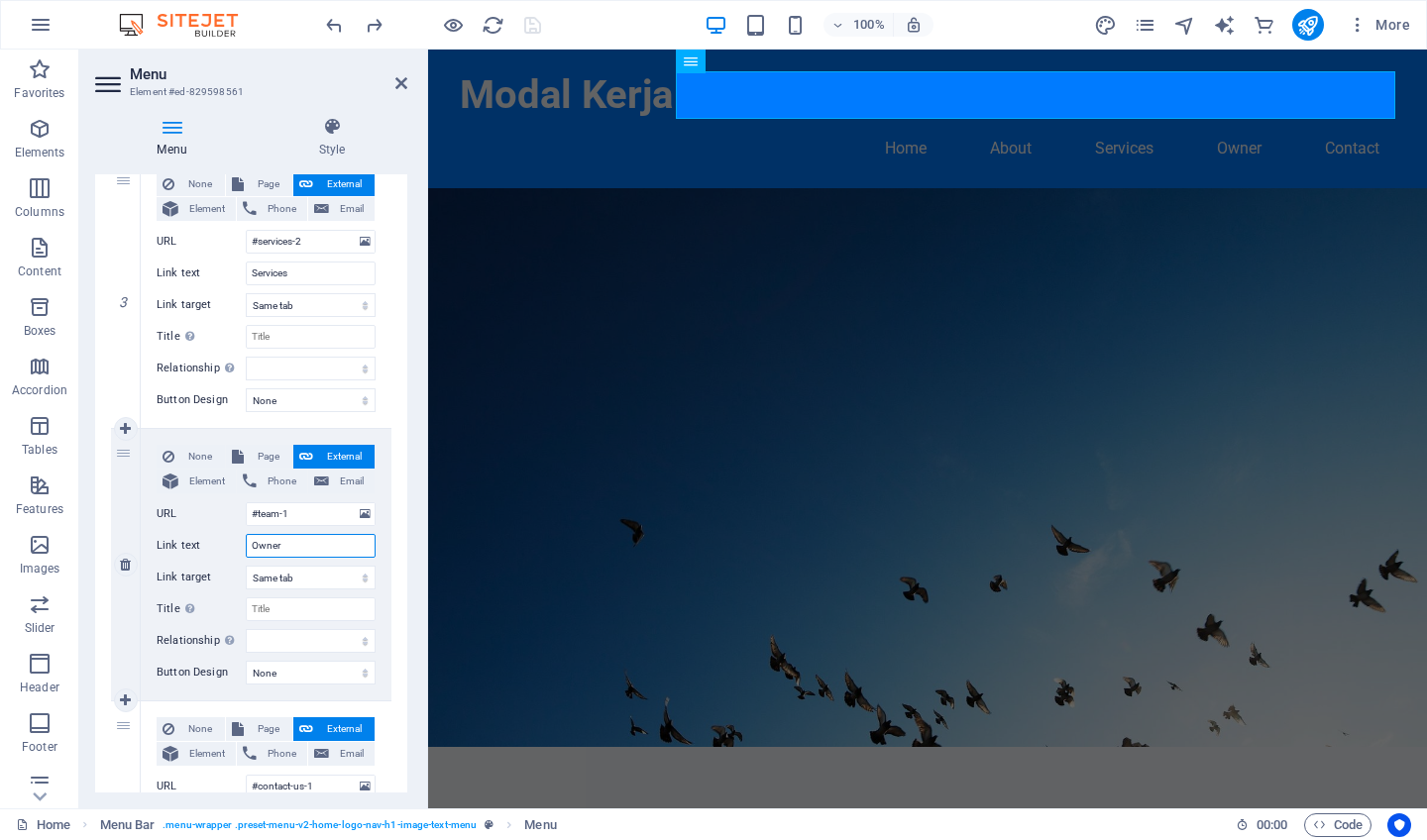 drag, startPoint x: 282, startPoint y: 544, endPoint x: 235, endPoint y: 546, distance: 47.04253 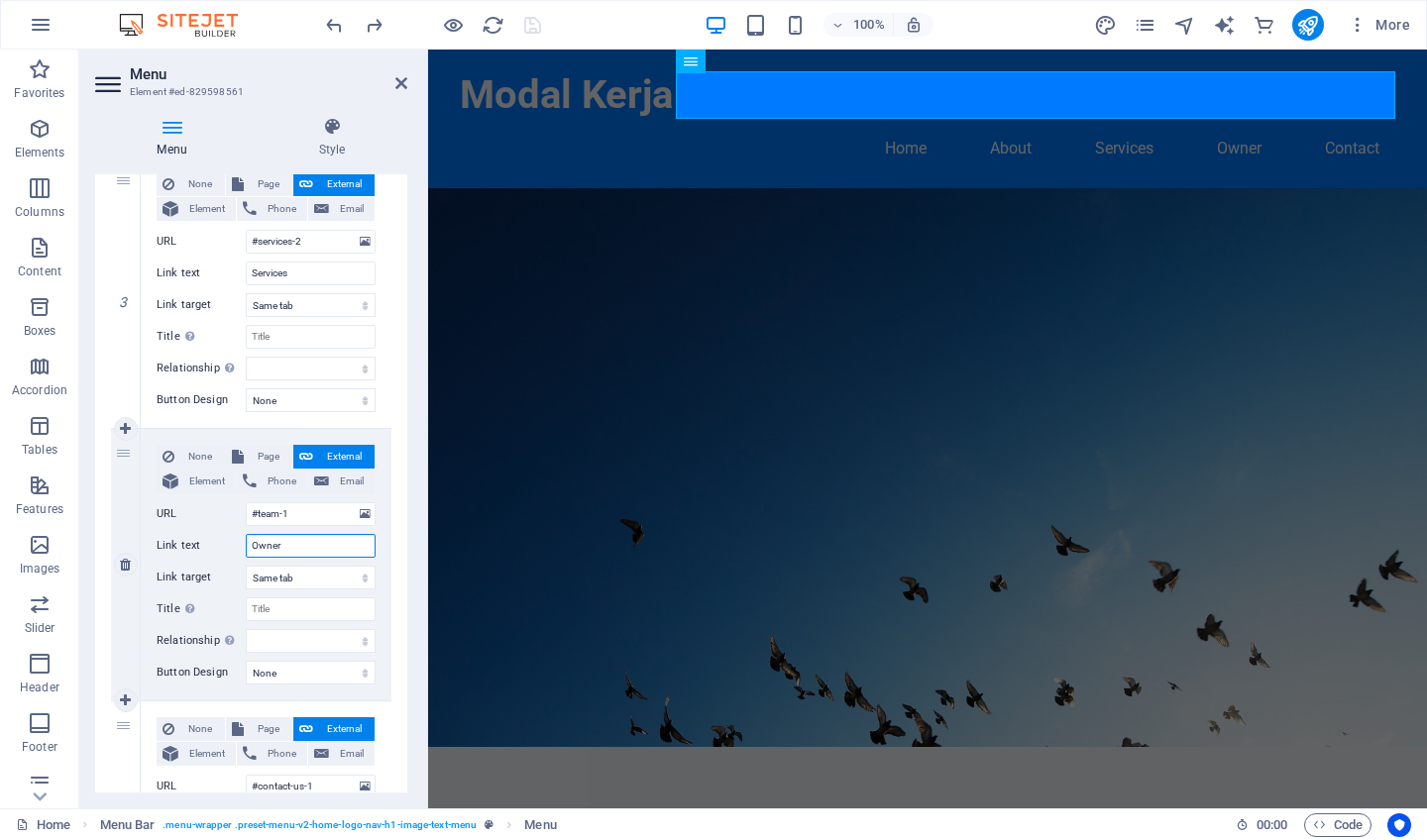 type on "I" 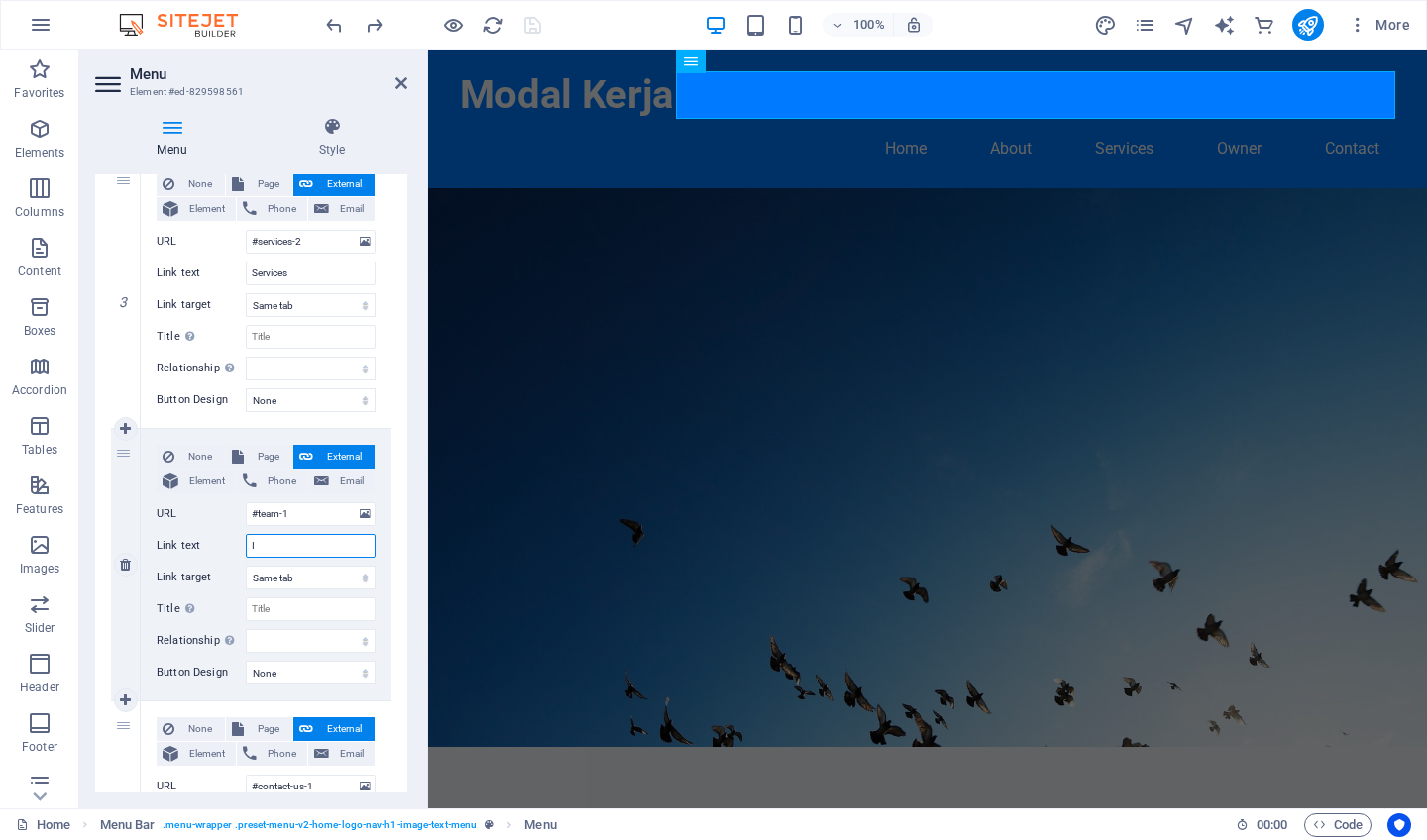 select 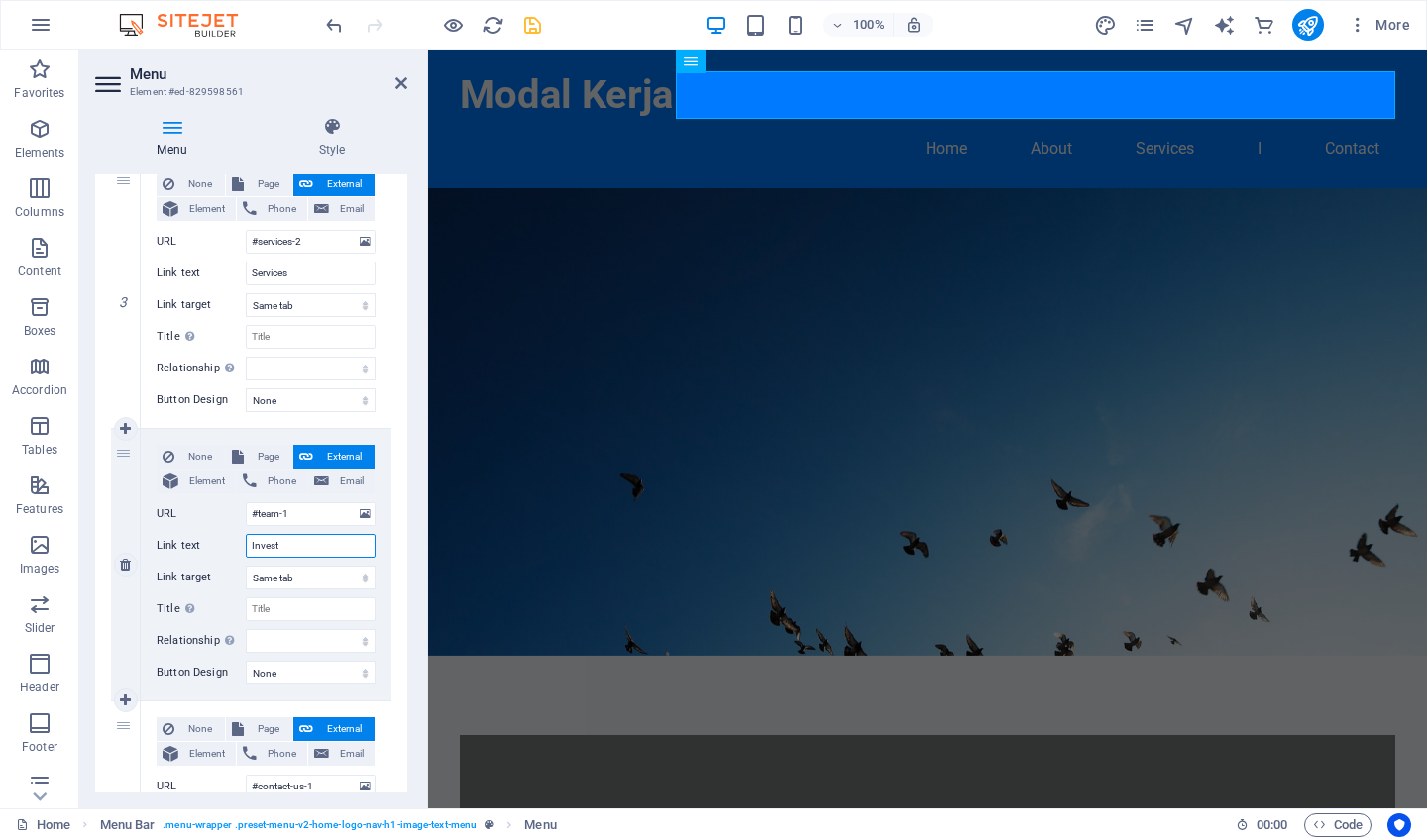 type on "Investo" 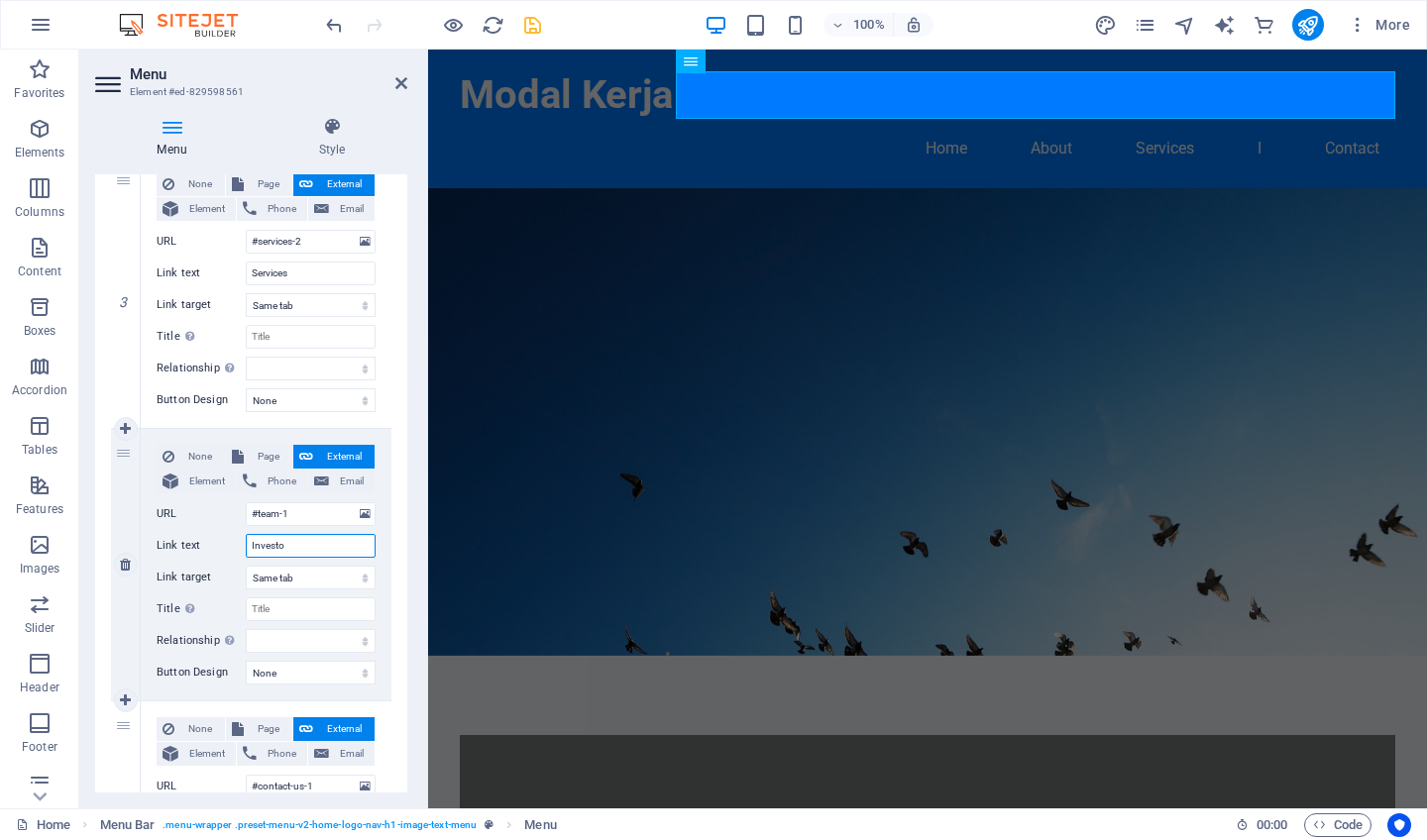 select 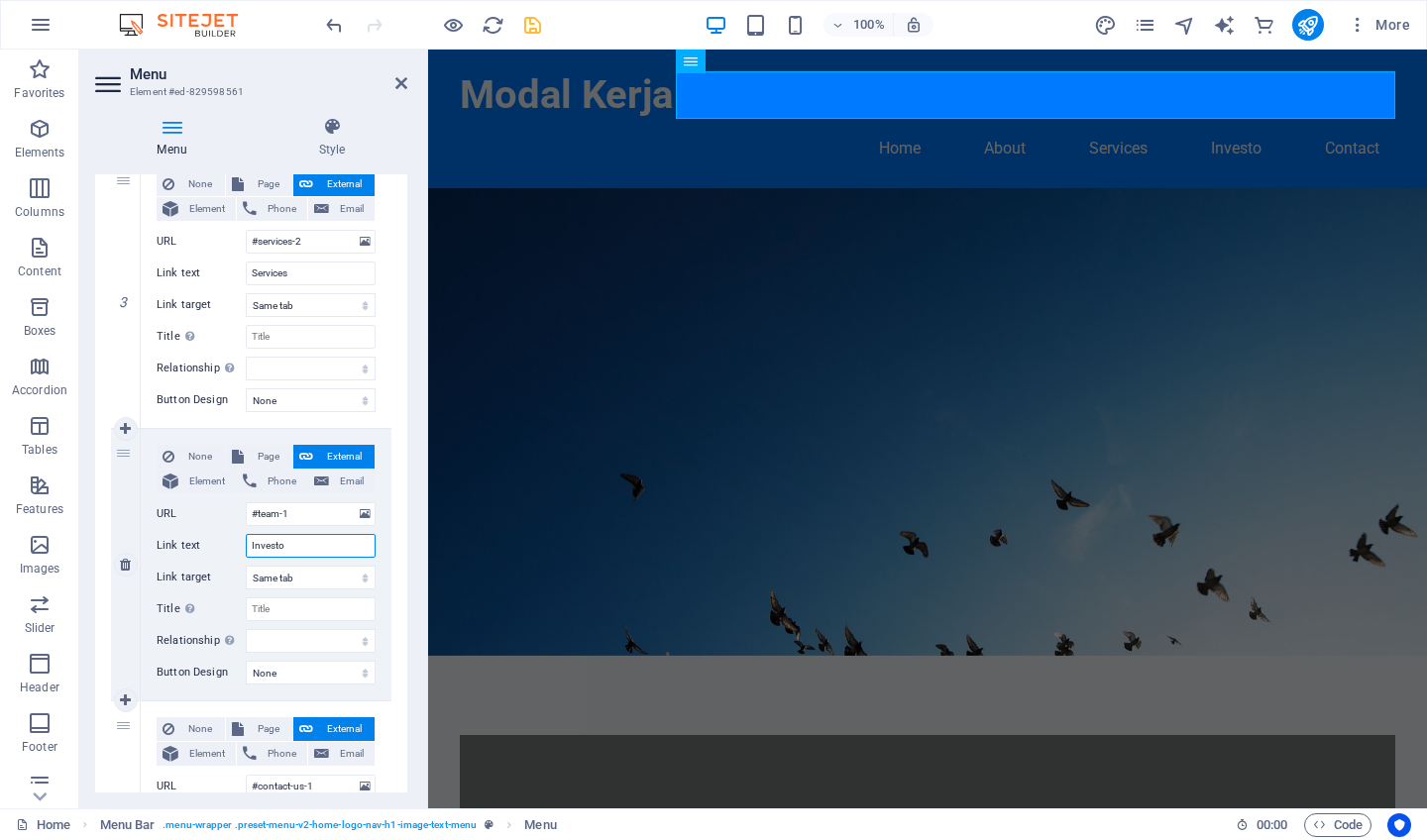 type on "Investor" 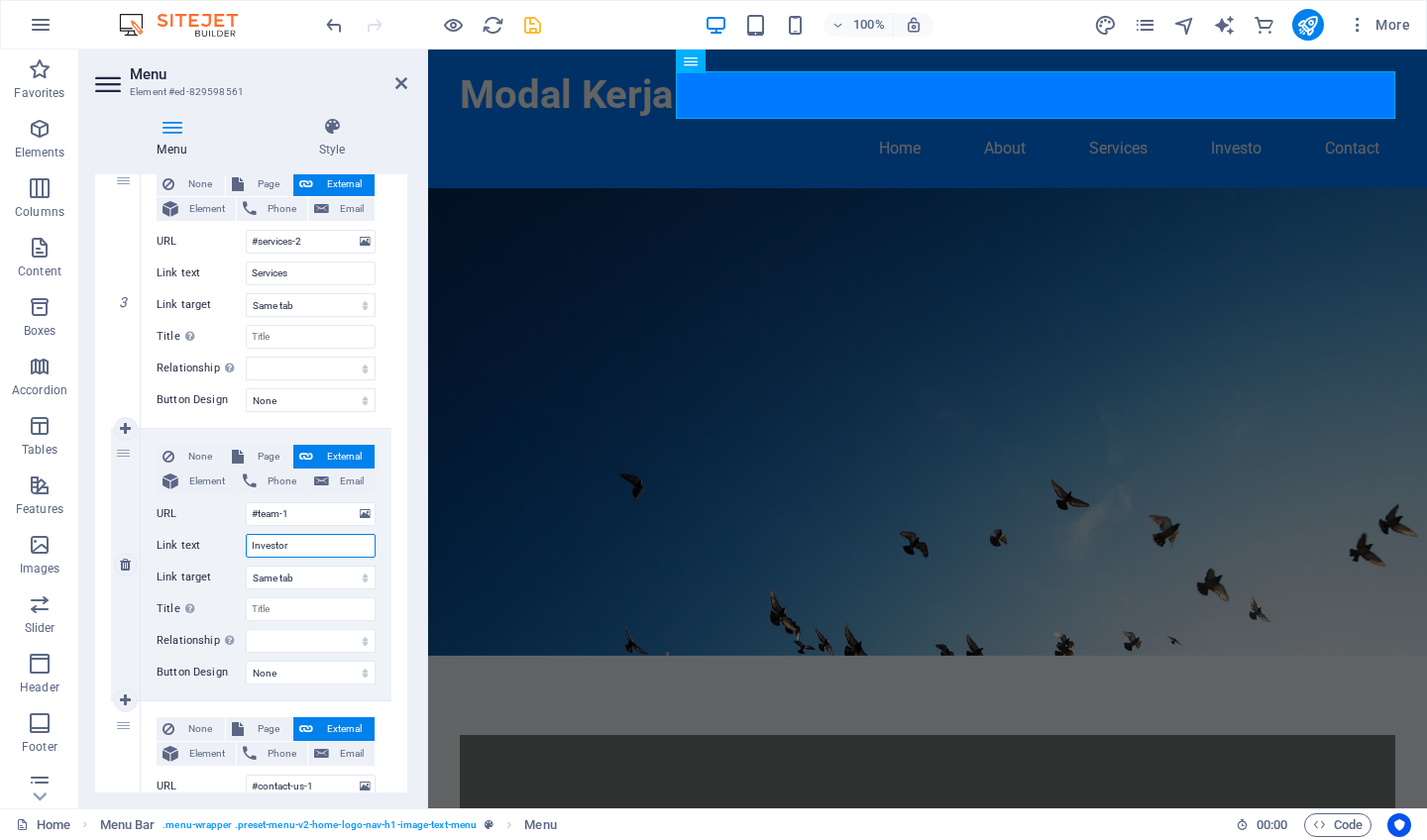 select 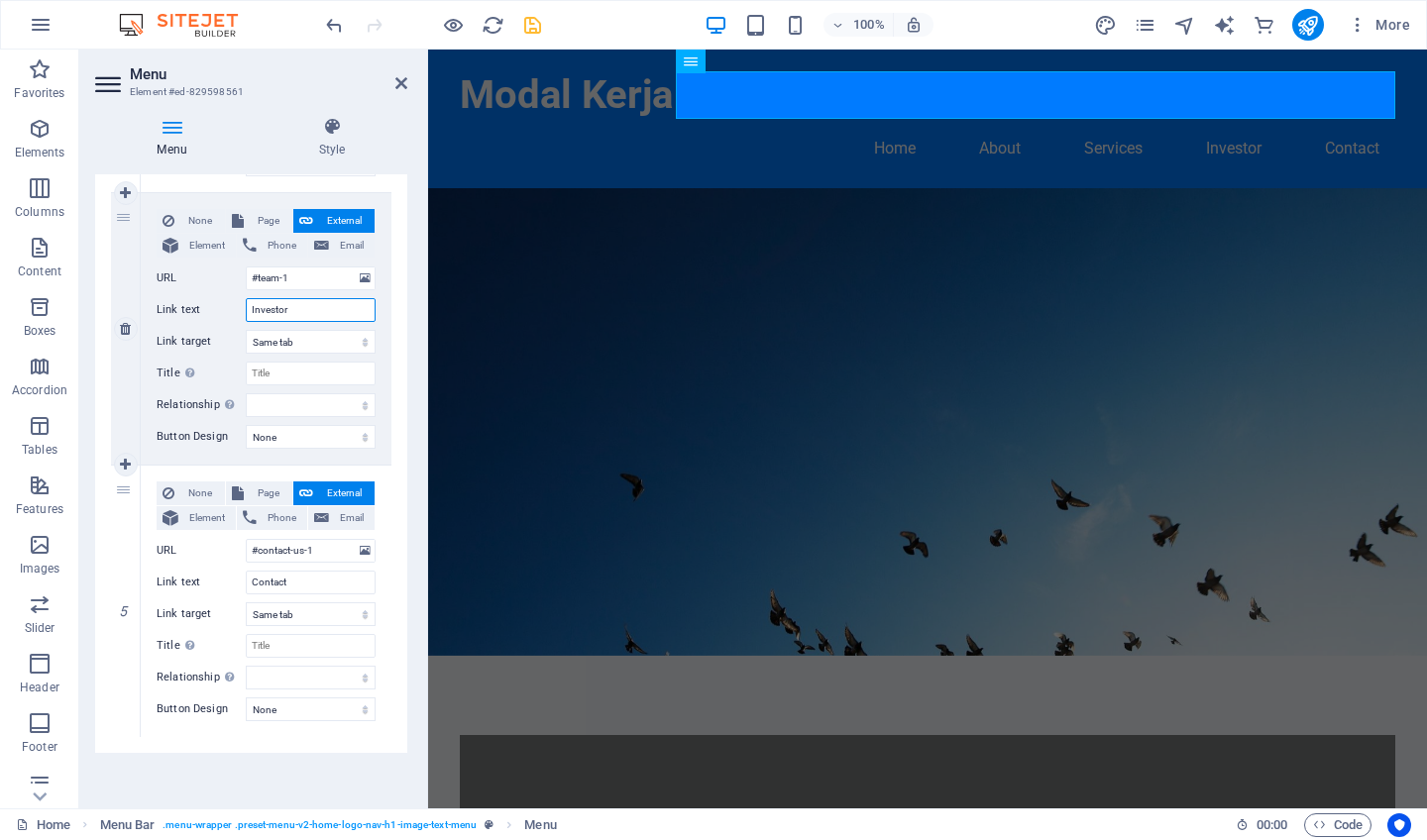 scroll, scrollTop: 987, scrollLeft: 0, axis: vertical 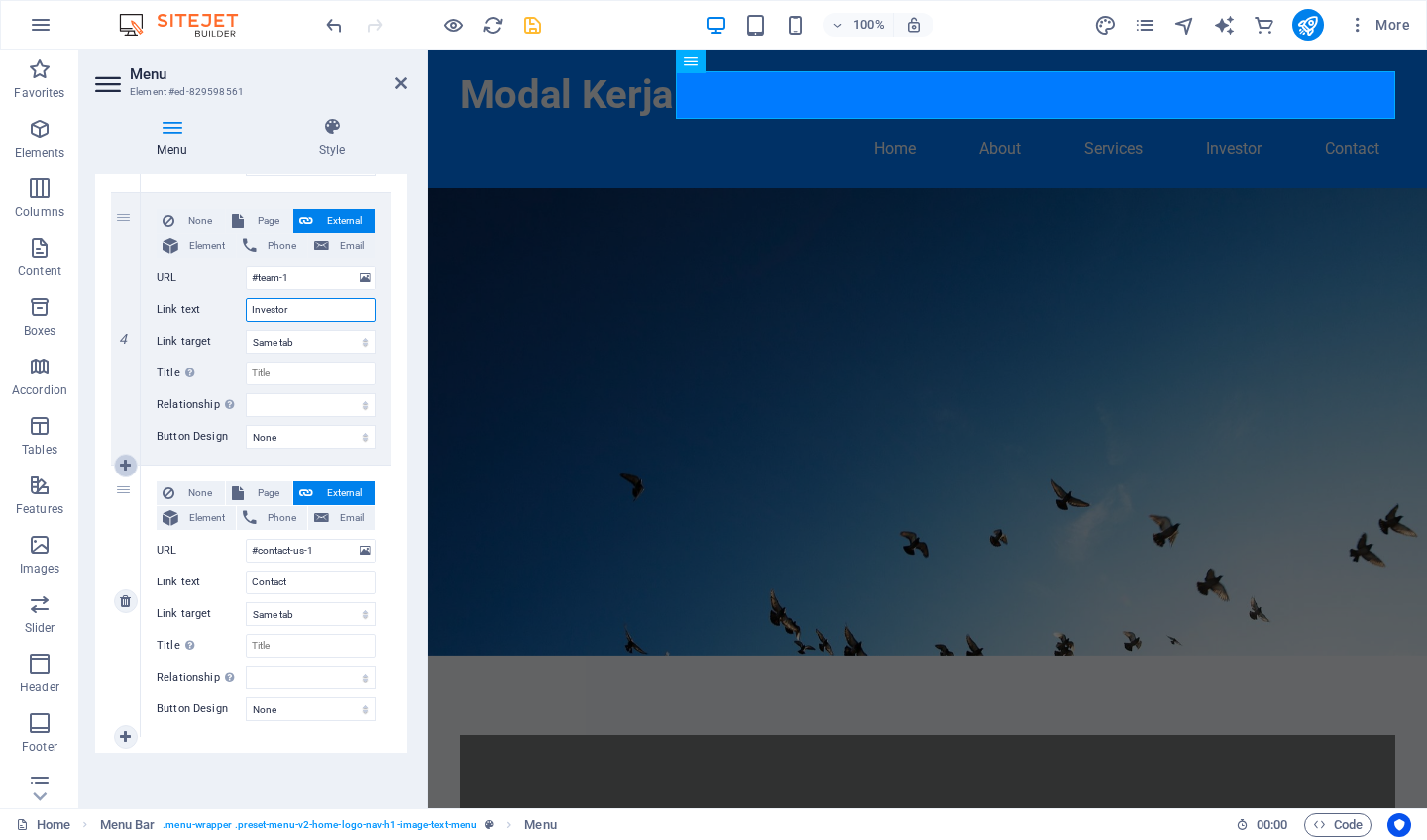 type on "Investor" 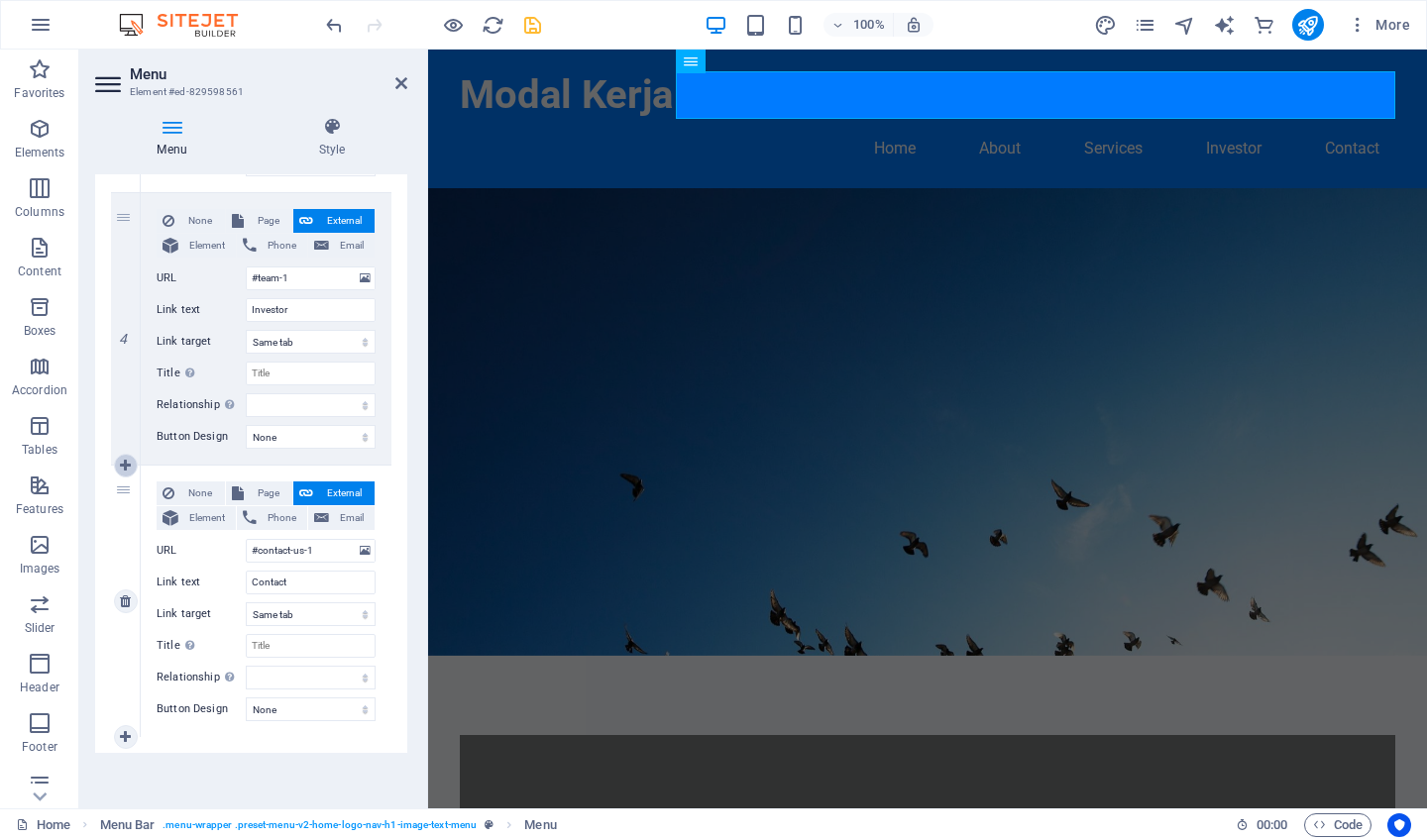 click at bounding box center [126, 466] 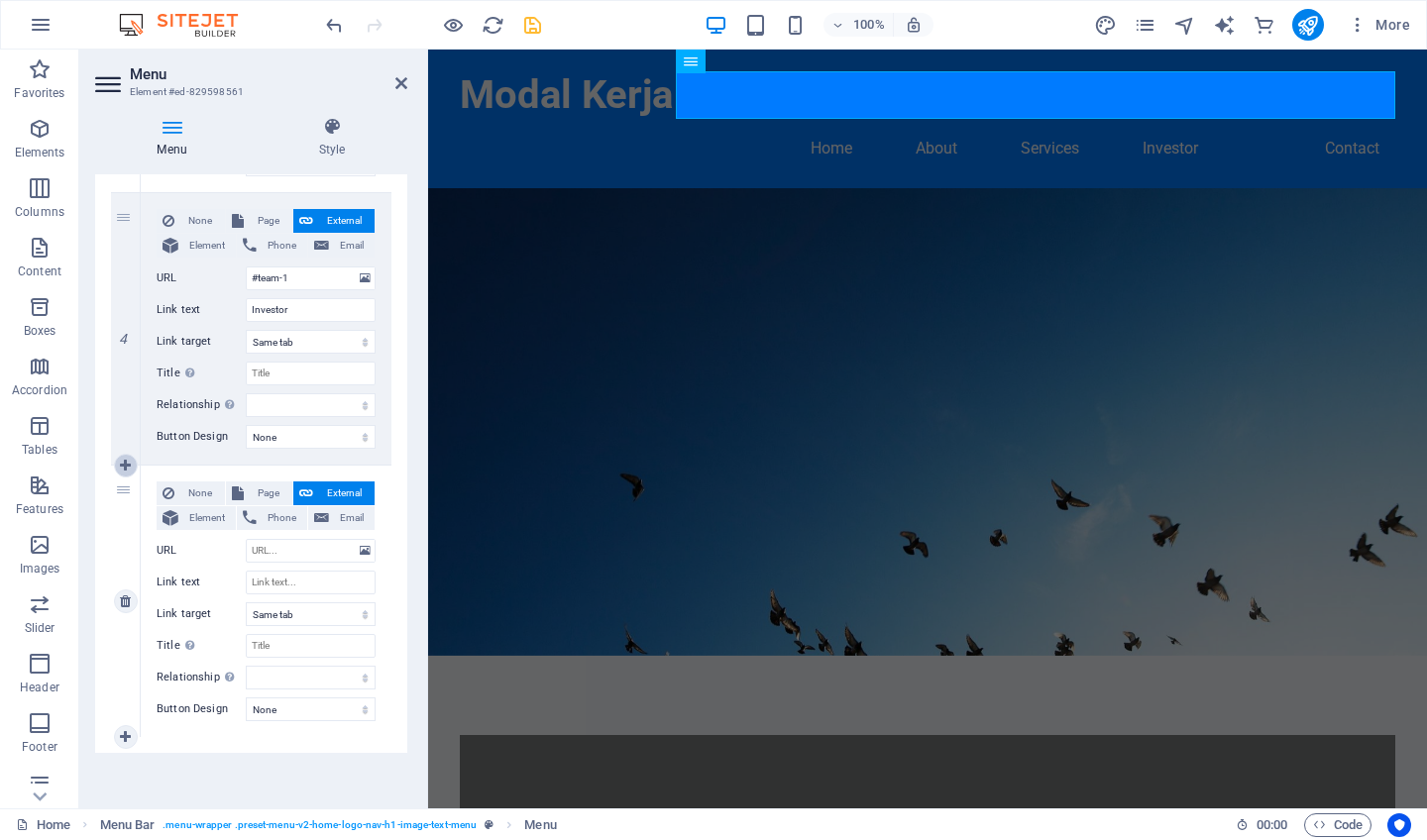 select 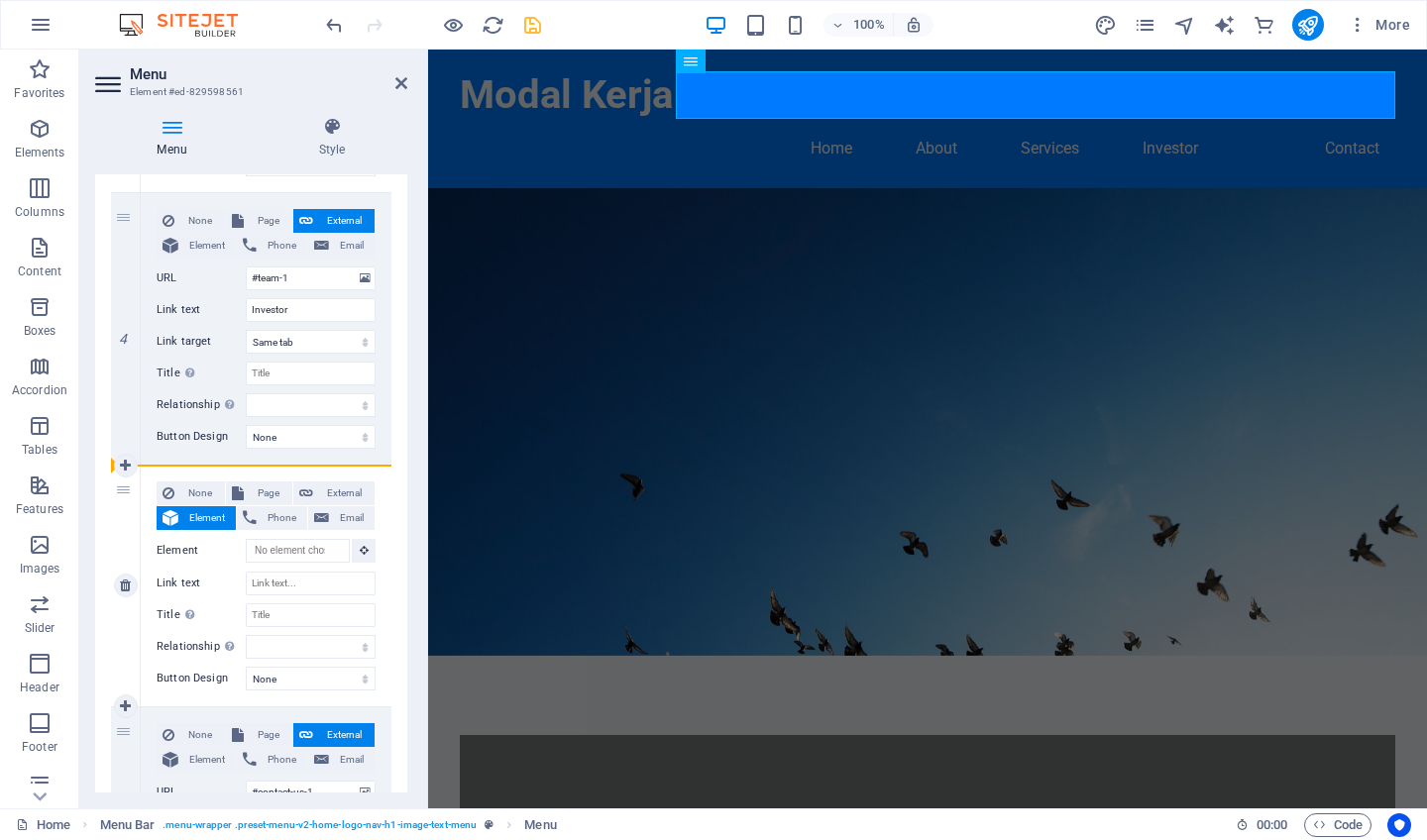 drag, startPoint x: 119, startPoint y: 726, endPoint x: 133, endPoint y: 484, distance: 242.4046 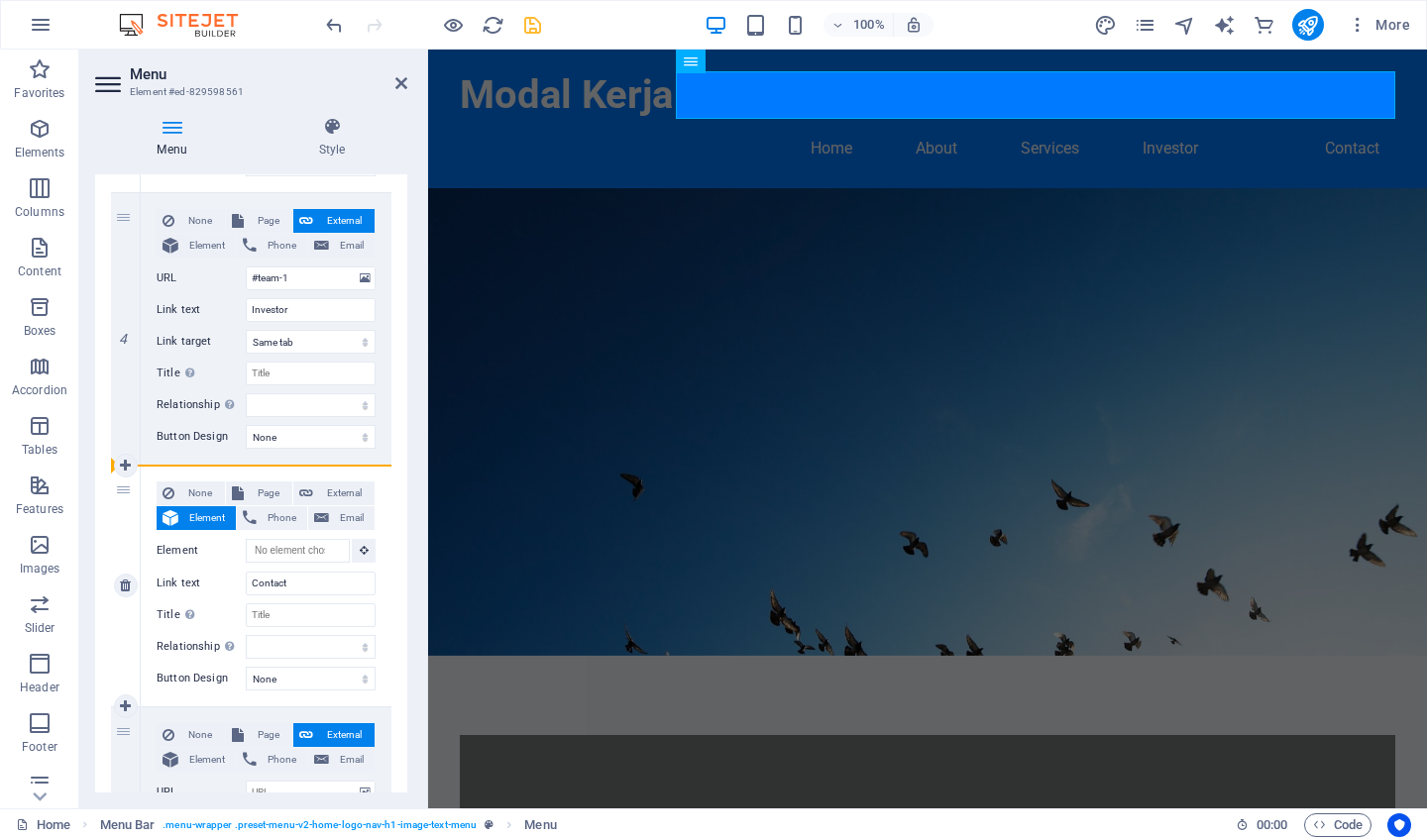 select 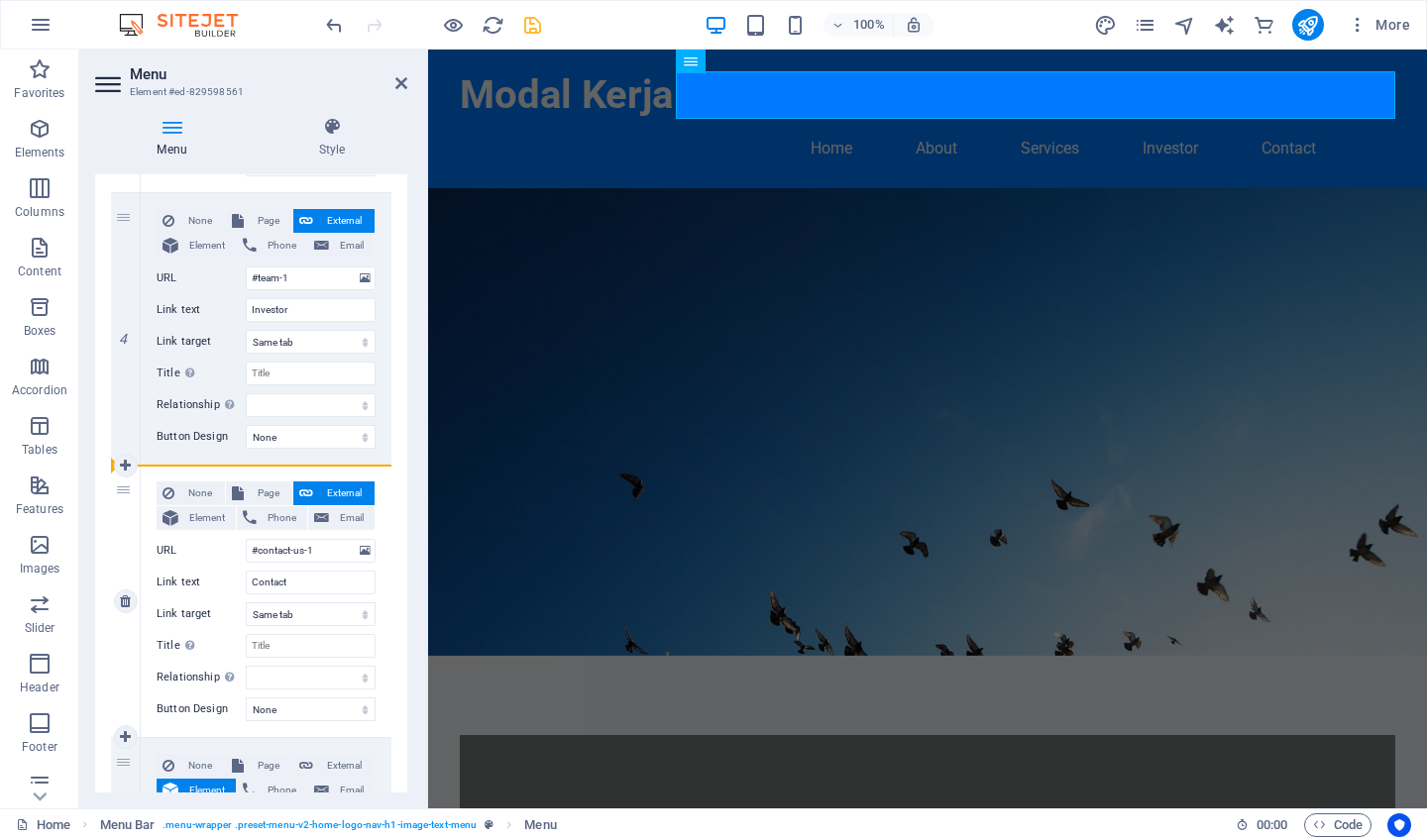 drag, startPoint x: 120, startPoint y: 759, endPoint x: 124, endPoint y: 537, distance: 222.036 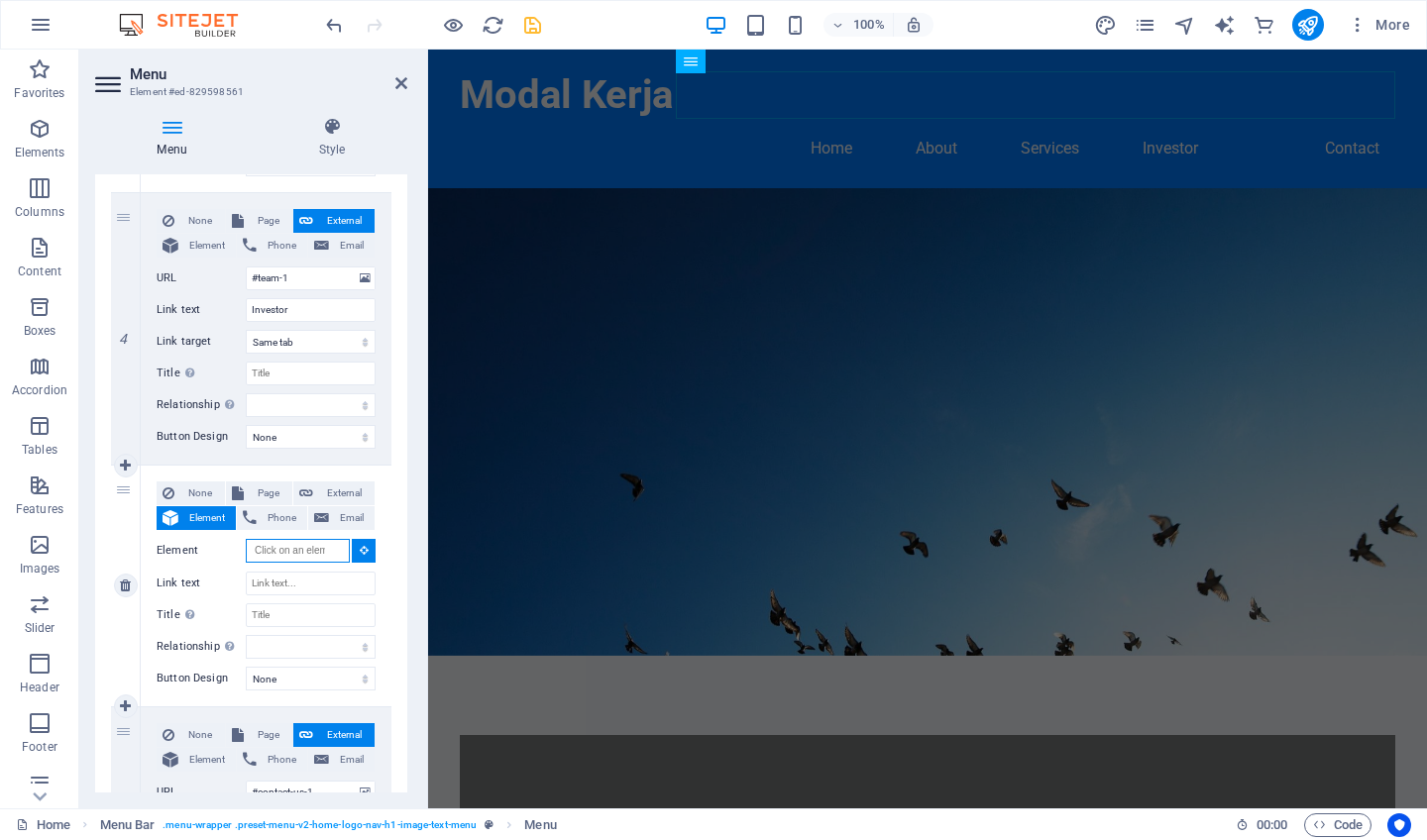 click on "Element" at bounding box center (297, 551) 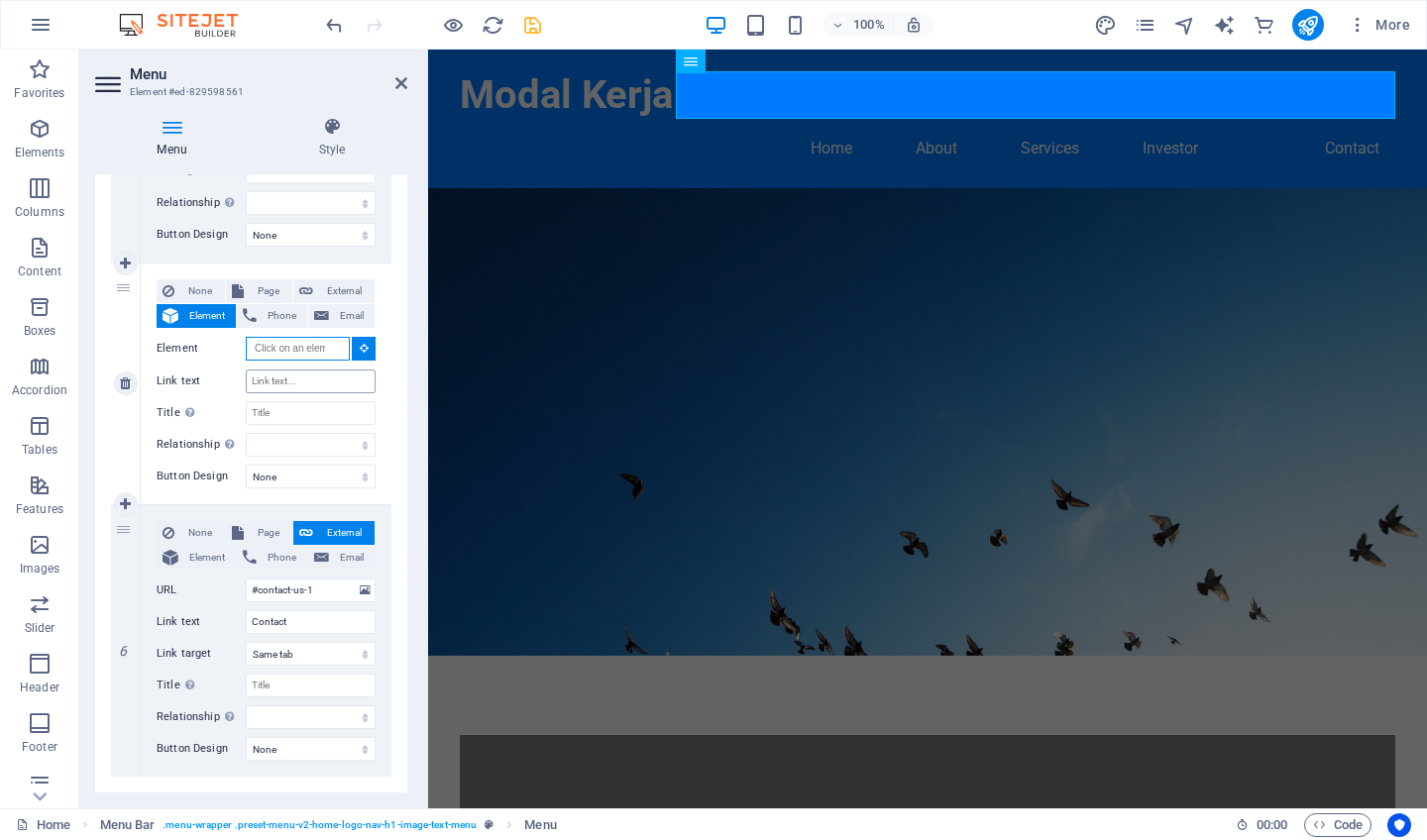 scroll, scrollTop: 1187, scrollLeft: 0, axis: vertical 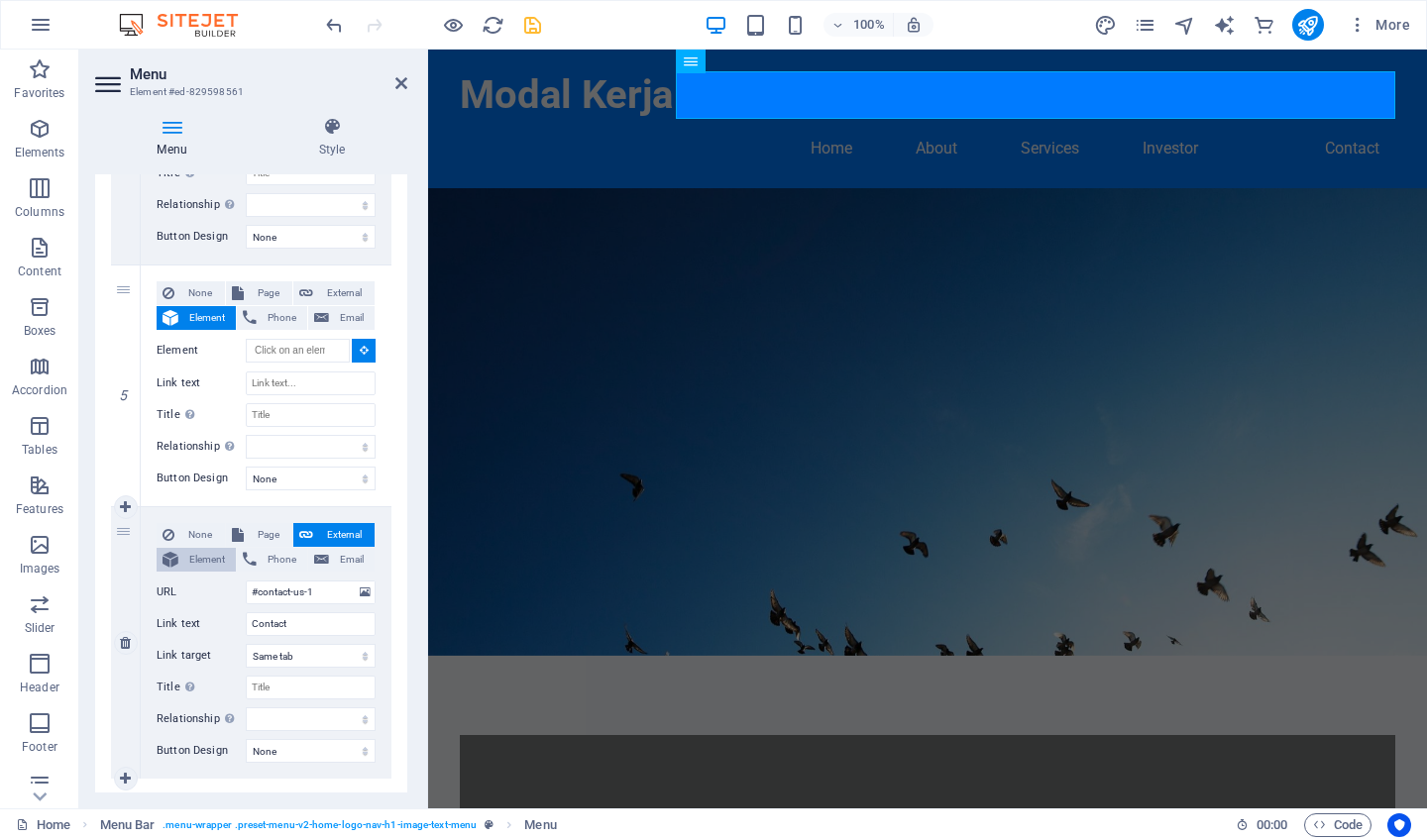 click on "Element" at bounding box center [207, 560] 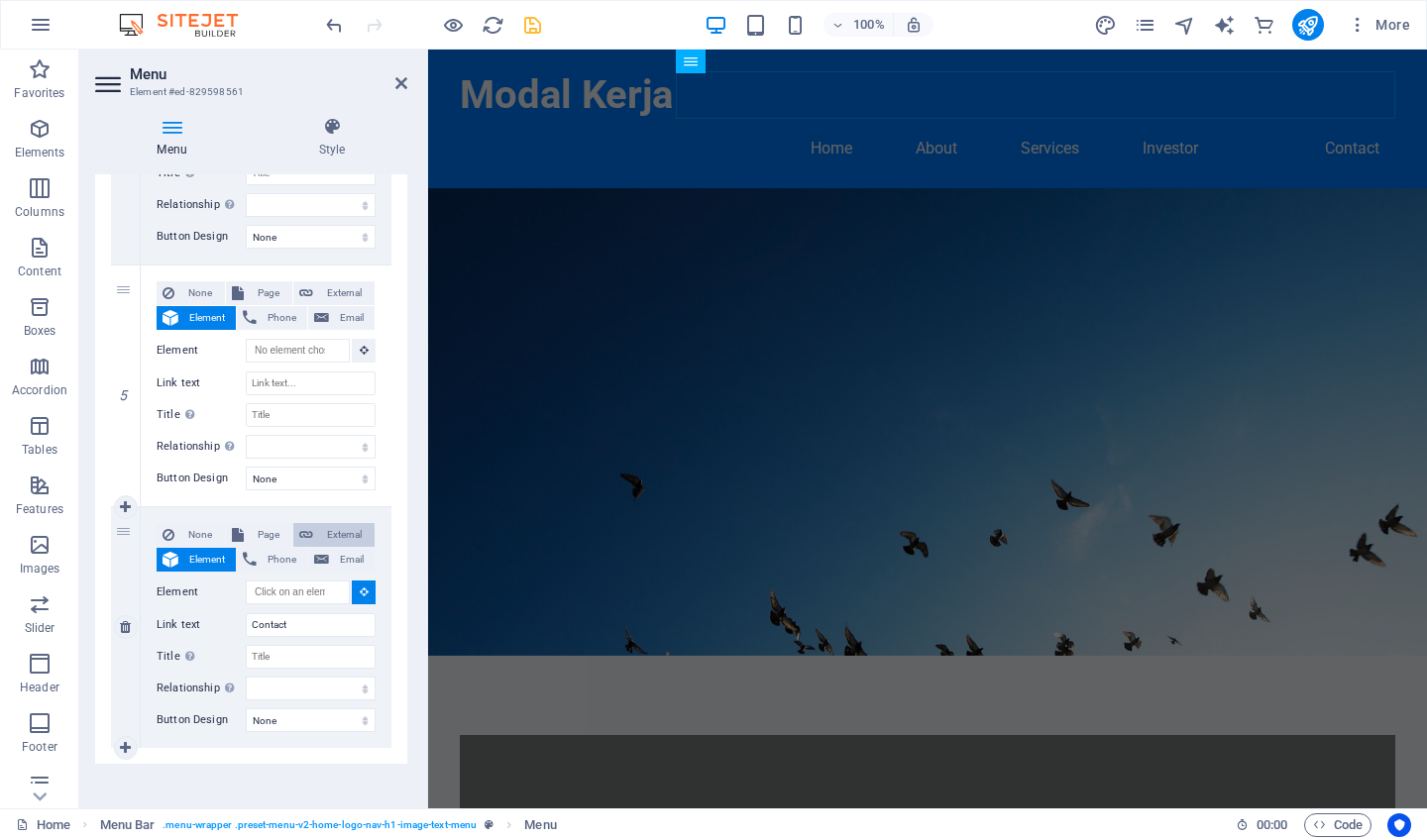 click on "External" at bounding box center (344, 535) 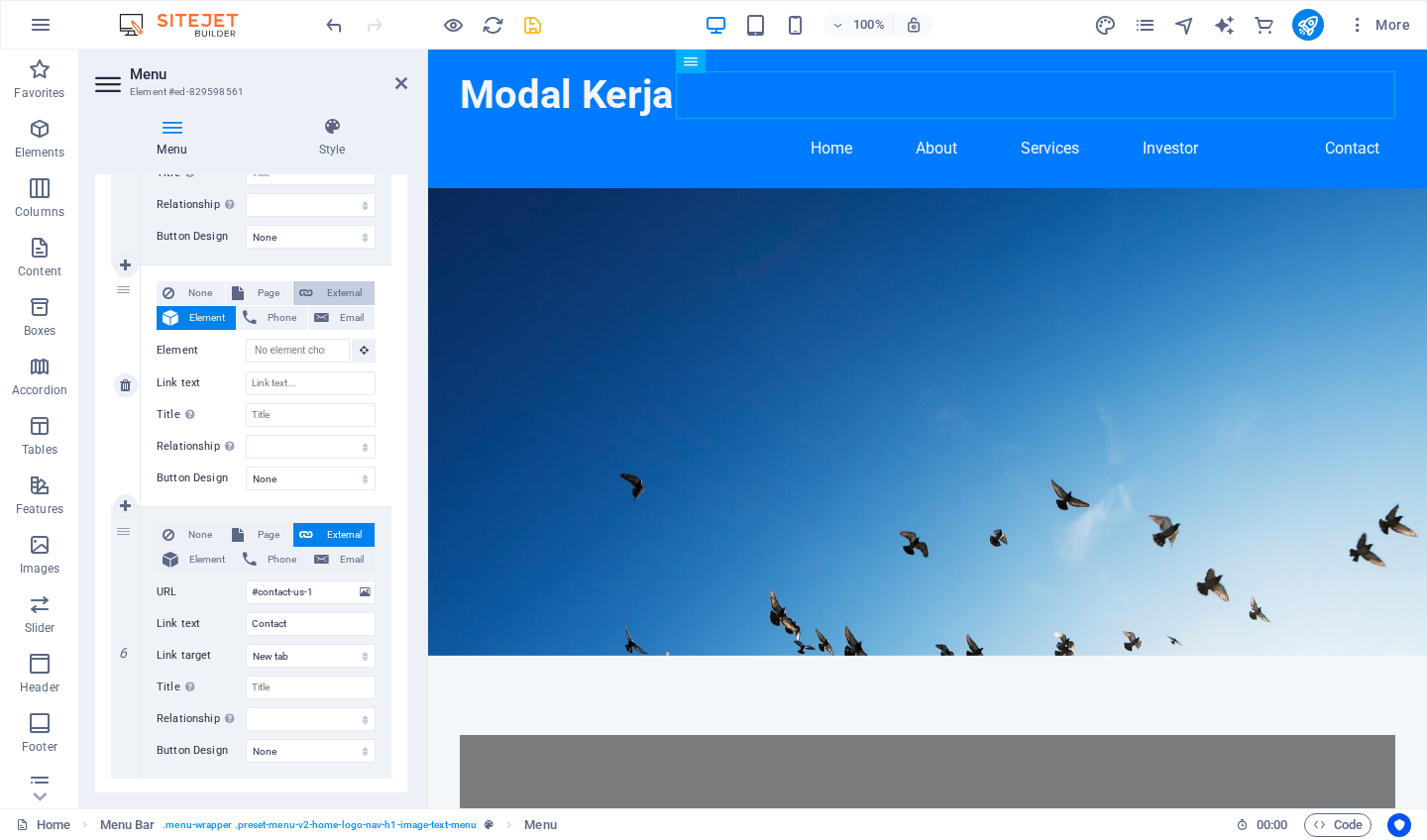 click on "External" at bounding box center [344, 293] 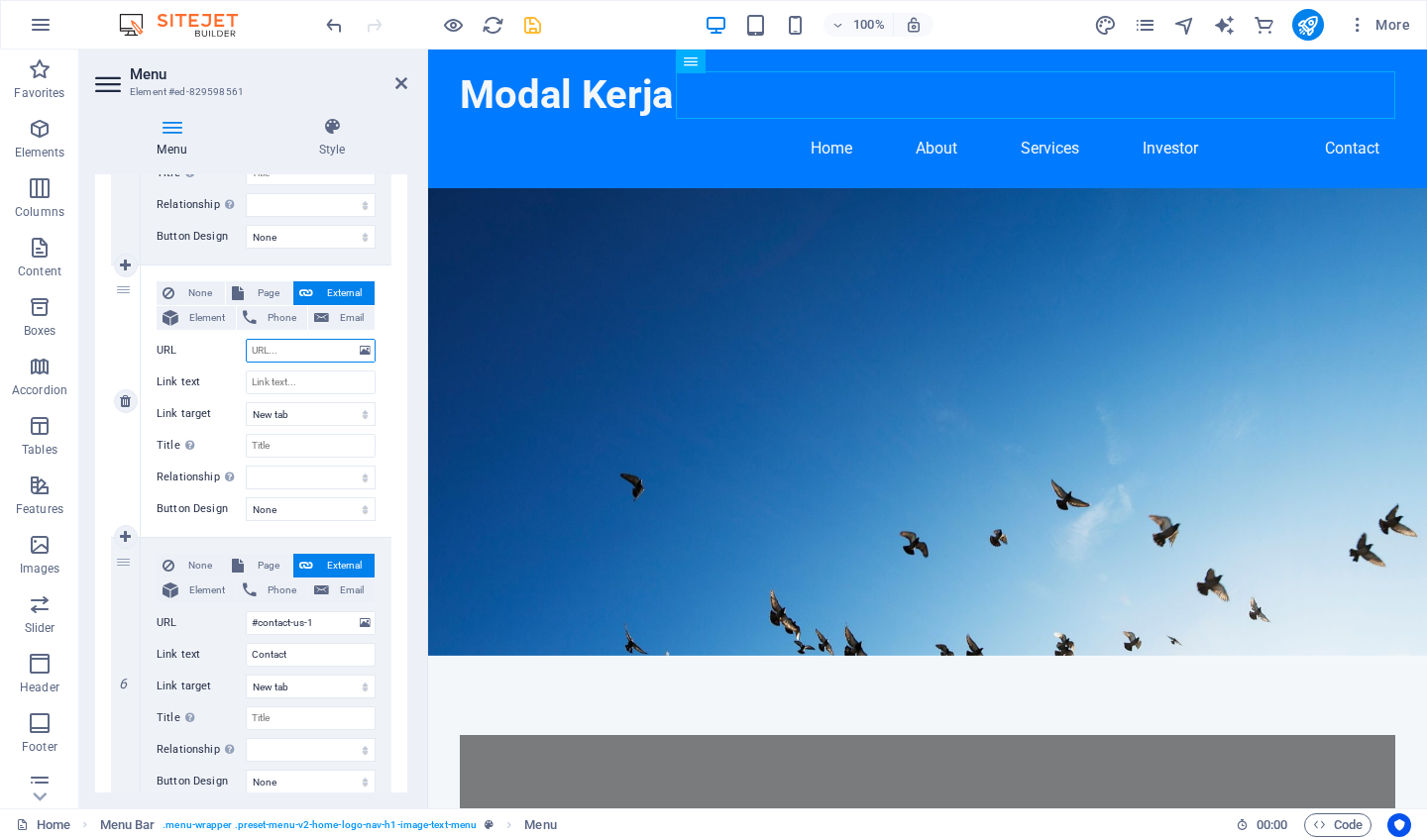 type on "#" 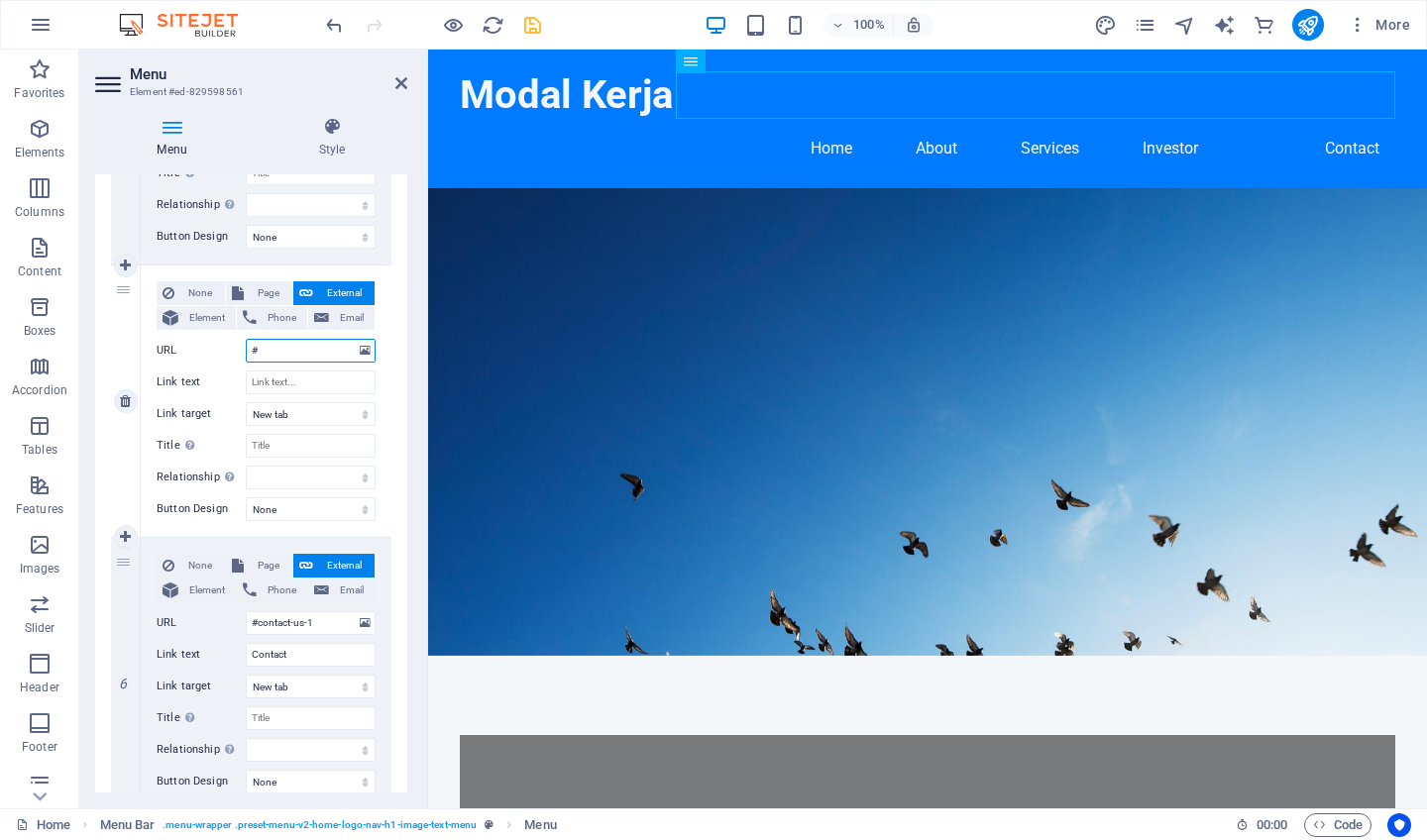 select 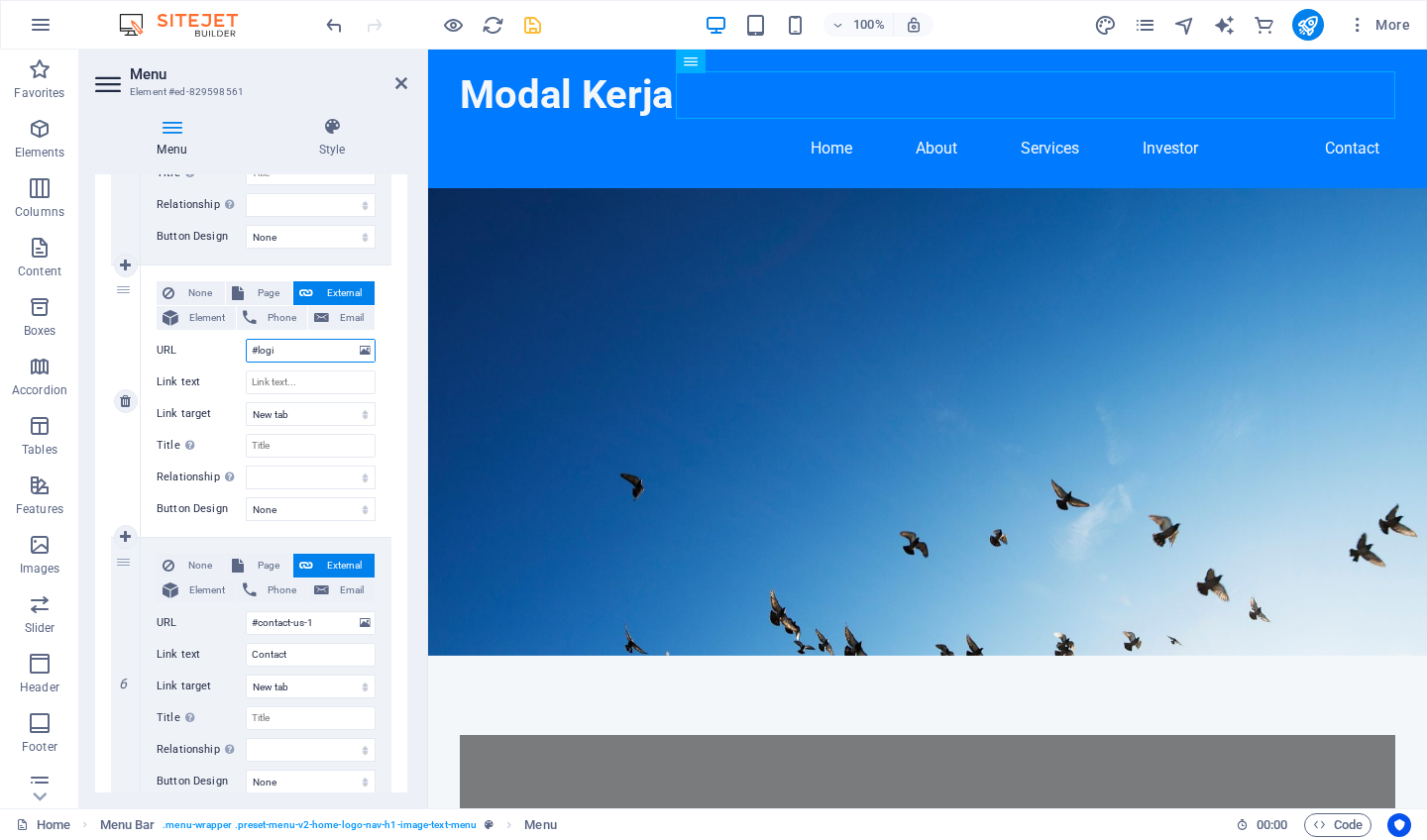 type on "#login" 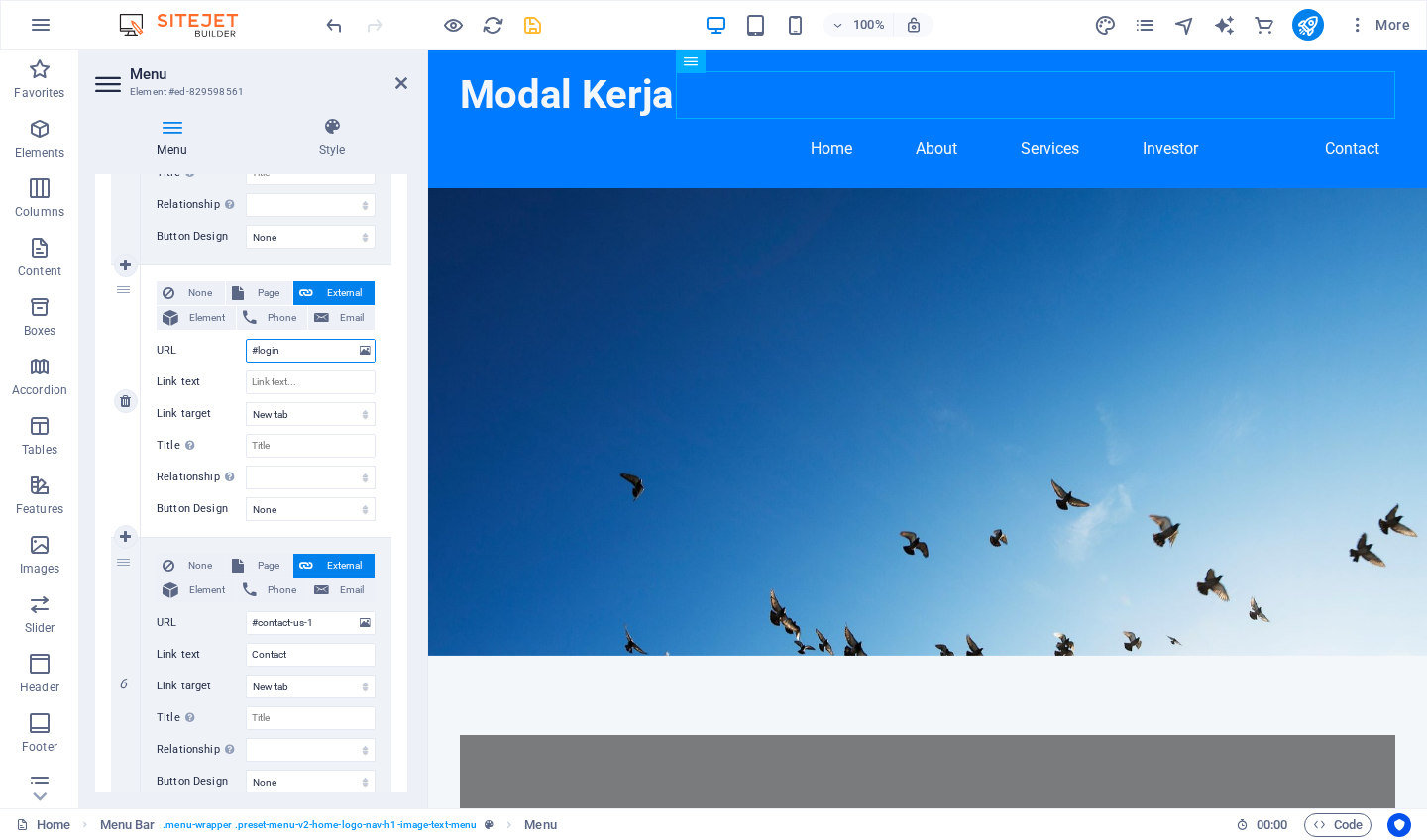 select 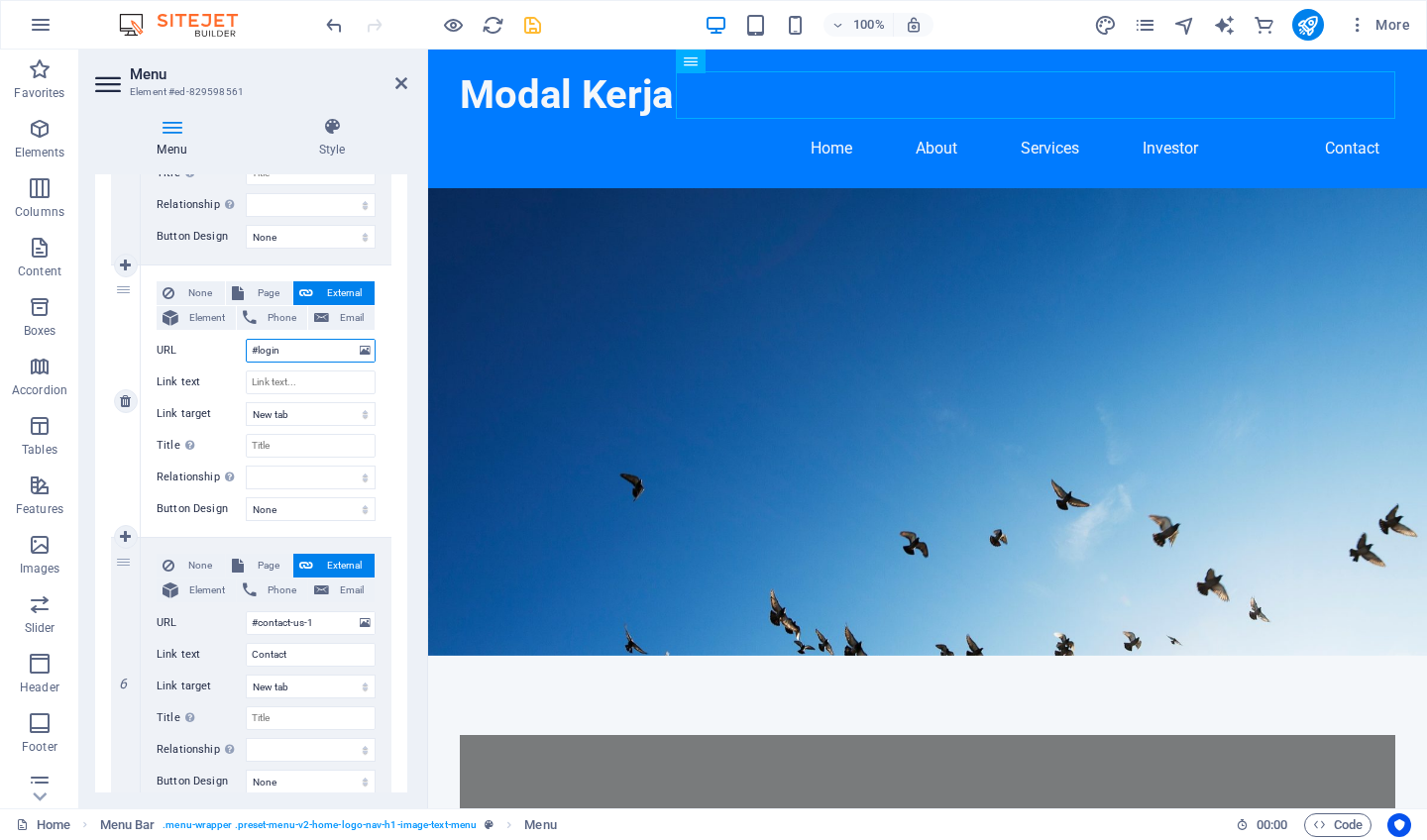 type on "#login-" 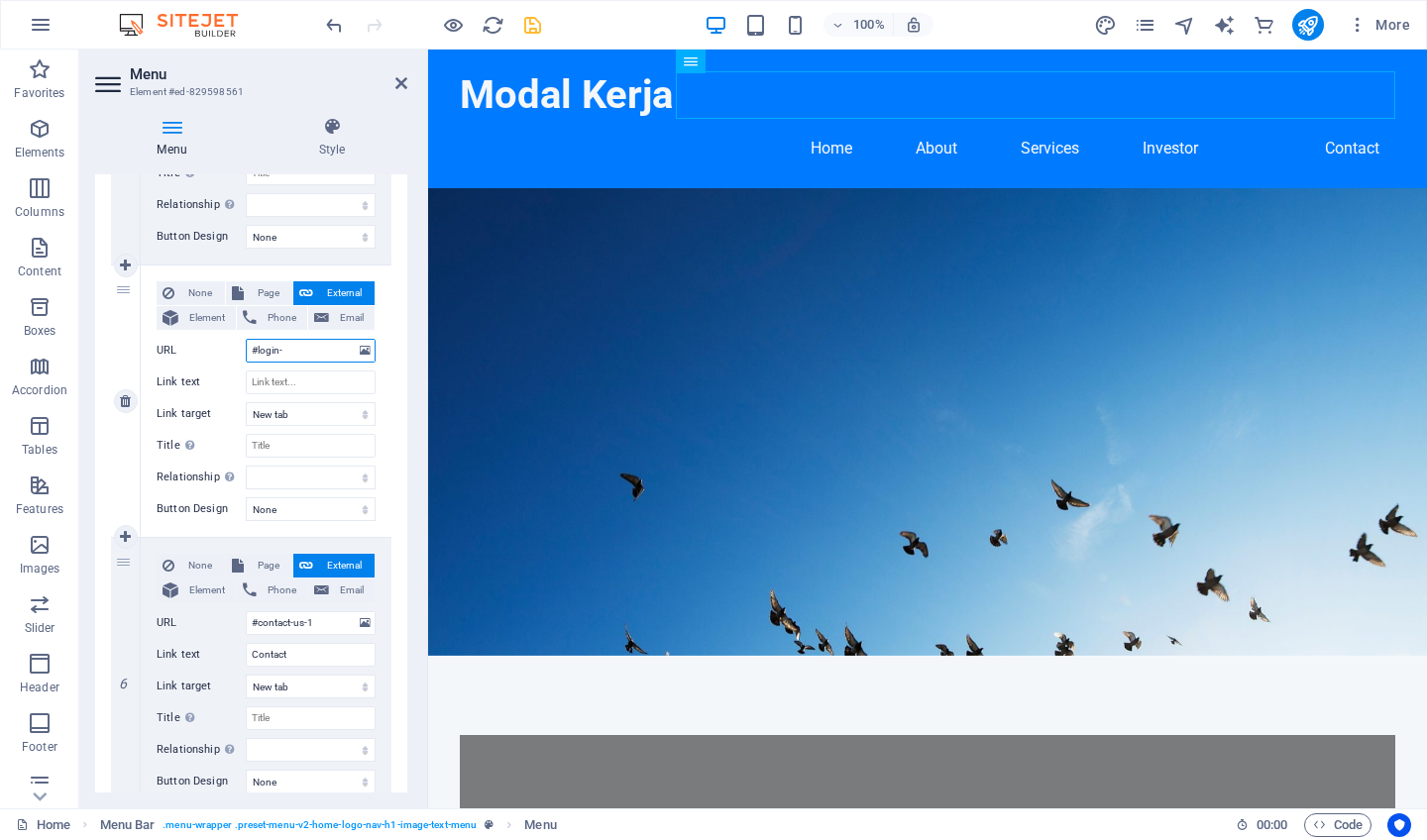 select 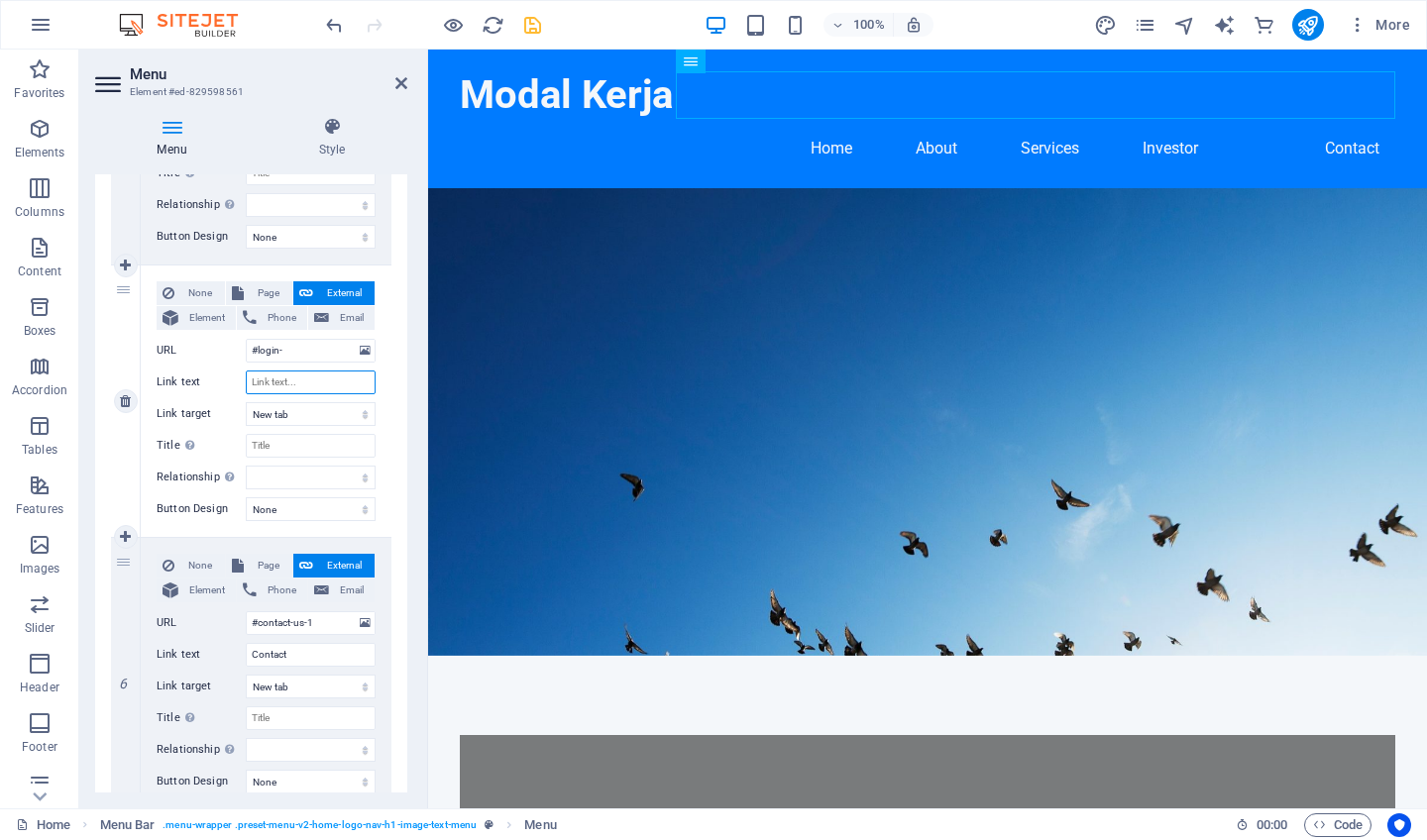 click on "Link text" at bounding box center (310, 382) 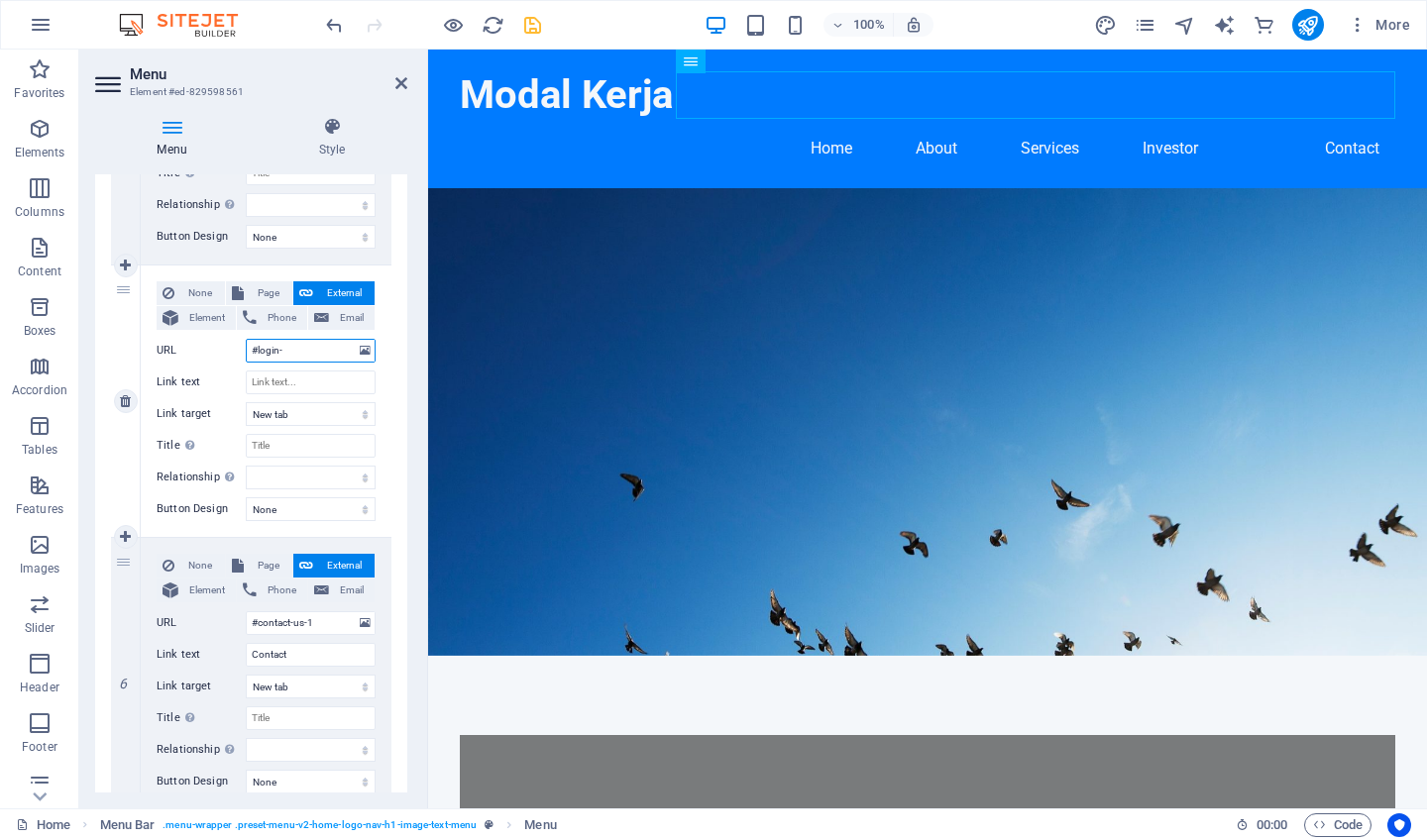 drag, startPoint x: 283, startPoint y: 351, endPoint x: 259, endPoint y: 347, distance: 24.33105 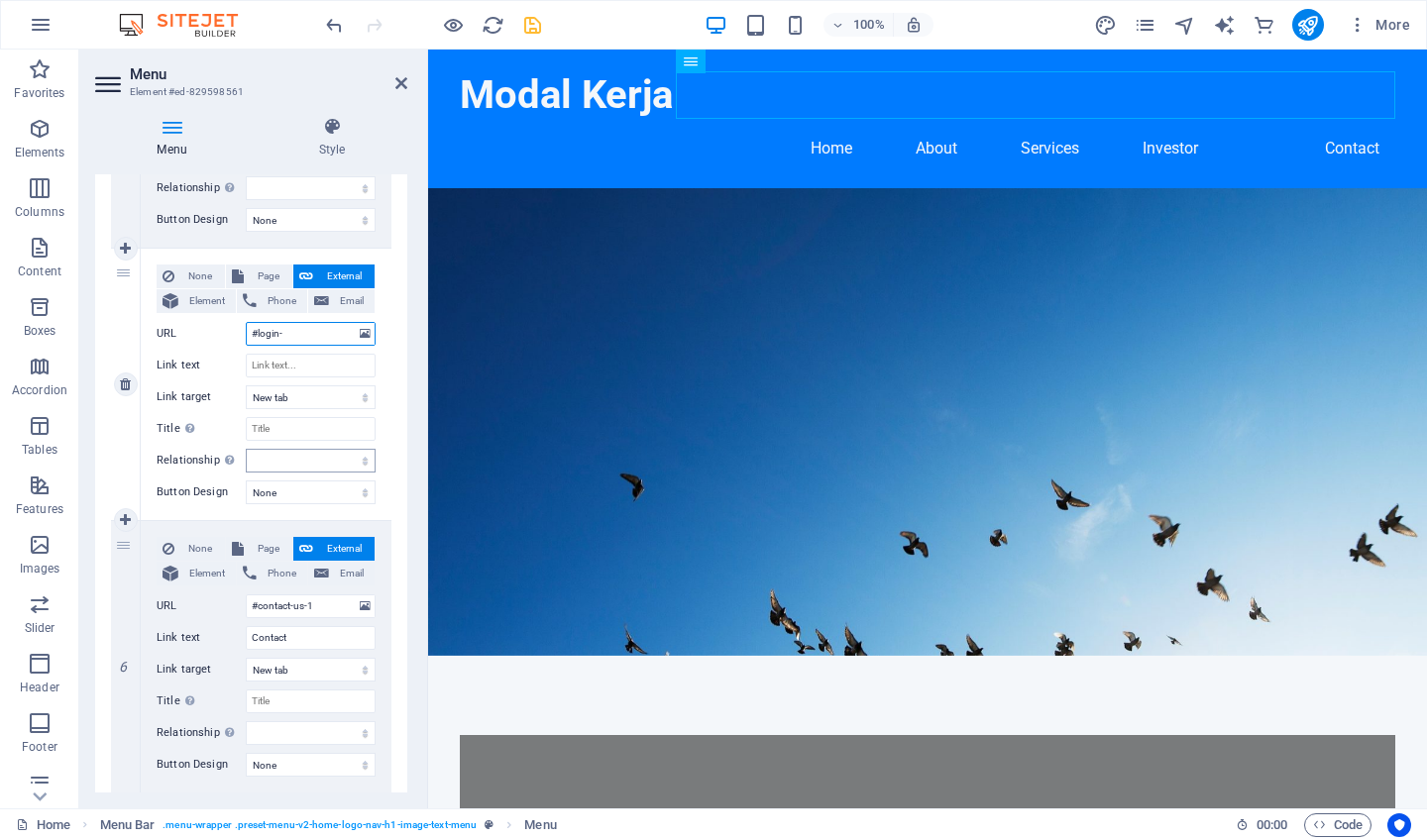 scroll, scrollTop: 1201, scrollLeft: 0, axis: vertical 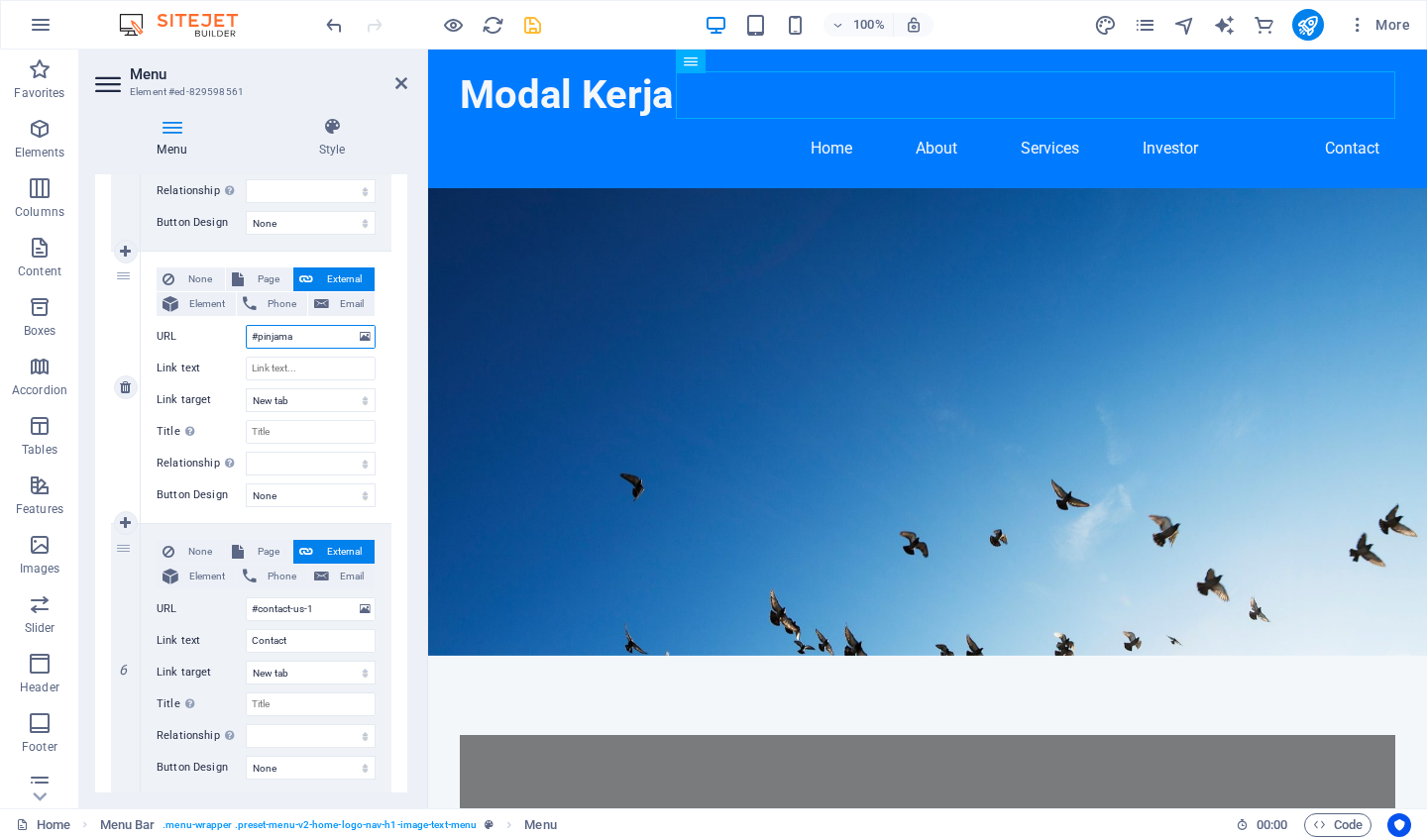 type on "#pinjaman" 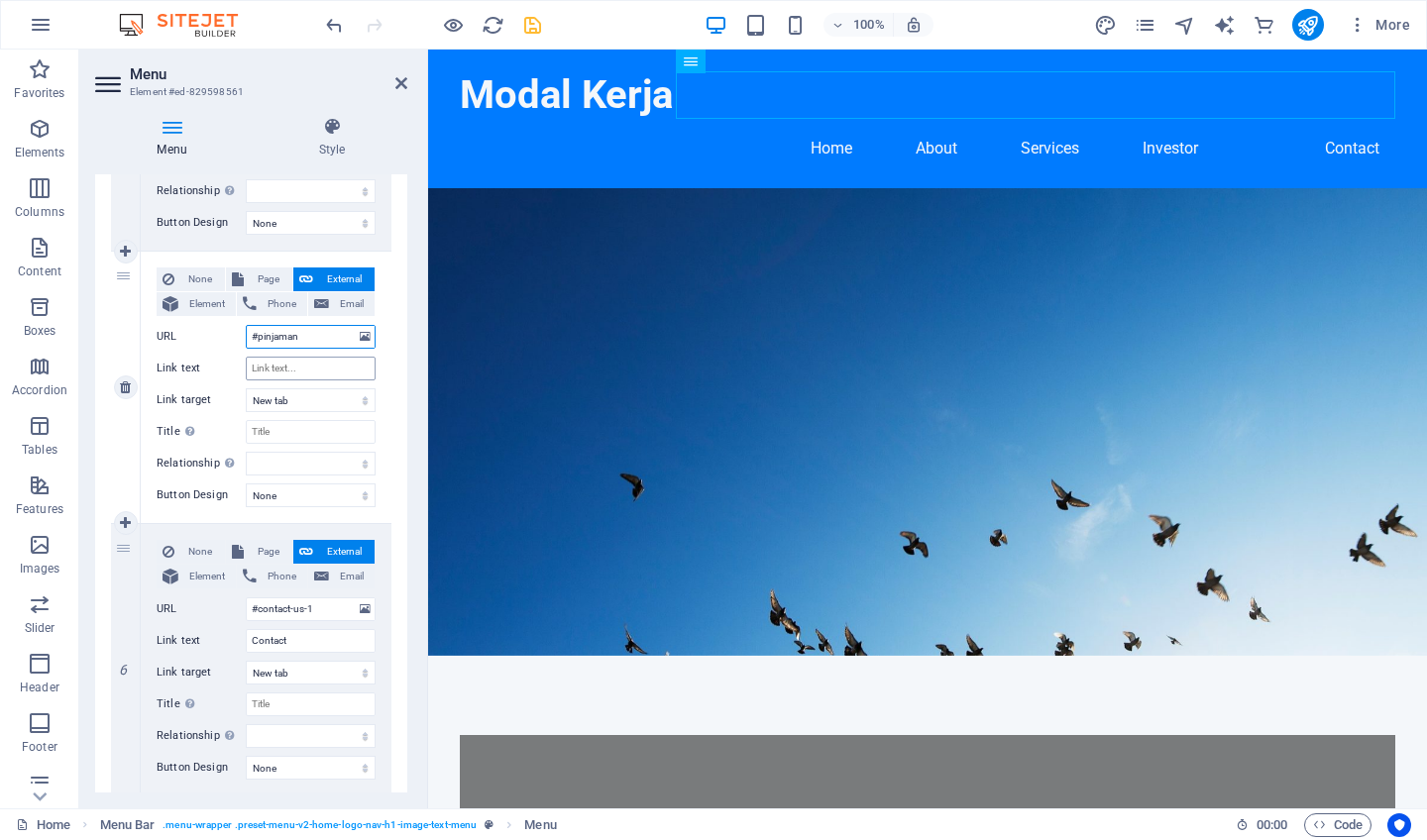 select 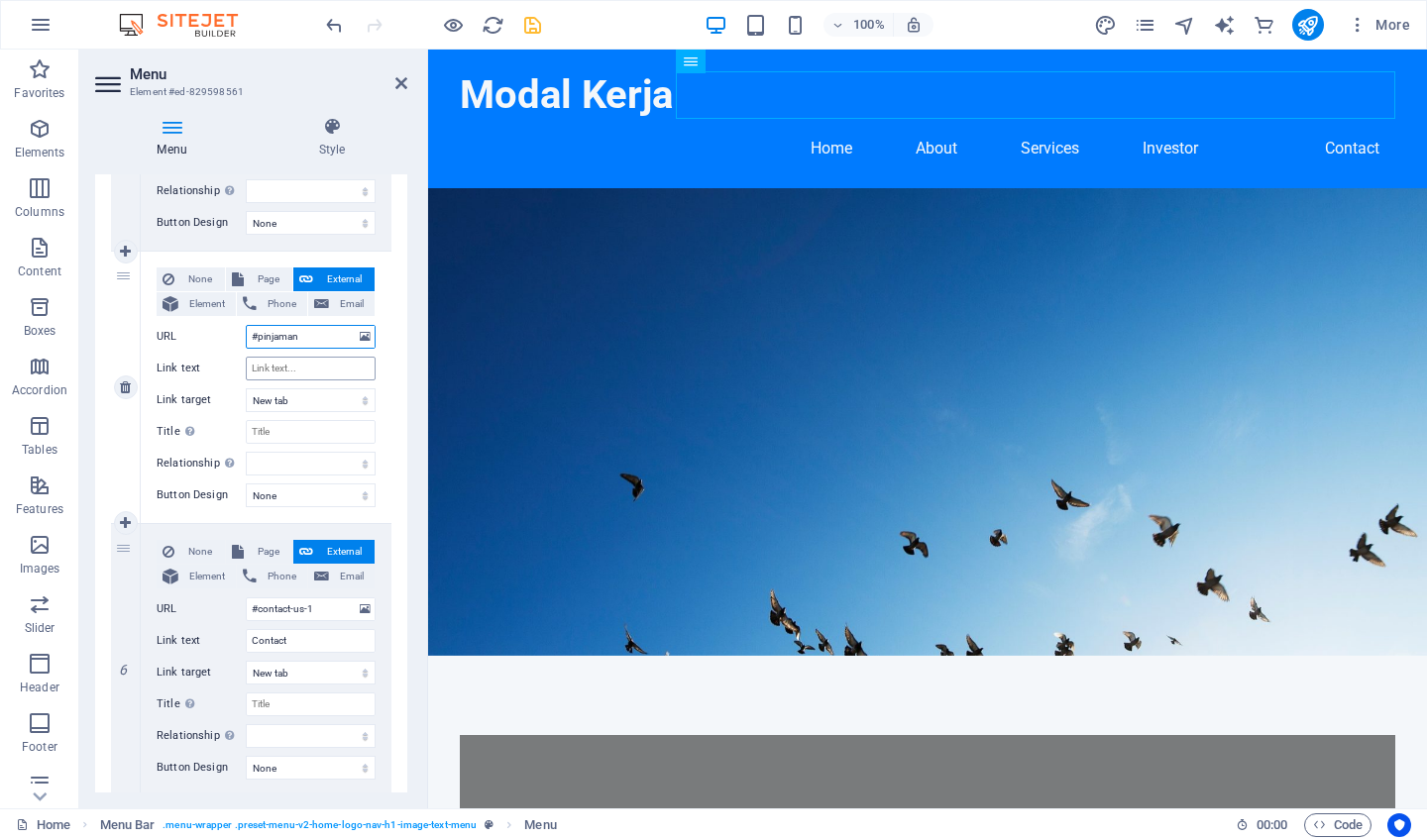 type on "#pinjaman" 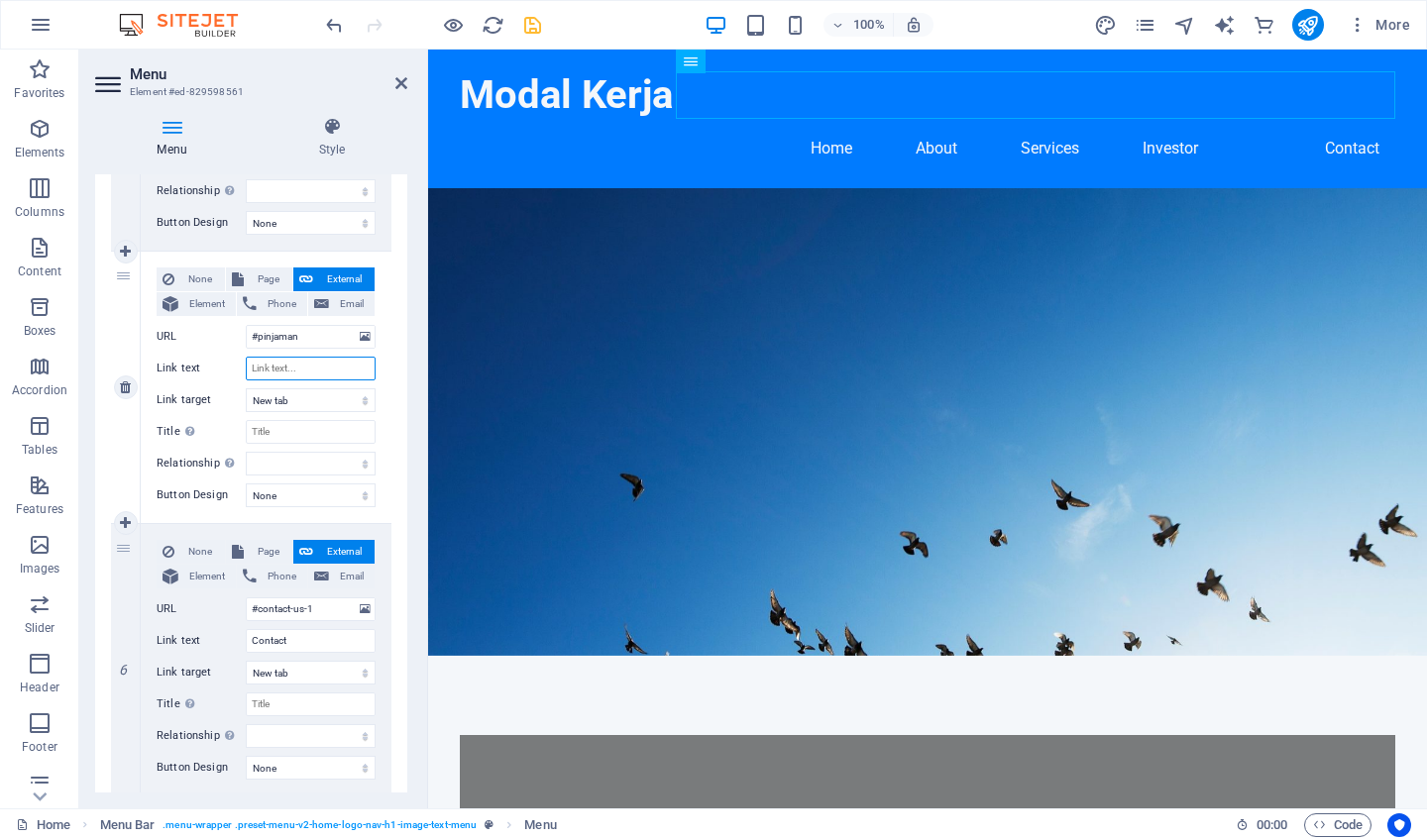 click on "Link text" at bounding box center (310, 368) 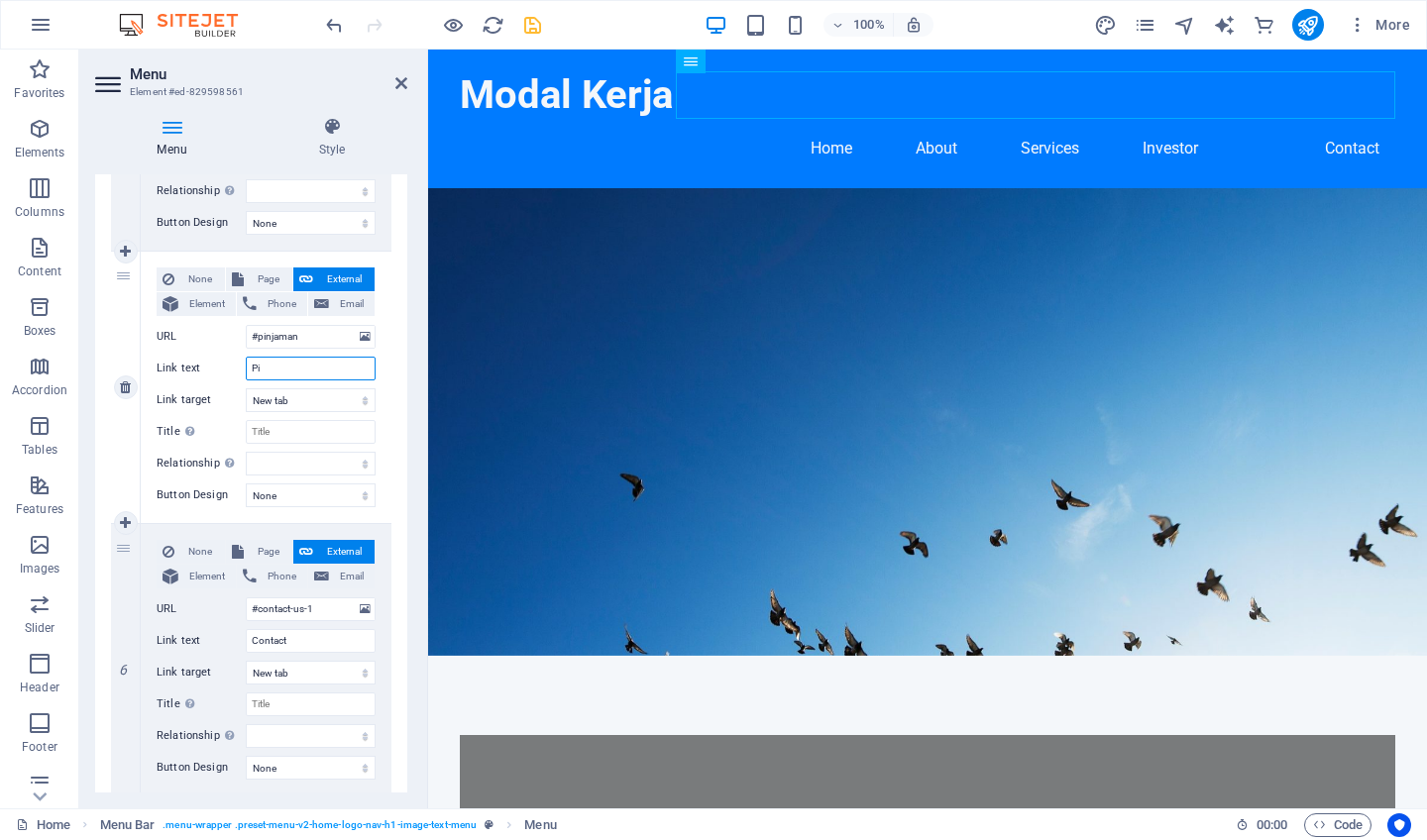 type on "Pin" 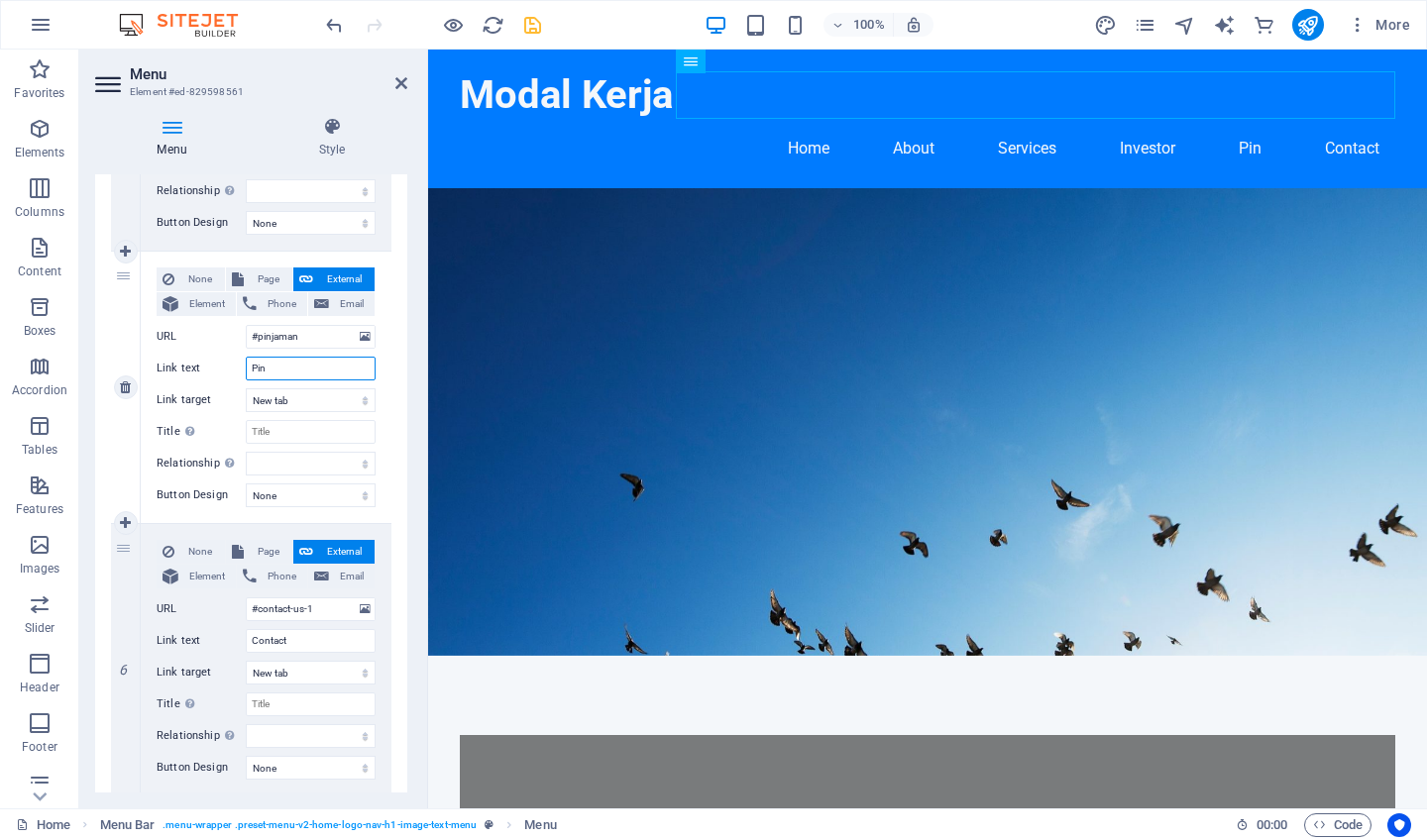 select 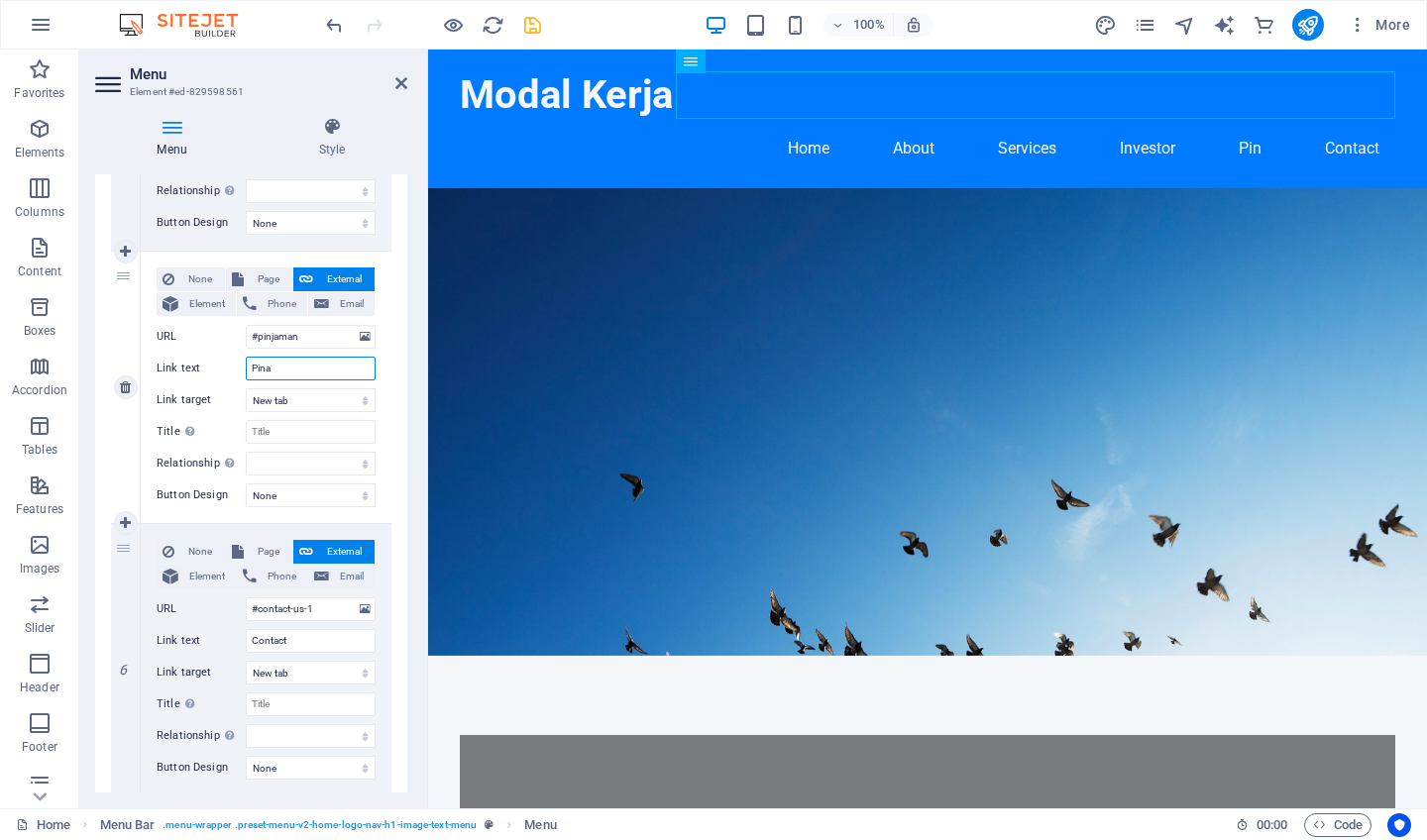 select 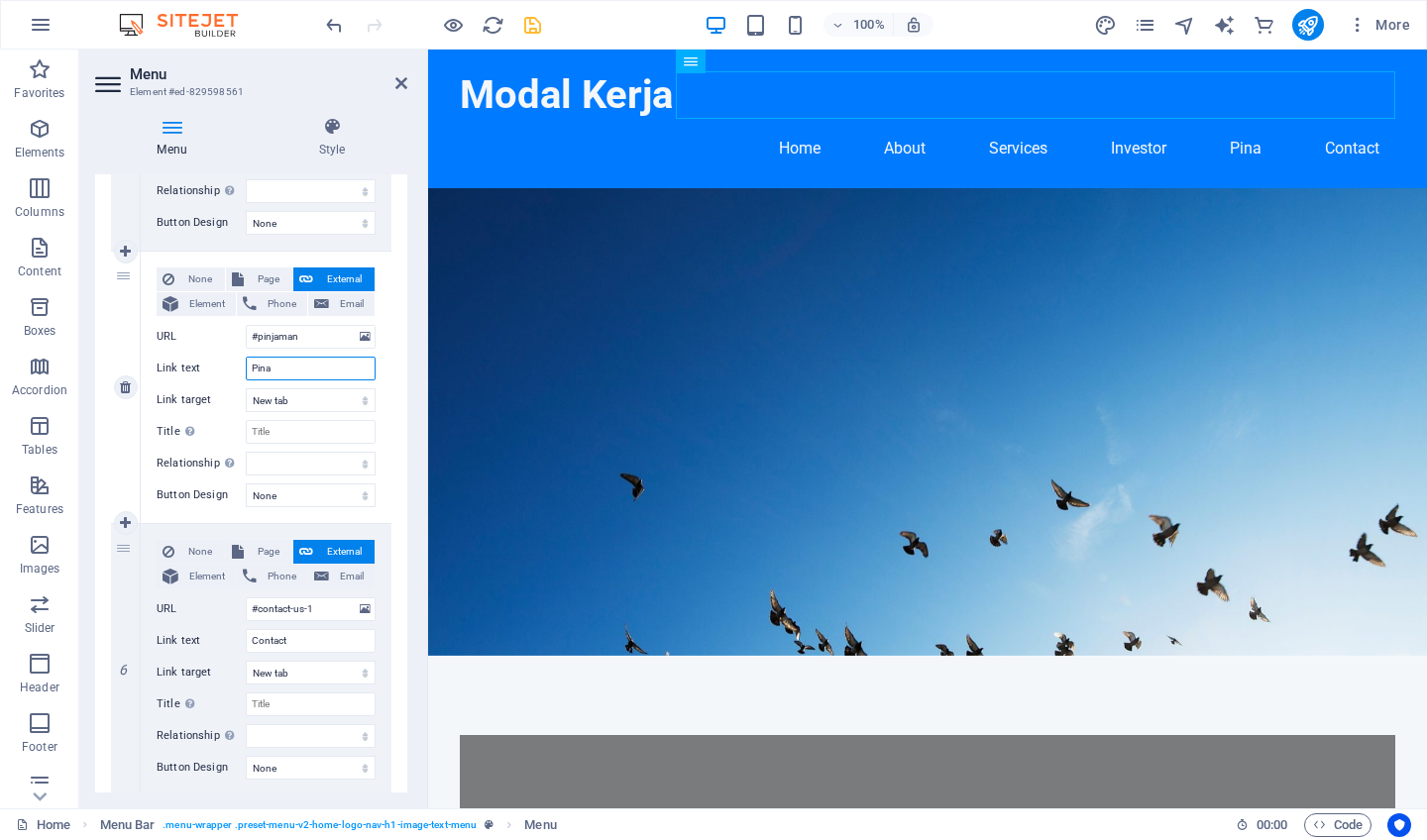 type on "Pin" 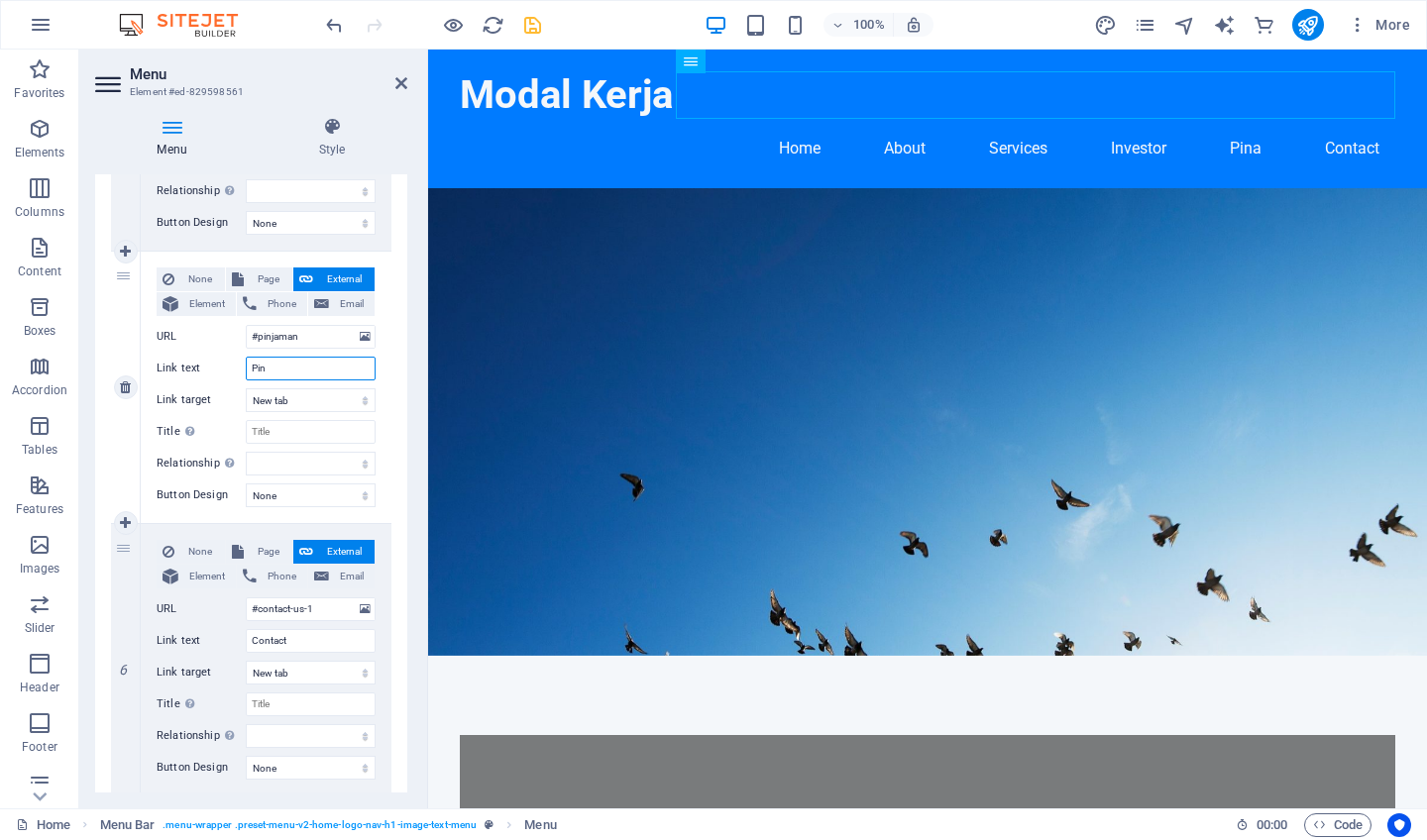 select 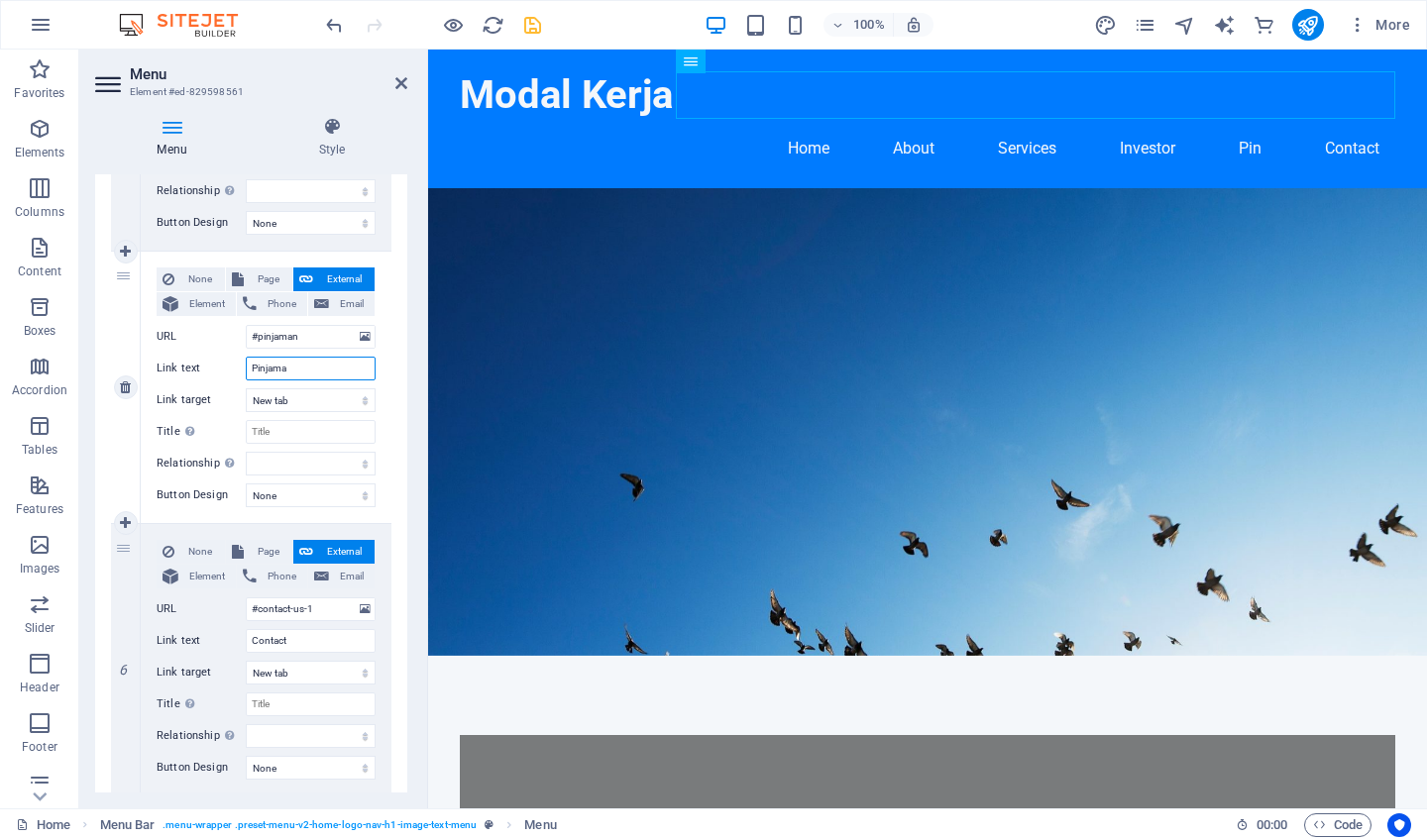 type on "Pinjaman" 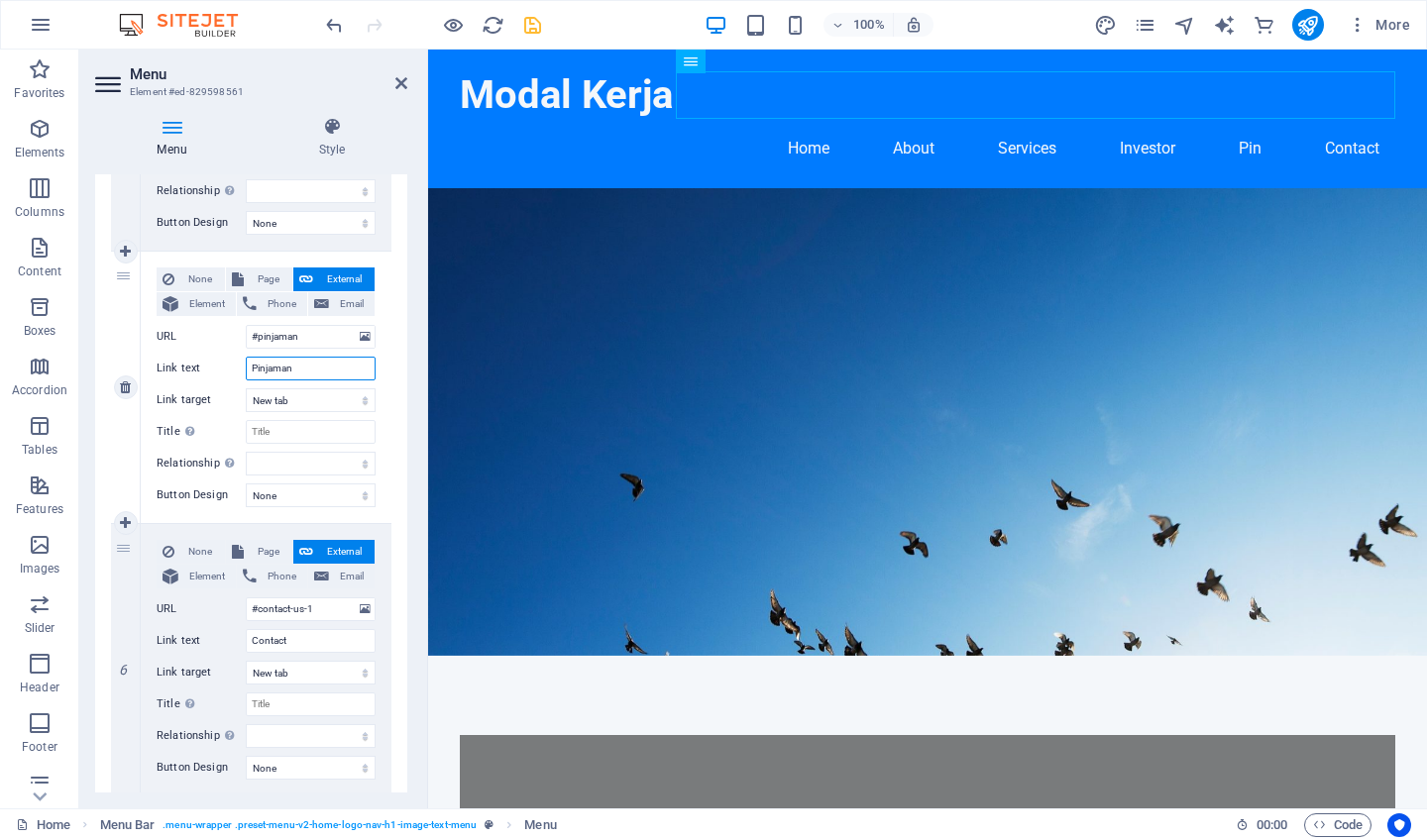 select 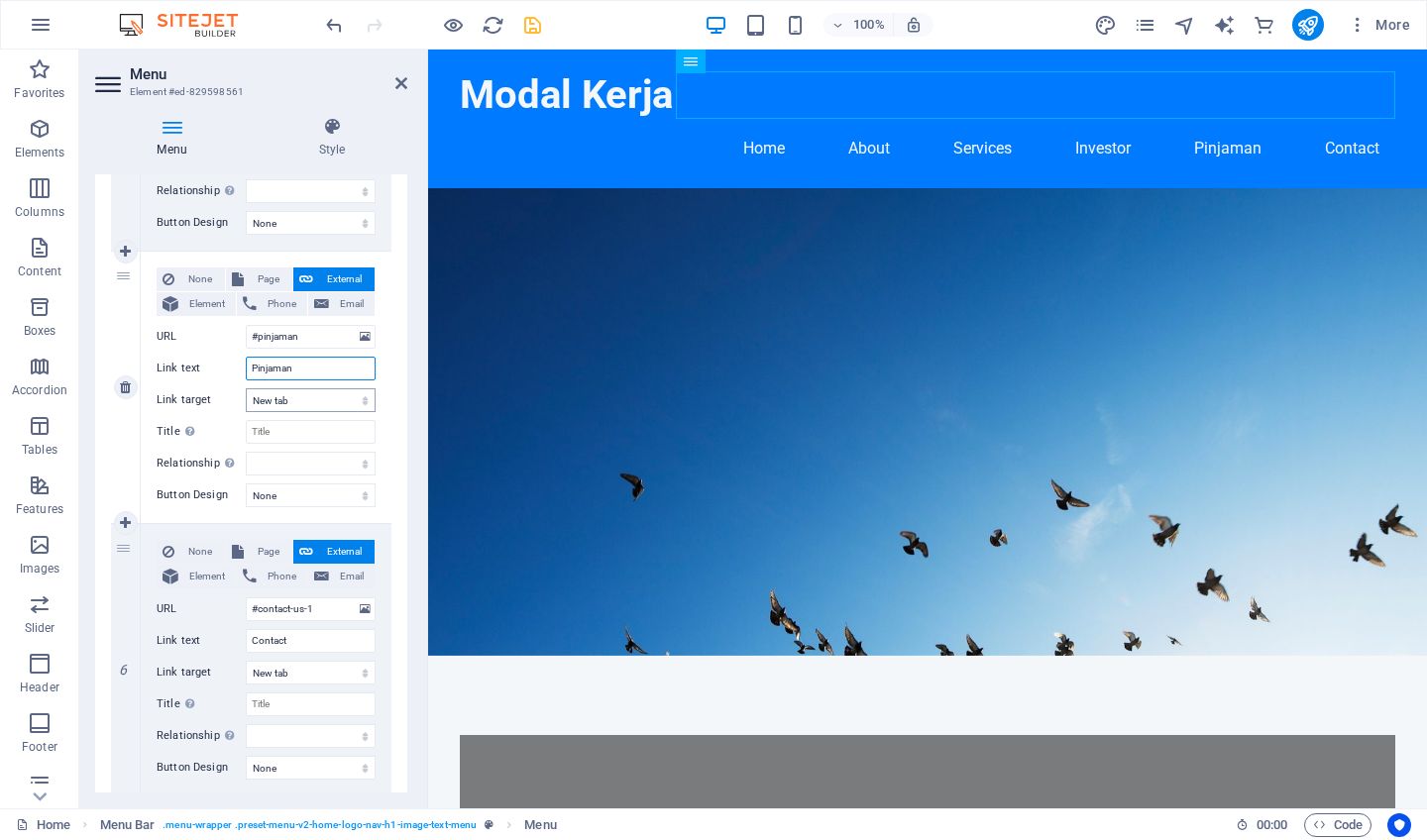 type on "Pinjaman" 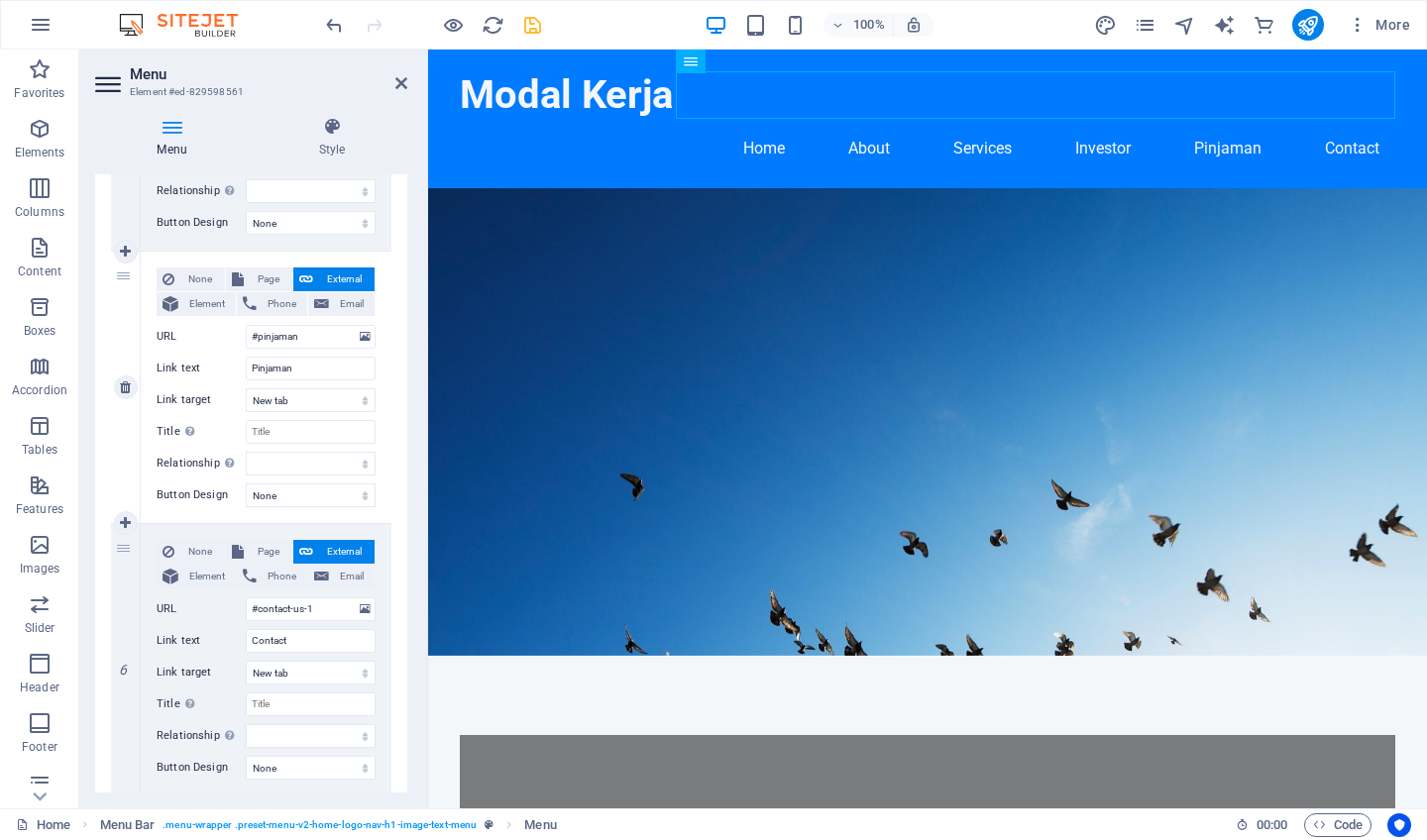 click on "None Page External Element Phone Email Page Home Subpage Legal Notice Privacy Element
URL #pinjaman Phone Email Link text Pinjaman Link target New tab Same tab Overlay Title Additional link description, should not be the same as the link text. The title is most often shown as a tooltip text when the mouse moves over the element. Leave empty if uncertain. Relationship Sets the  relationship of this link to the link target . For example, the value "nofollow" instructs search engines not to follow the link. Can be left empty. alternate author bookmark external help license next nofollow noreferrer noopener prev search tag Button Design None Default Primary Secondary" at bounding box center [266, 387] 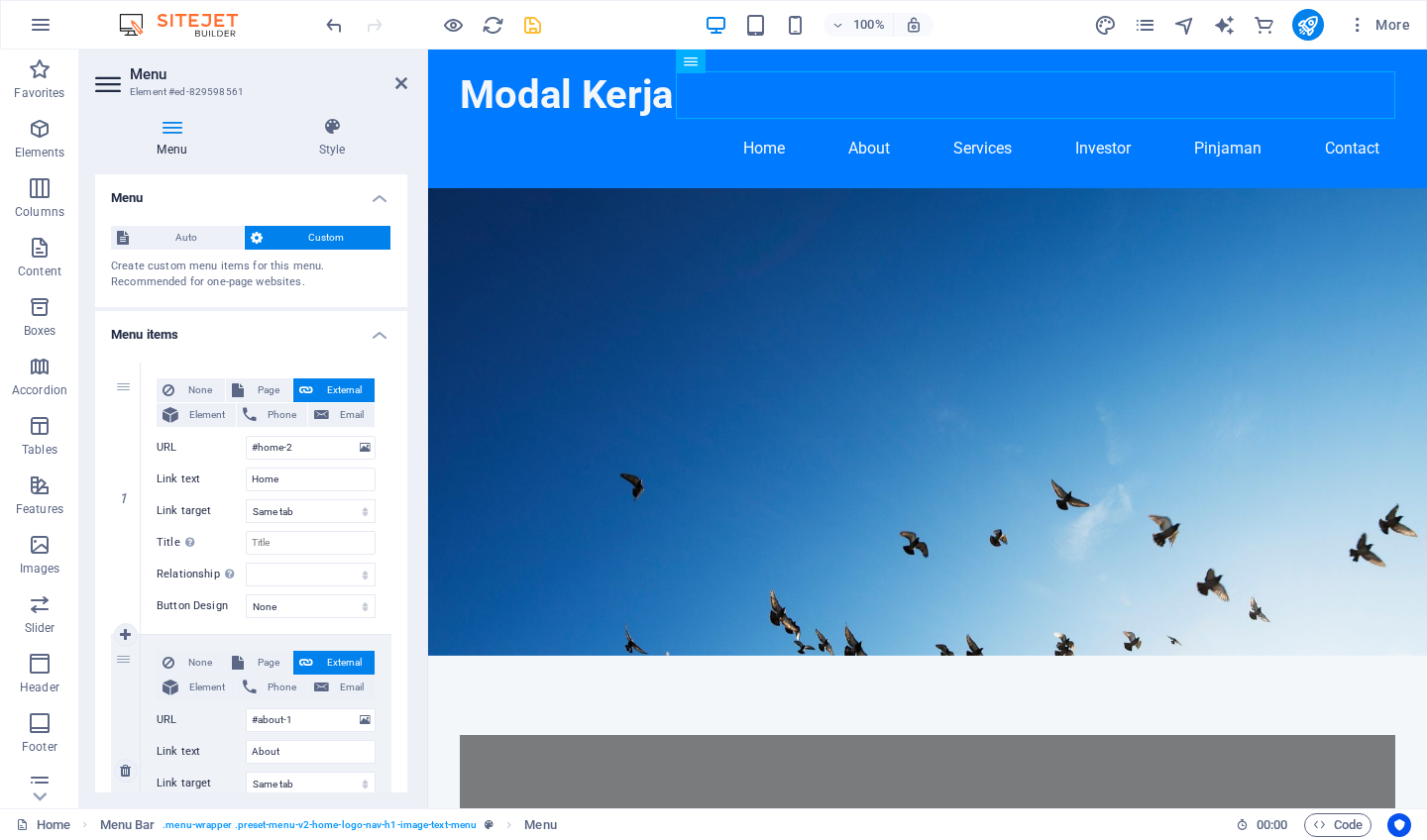 scroll, scrollTop: 0, scrollLeft: 0, axis: both 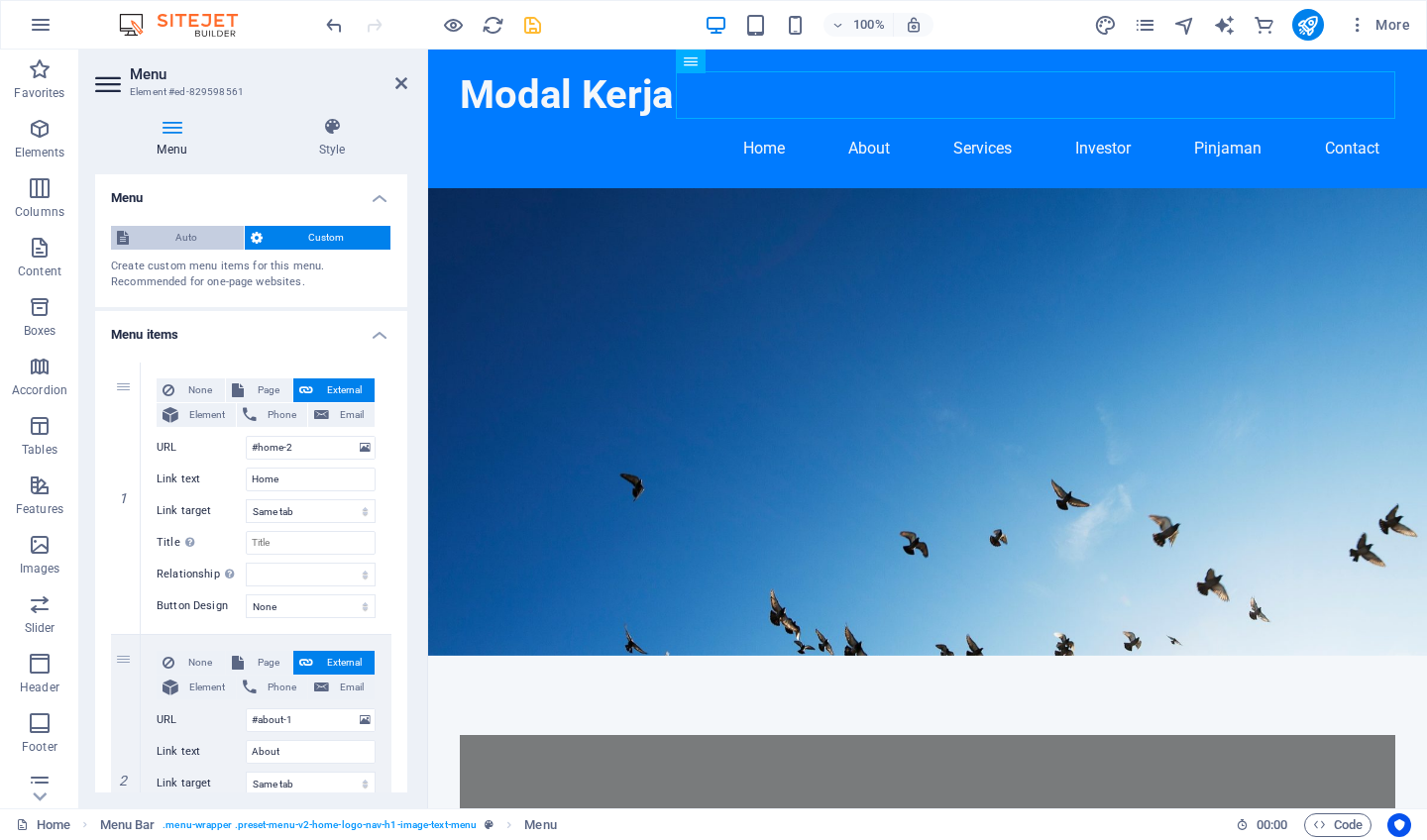 click on "Auto" at bounding box center (186, 238) 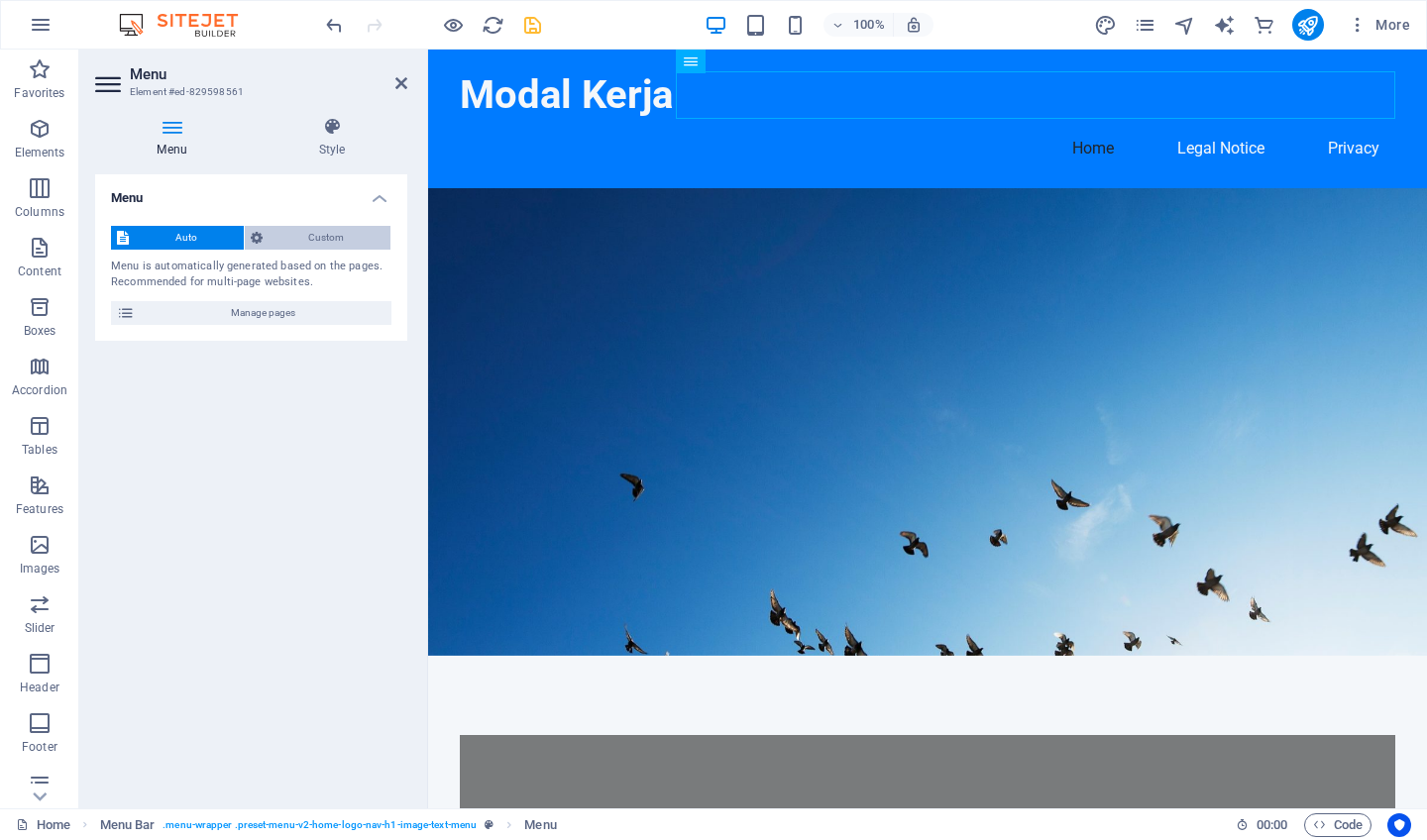 click on "Custom" at bounding box center [327, 238] 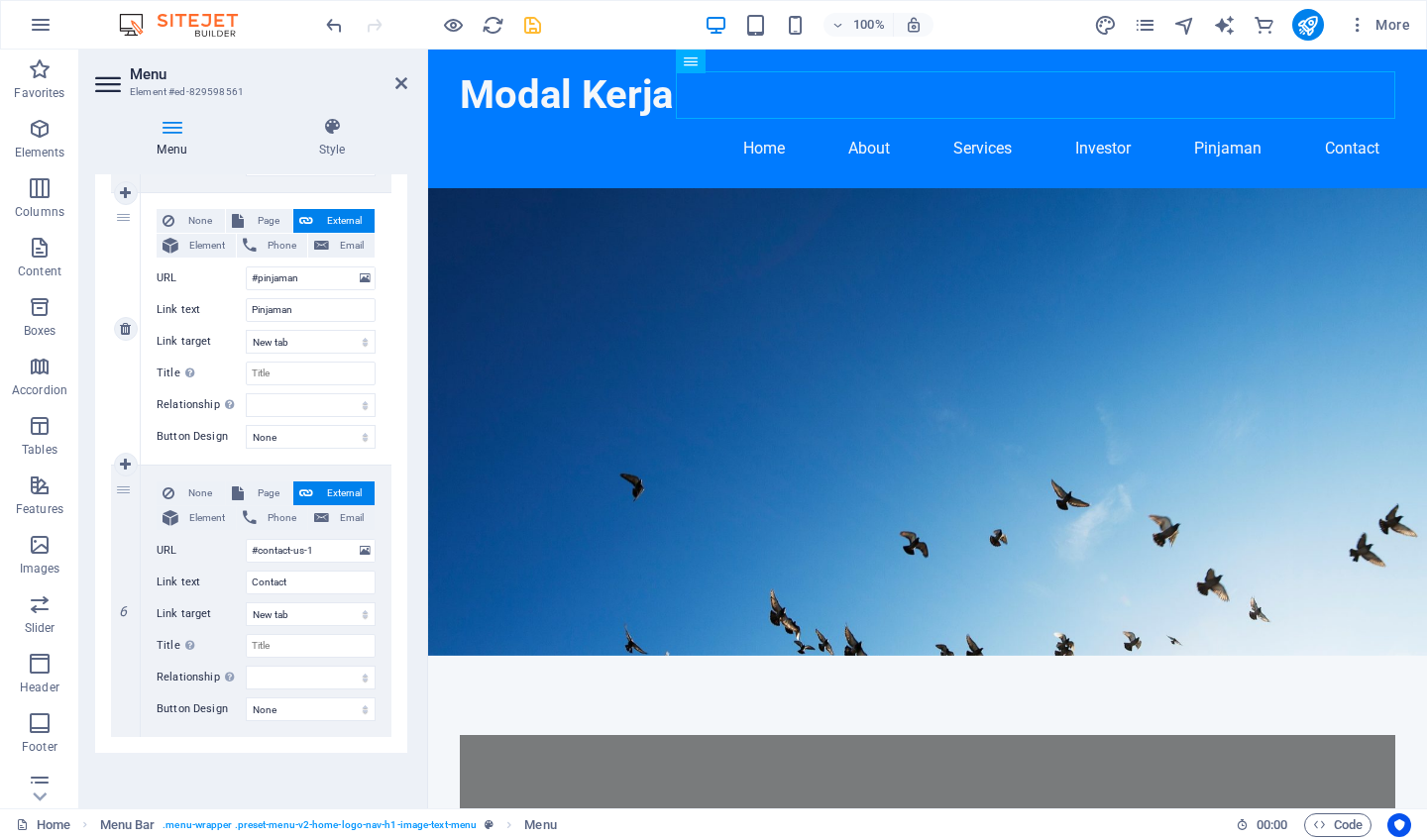 scroll, scrollTop: 1185, scrollLeft: 0, axis: vertical 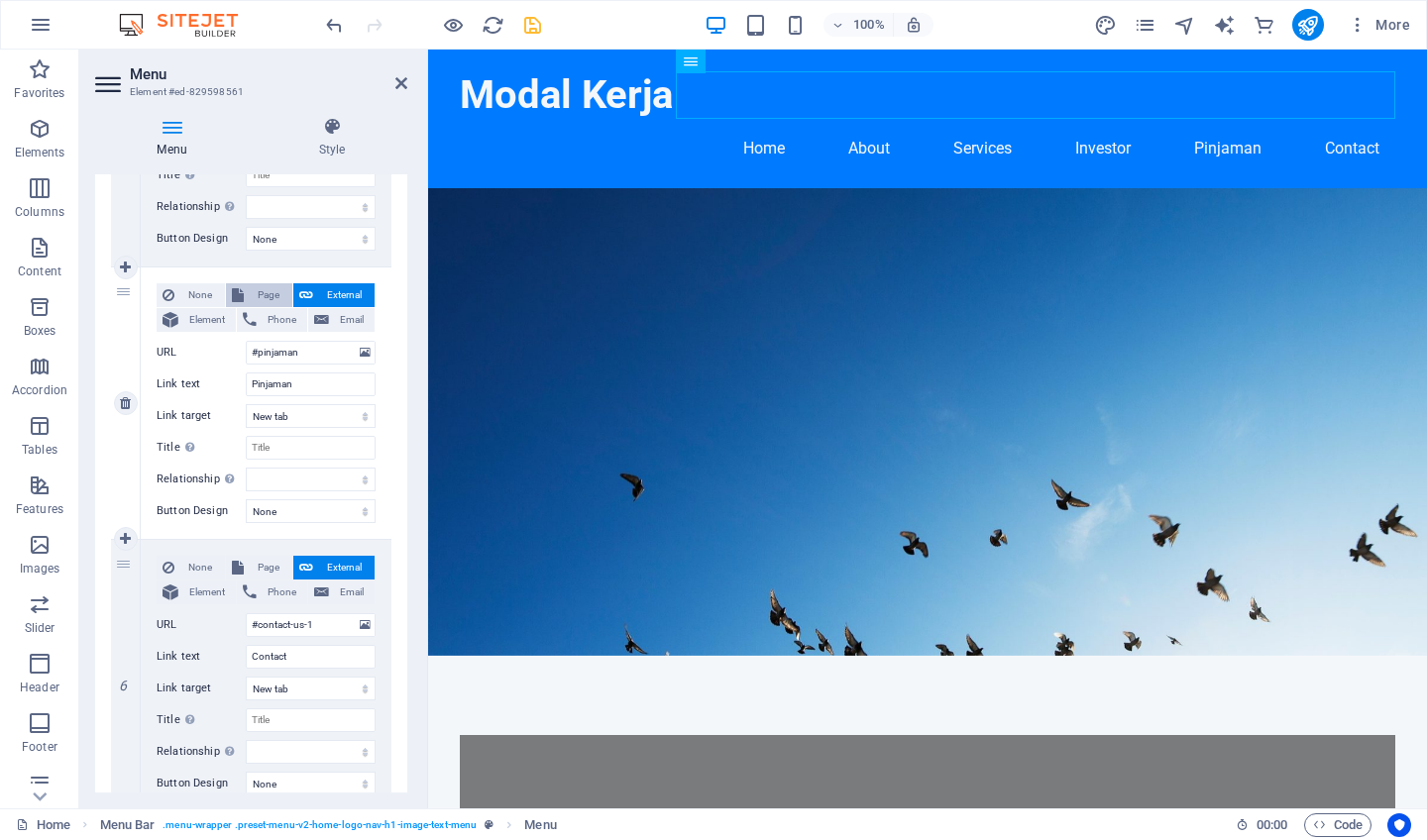 click on "Page" at bounding box center [268, 295] 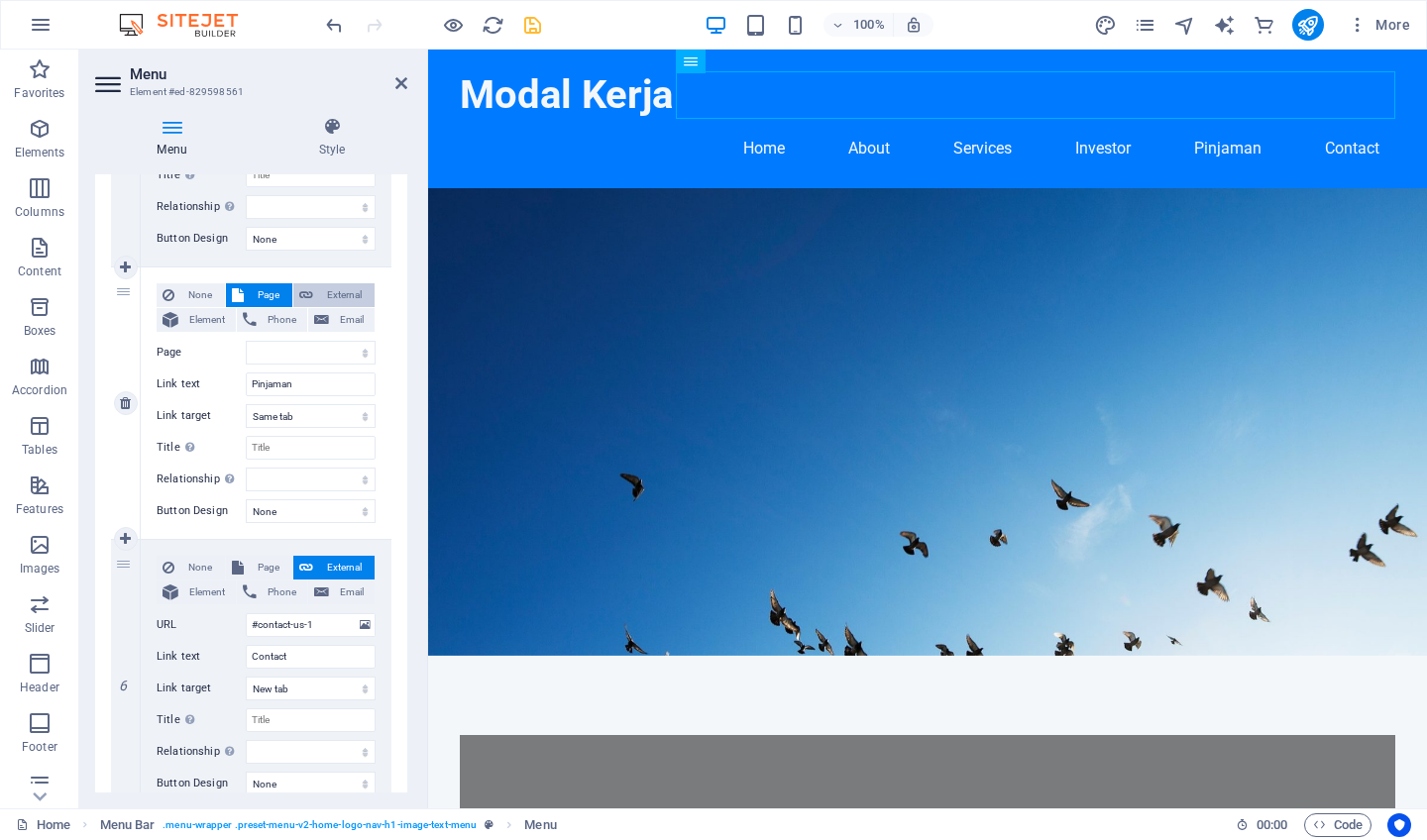 click on "External" at bounding box center [344, 295] 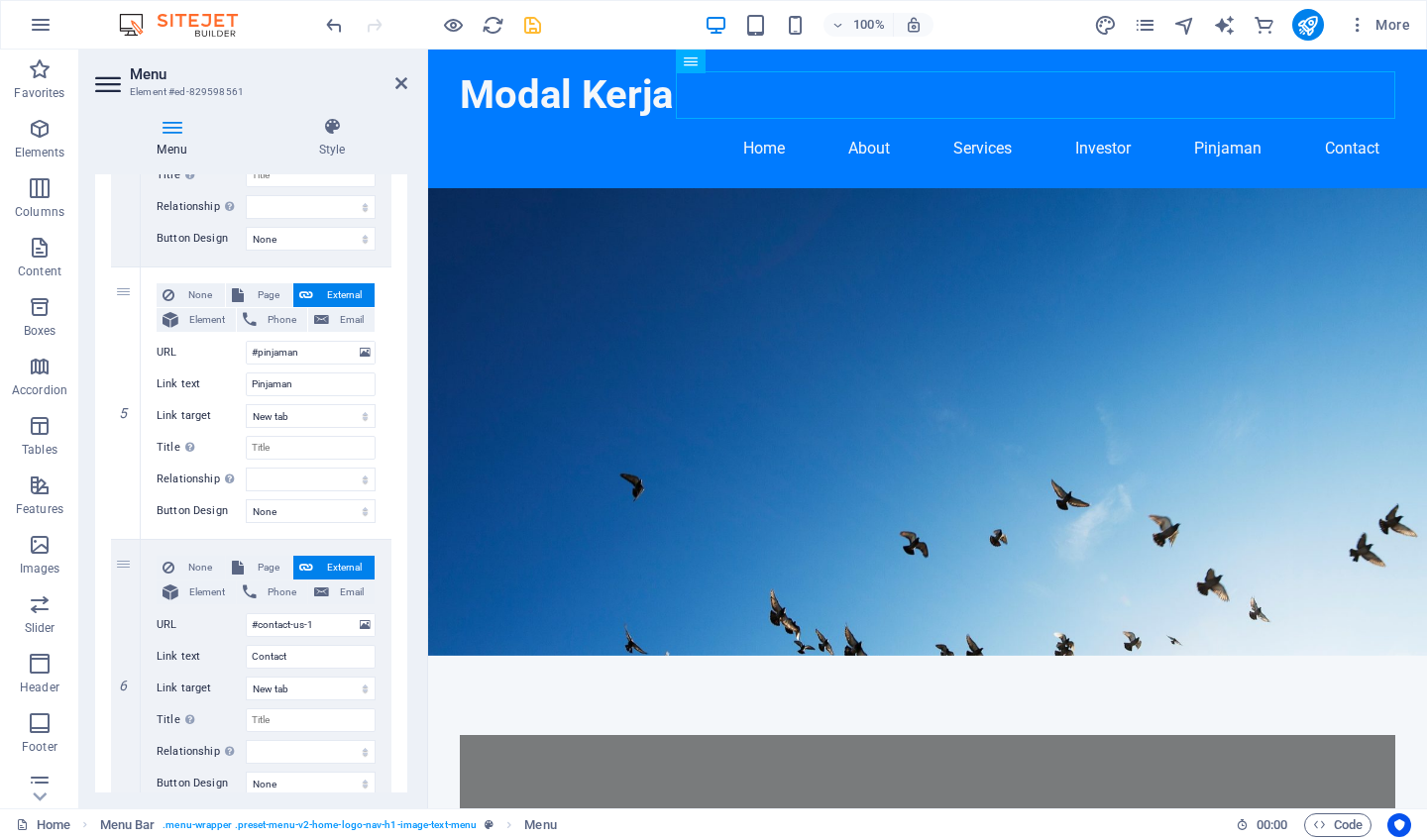 click on "1 None Page External Element Phone Email Page Home Subpage Legal Notice Privacy Element
URL #home-2 Phone Email Link text Home Link target New tab Same tab Overlay Title Additional link description, should not be the same as the link text. The title is most often shown as a tooltip text when the mouse moves over the element. Leave empty if uncertain. Relationship Sets the  relationship of this link to the link target . For example, the value "nofollow" instructs search engines not to follow the link. Can be left empty. alternate author bookmark external help license next nofollow noreferrer noopener prev search tag Button Design None Default Primary Secondary 2 None Page External Element Phone Email Page Home Subpage Legal Notice Privacy Element
URL #about-1 Phone Email Link text About Link target New tab Same tab Overlay Title Relationship Sets the  relationship of this link to the link target alternate author bookmark external help license next nofollow prev 3" at bounding box center (251, -6) 